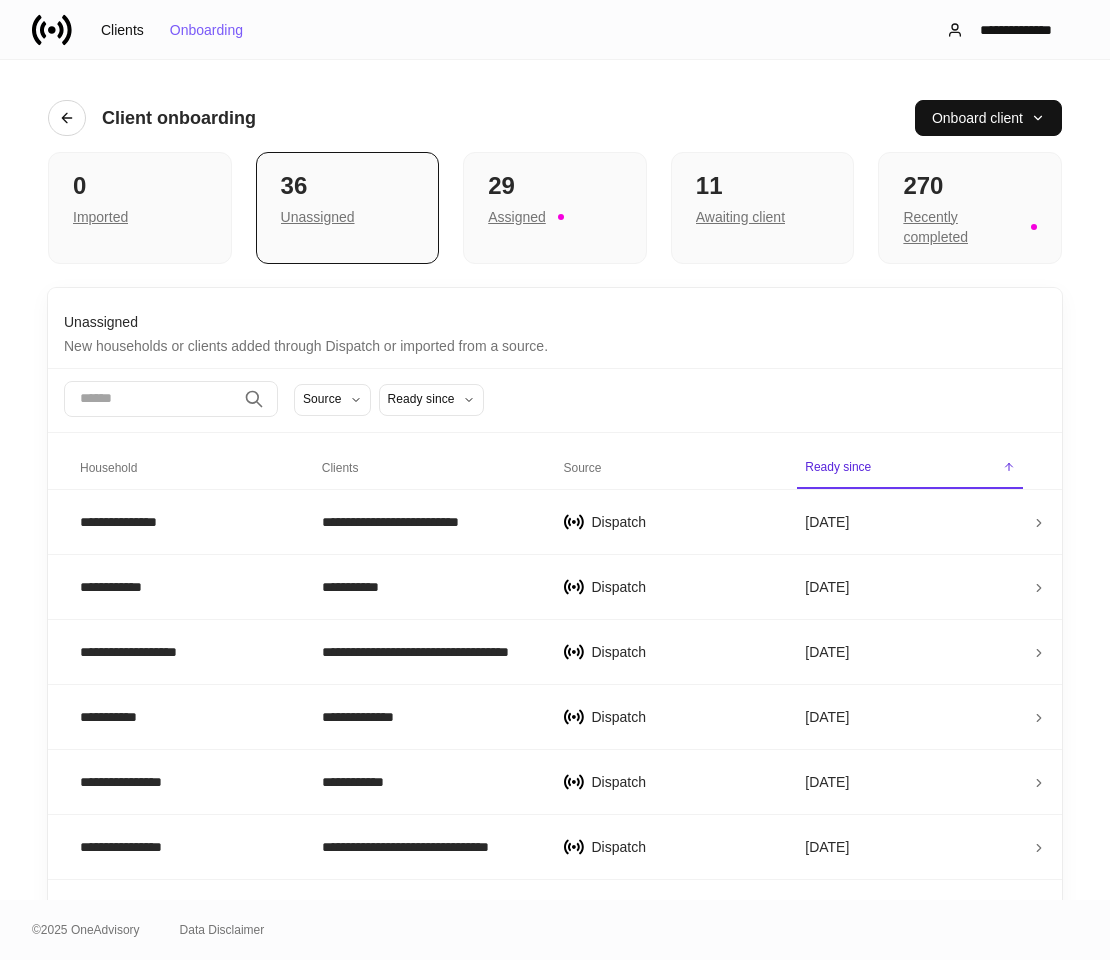 scroll, scrollTop: 0, scrollLeft: 0, axis: both 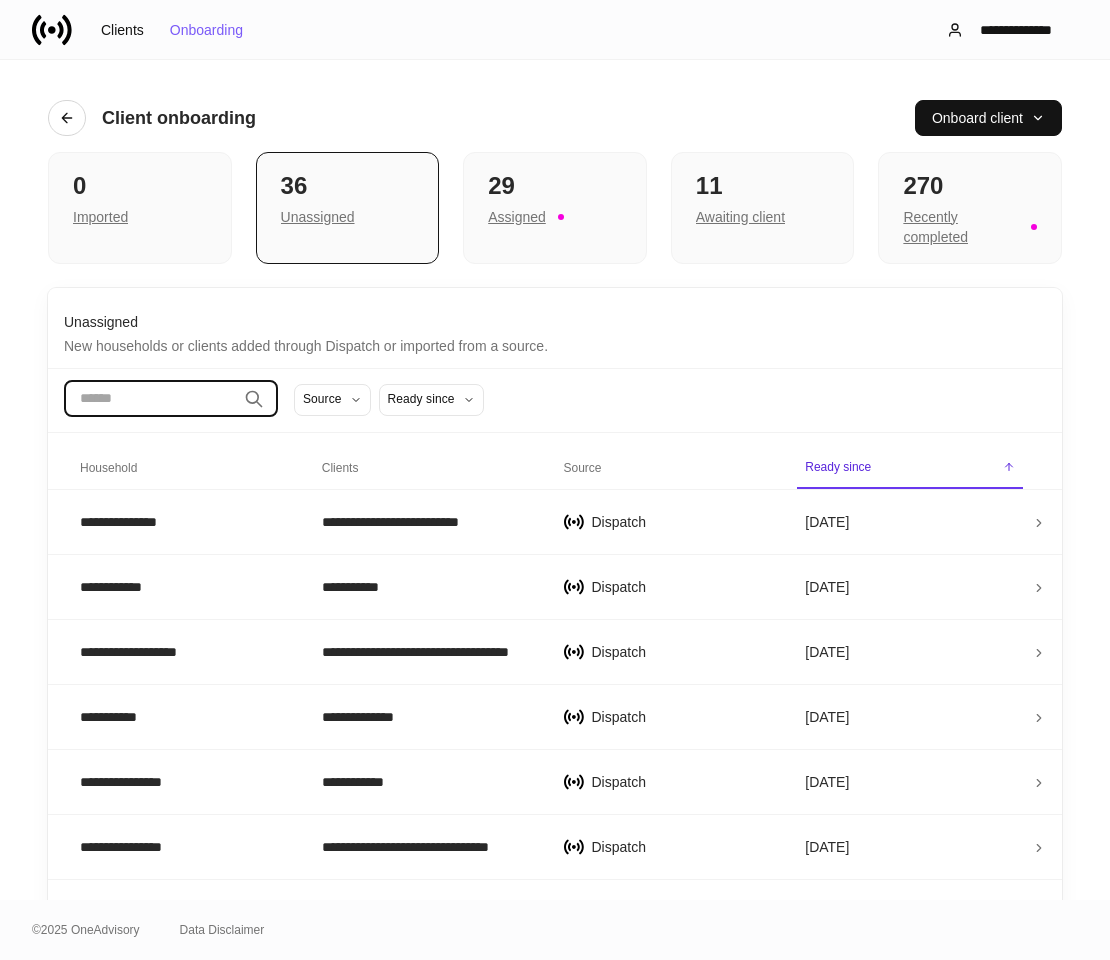 click at bounding box center [150, 399] 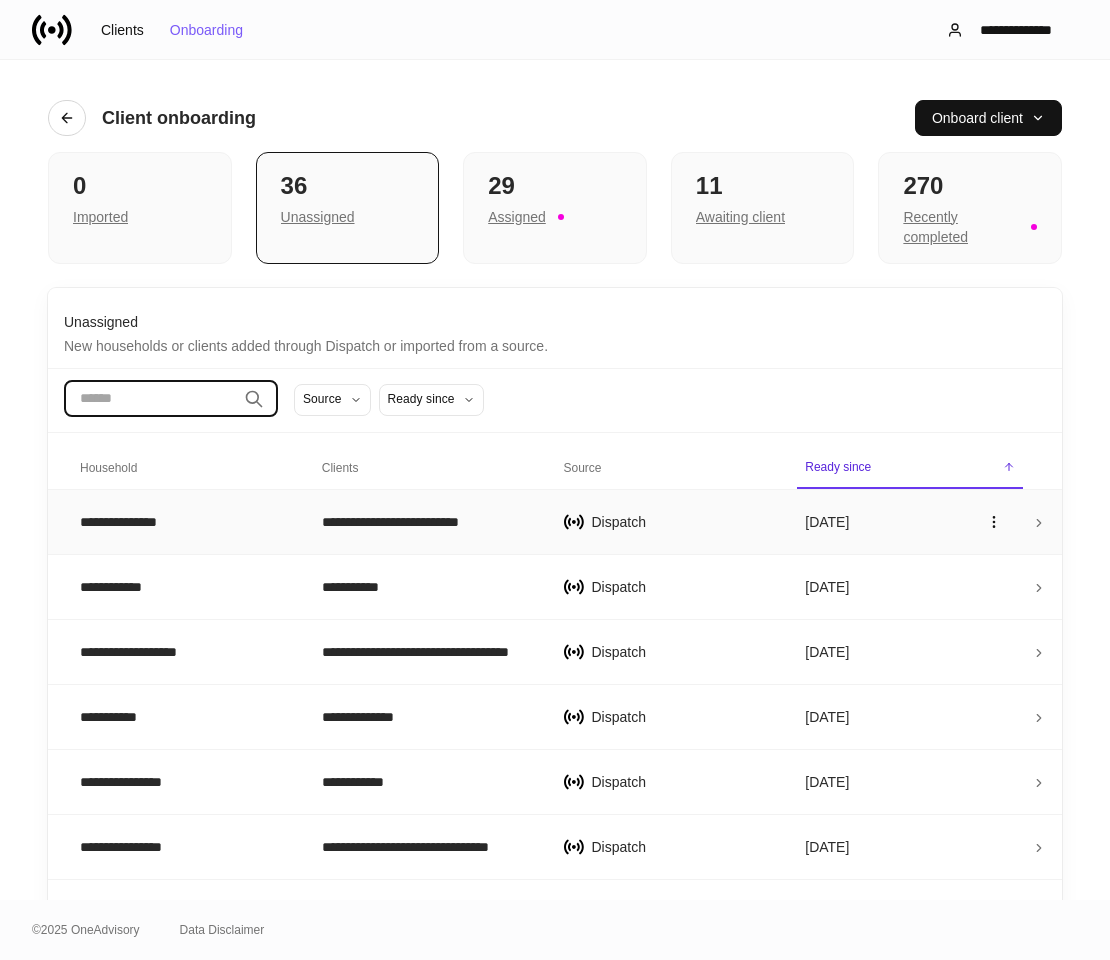 click on "**********" at bounding box center [183, 522] 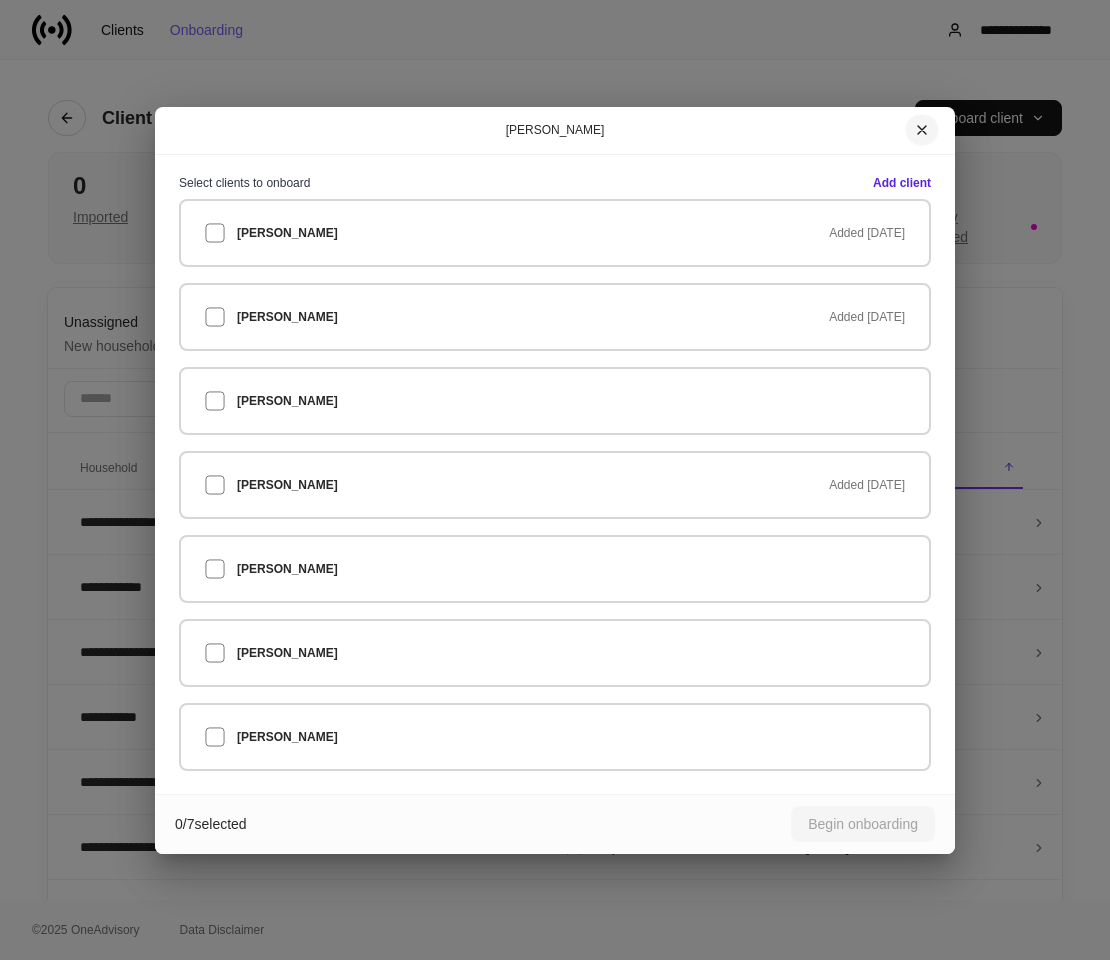 click at bounding box center (922, 130) 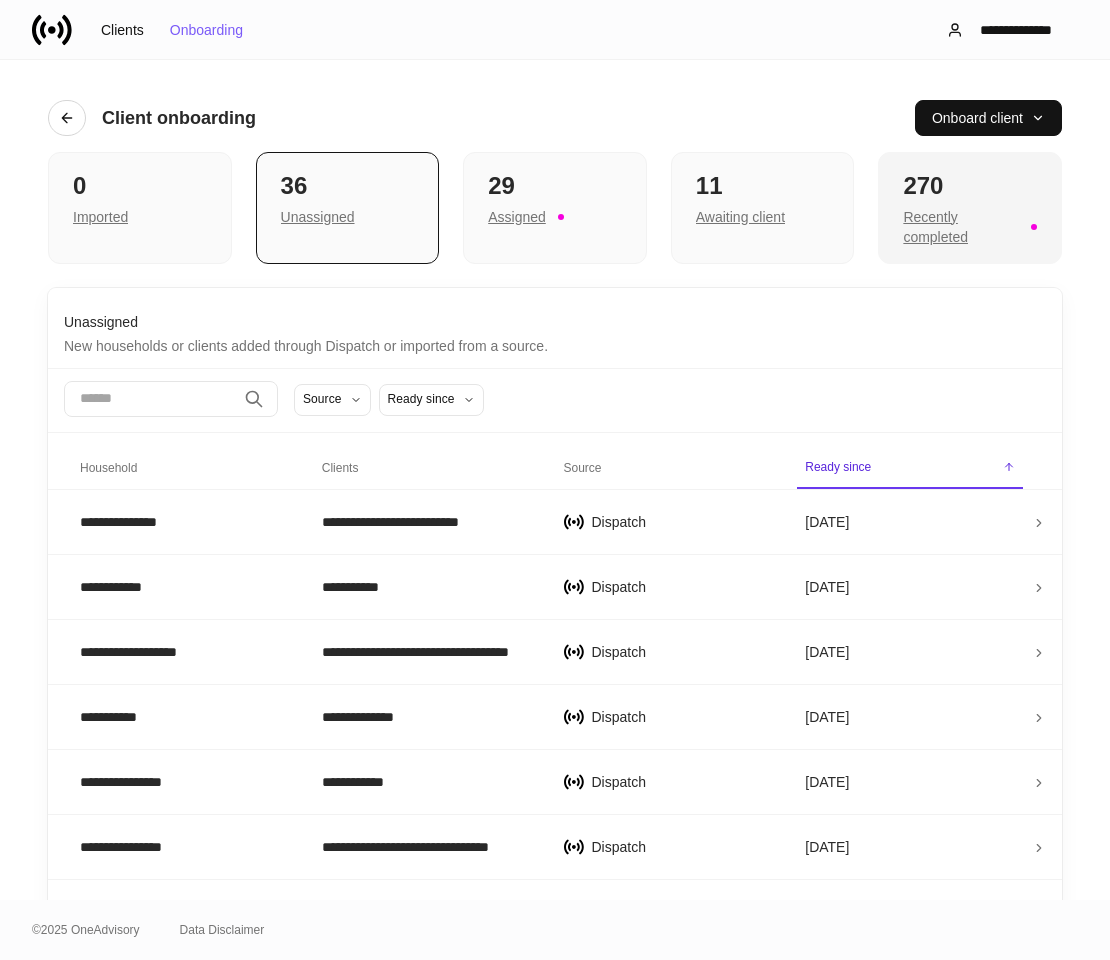 click on "270" at bounding box center (970, 186) 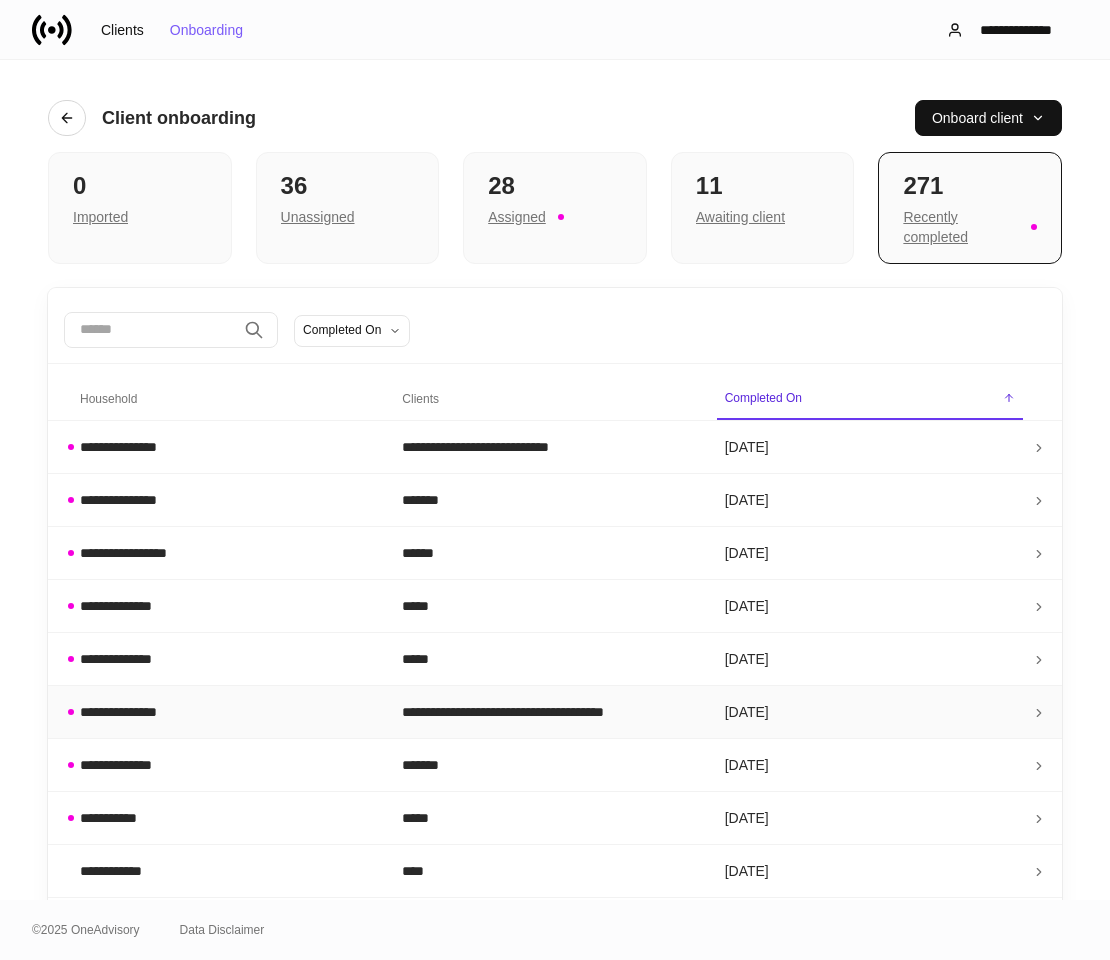 click on "**********" at bounding box center (125, 712) 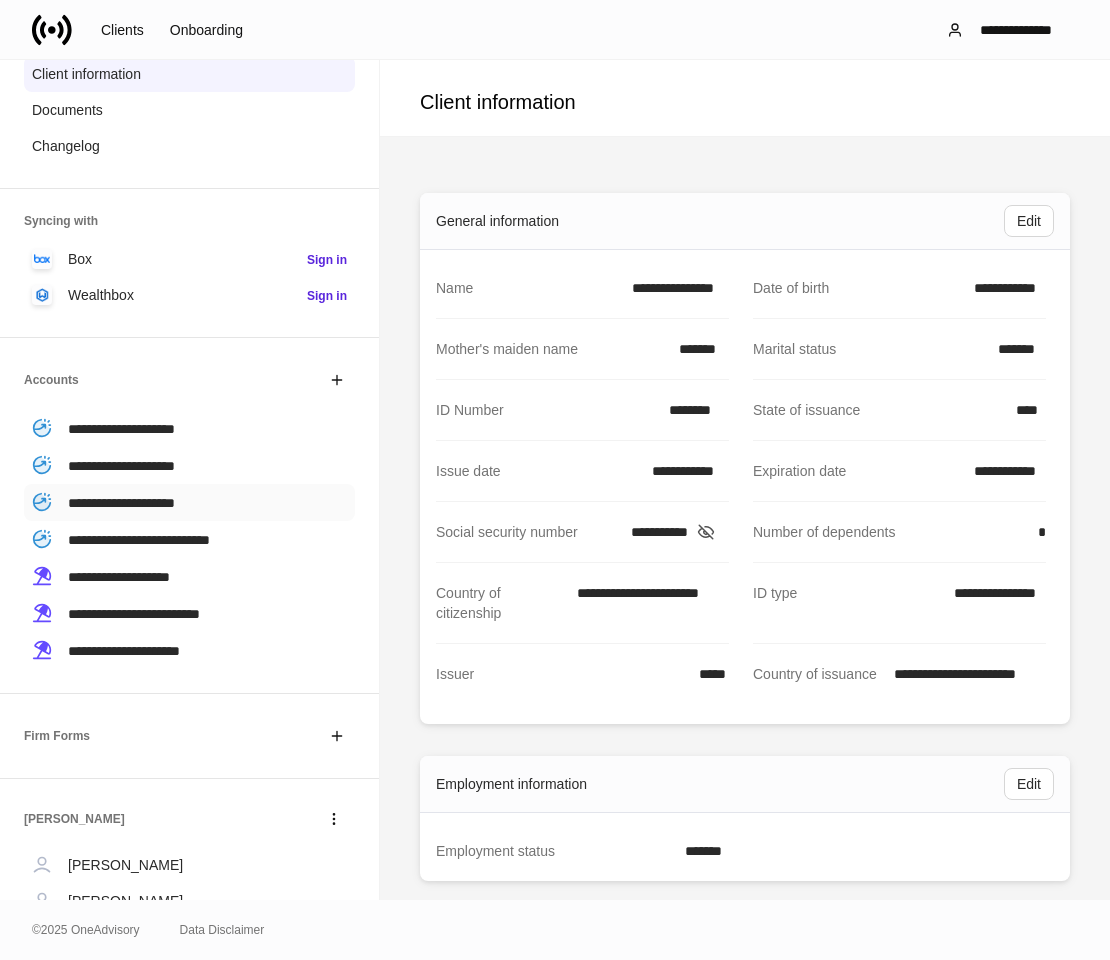 scroll, scrollTop: 361, scrollLeft: 0, axis: vertical 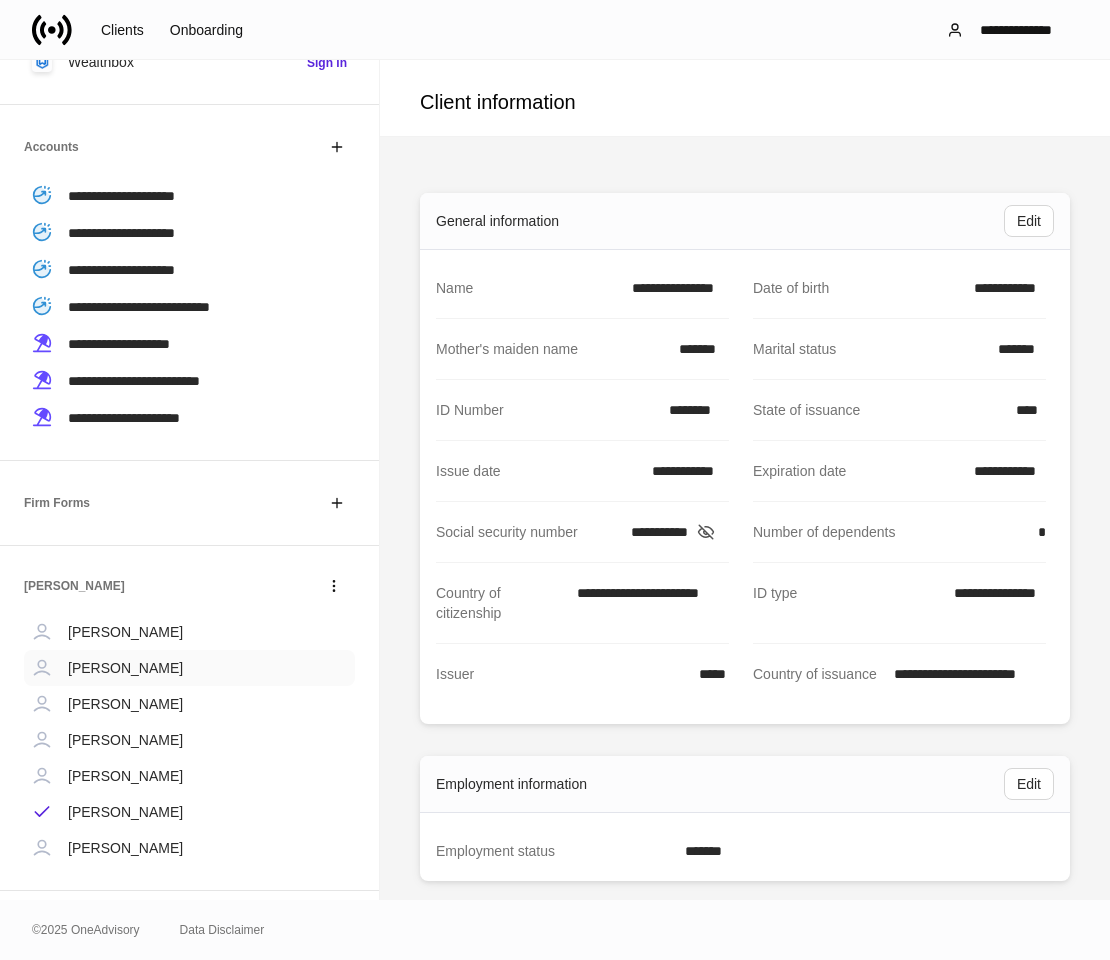click on "[PERSON_NAME]" at bounding box center (125, 668) 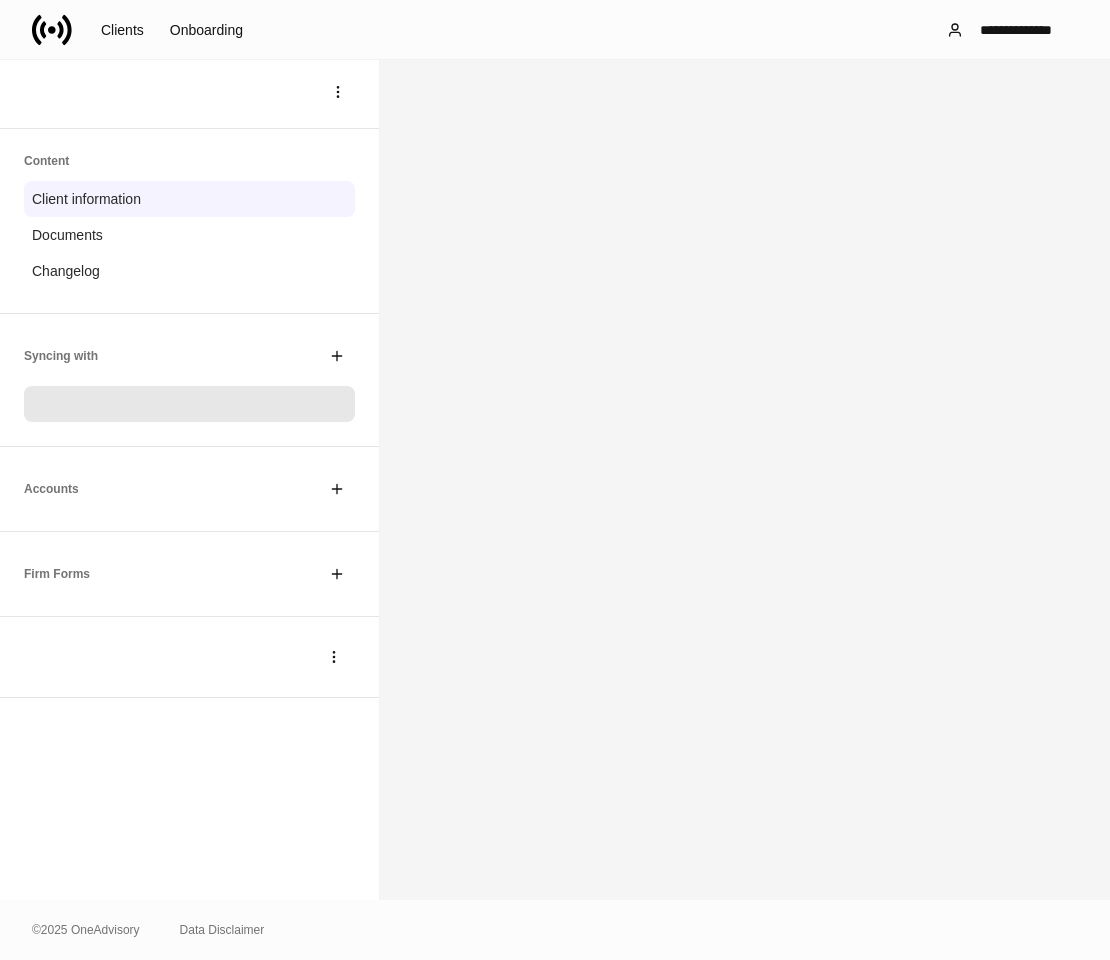 scroll, scrollTop: 0, scrollLeft: 0, axis: both 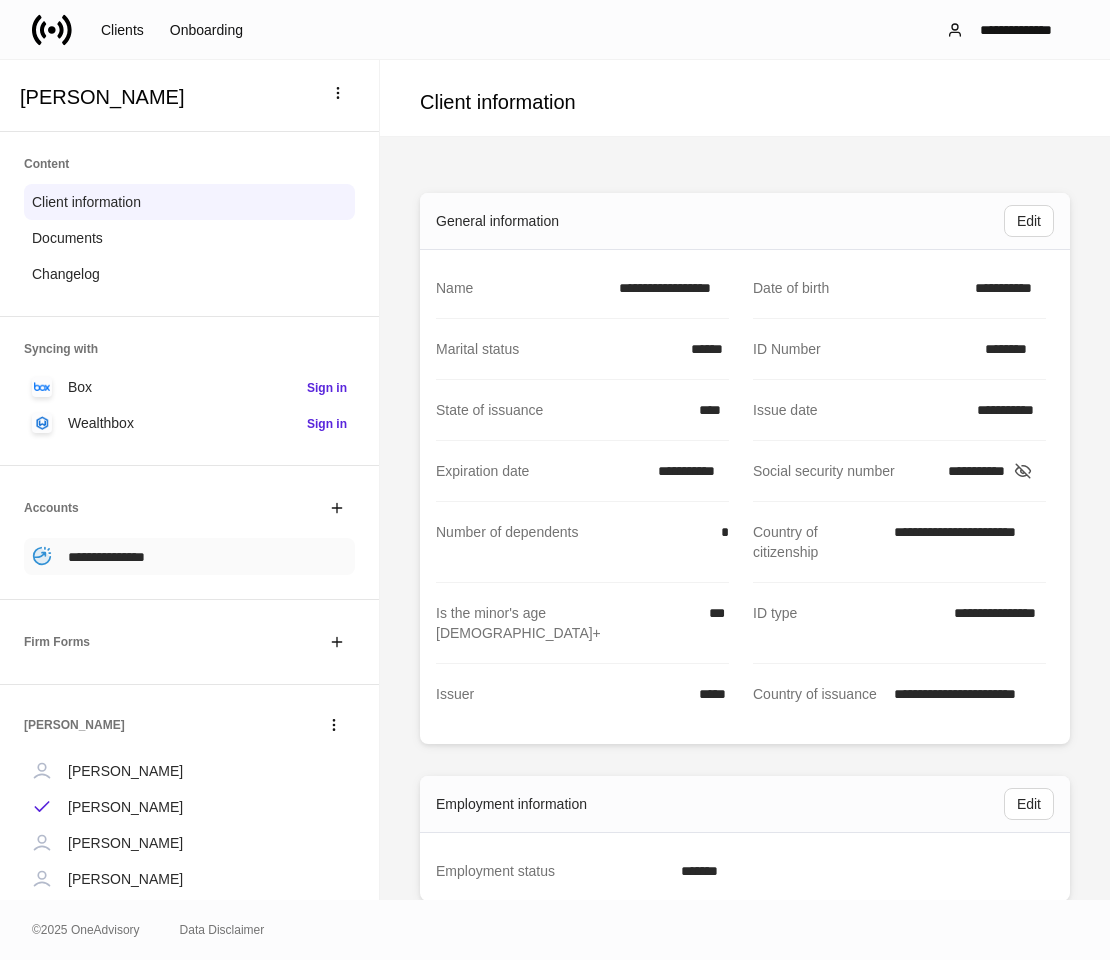 click on "**********" at bounding box center (106, 557) 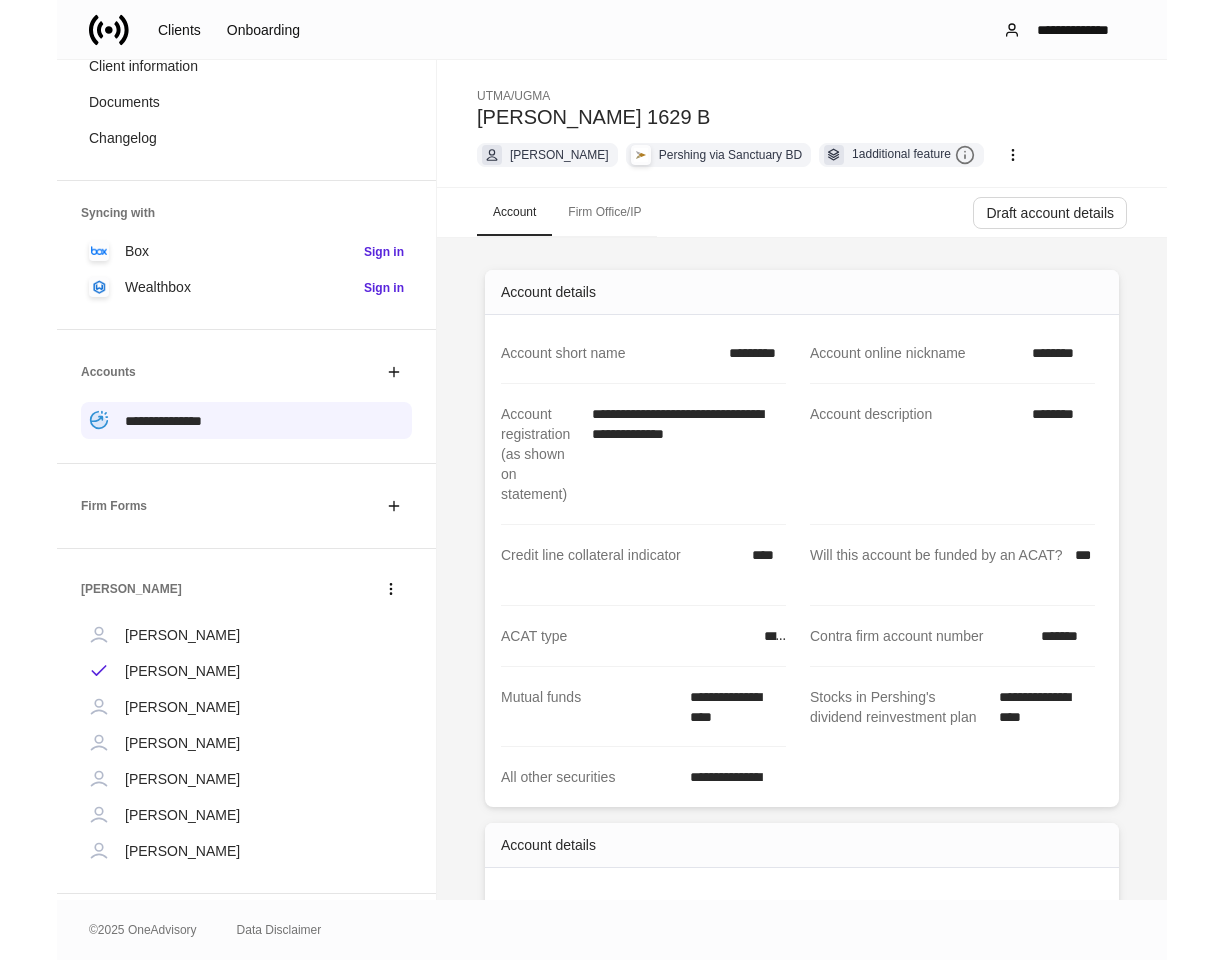 scroll, scrollTop: 144, scrollLeft: 0, axis: vertical 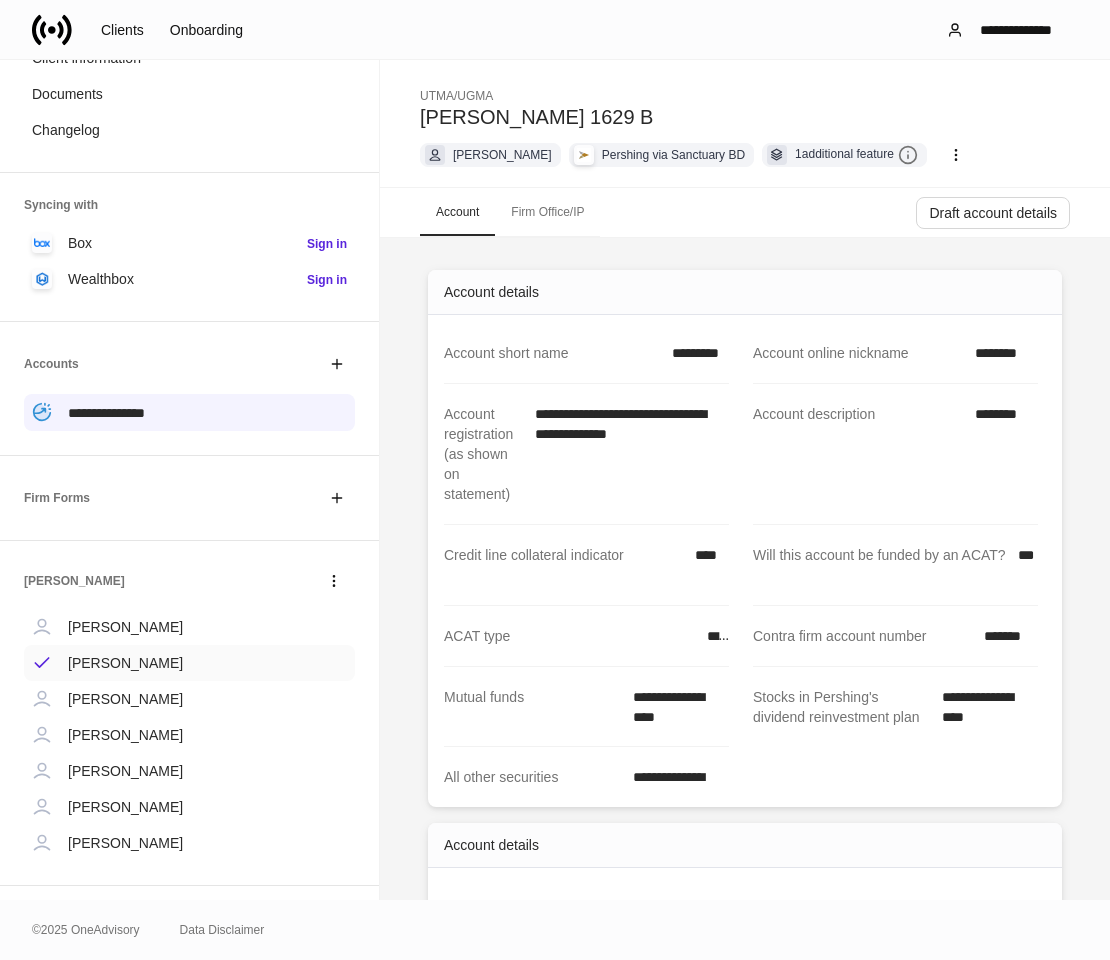 click on "[PERSON_NAME]" at bounding box center [125, 663] 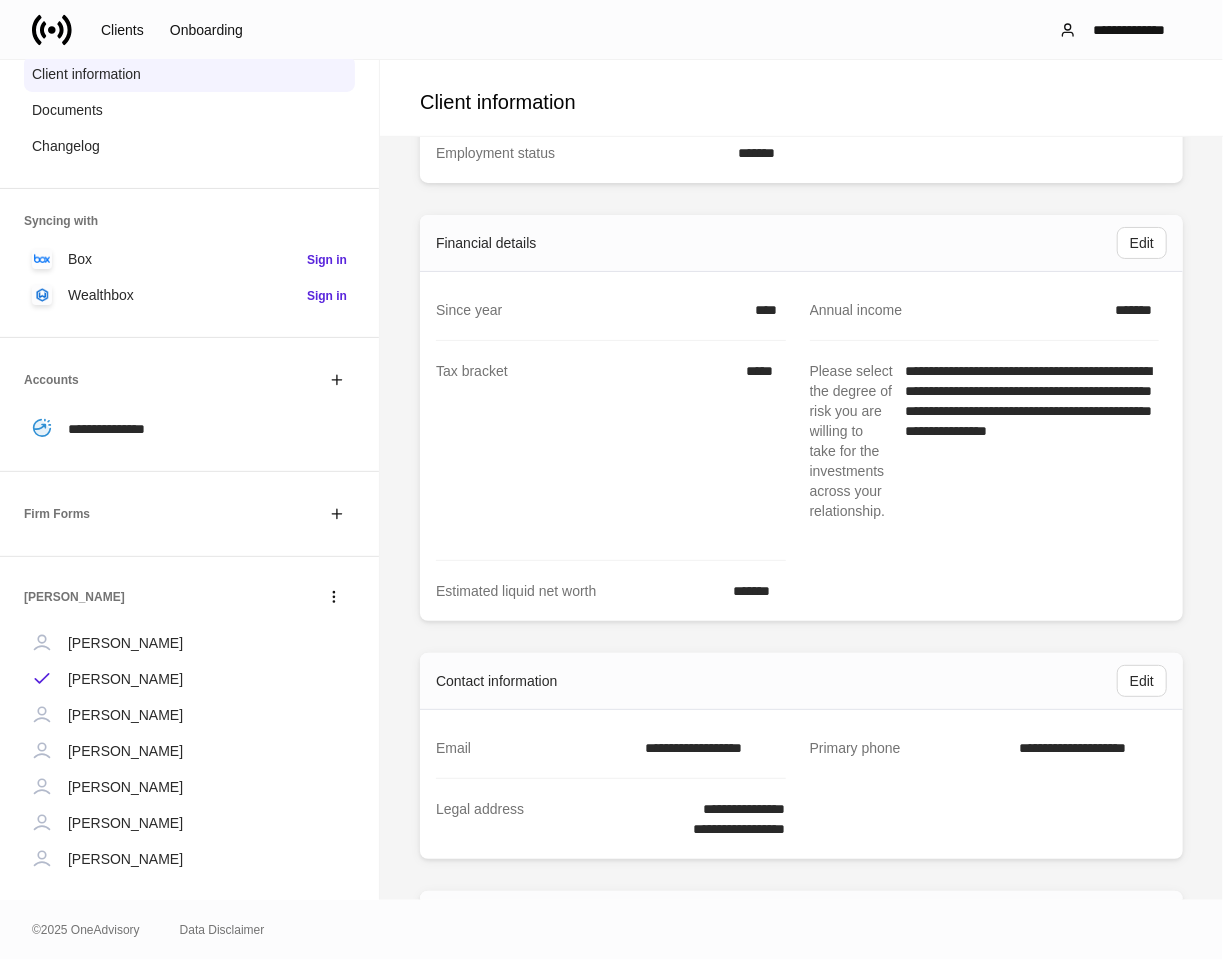 scroll, scrollTop: 666, scrollLeft: 0, axis: vertical 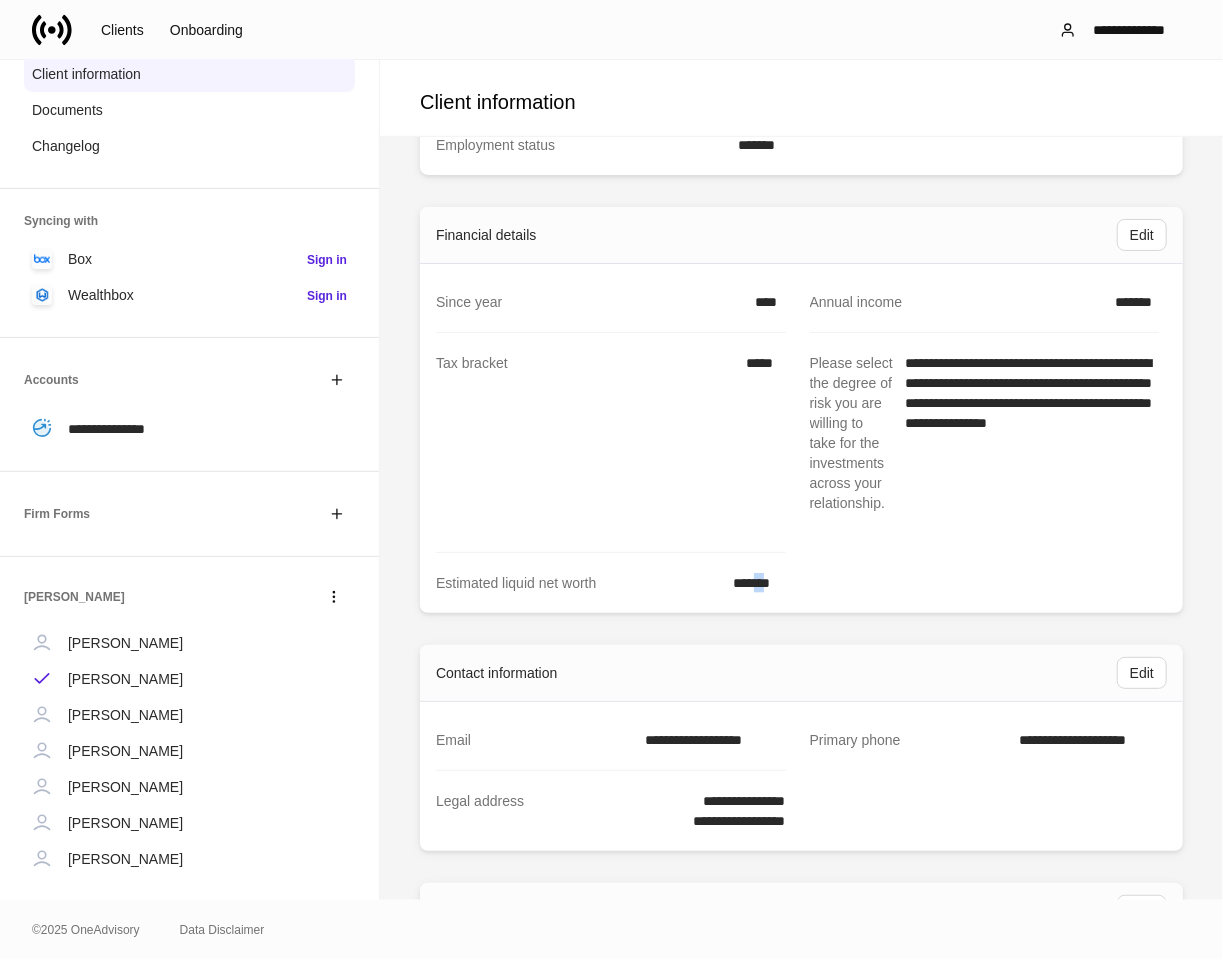 drag, startPoint x: 766, startPoint y: 582, endPoint x: 752, endPoint y: 588, distance: 15.231546 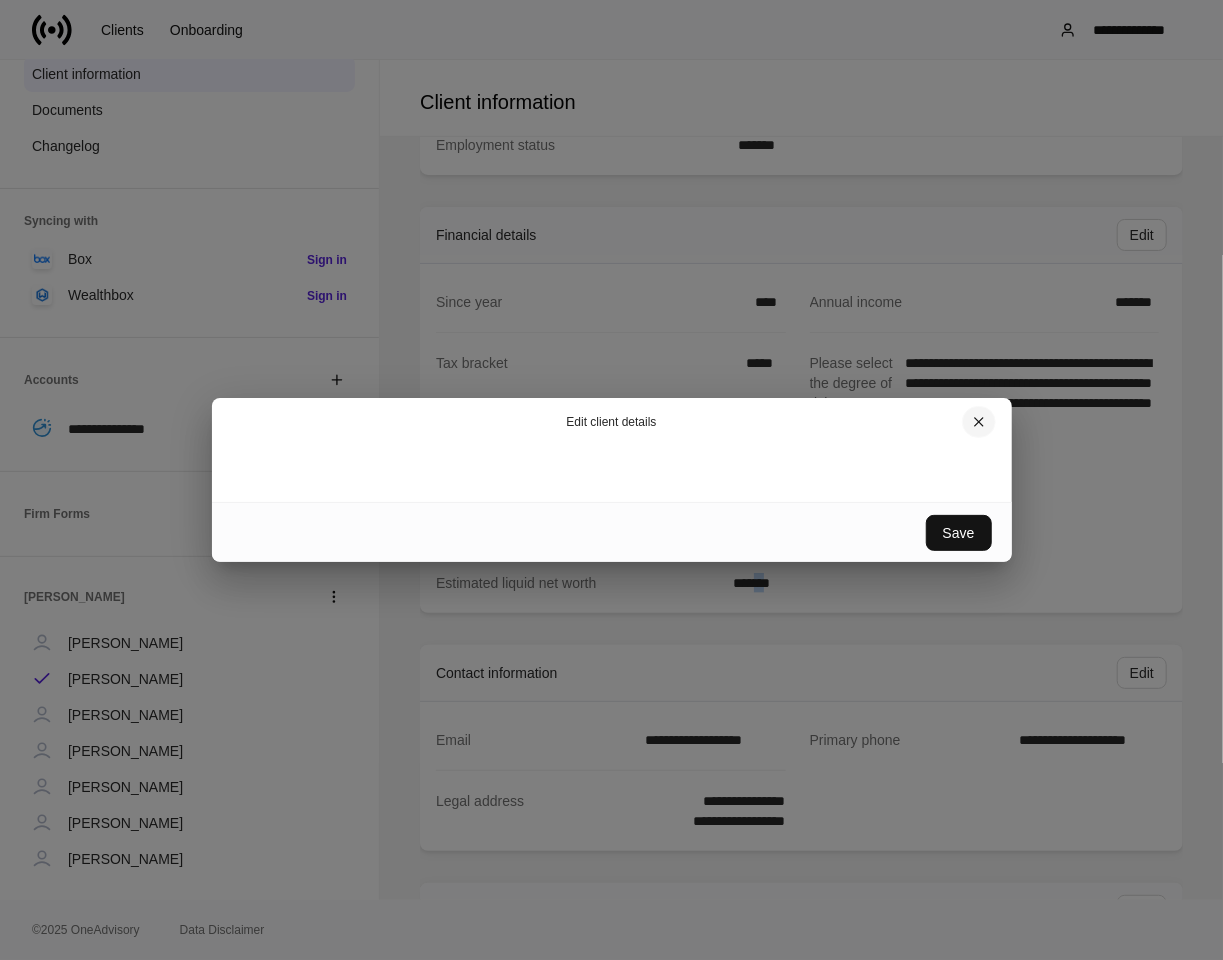 click 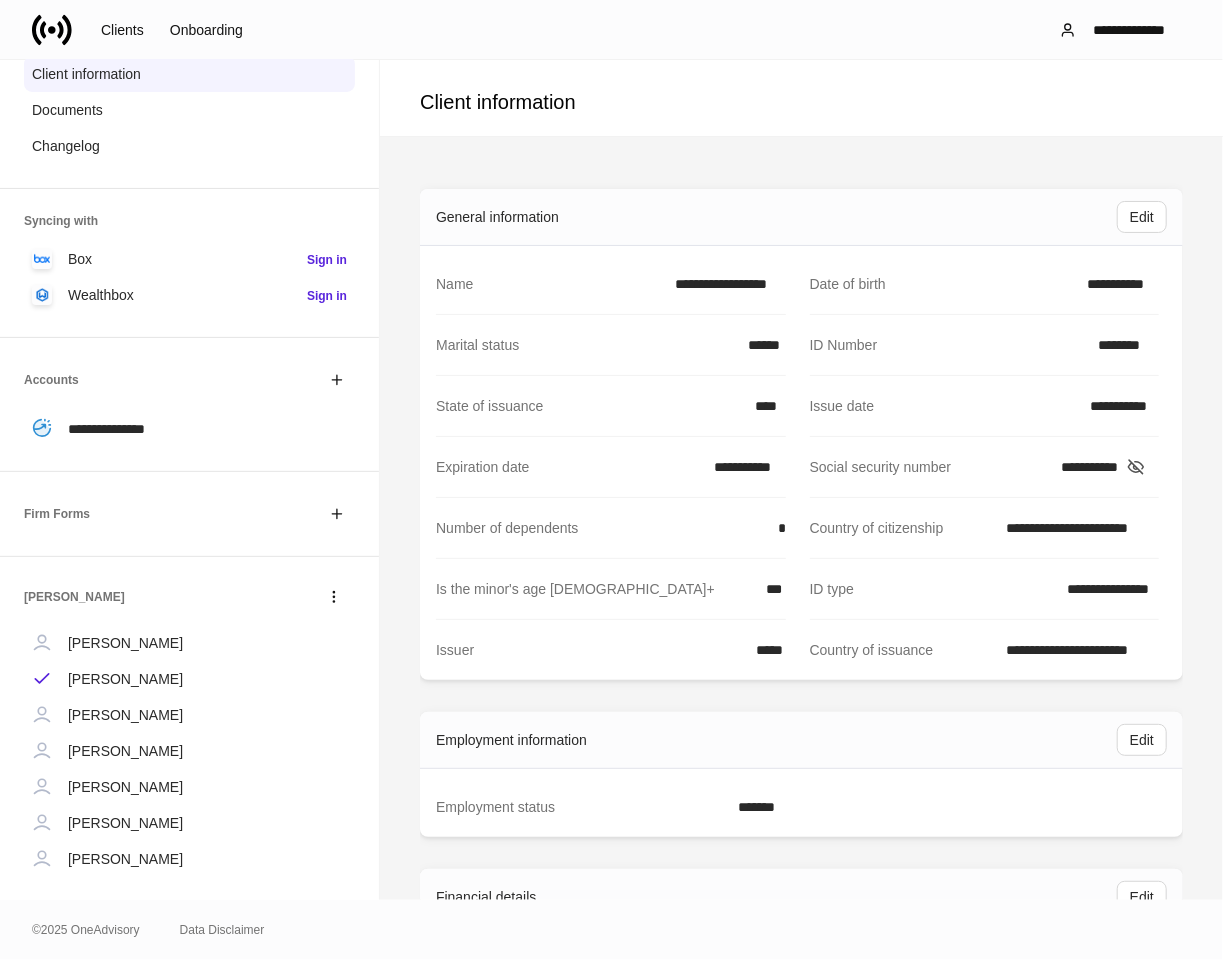 scroll, scrollTop: 0, scrollLeft: 0, axis: both 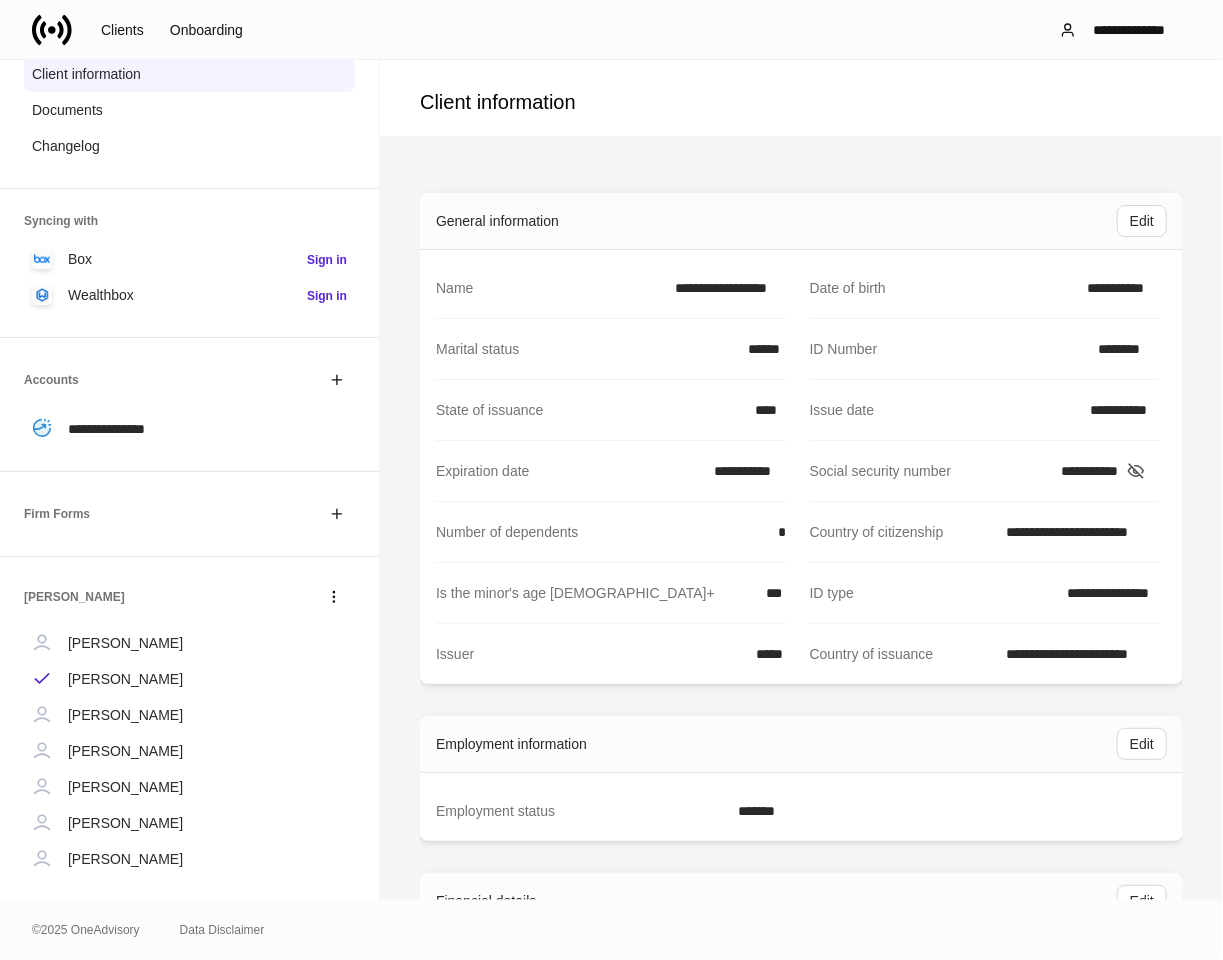 click on "**********" at bounding box center [724, 288] 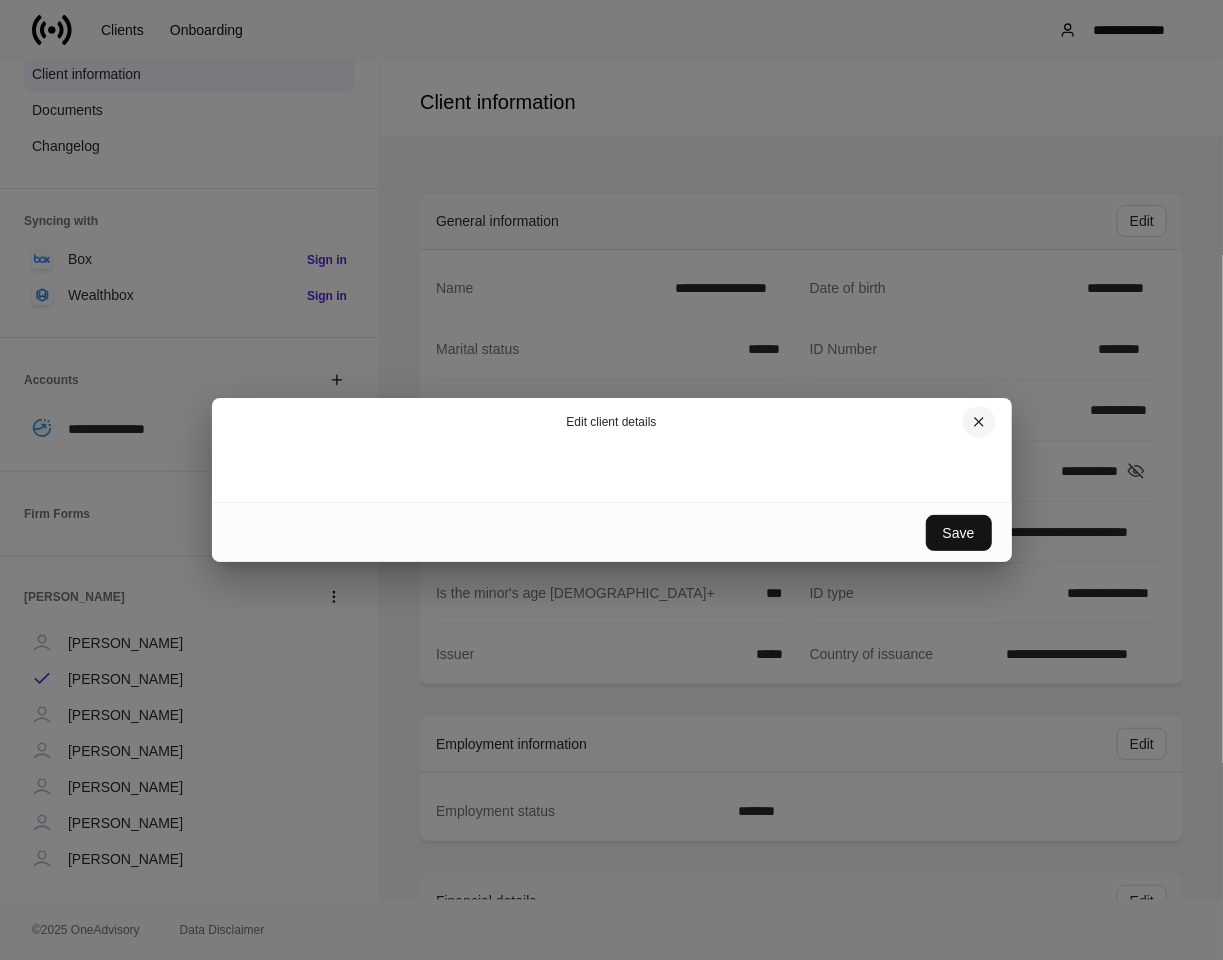click 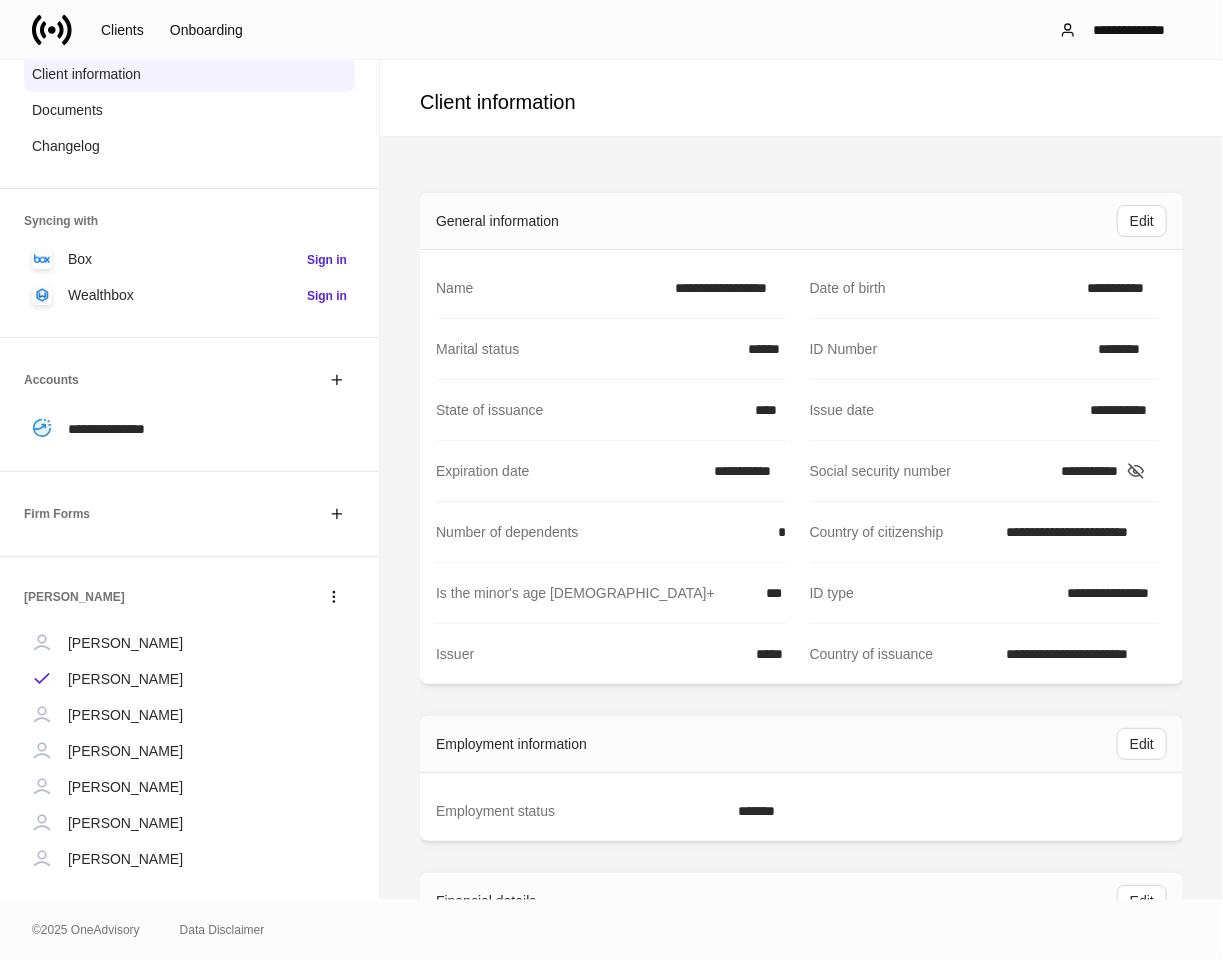 click on "**********" at bounding box center [724, 288] 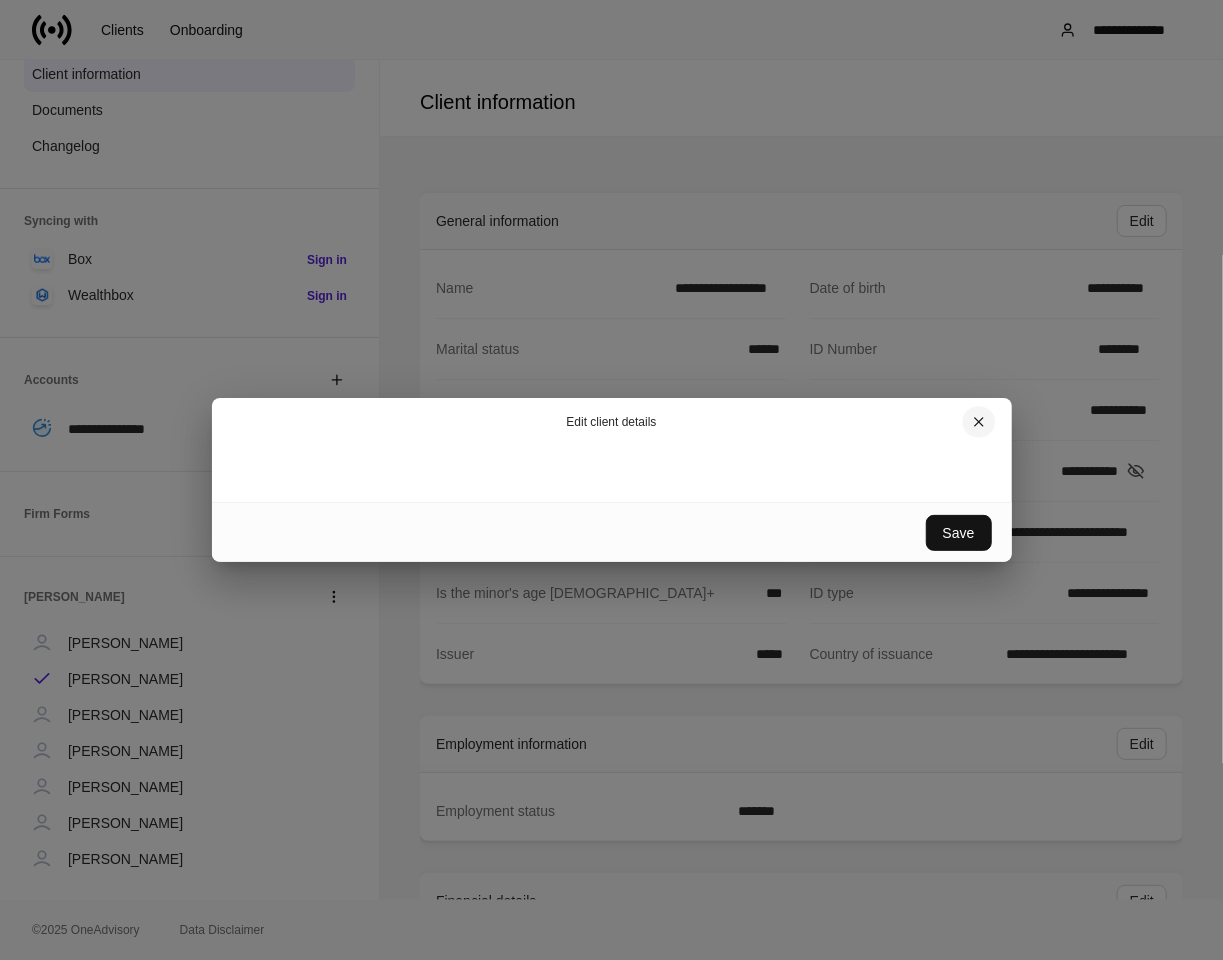 click 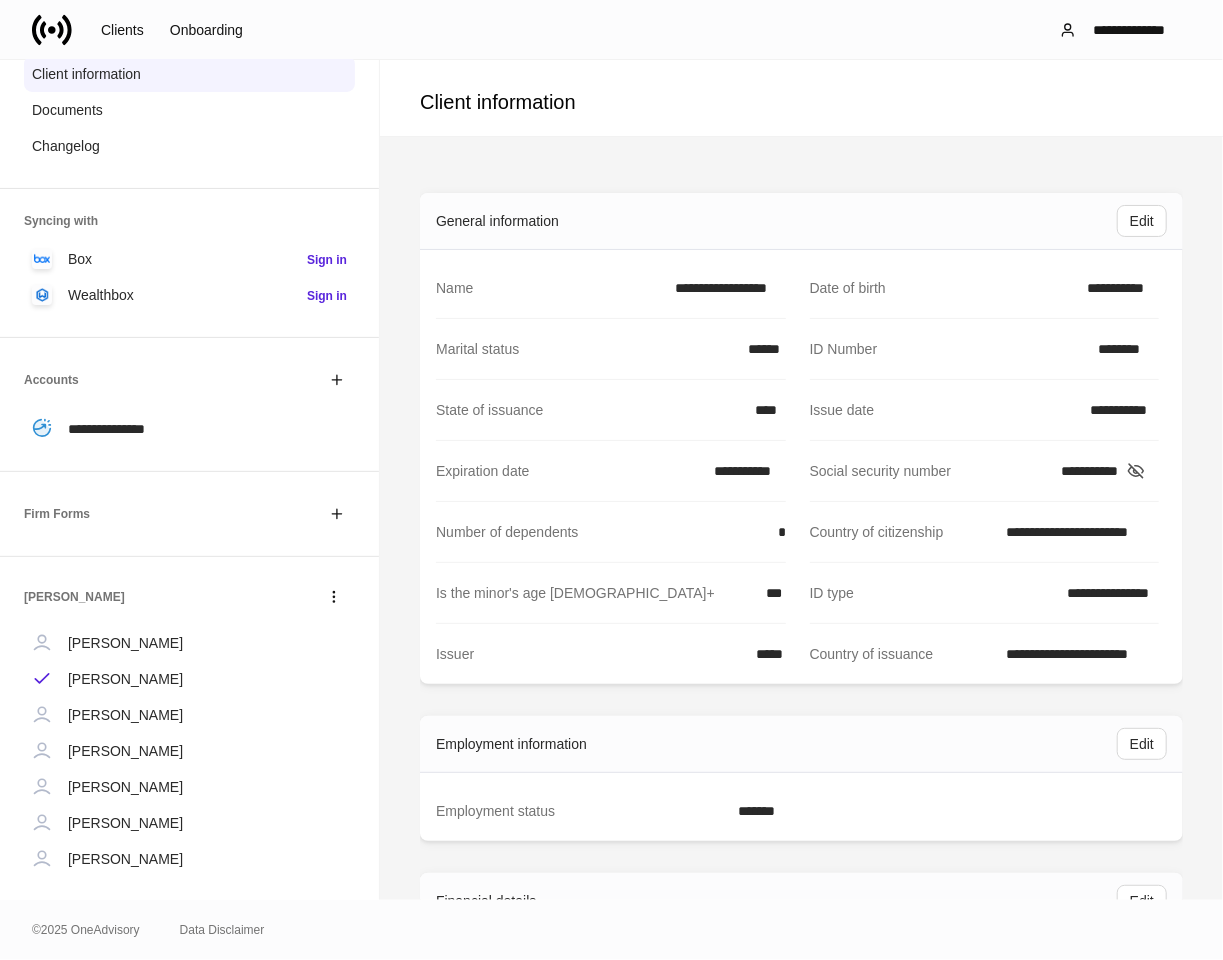 click 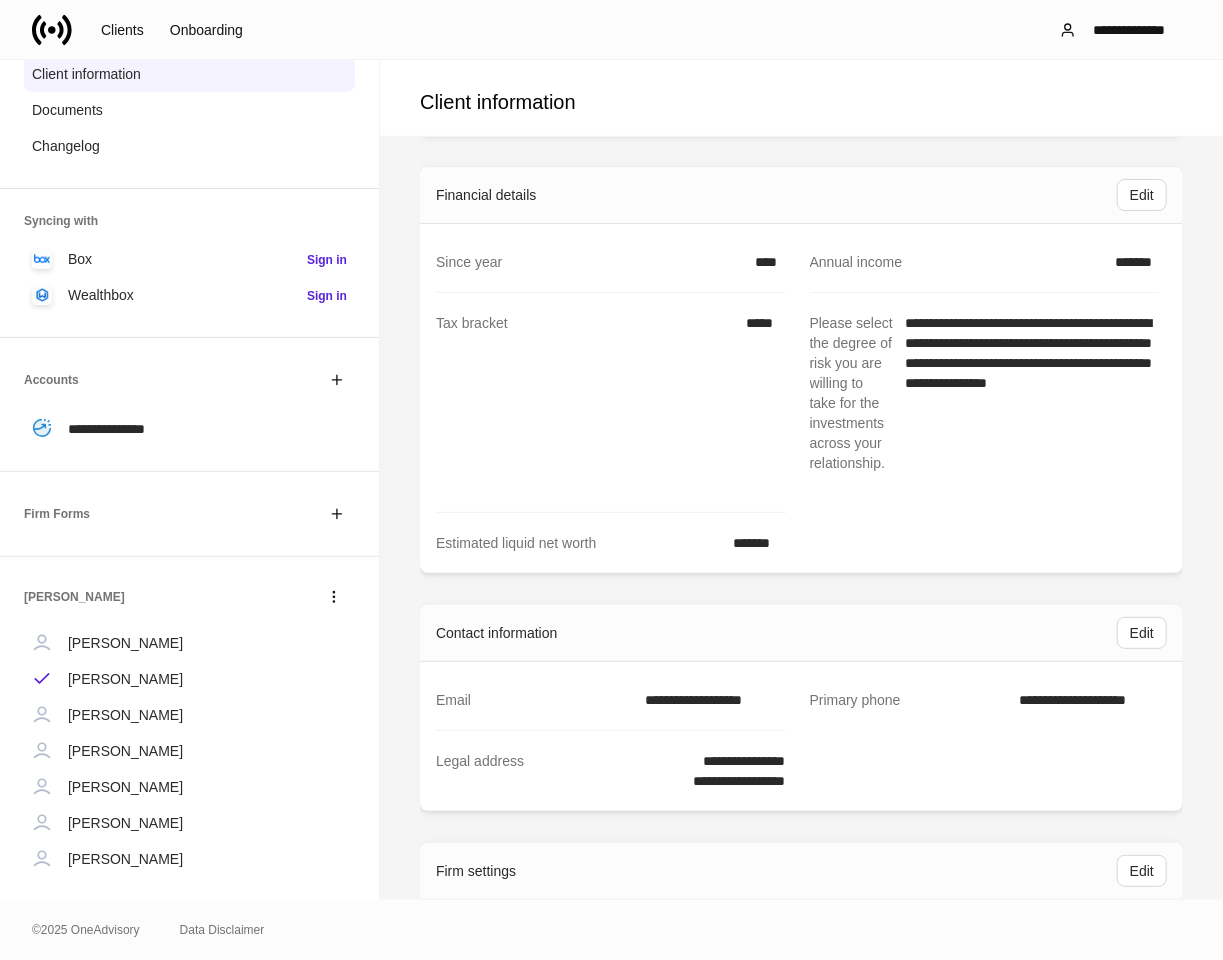 scroll, scrollTop: 777, scrollLeft: 0, axis: vertical 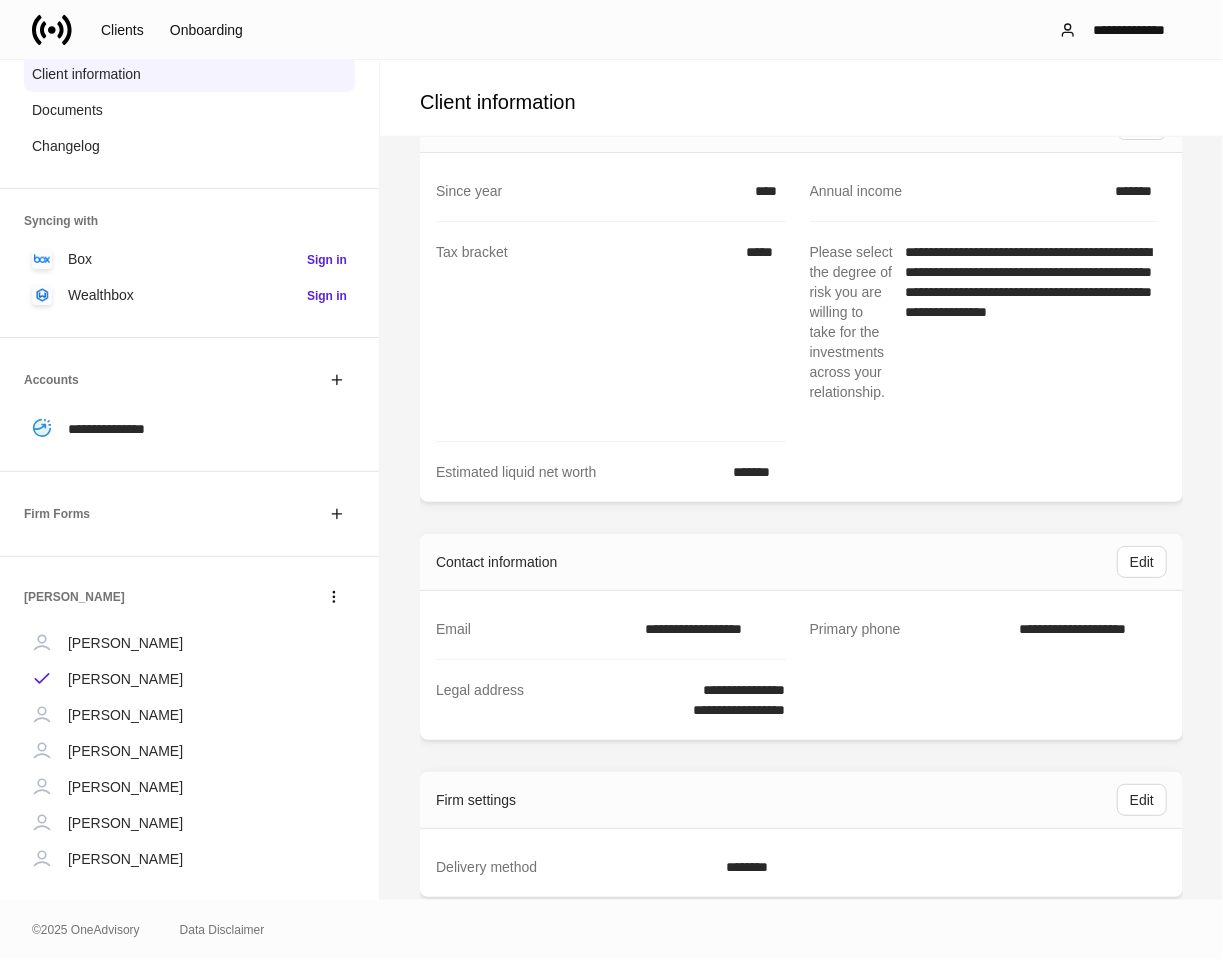 click on "[PERSON_NAME]" at bounding box center [125, 751] 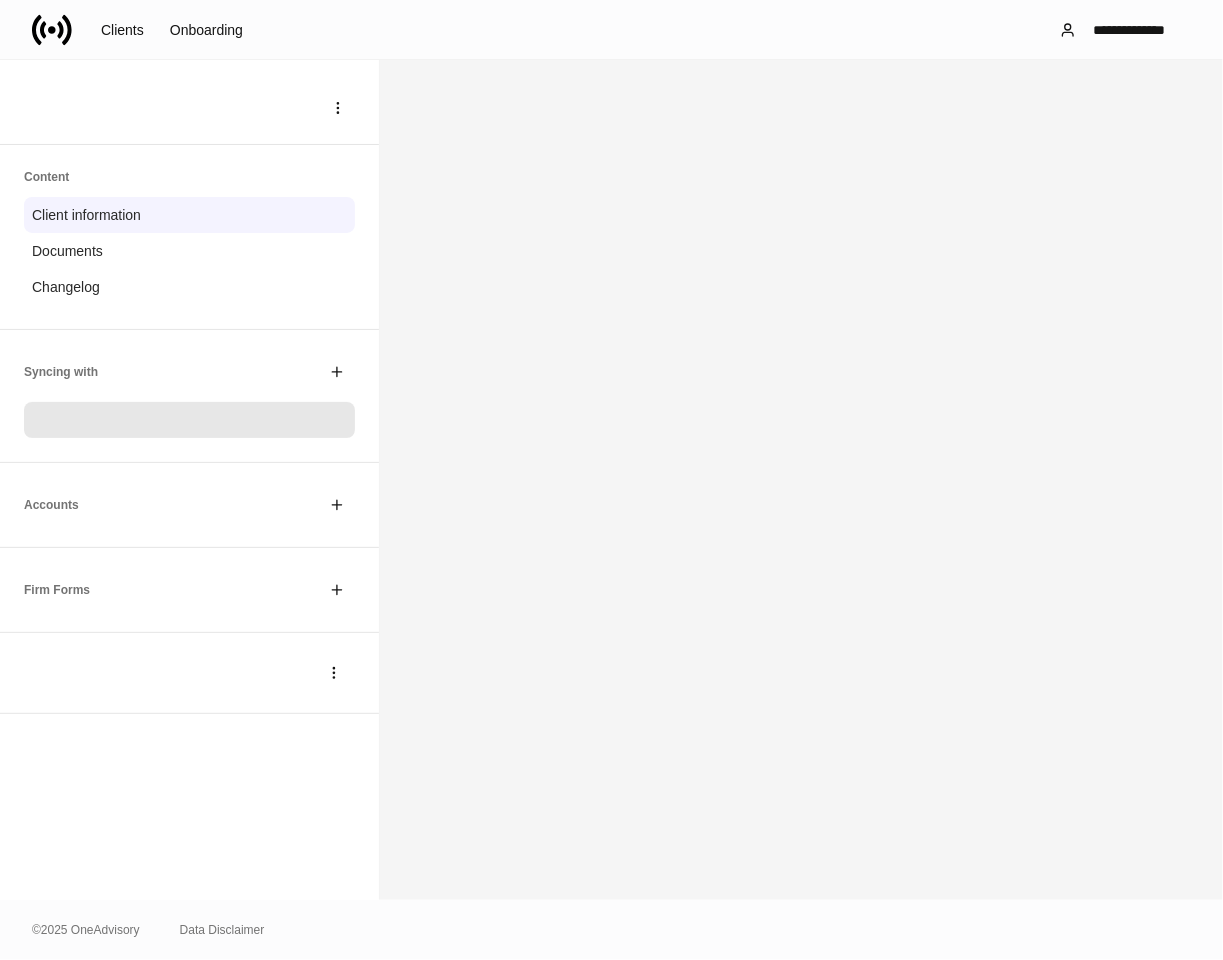 scroll, scrollTop: 0, scrollLeft: 0, axis: both 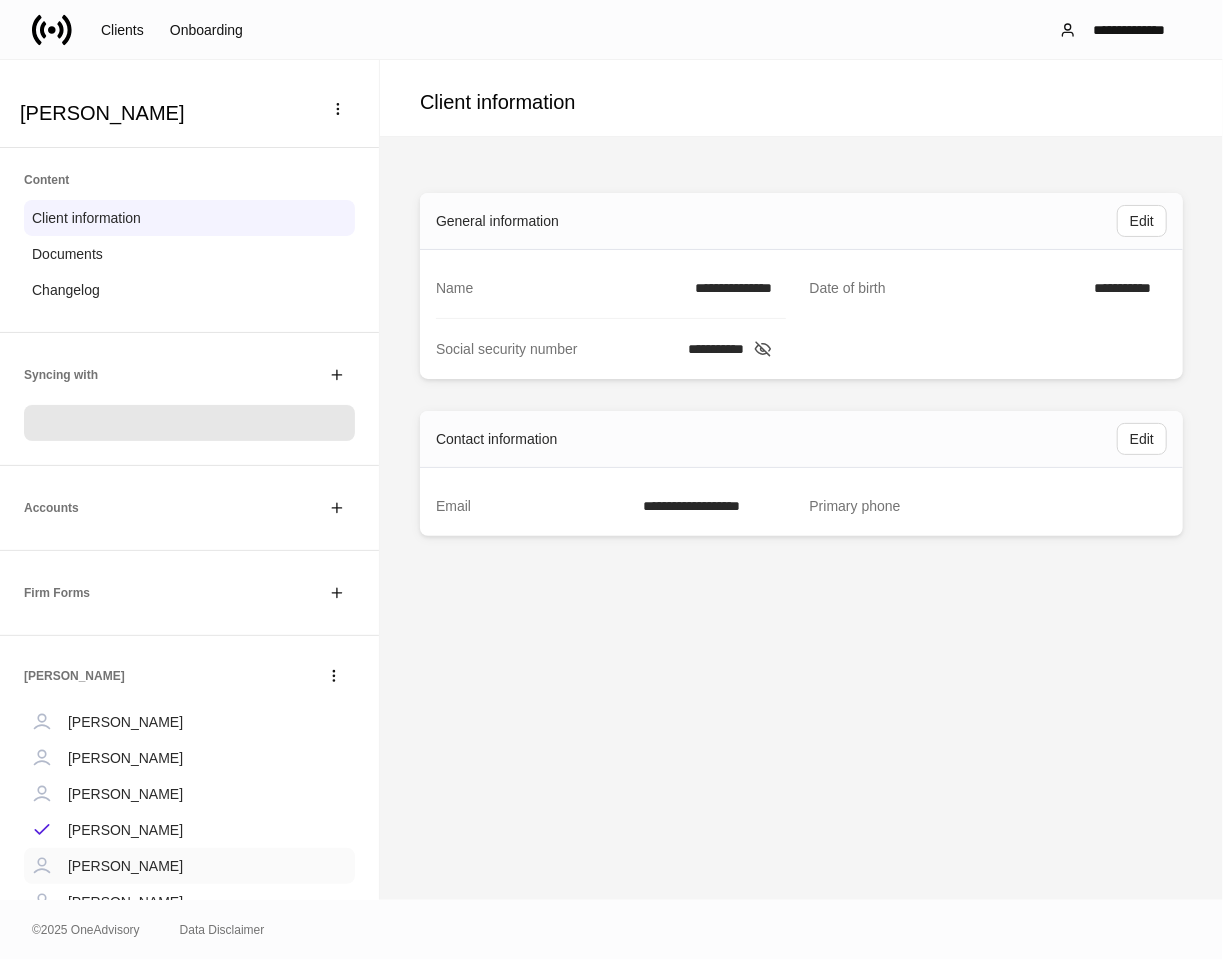 click on "[PERSON_NAME]" at bounding box center (125, 866) 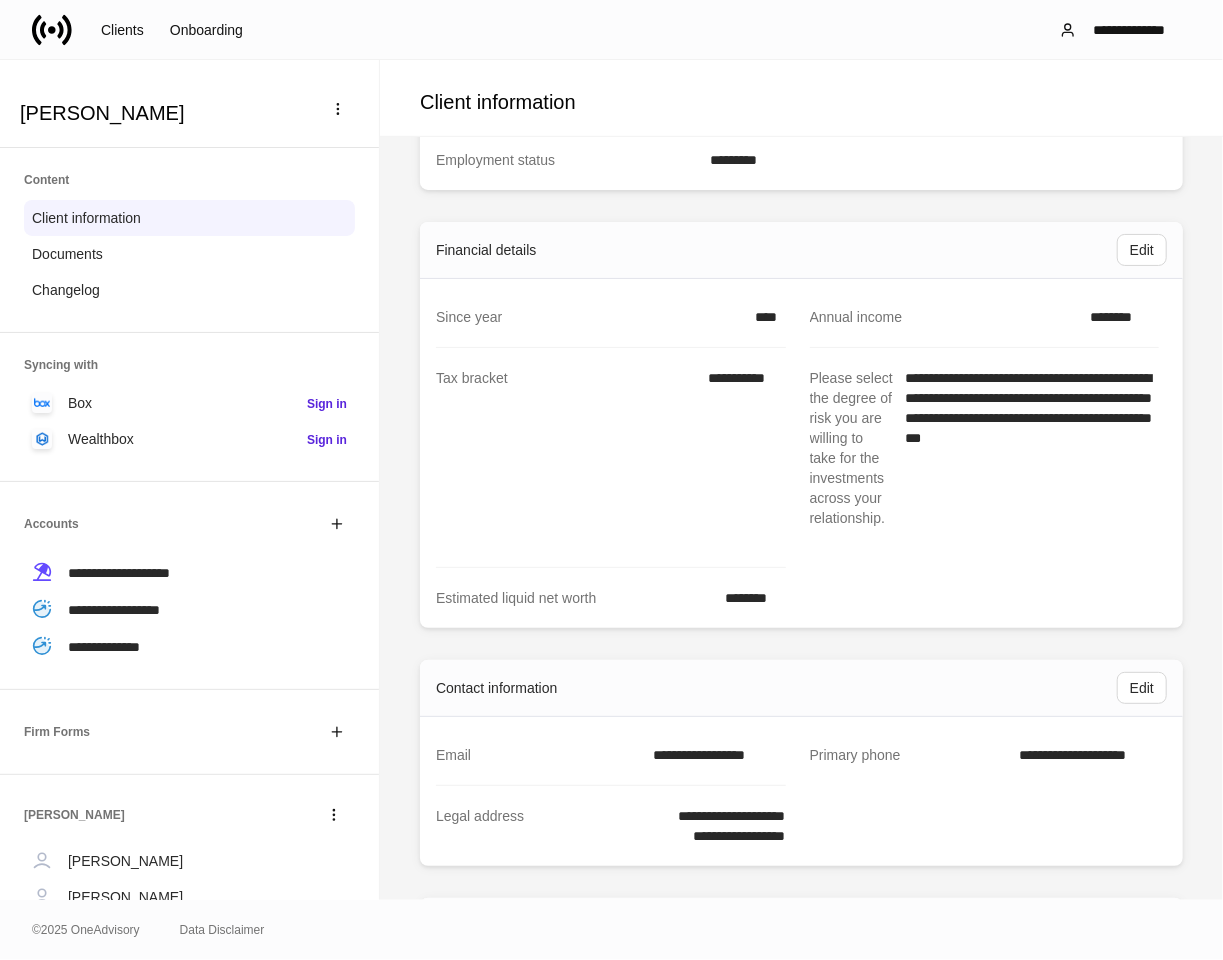 scroll, scrollTop: 0, scrollLeft: 0, axis: both 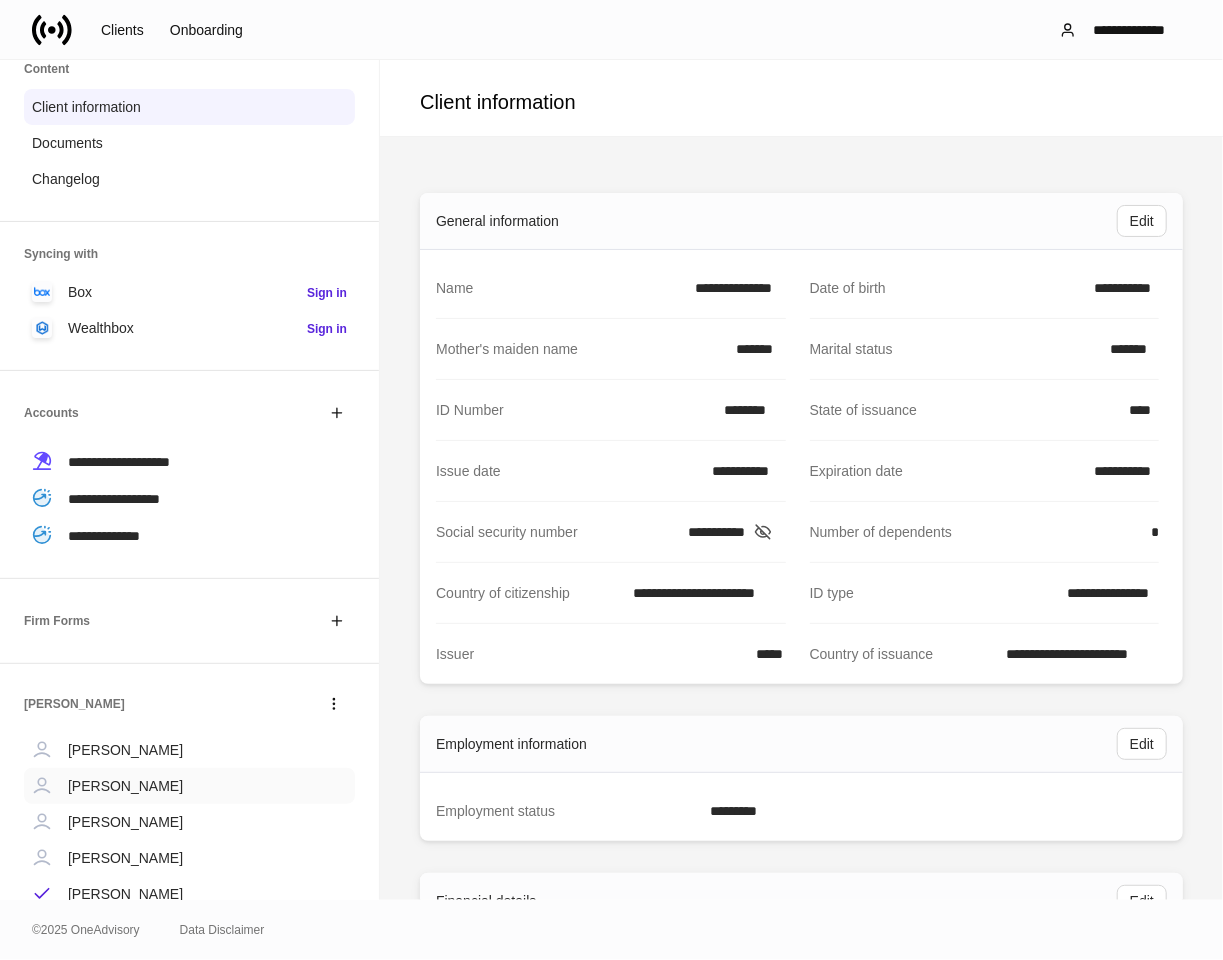 click on "[PERSON_NAME]" at bounding box center (125, 786) 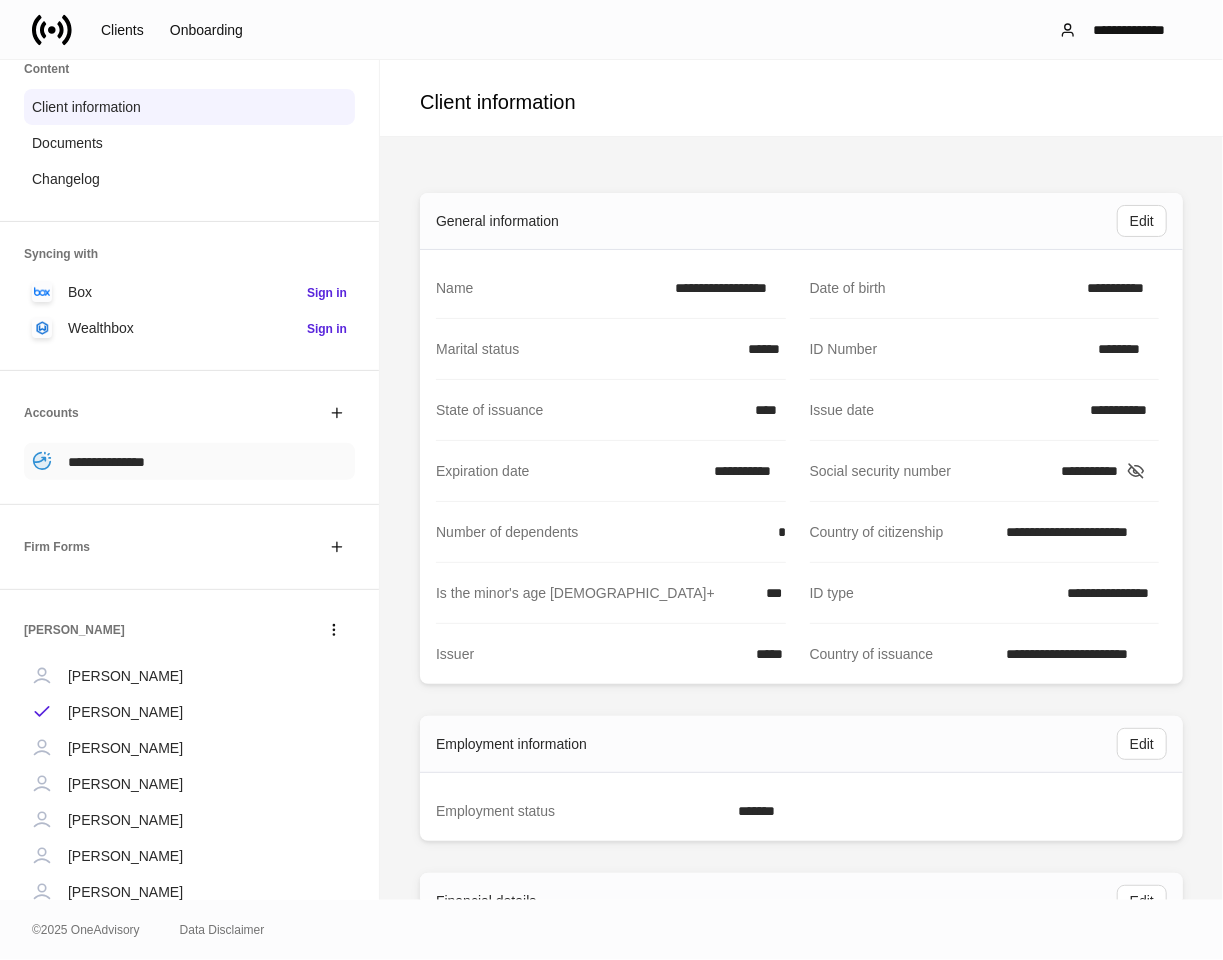 click on "**********" at bounding box center [106, 462] 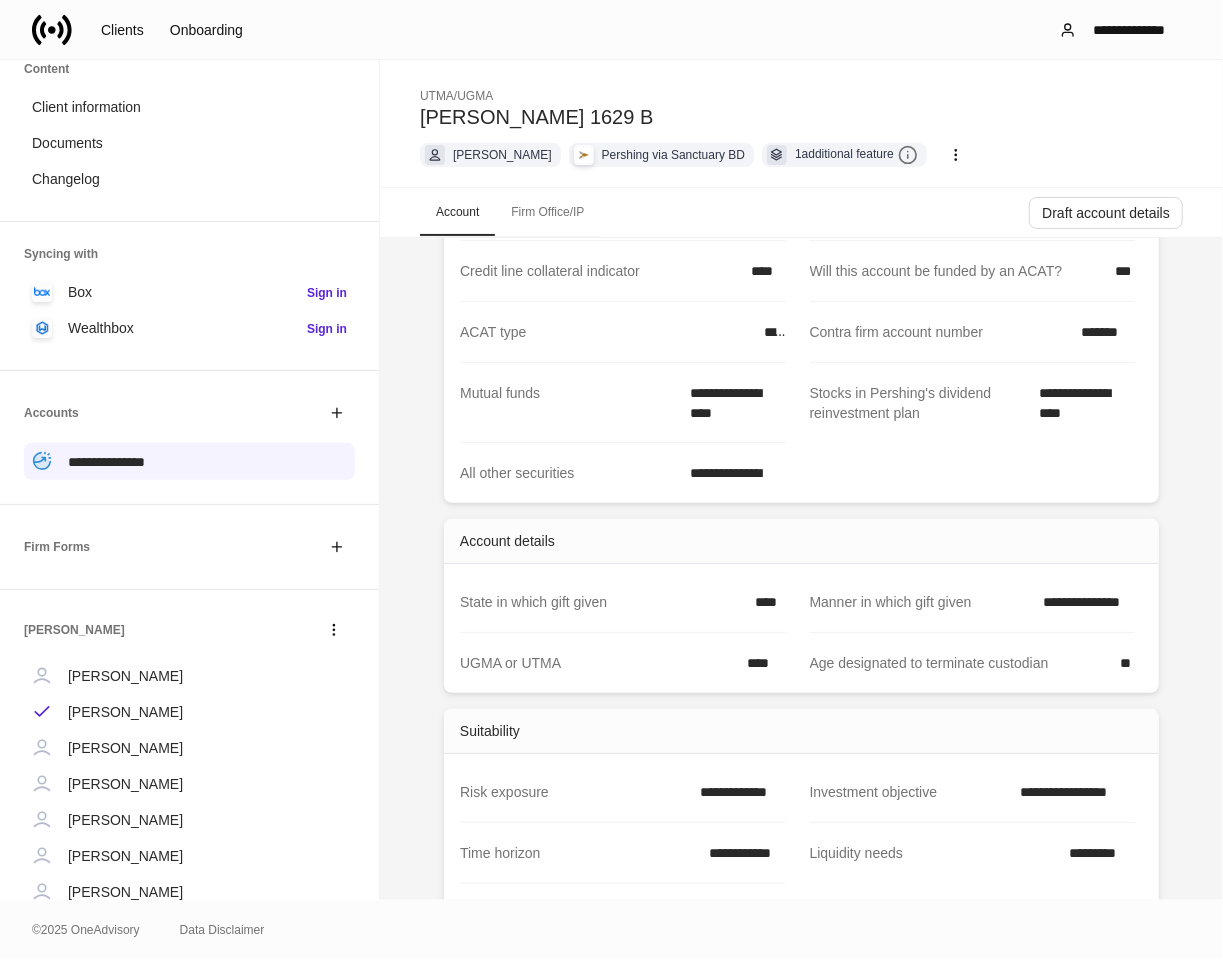scroll, scrollTop: 444, scrollLeft: 0, axis: vertical 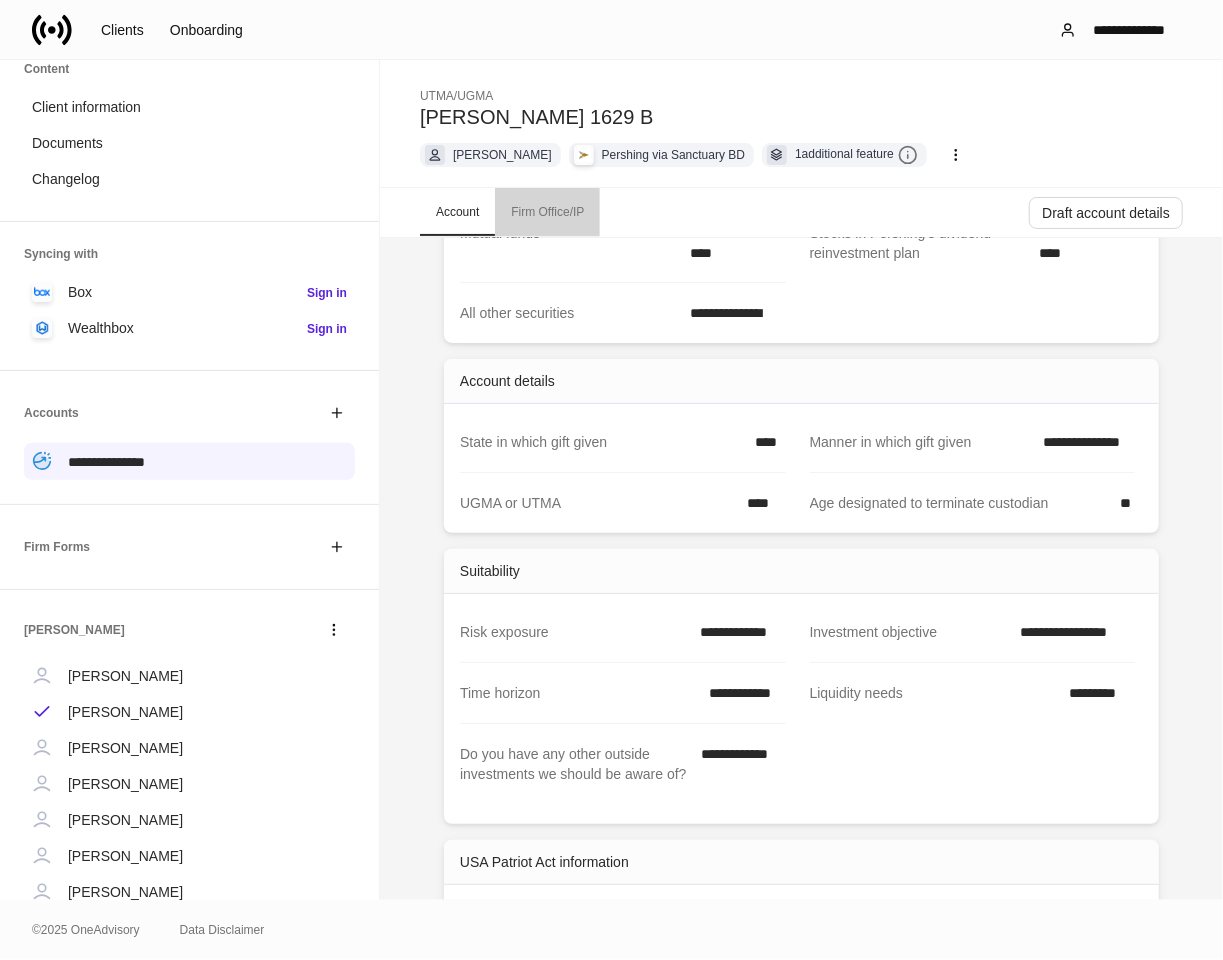 click on "Firm Office/IP" at bounding box center (547, 212) 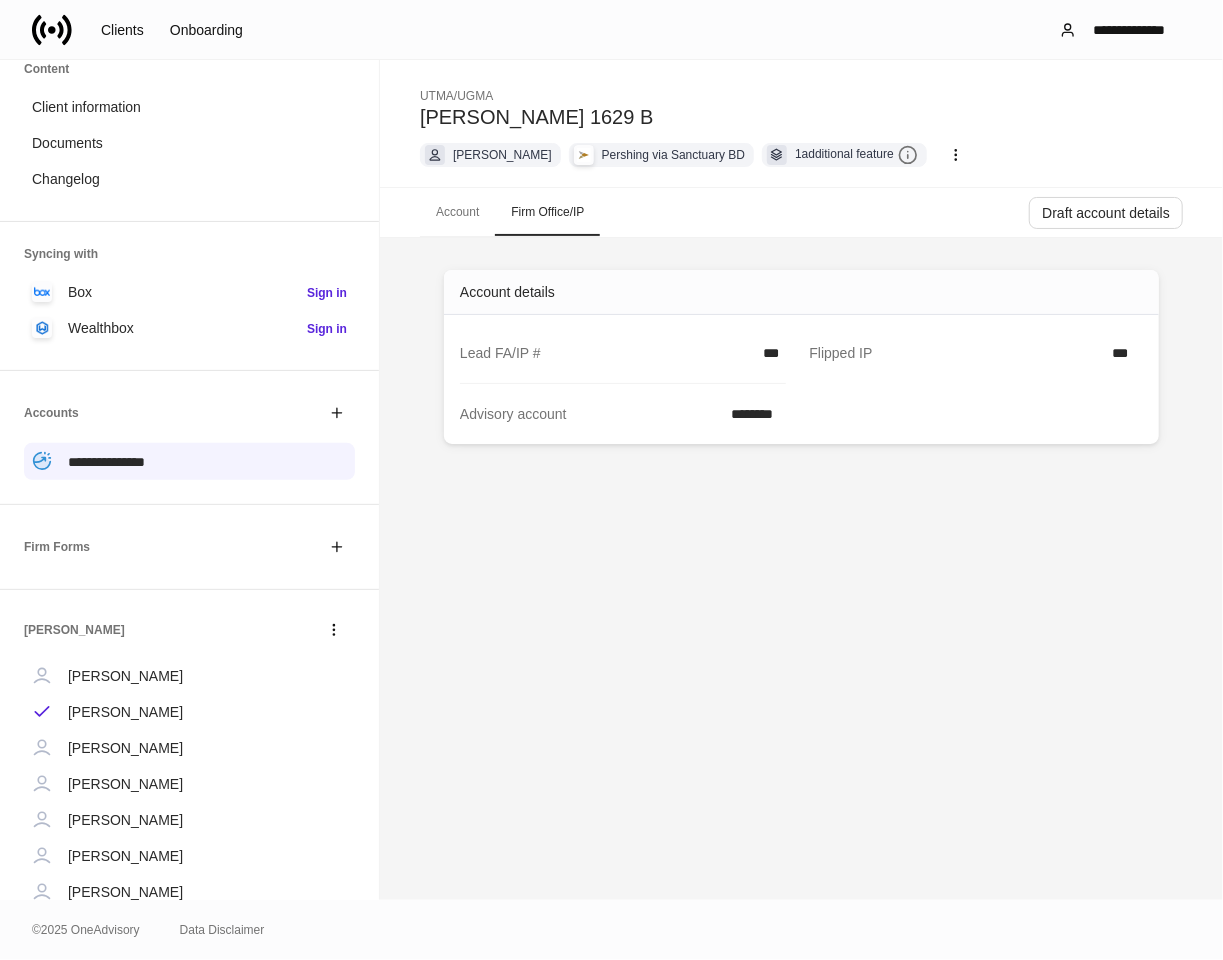 click on "Account" at bounding box center (457, 212) 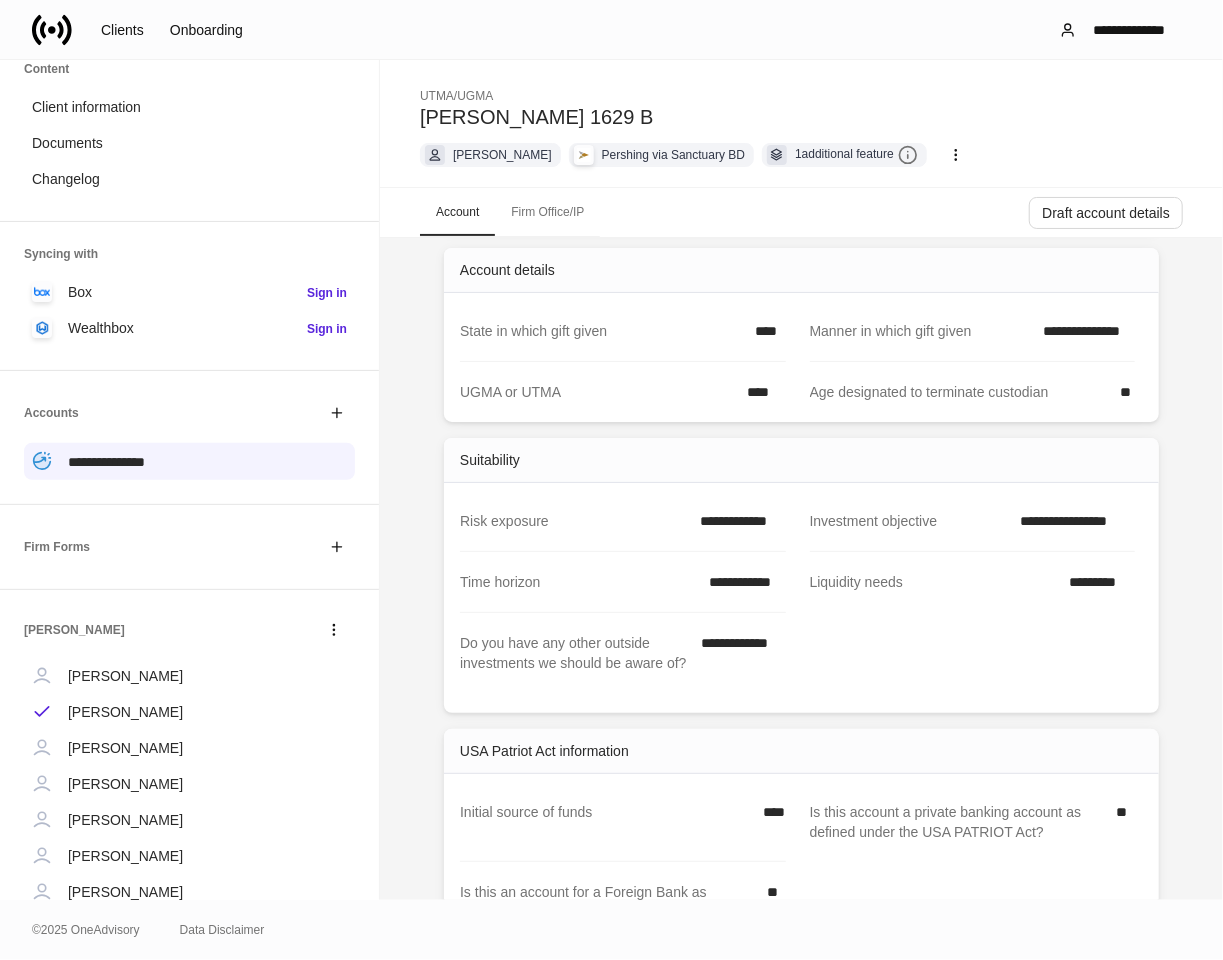 scroll, scrollTop: 792, scrollLeft: 0, axis: vertical 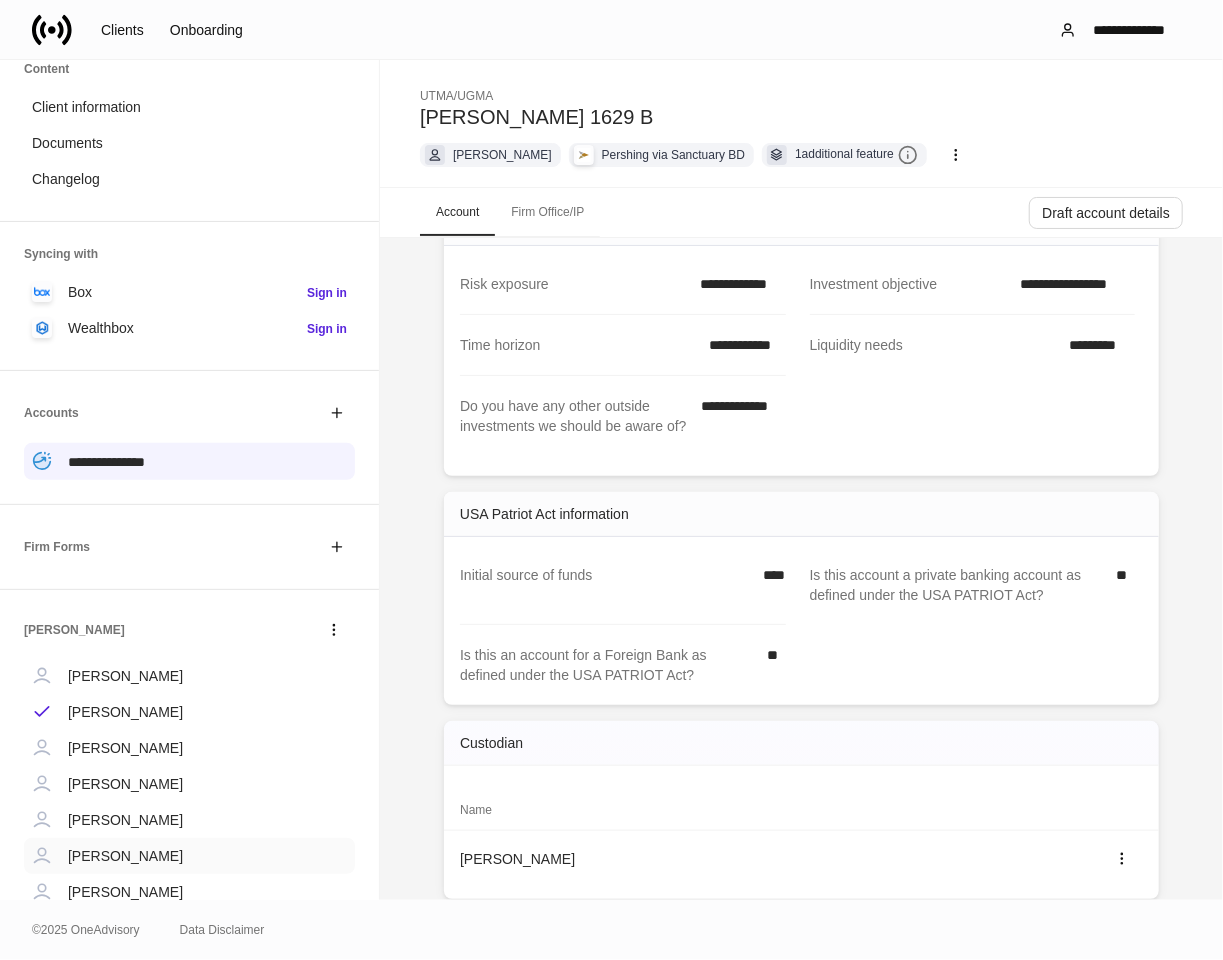 click on "[PERSON_NAME]" at bounding box center (125, 856) 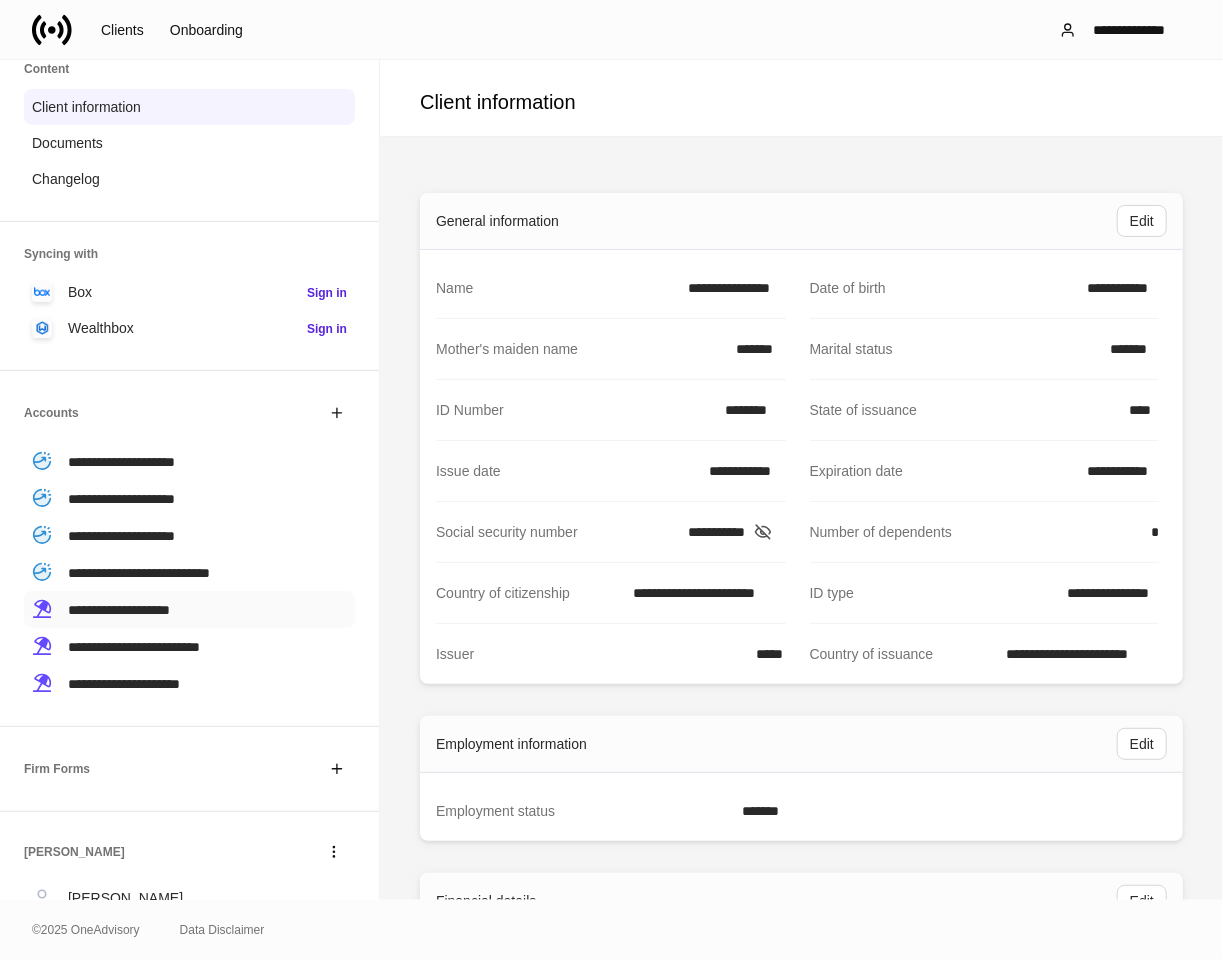 click on "**********" at bounding box center (119, 610) 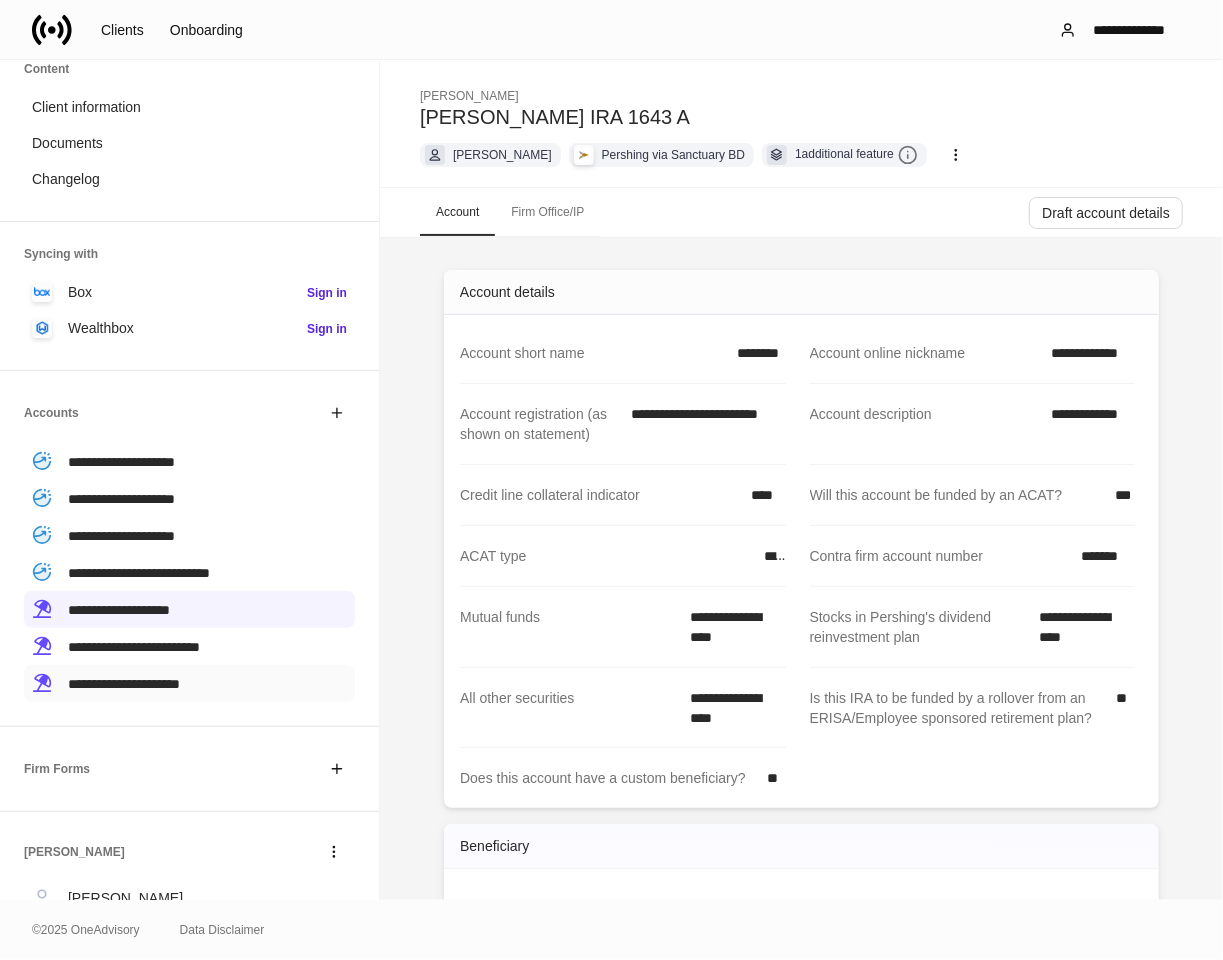 click on "**********" at bounding box center [124, 684] 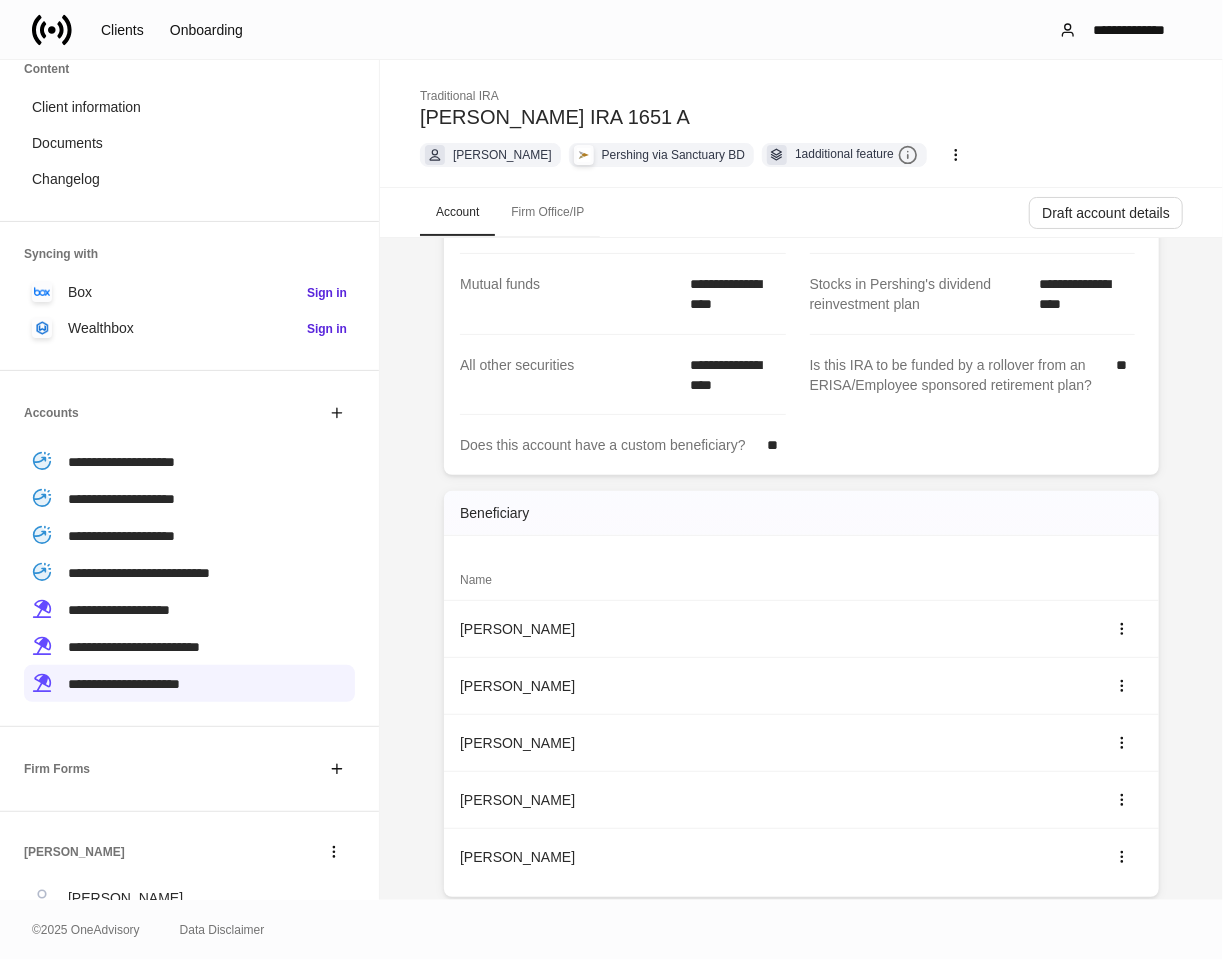 scroll, scrollTop: 444, scrollLeft: 0, axis: vertical 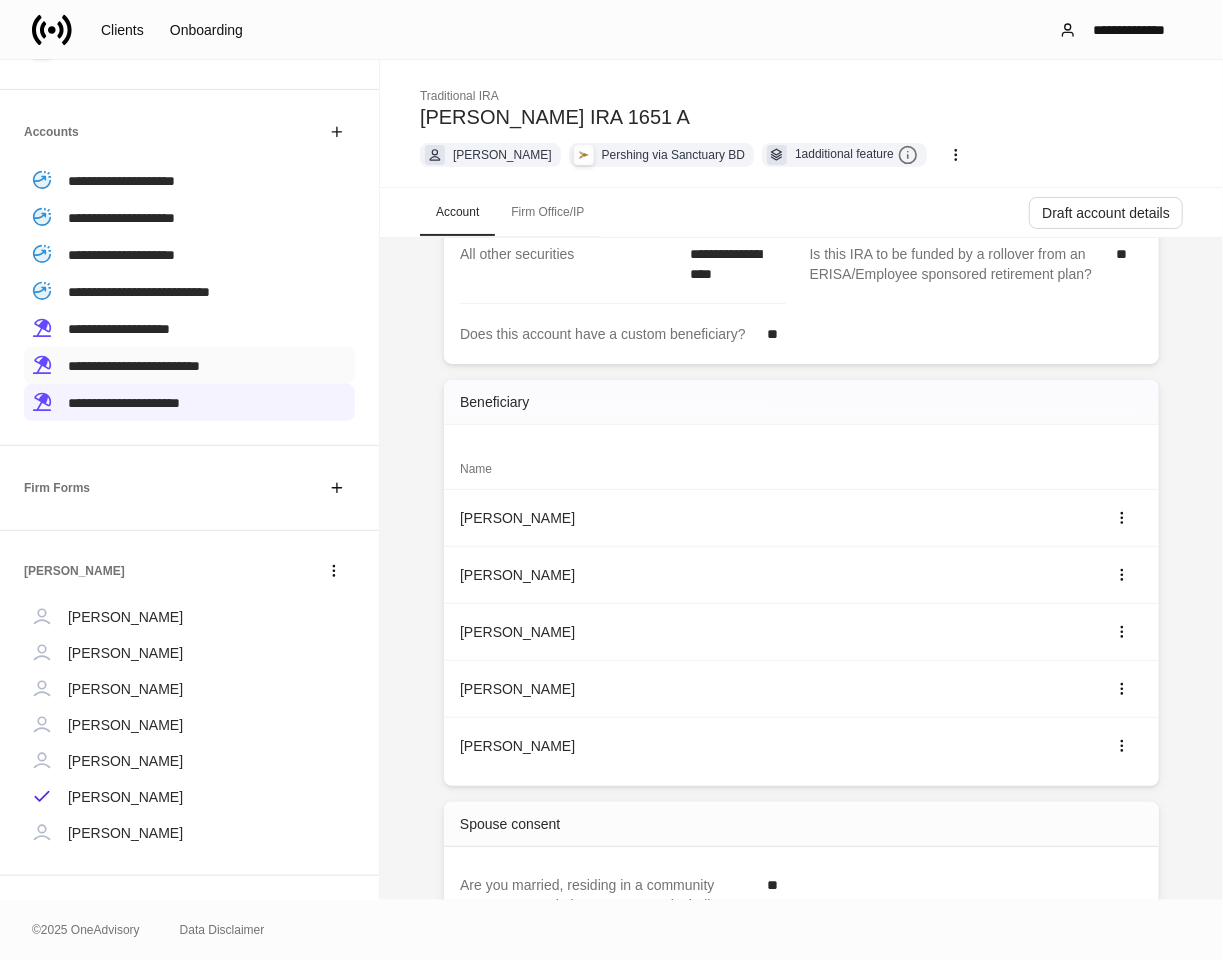click on "**********" at bounding box center [134, 366] 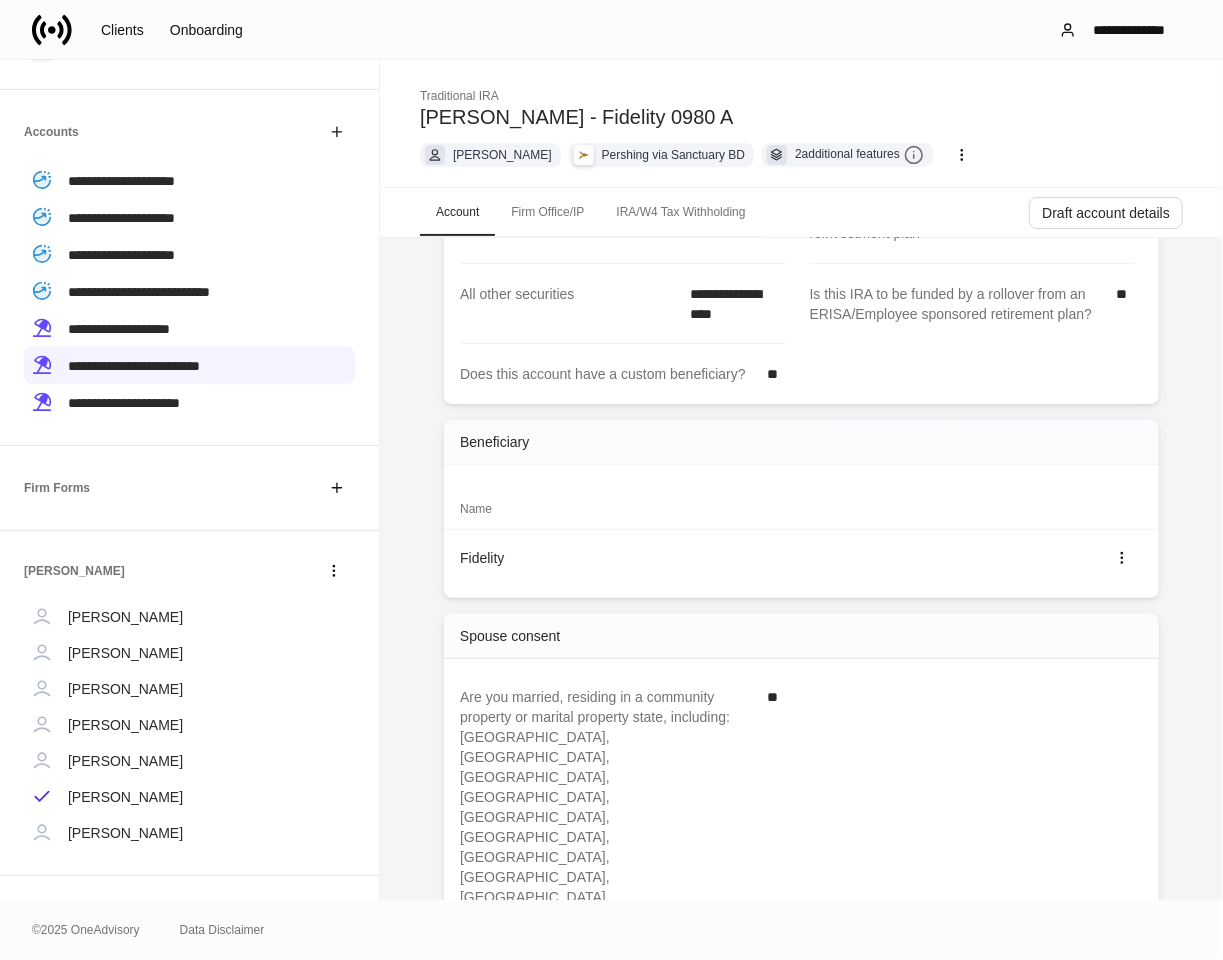 scroll, scrollTop: 444, scrollLeft: 0, axis: vertical 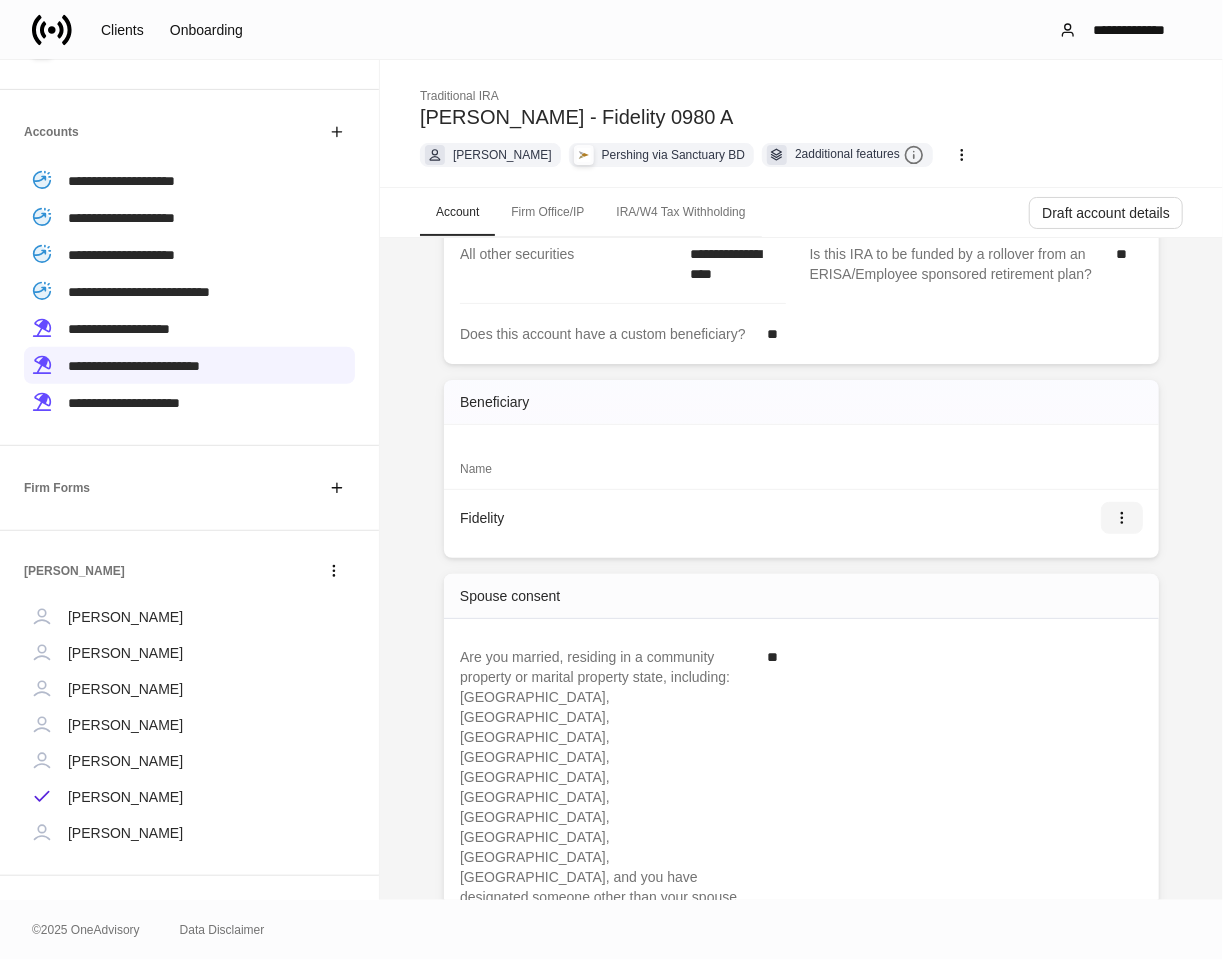 click 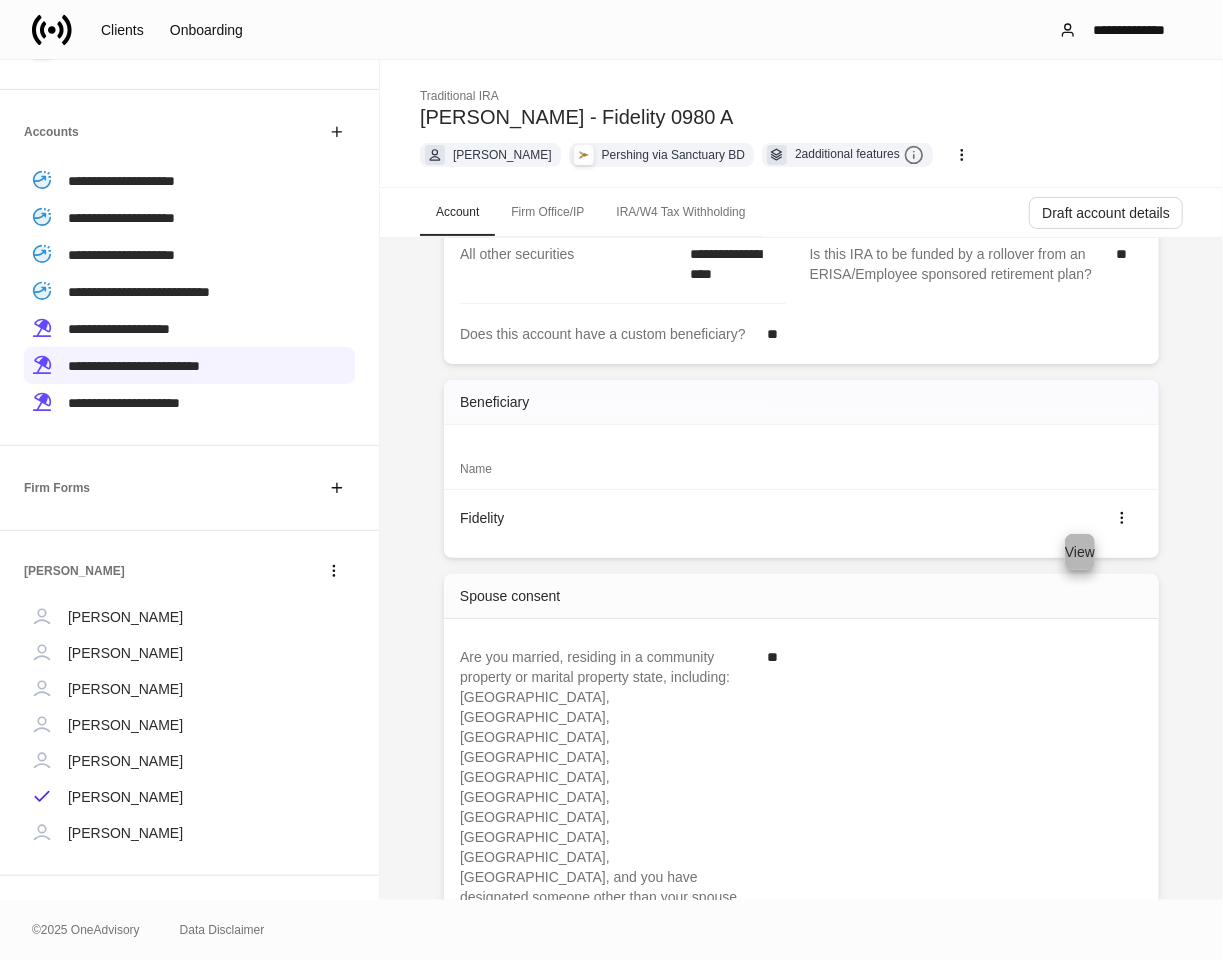 click on "View" at bounding box center [1080, 552] 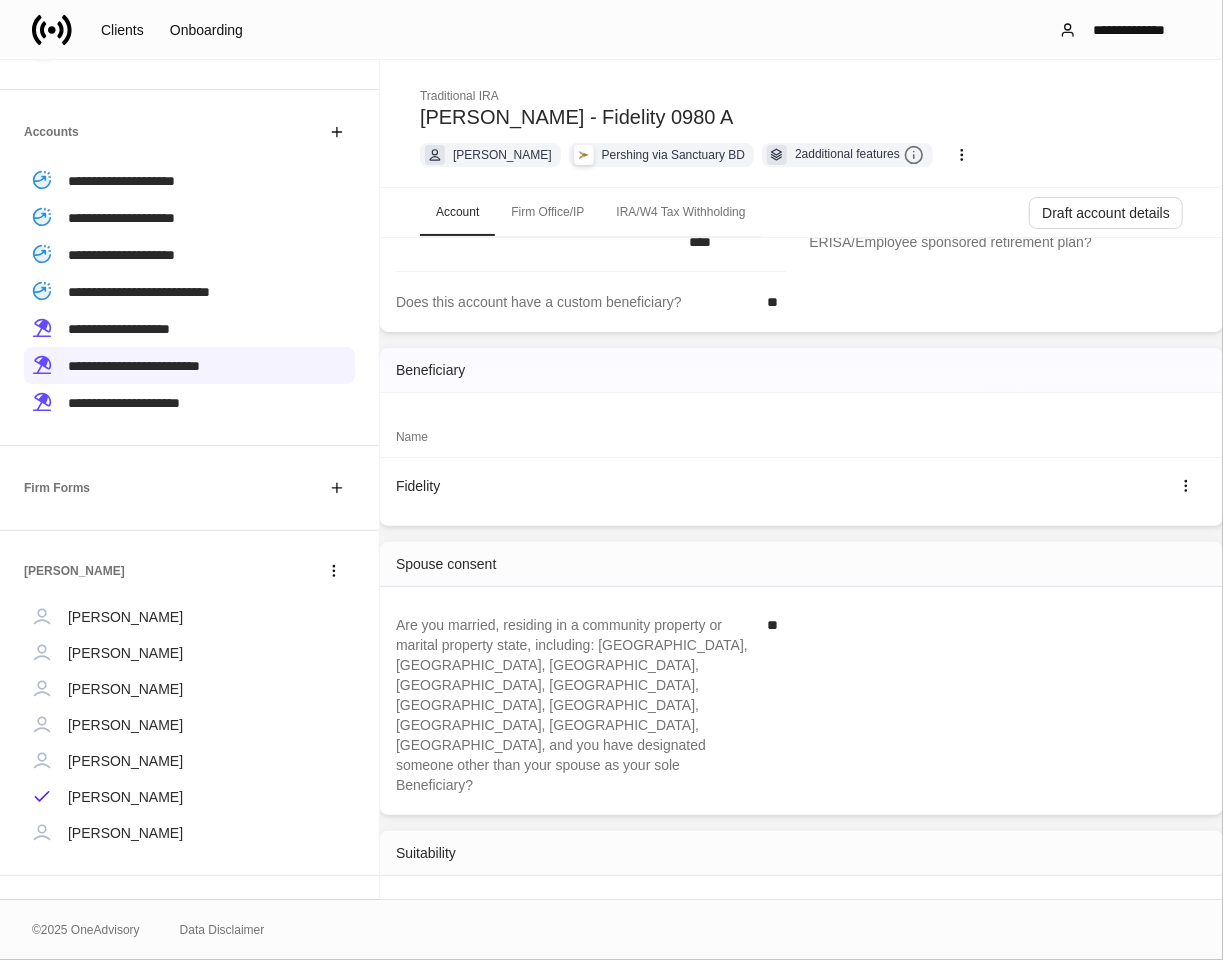 scroll, scrollTop: 0, scrollLeft: 0, axis: both 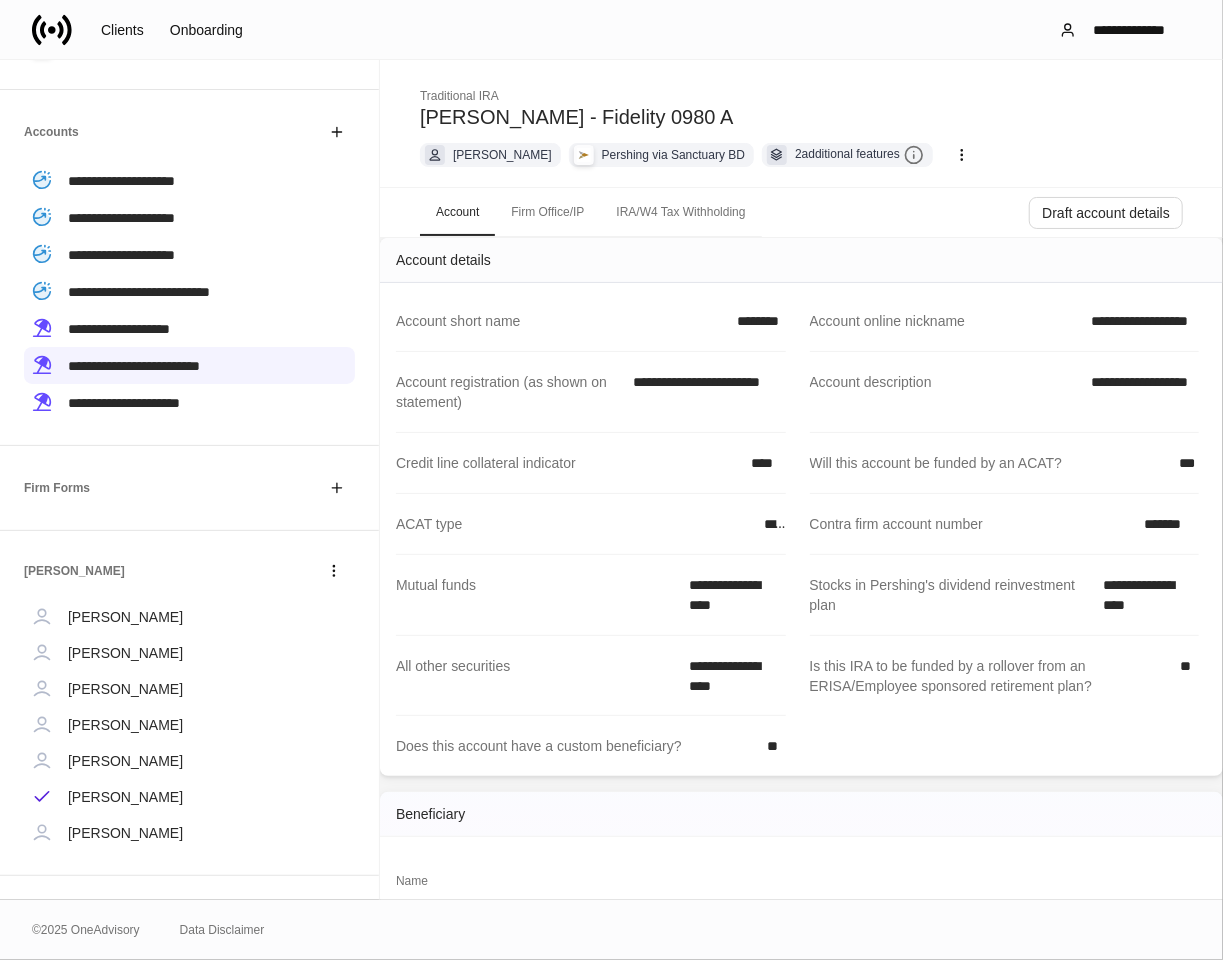 click 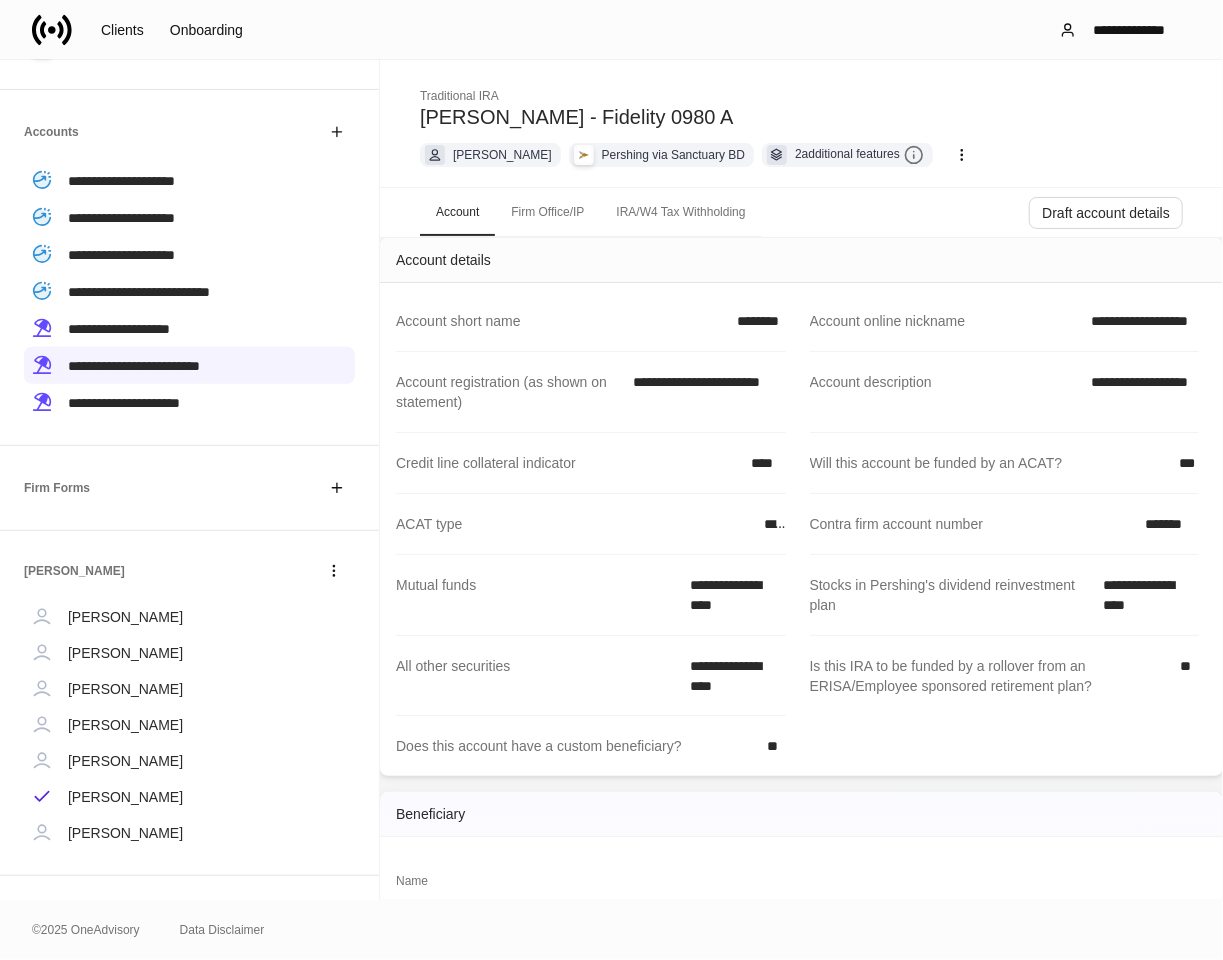 scroll, scrollTop: 393, scrollLeft: 0, axis: vertical 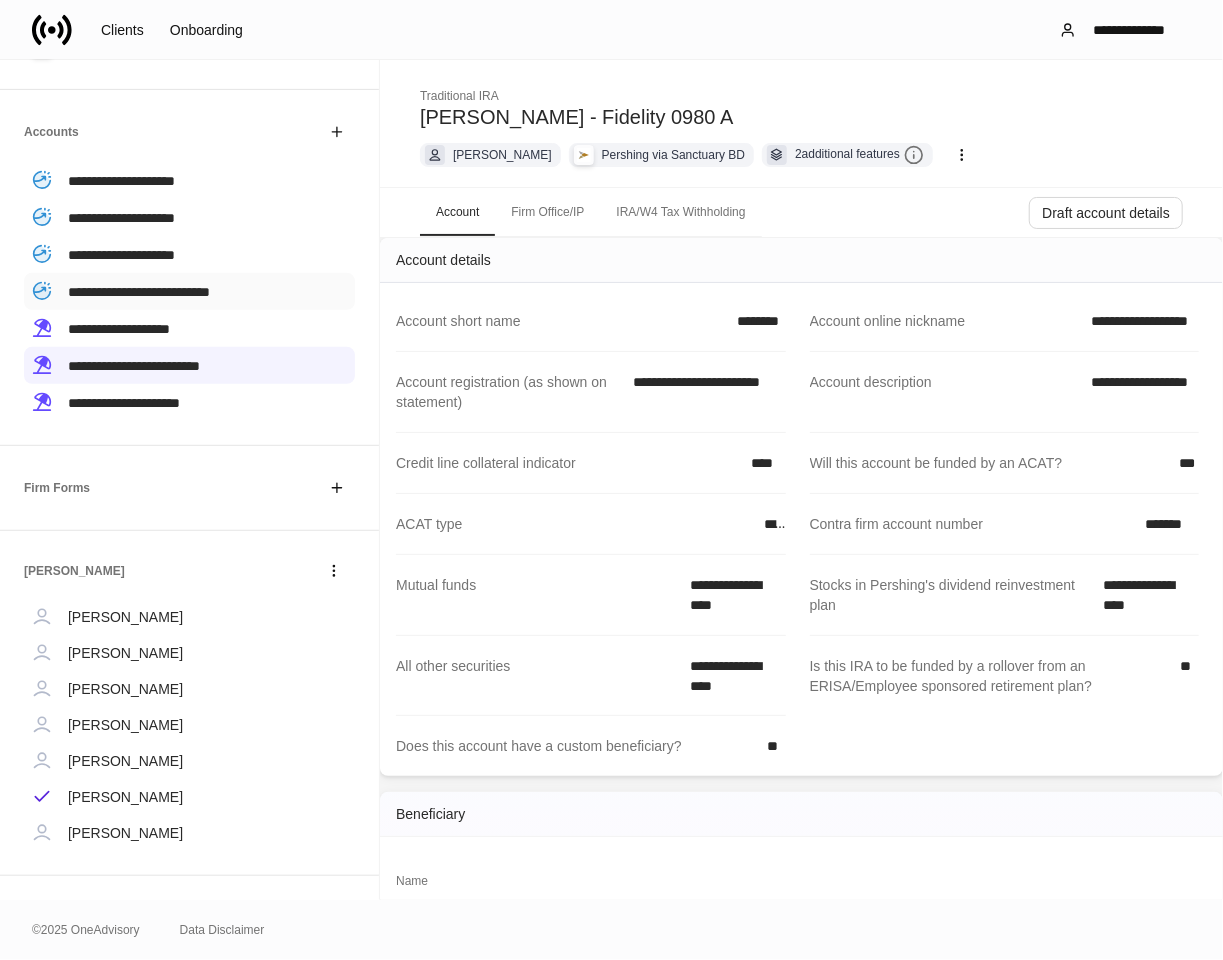 click on "**********" at bounding box center [139, 292] 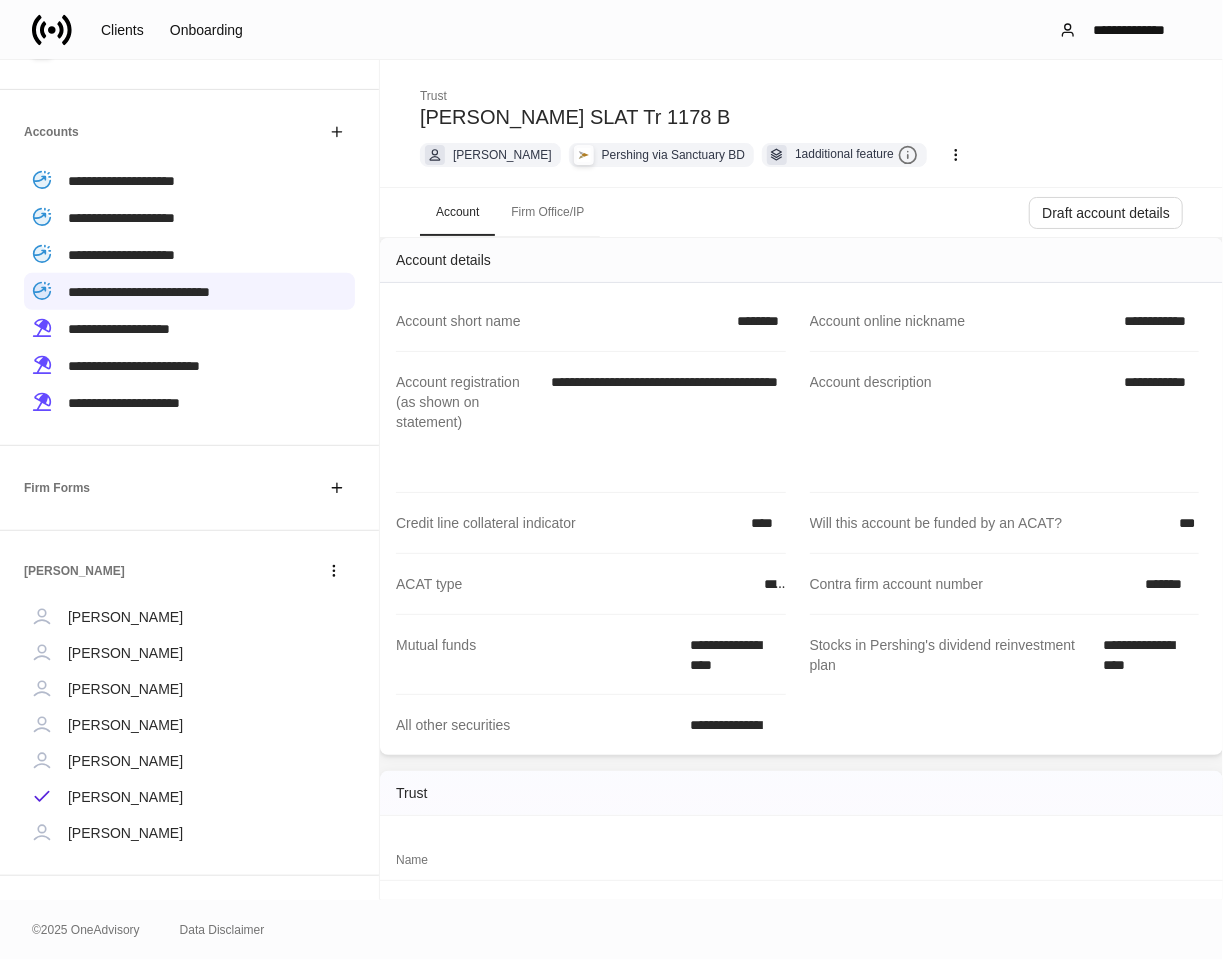 scroll, scrollTop: 444, scrollLeft: 0, axis: vertical 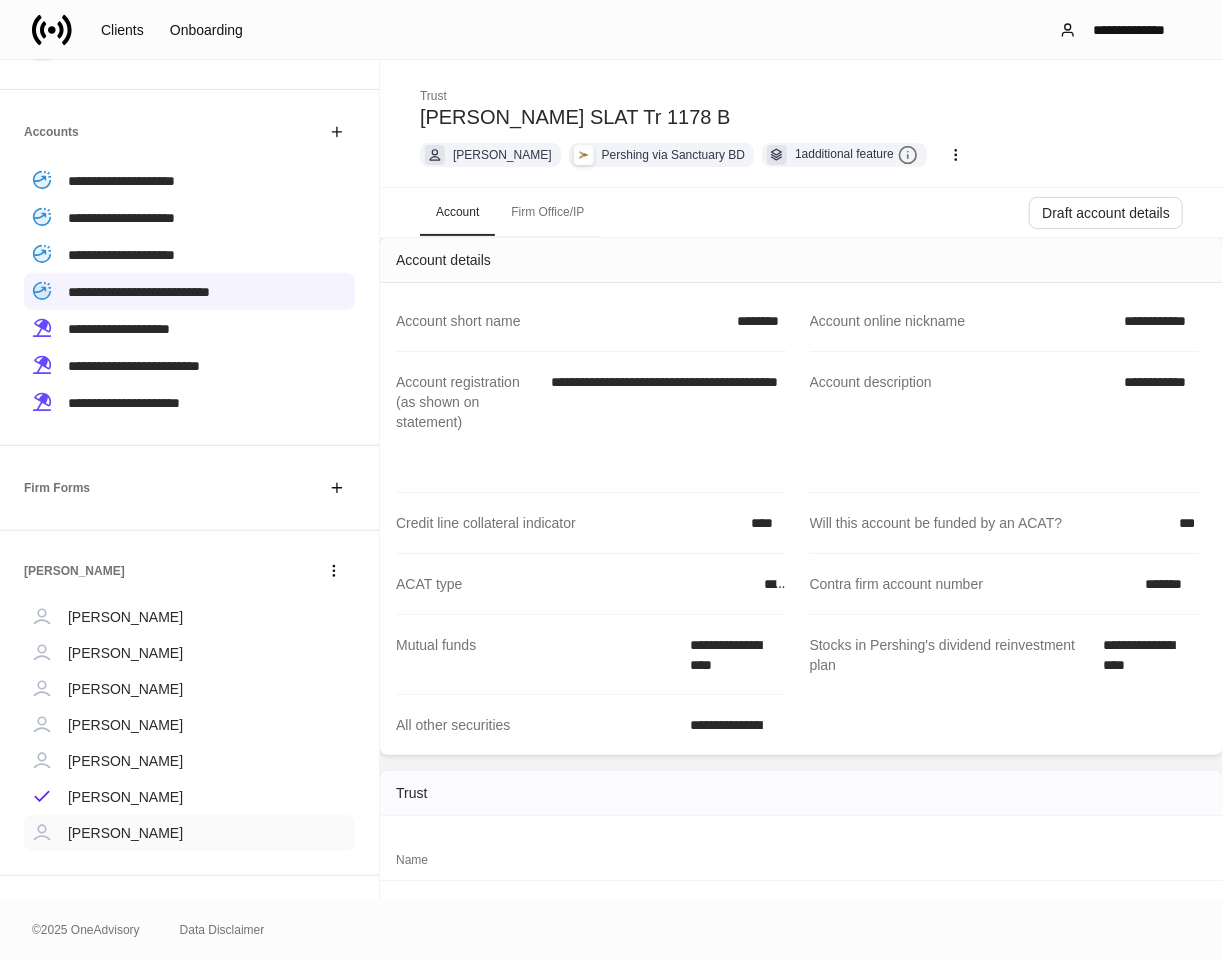 click on "[PERSON_NAME]" at bounding box center [125, 833] 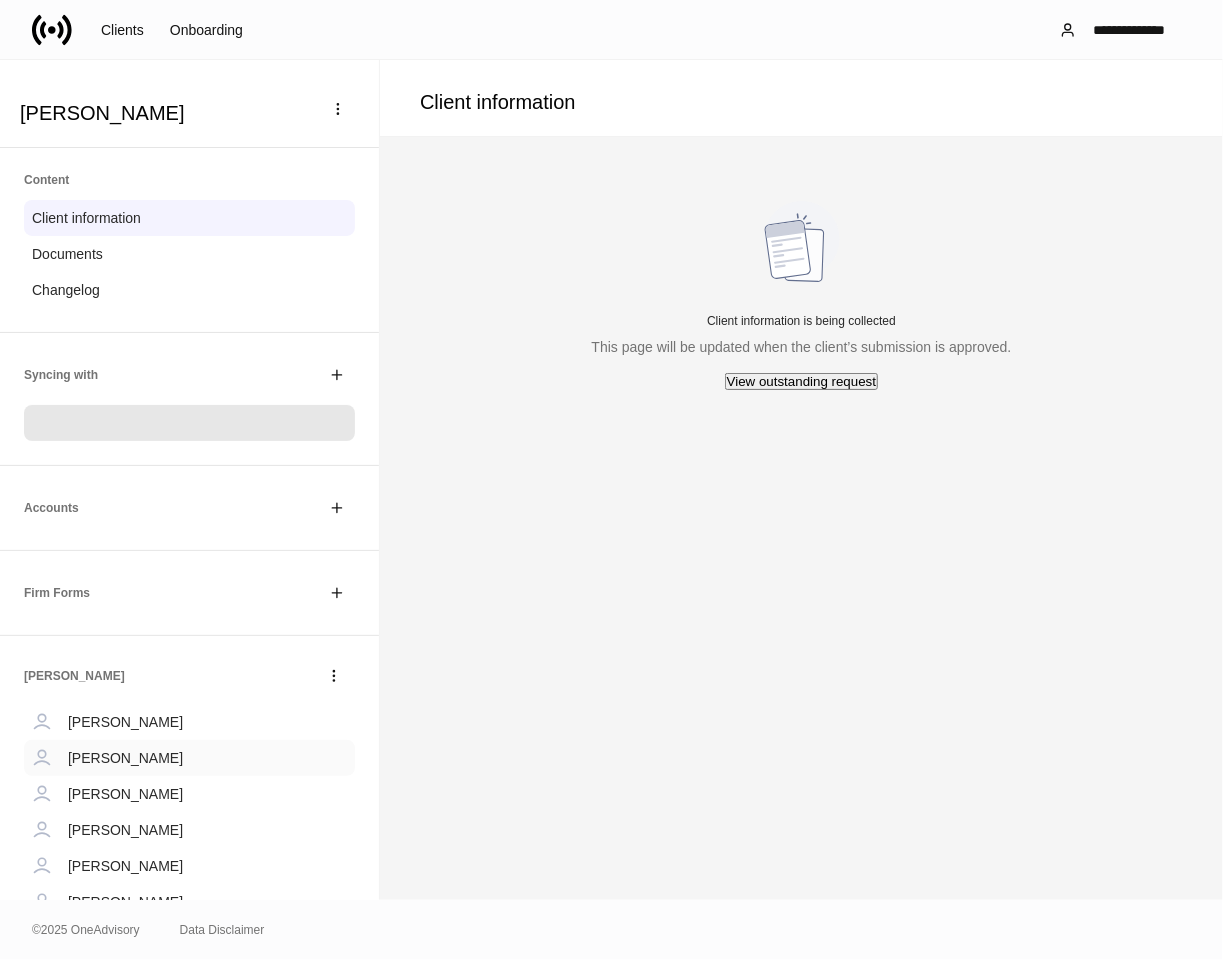 scroll, scrollTop: 111, scrollLeft: 0, axis: vertical 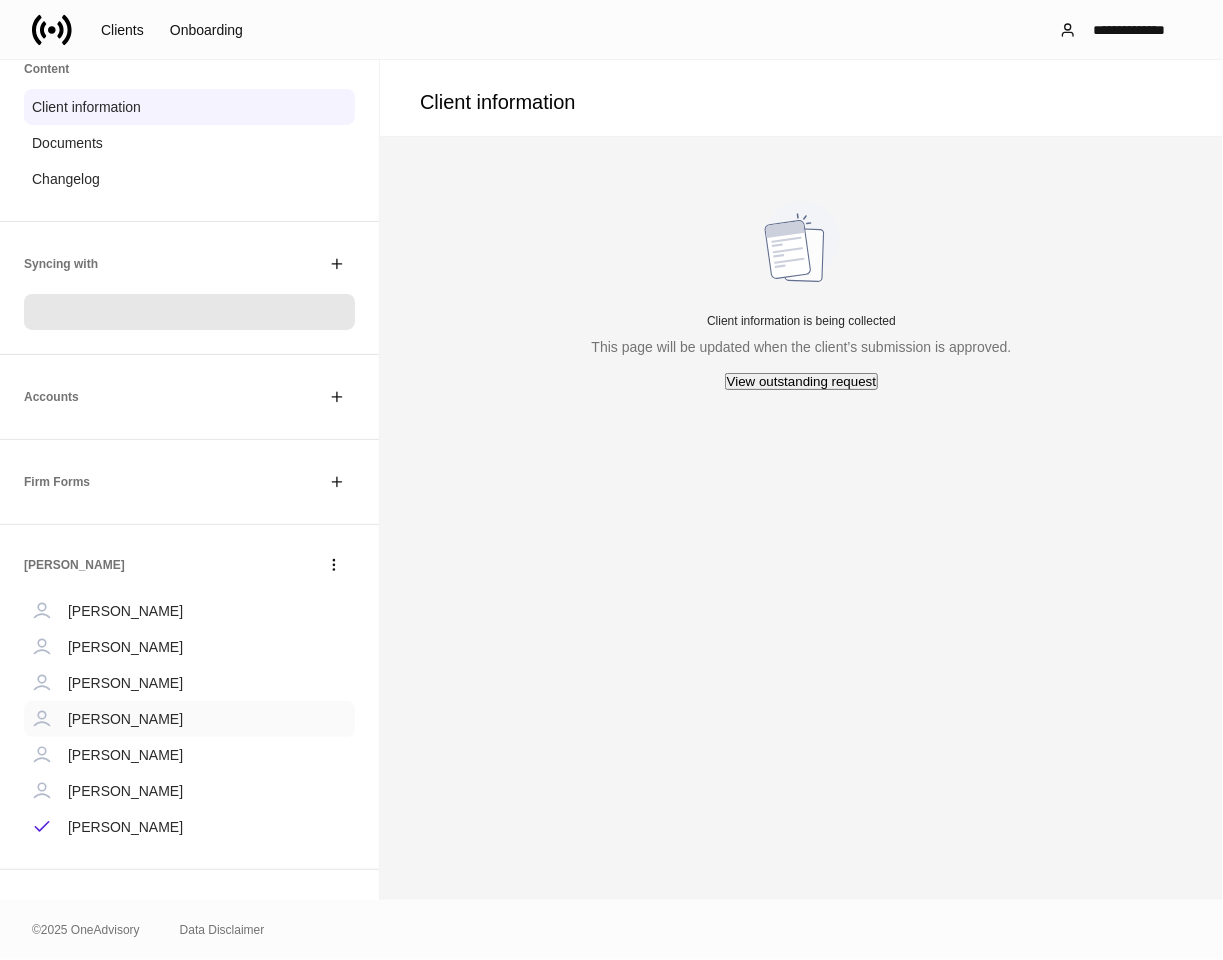 click on "[PERSON_NAME]" at bounding box center (125, 719) 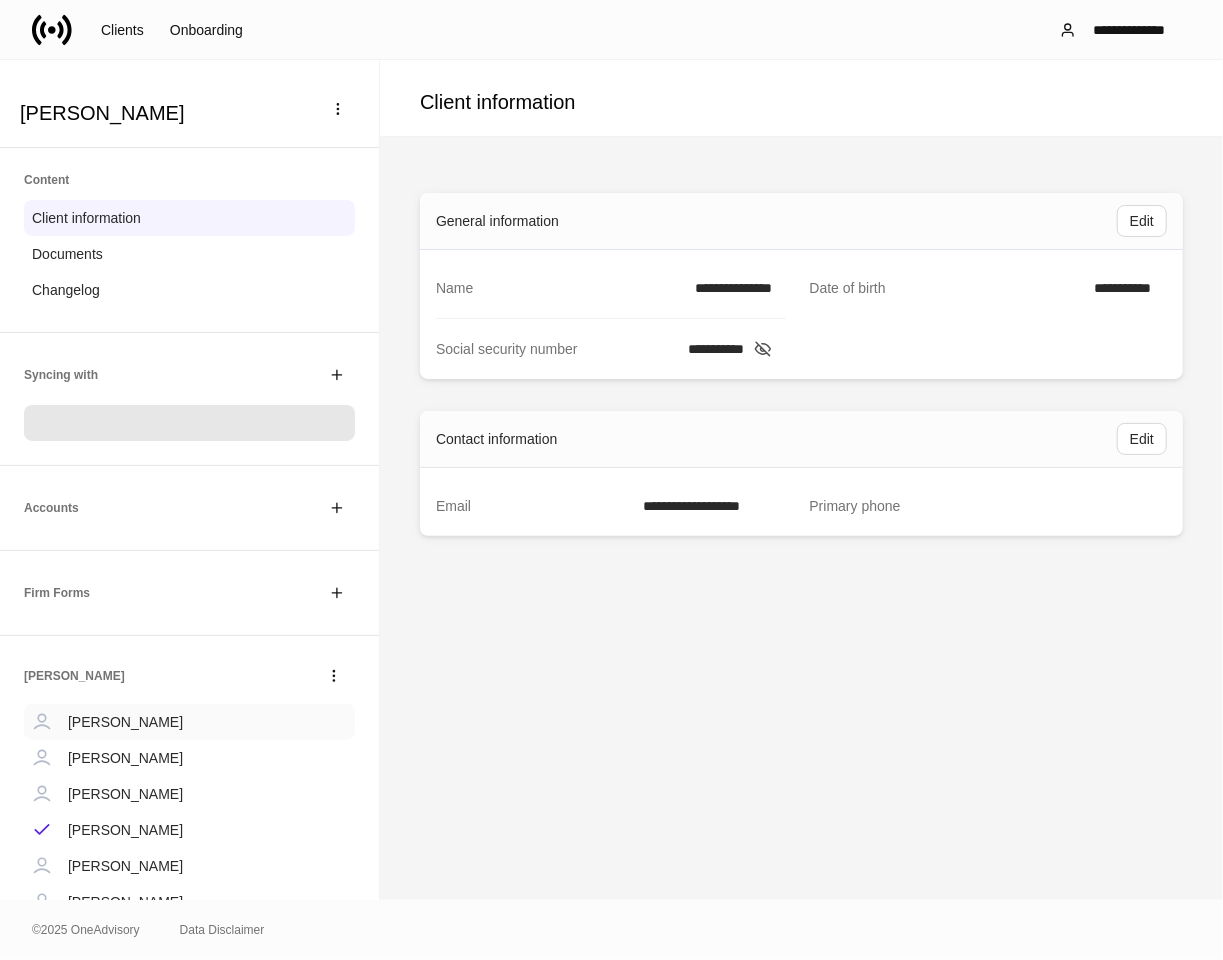 click on "[PERSON_NAME]" at bounding box center (125, 722) 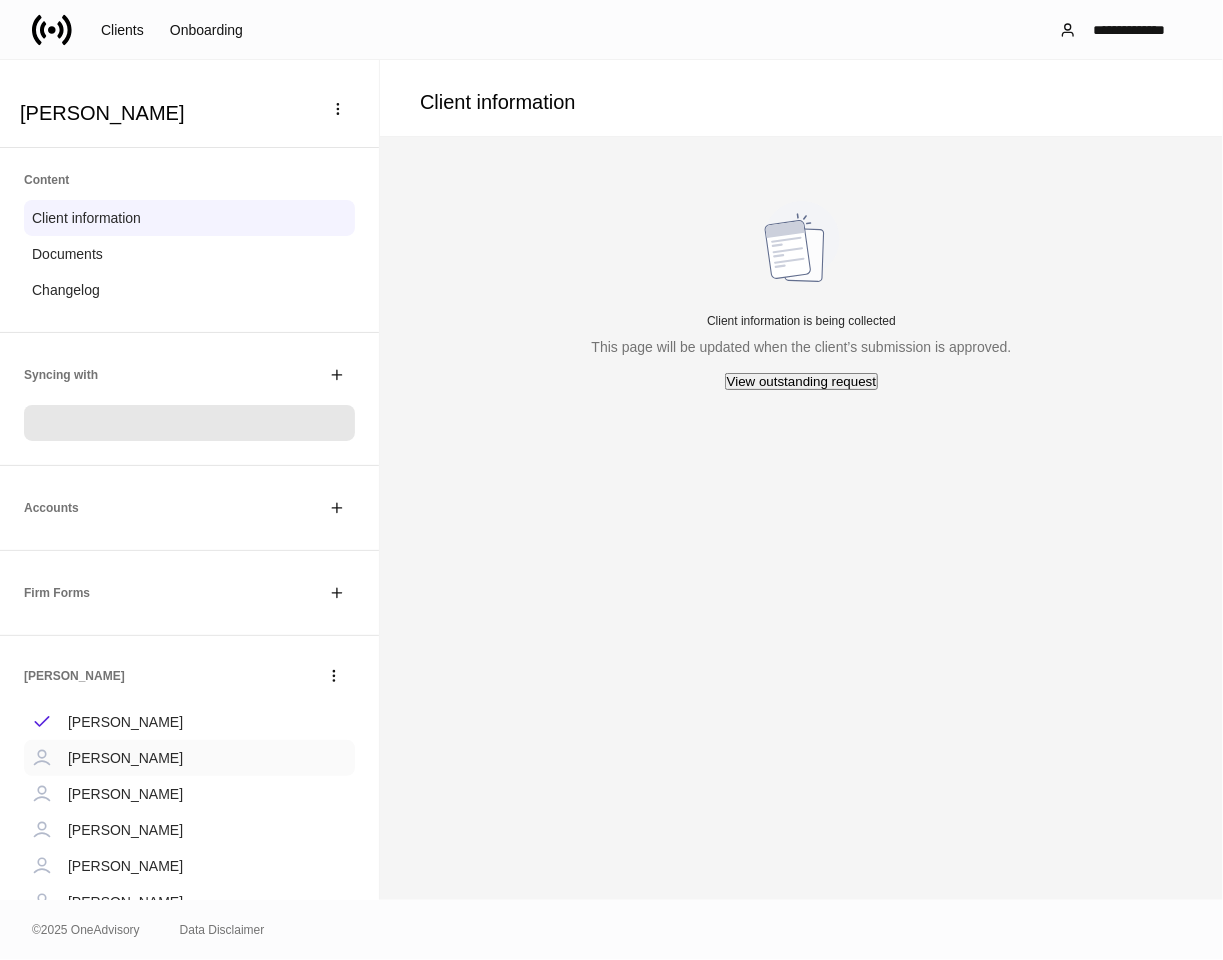 click on "[PERSON_NAME]" at bounding box center [125, 758] 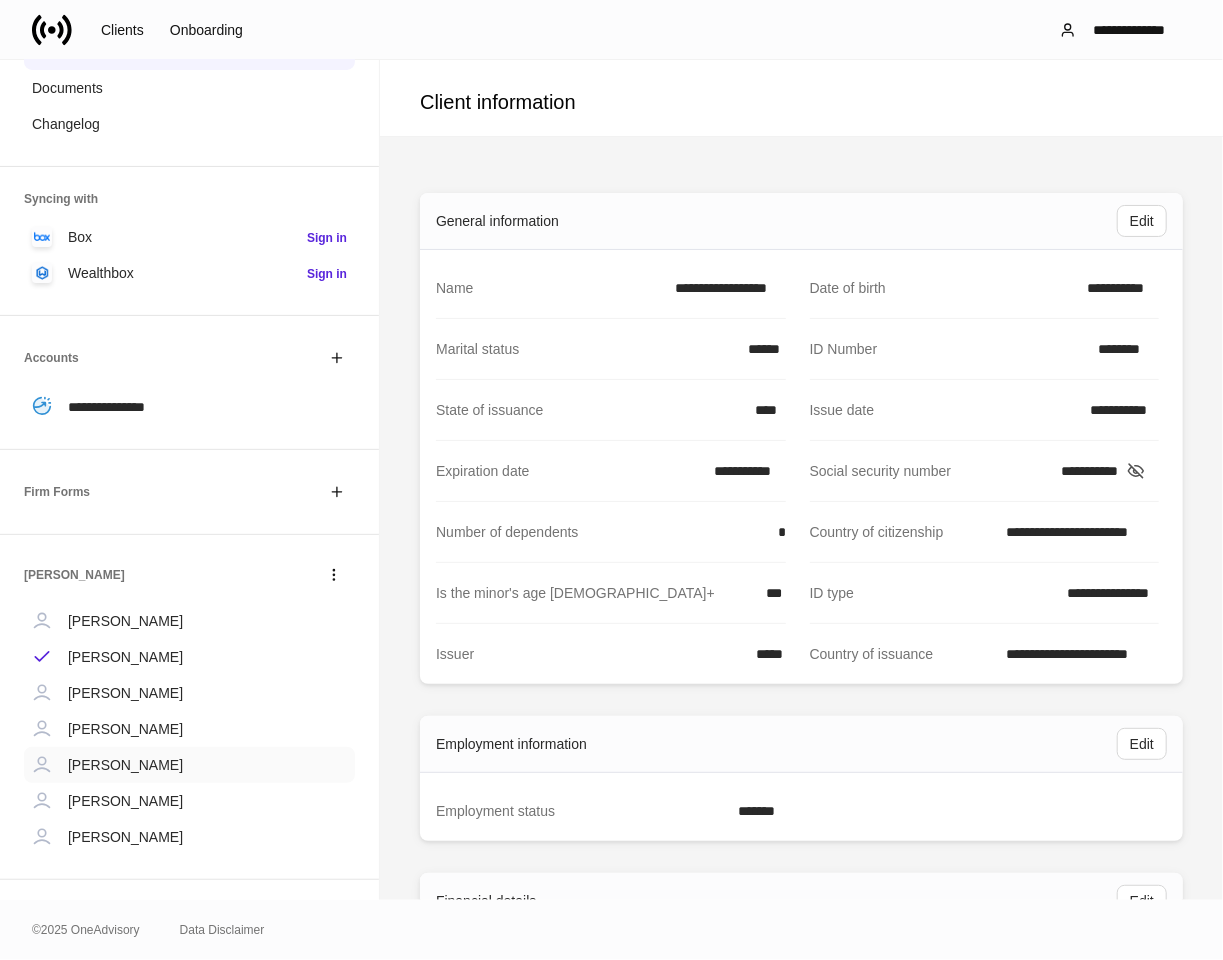 scroll, scrollTop: 176, scrollLeft: 0, axis: vertical 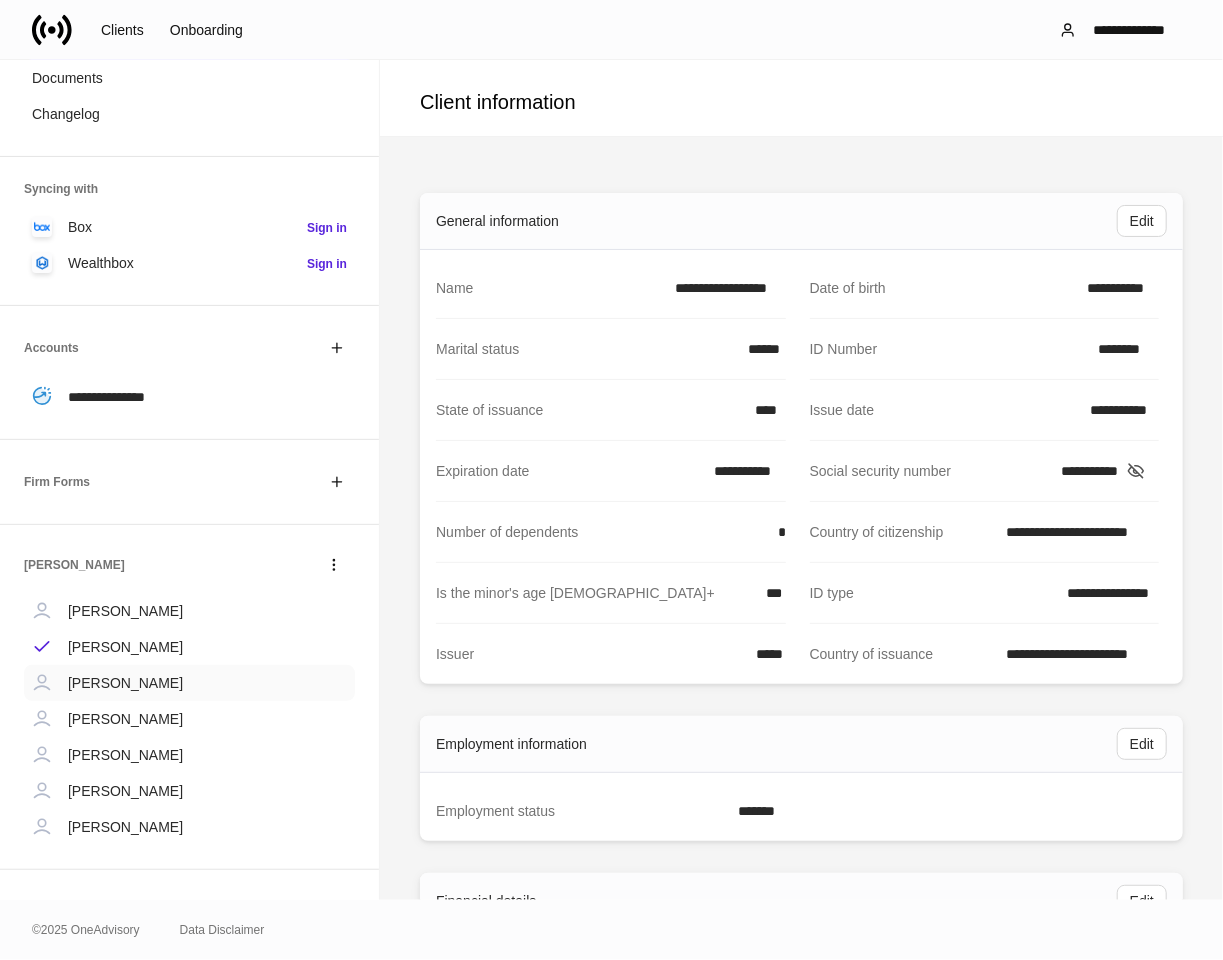 click on "[PERSON_NAME]" at bounding box center (125, 683) 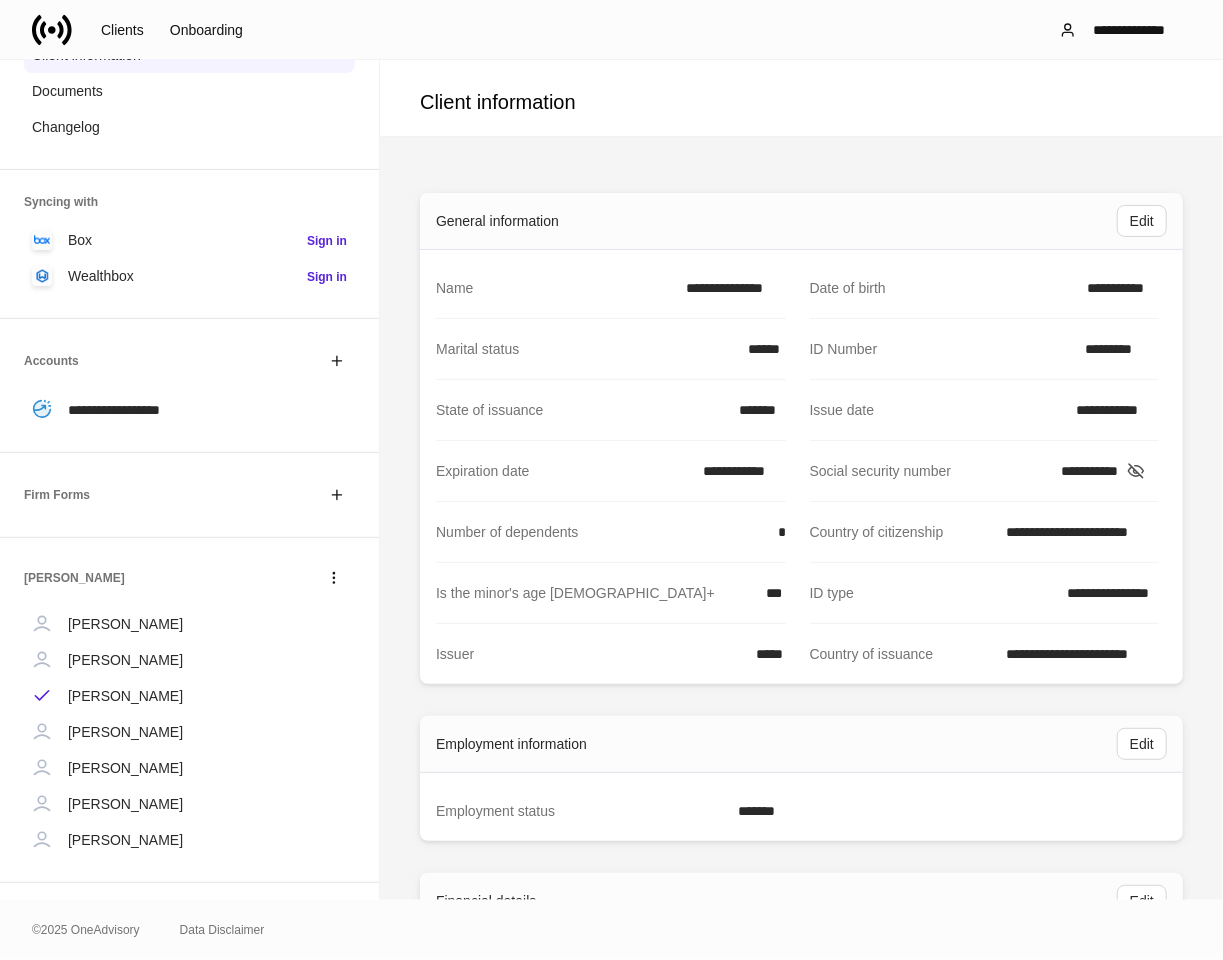 scroll, scrollTop: 176, scrollLeft: 0, axis: vertical 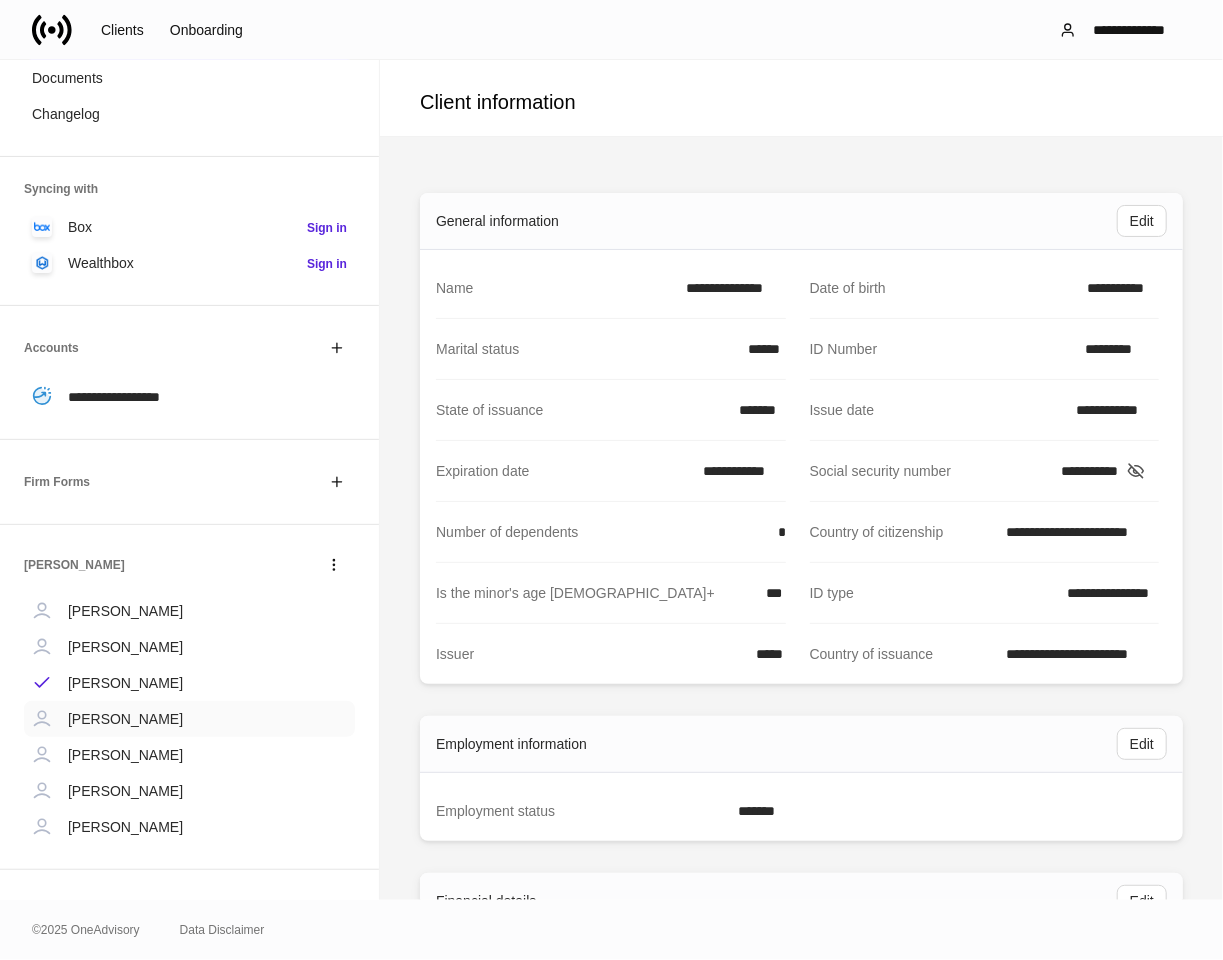 click on "[PERSON_NAME]" at bounding box center (125, 719) 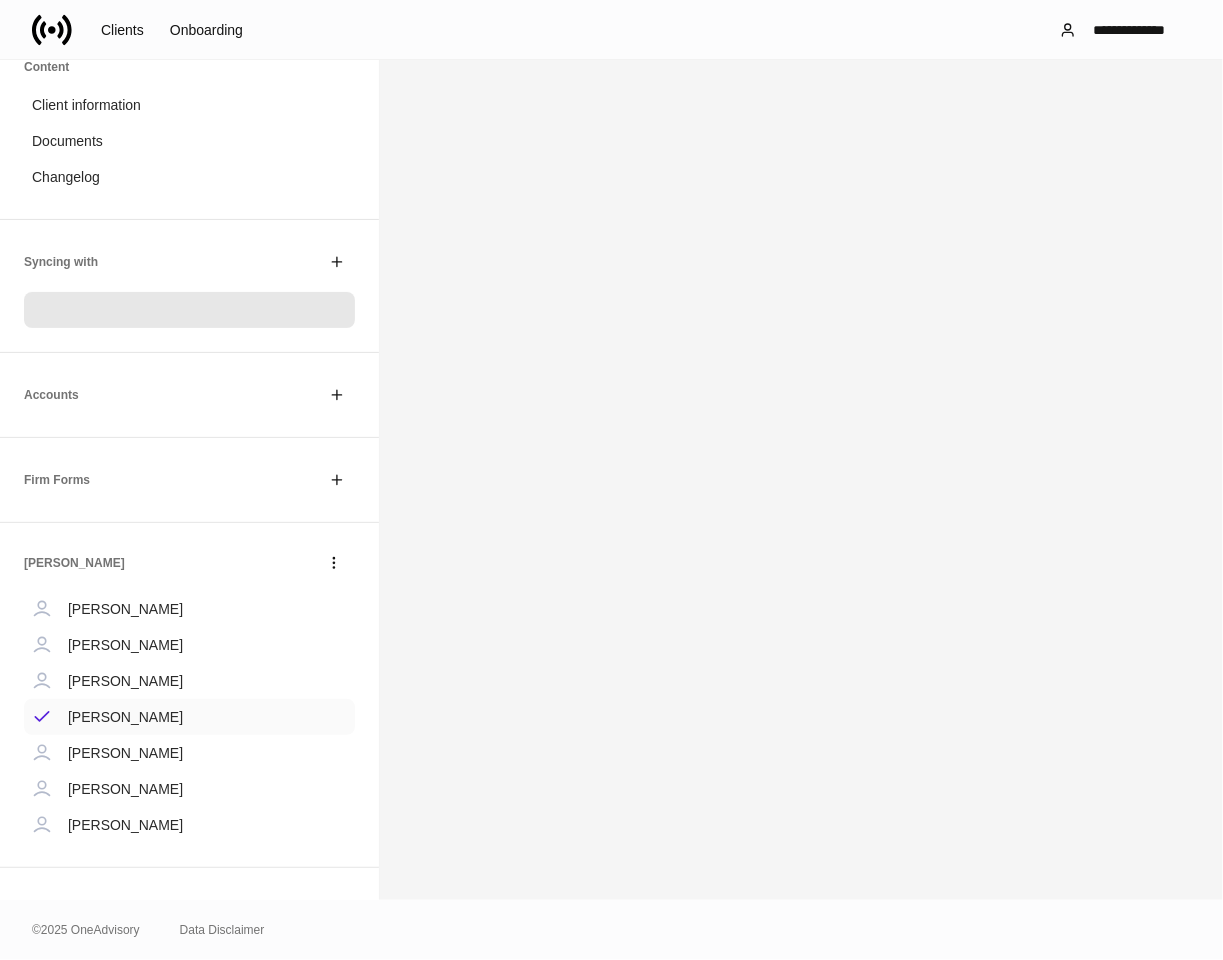 scroll, scrollTop: 113, scrollLeft: 0, axis: vertical 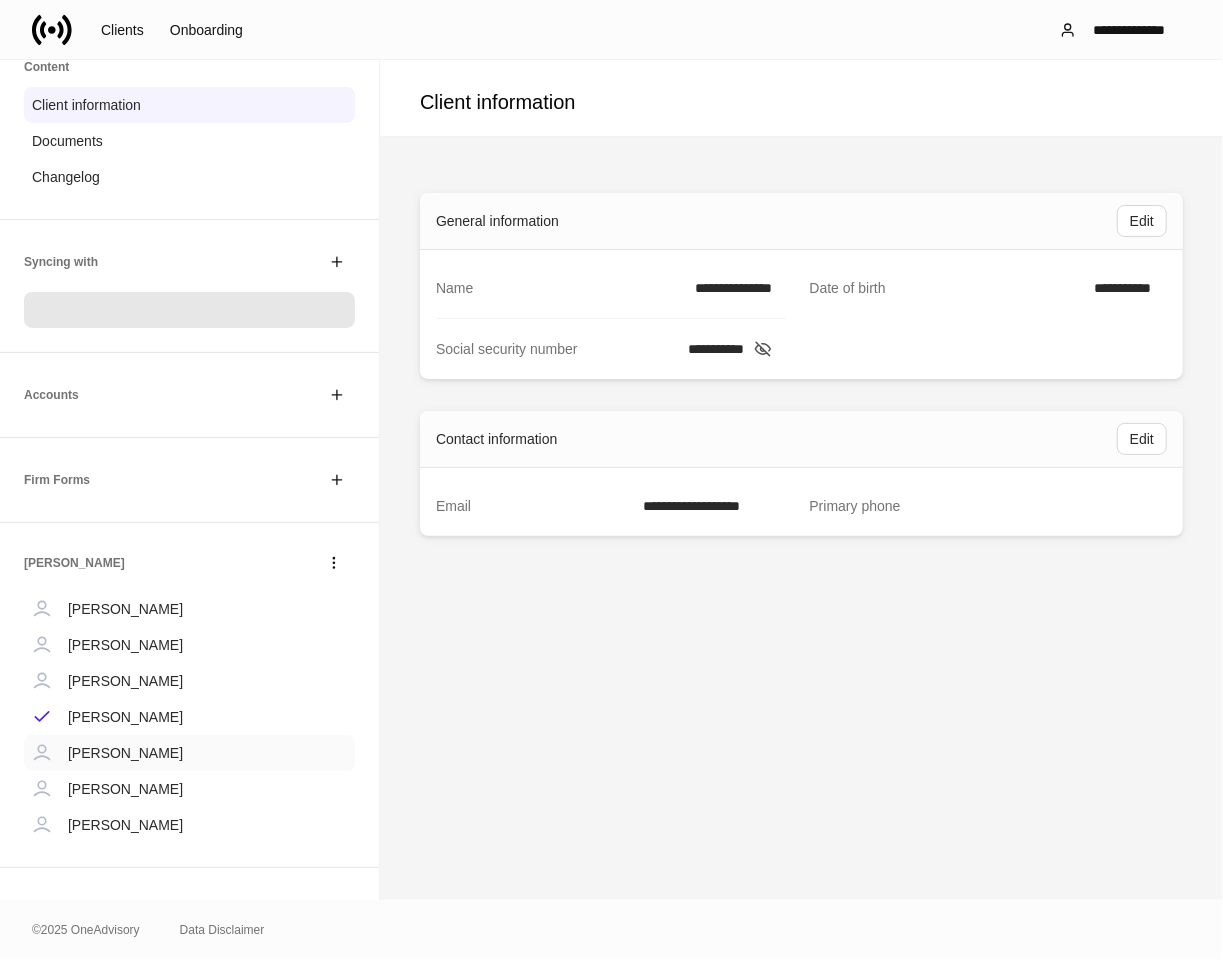 click on "[PERSON_NAME]" at bounding box center [125, 753] 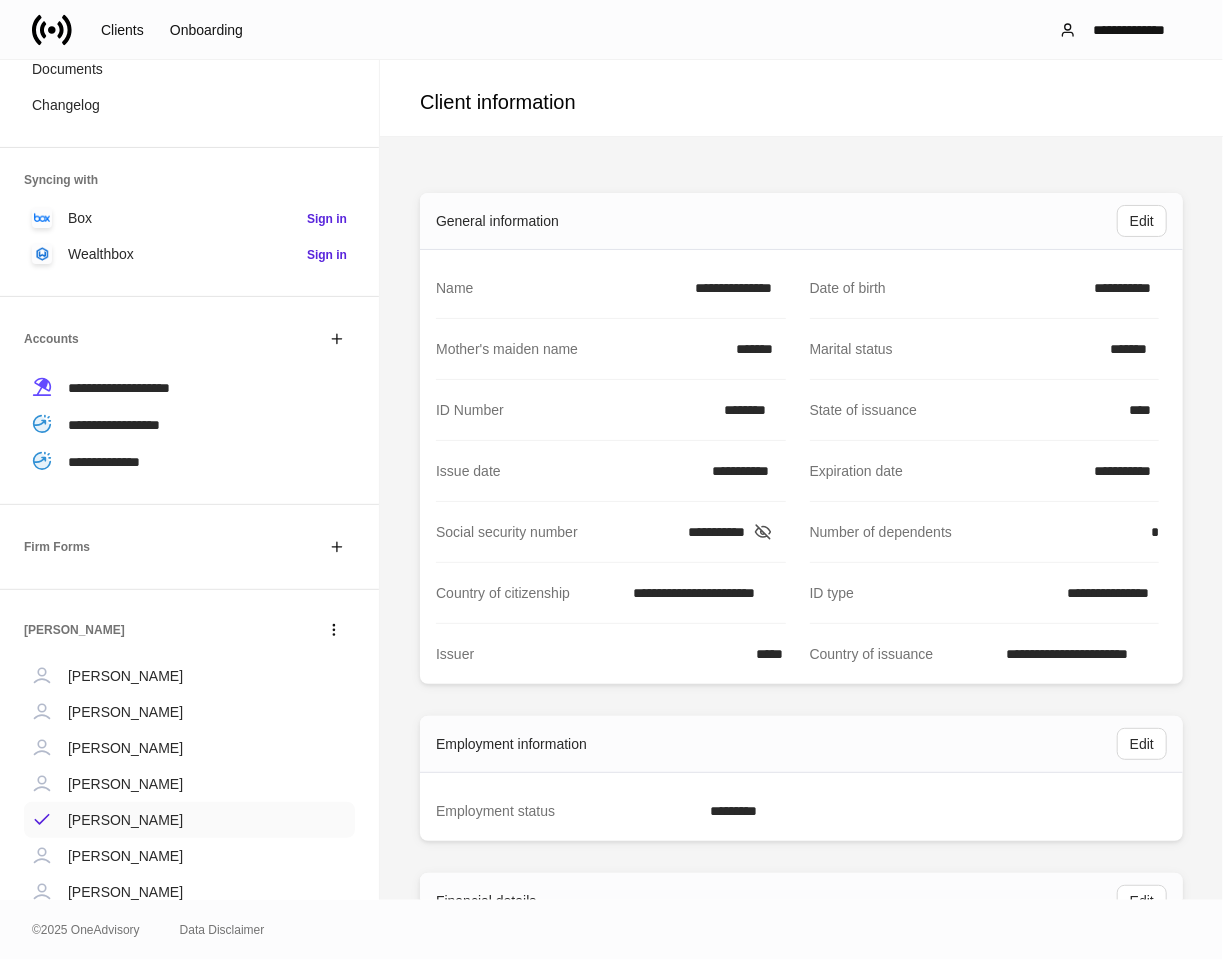 scroll, scrollTop: 224, scrollLeft: 0, axis: vertical 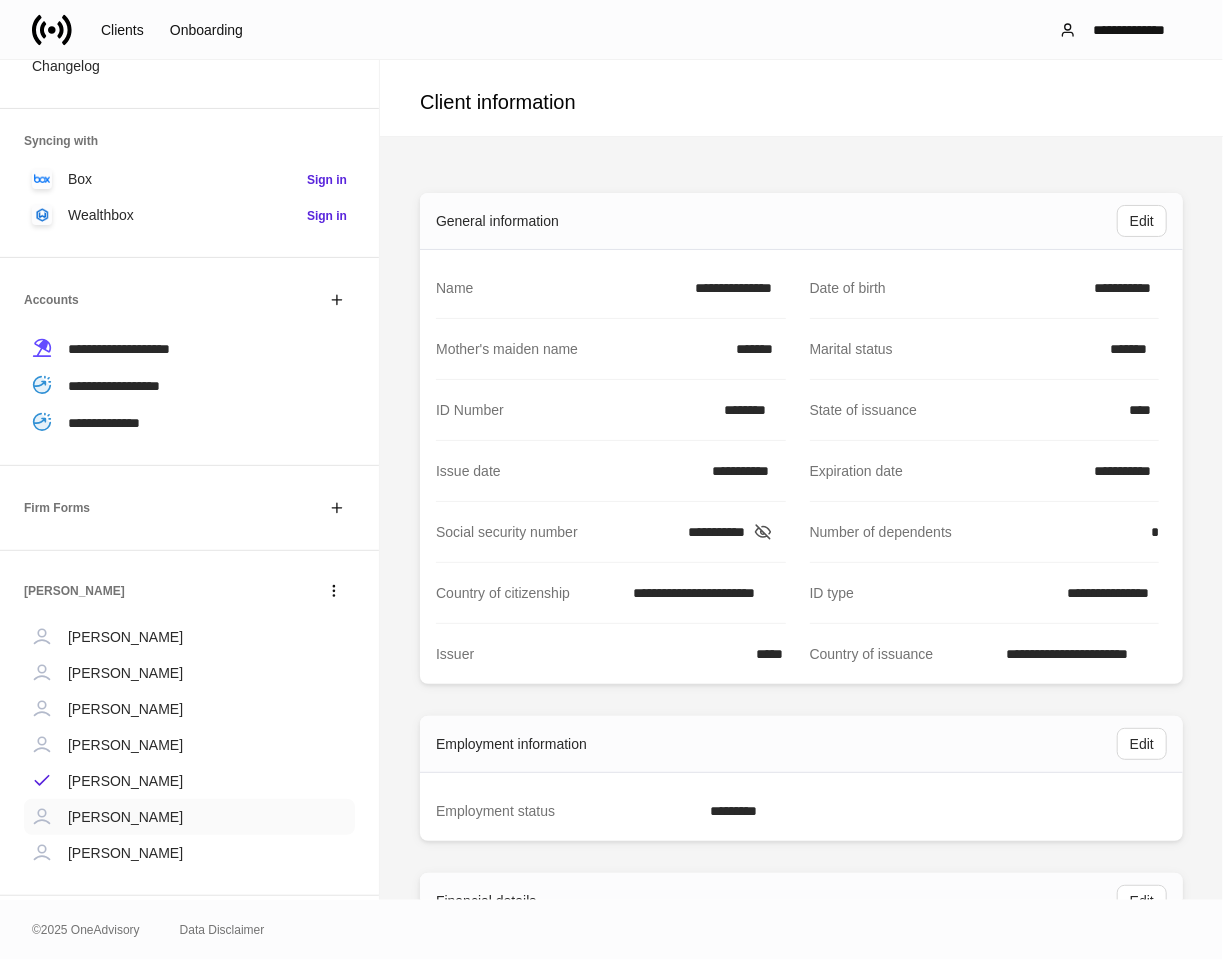 click on "[PERSON_NAME]" at bounding box center (125, 817) 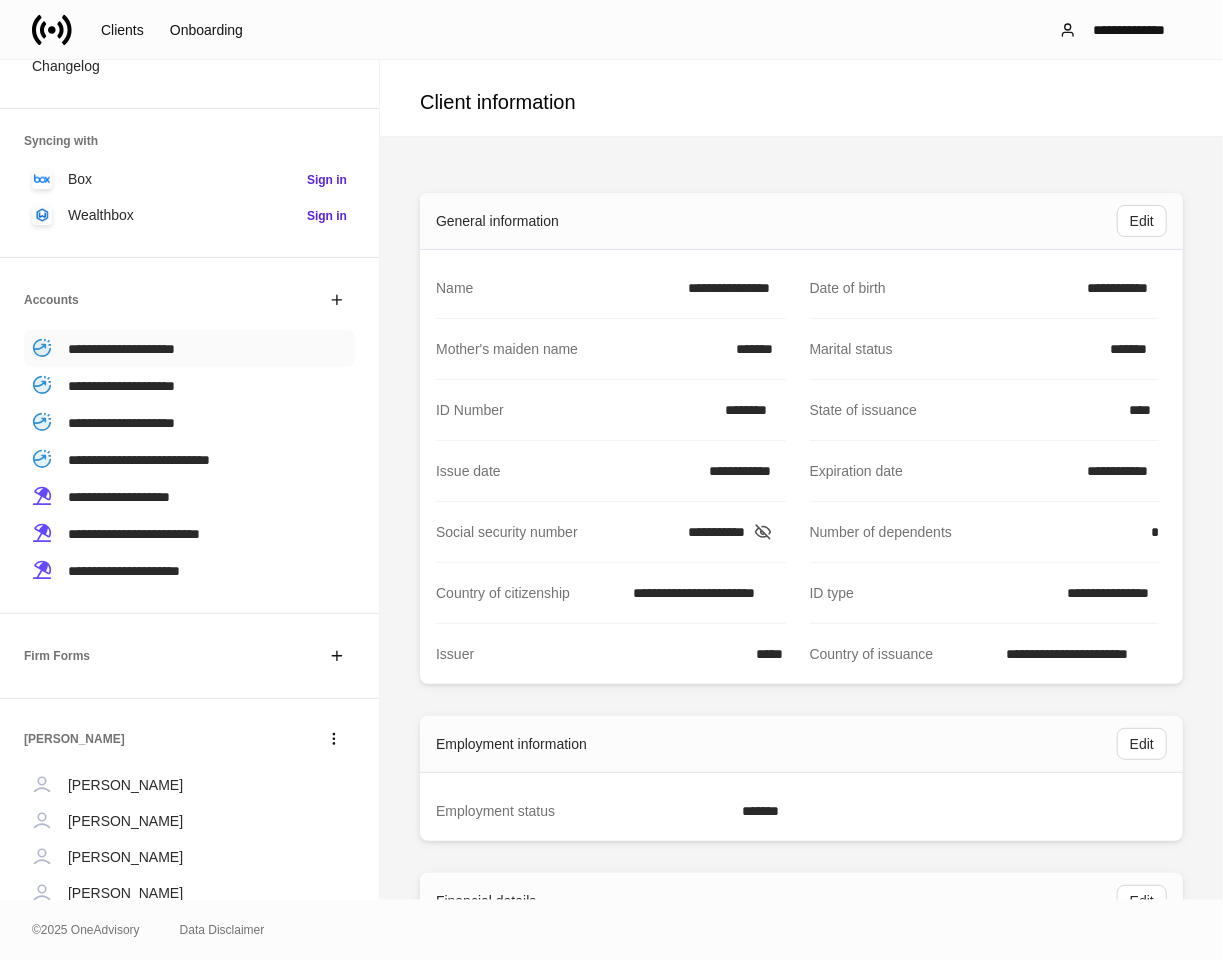 click on "**********" at bounding box center (121, 349) 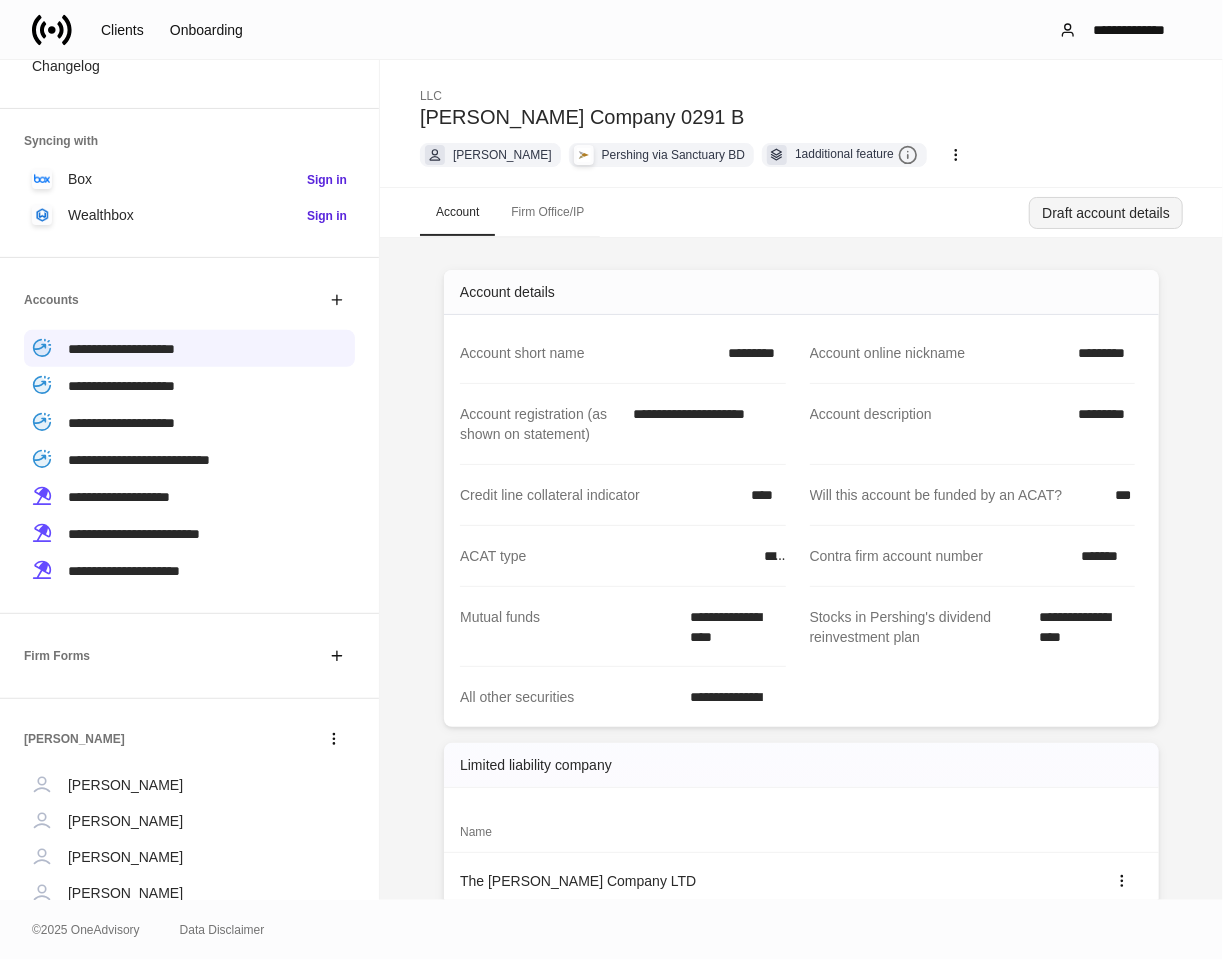 click on "Draft account details" at bounding box center [1106, 213] 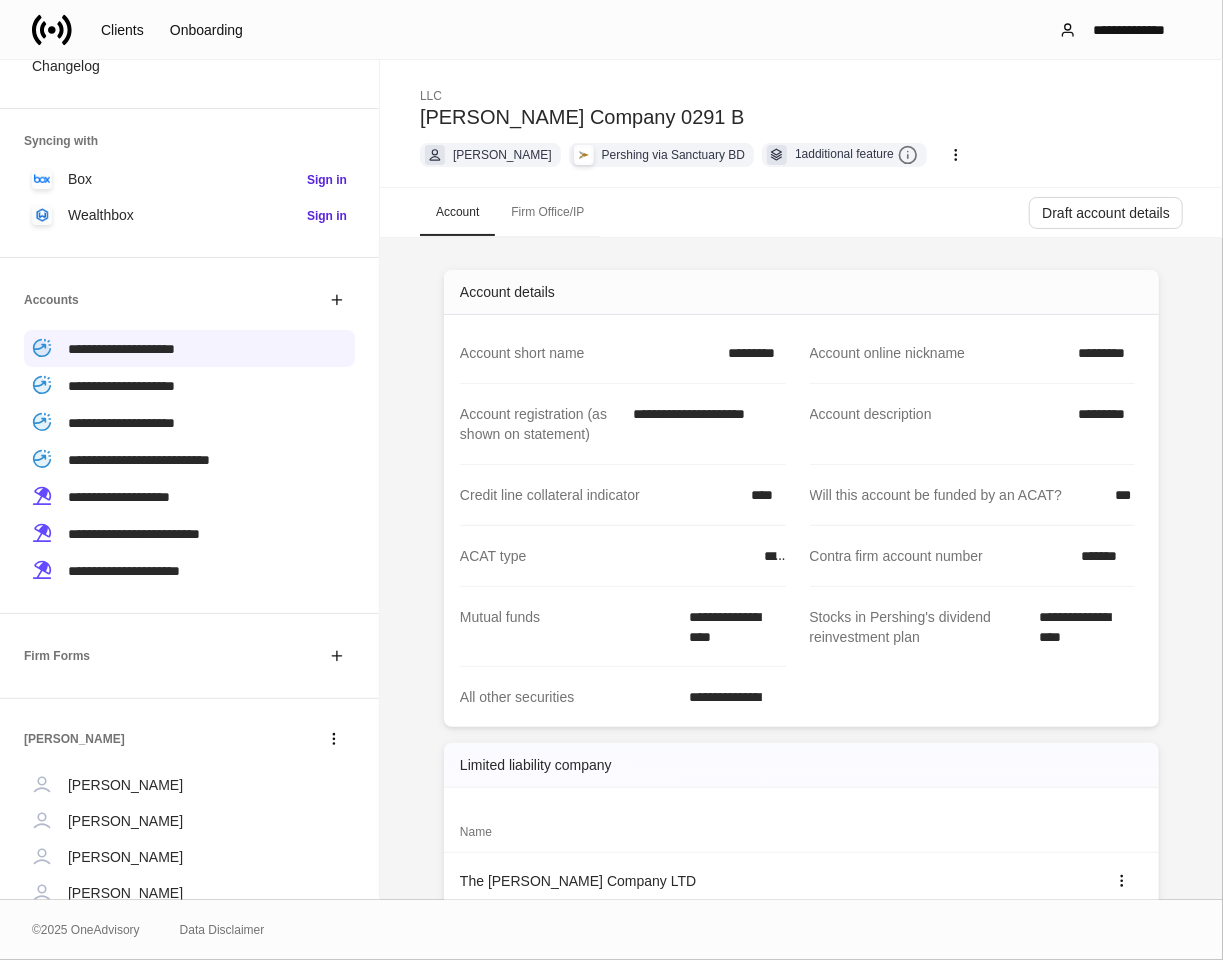 click 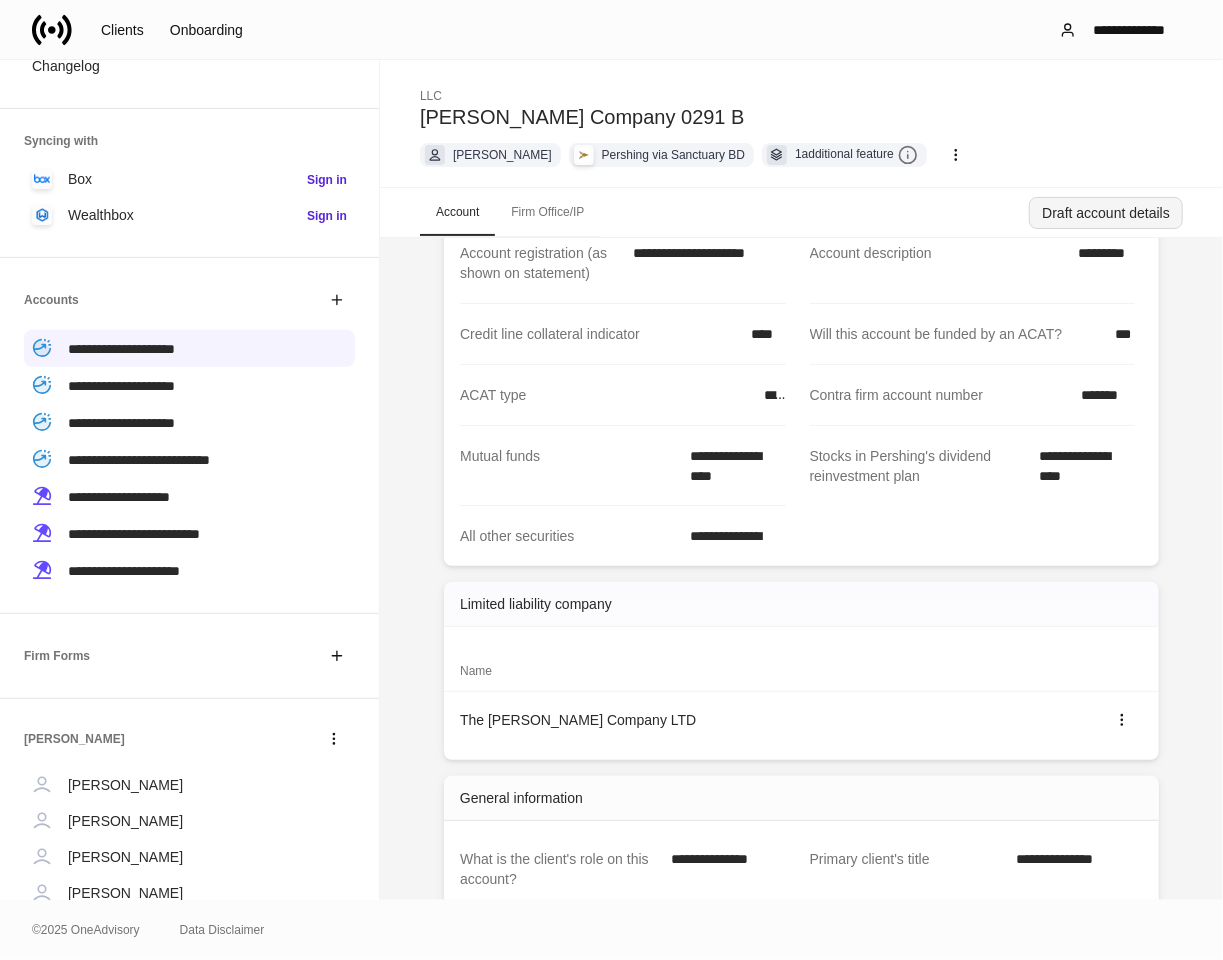 scroll, scrollTop: 333, scrollLeft: 0, axis: vertical 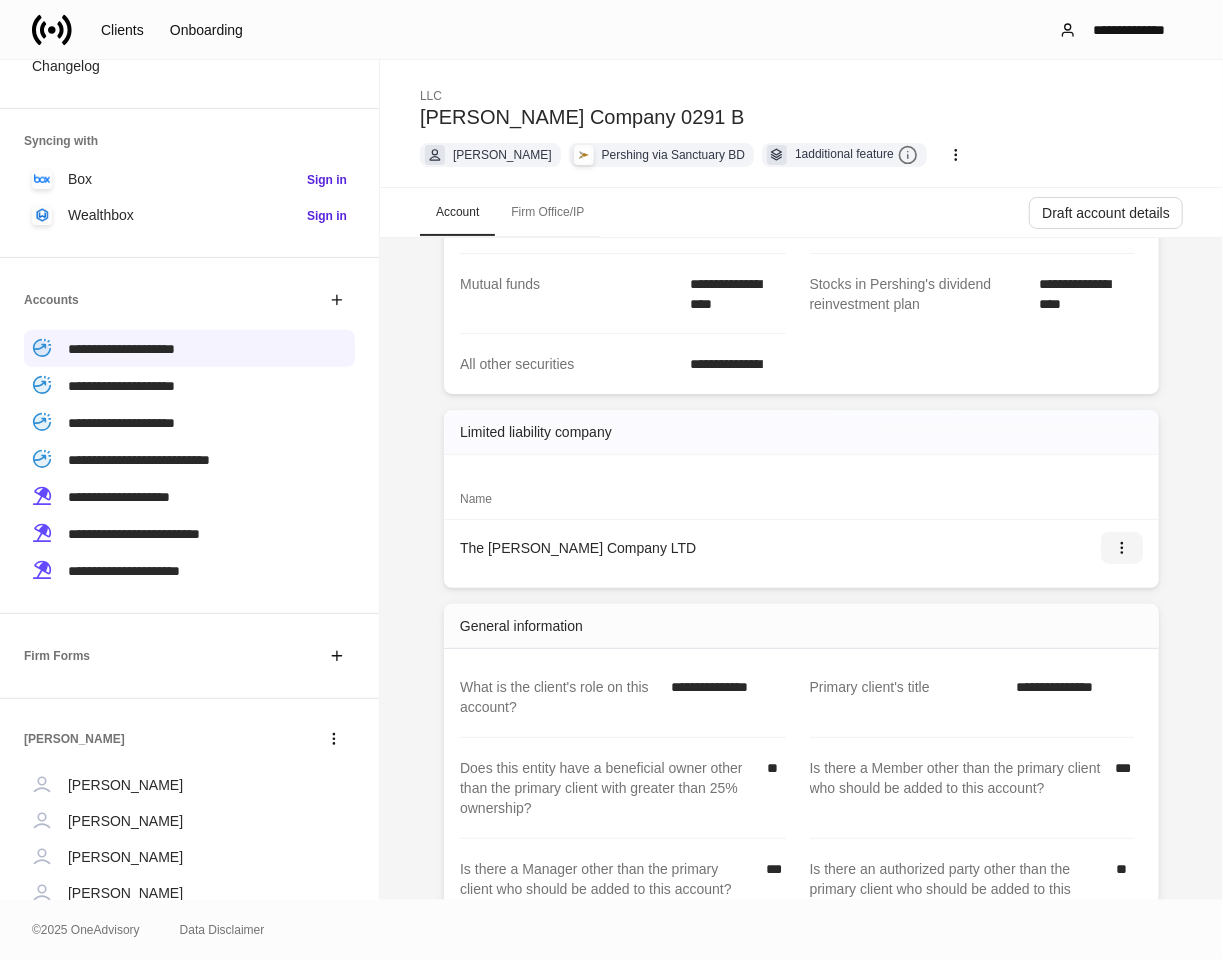 click 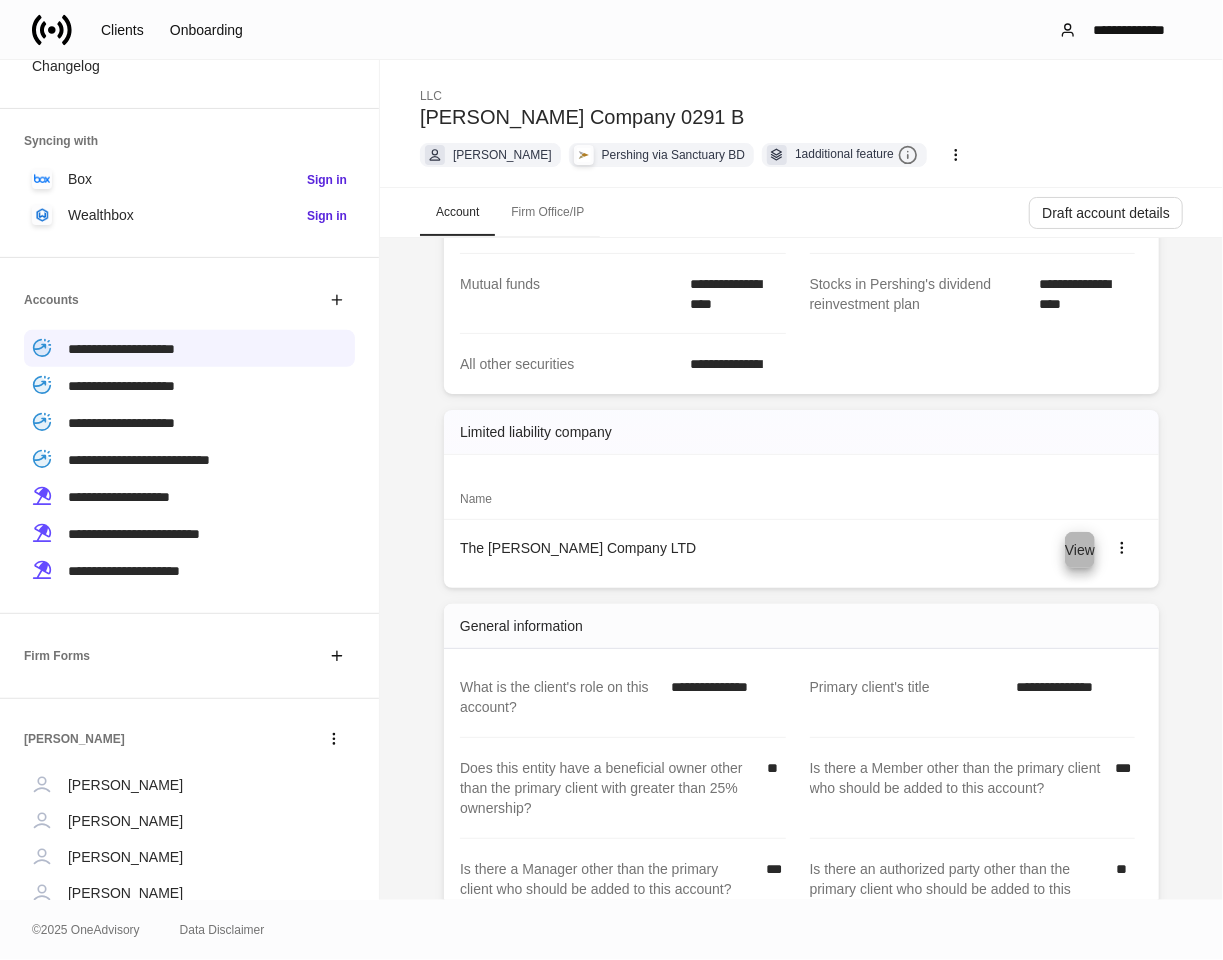 click on "View" at bounding box center [1080, 550] 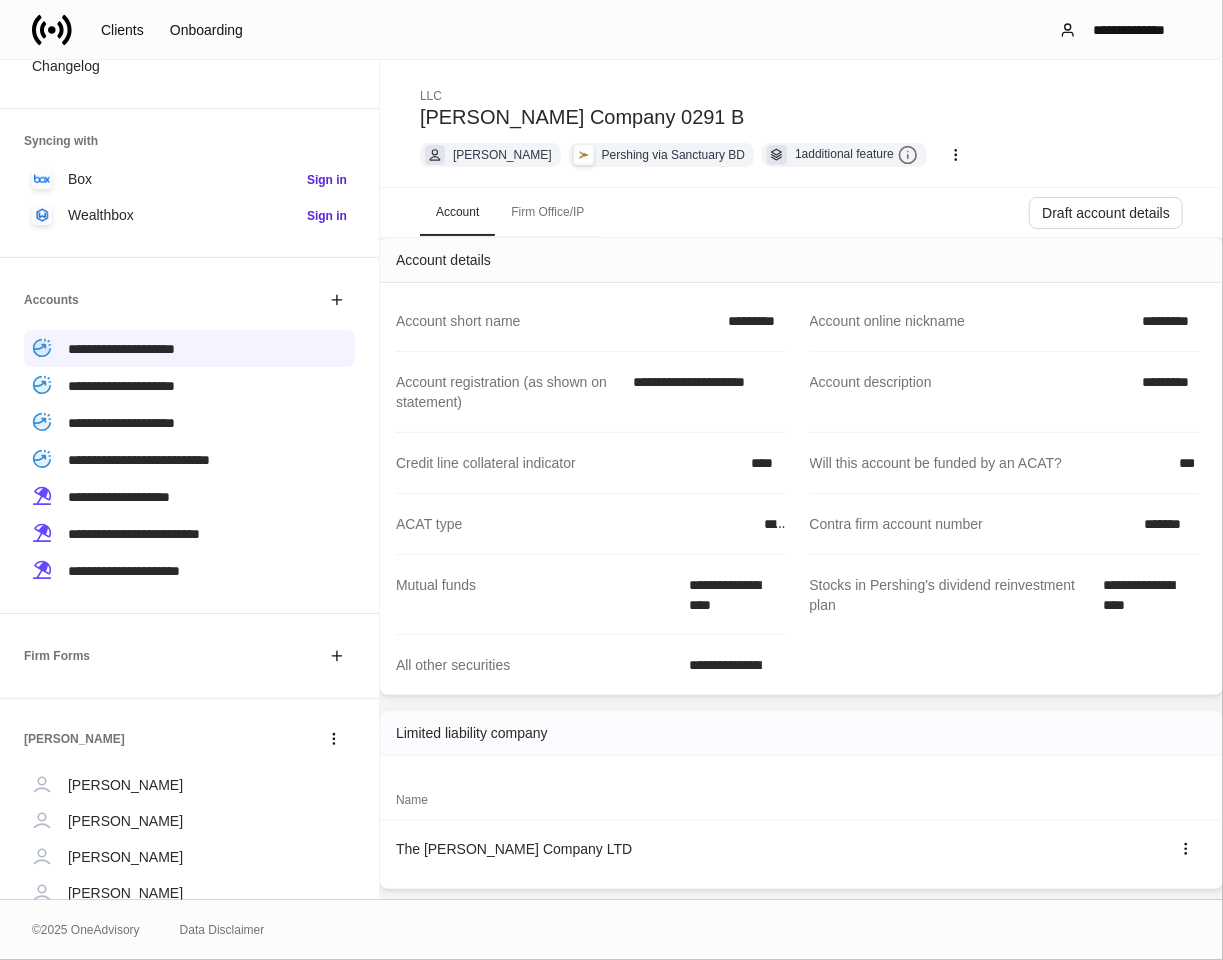 click 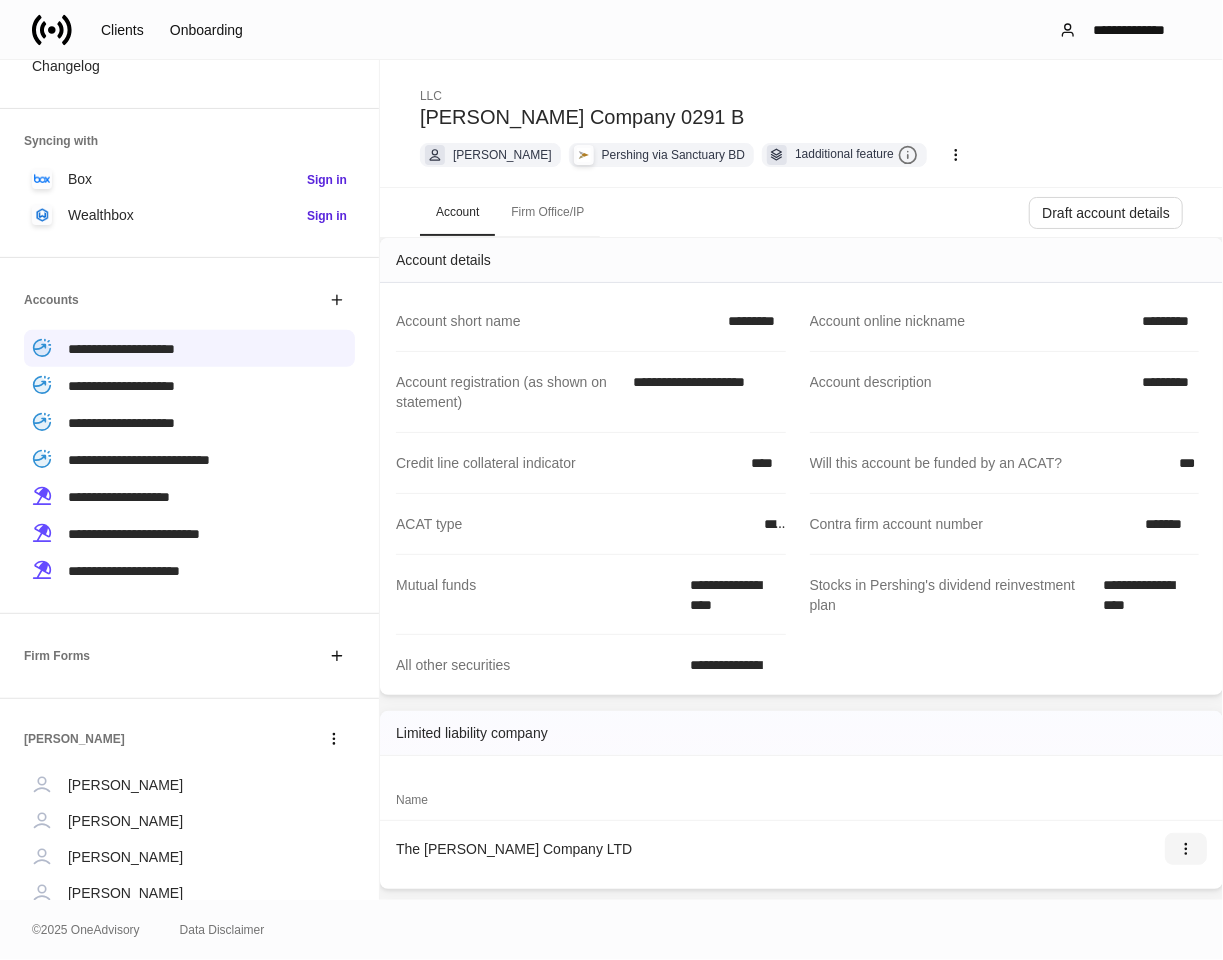 scroll, scrollTop: 444, scrollLeft: 0, axis: vertical 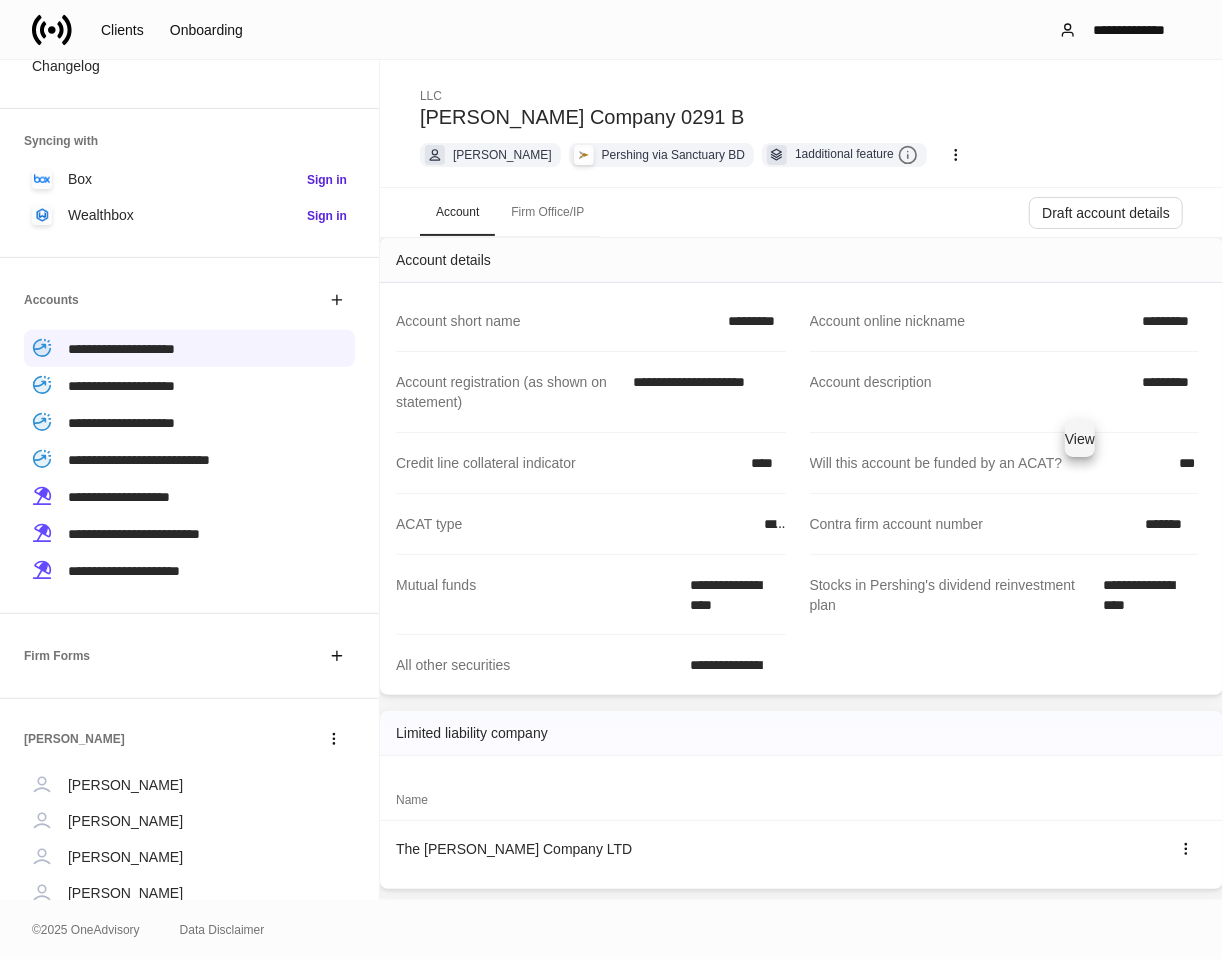 click on "View" at bounding box center [1080, 439] 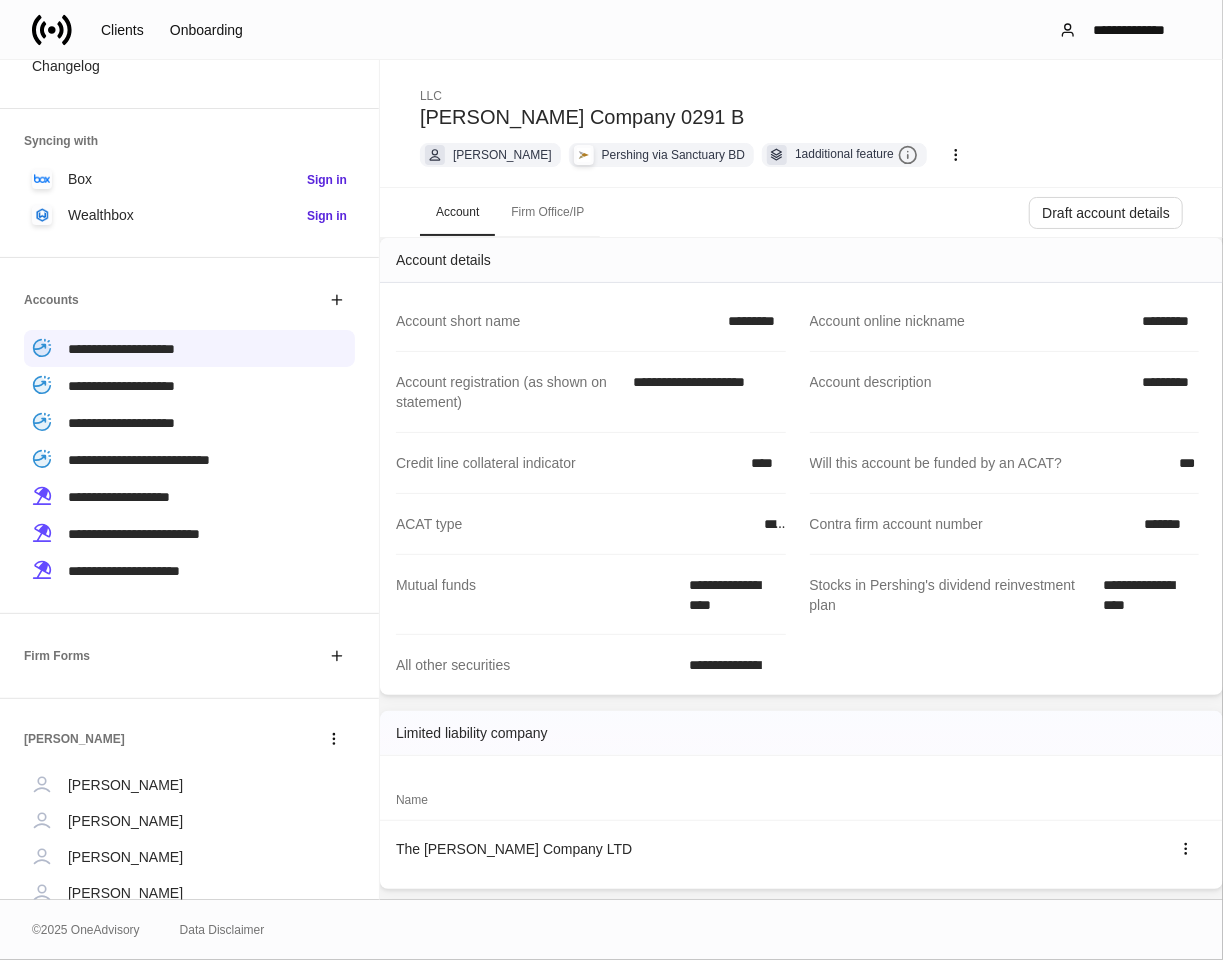 click 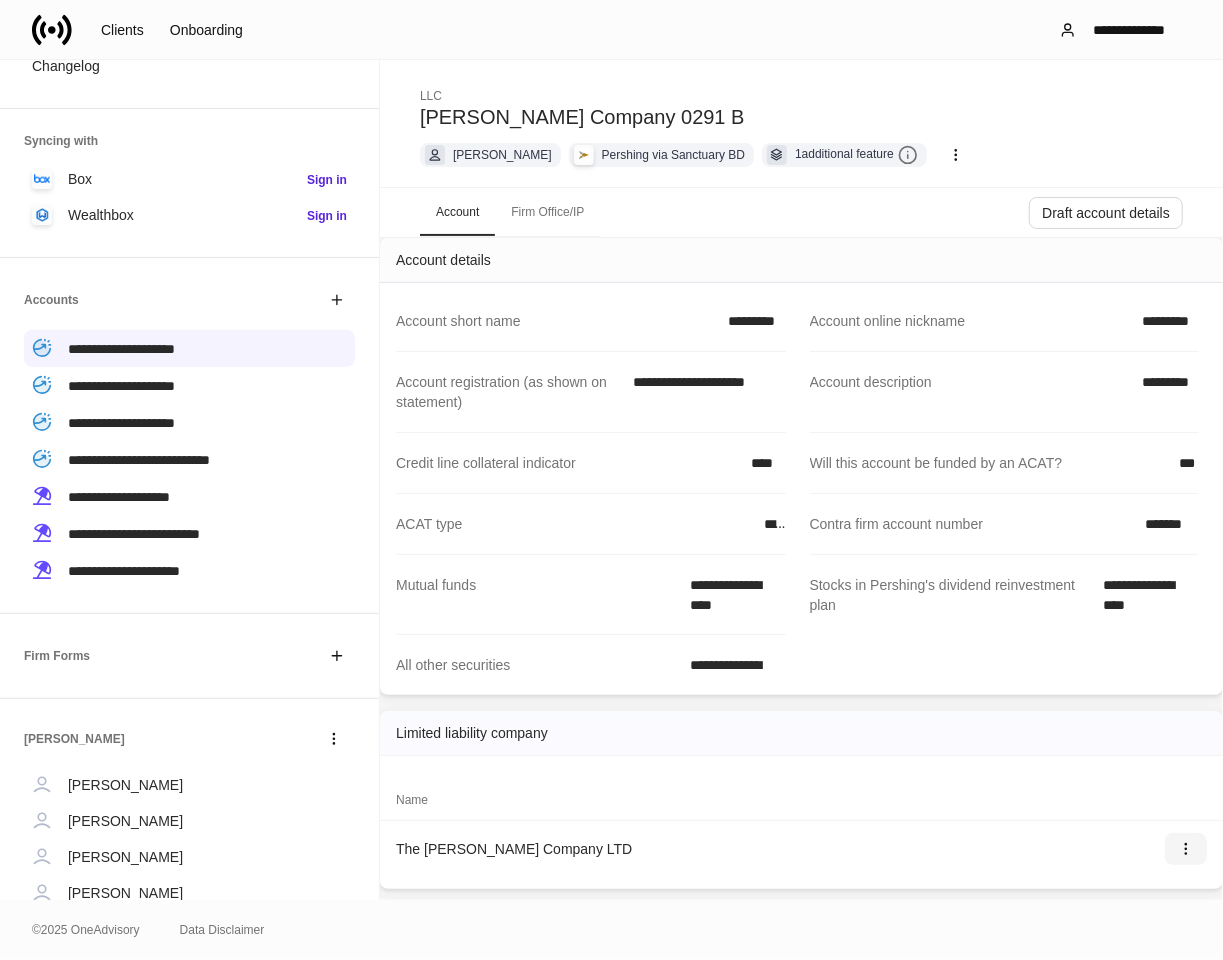 scroll, scrollTop: 281, scrollLeft: 0, axis: vertical 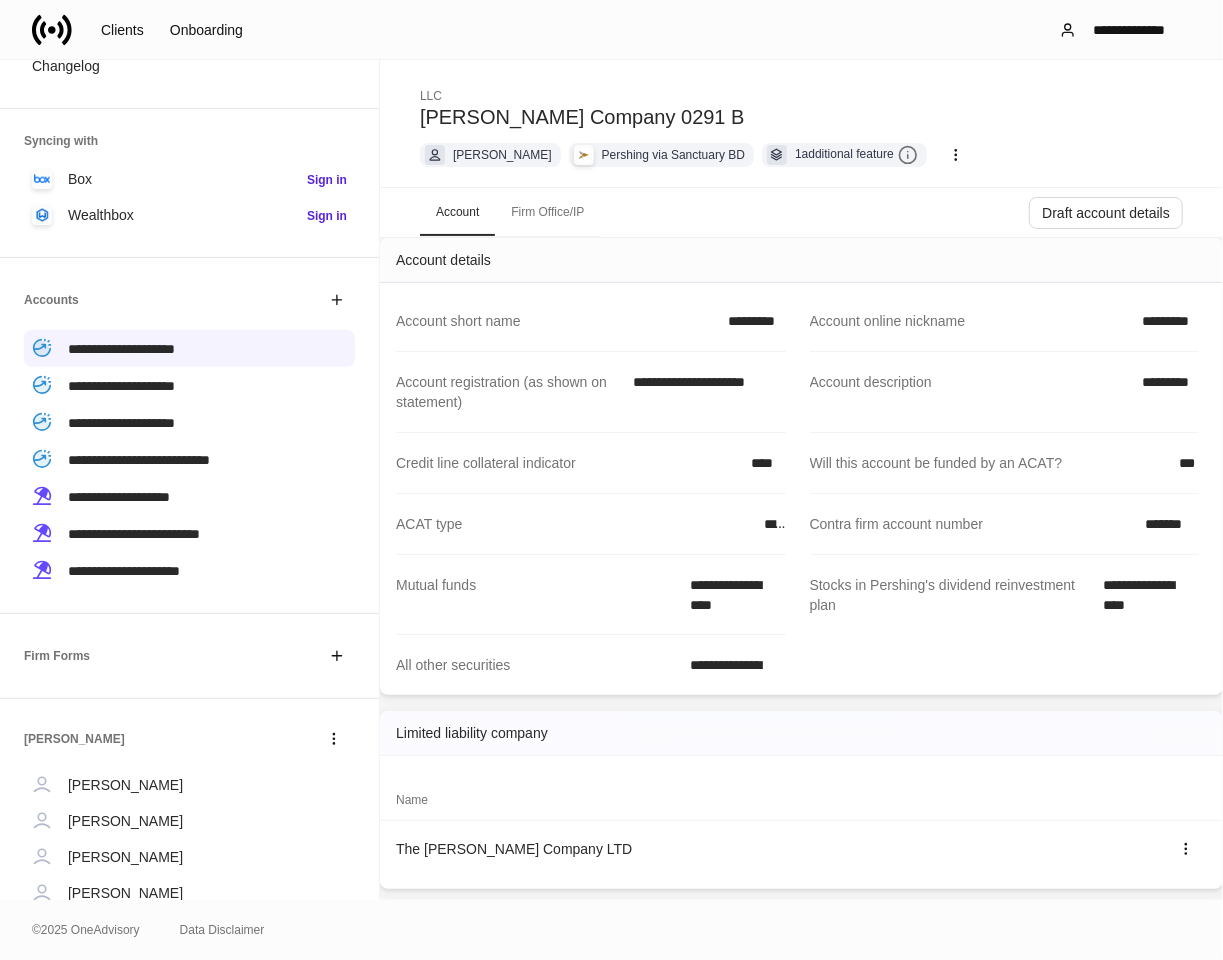click on "**********" at bounding box center (801, 1193) 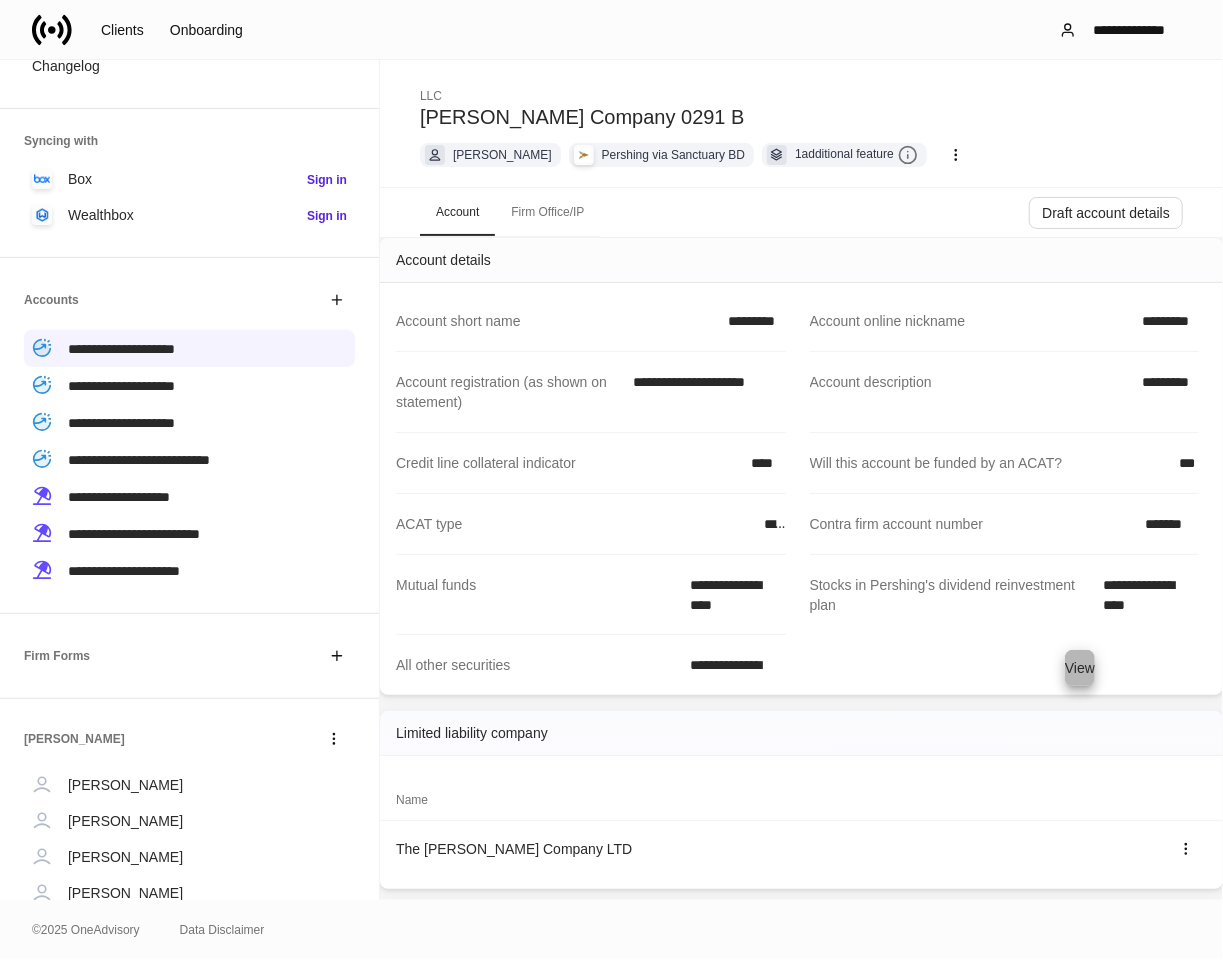 click on "View" at bounding box center [1080, 668] 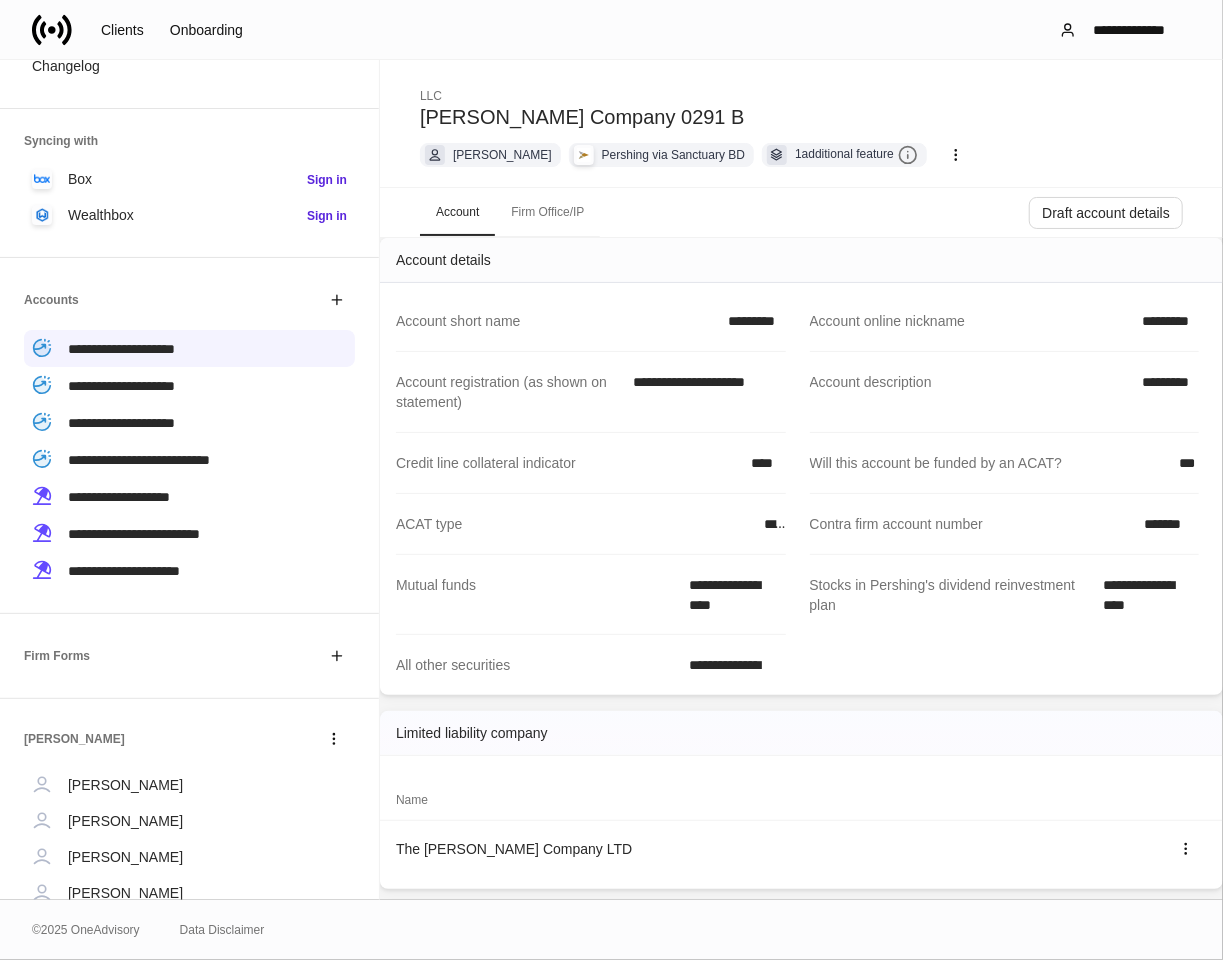 scroll, scrollTop: 1191, scrollLeft: 0, axis: vertical 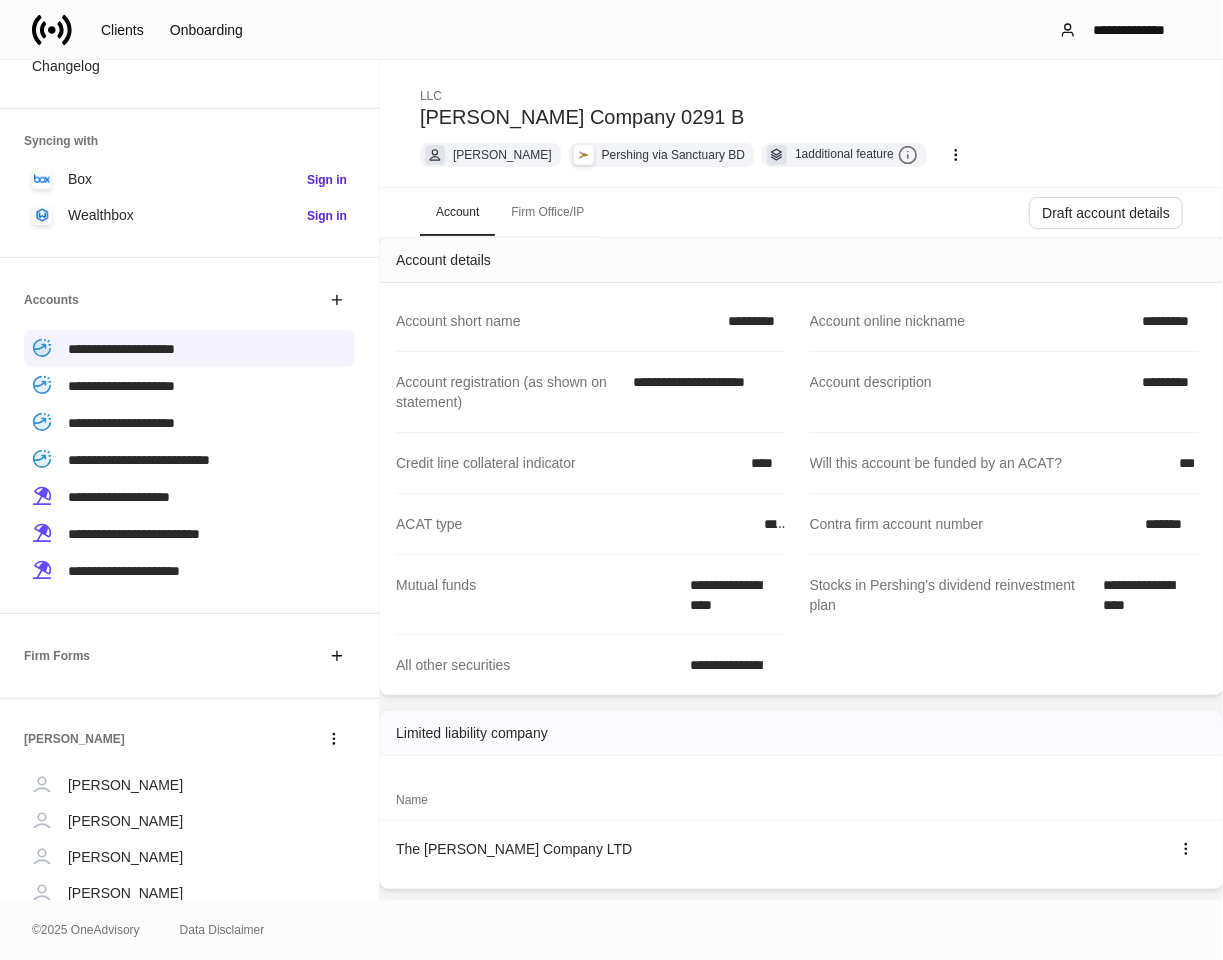click 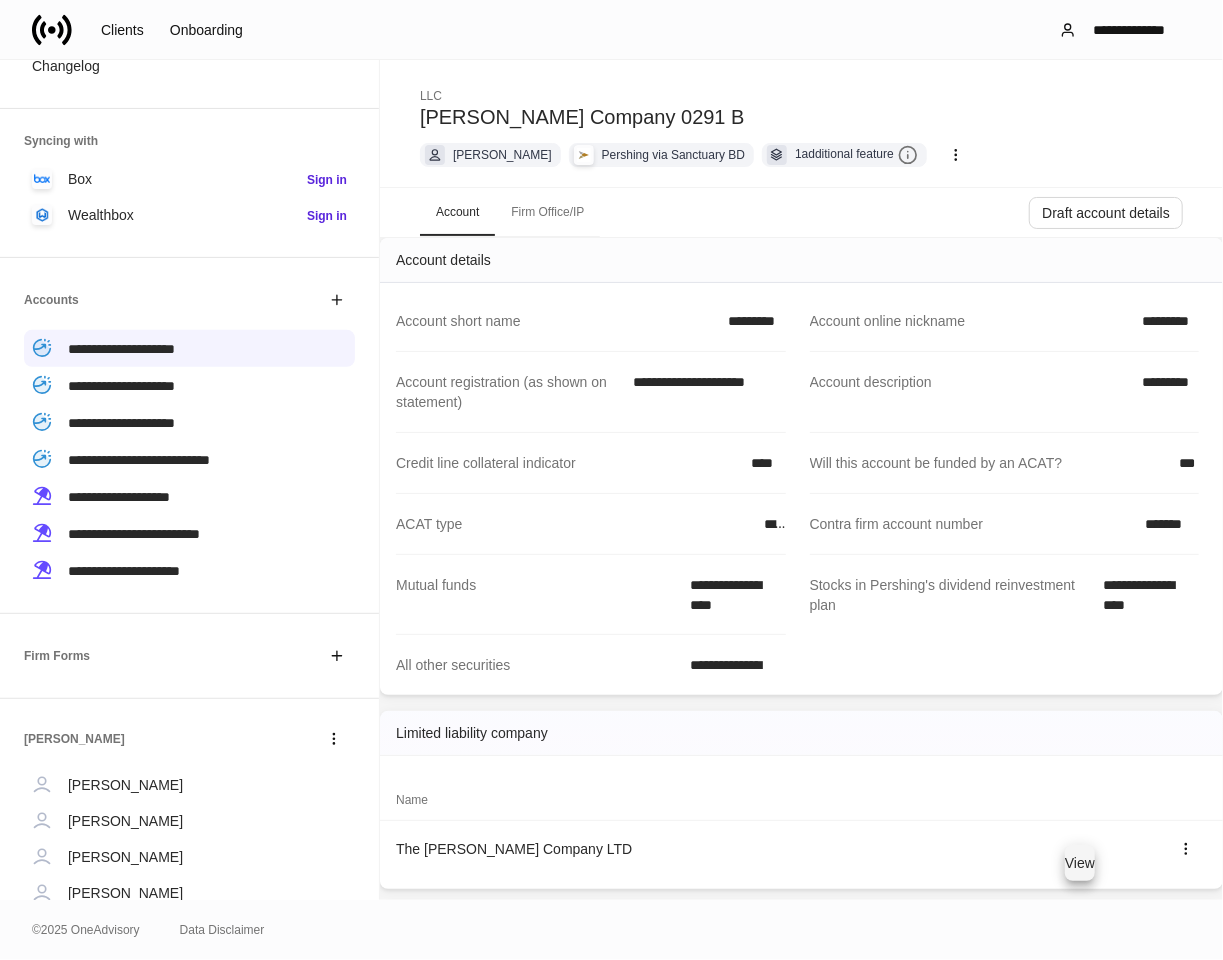 click on "View" at bounding box center [1080, 863] 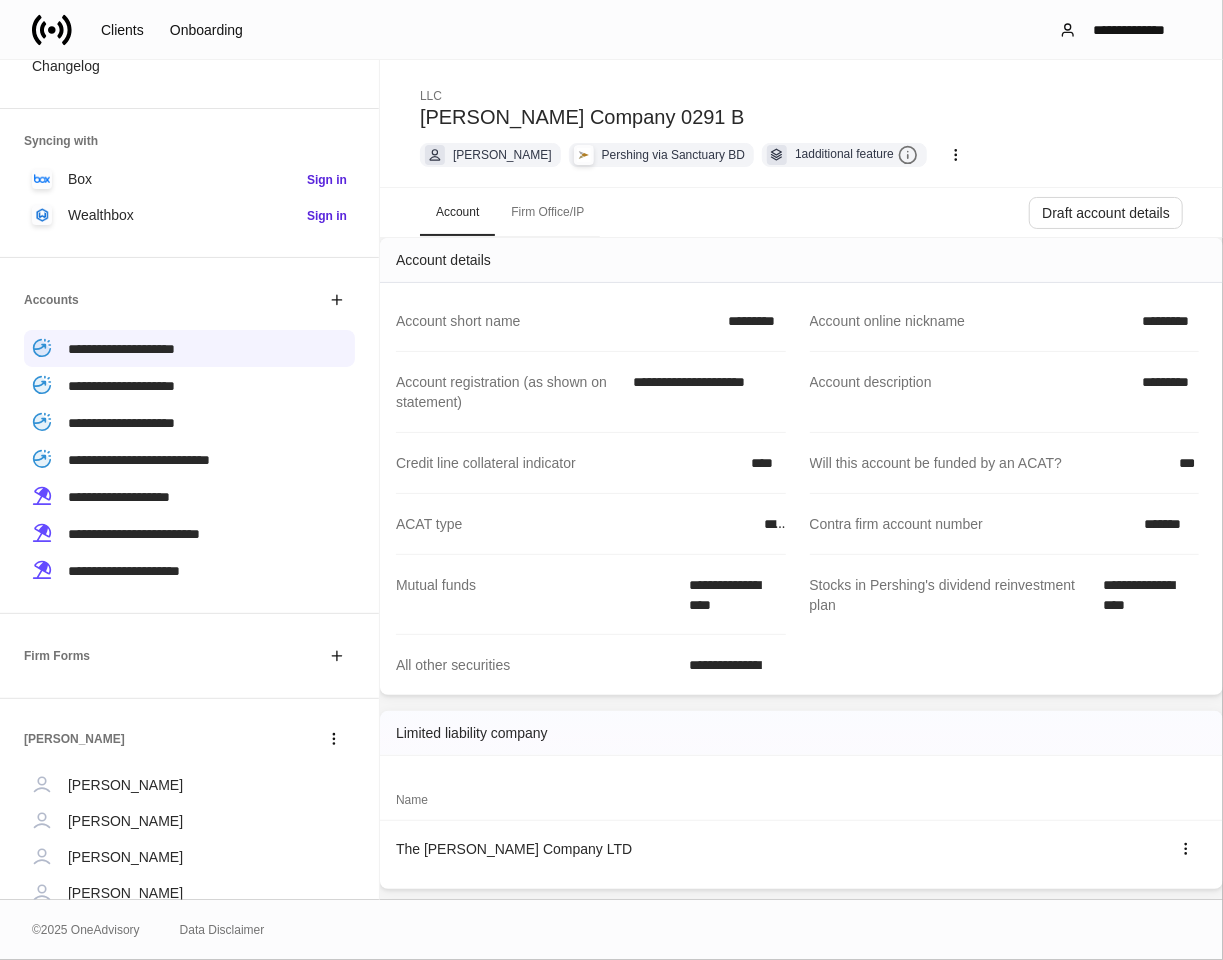 scroll, scrollTop: 1191, scrollLeft: 0, axis: vertical 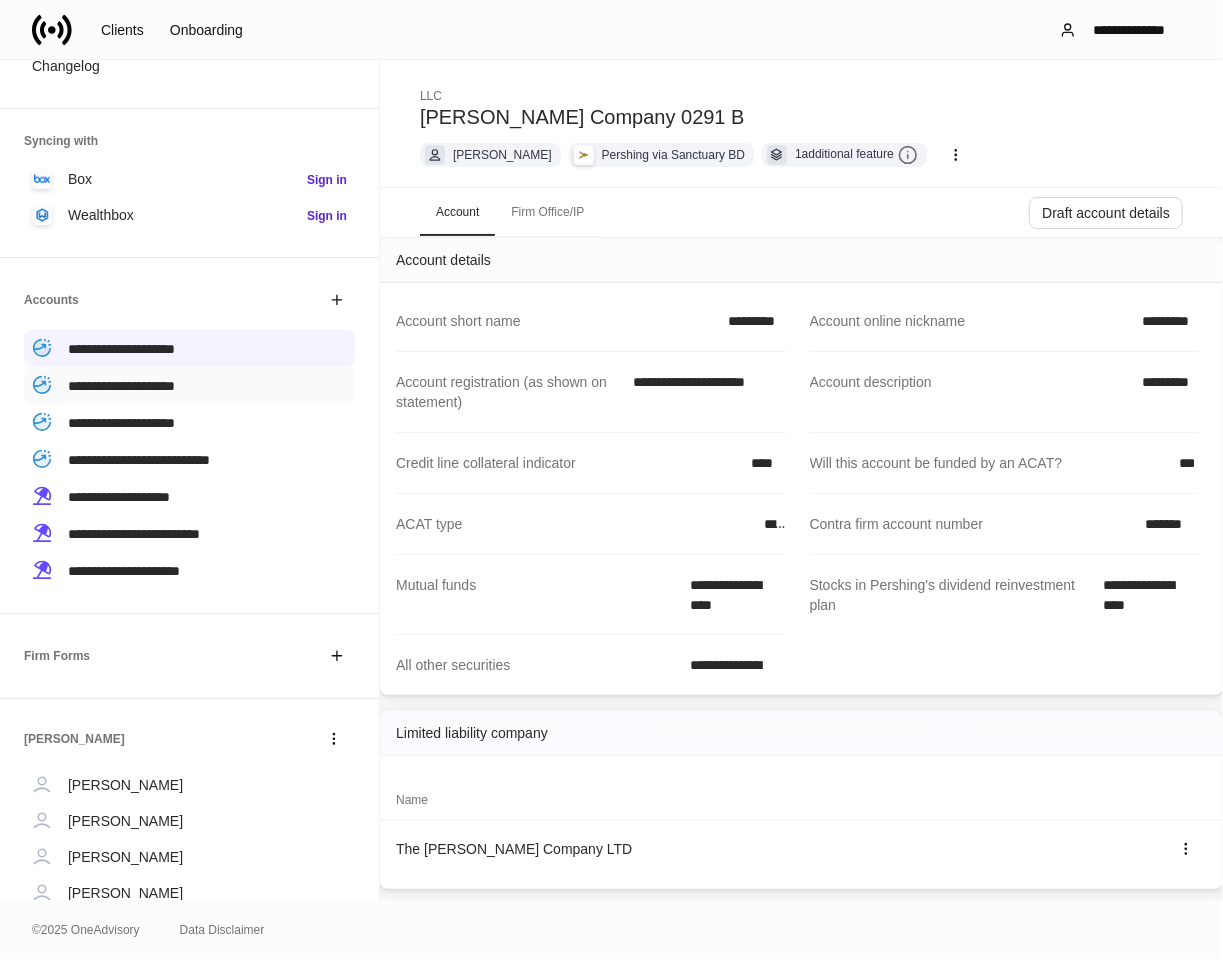 click on "**********" at bounding box center [121, 386] 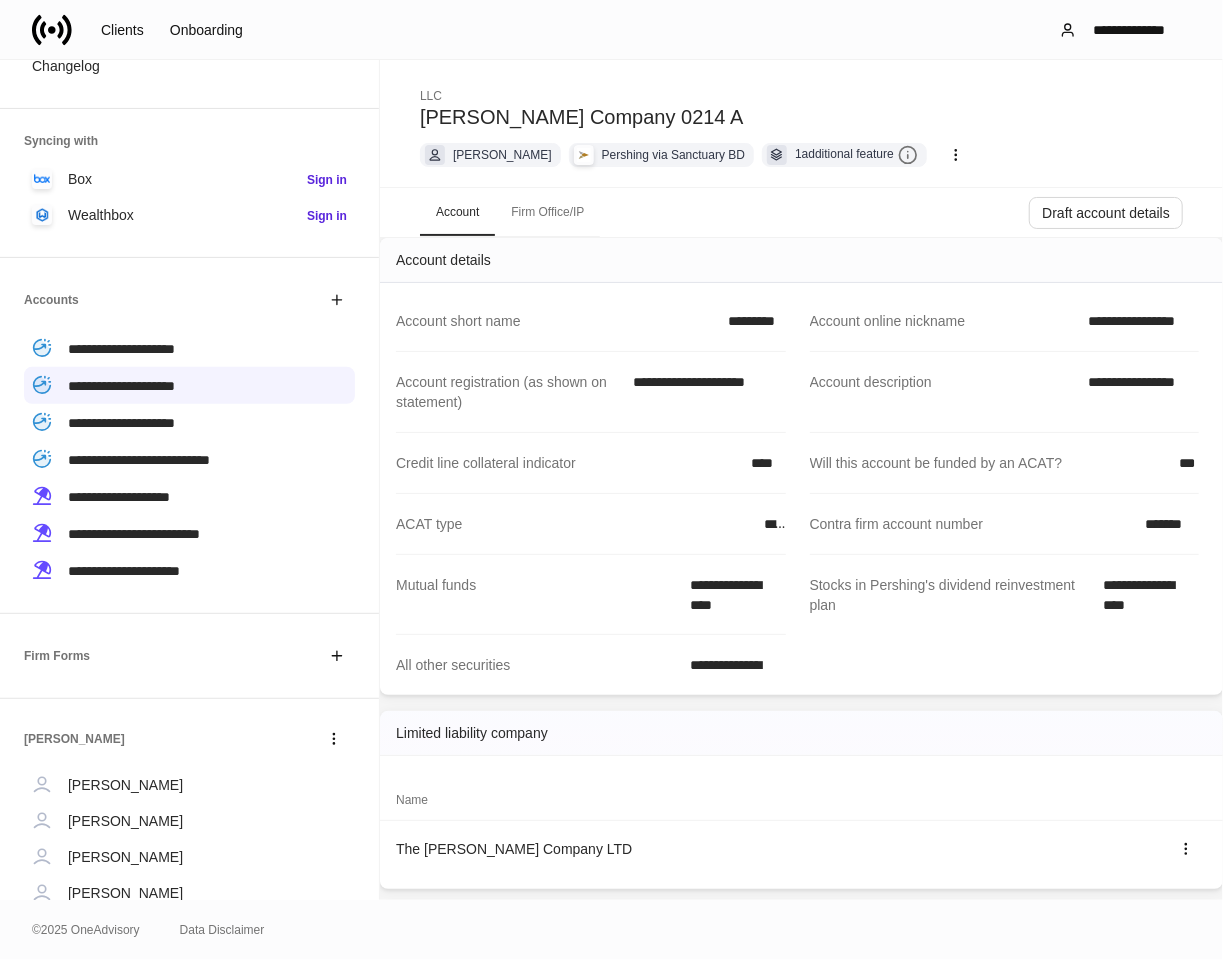 scroll, scrollTop: 0, scrollLeft: 0, axis: both 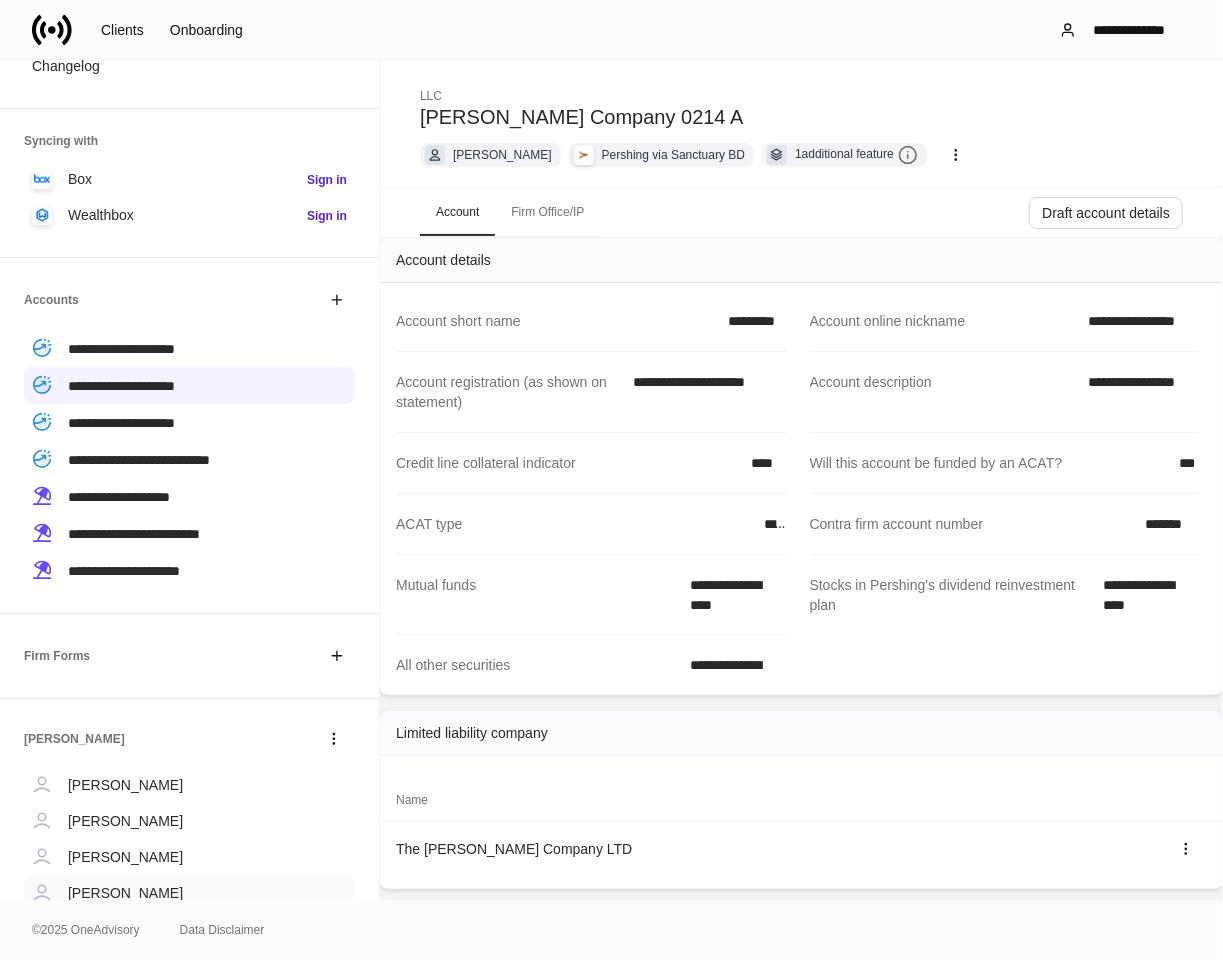 click on "[PERSON_NAME]" at bounding box center (125, 893) 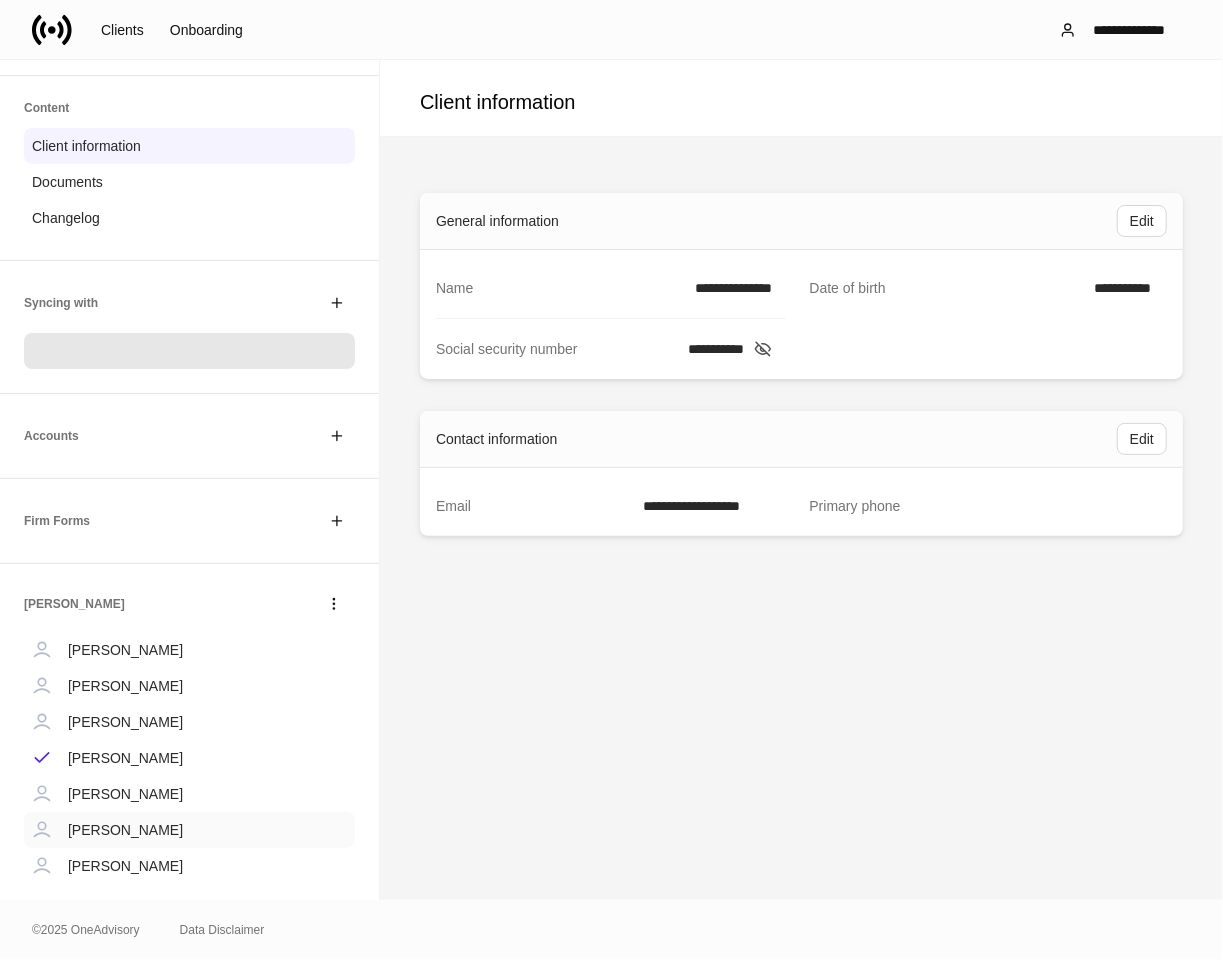 scroll, scrollTop: 111, scrollLeft: 0, axis: vertical 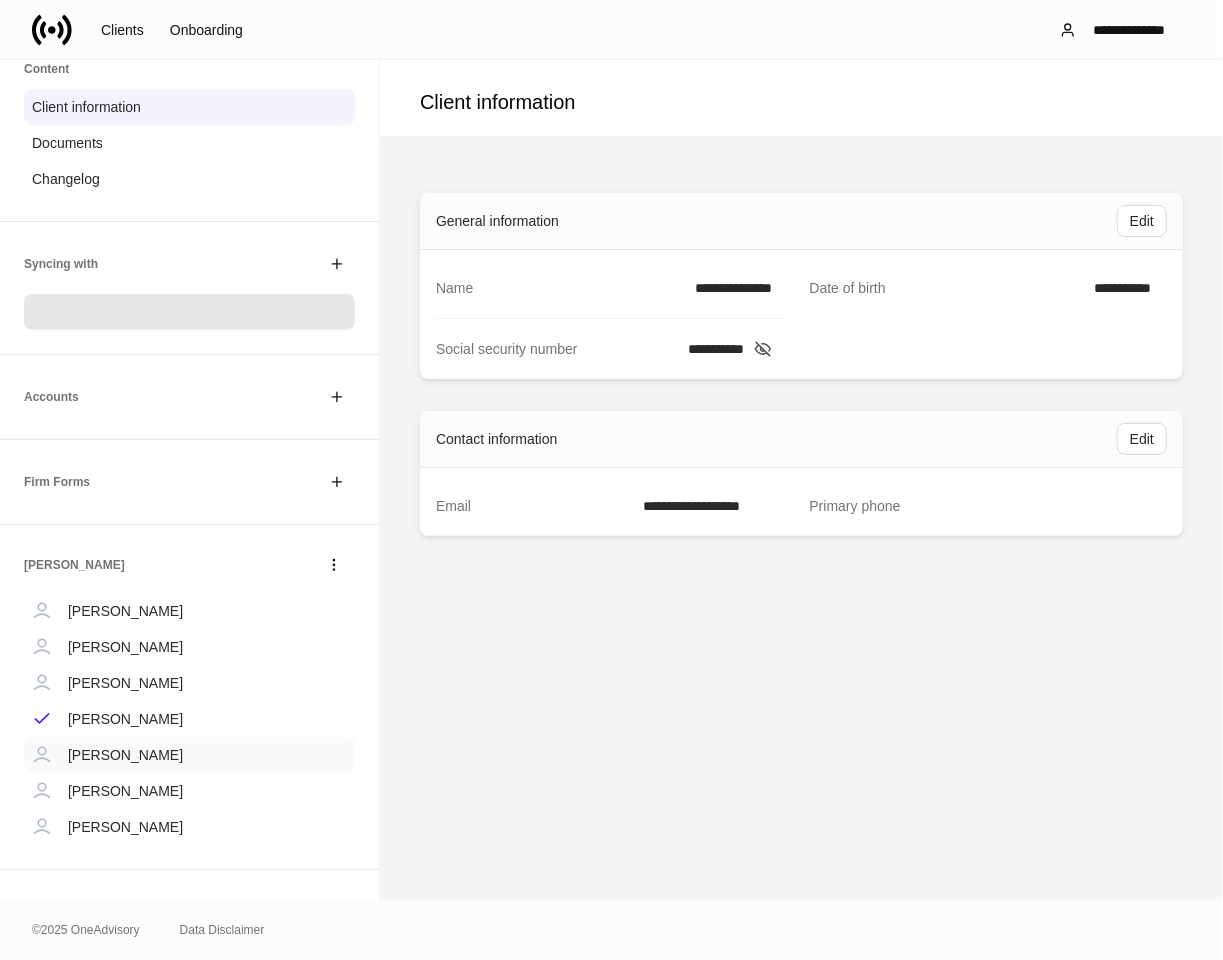 click on "[PERSON_NAME]" at bounding box center (125, 755) 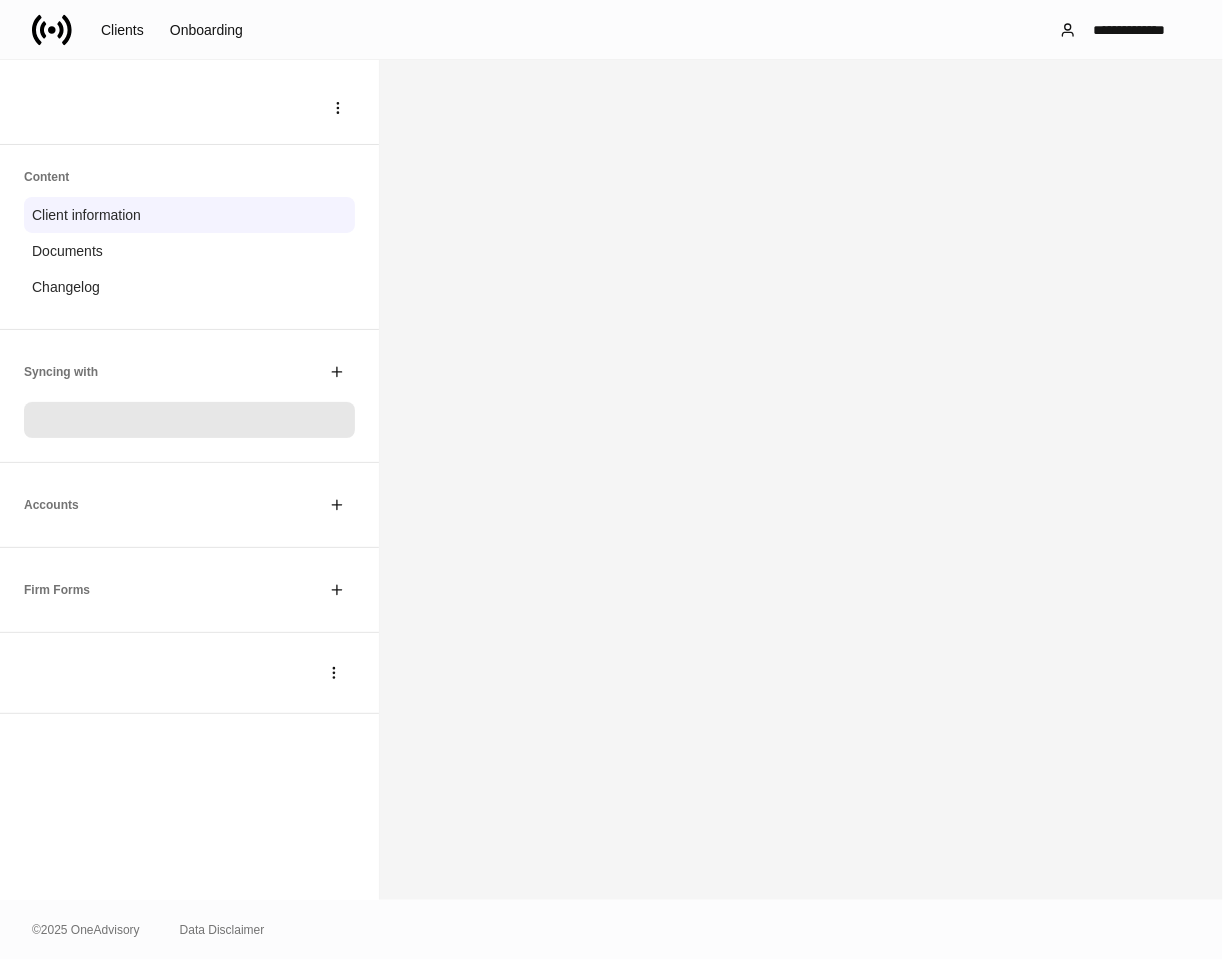 scroll, scrollTop: 0, scrollLeft: 0, axis: both 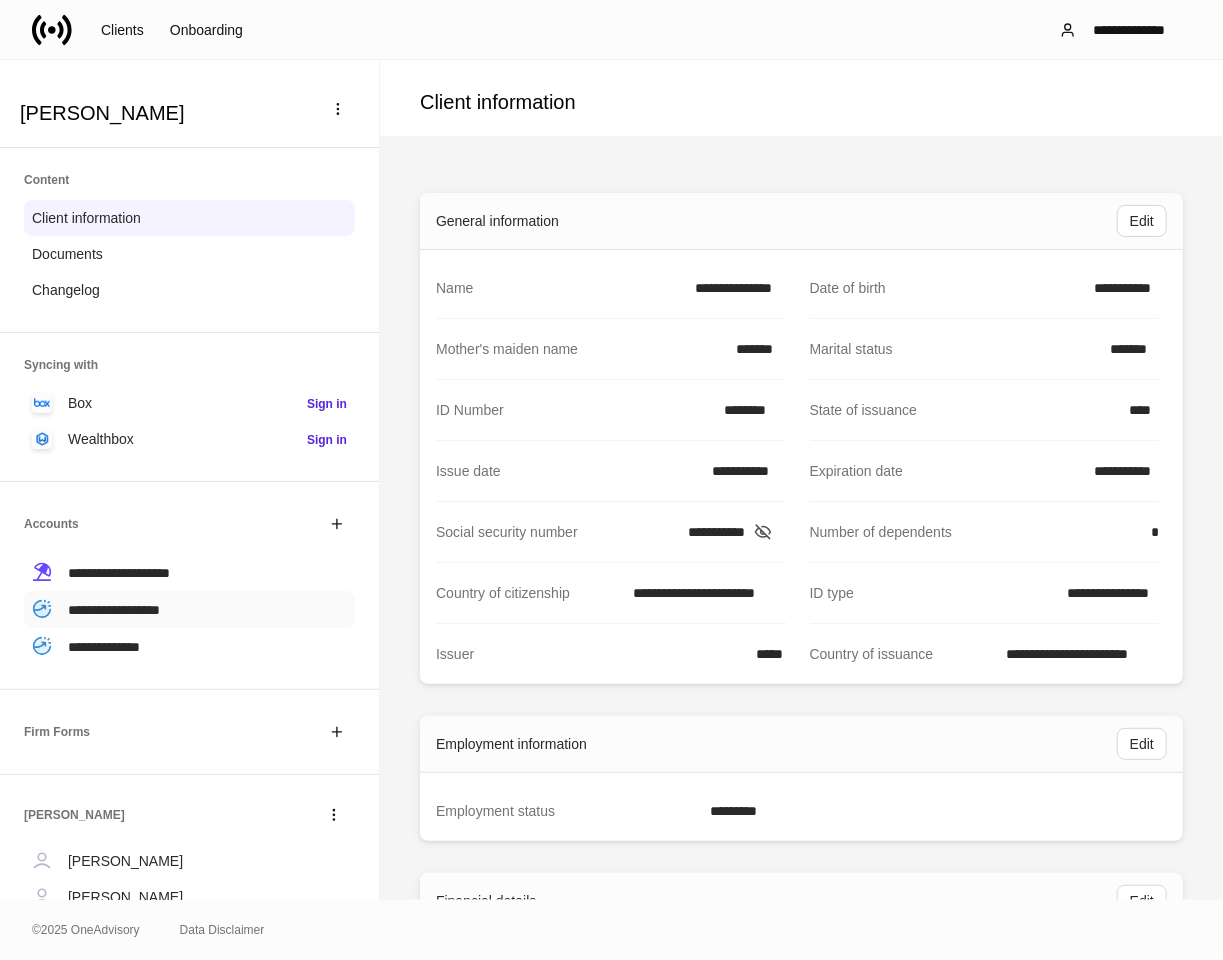 click on "**********" at bounding box center [114, 610] 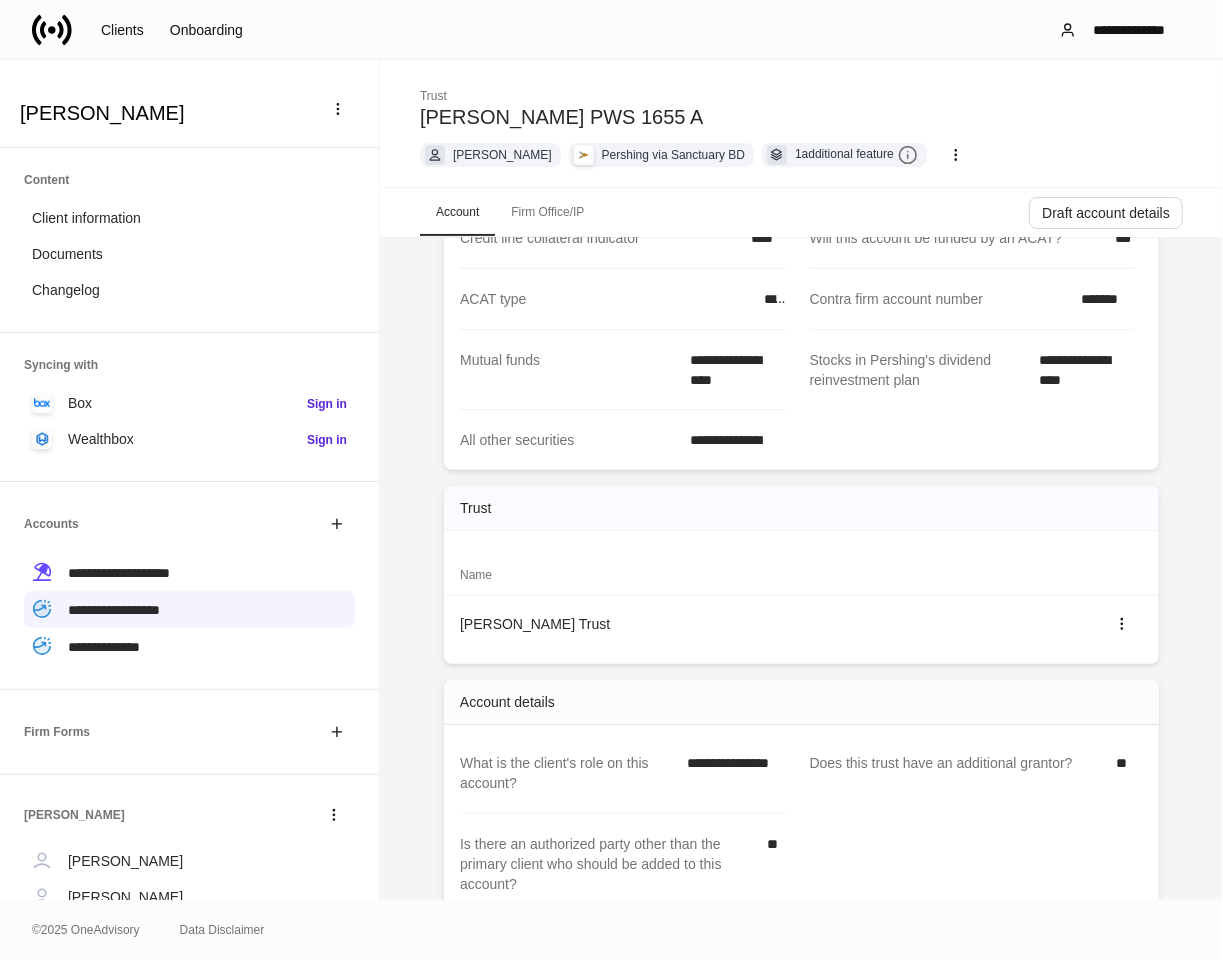scroll, scrollTop: 333, scrollLeft: 0, axis: vertical 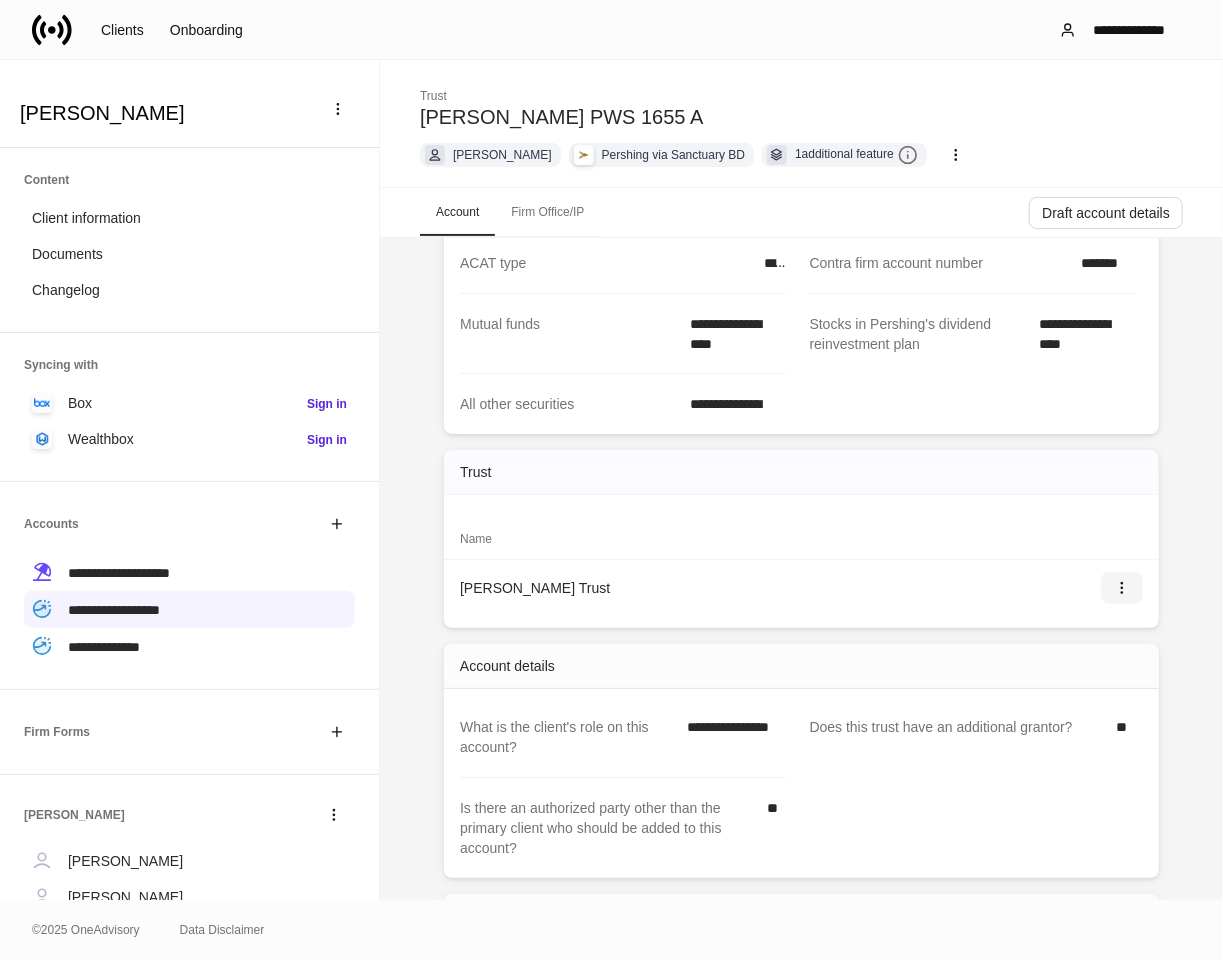 click at bounding box center (1122, 588) 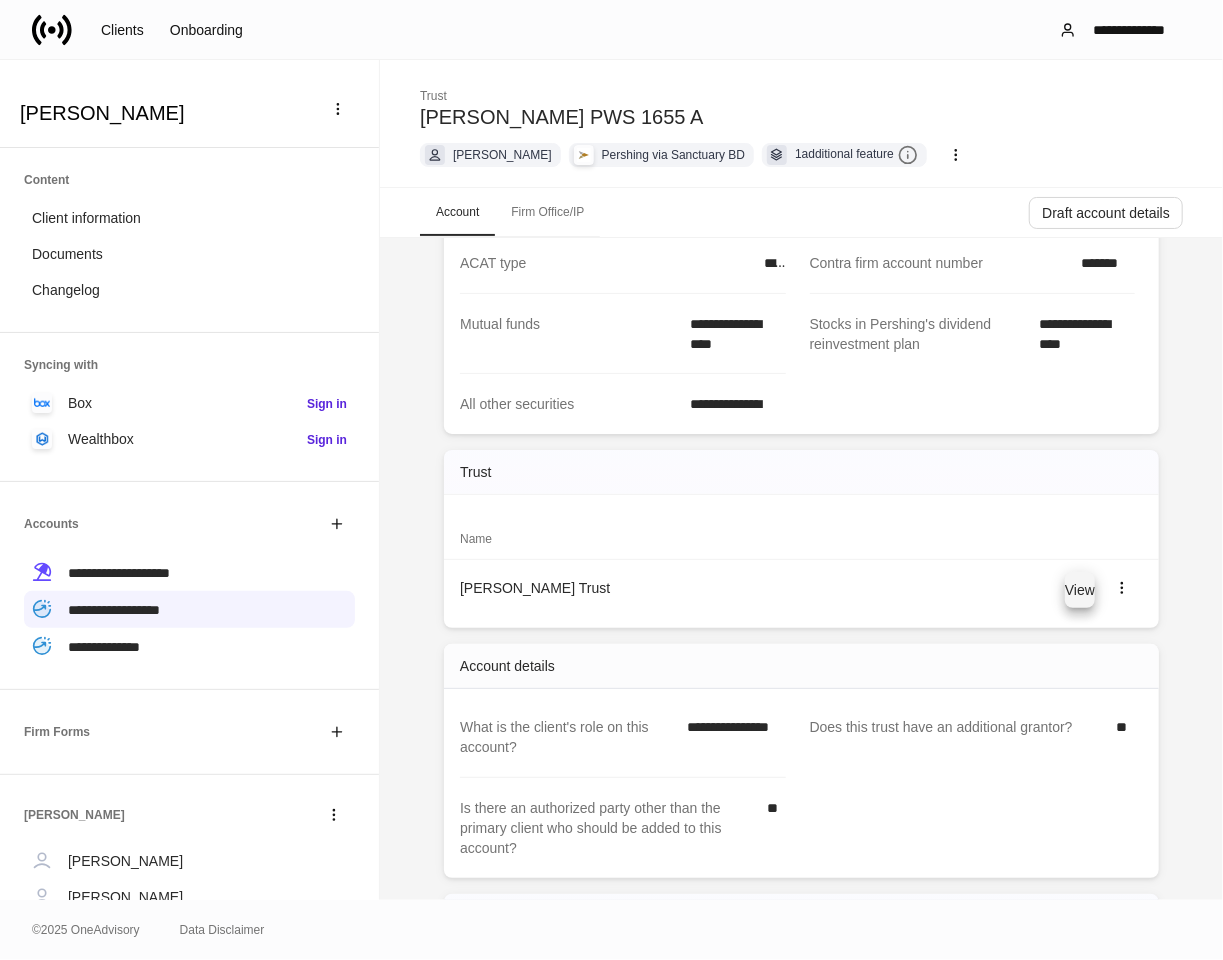 click on "View" at bounding box center (1080, 590) 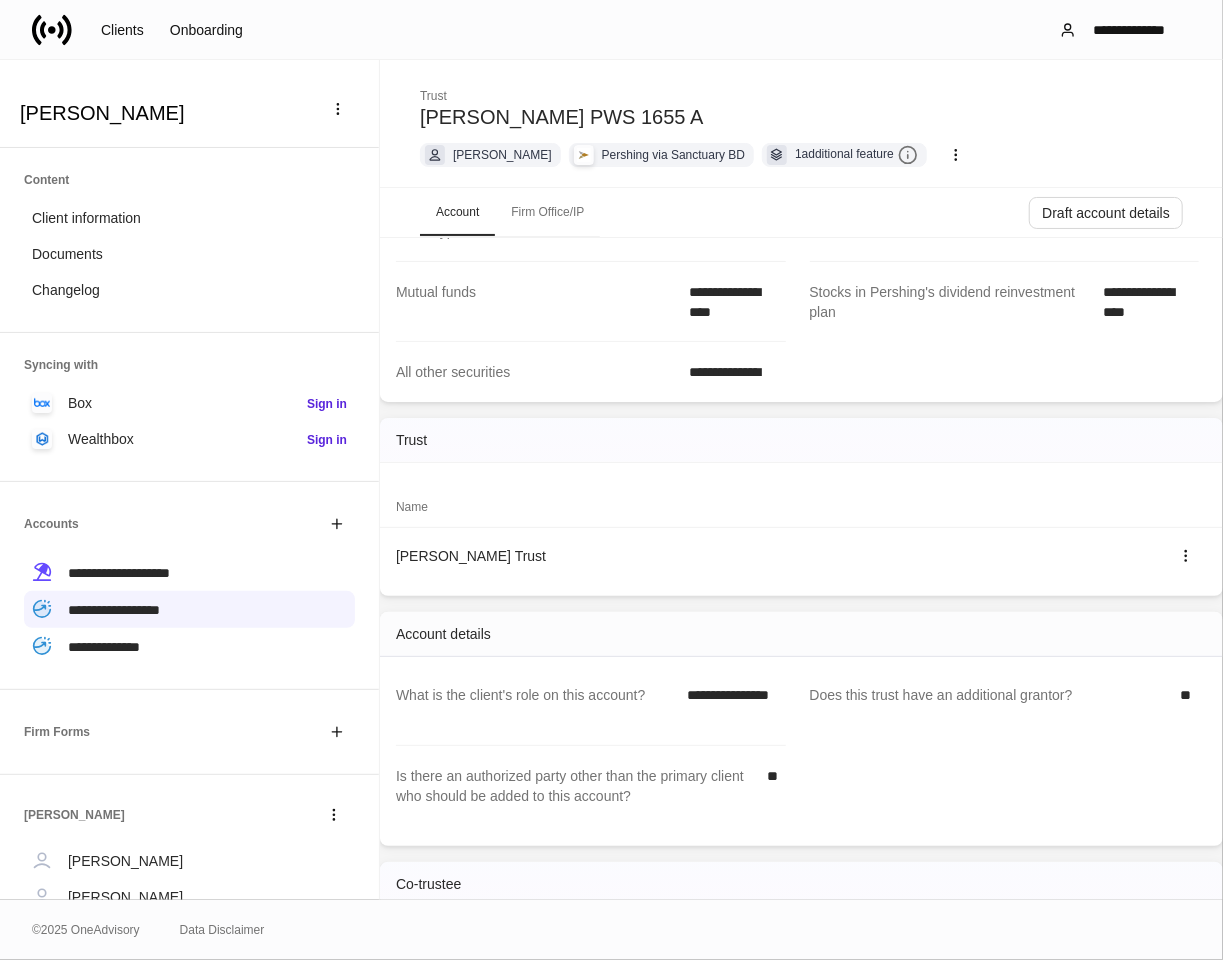 scroll, scrollTop: 0, scrollLeft: 0, axis: both 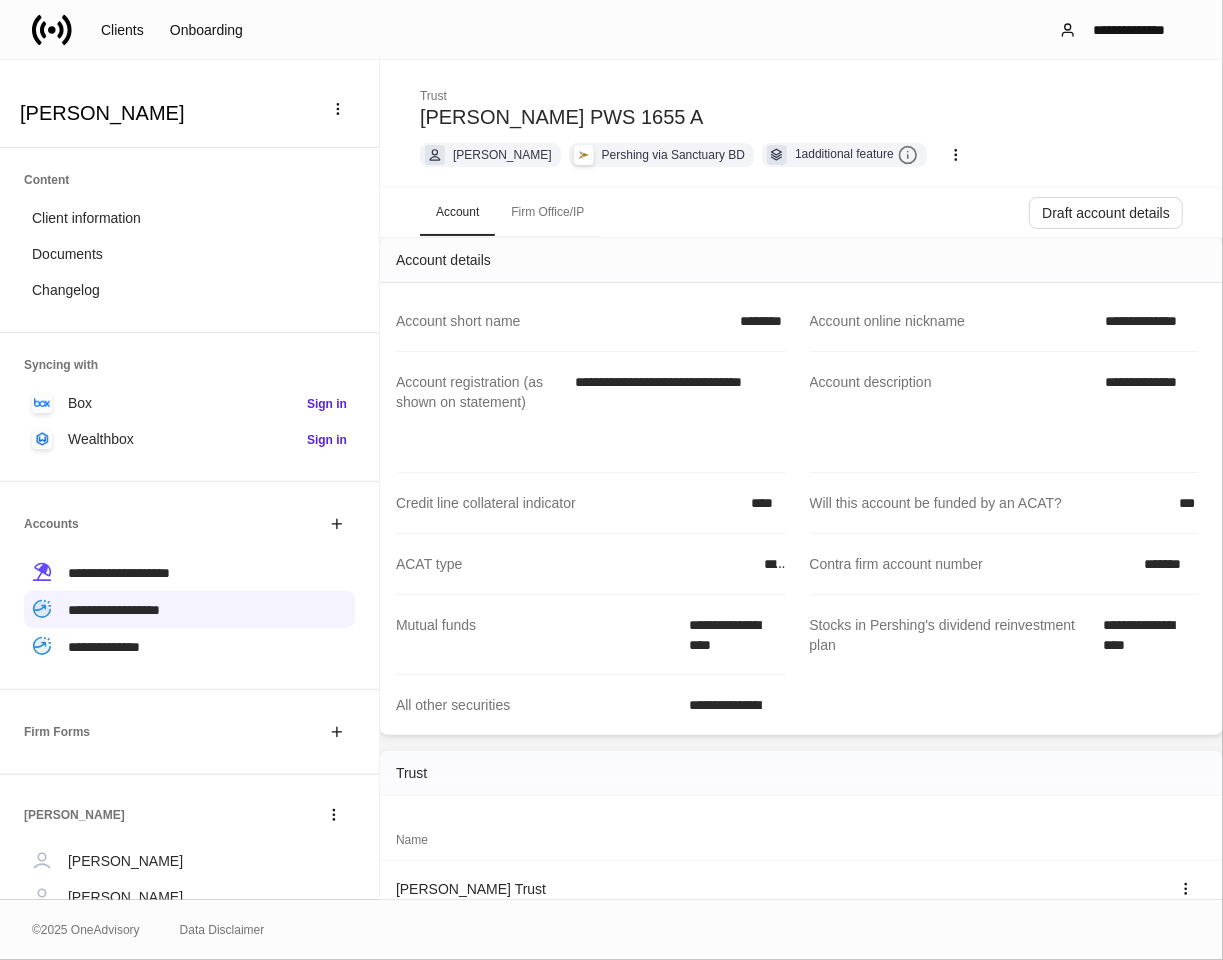 click 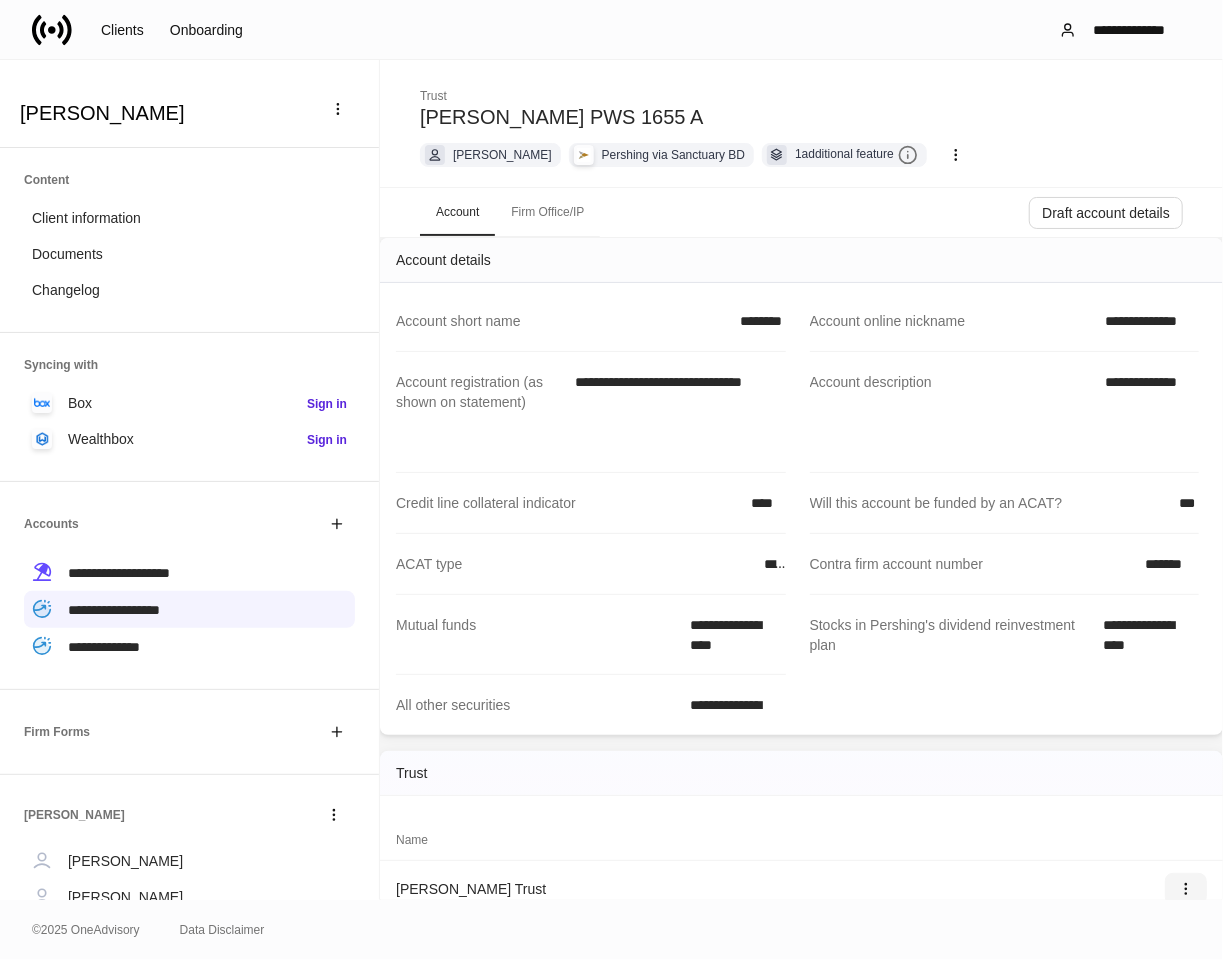 scroll, scrollTop: 450, scrollLeft: 0, axis: vertical 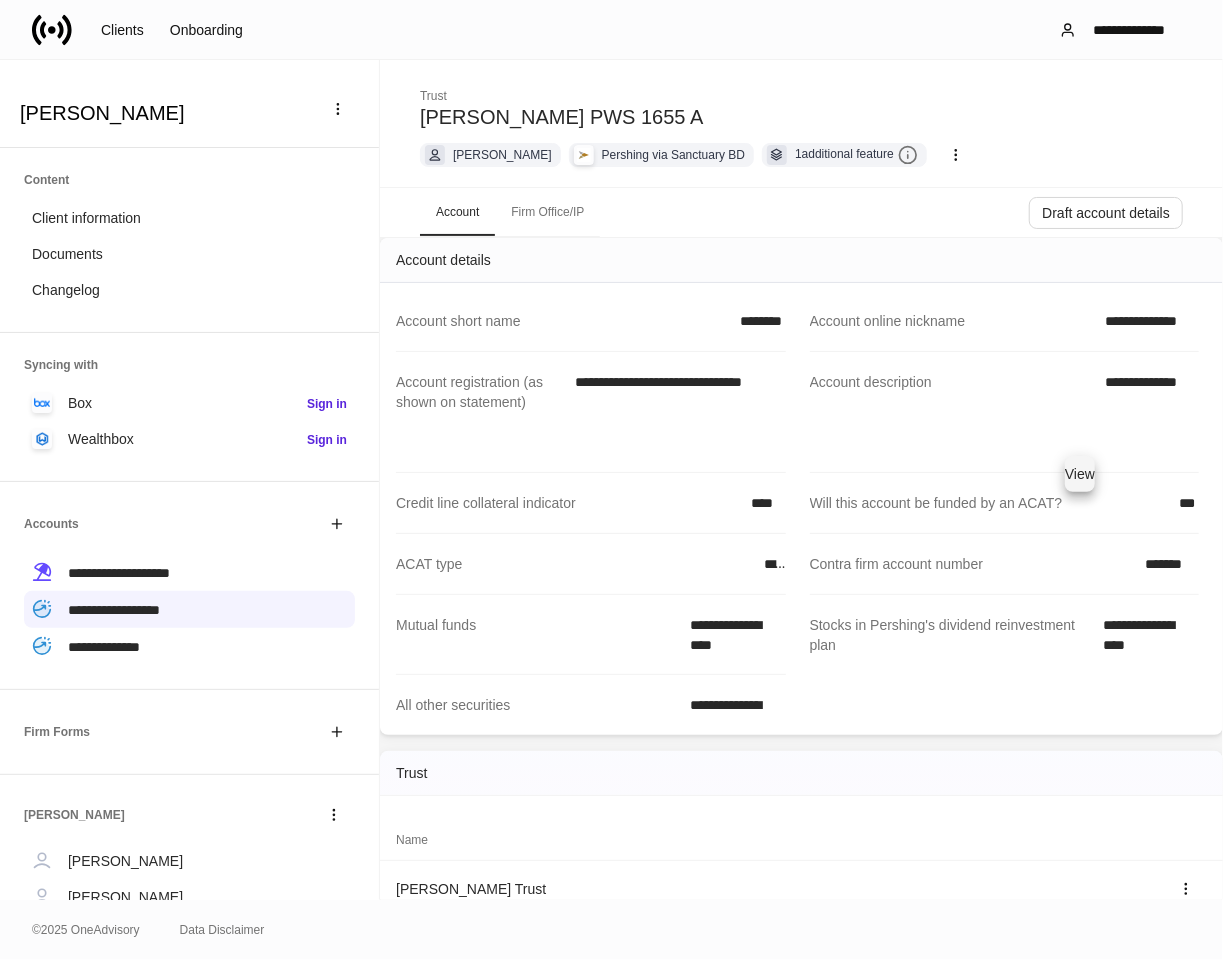 click on "View" at bounding box center [1080, 474] 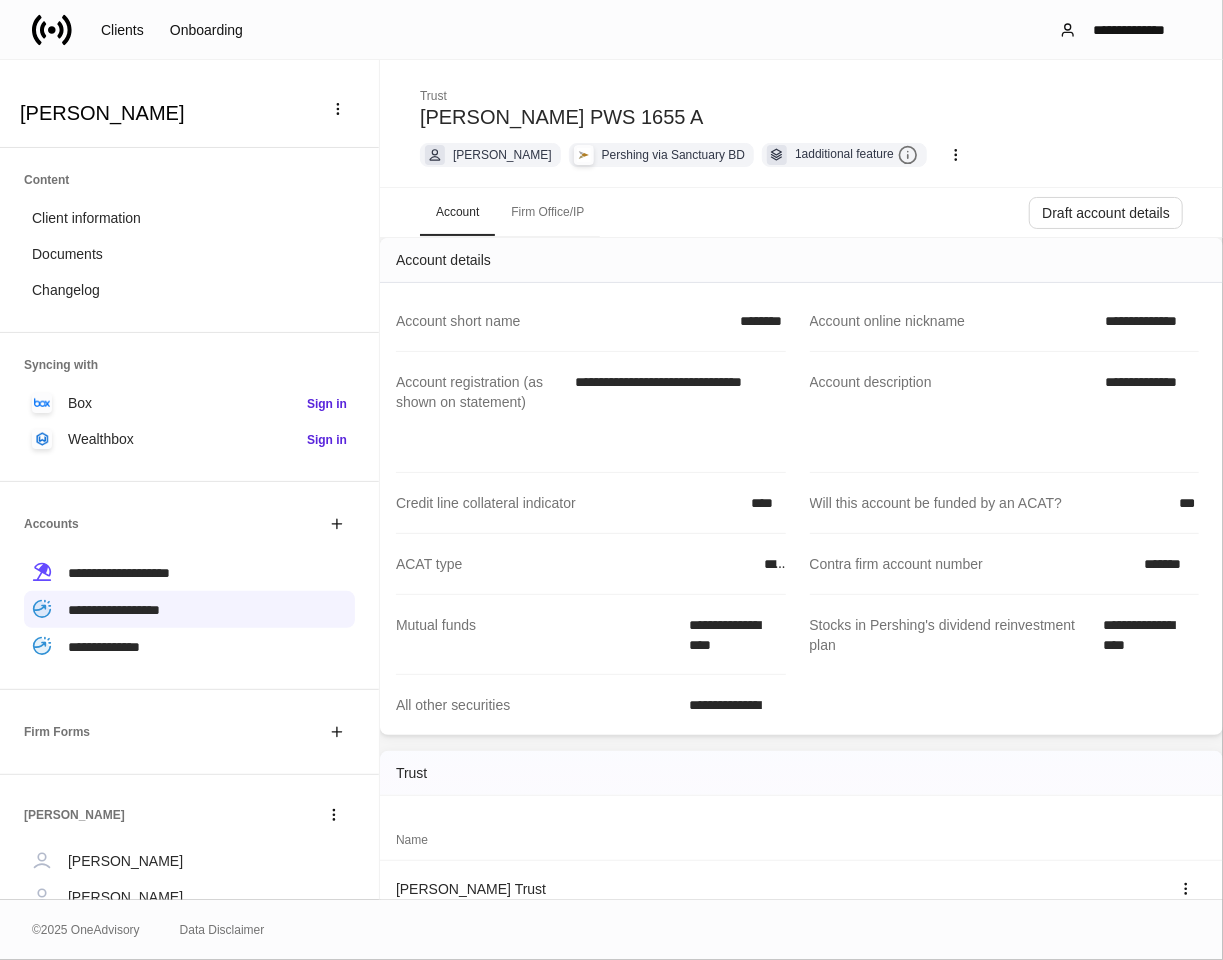 scroll, scrollTop: 111, scrollLeft: 0, axis: vertical 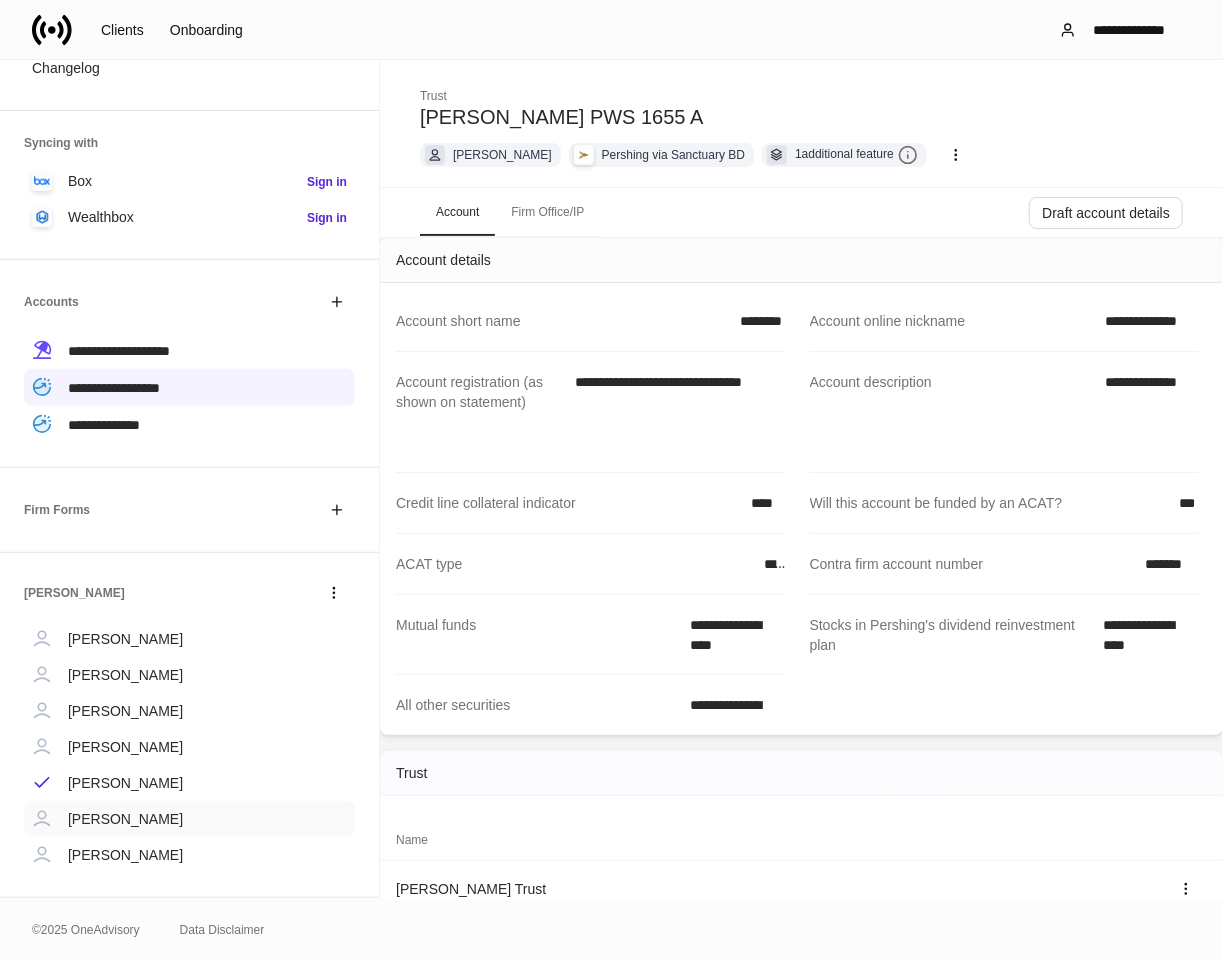 click on "[PERSON_NAME]" at bounding box center [125, 819] 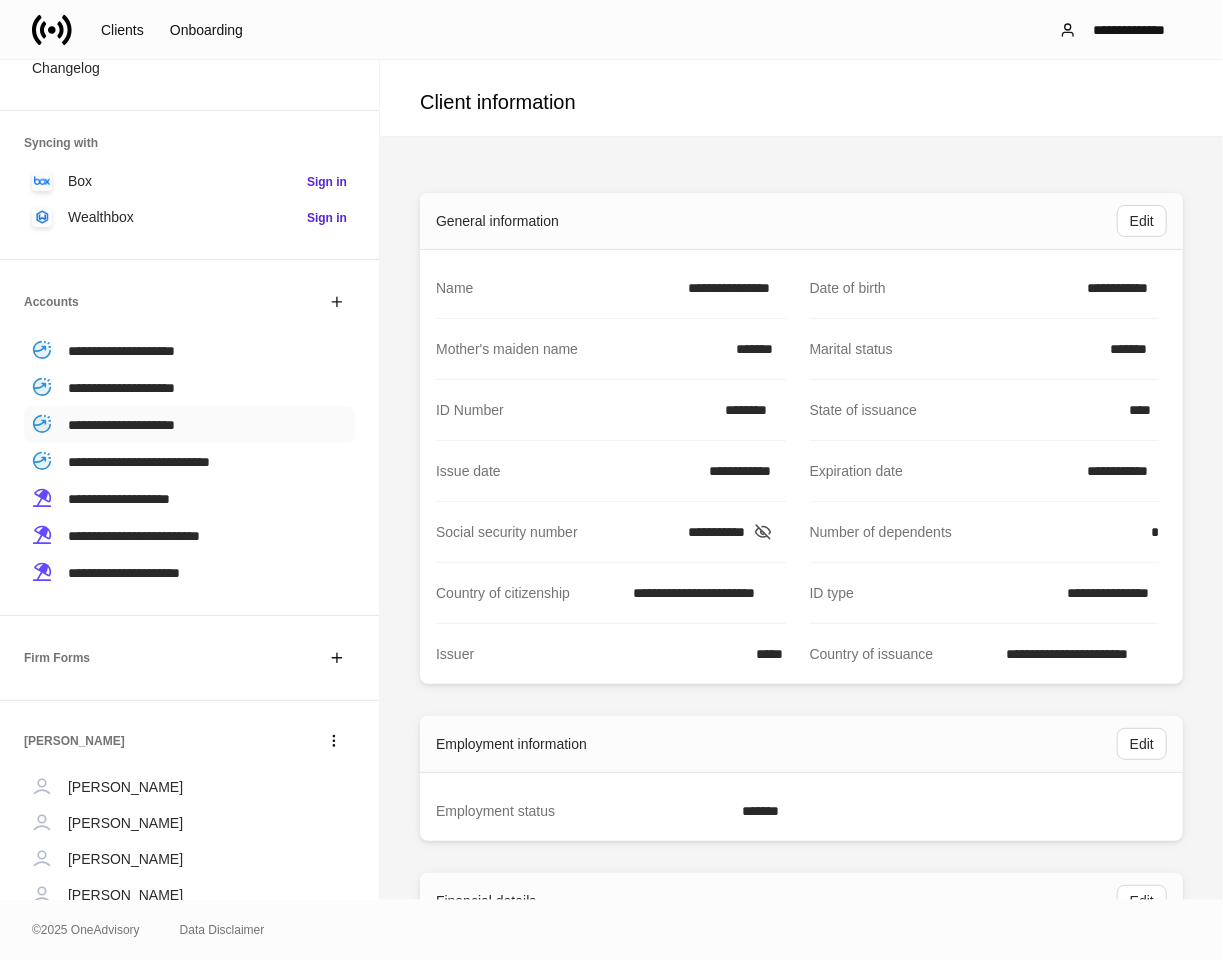 click on "**********" at bounding box center [121, 425] 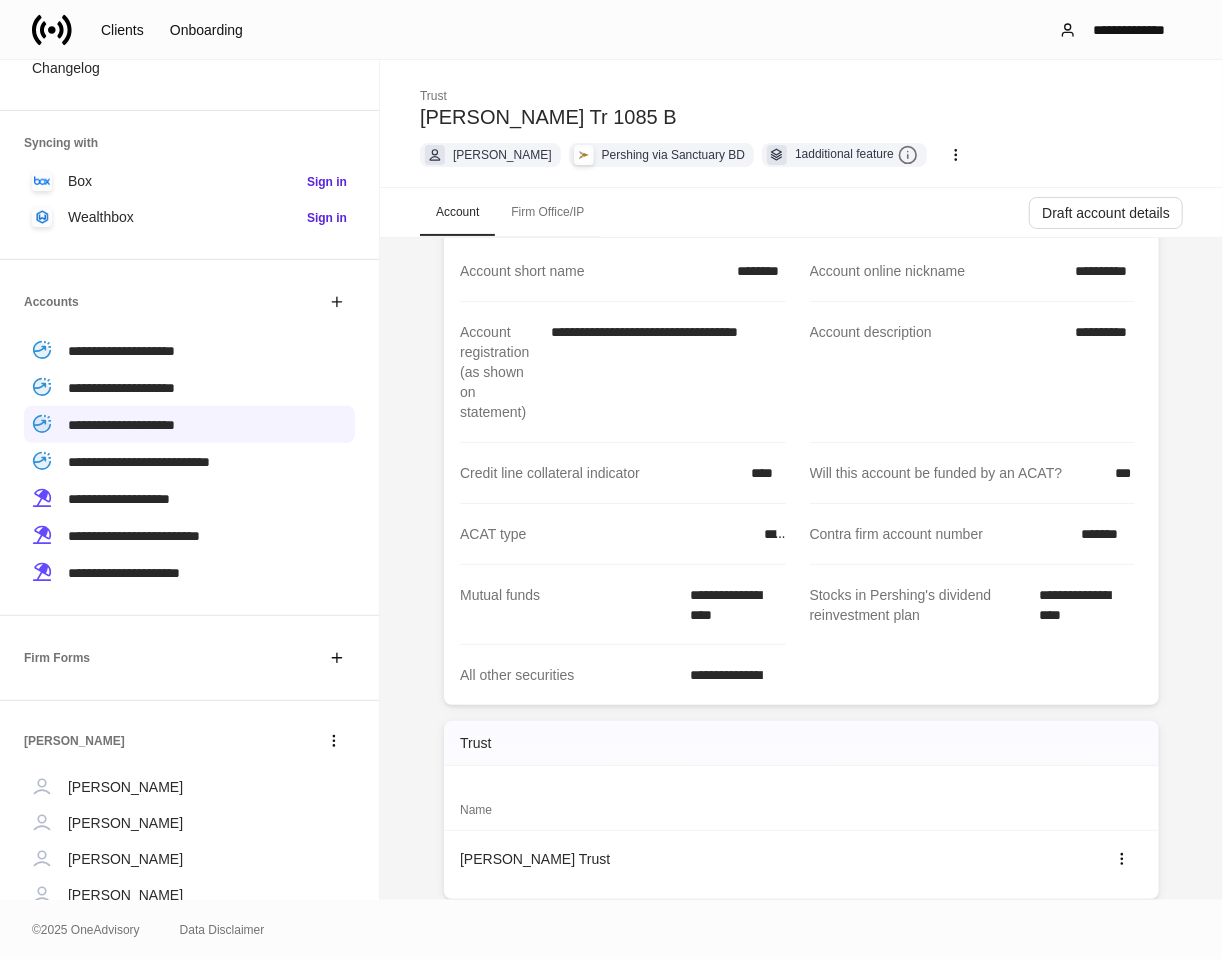 scroll, scrollTop: 222, scrollLeft: 0, axis: vertical 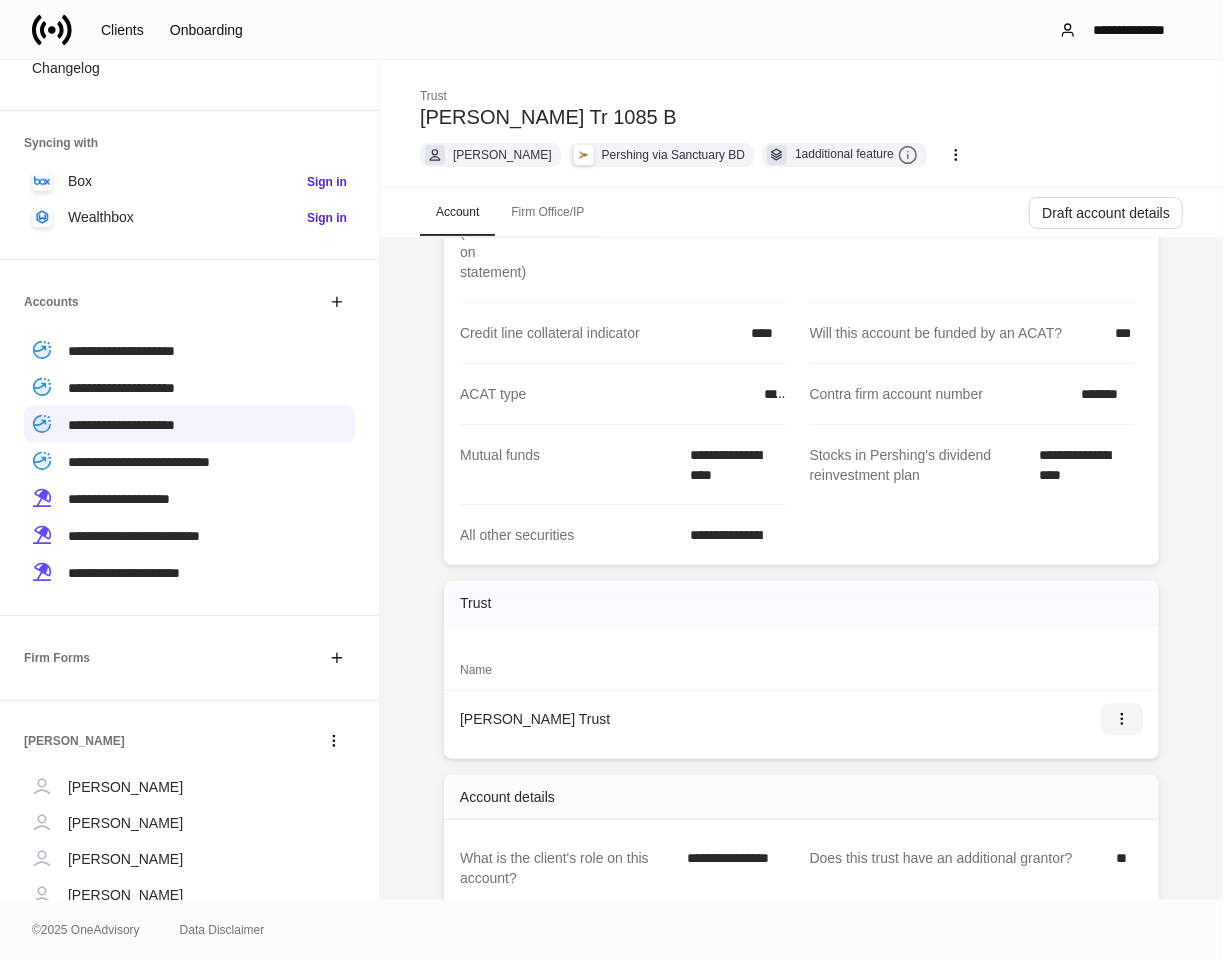 click at bounding box center [1122, 719] 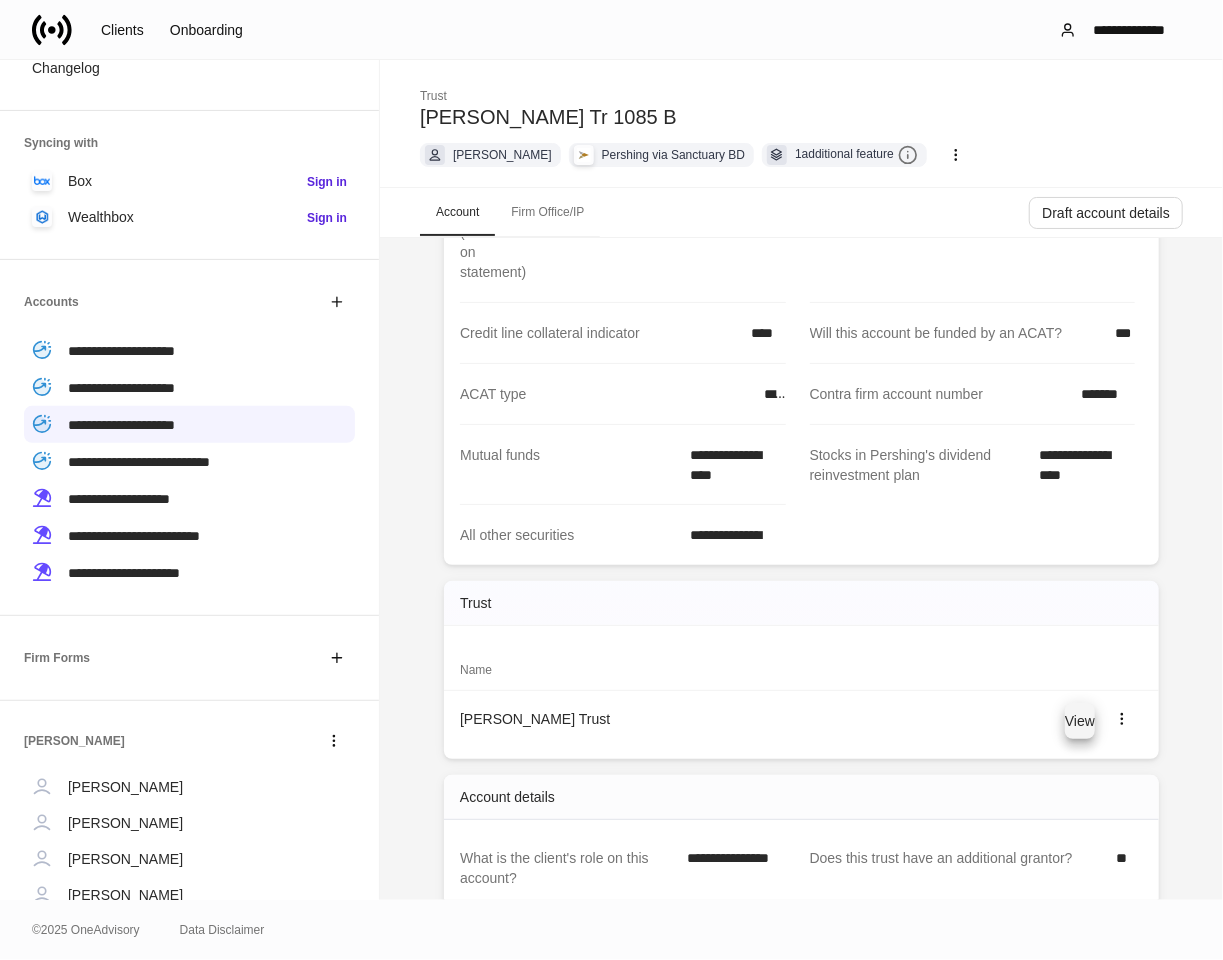 click on "View" at bounding box center [1080, 721] 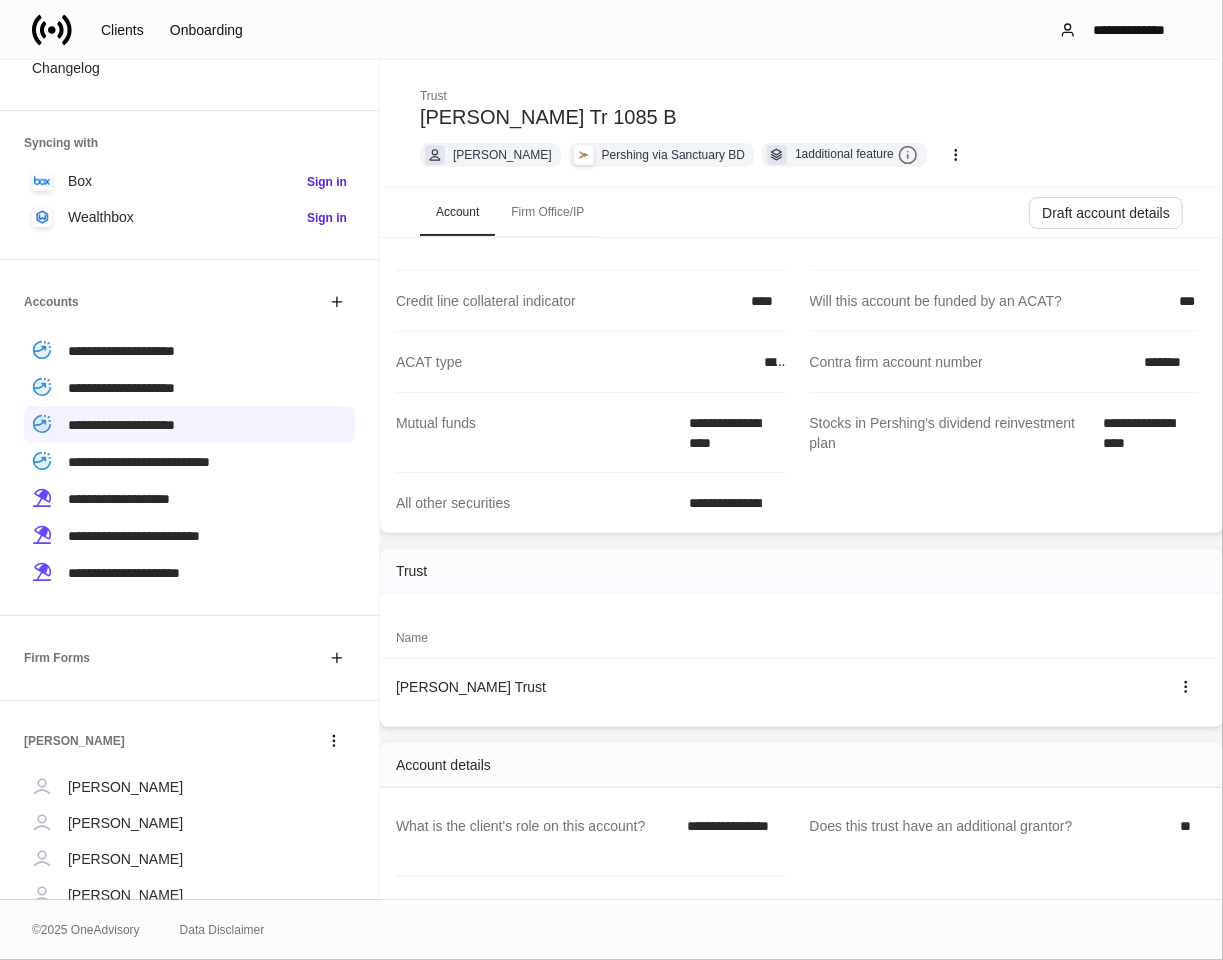 scroll, scrollTop: 0, scrollLeft: 0, axis: both 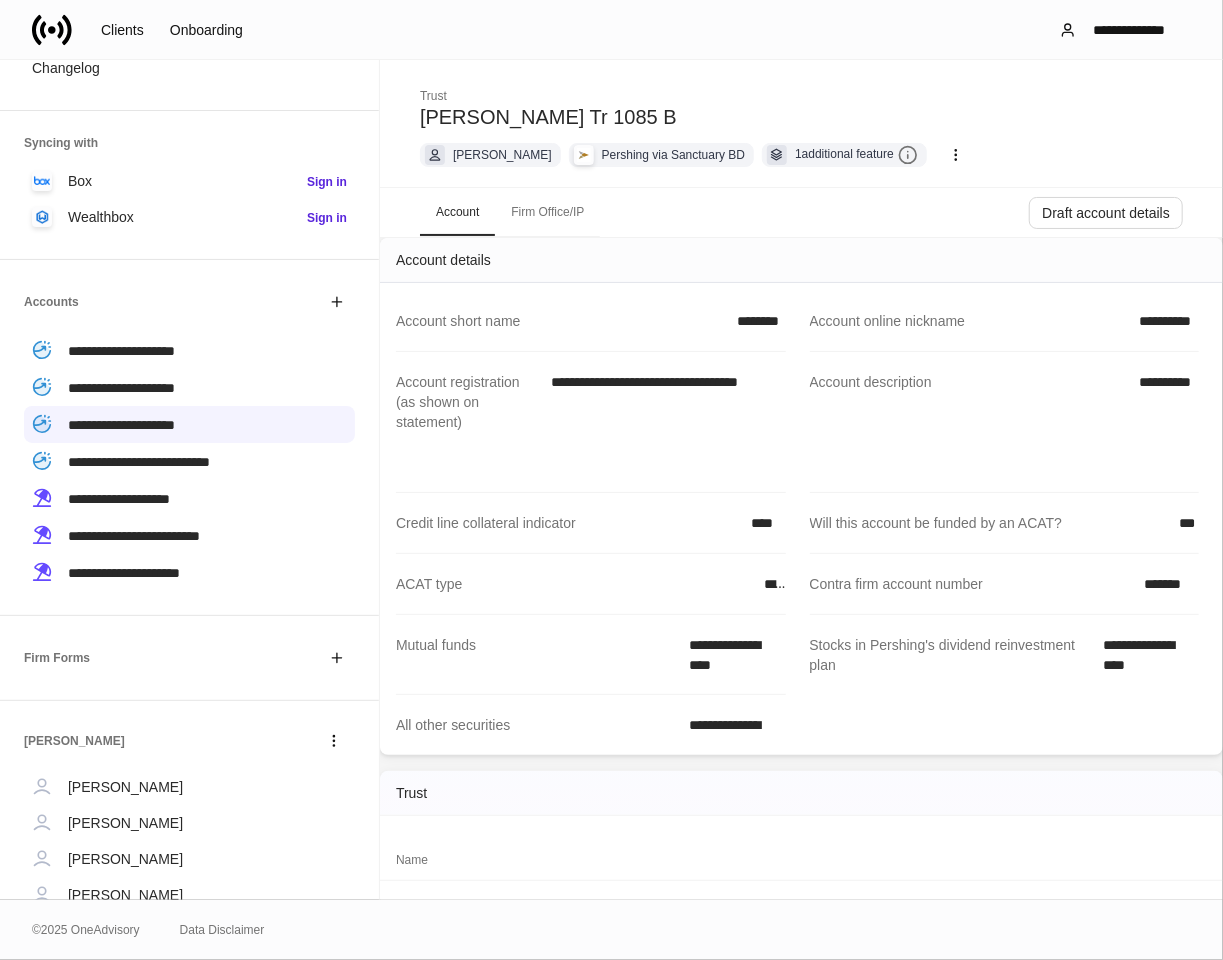 click 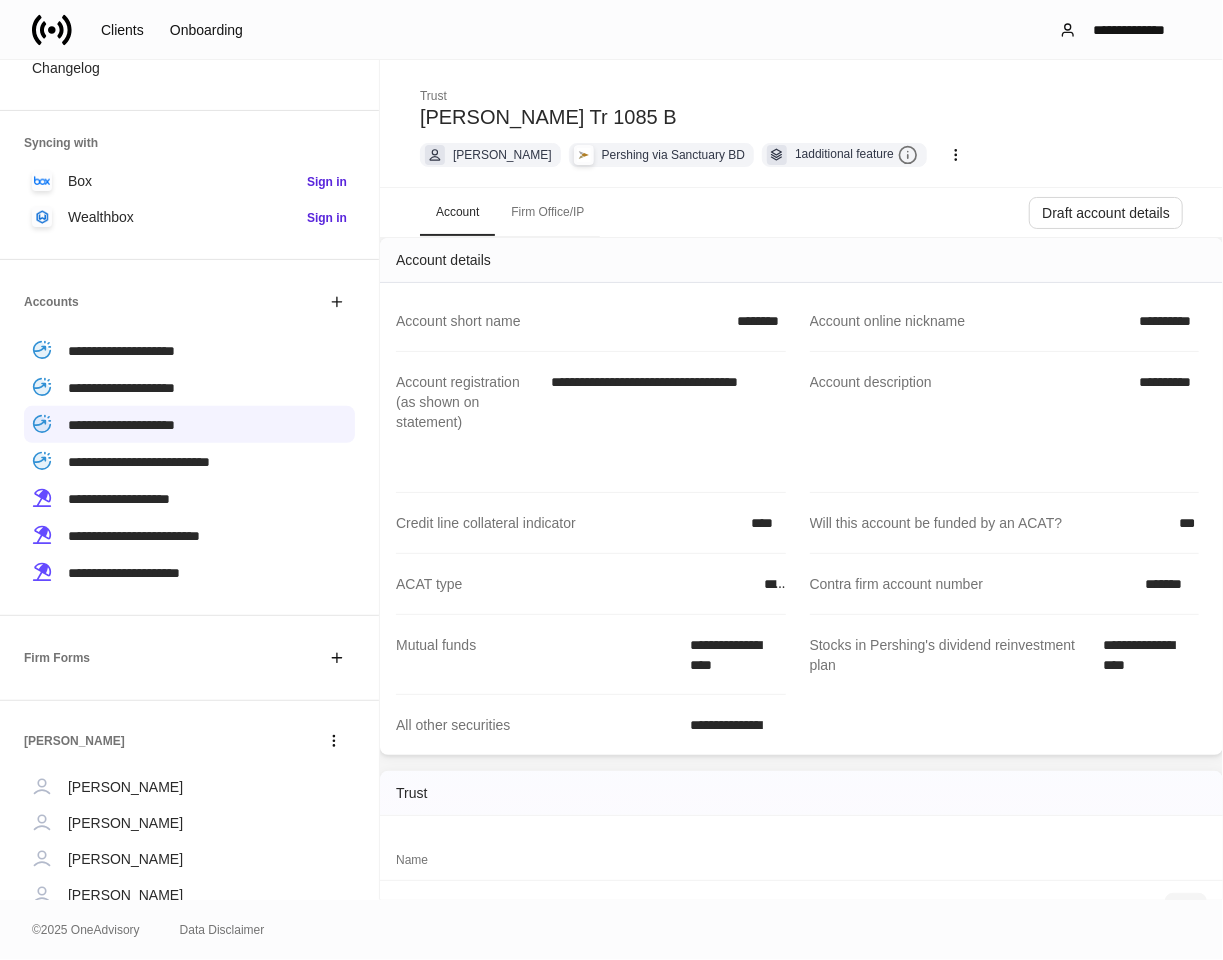 scroll, scrollTop: 25, scrollLeft: 0, axis: vertical 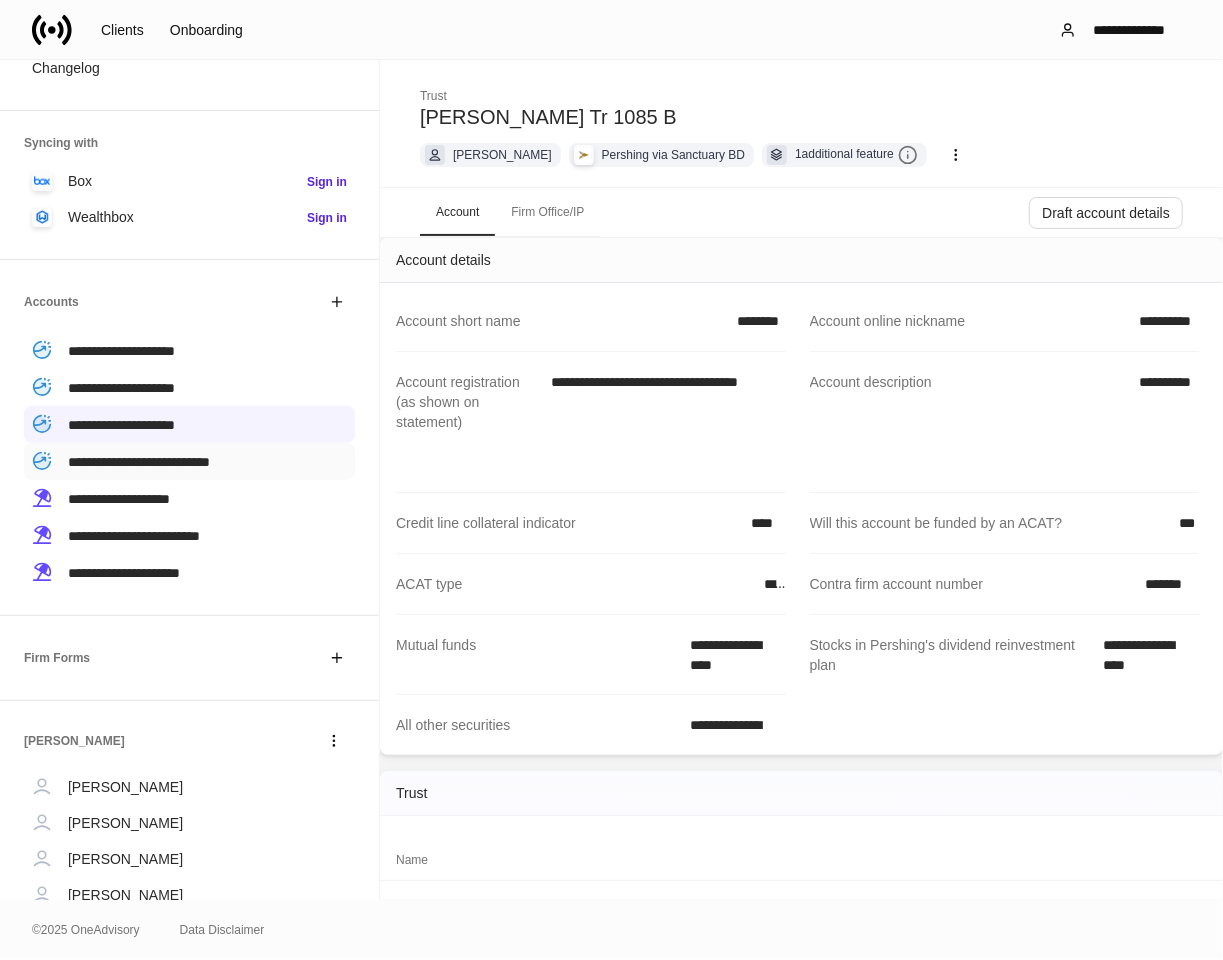 click on "**********" at bounding box center [139, 462] 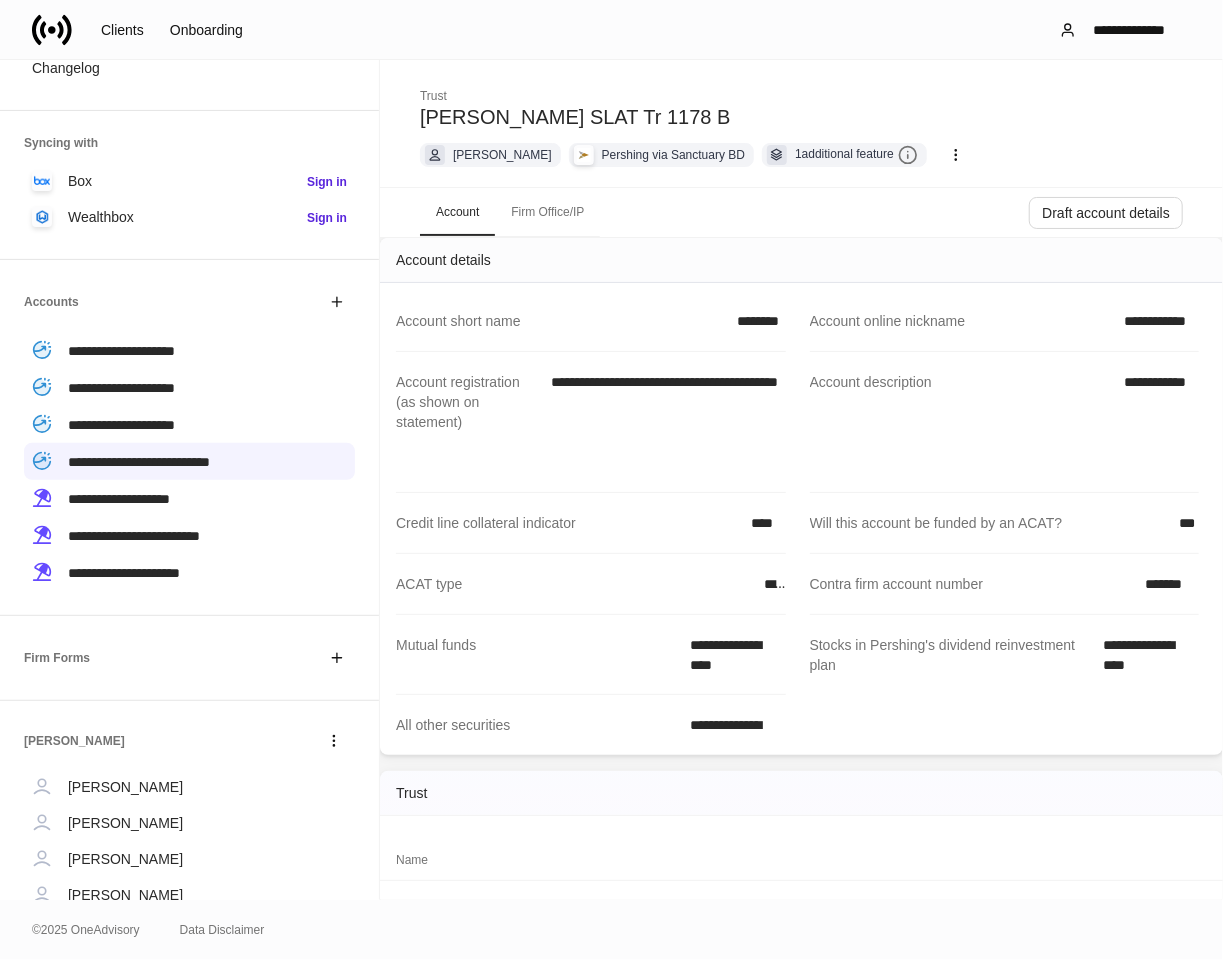 scroll, scrollTop: 777, scrollLeft: 0, axis: vertical 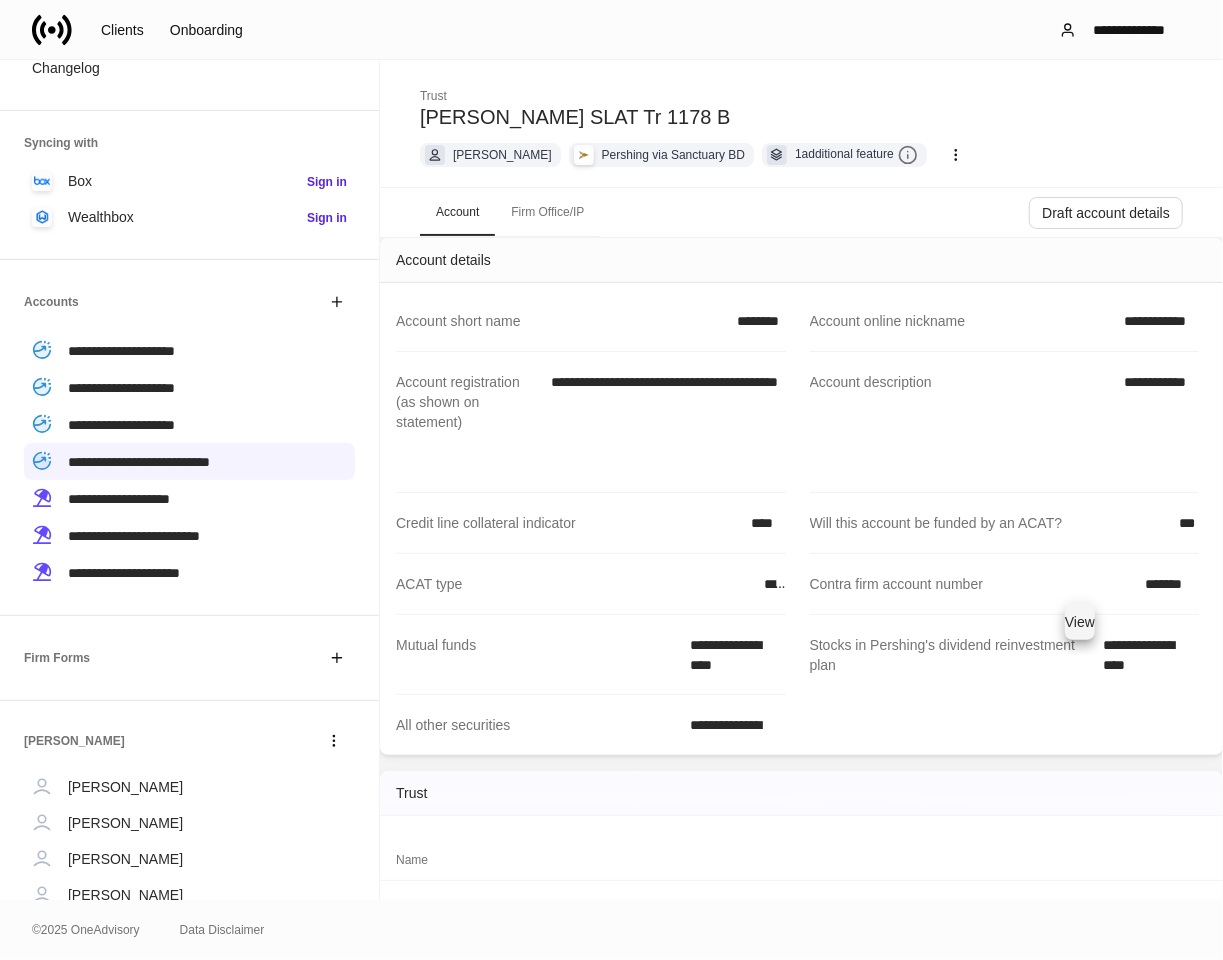 click on "View" at bounding box center (1080, 622) 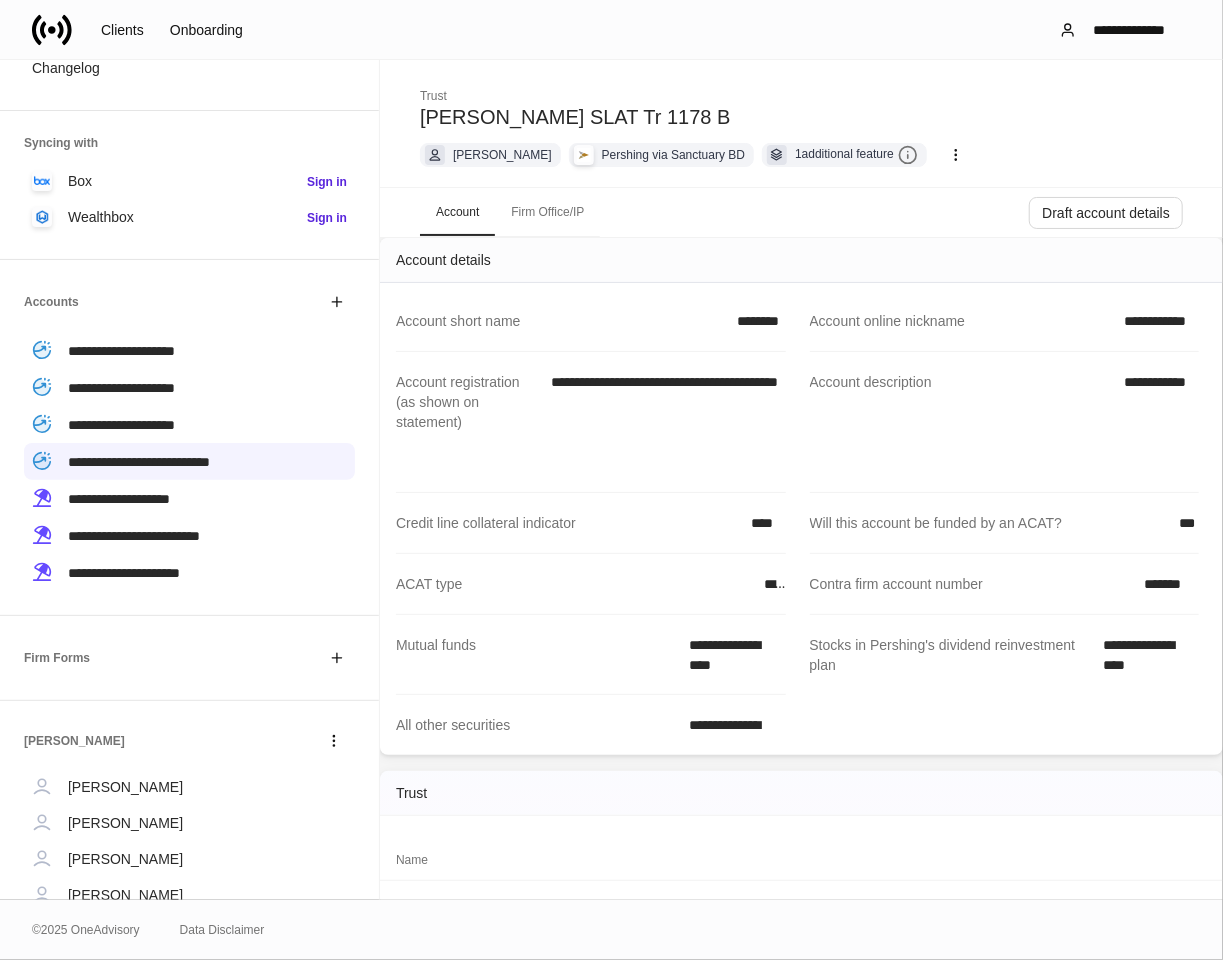 click 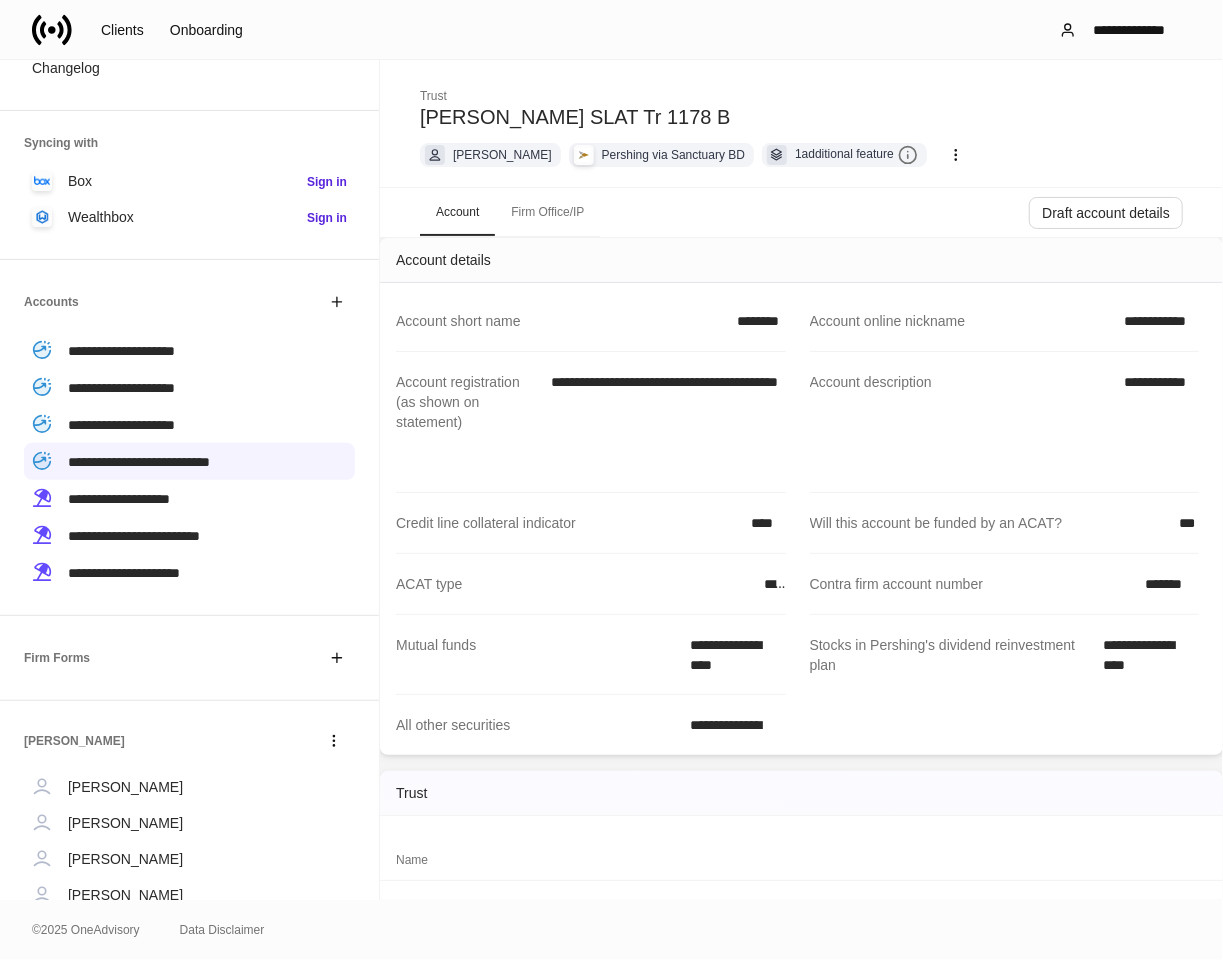 scroll, scrollTop: 1240, scrollLeft: 0, axis: vertical 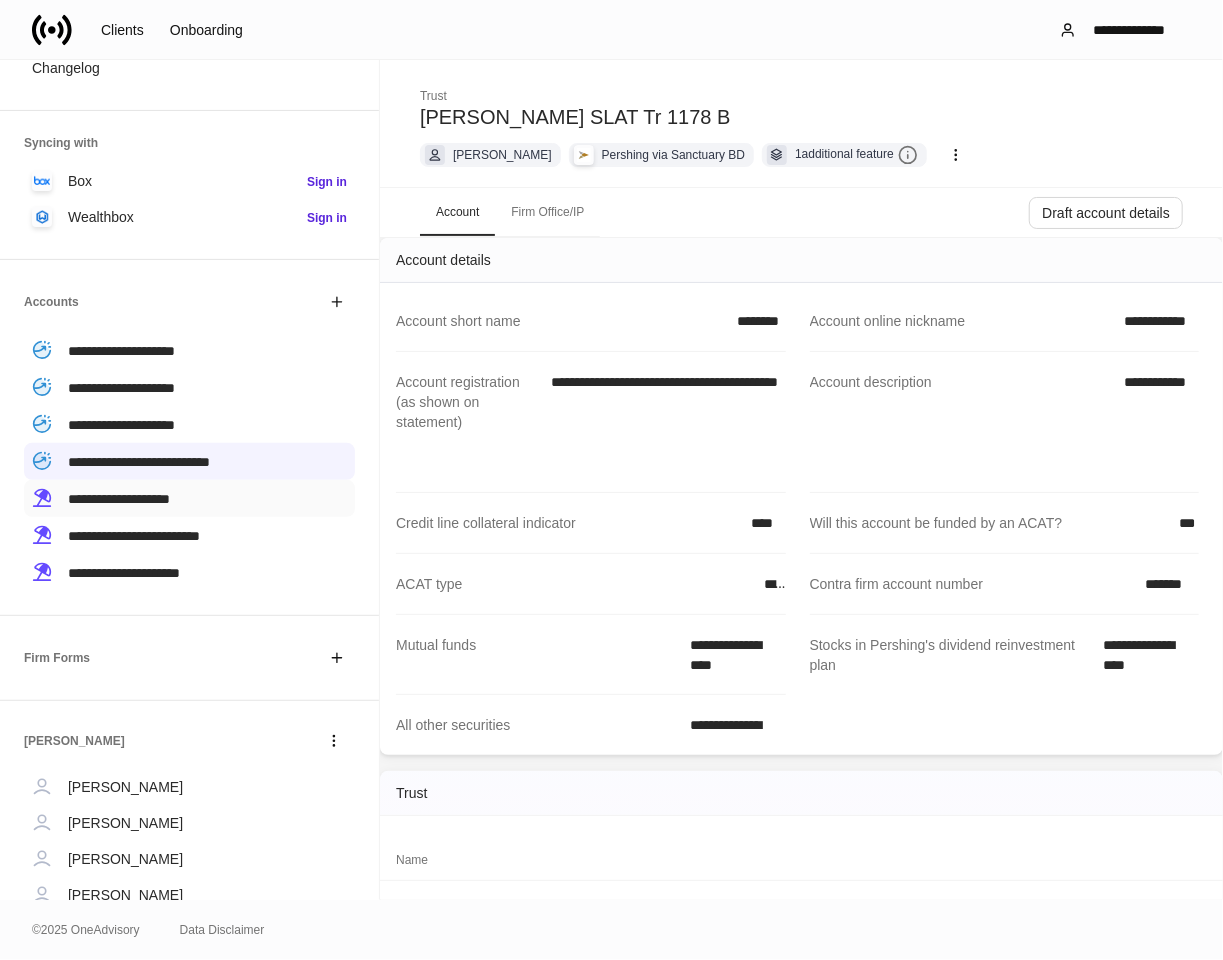 click on "**********" at bounding box center (119, 499) 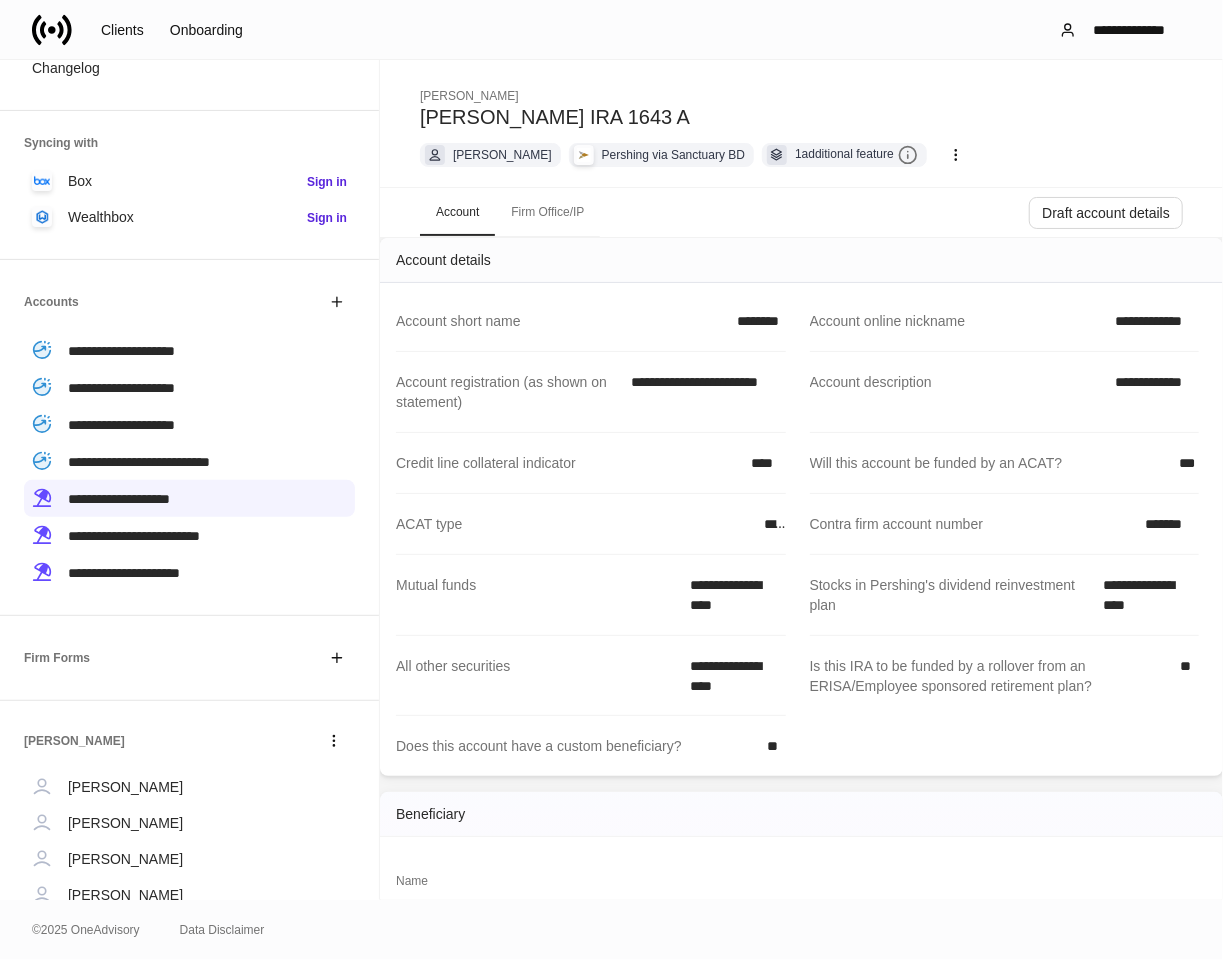 scroll, scrollTop: 444, scrollLeft: 0, axis: vertical 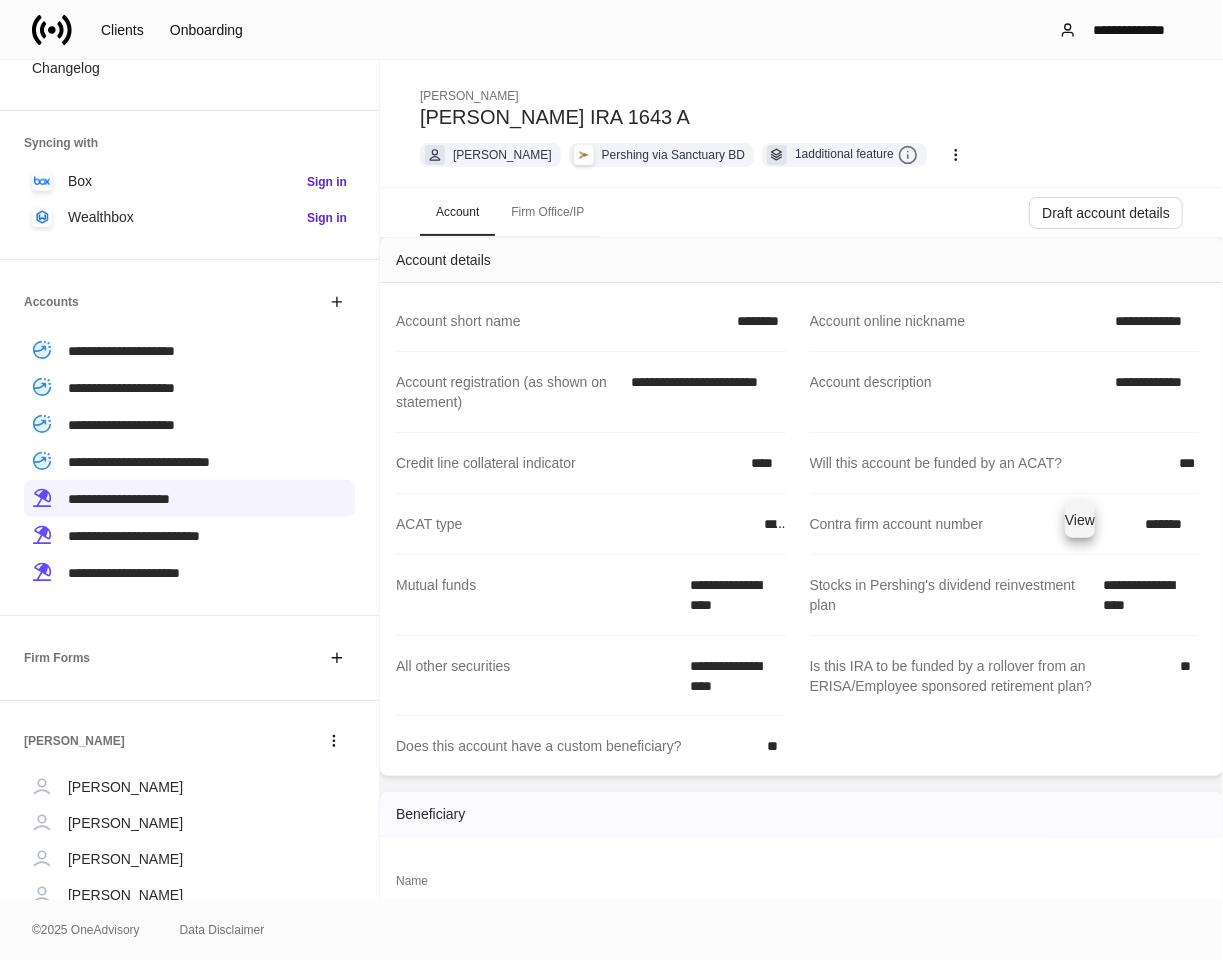 click on "View" at bounding box center (1080, 520) 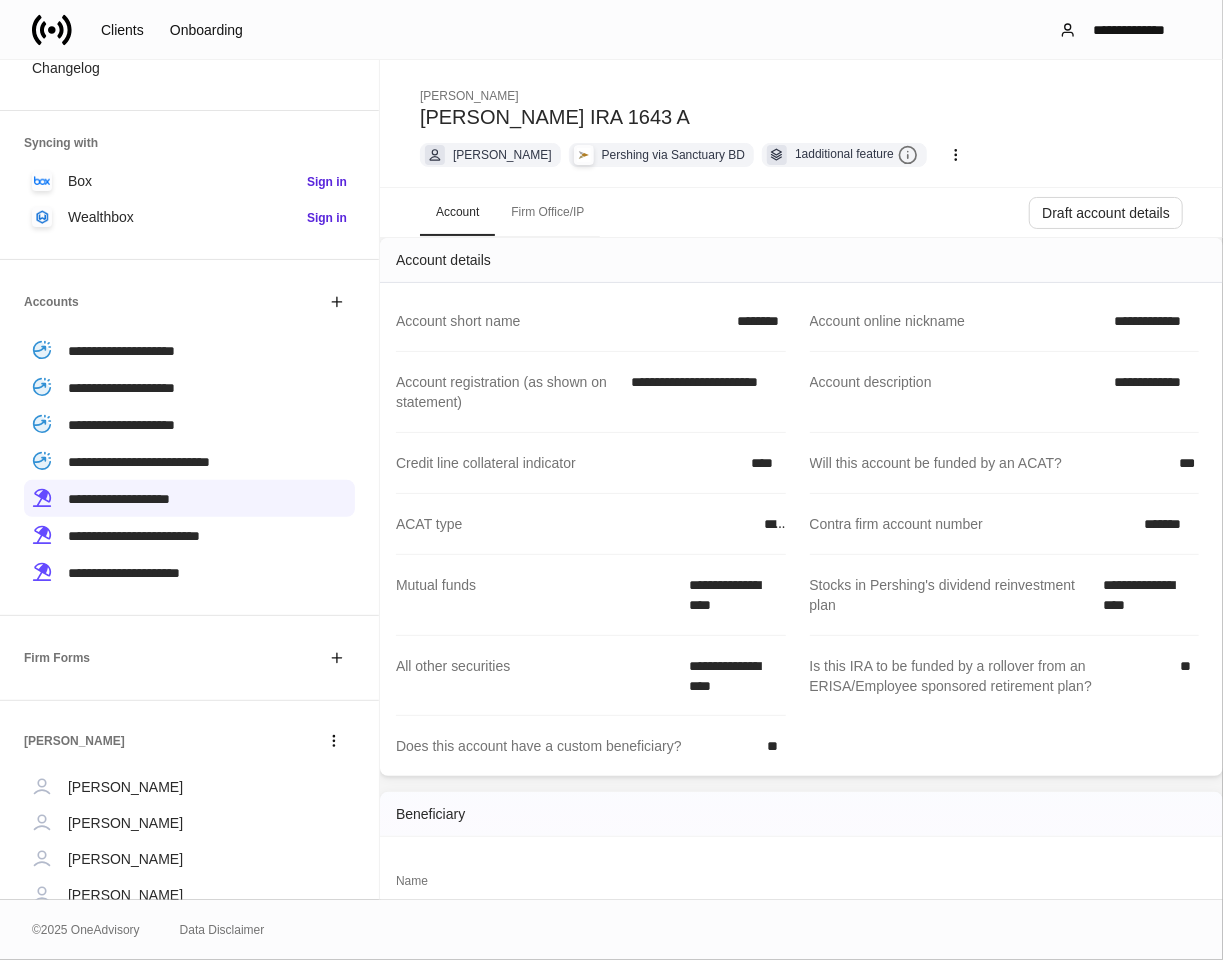 click 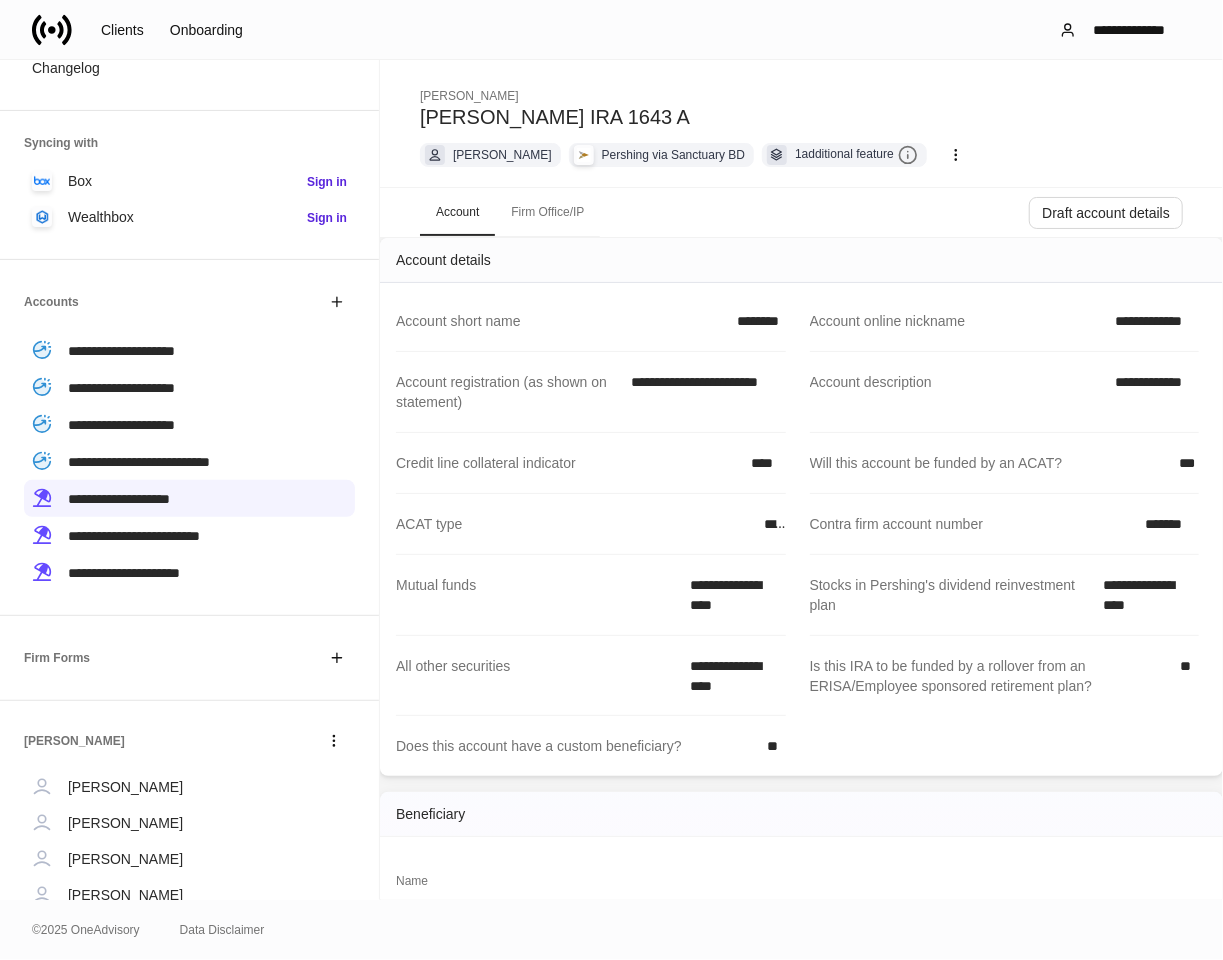 click 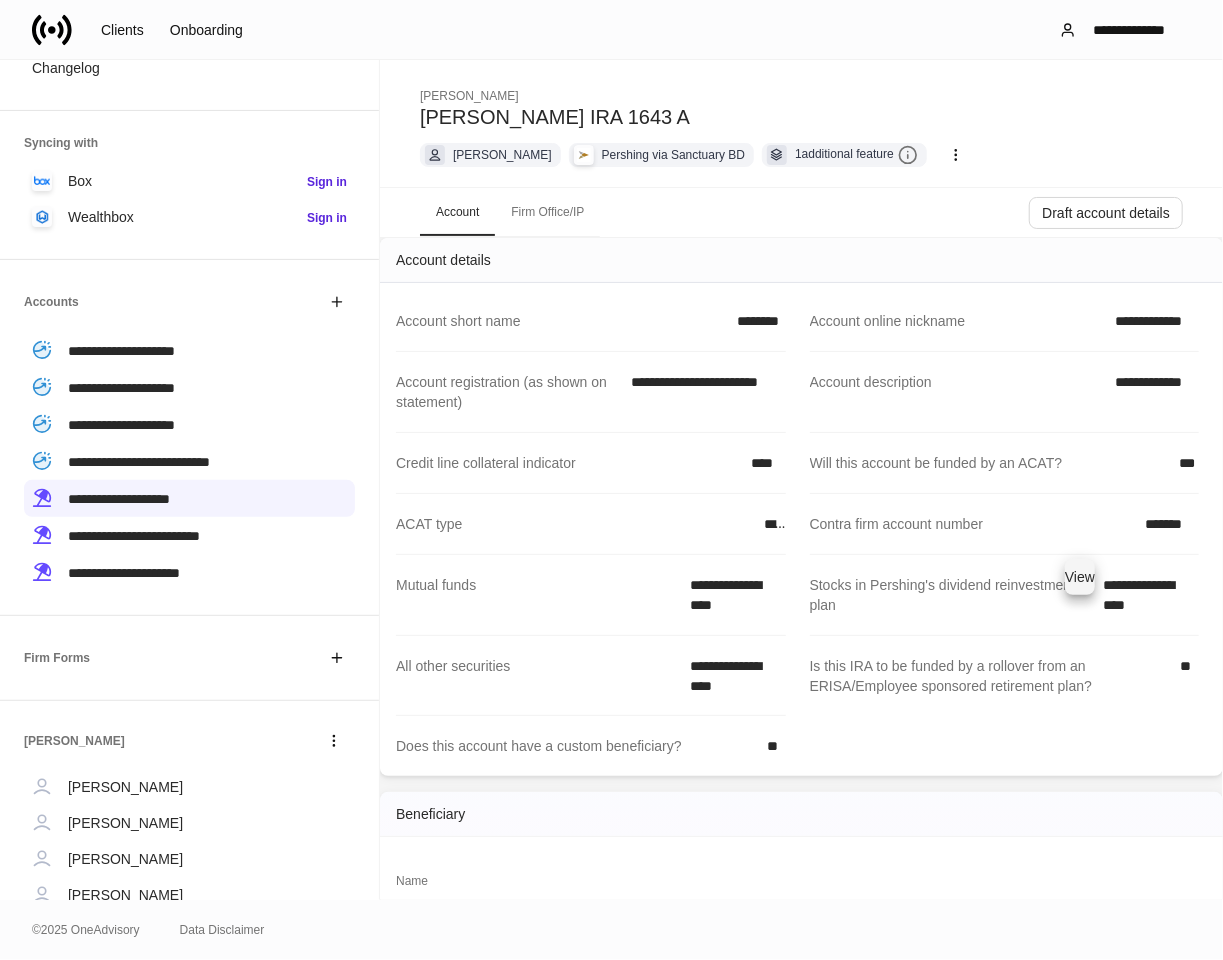 click on "View" at bounding box center [1080, 577] 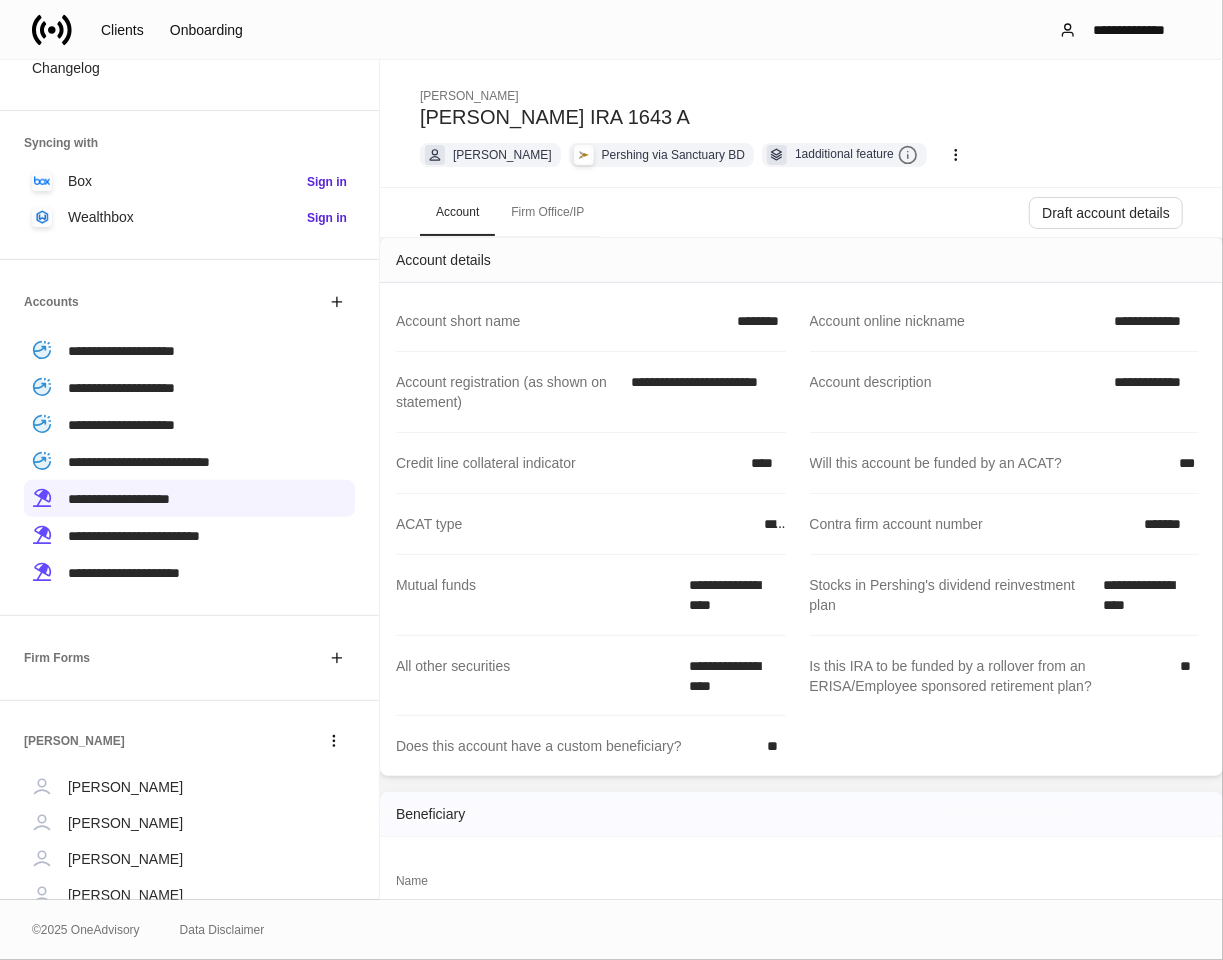 drag, startPoint x: 1146, startPoint y: 48, endPoint x: 954, endPoint y: 4, distance: 196.97716 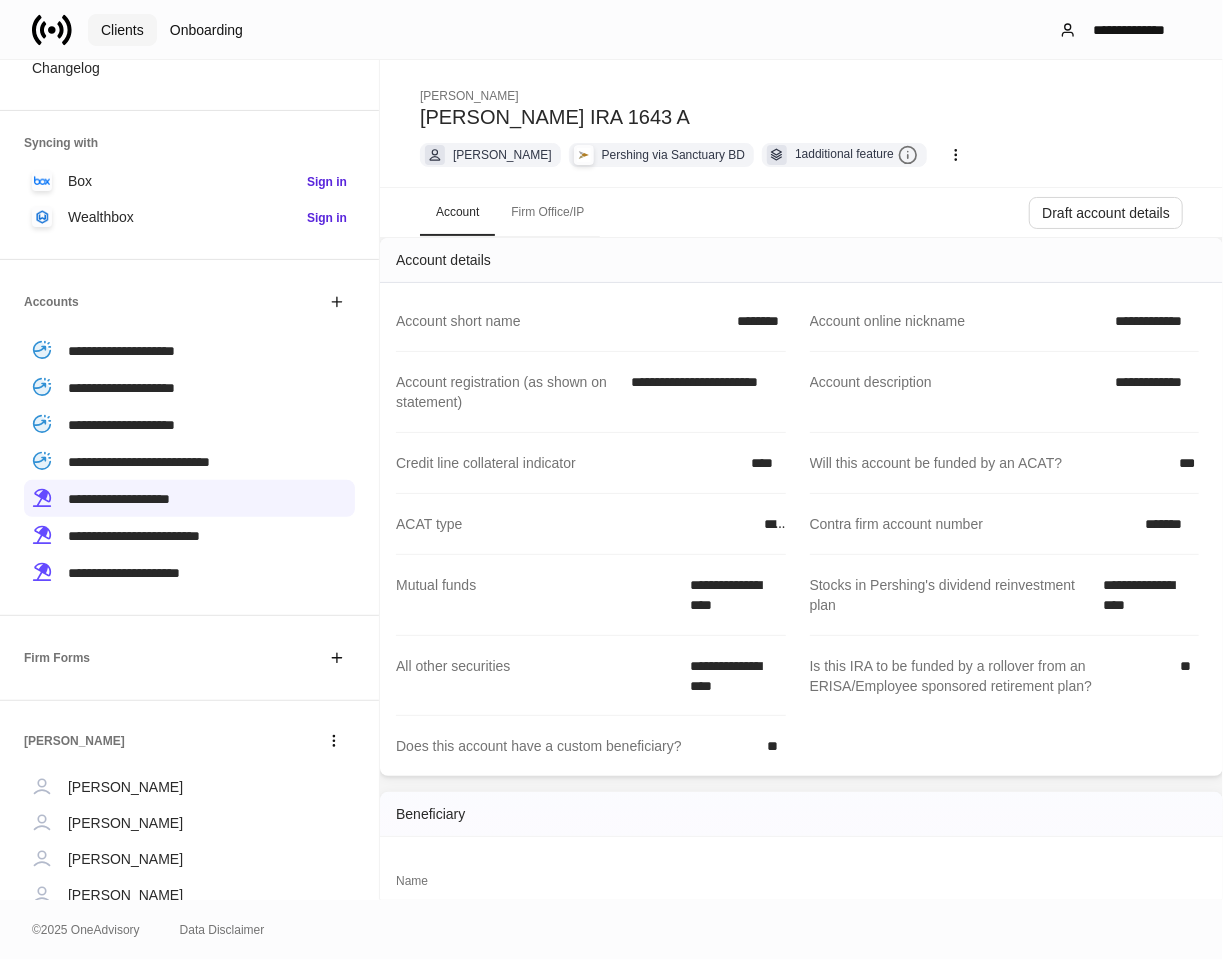 click on "Clients" at bounding box center (122, 30) 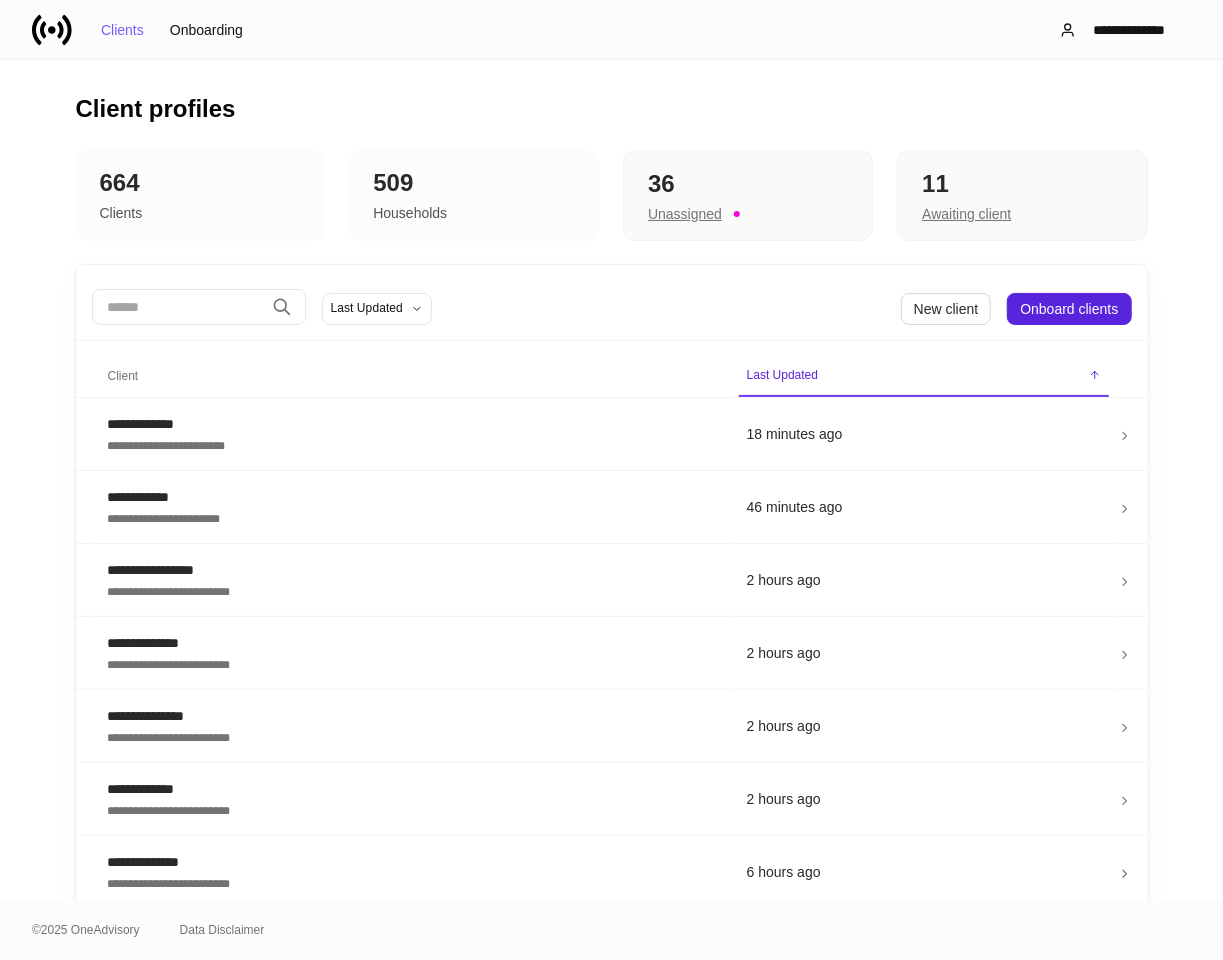 click at bounding box center (178, 307) 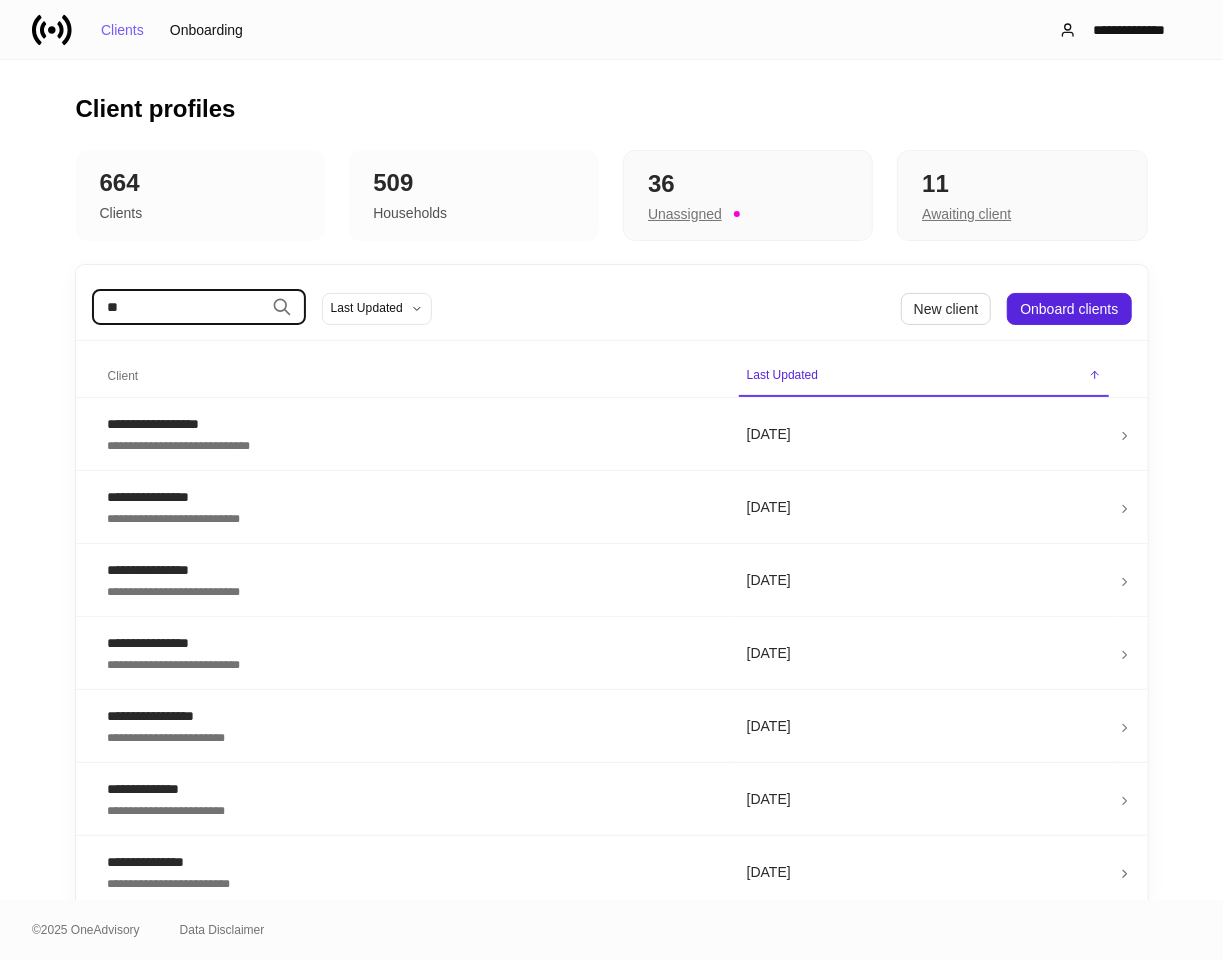type on "*" 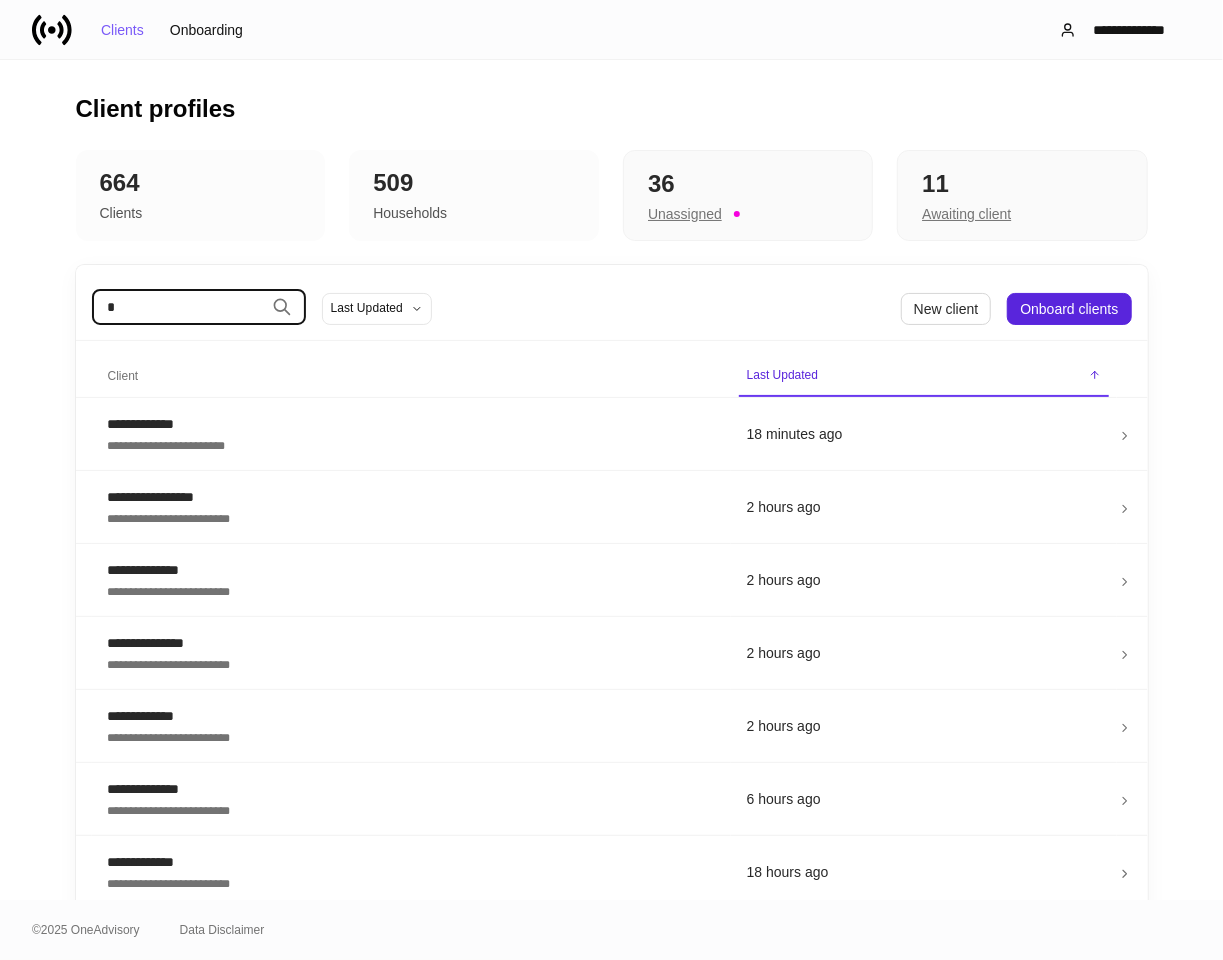 type 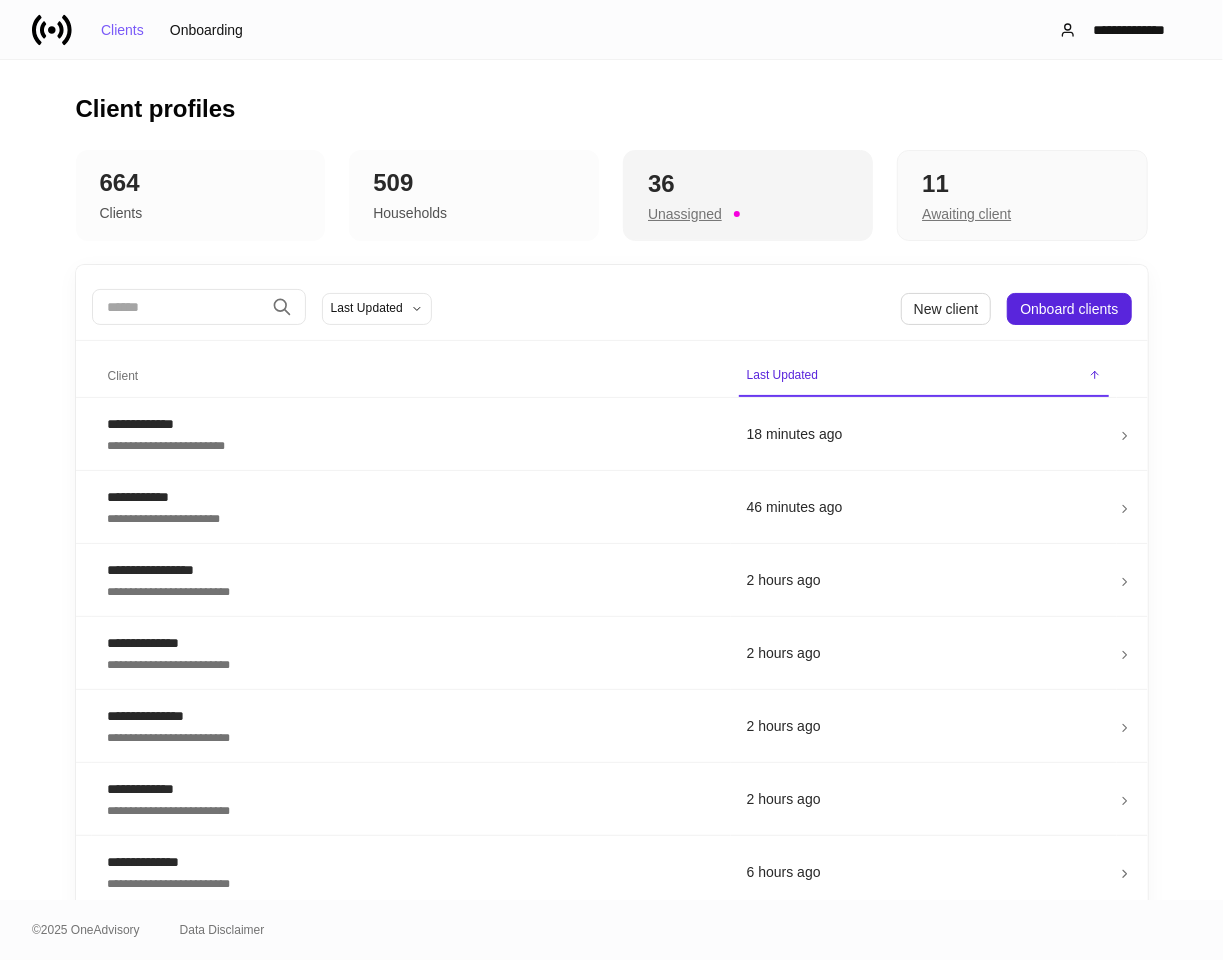 click on "36" at bounding box center (748, 184) 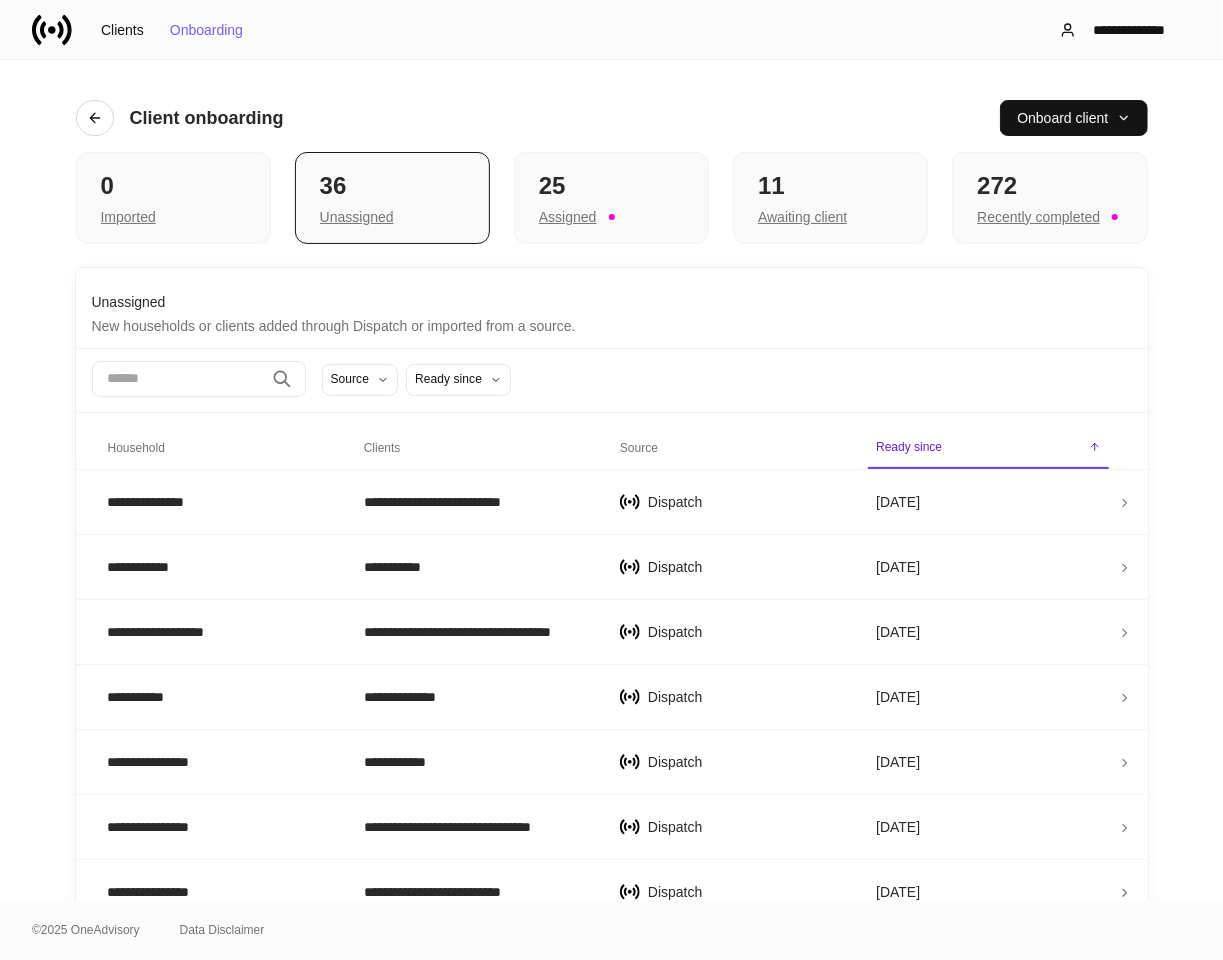 click at bounding box center [178, 379] 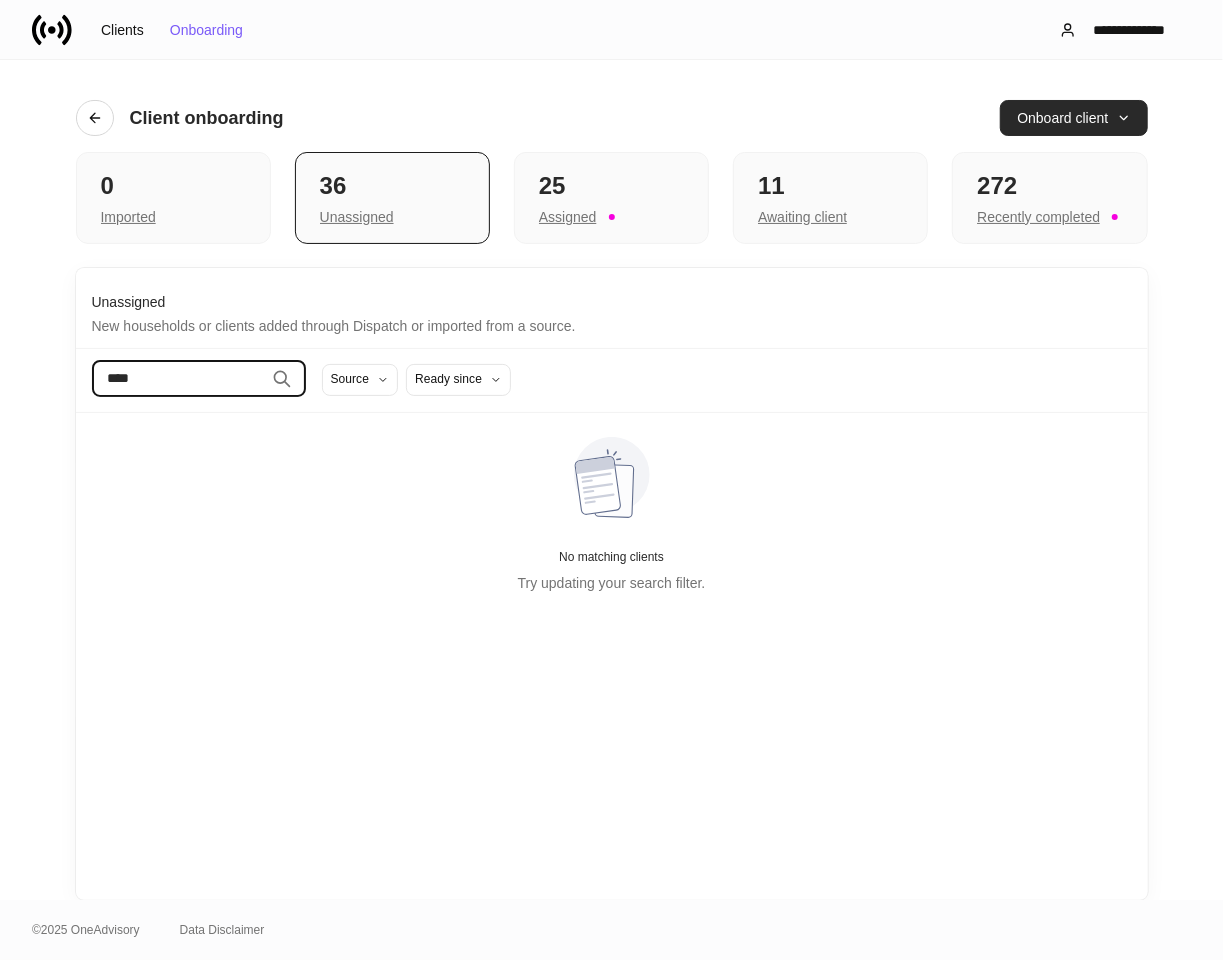 type on "****" 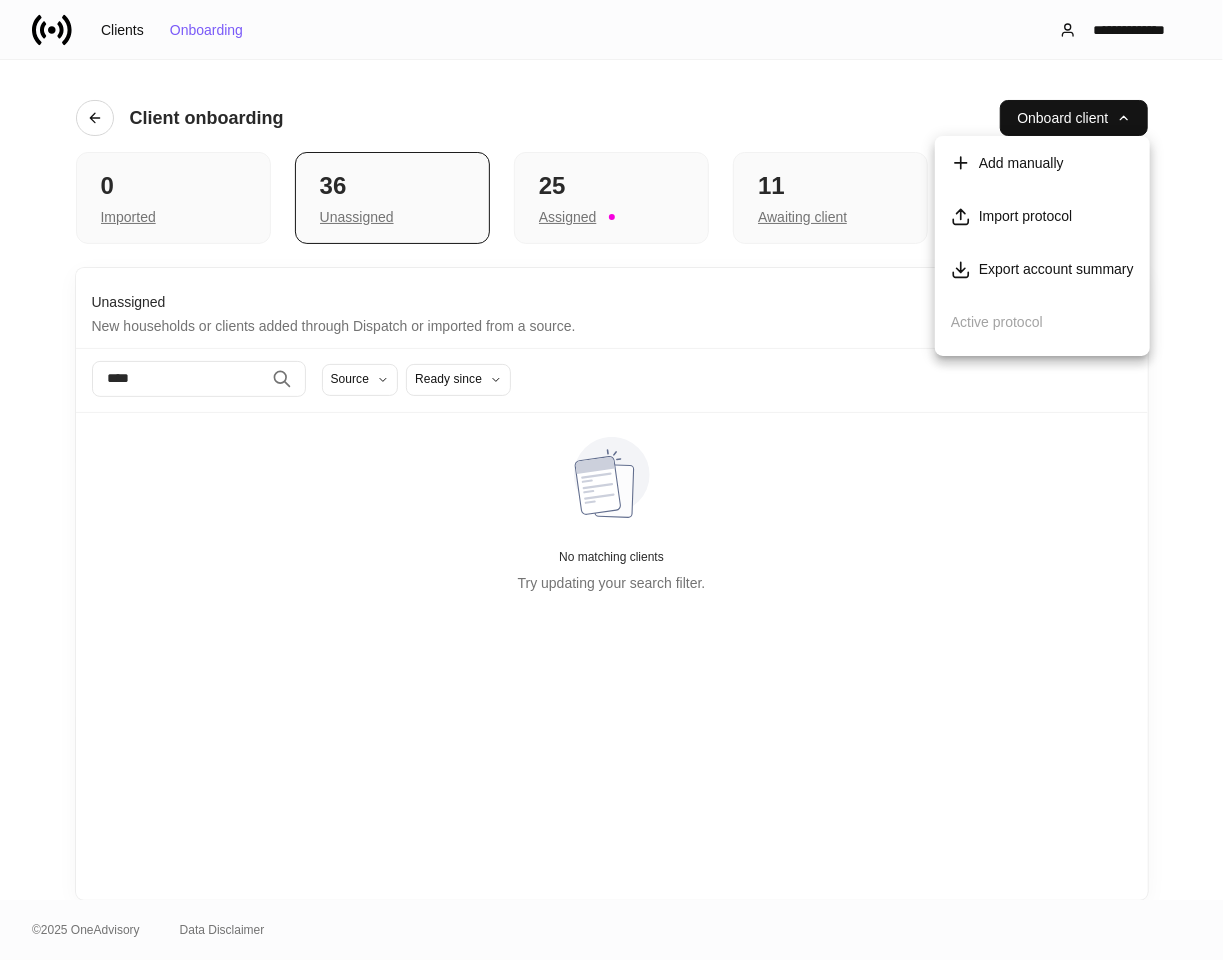 click on "Add manually" at bounding box center (1021, 163) 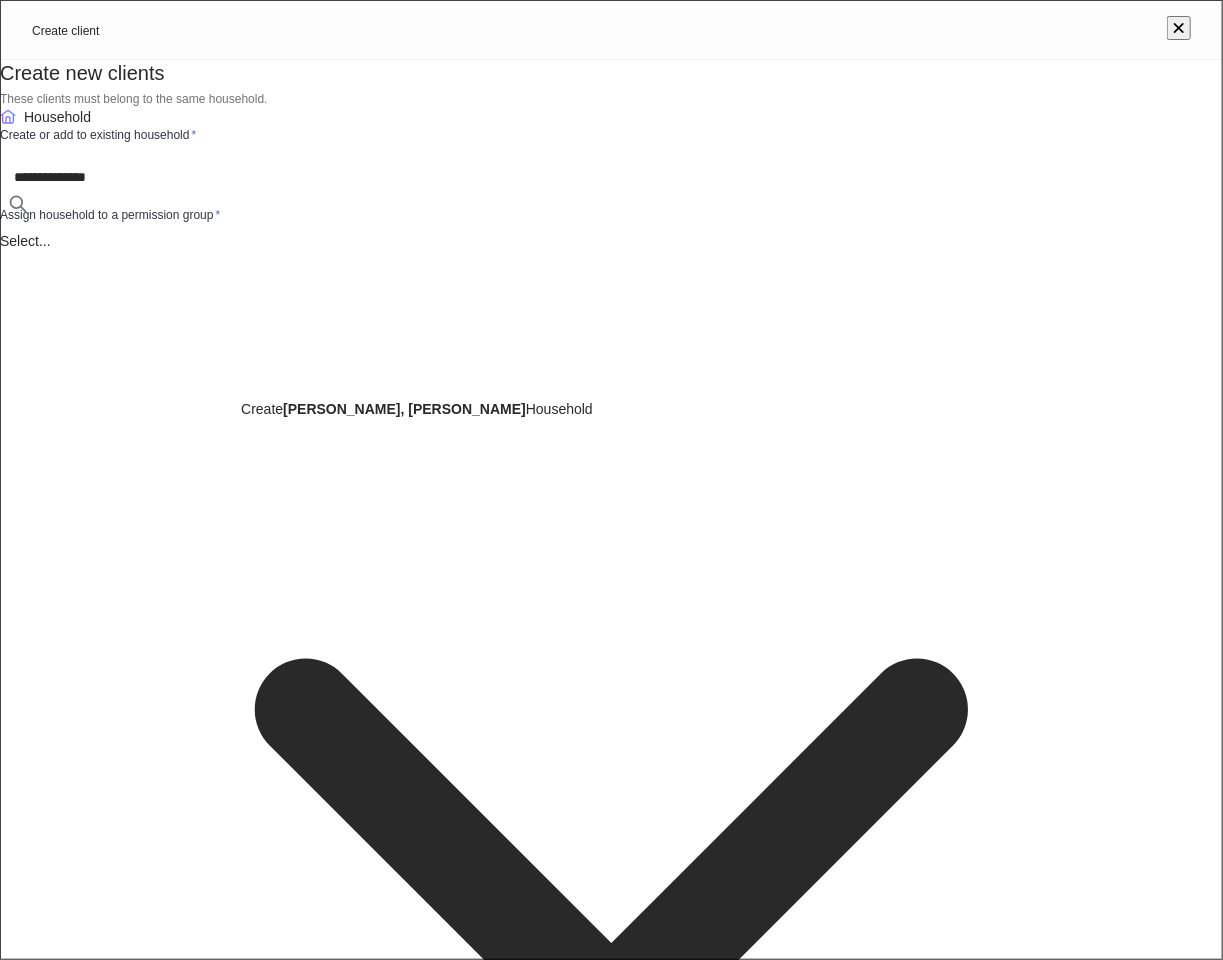 click on "[PERSON_NAME]," at bounding box center [343, 409] 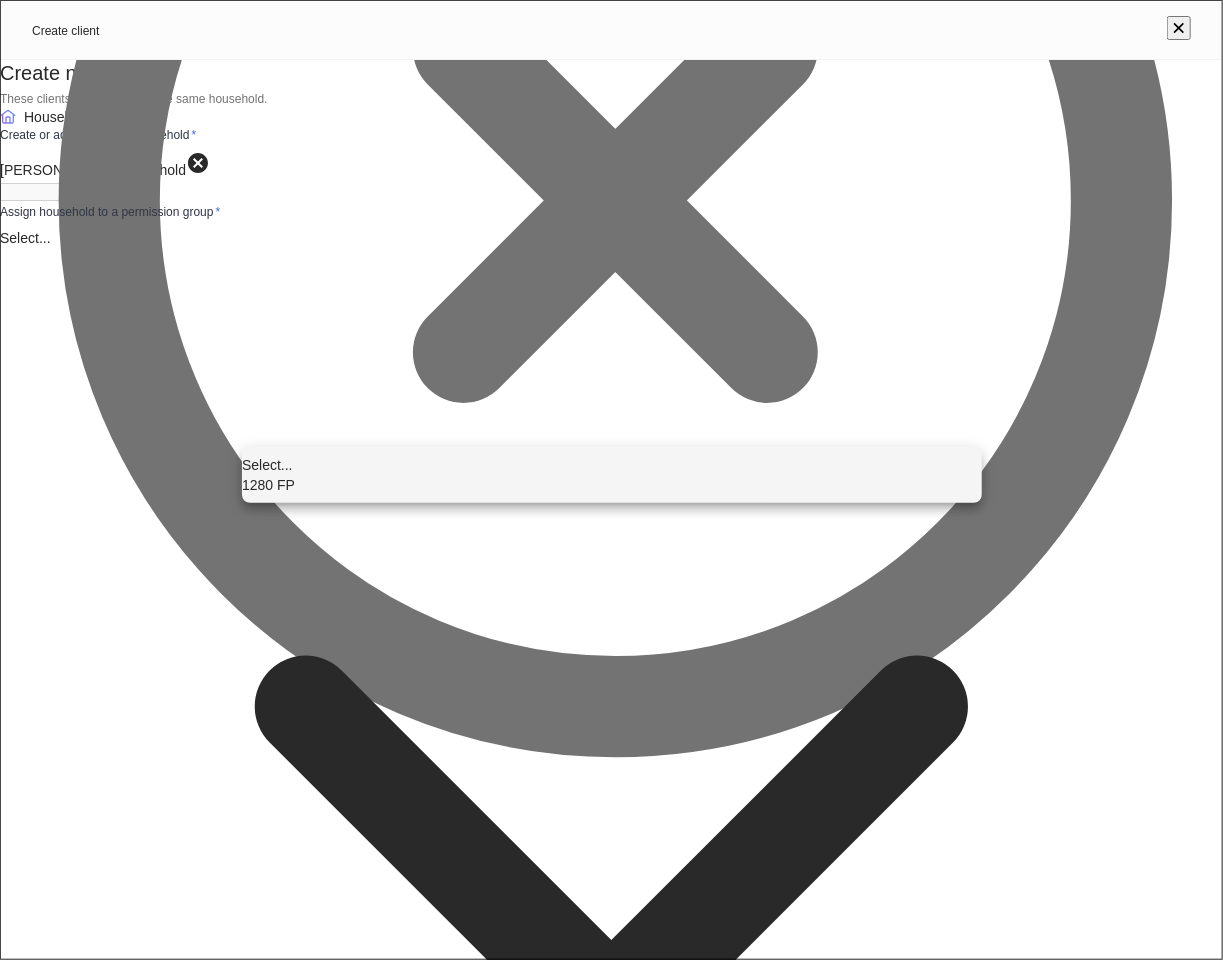 click on "Create client Create new clients These clients must belong to the same household. Household Create or add to existing household * [PERSON_NAME] Household ​ Assign household to a permission group * Select... ​ This determines which members have access to this household. Required for new households. Clients First name * ​ Last name * ​ Email ​ Required to send a link to complete their own profile. Add another household member Onboard client
Select... 1280 FP" at bounding box center [611, 902] 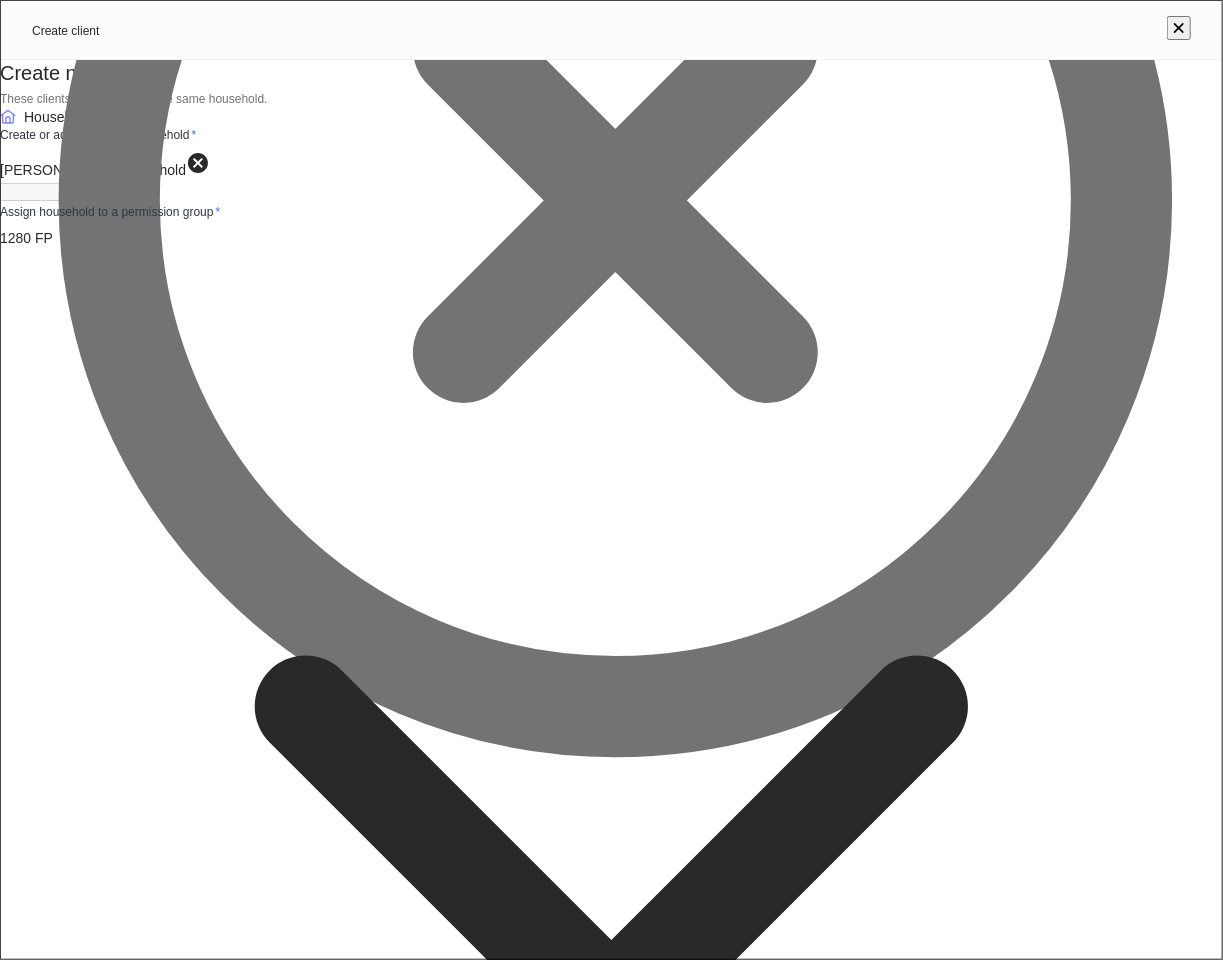 click at bounding box center (98, 1565) 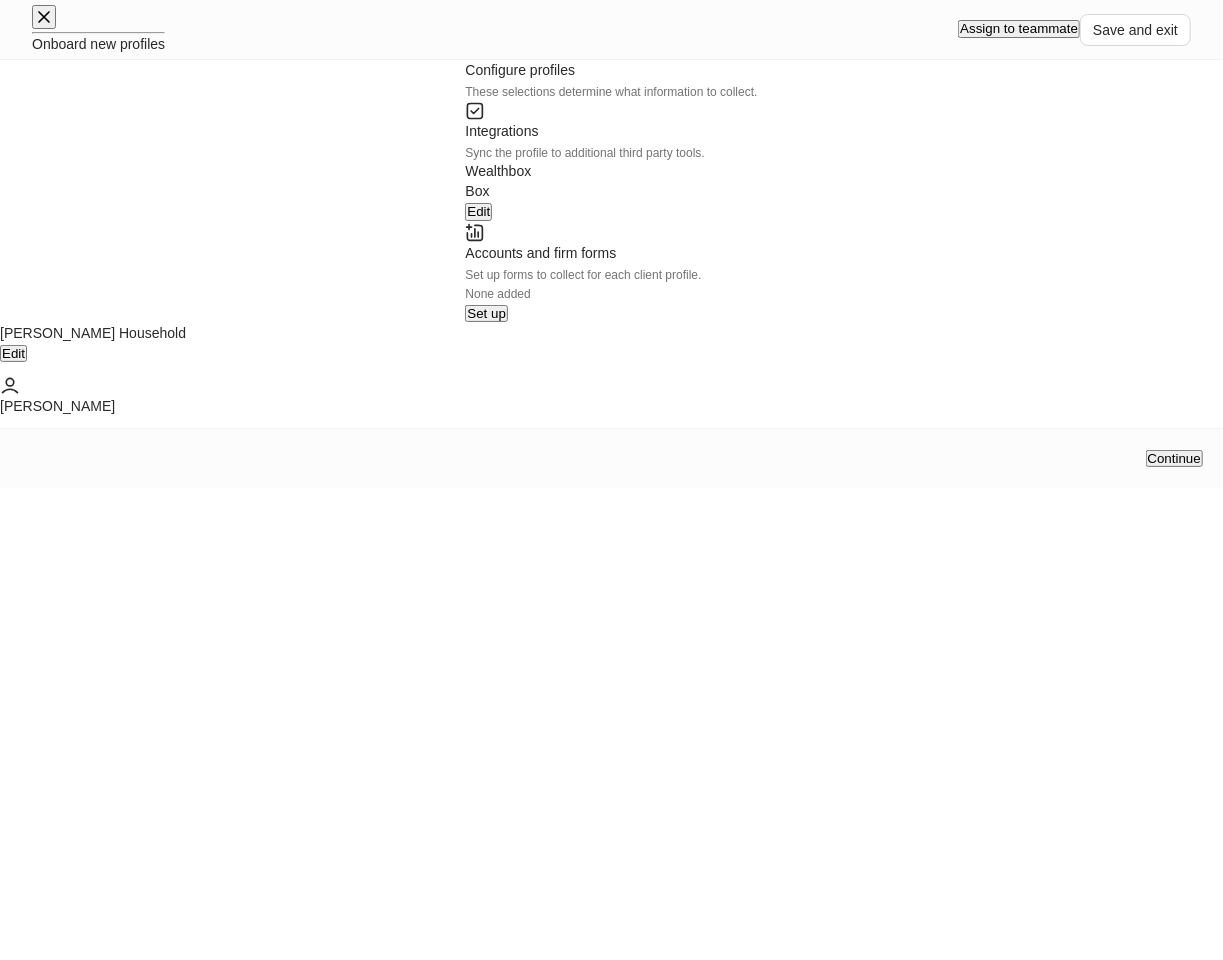 click on "Set up" at bounding box center [486, 313] 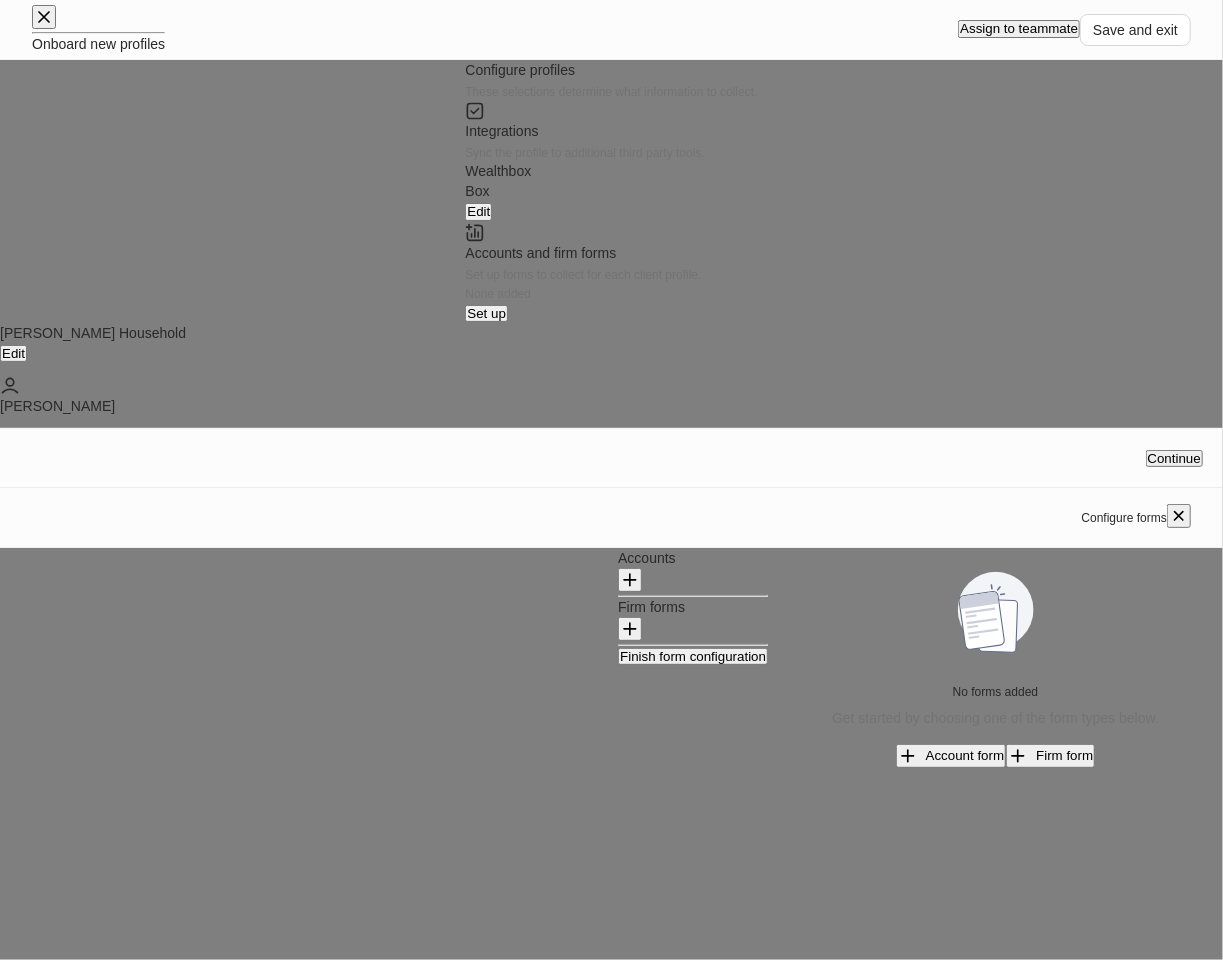 click 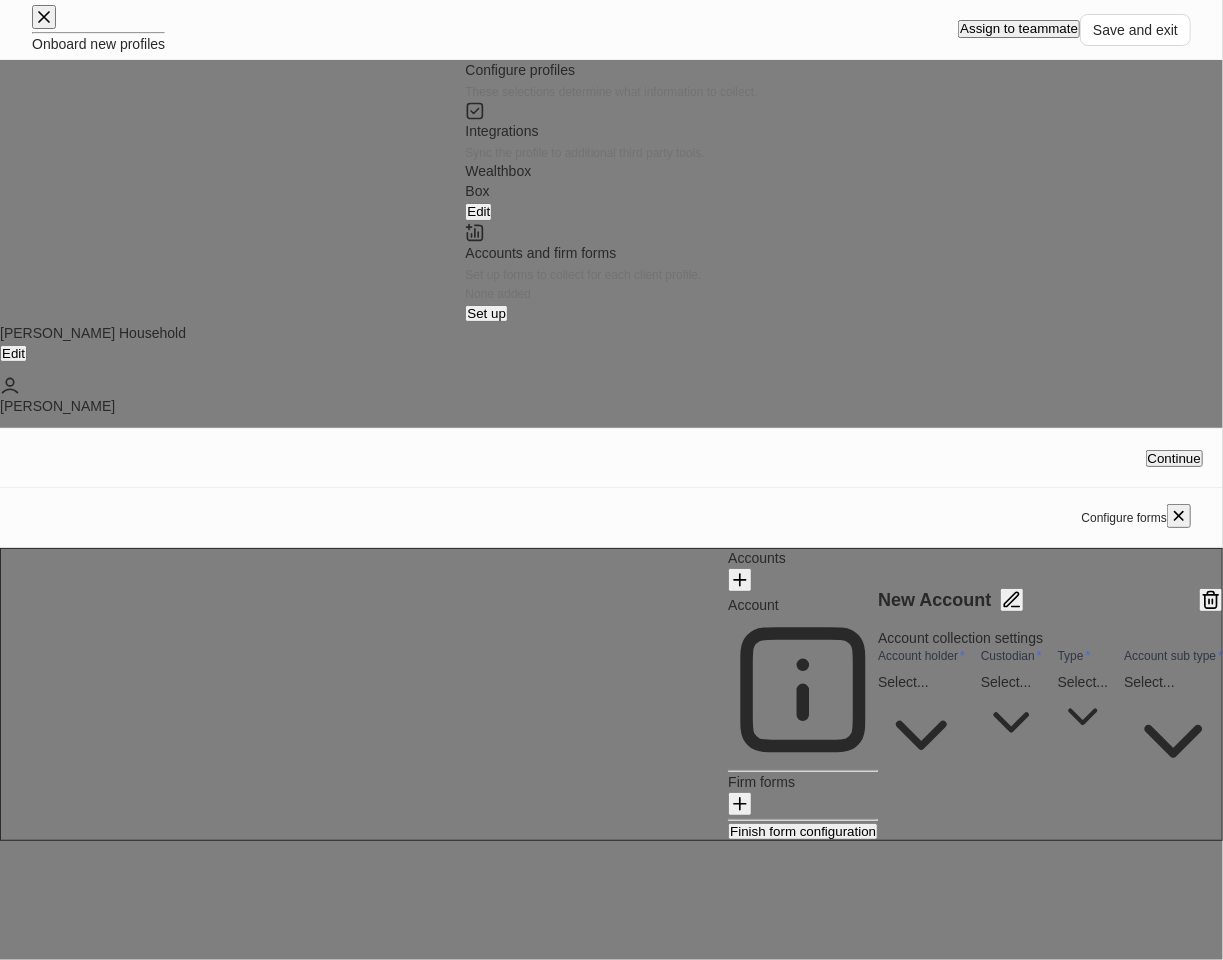 type on "**********" 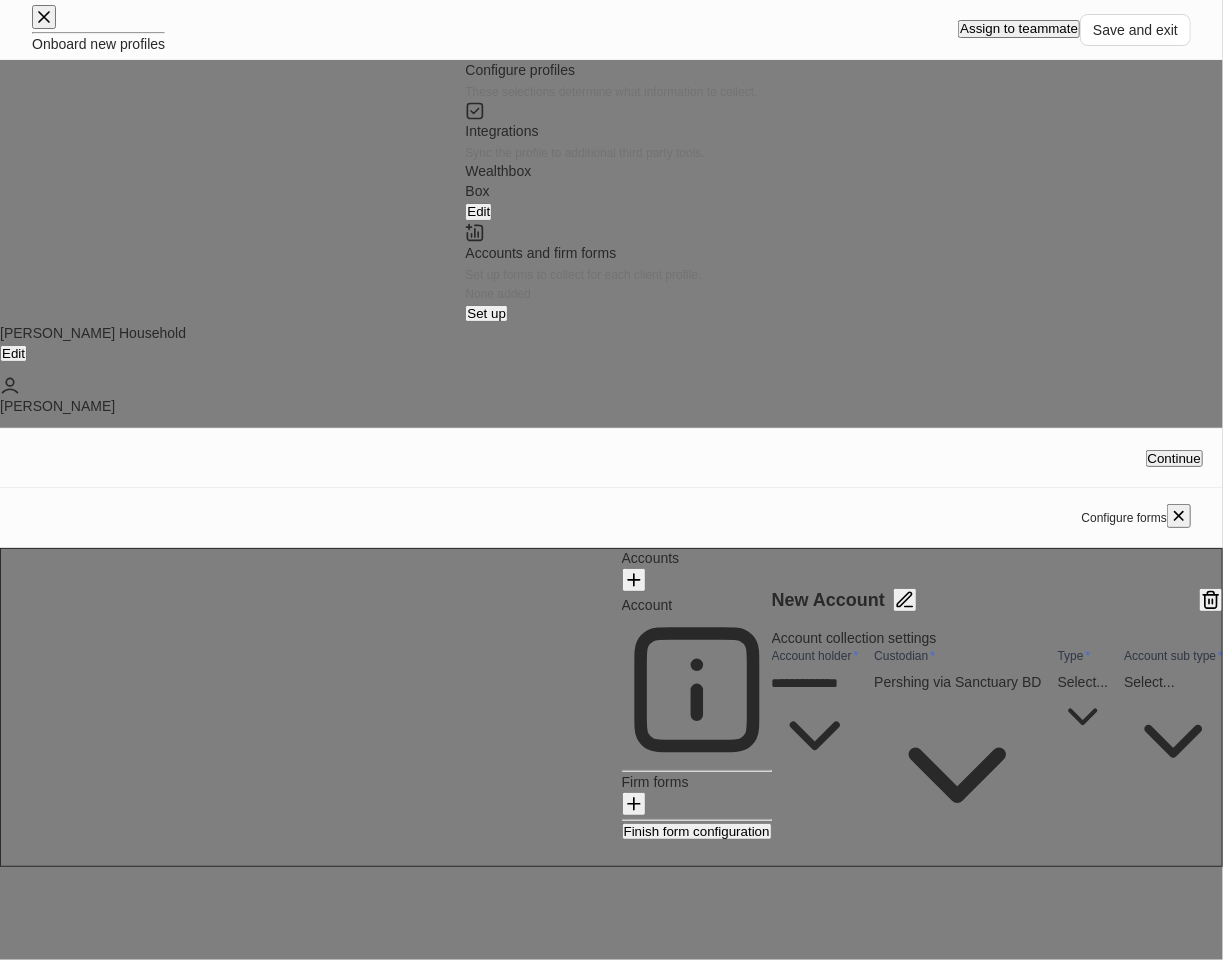 click on "**********" at bounding box center (611, 433) 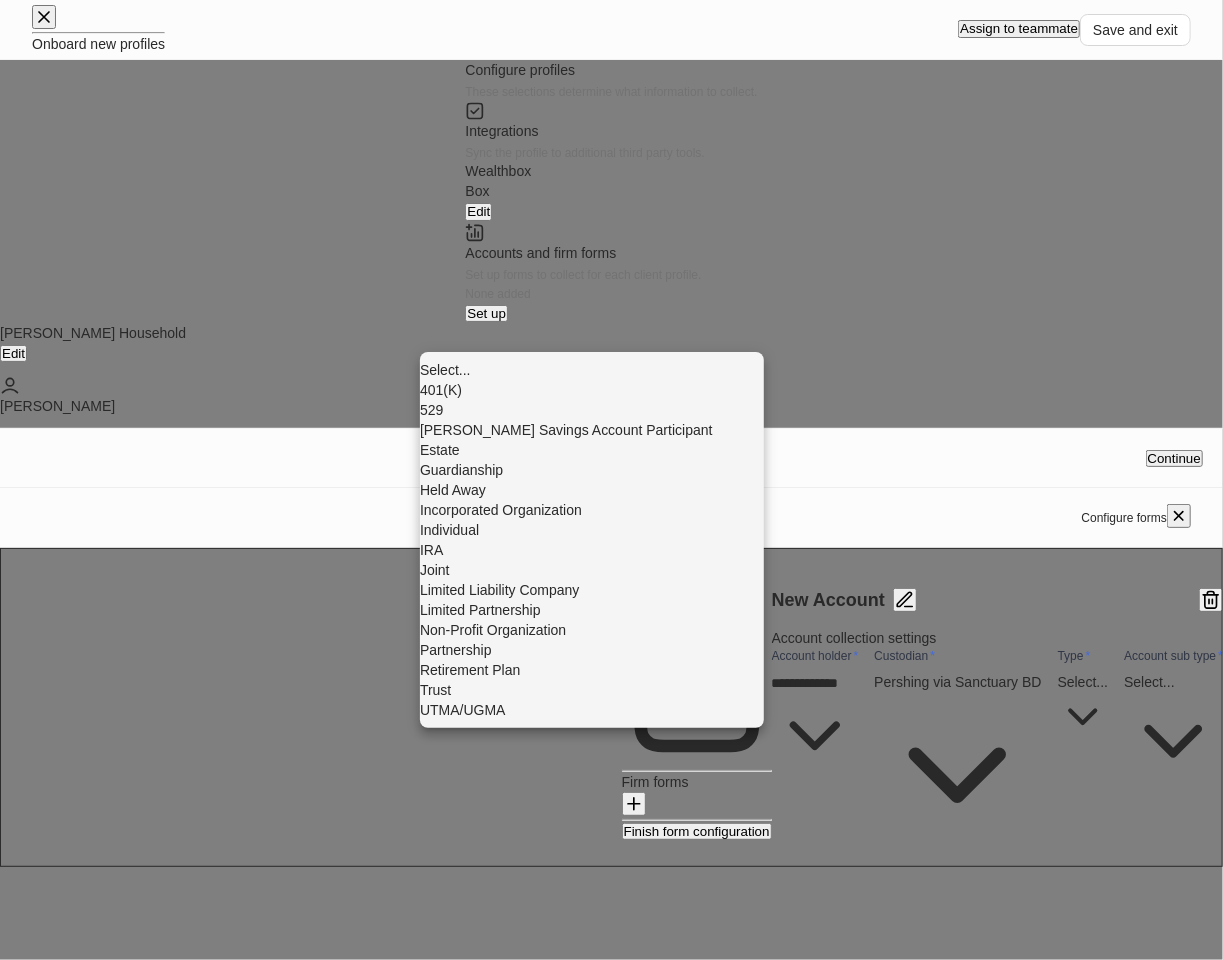 click on "IRA" at bounding box center [592, 550] 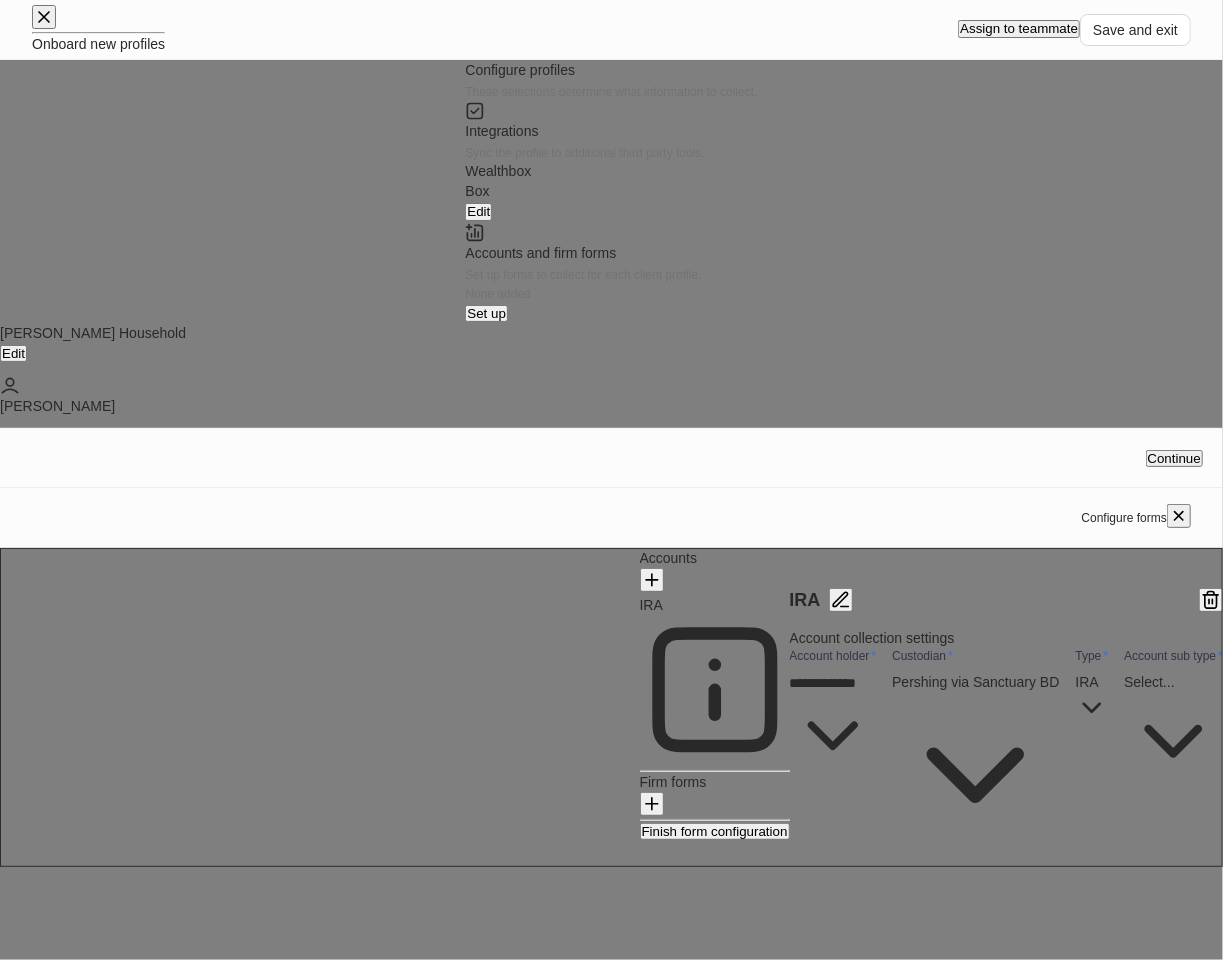 click on "**********" at bounding box center (611, 433) 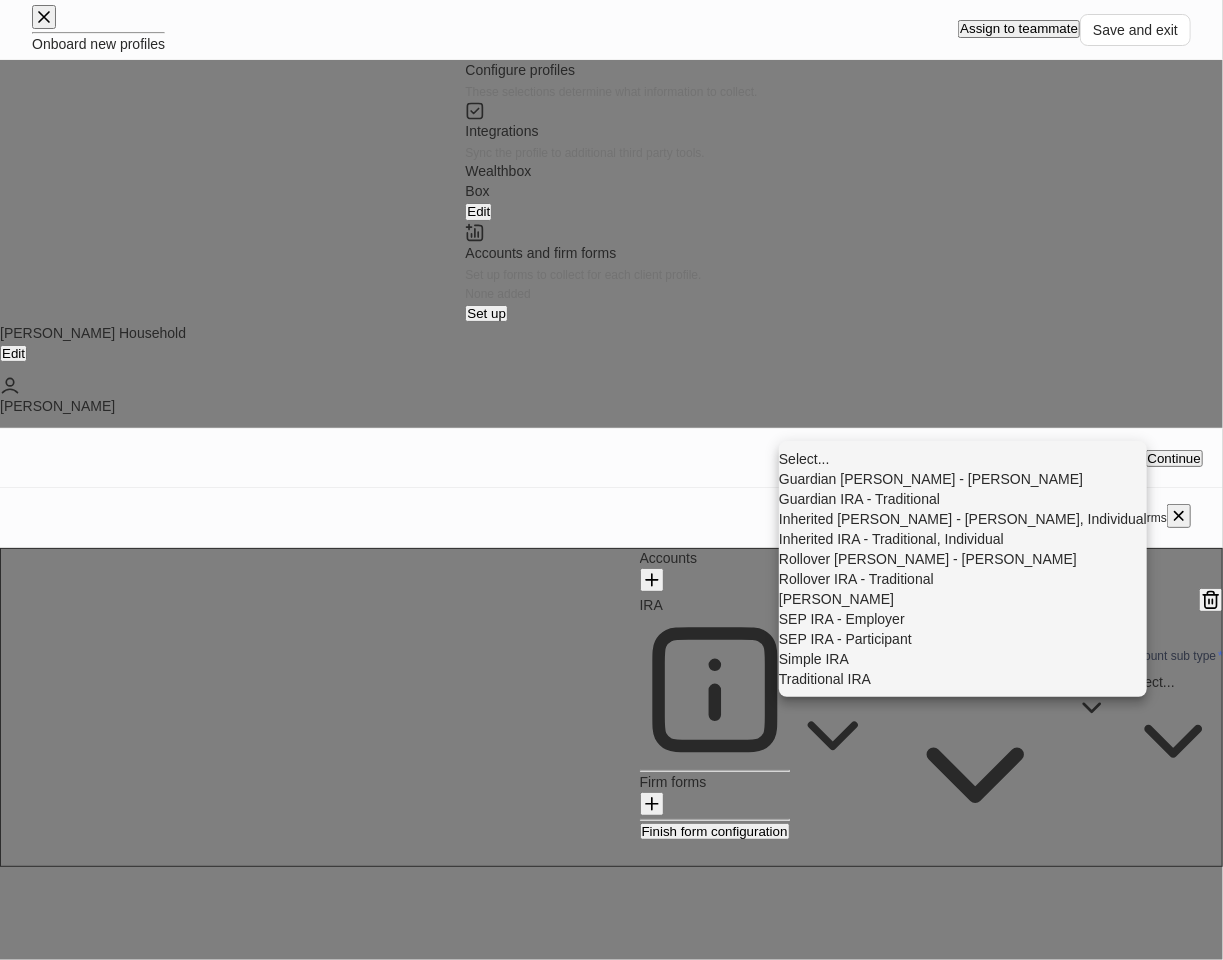 click on "Rollover IRA - Traditional" at bounding box center (963, 579) 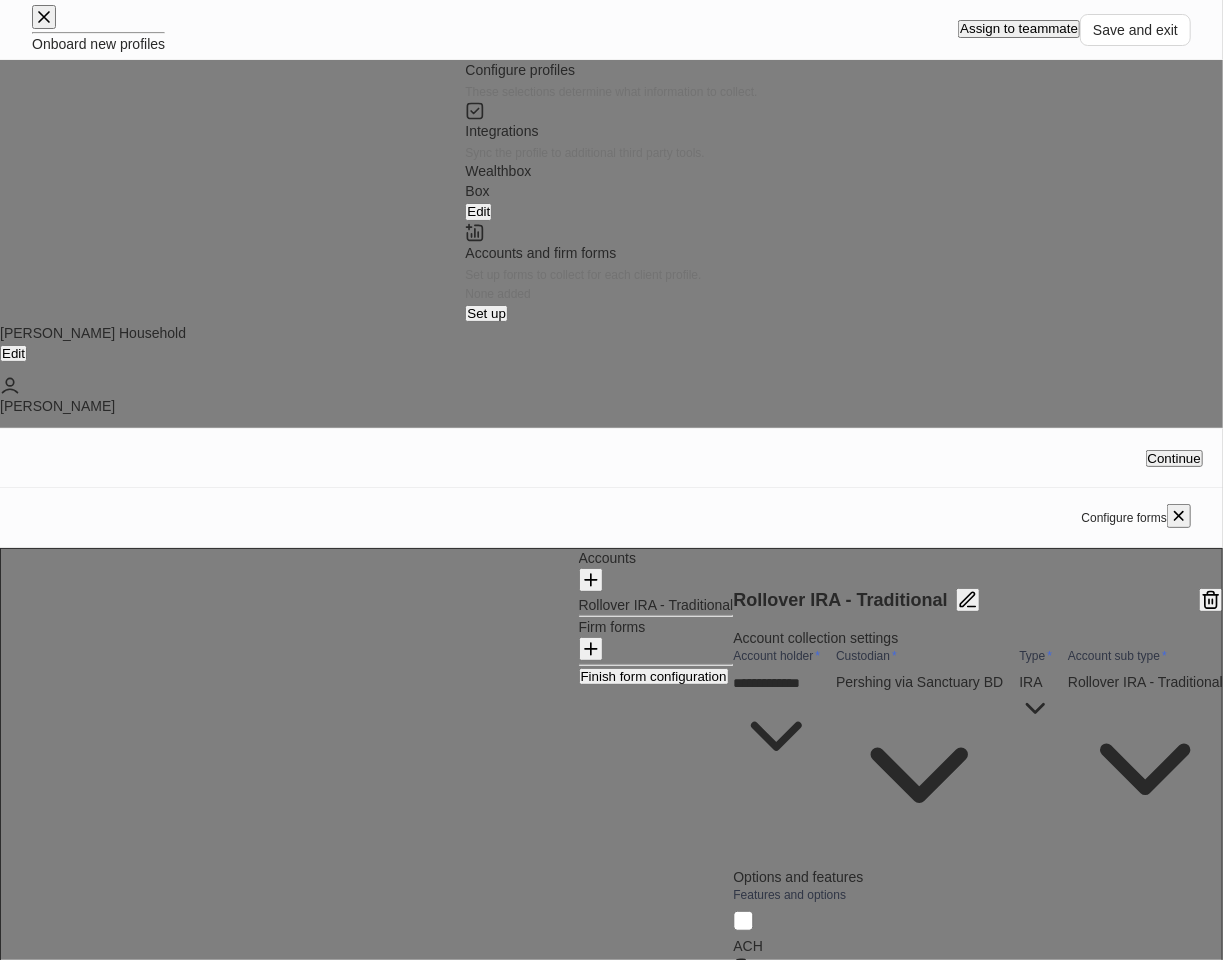scroll, scrollTop: 194, scrollLeft: 0, axis: vertical 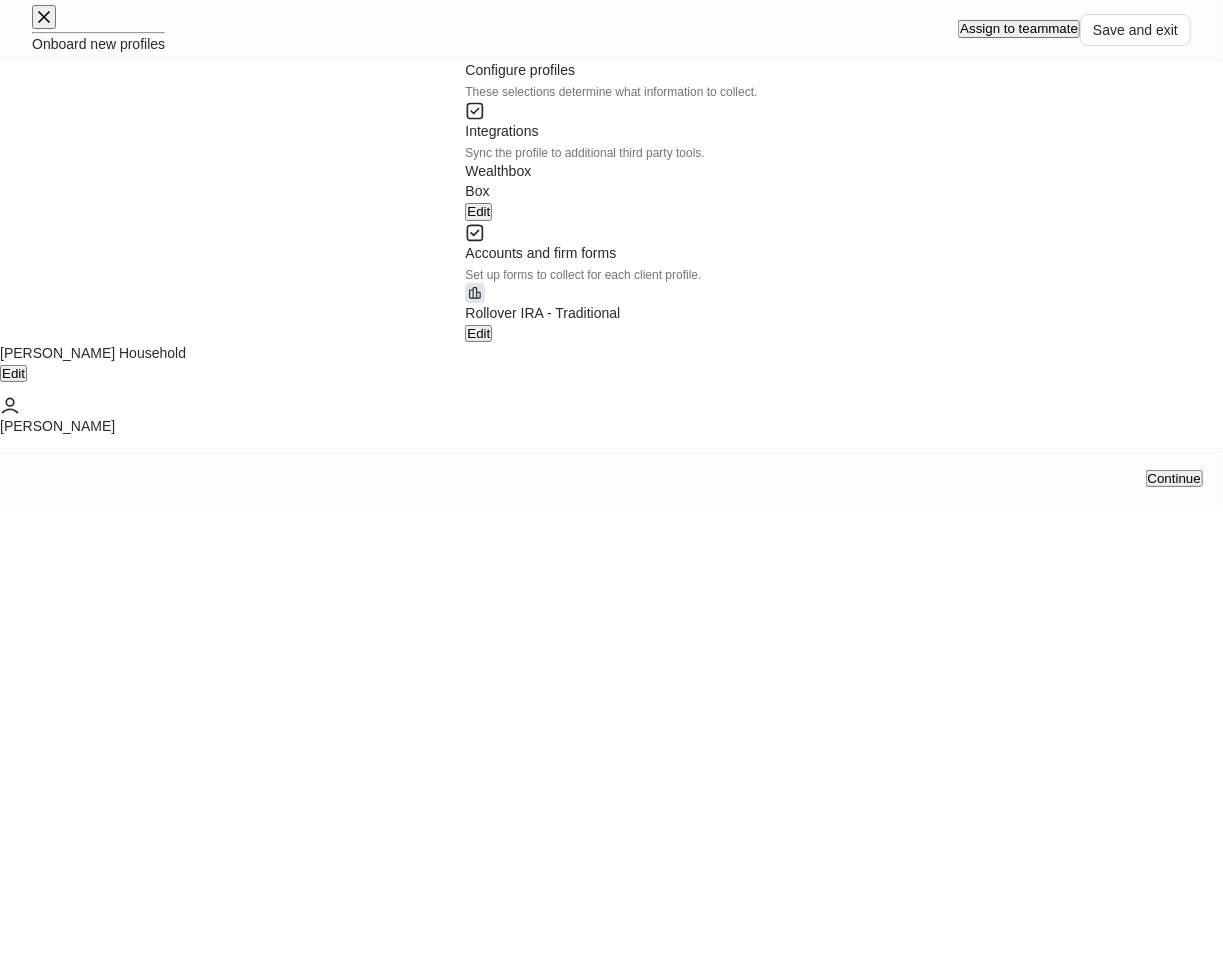 click on "Edit" at bounding box center [478, 333] 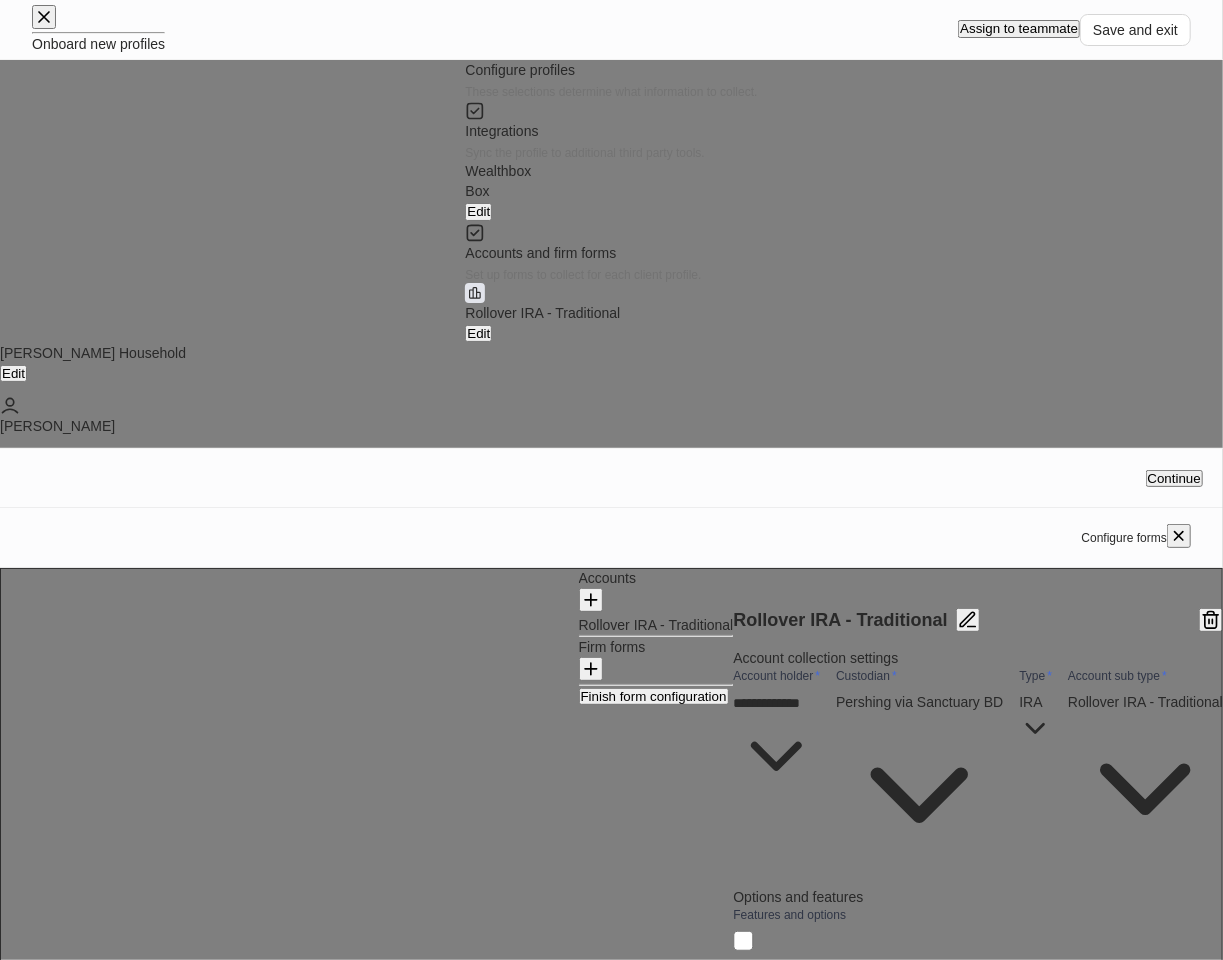 click 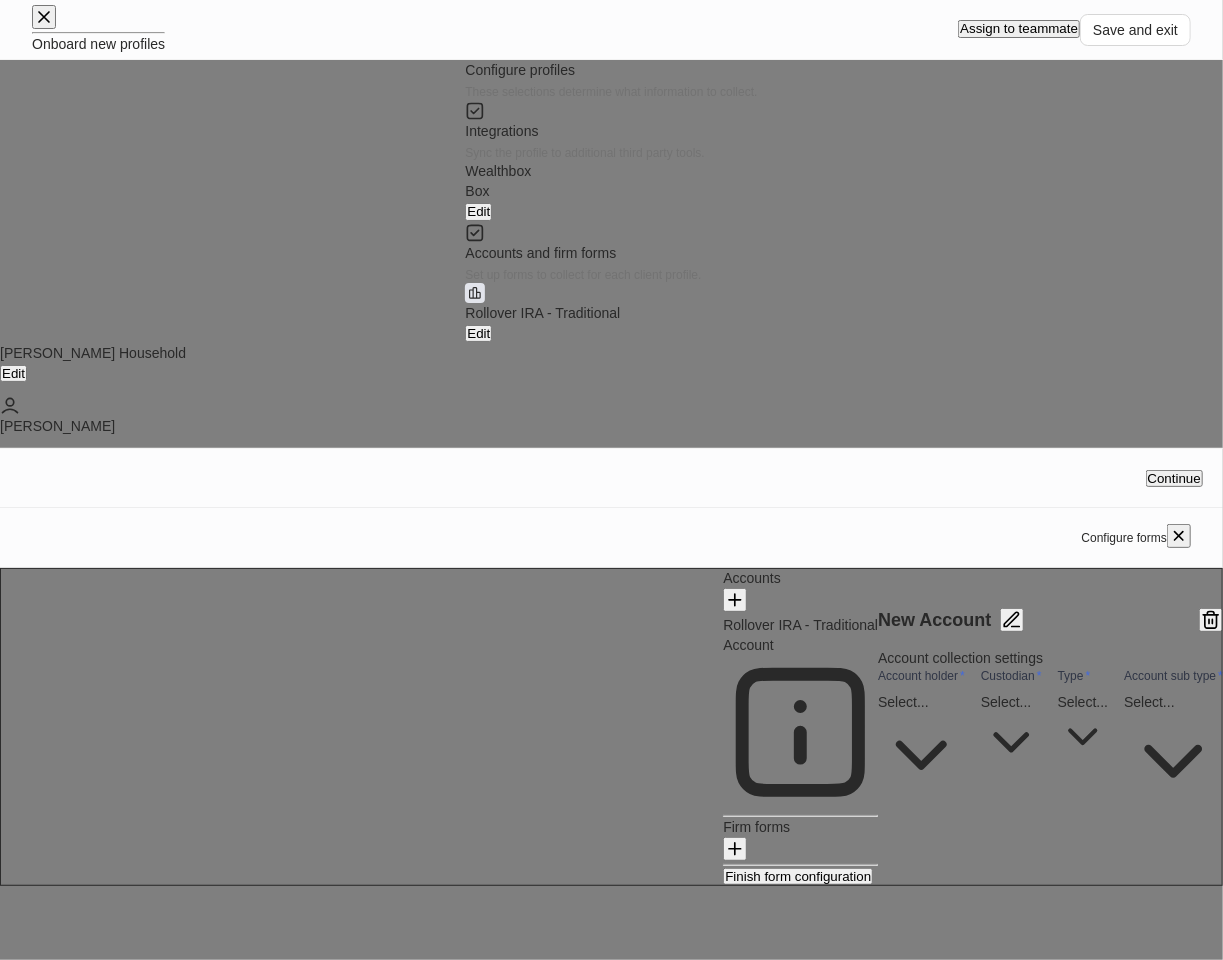 type on "**********" 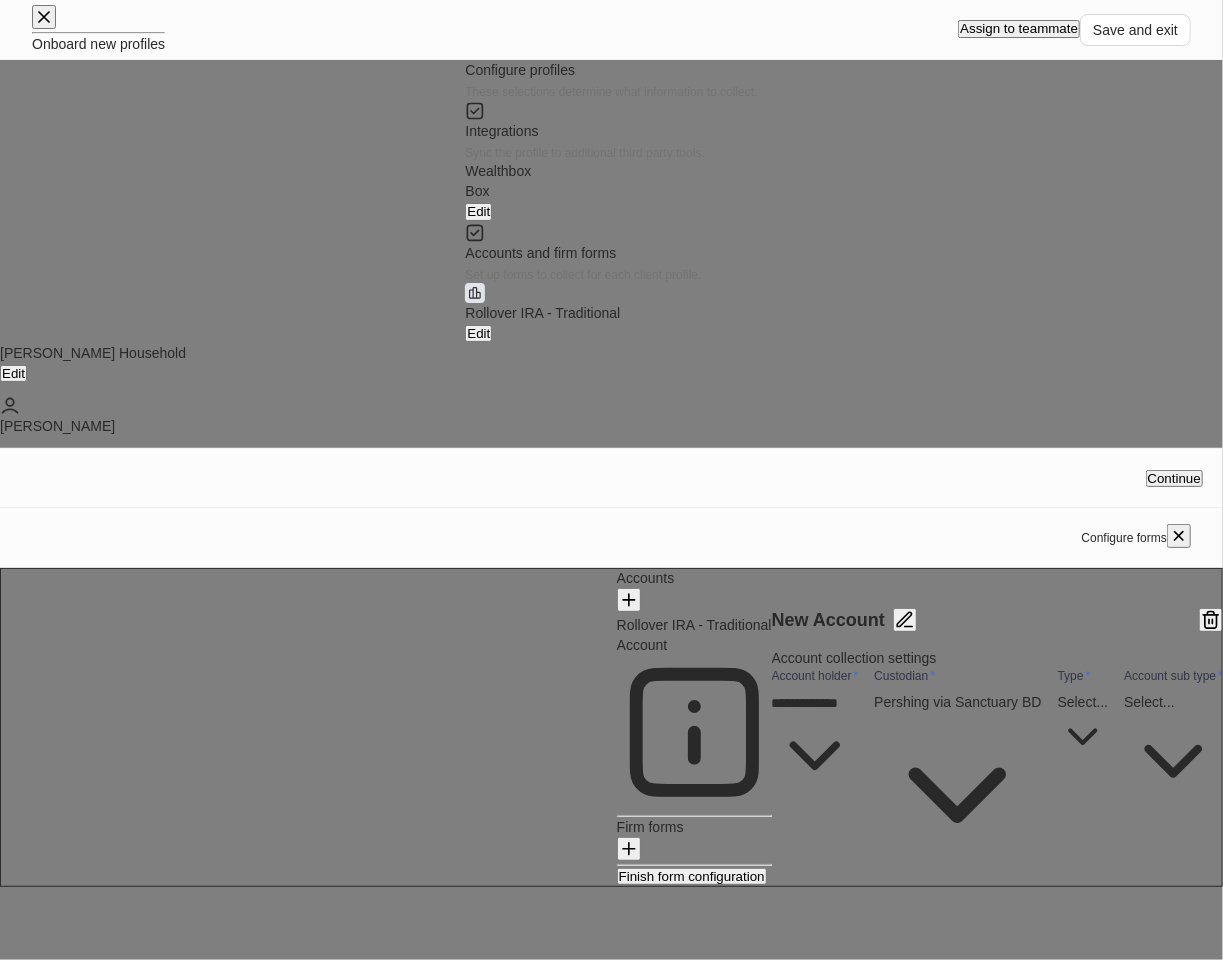 click on "**********" at bounding box center [611, 443] 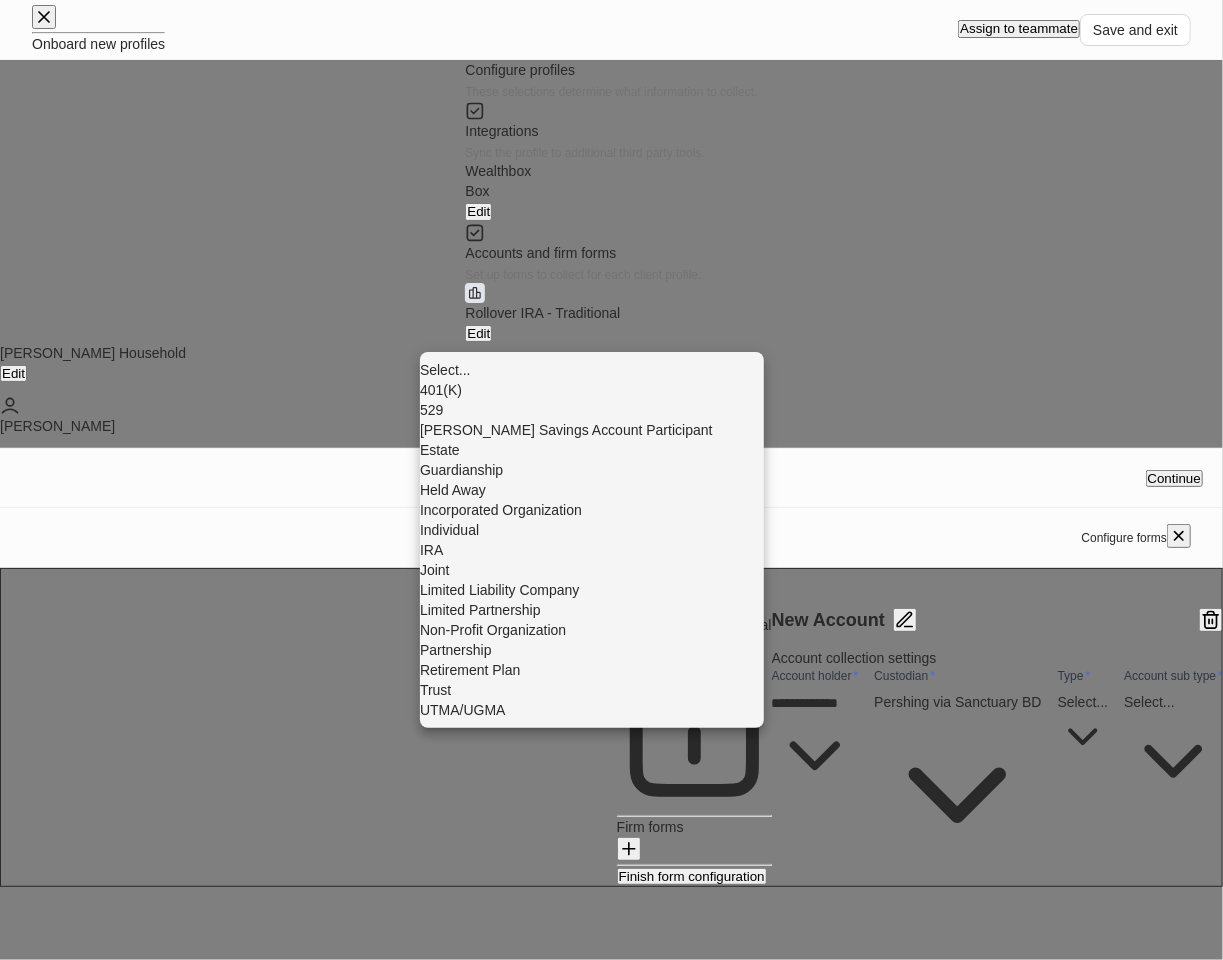 click on "IRA" at bounding box center (592, 550) 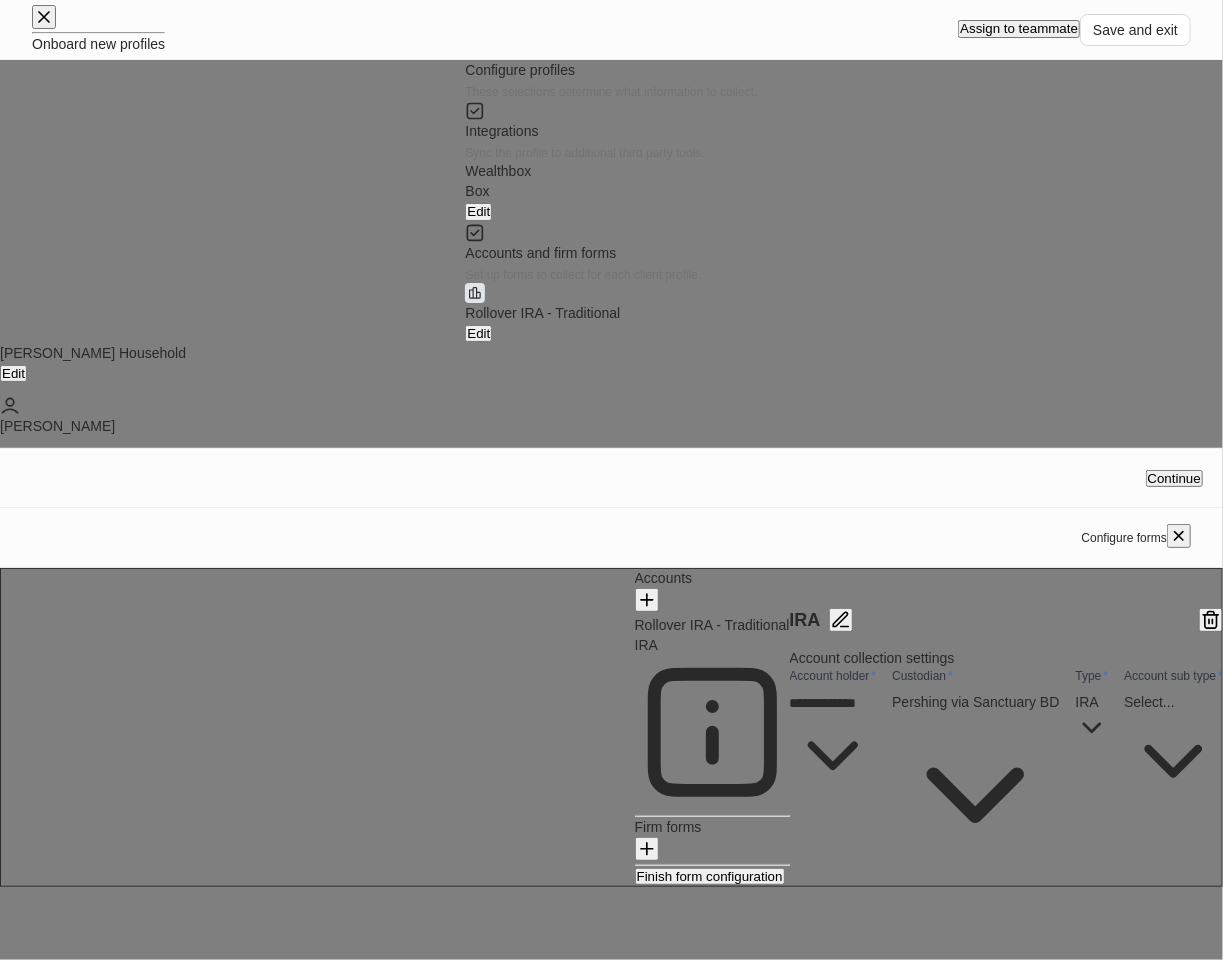 click on "**********" at bounding box center (611, 443) 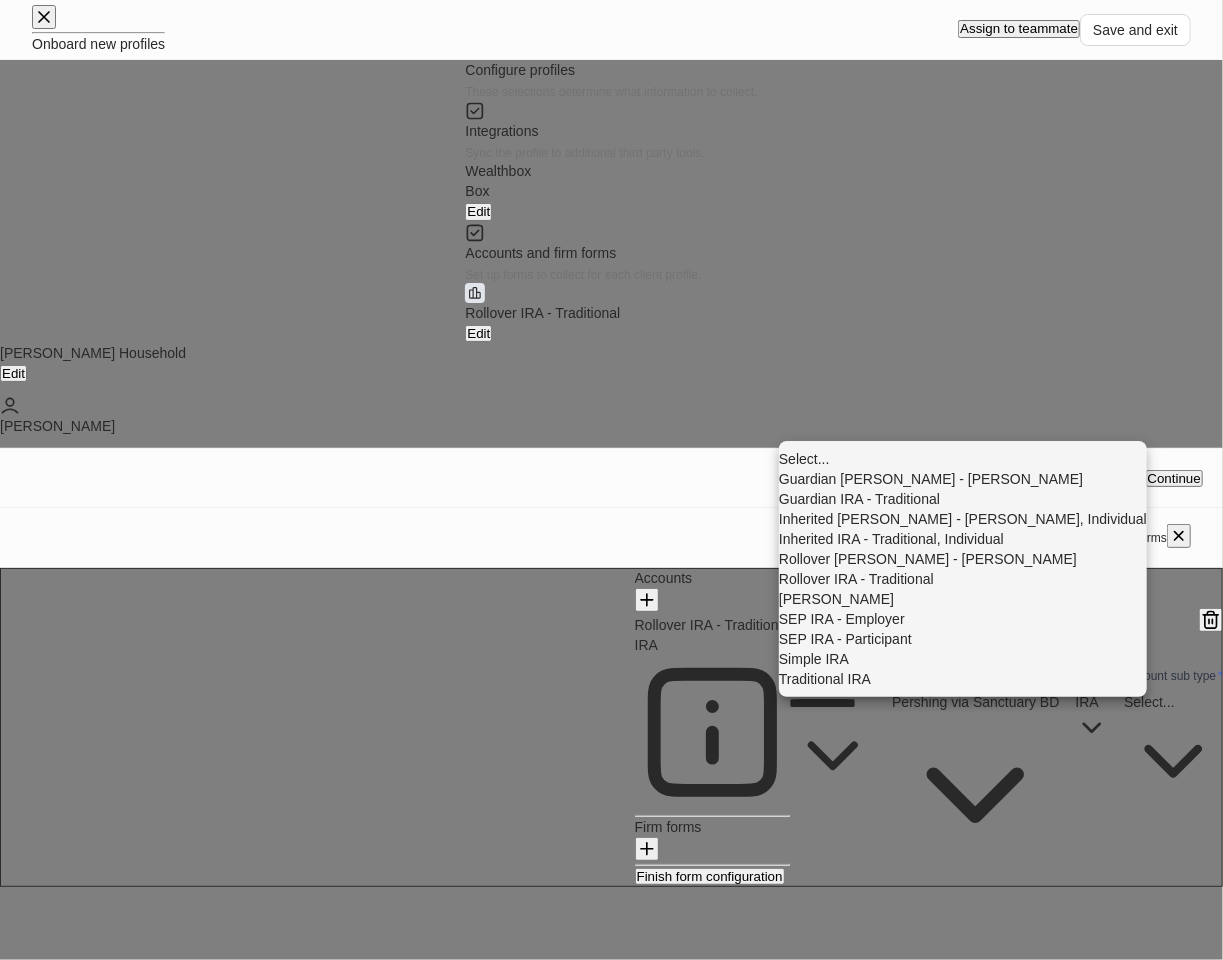 click on "Rollover IRA - Traditional" at bounding box center (963, 579) 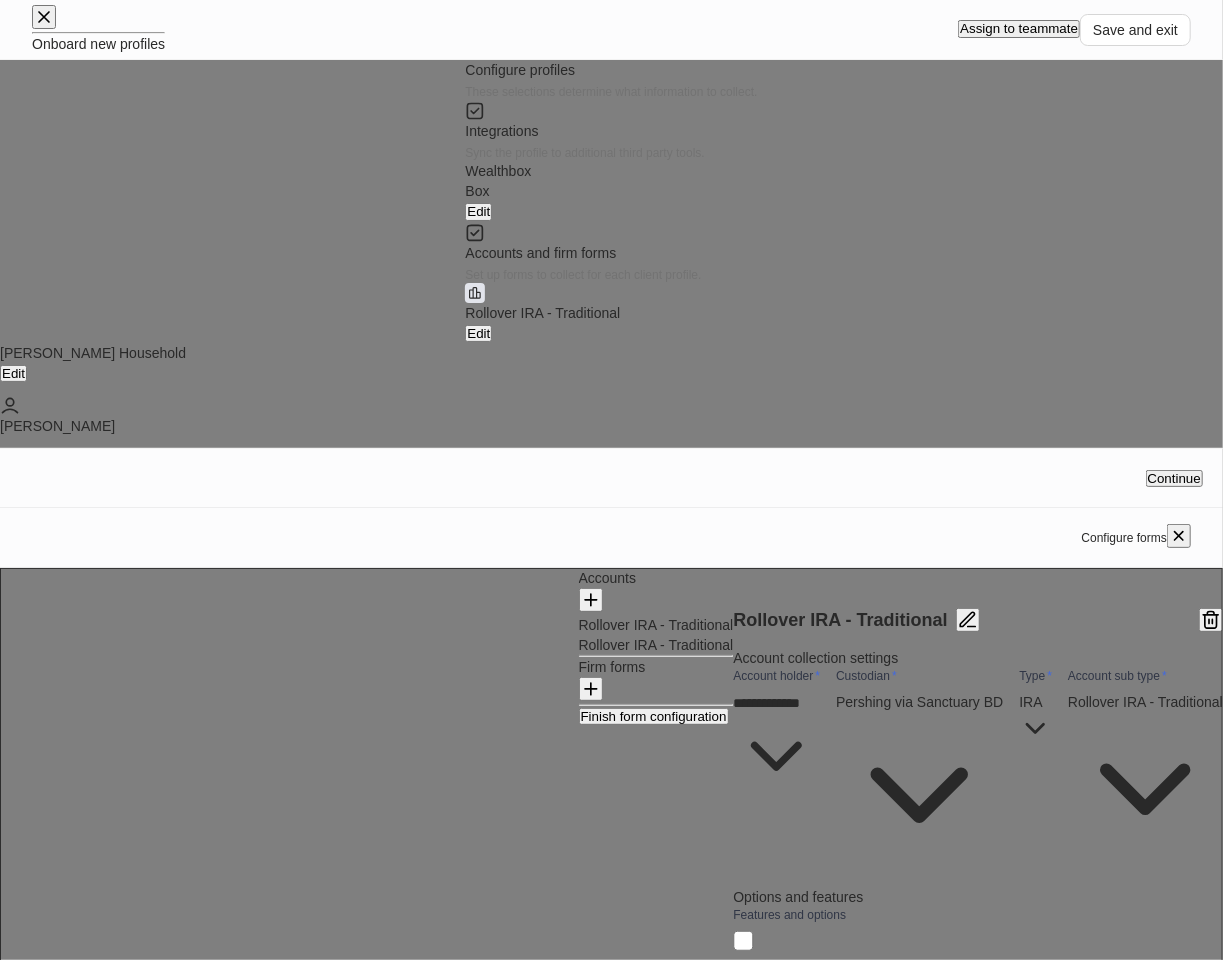 click 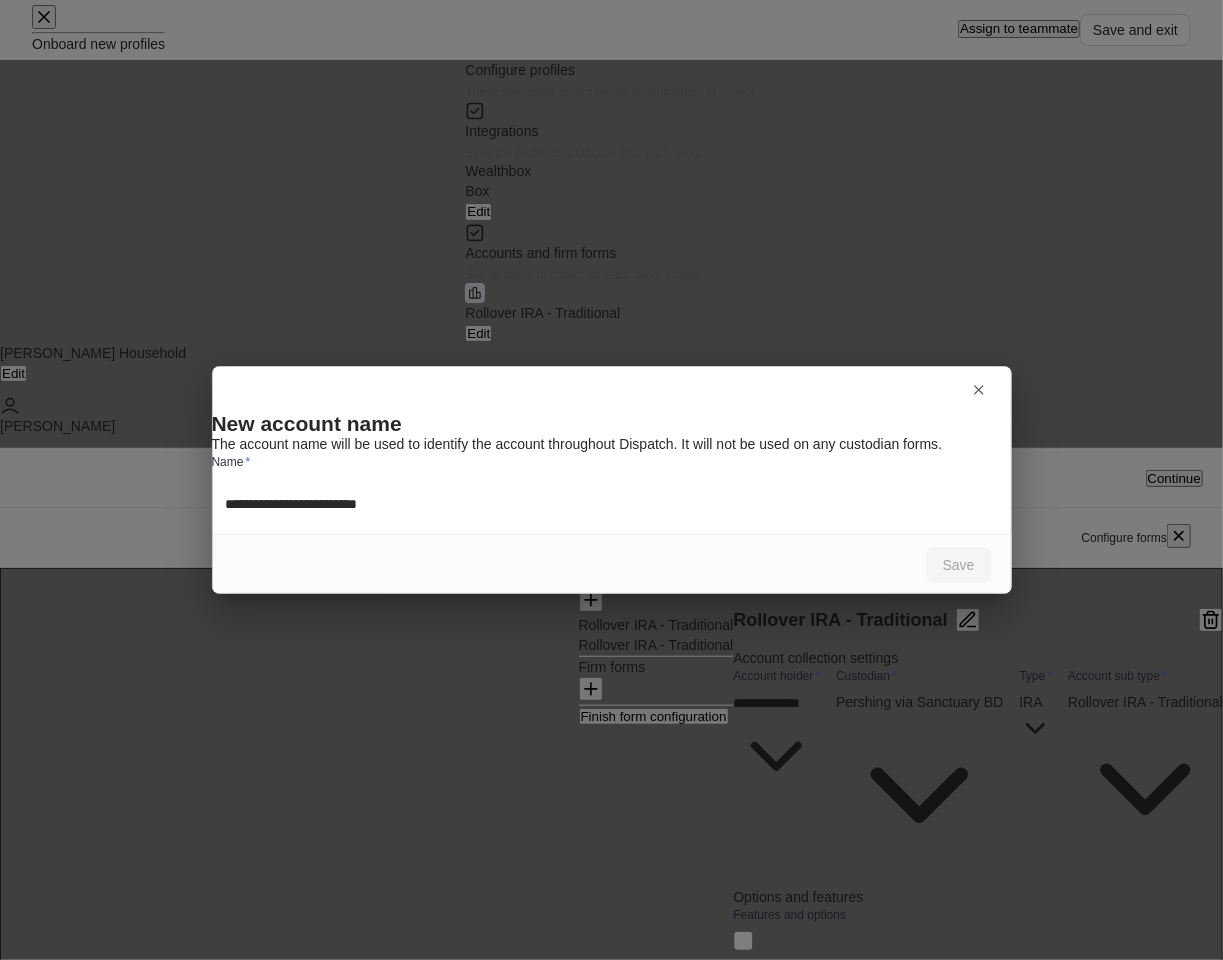 drag, startPoint x: 415, startPoint y: 508, endPoint x: 80, endPoint y: 517, distance: 335.12088 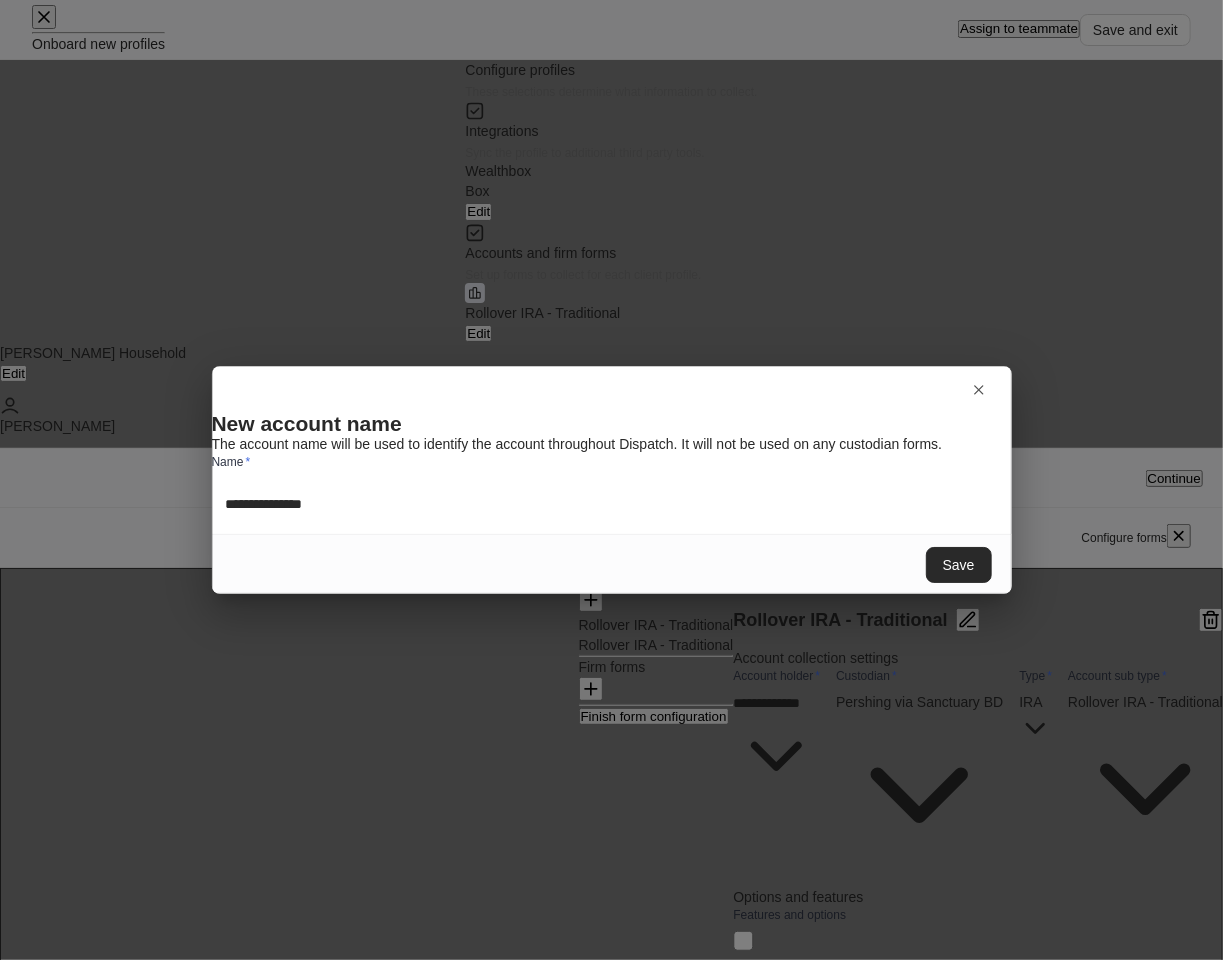 type on "**********" 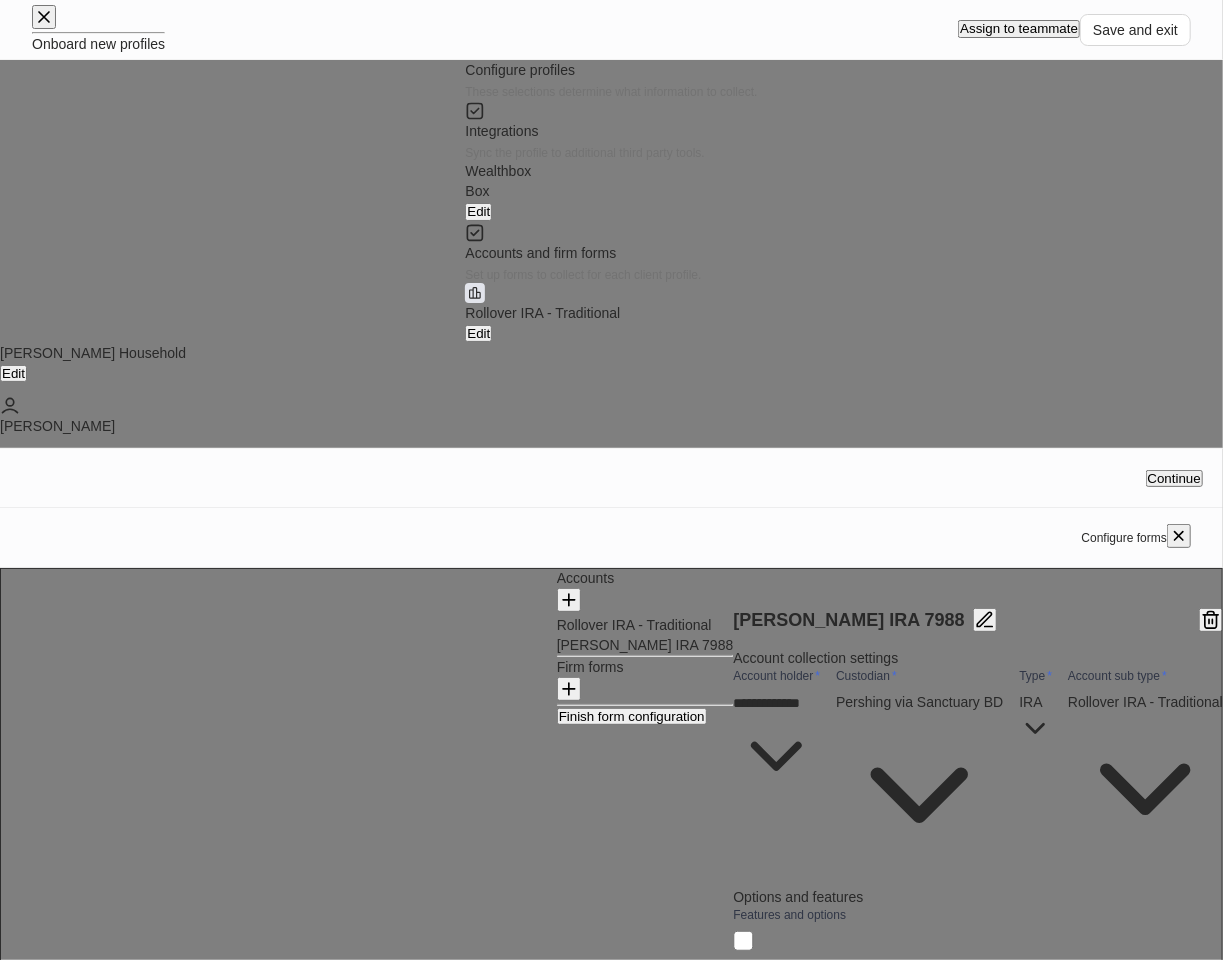 click on "Rollover IRA - Traditional" at bounding box center [634, 625] 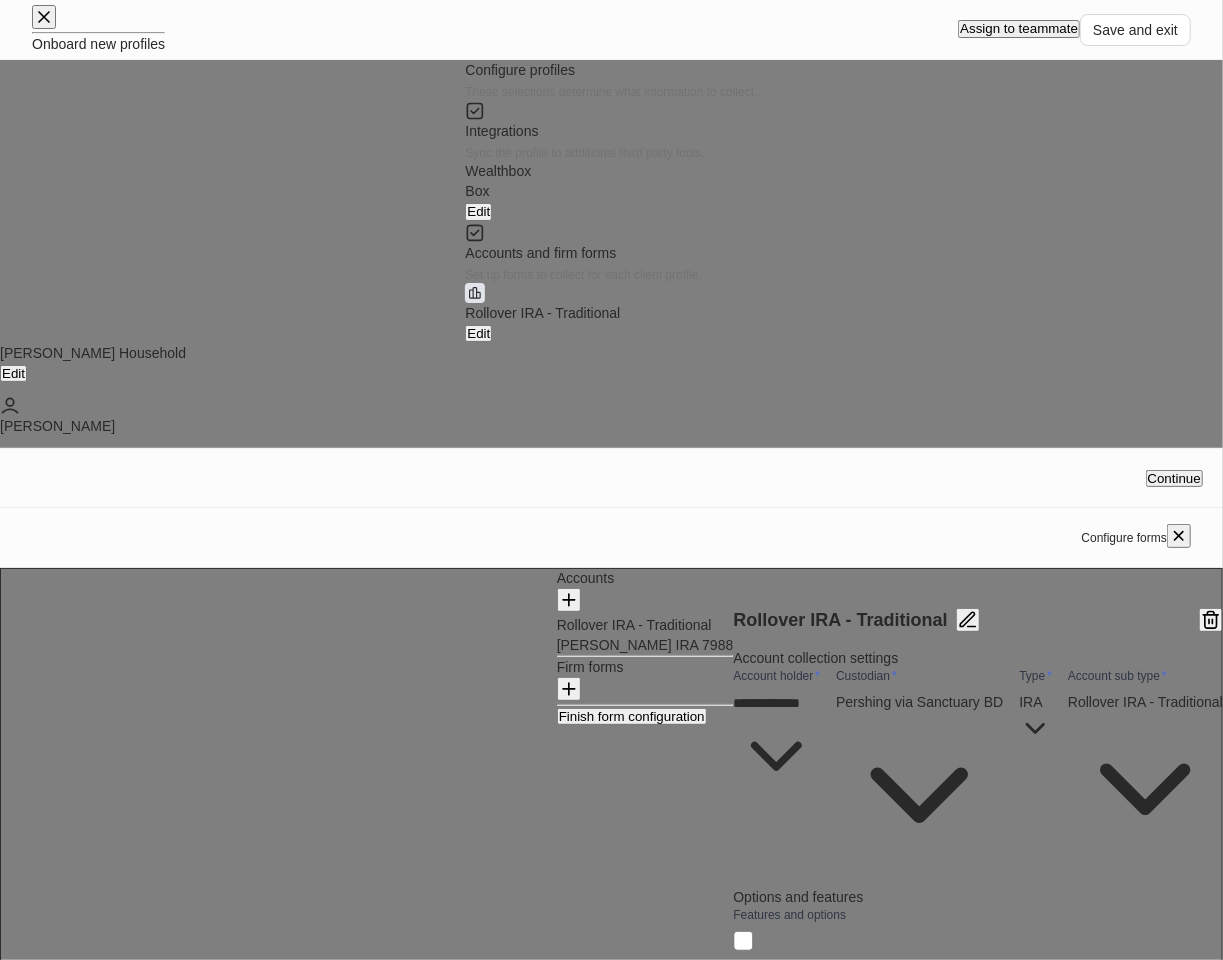 click 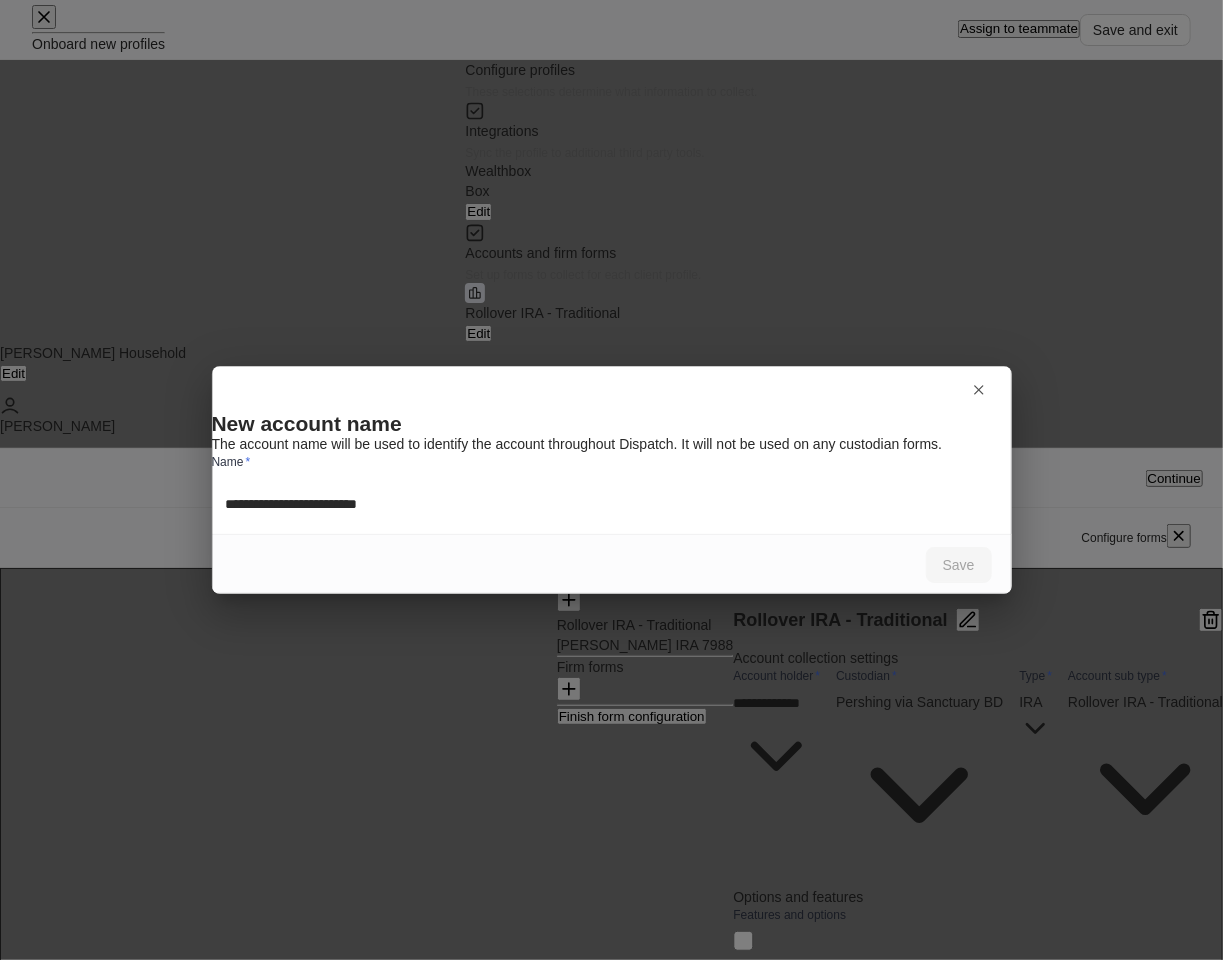 drag, startPoint x: 437, startPoint y: 506, endPoint x: 180, endPoint y: 495, distance: 257.2353 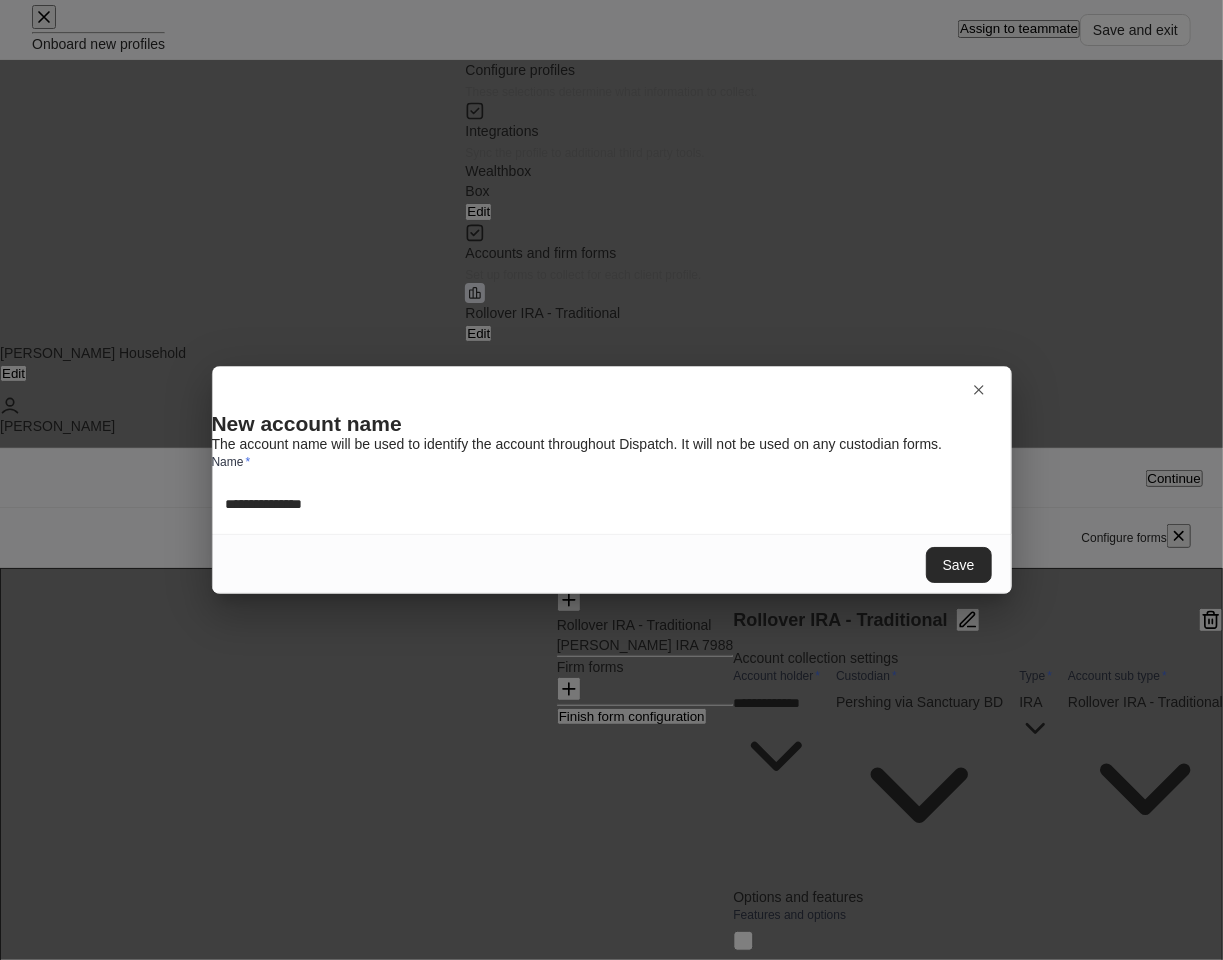 type on "**********" 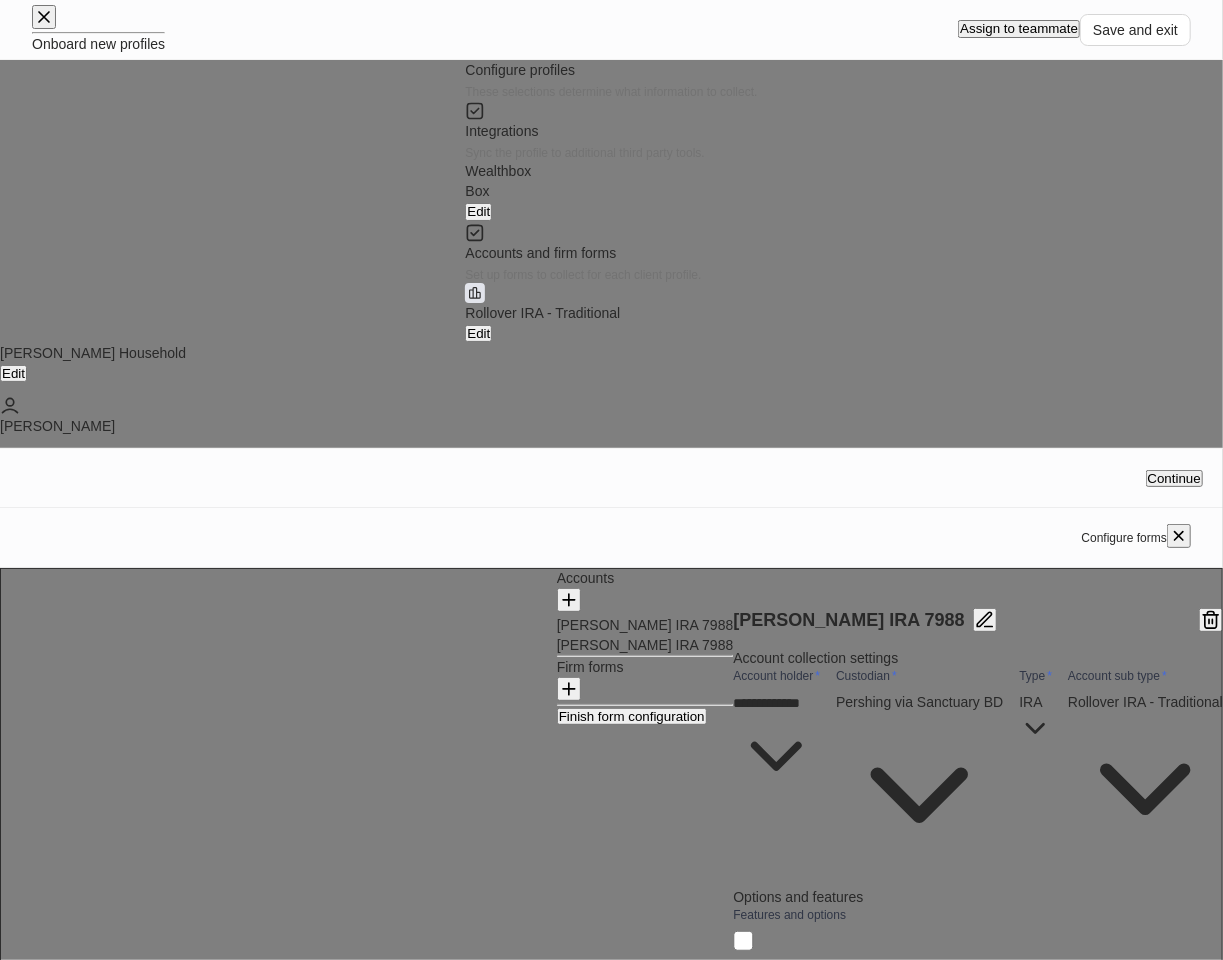 click on "[PERSON_NAME] IRA 7988" at bounding box center (645, 645) 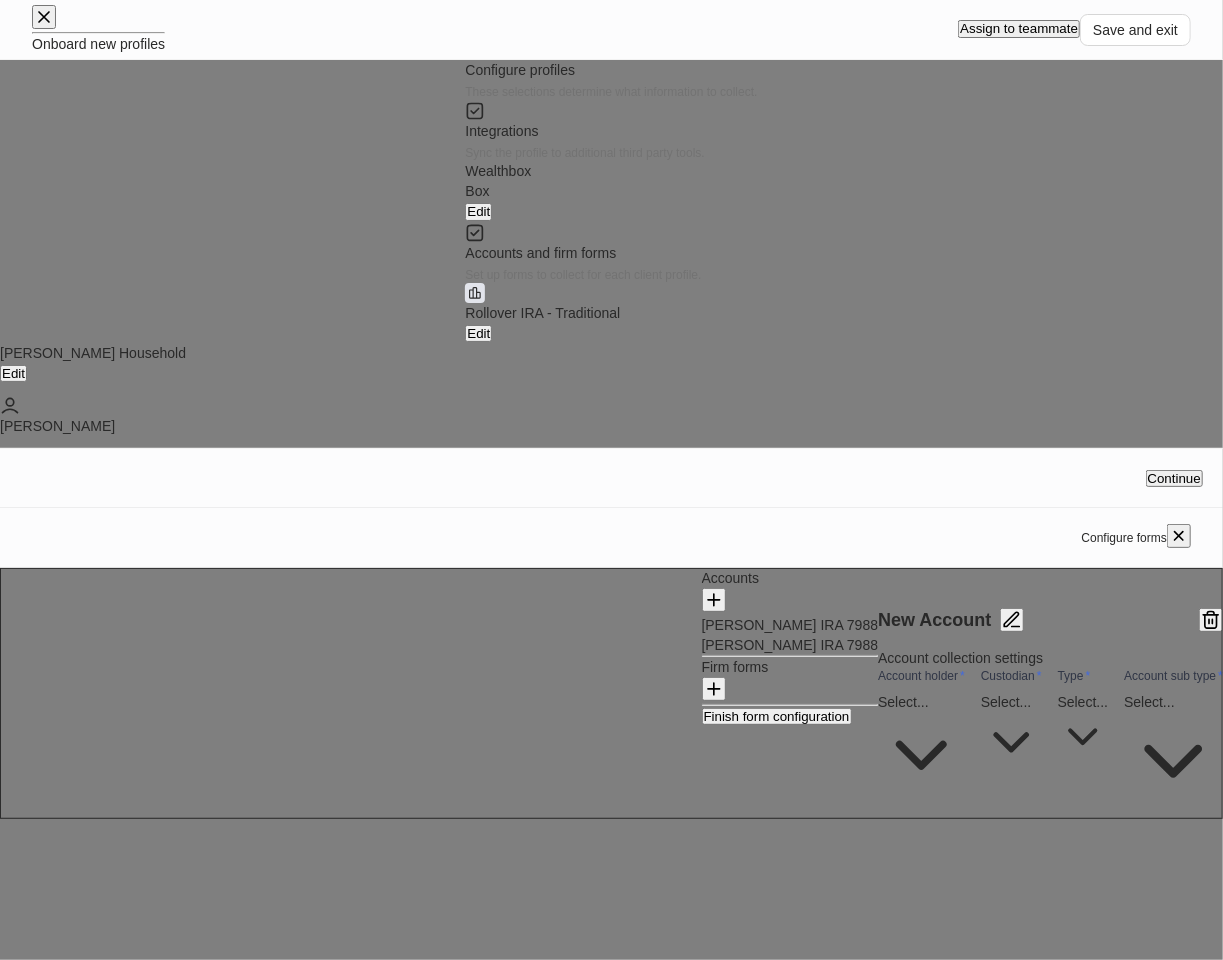 type on "**********" 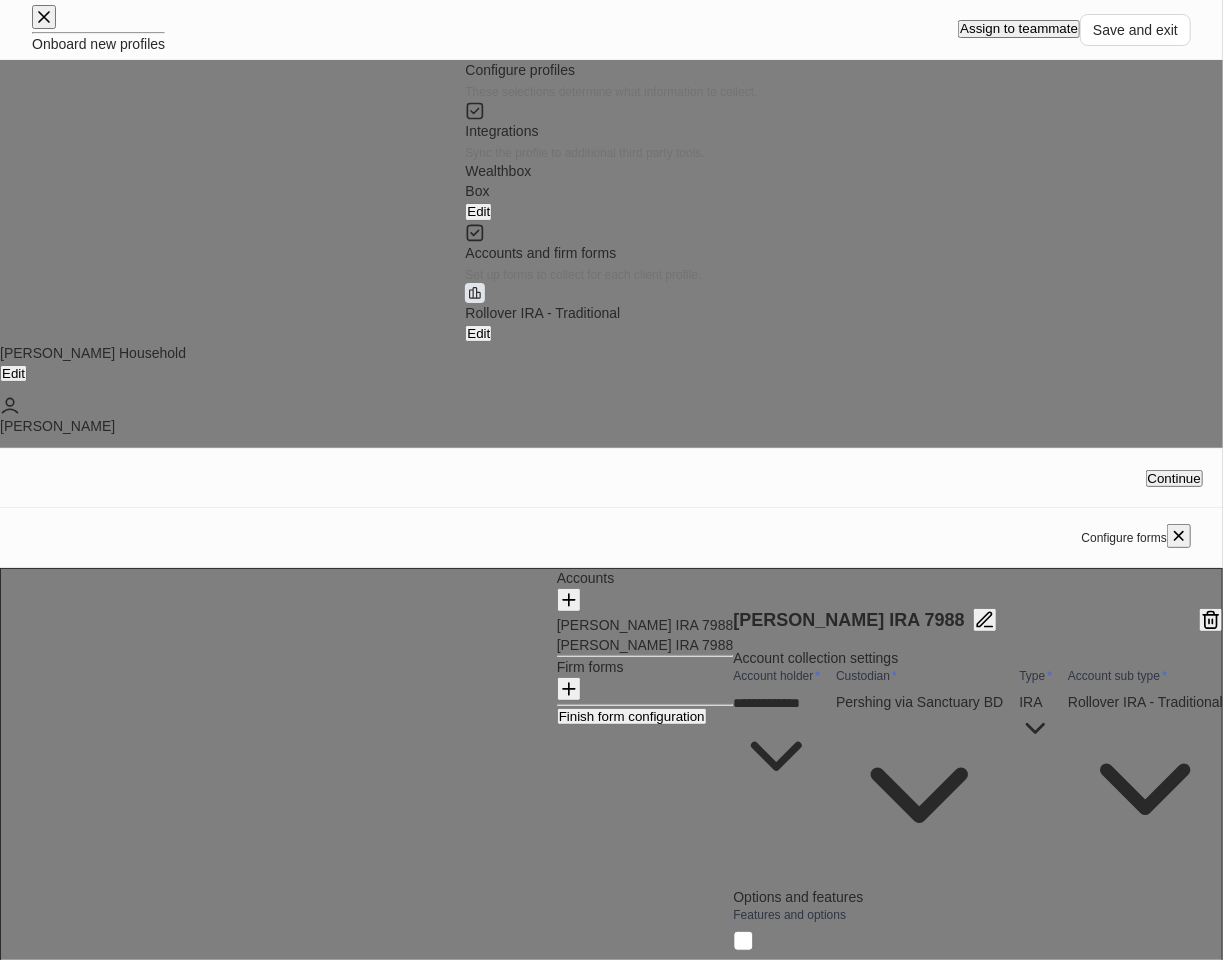 click on "[PERSON_NAME] IRA 7988" at bounding box center (848, 620) 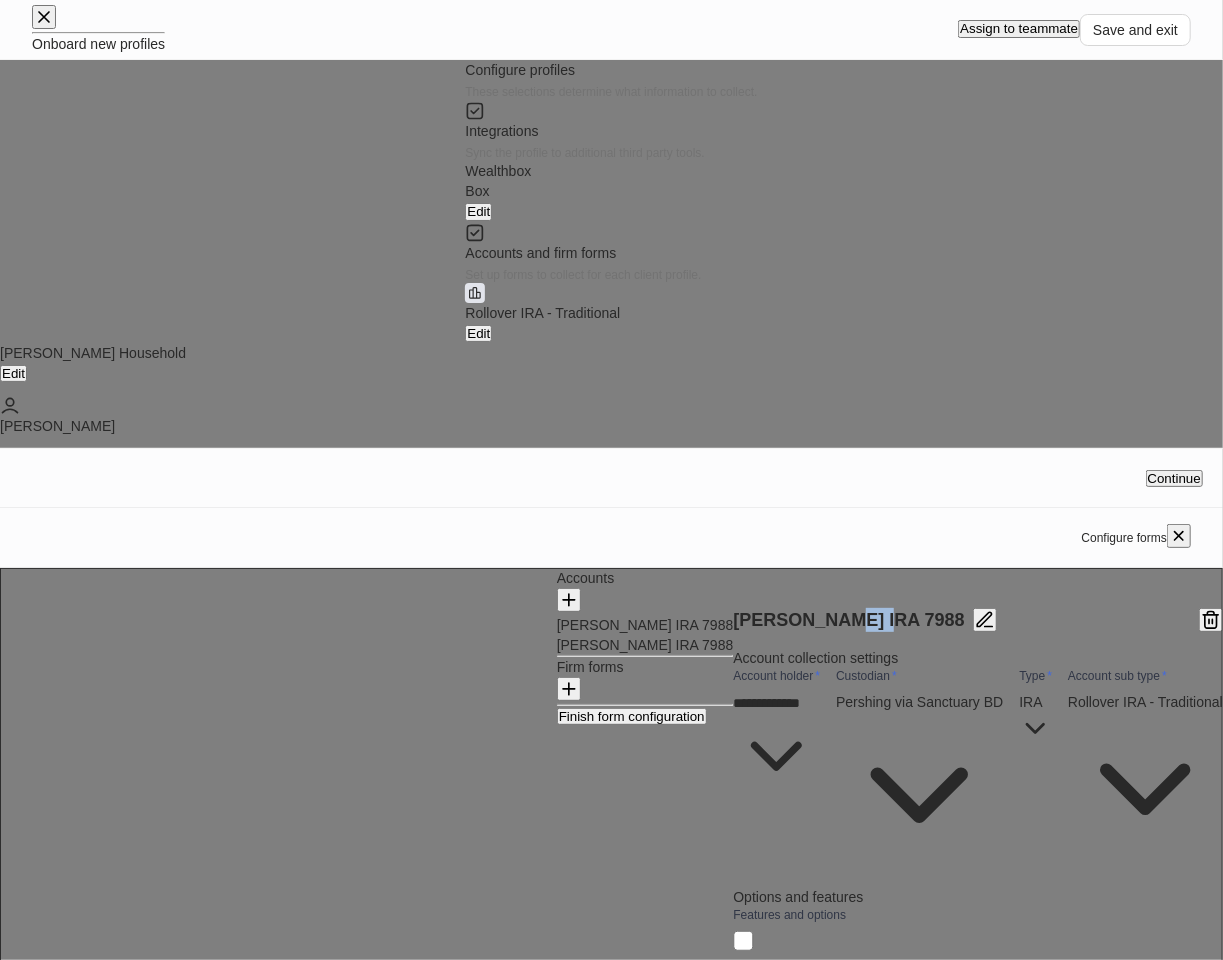 click on "[PERSON_NAME] IRA 7988" at bounding box center (848, 620) 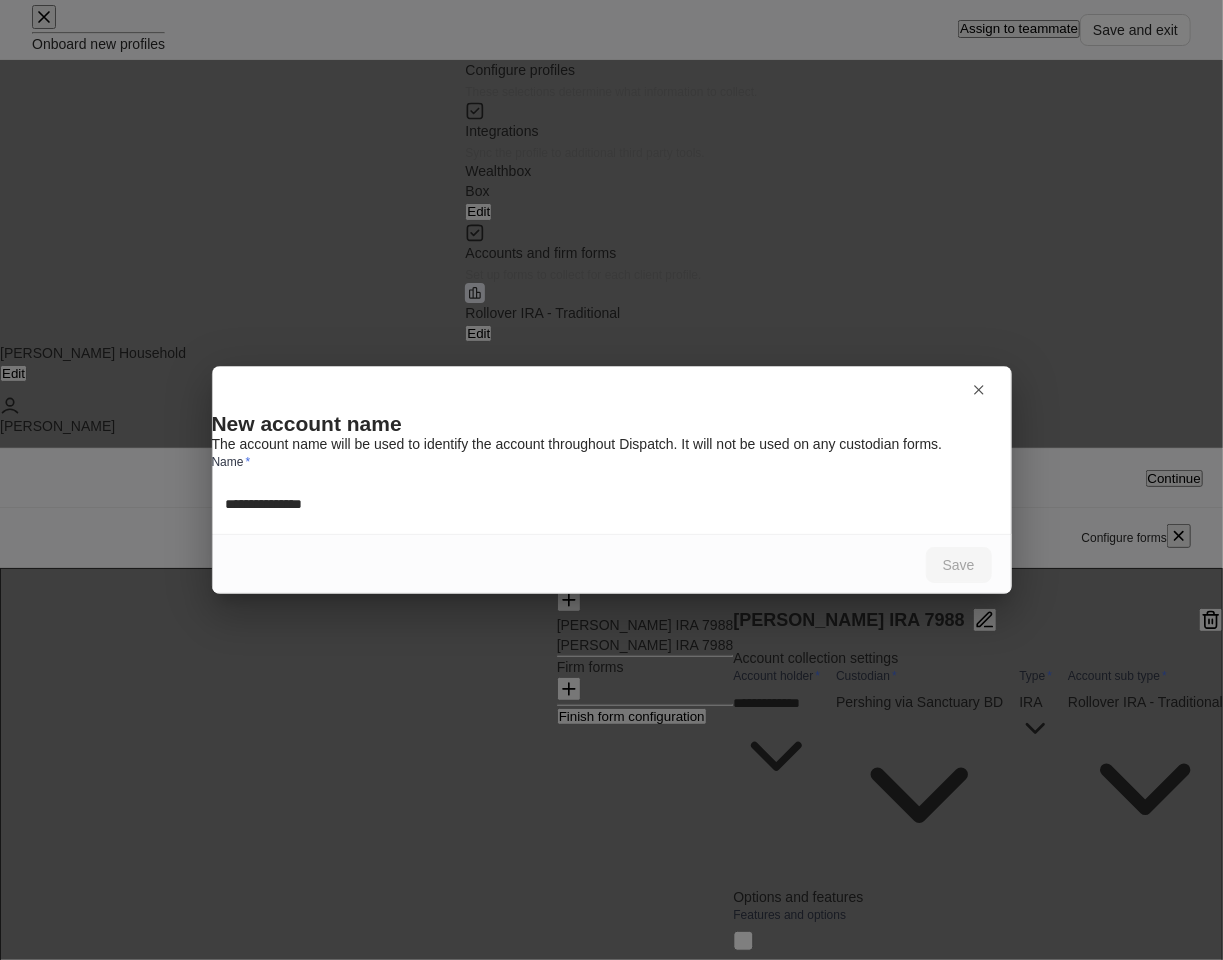 drag, startPoint x: 347, startPoint y: 510, endPoint x: 308, endPoint y: 508, distance: 39.051247 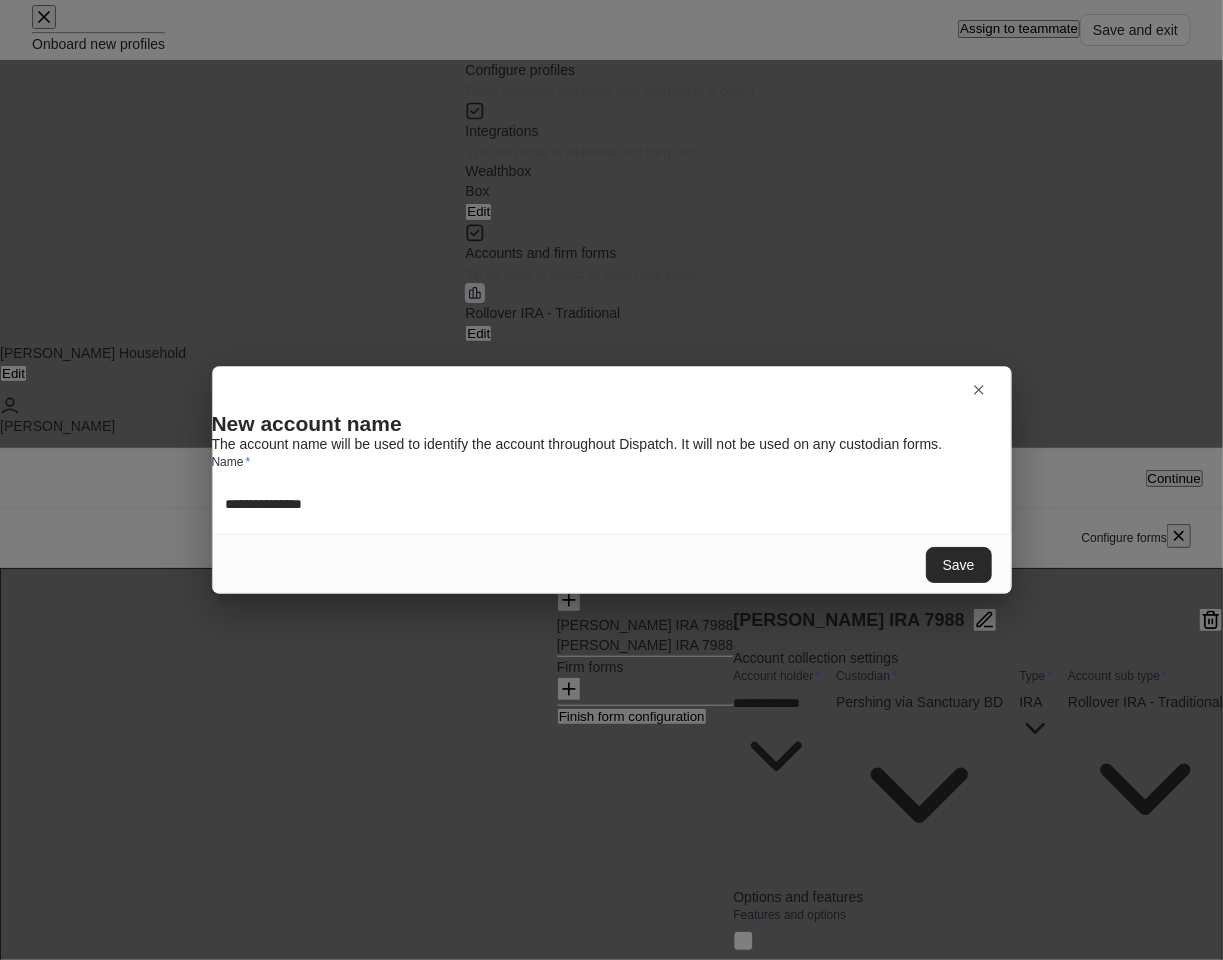 type on "**********" 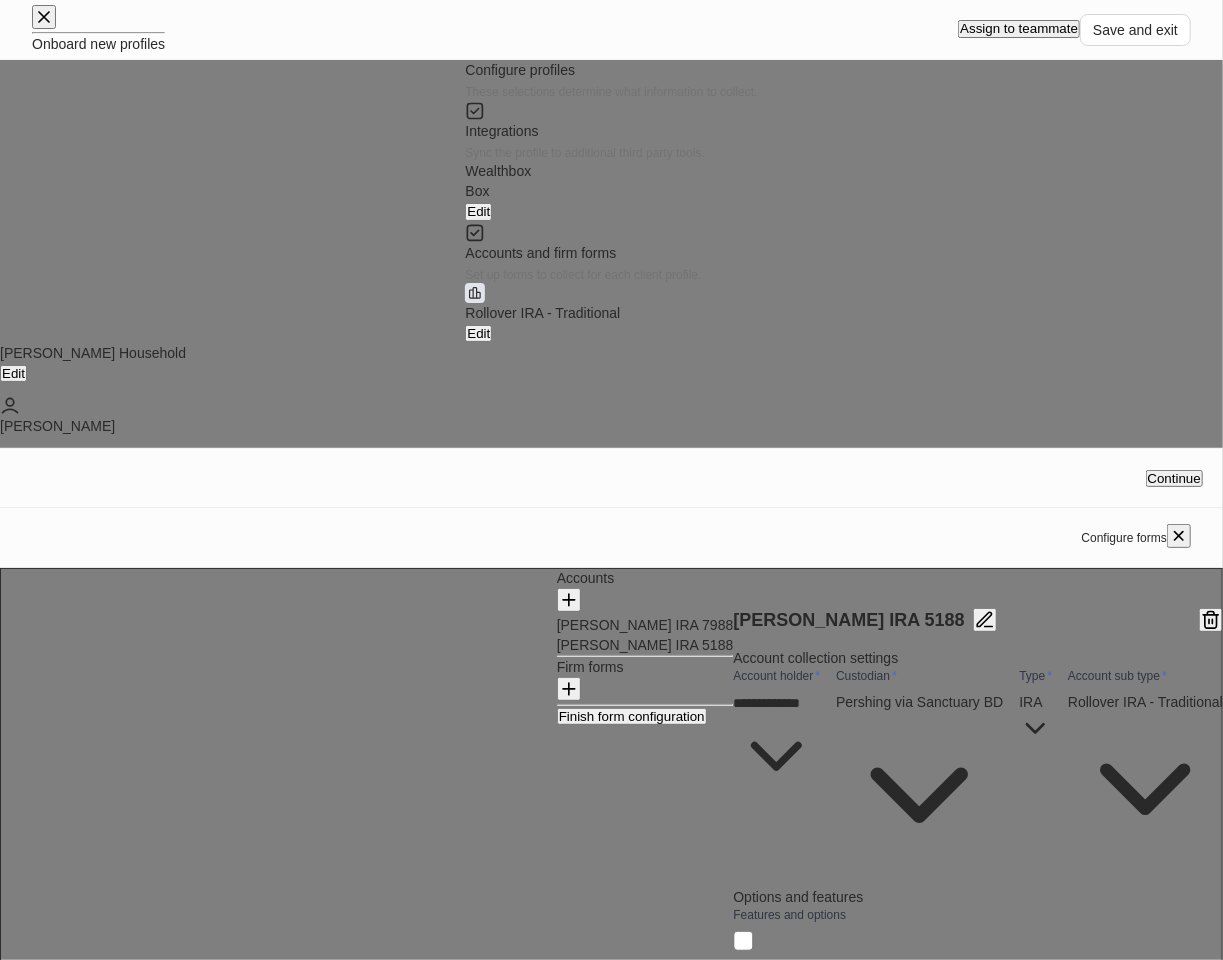 click on "[PERSON_NAME] IRA 5188" at bounding box center (645, 645) 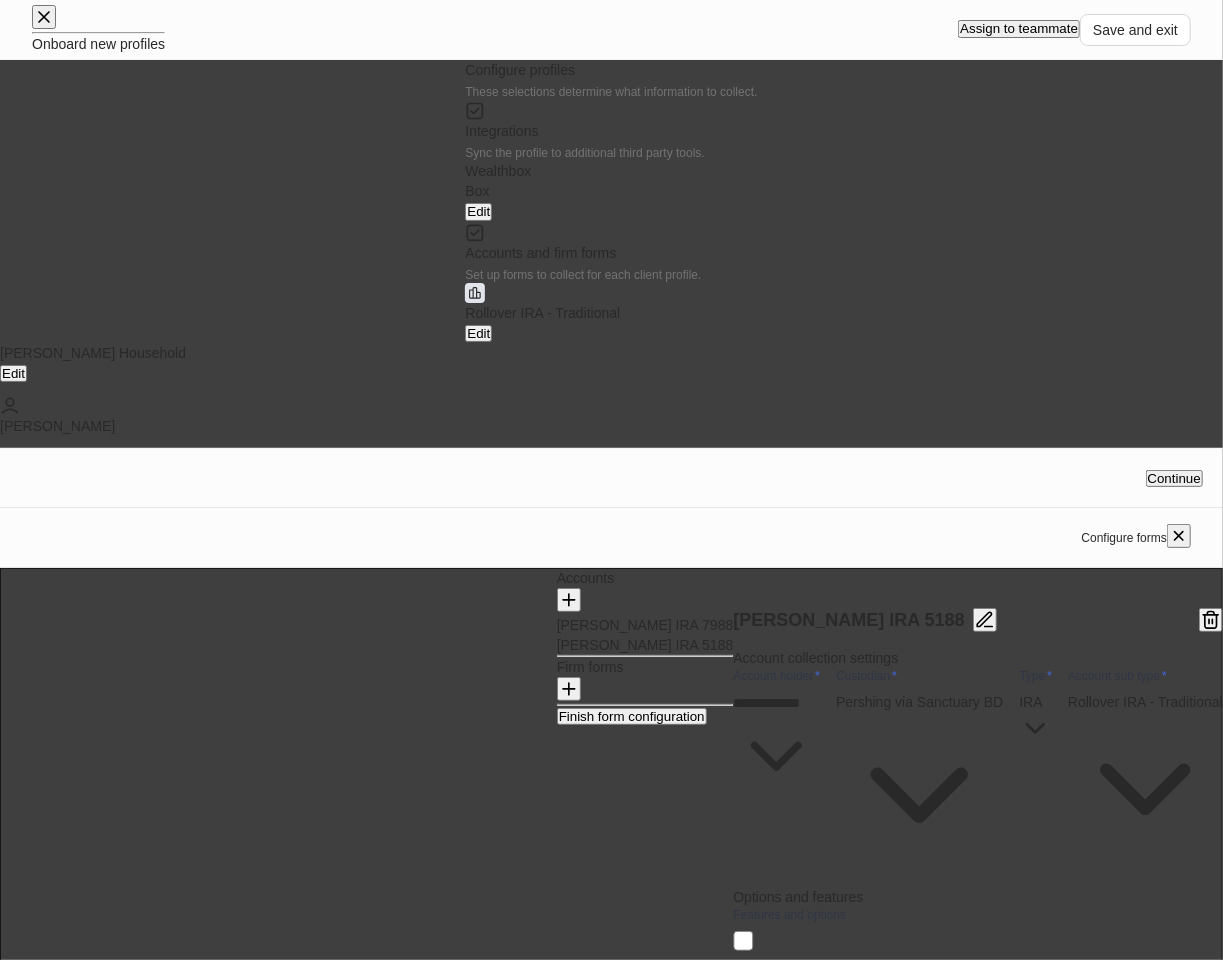 click on "Delete" at bounding box center [536, 1925] 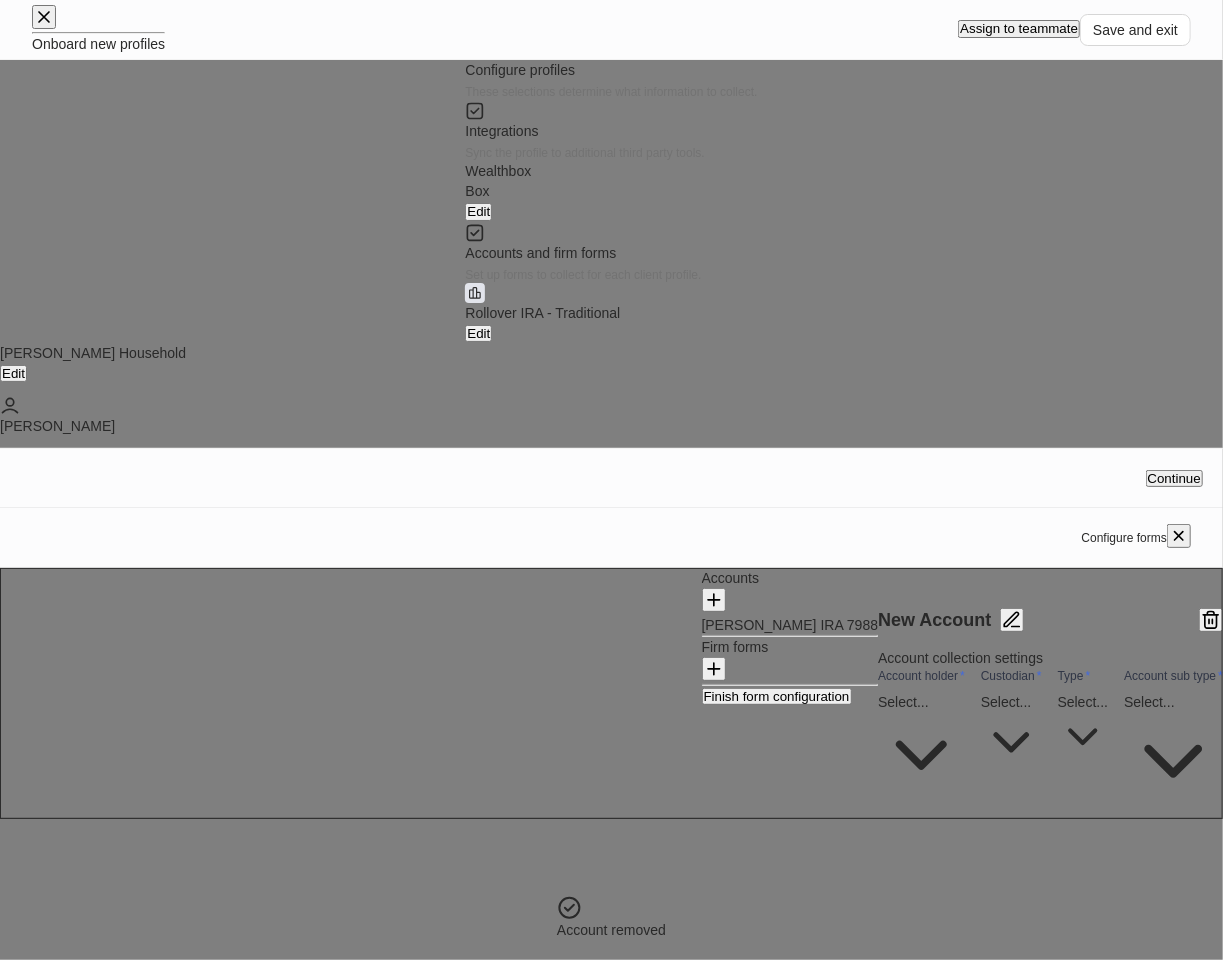 type on "**********" 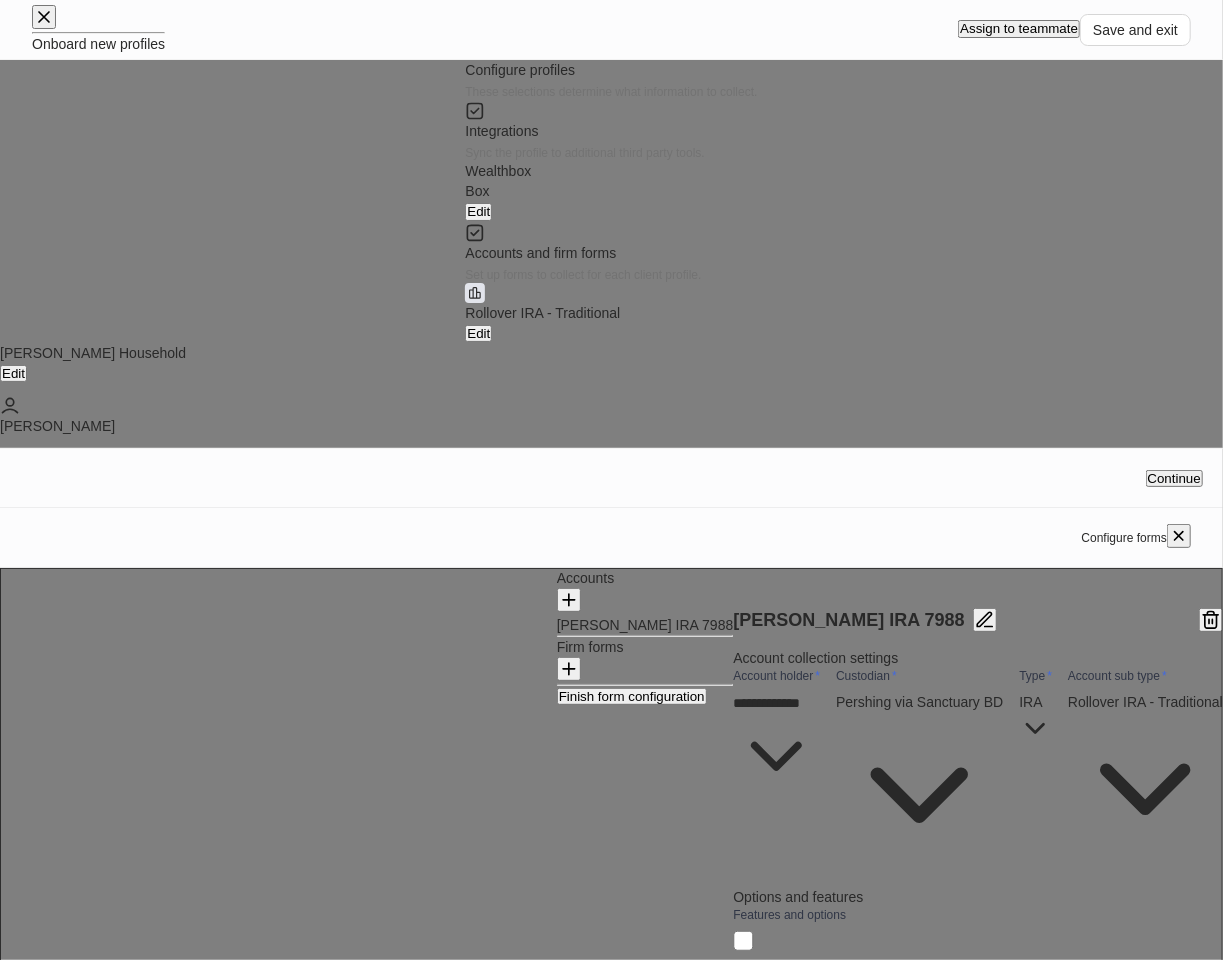 scroll, scrollTop: 194, scrollLeft: 0, axis: vertical 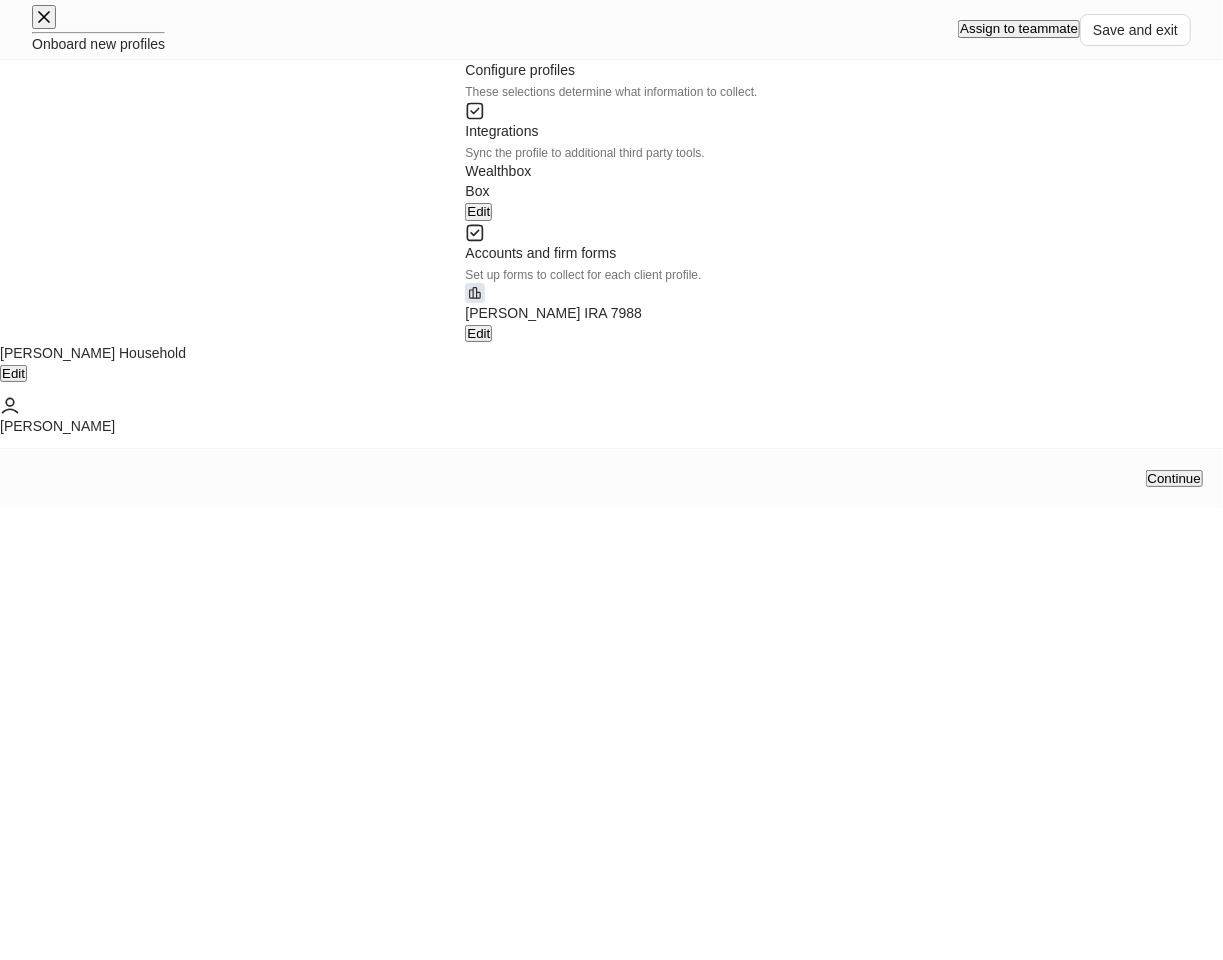 click on "Continue" at bounding box center [1174, 478] 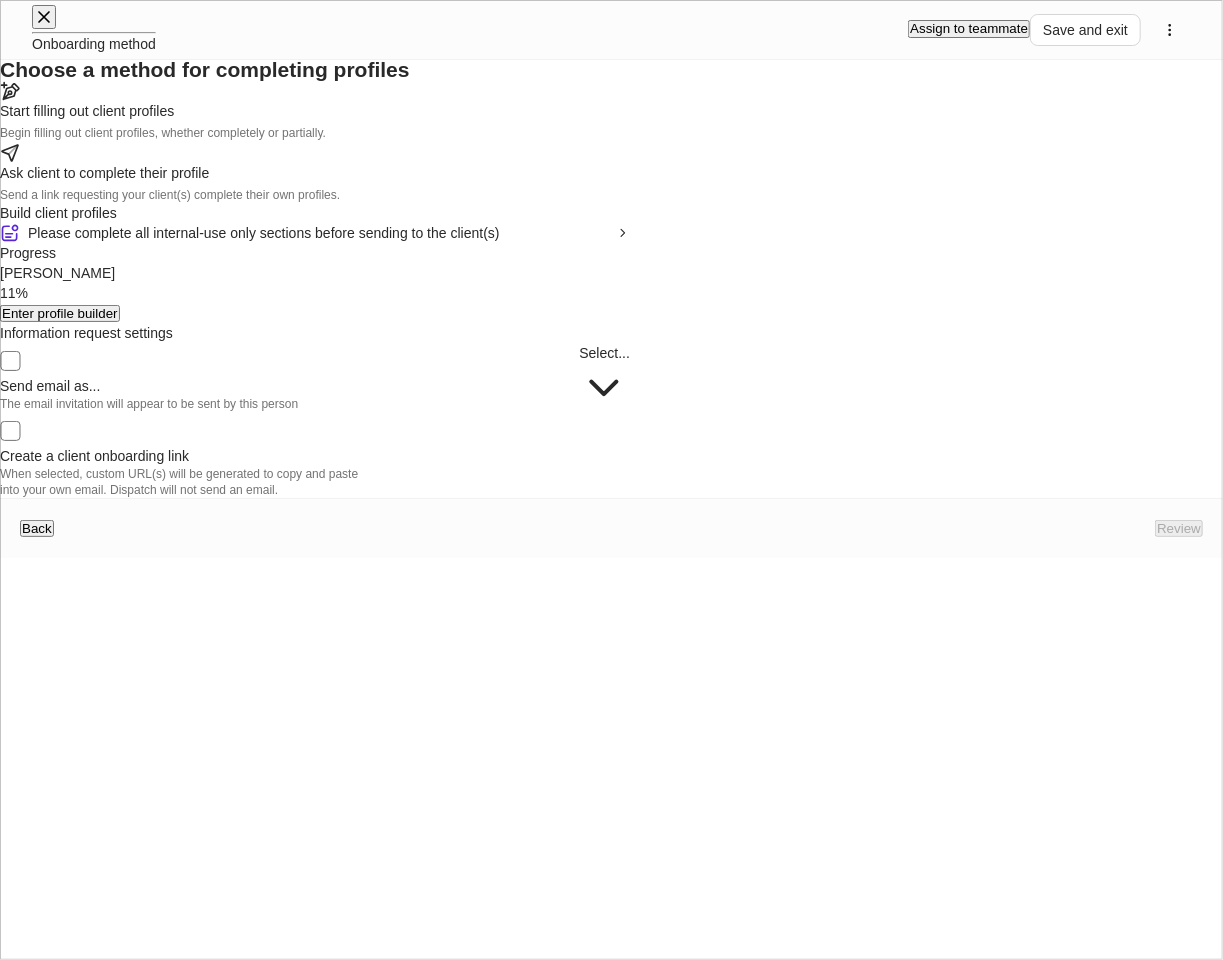 click on "Start filling out client profiles" at bounding box center [315, 111] 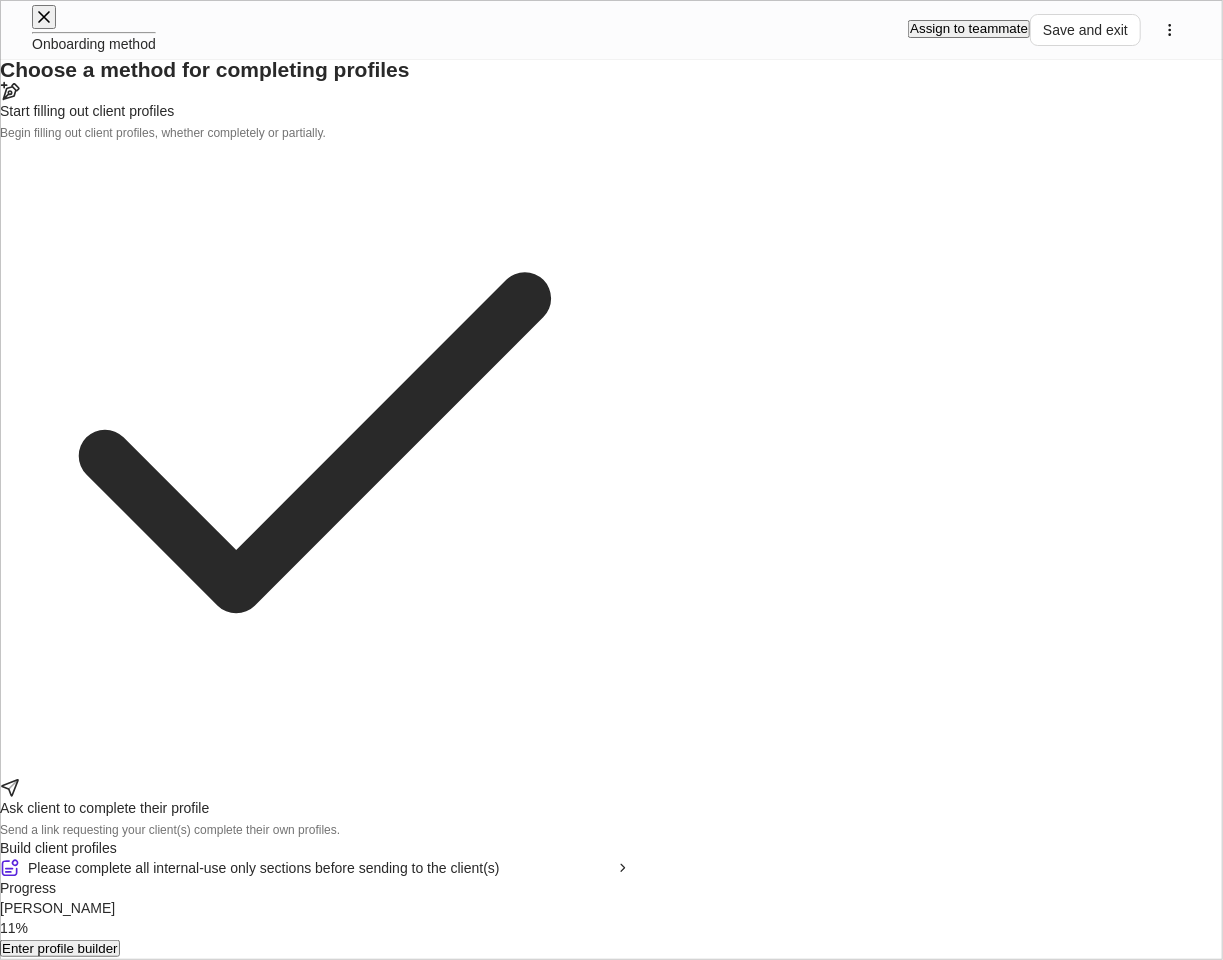 click on "Enter profile builder" at bounding box center [60, 948] 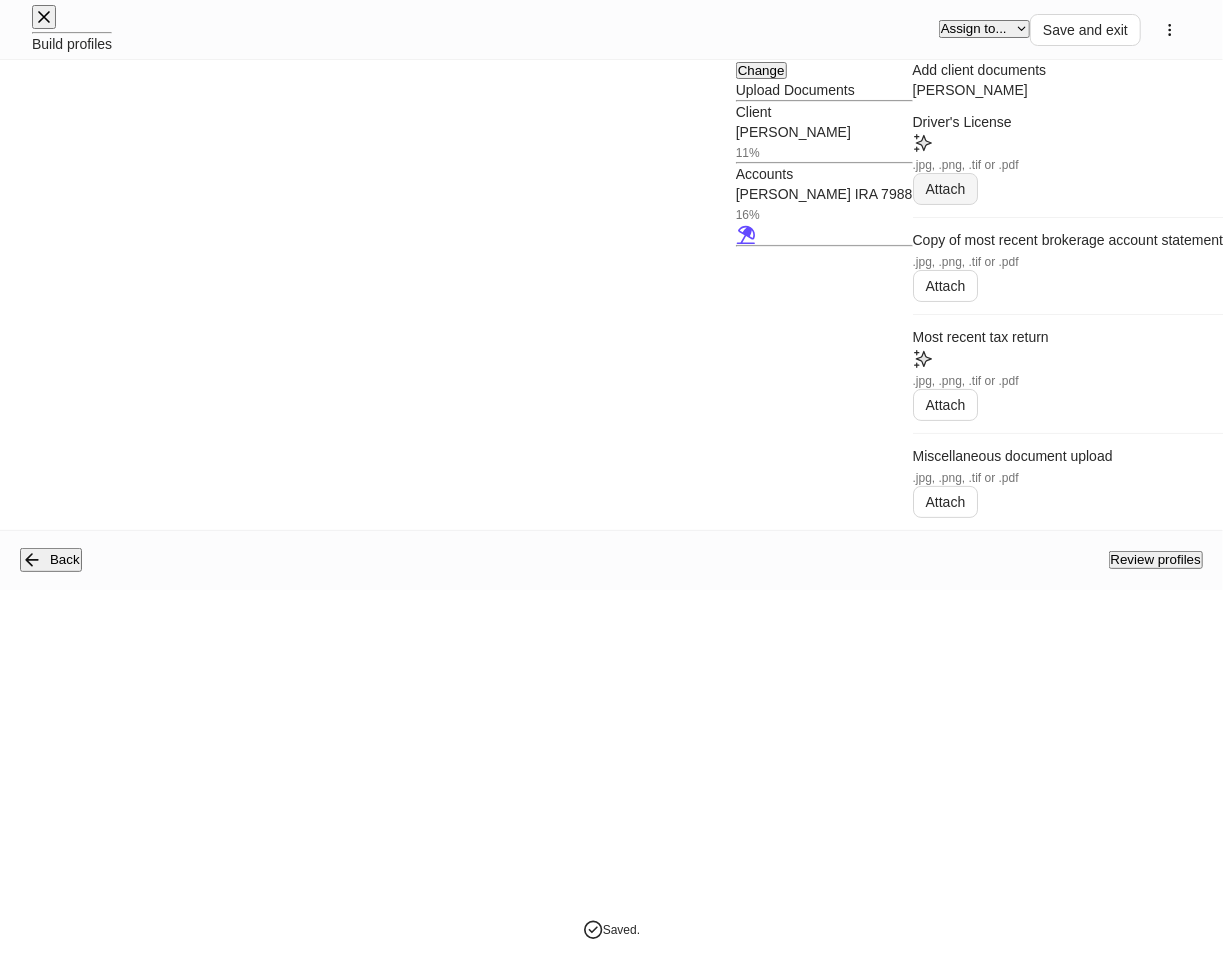 click on "Attach" at bounding box center (946, 189) 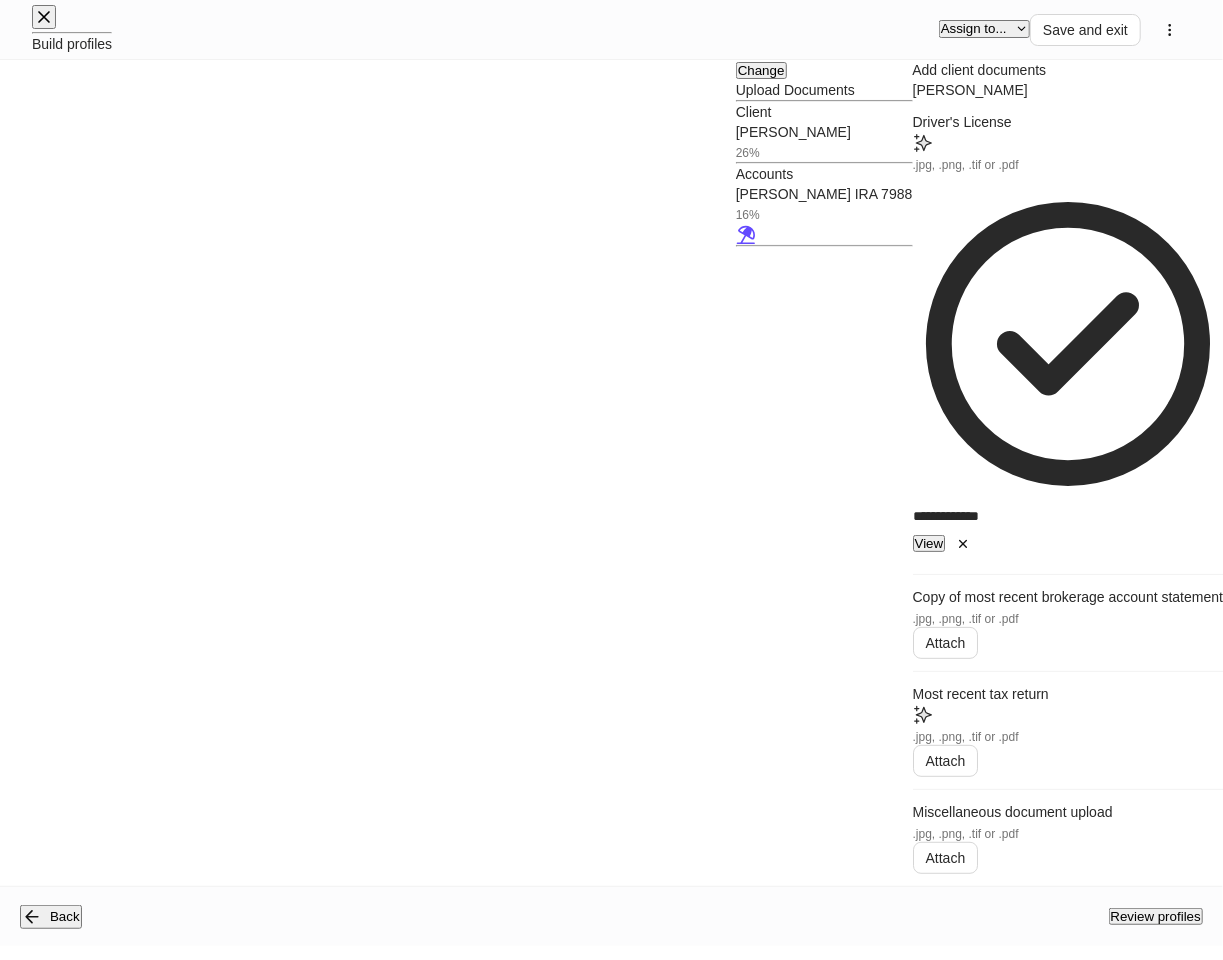 click on "[PERSON_NAME] 26%" at bounding box center [824, 142] 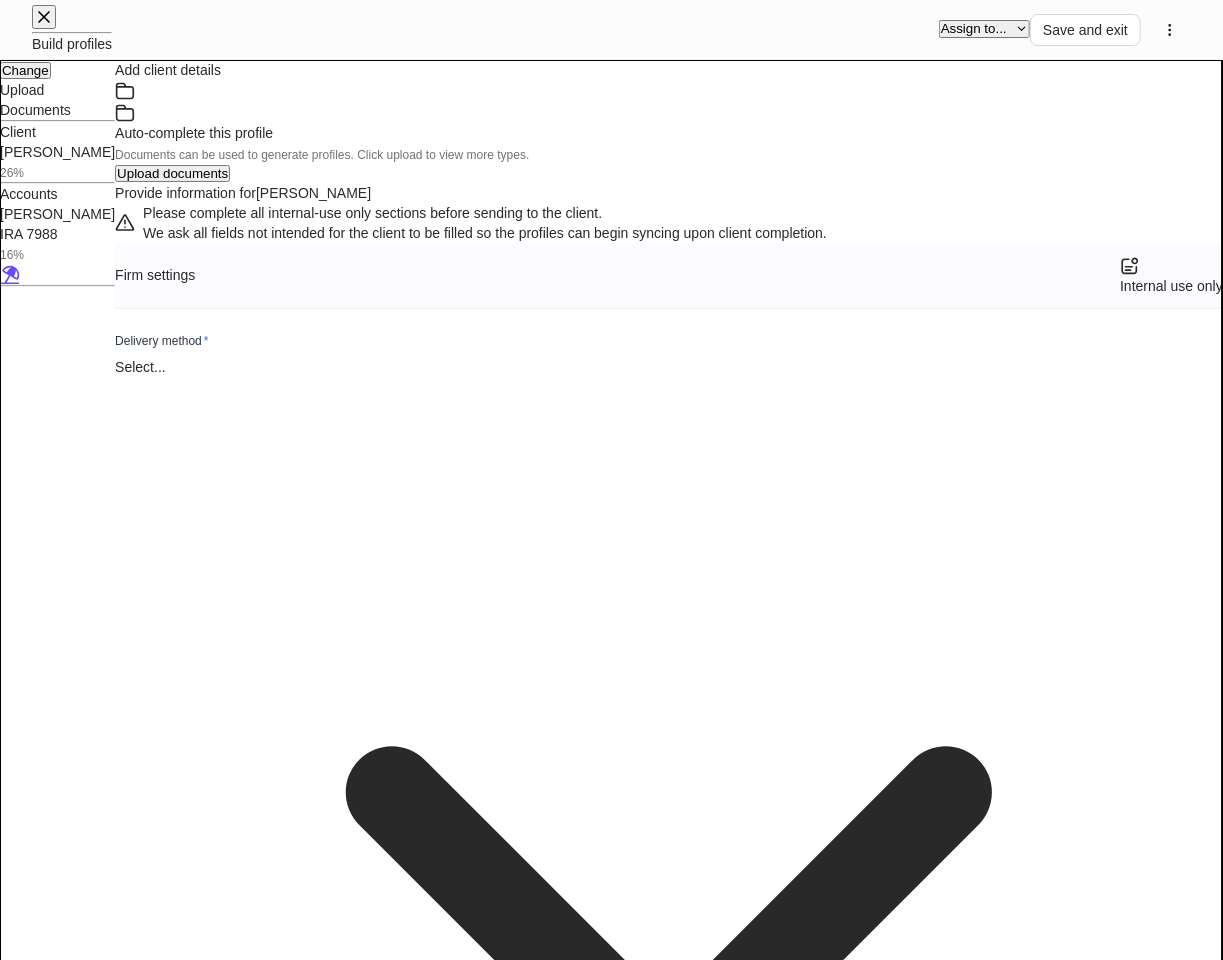 type on "**********" 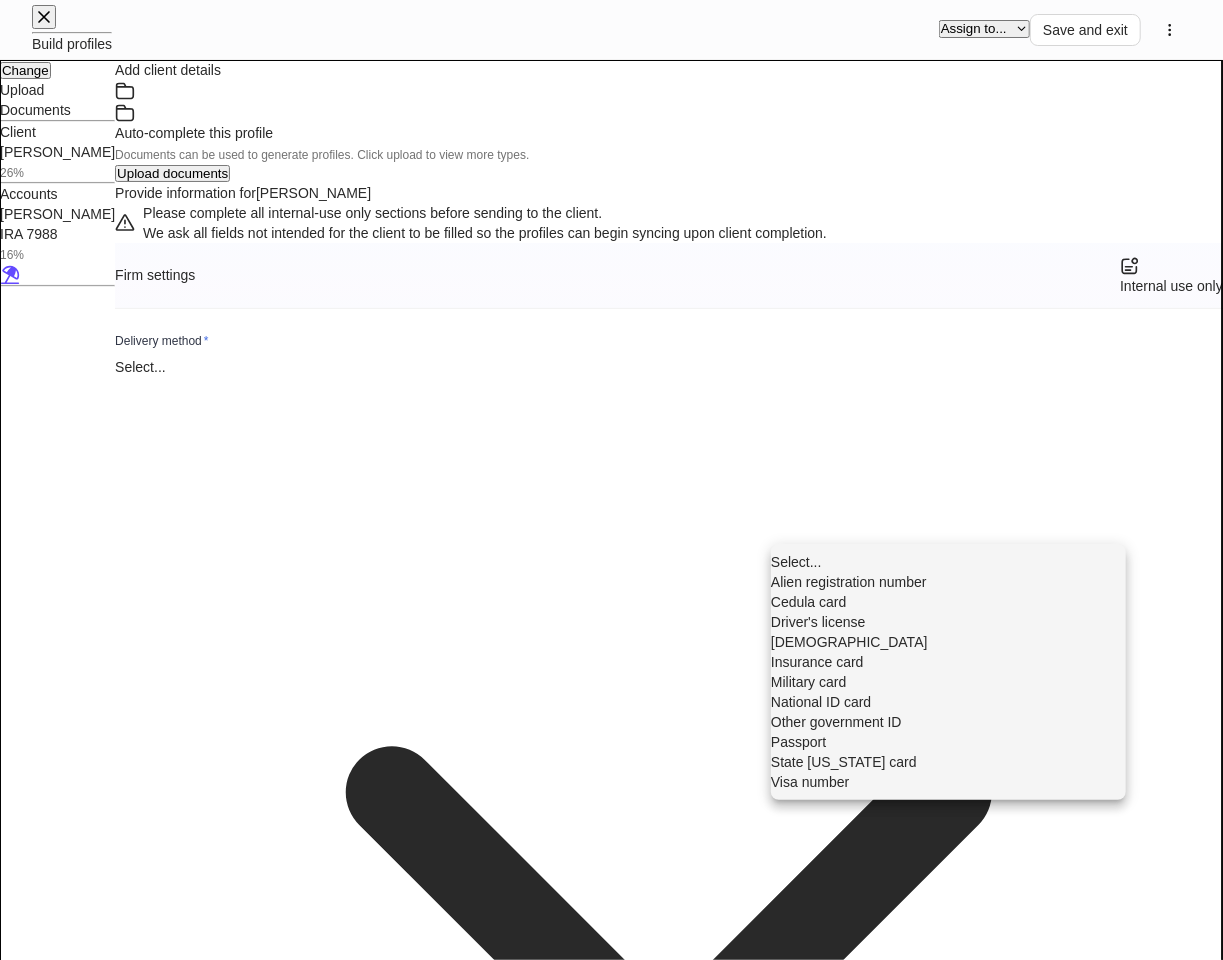 click on "Driver's license" at bounding box center (948, 622) 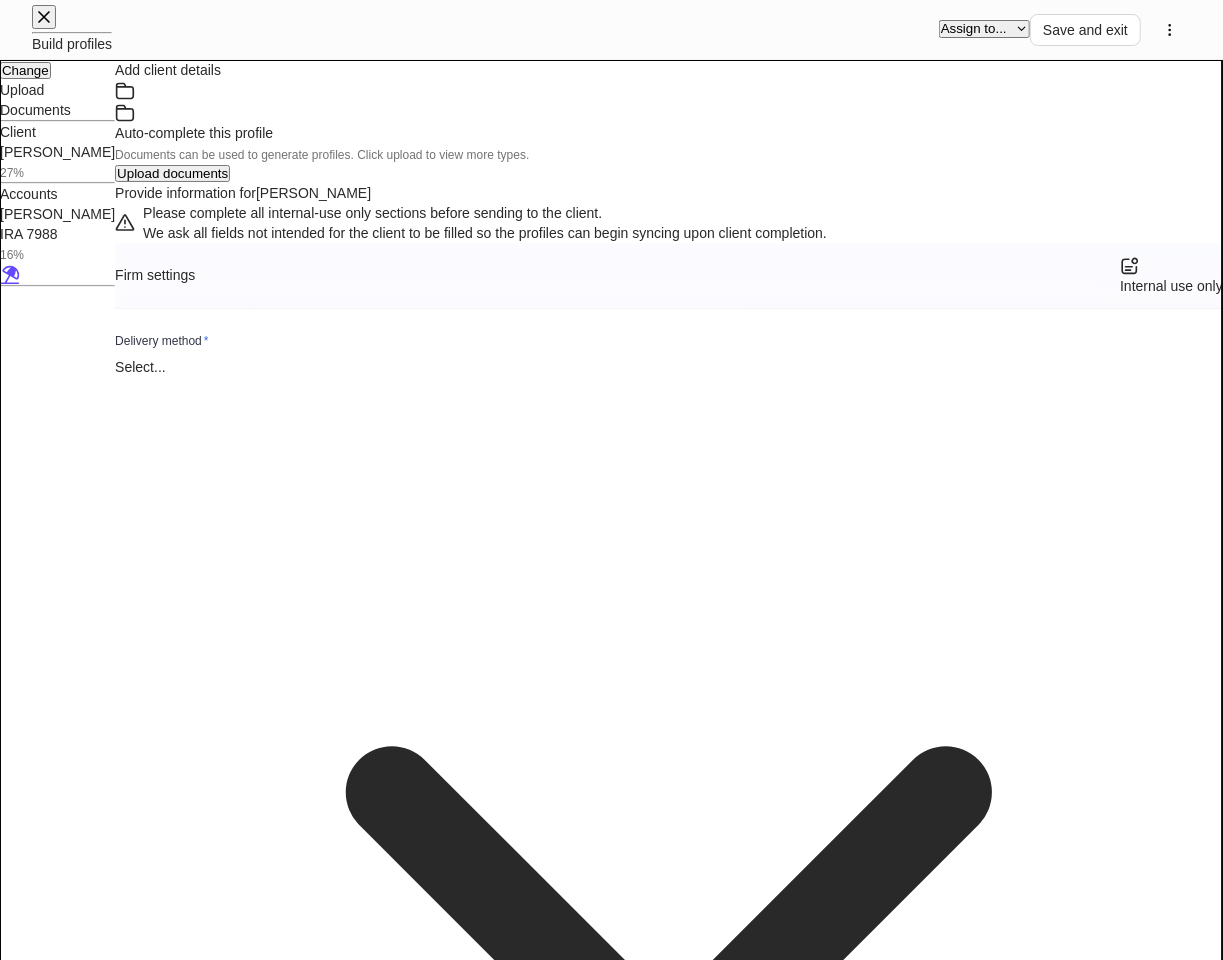 click at bounding box center [683, 5381] 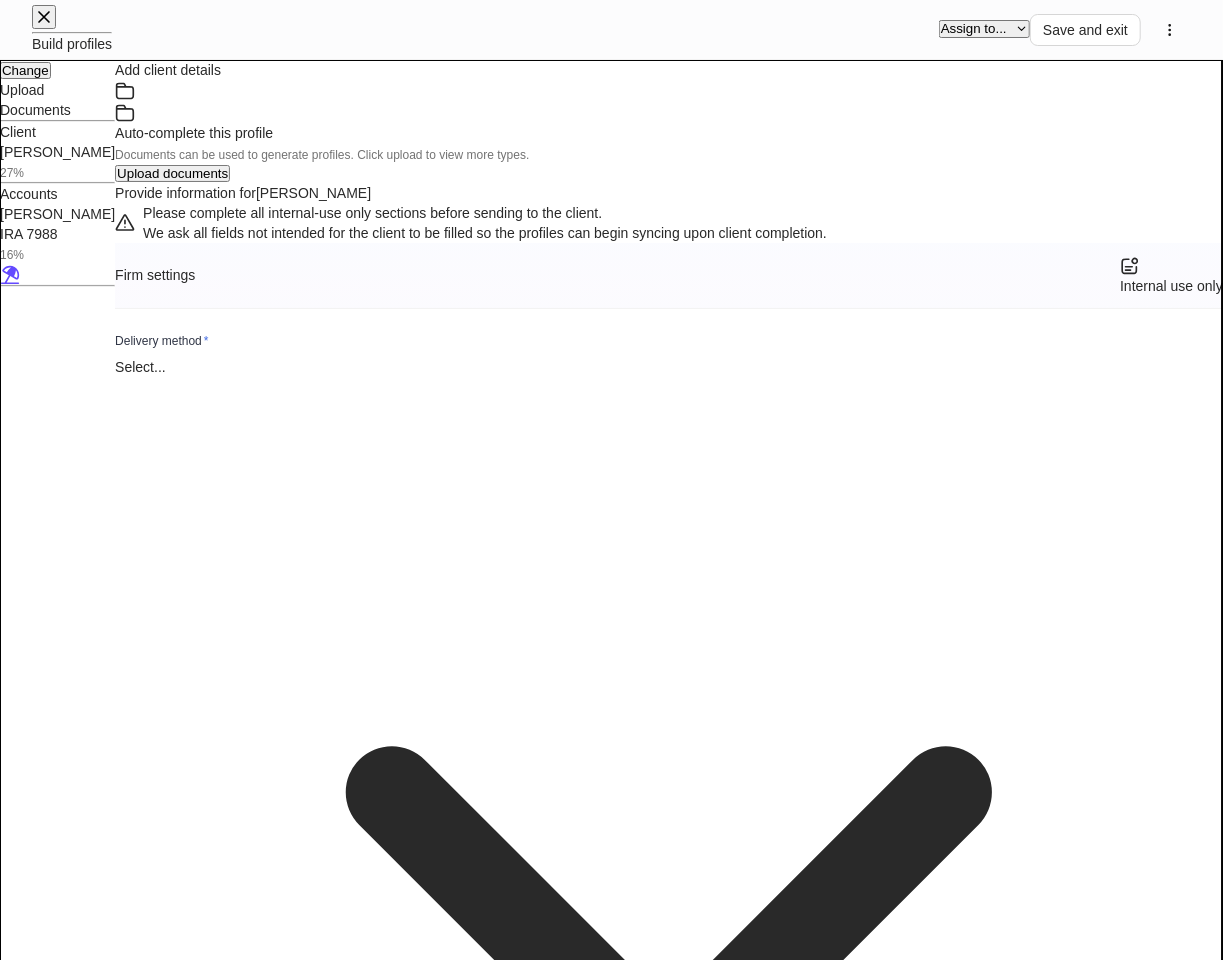 type on "*******" 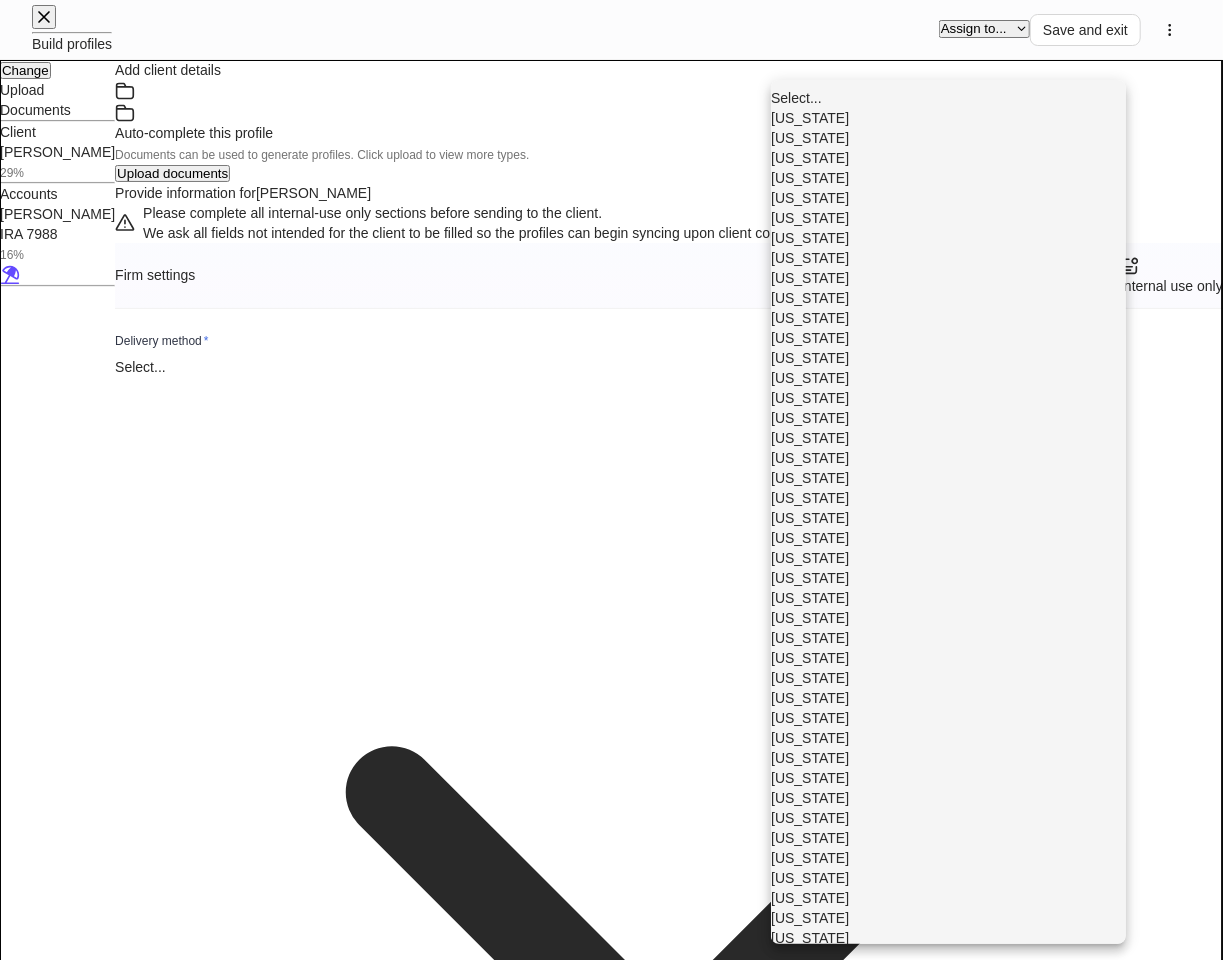 type 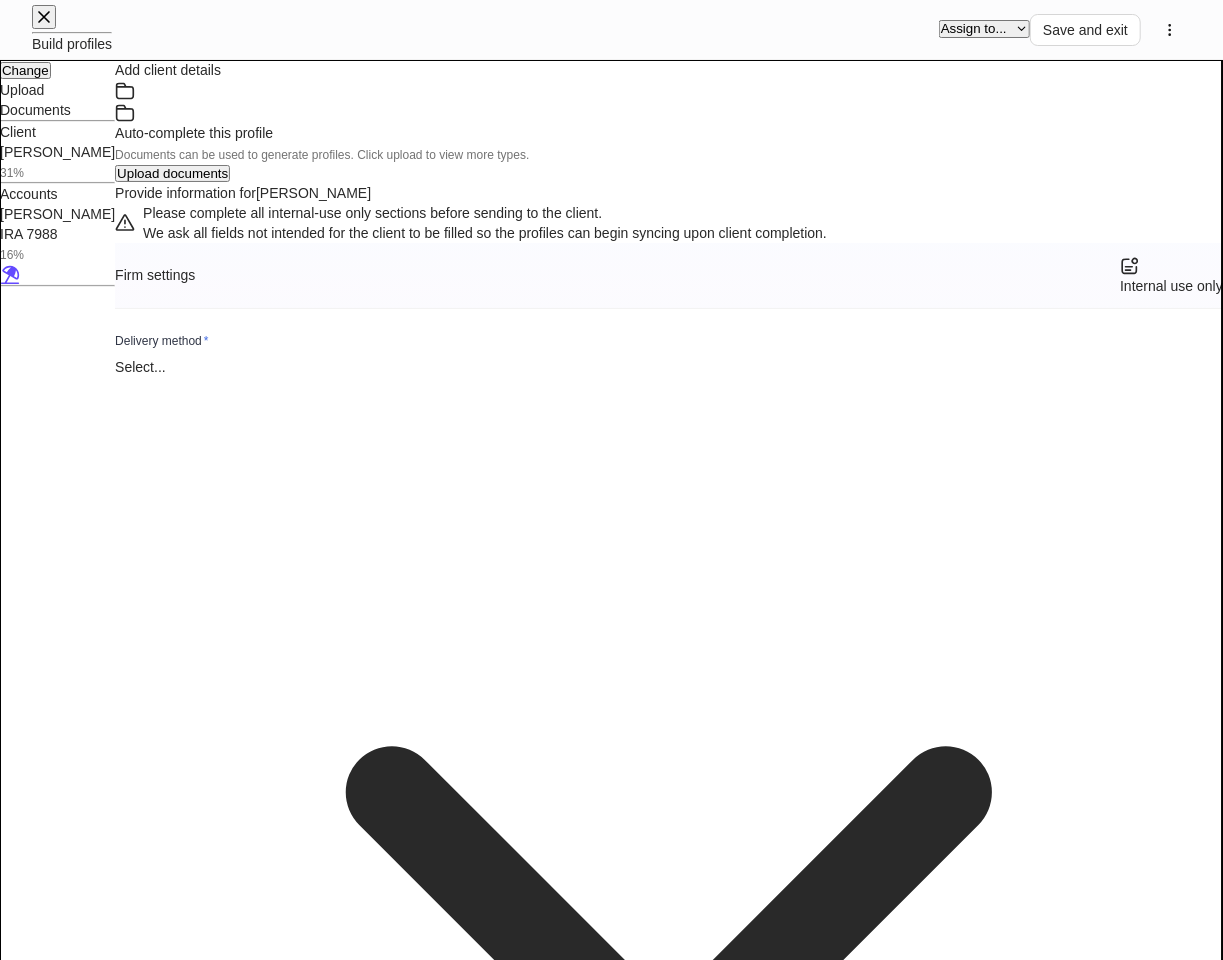 drag, startPoint x: 390, startPoint y: 645, endPoint x: 342, endPoint y: 645, distance: 48 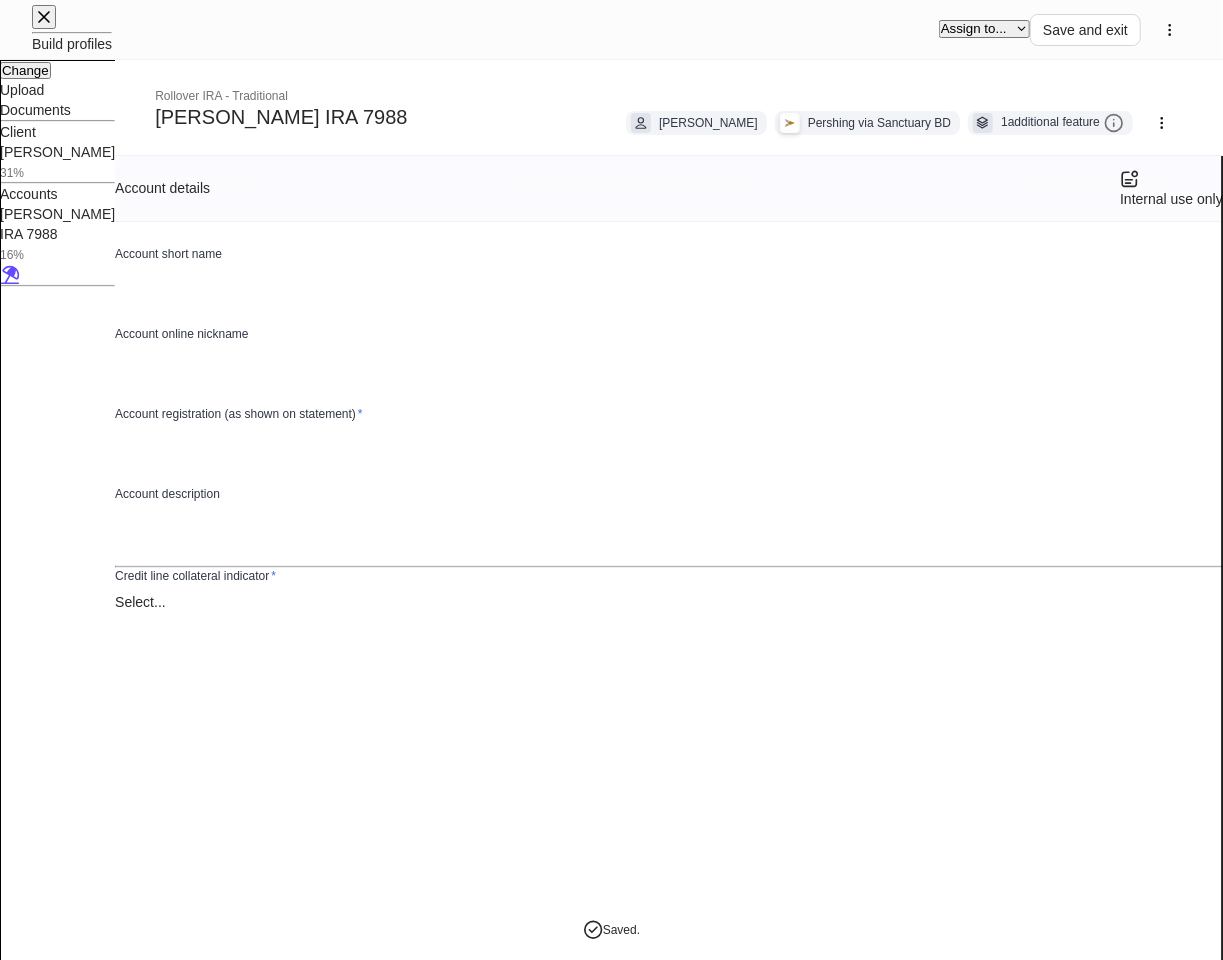 click at bounding box center (683, 296) 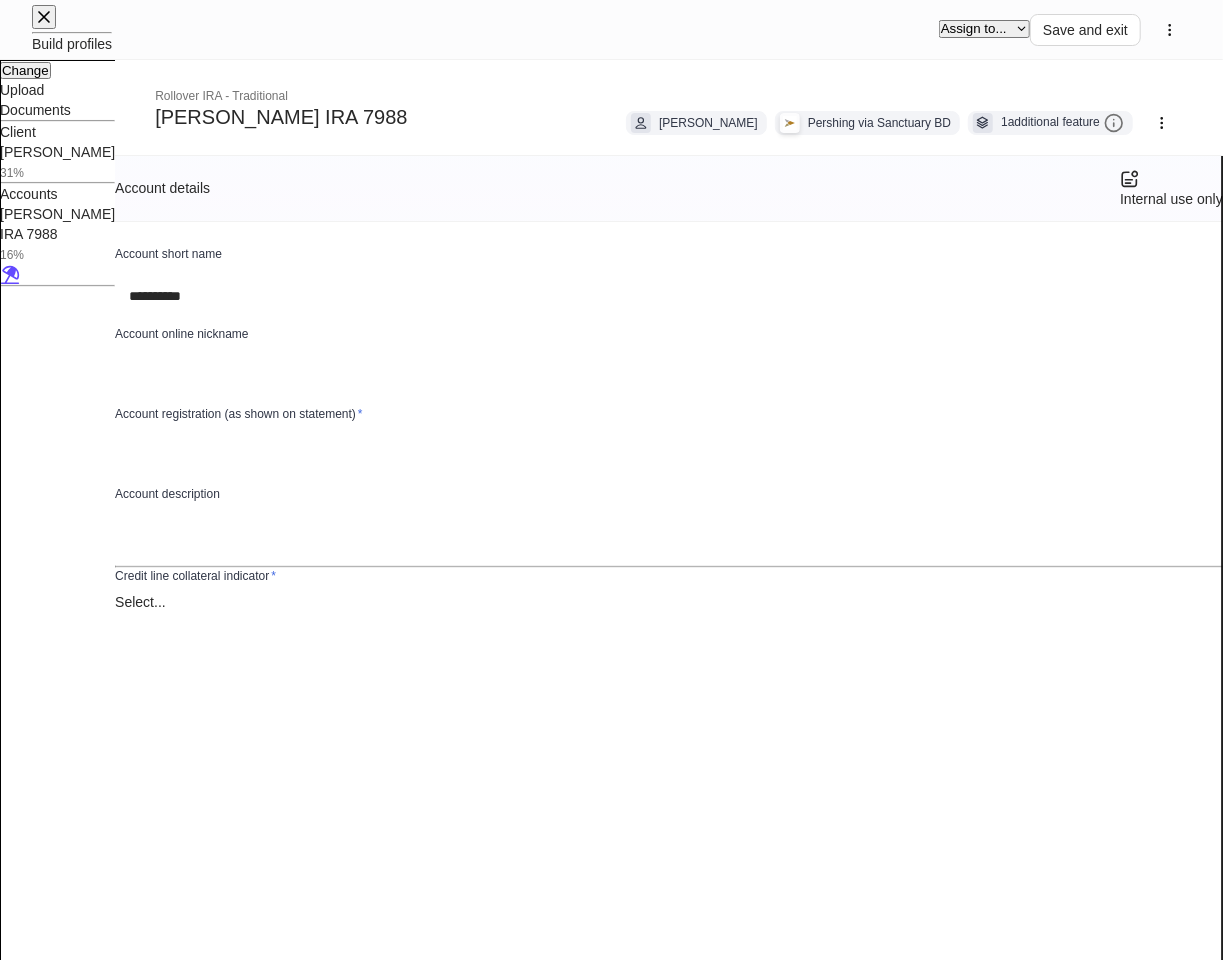 type on "**********" 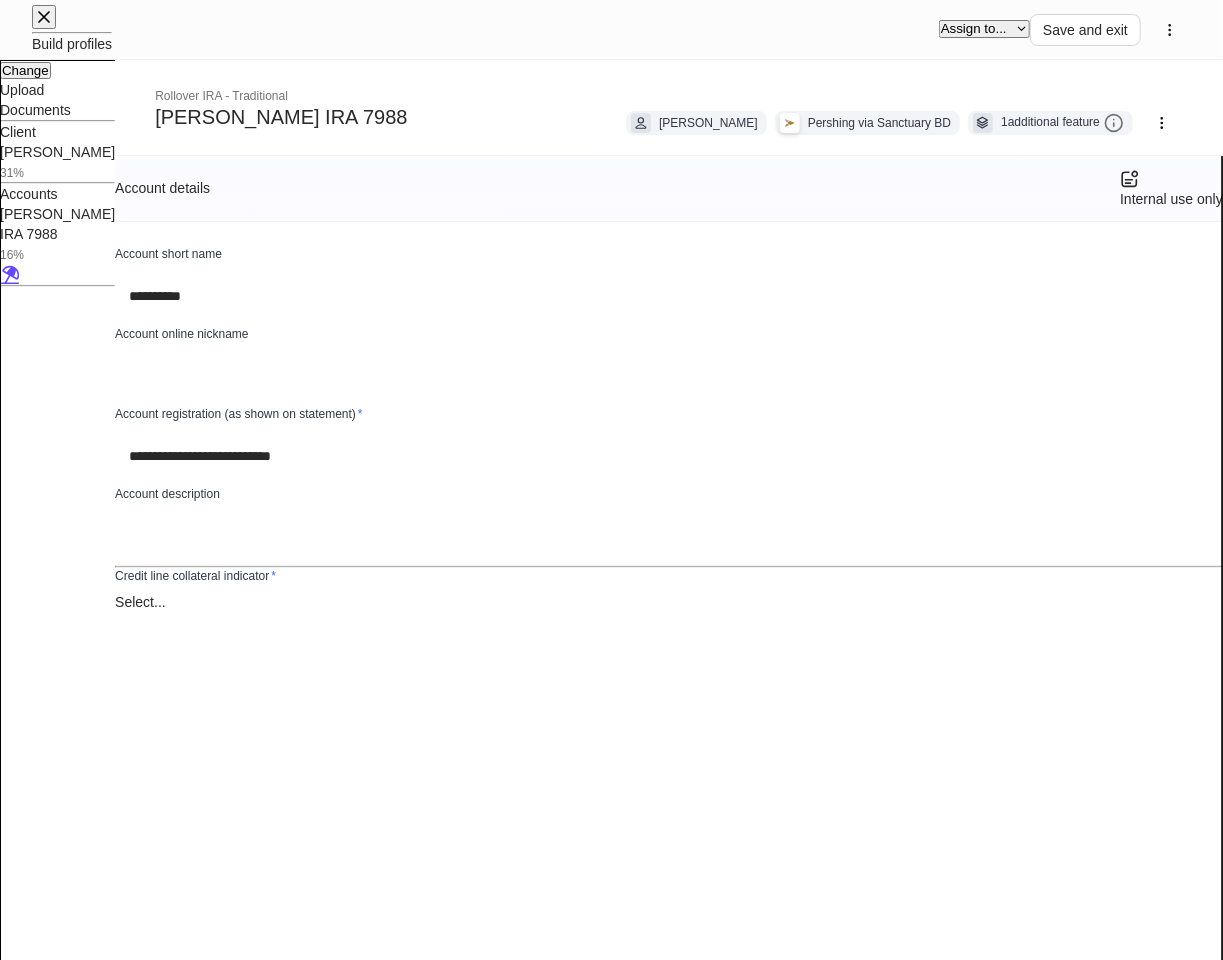 type on "**********" 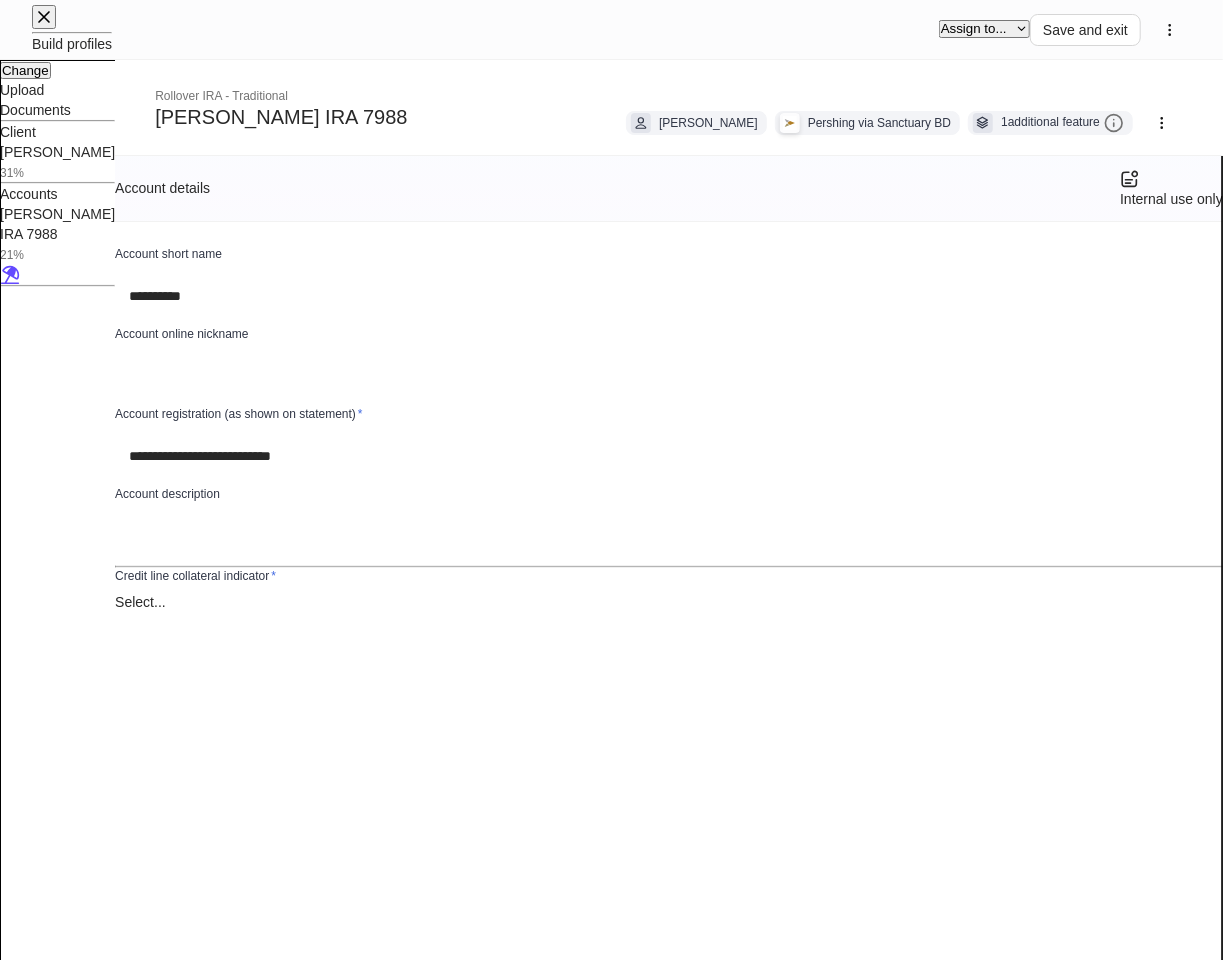 type on "*" 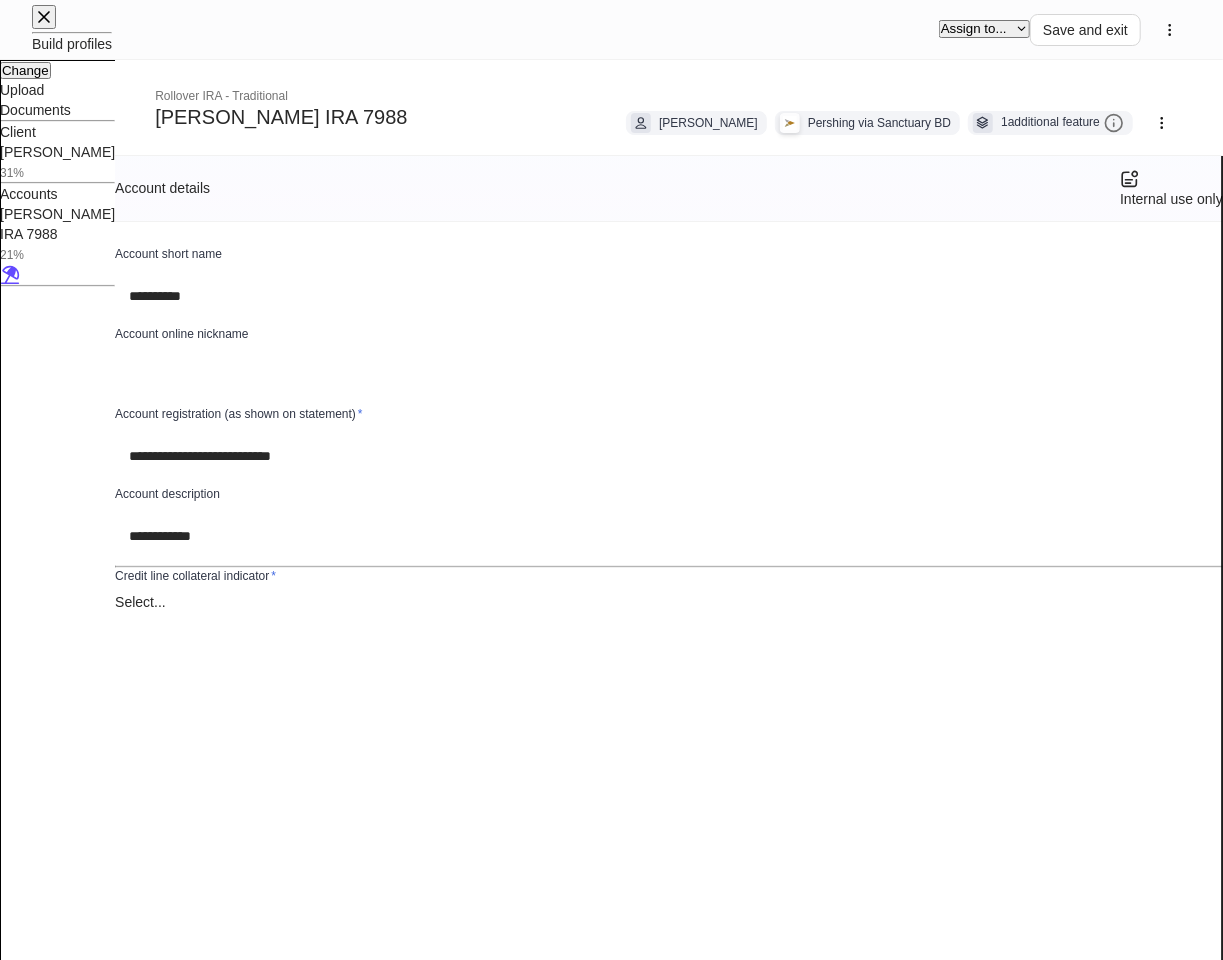 type on "**********" 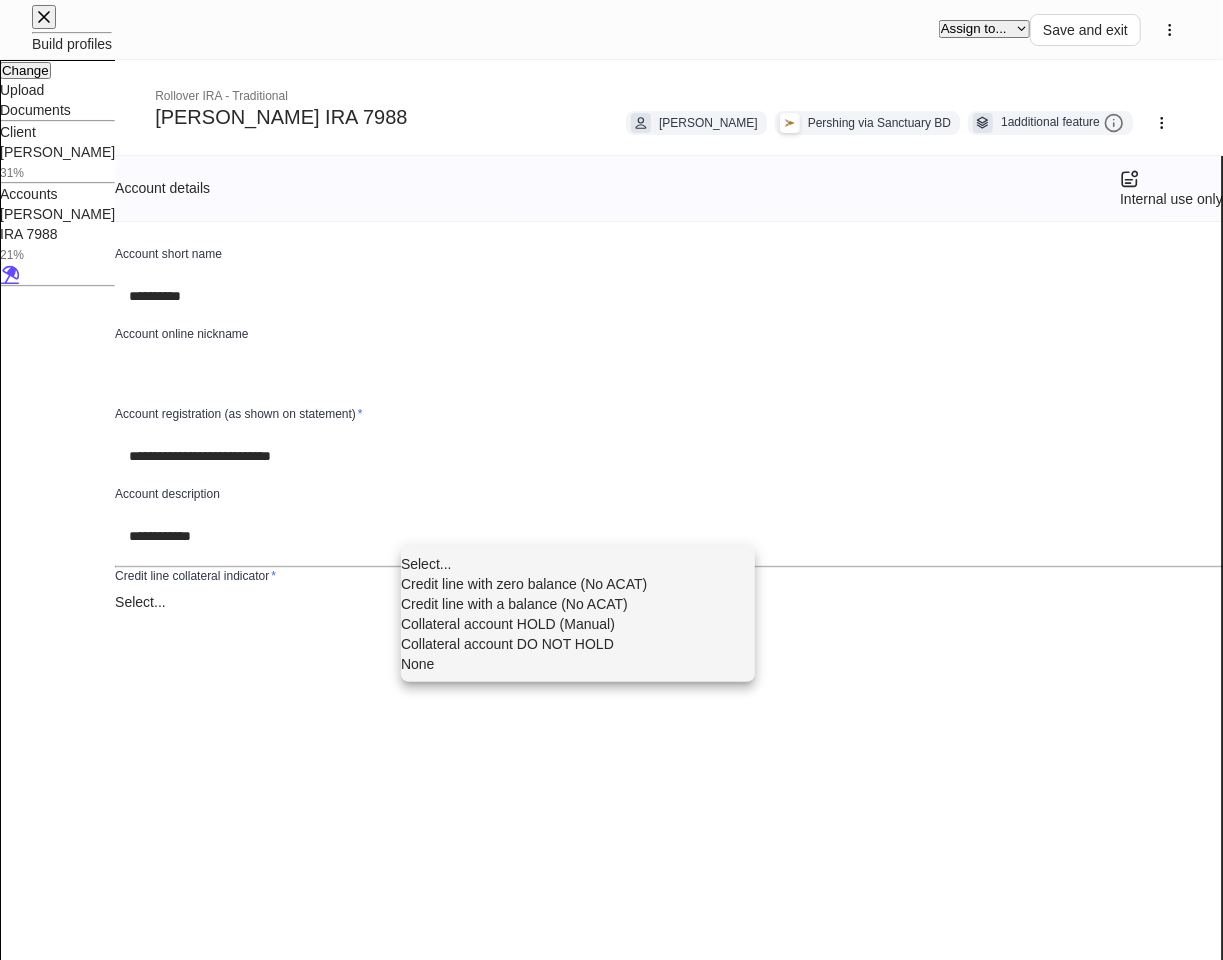 type 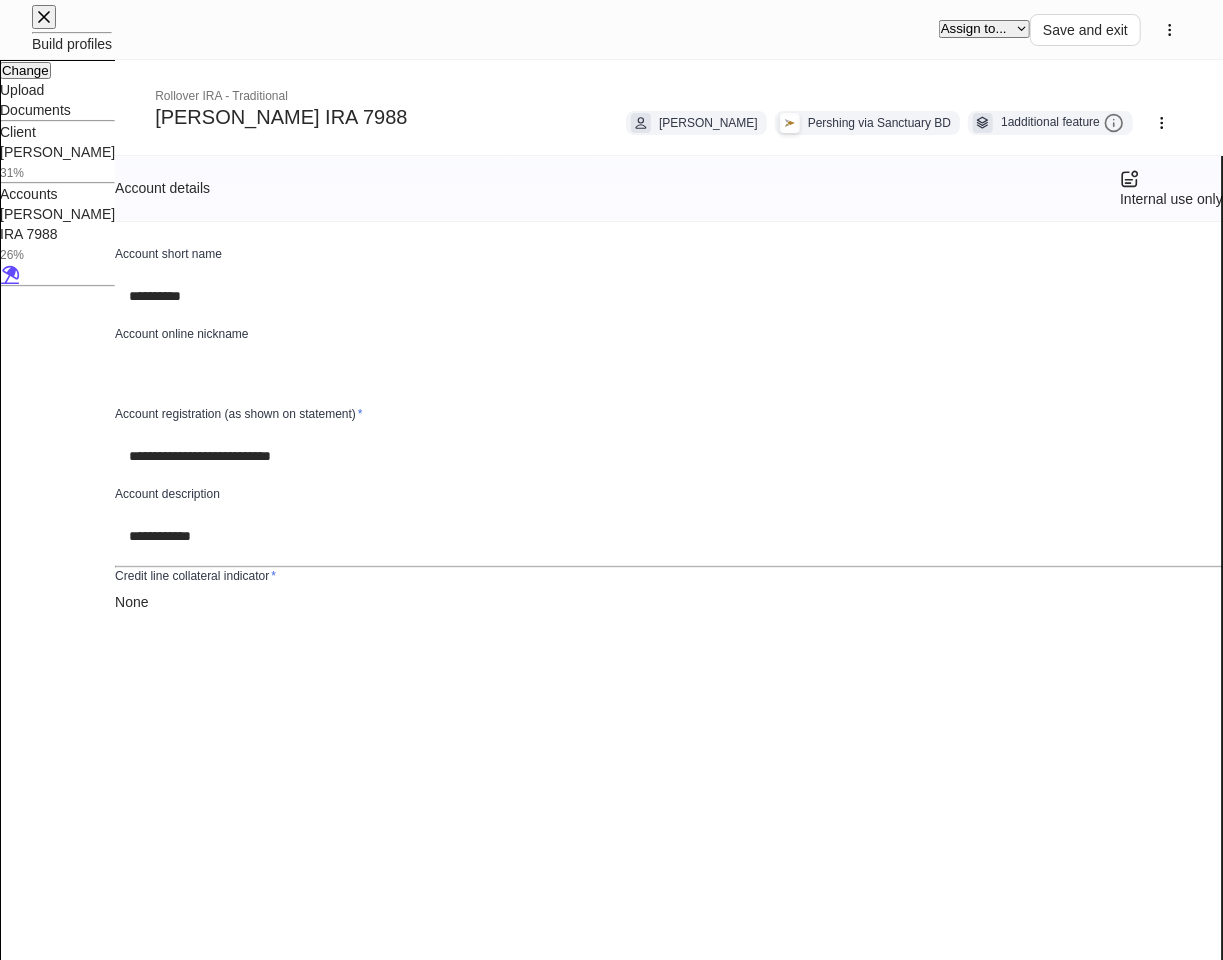 scroll, scrollTop: 222, scrollLeft: 0, axis: vertical 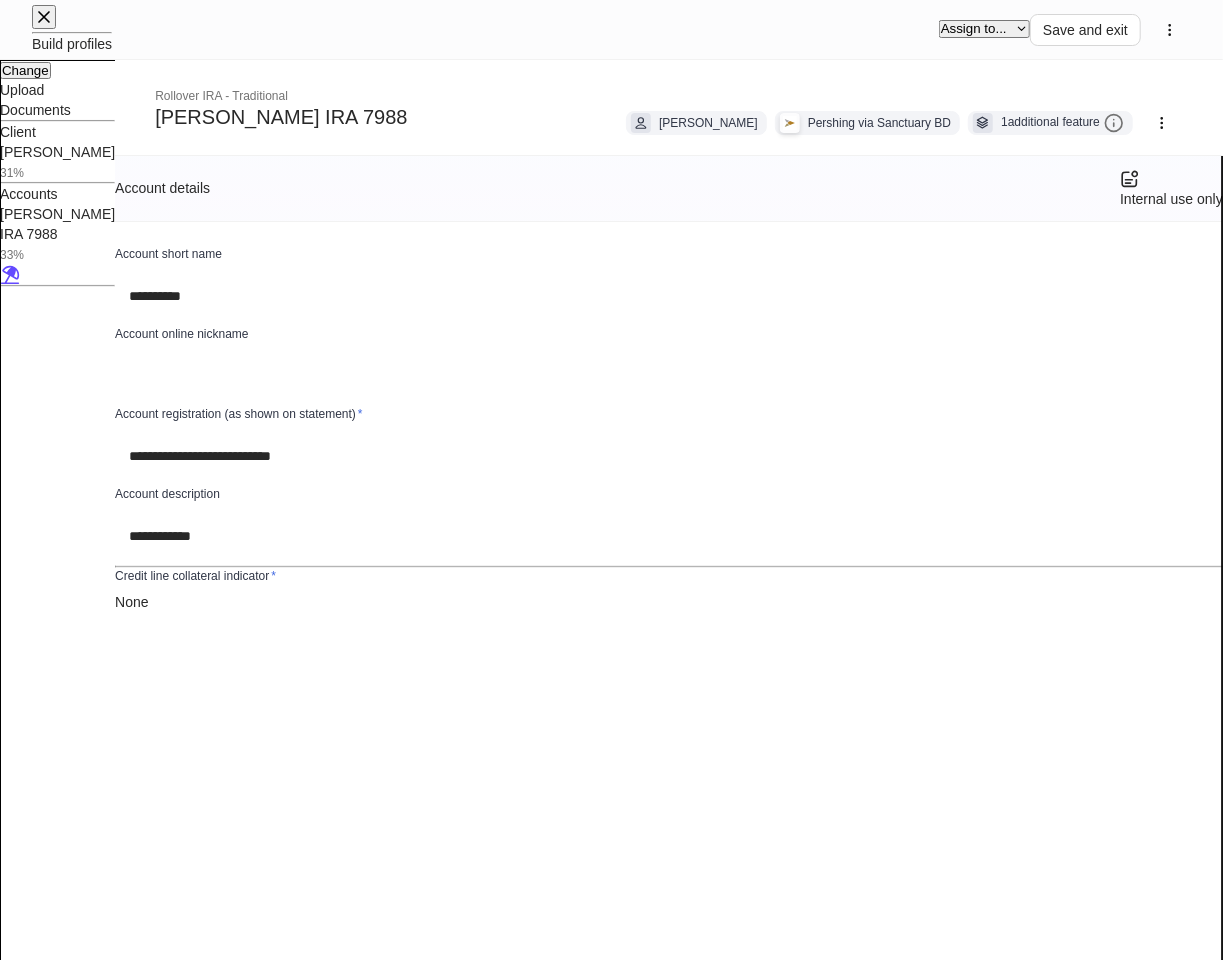 click at bounding box center [683, 2043] 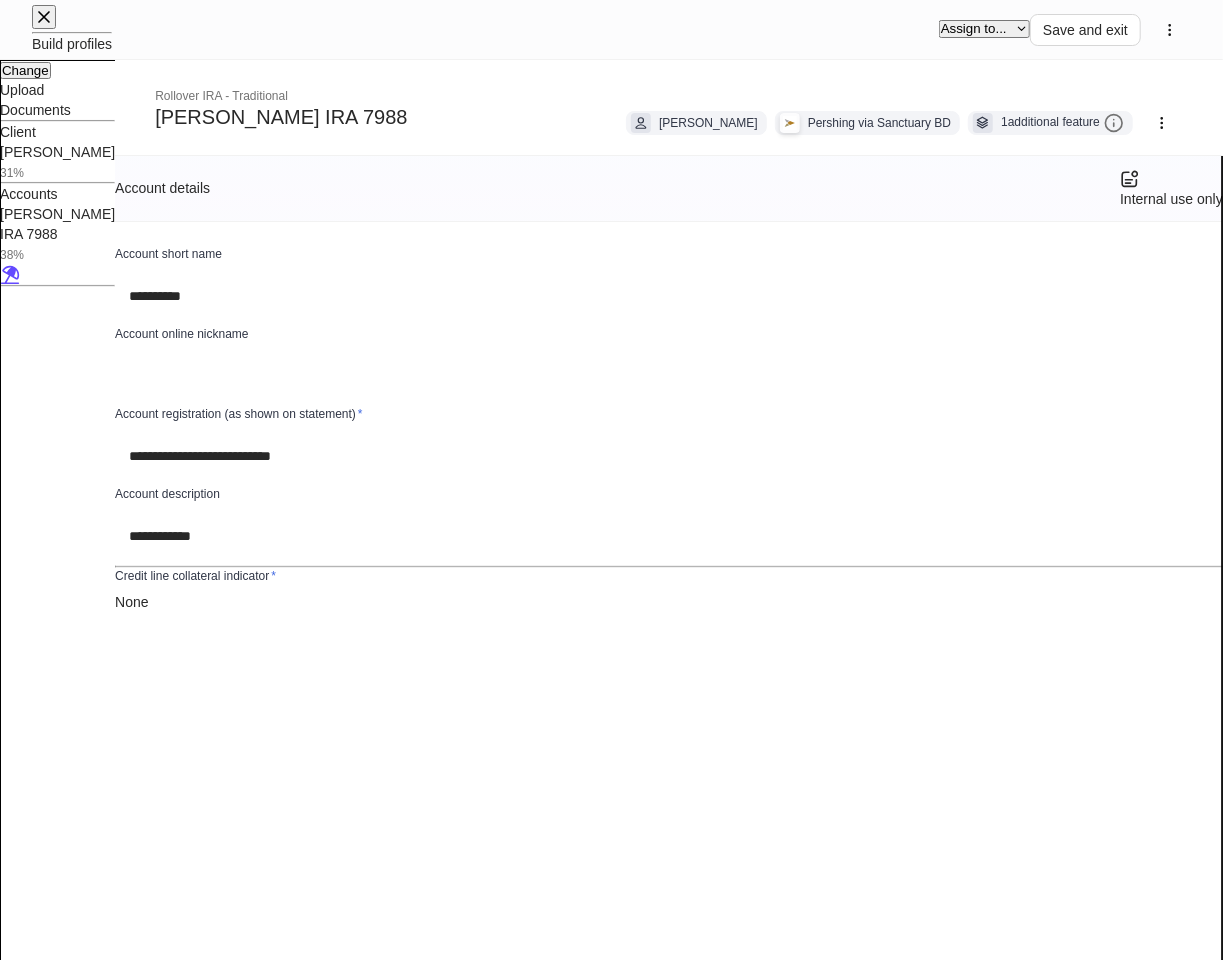 scroll, scrollTop: 1111, scrollLeft: 0, axis: vertical 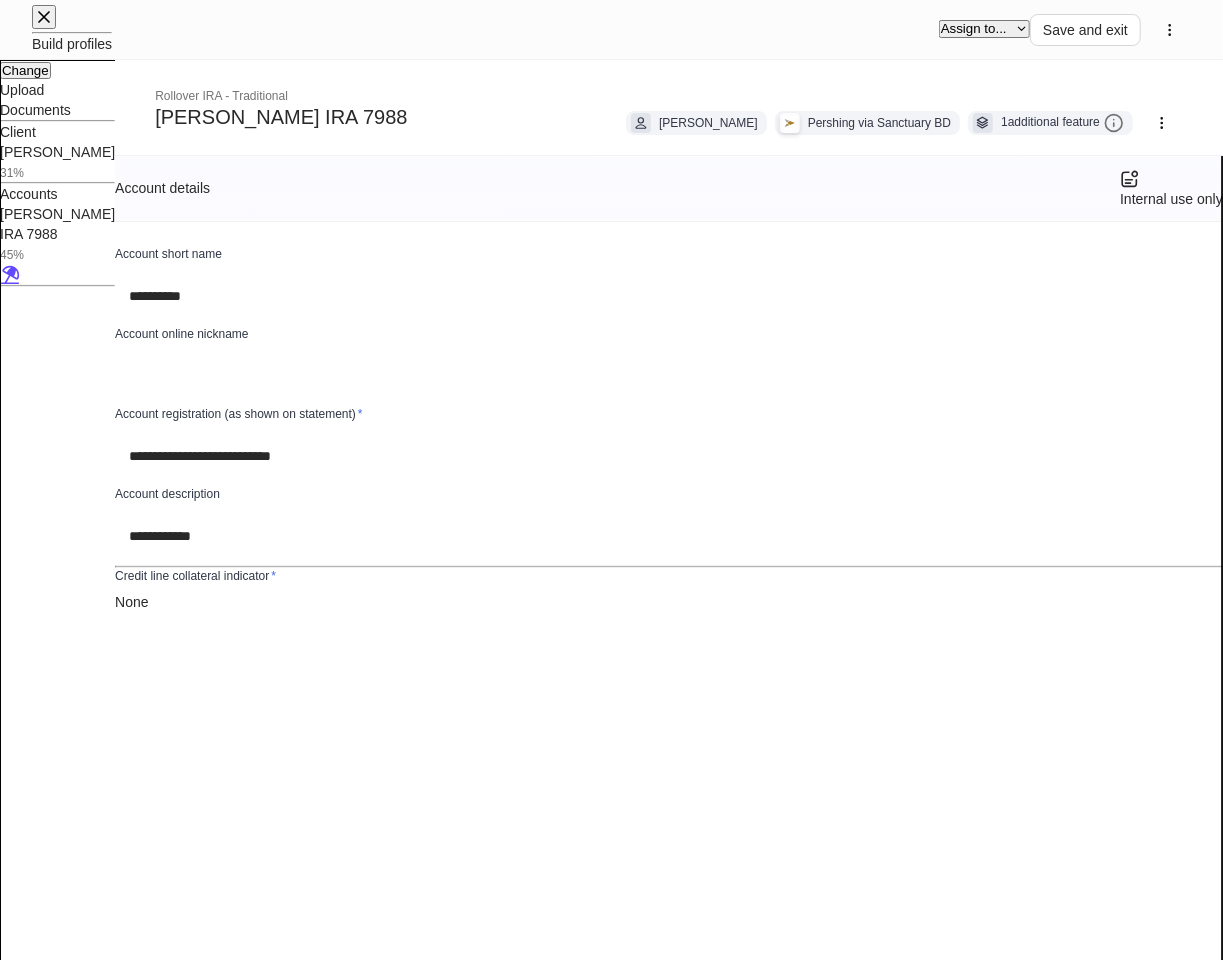 click on "**********" at bounding box center [611, 7879] 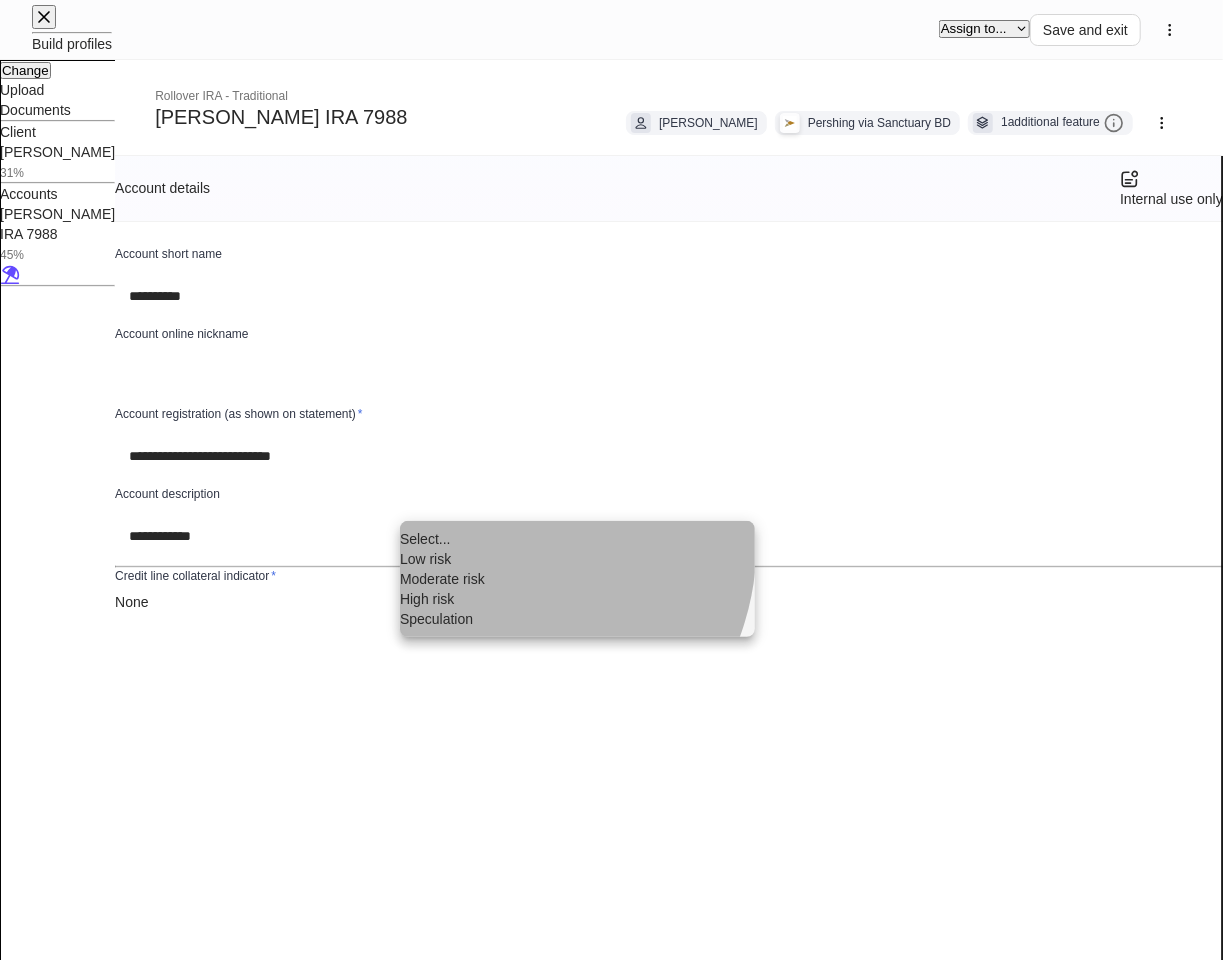 click on "Moderate risk" at bounding box center [577, 579] 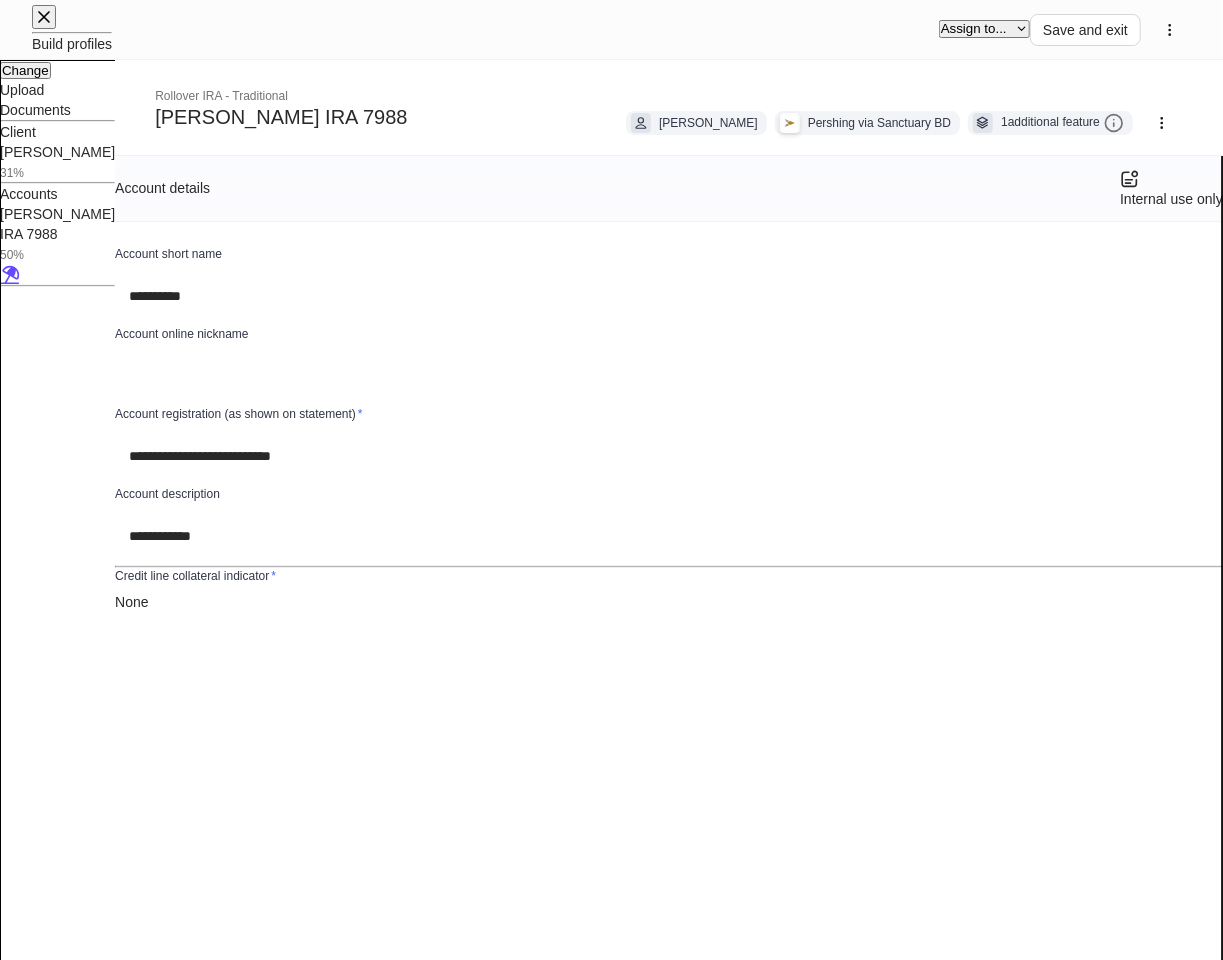 click on "**********" at bounding box center [611, 7879] 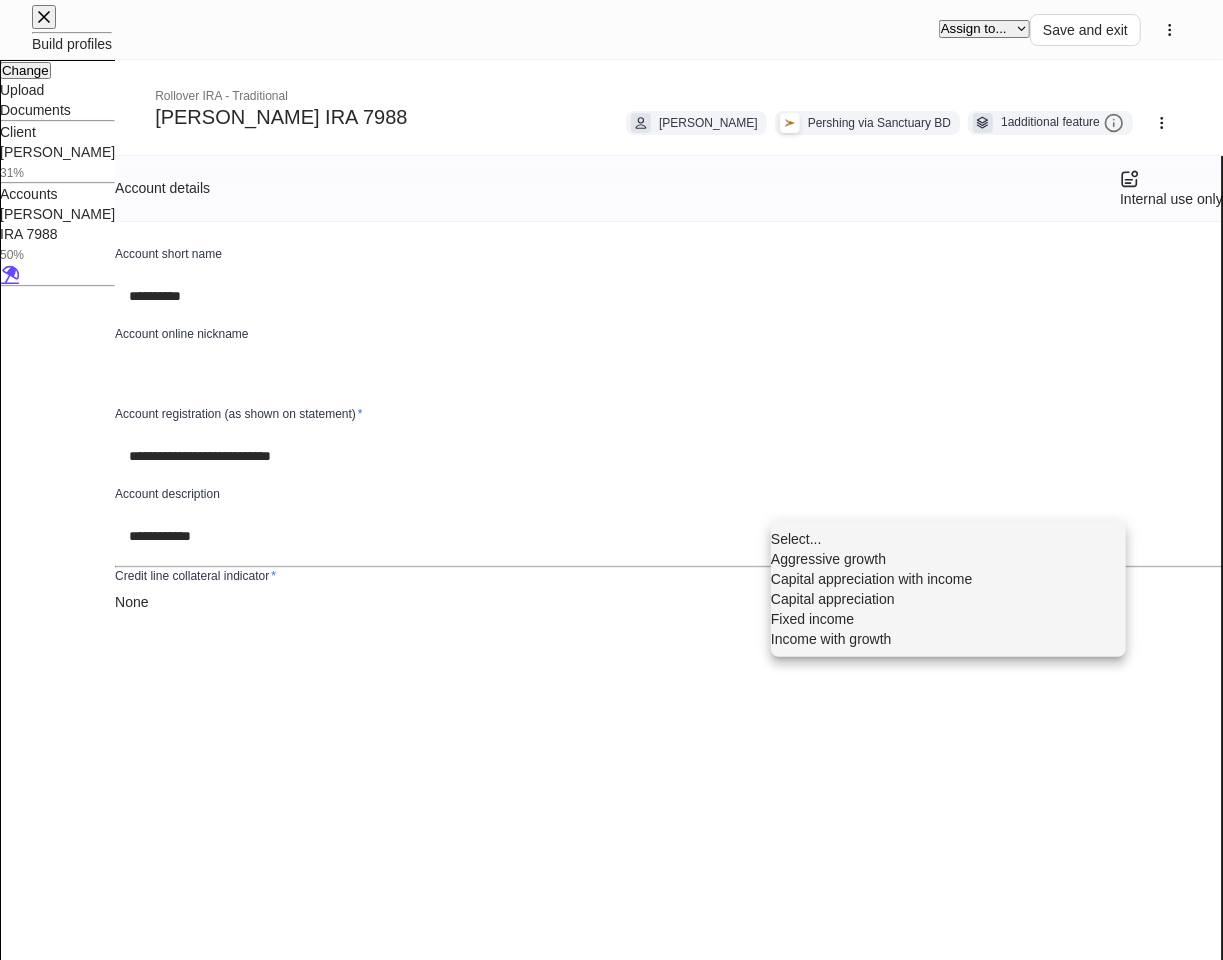 click on "Capital appreciation" at bounding box center (948, 599) 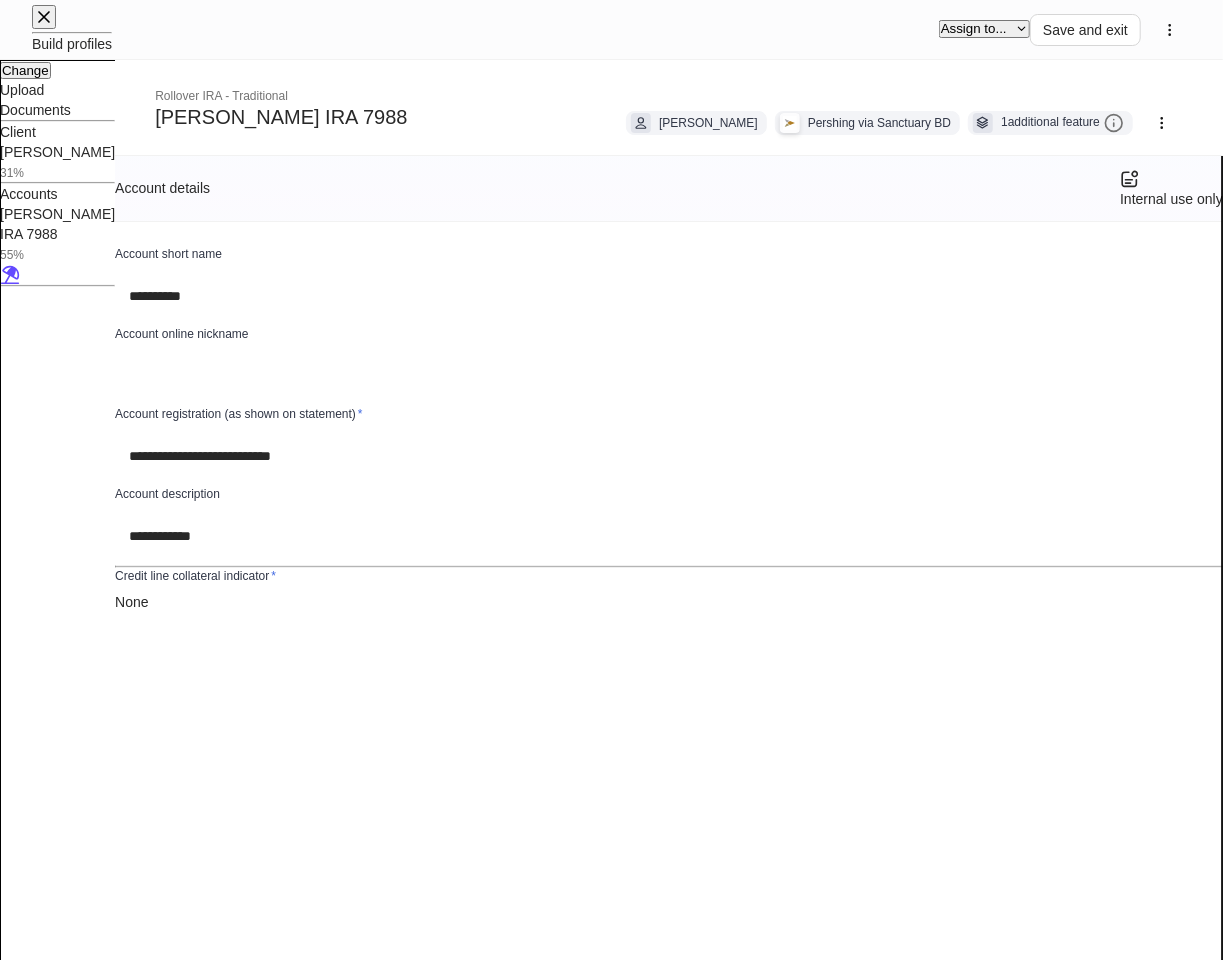 scroll, scrollTop: 2274, scrollLeft: 0, axis: vertical 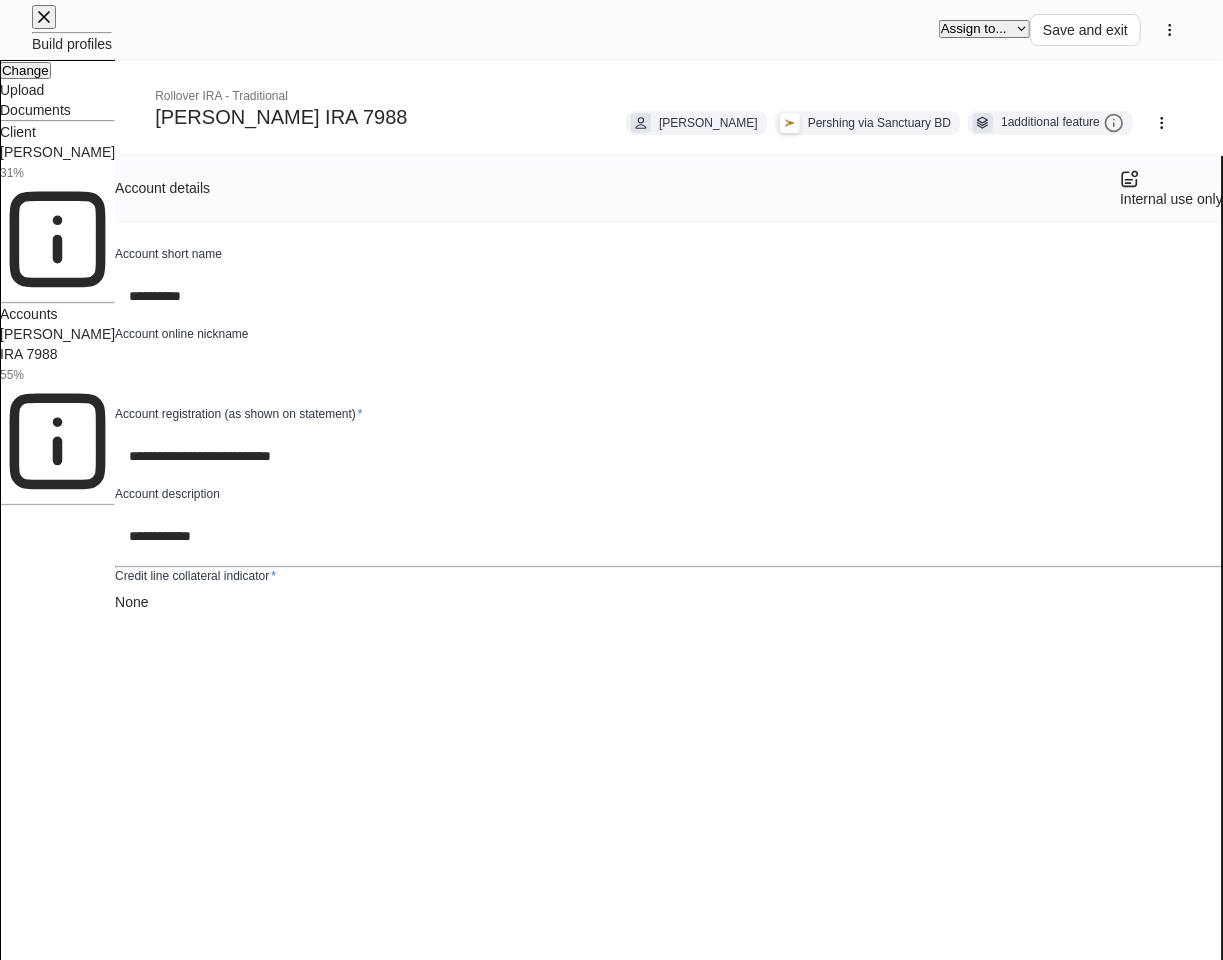 click on "Assign to..." at bounding box center (984, 28) 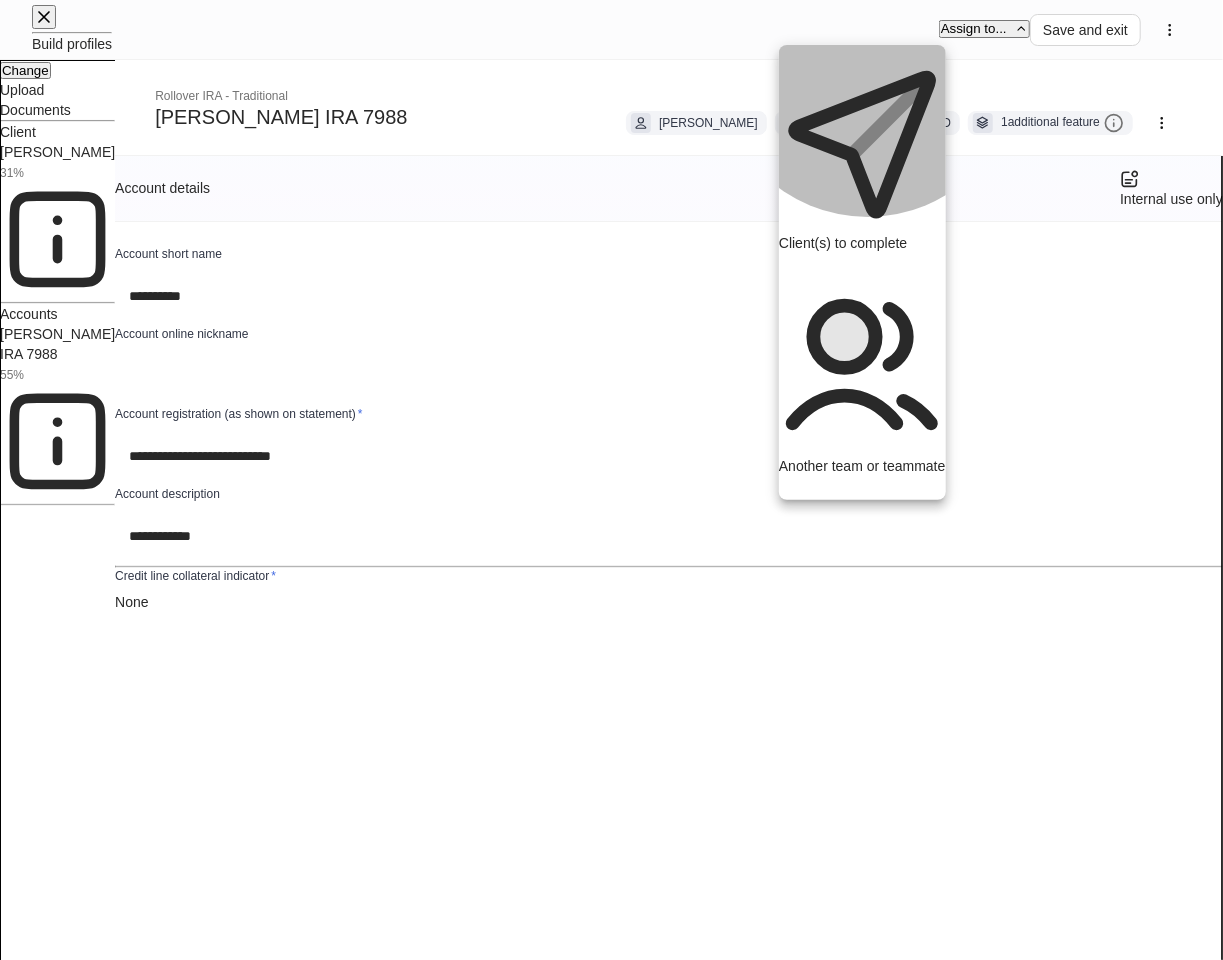 click on "Another team or teammate" at bounding box center (862, 381) 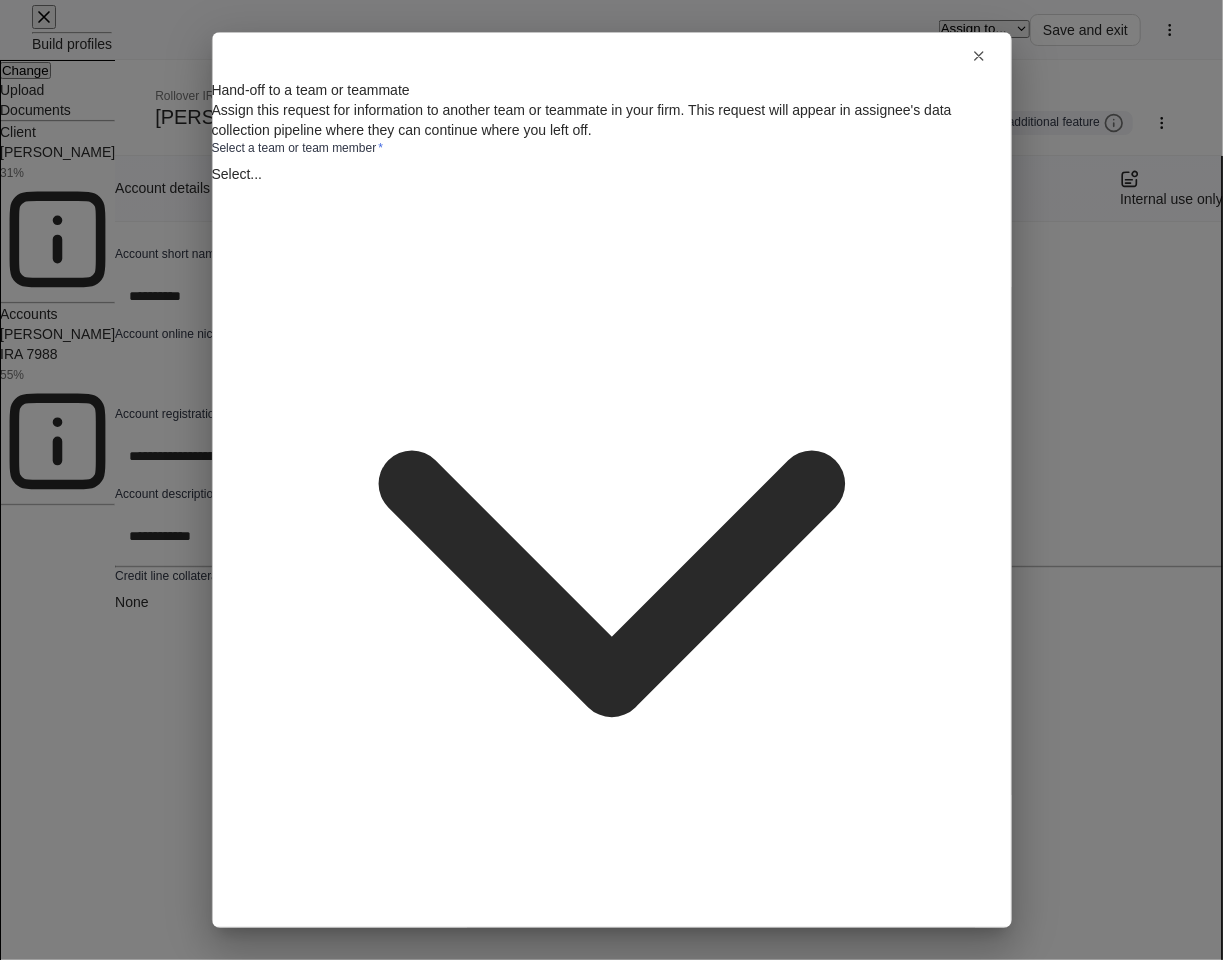 click on "**********" at bounding box center (611, 7959) 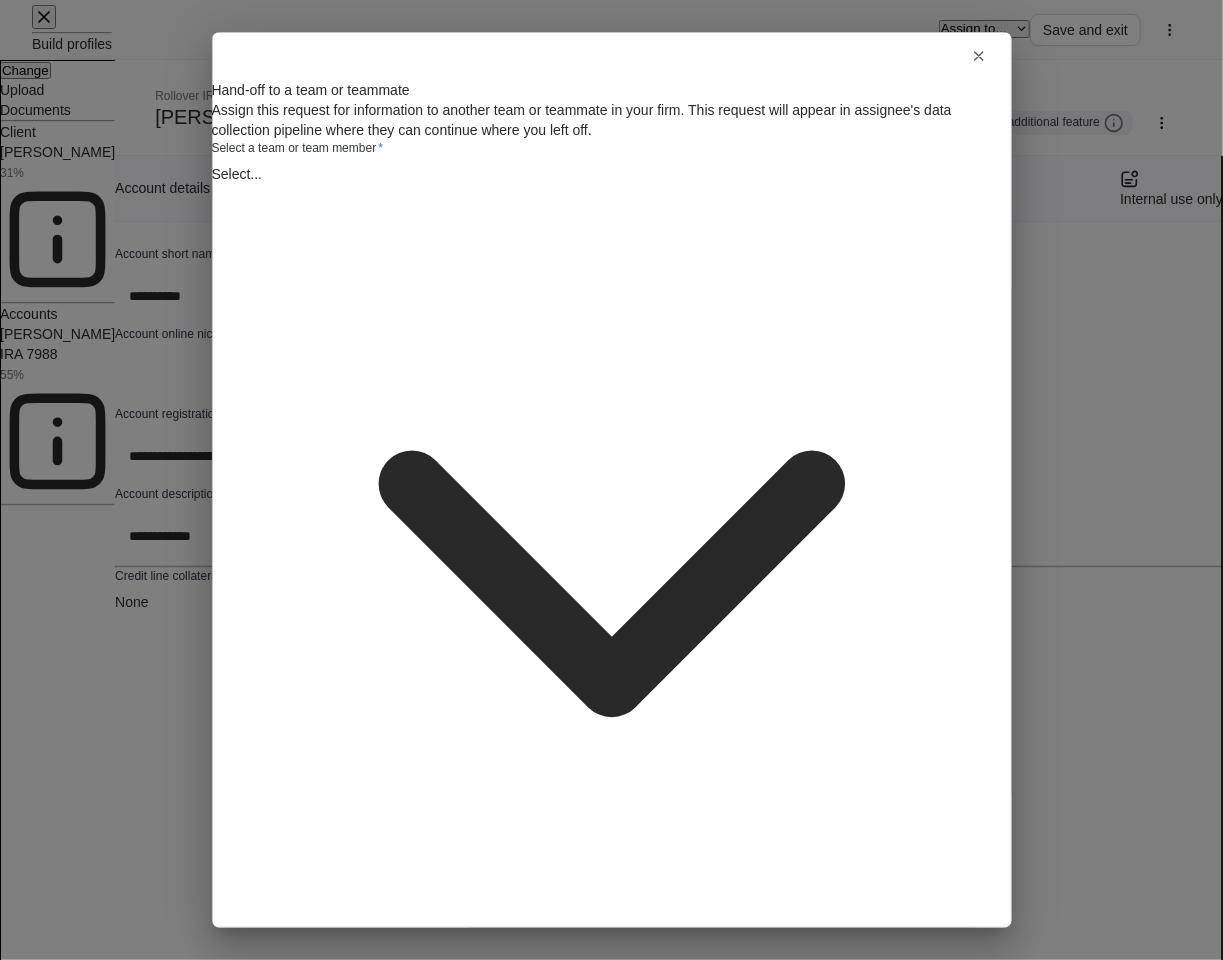 click on "1280 FP" at bounding box center [612, 138] 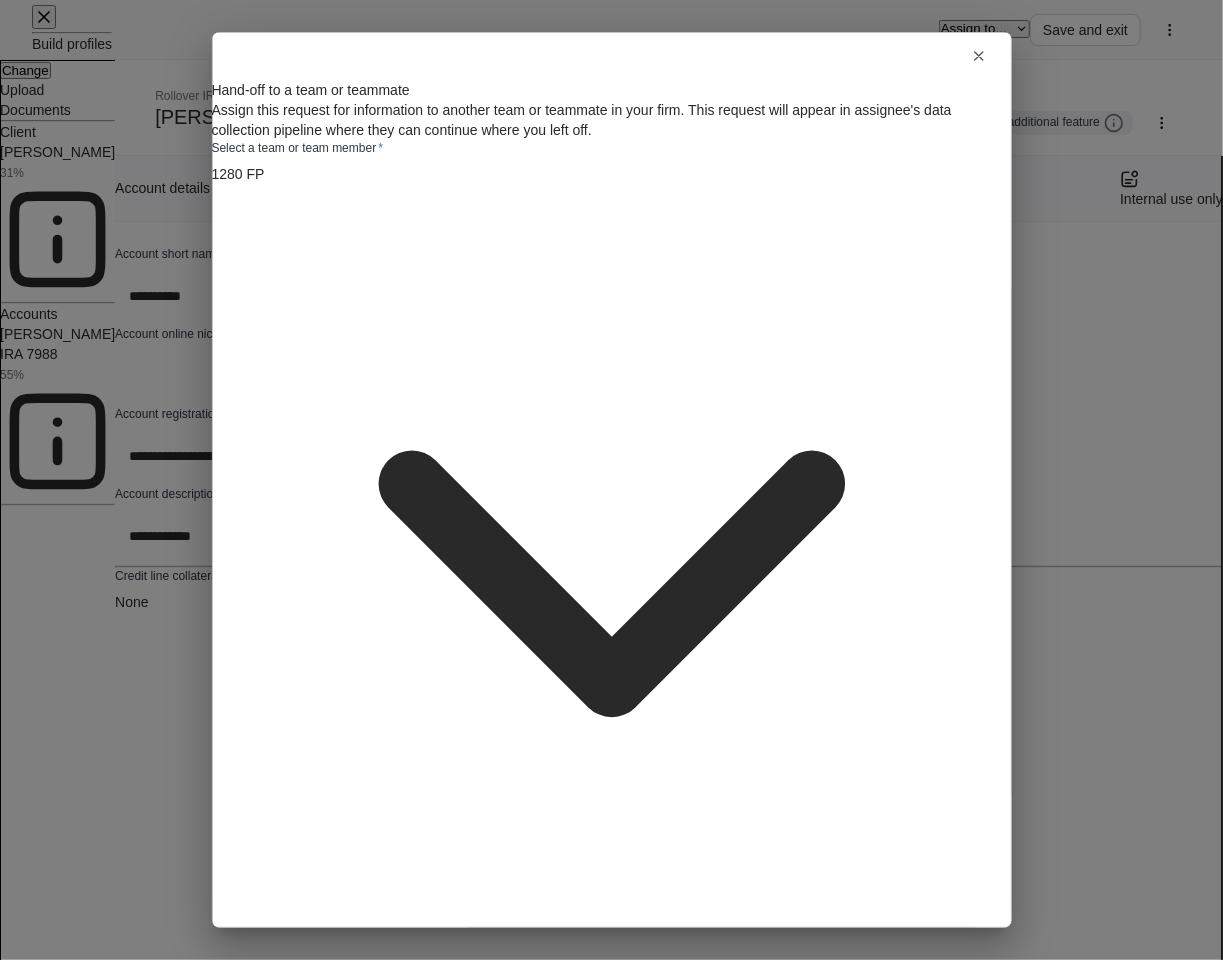 click on "Assign profile" at bounding box center [932, 1023] 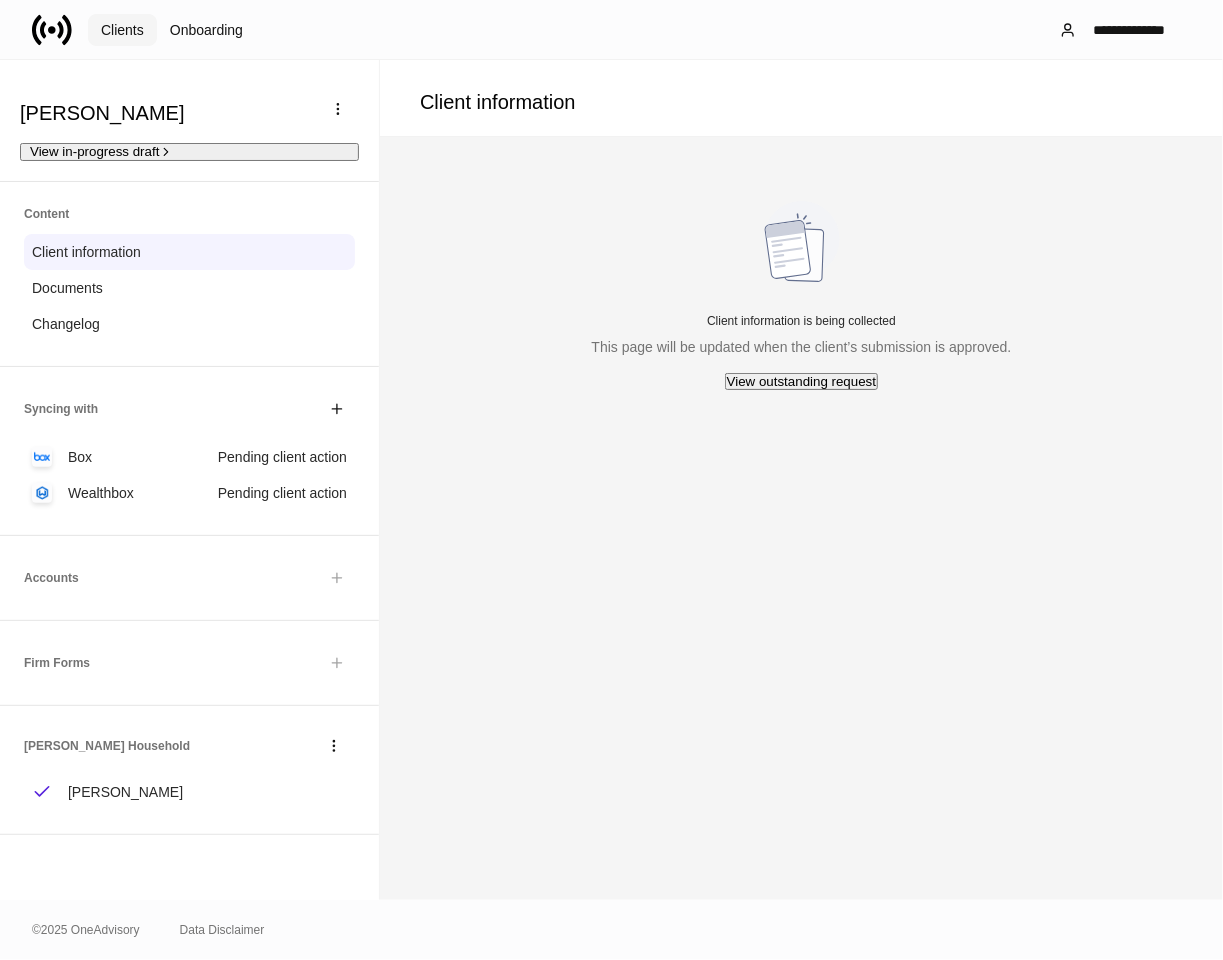 click on "Clients" at bounding box center (122, 30) 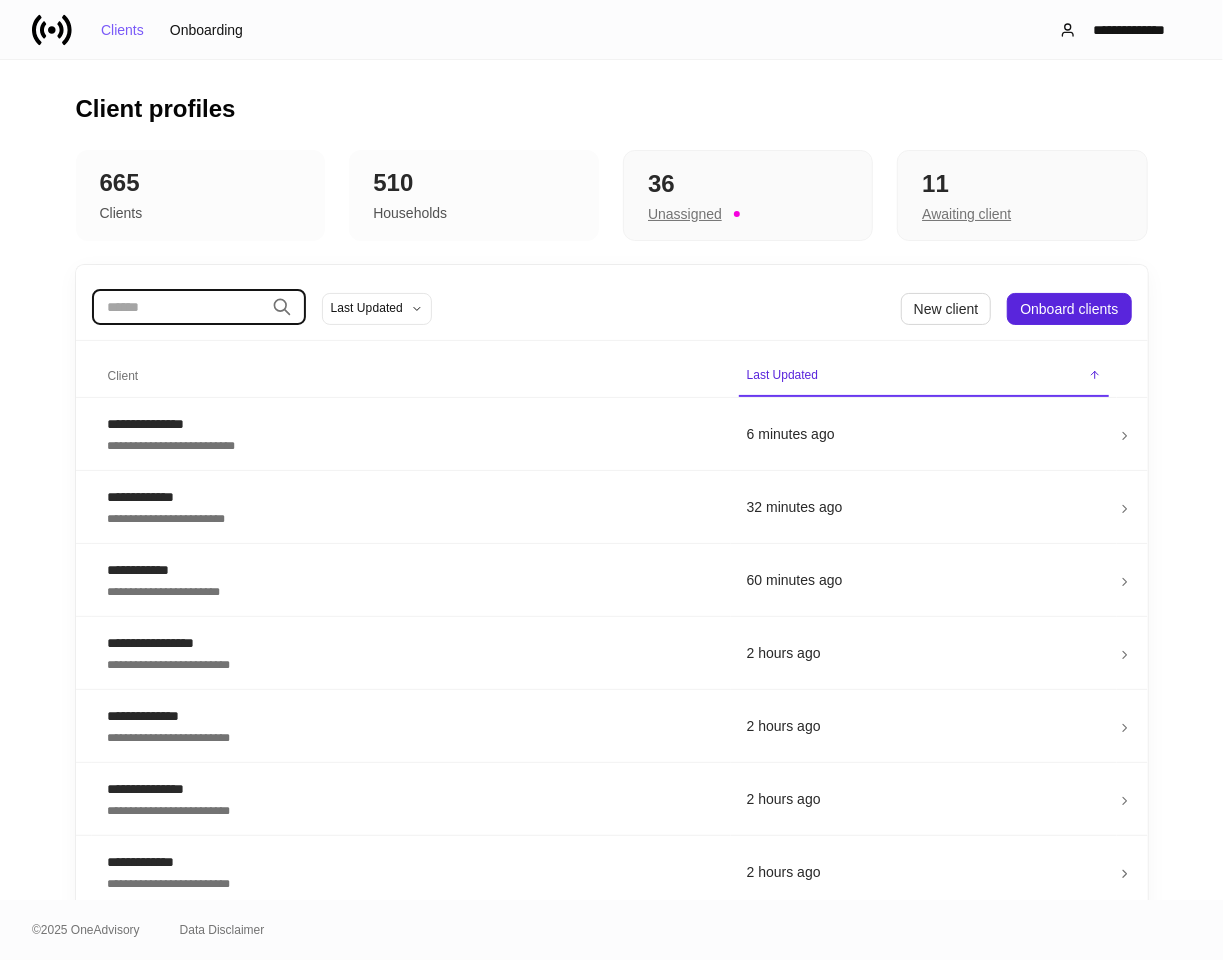 click at bounding box center [178, 307] 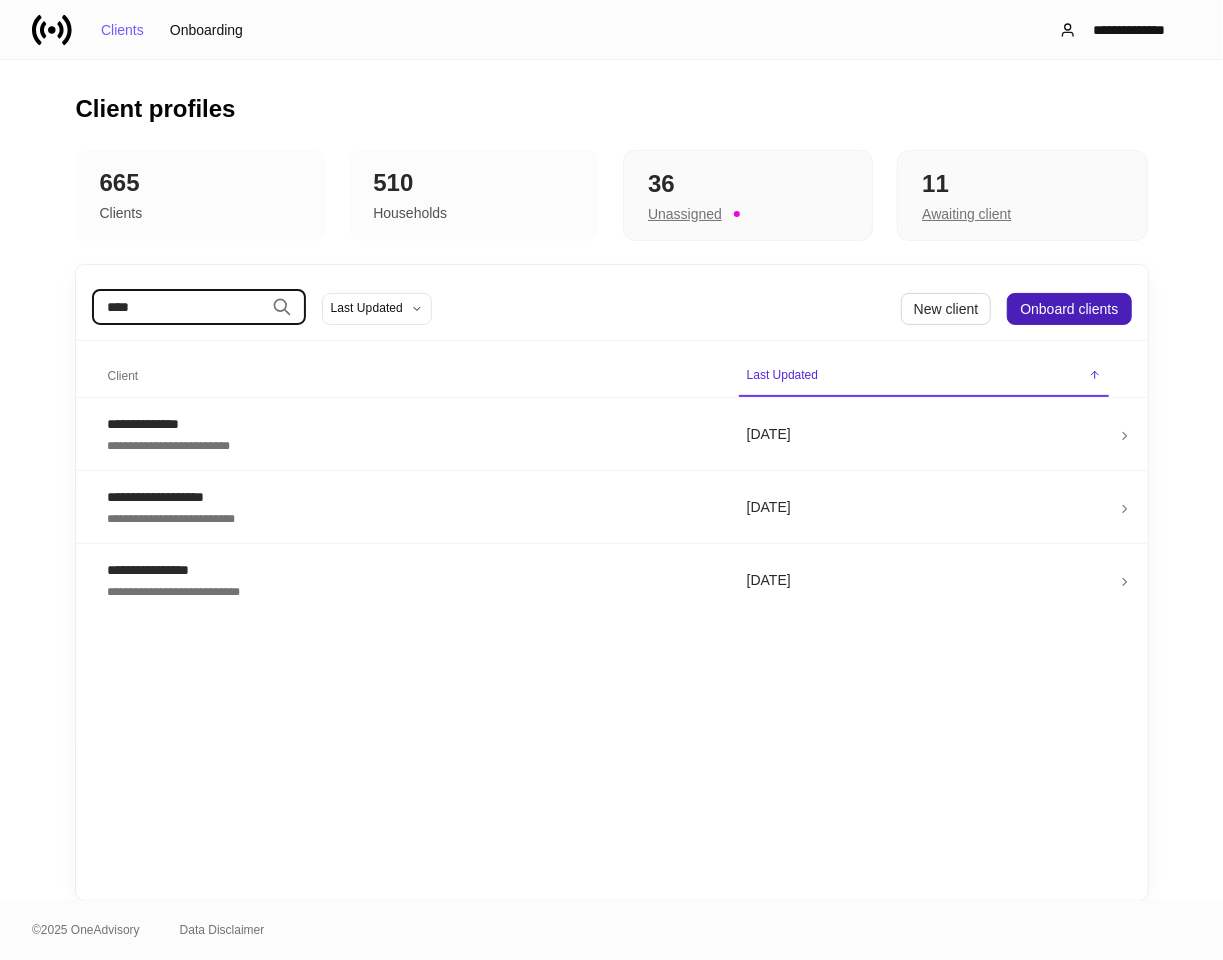 type on "****" 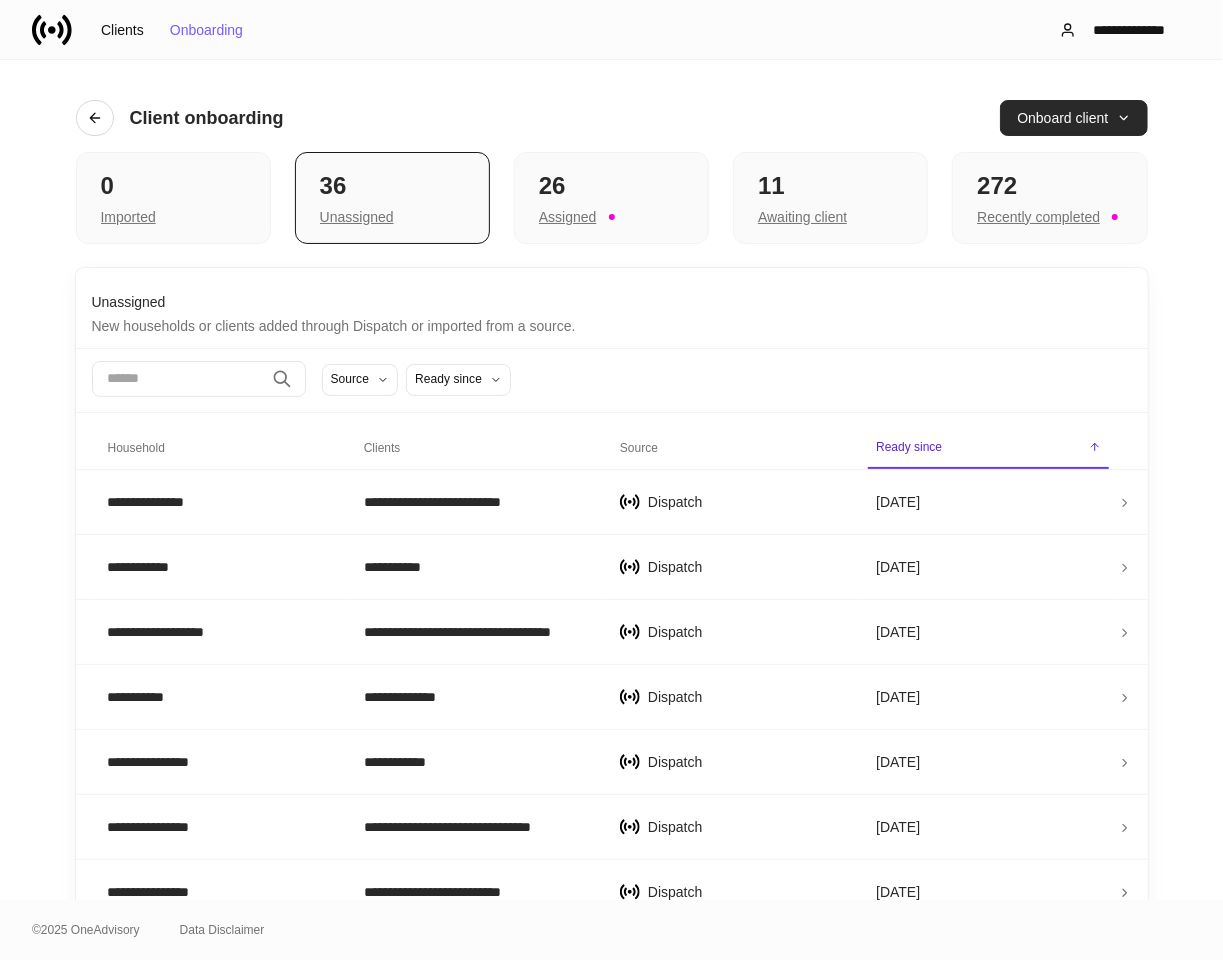 click on "Onboard client" at bounding box center (1073, 118) 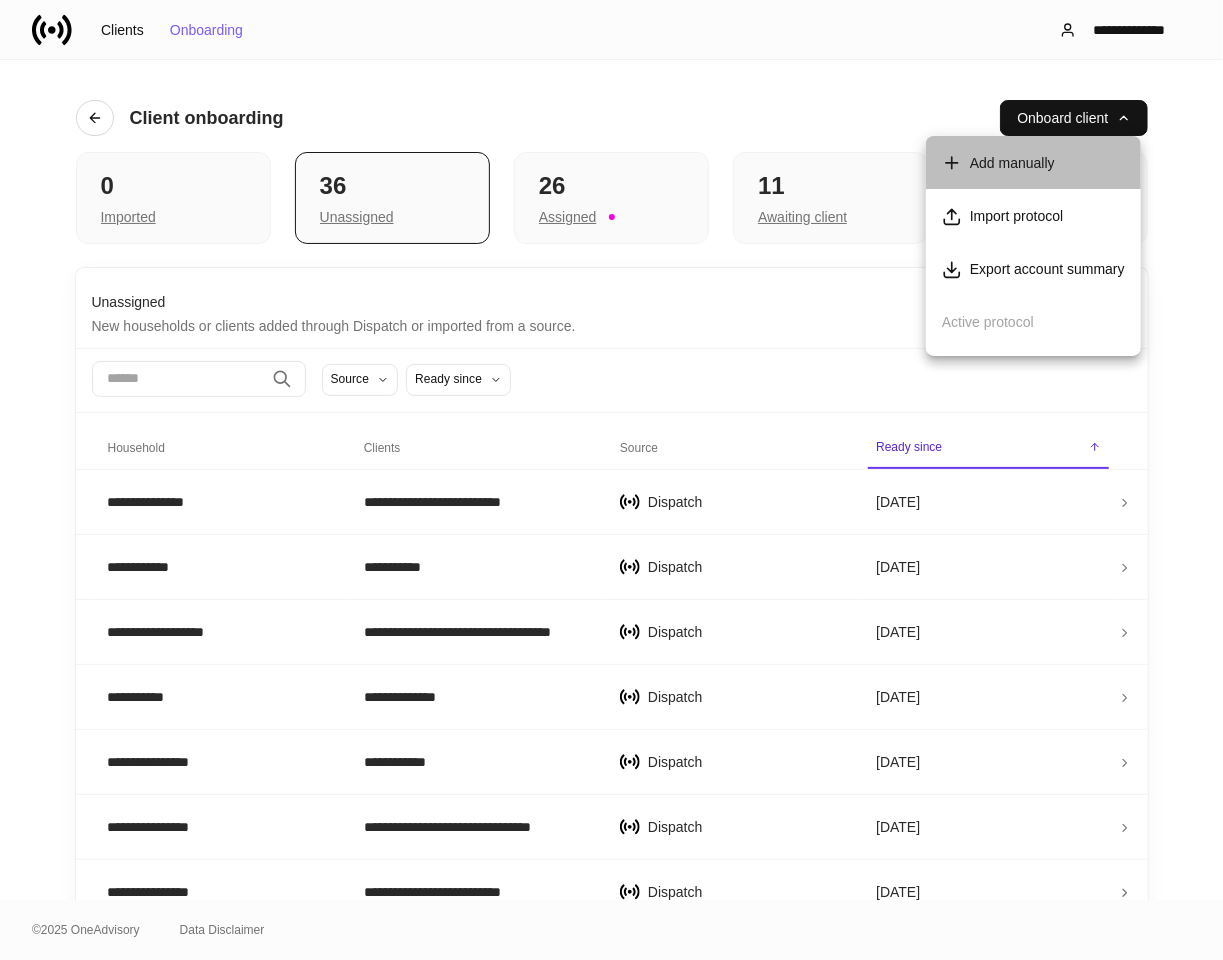 click on "Add manually" at bounding box center (1012, 163) 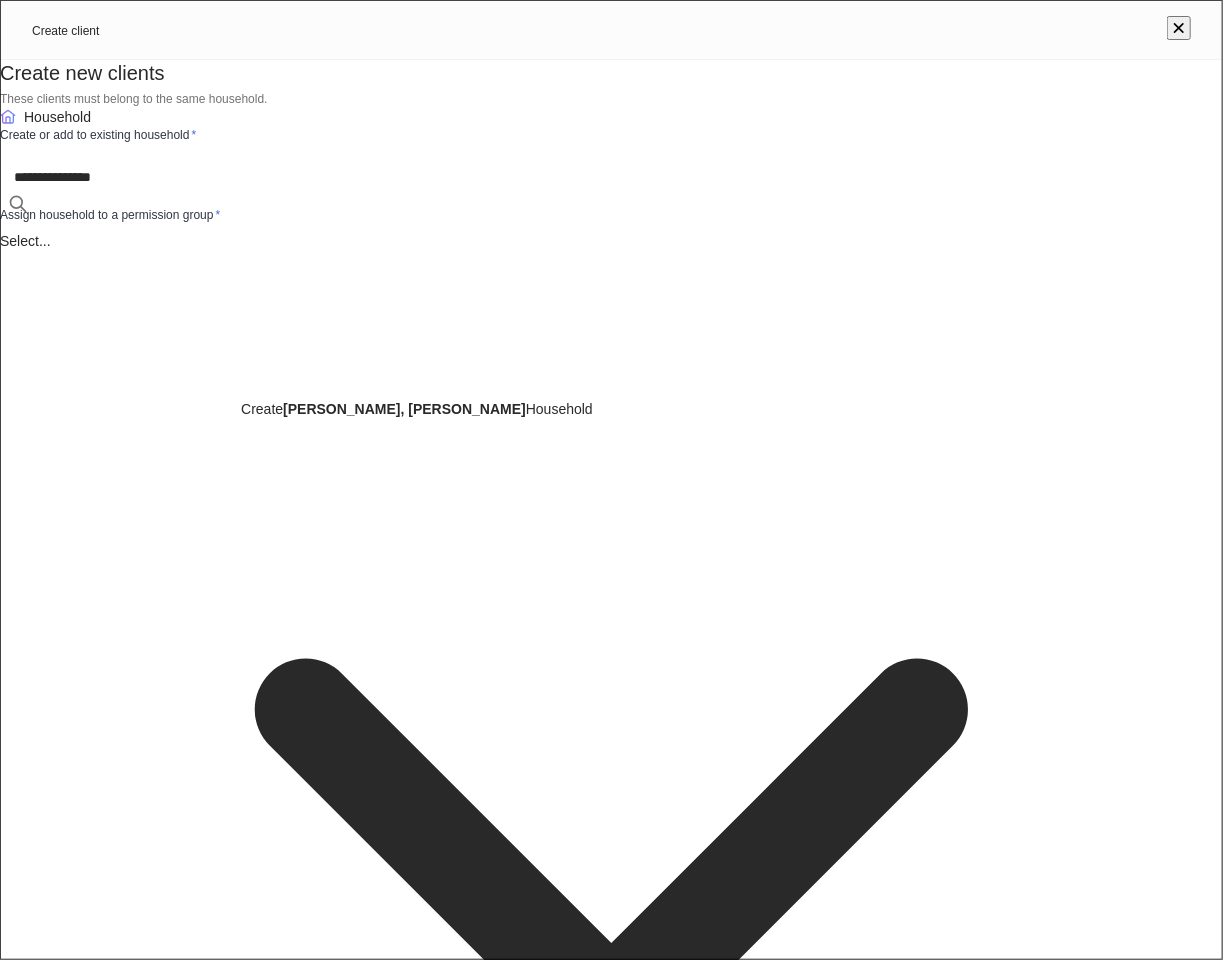 type on "**********" 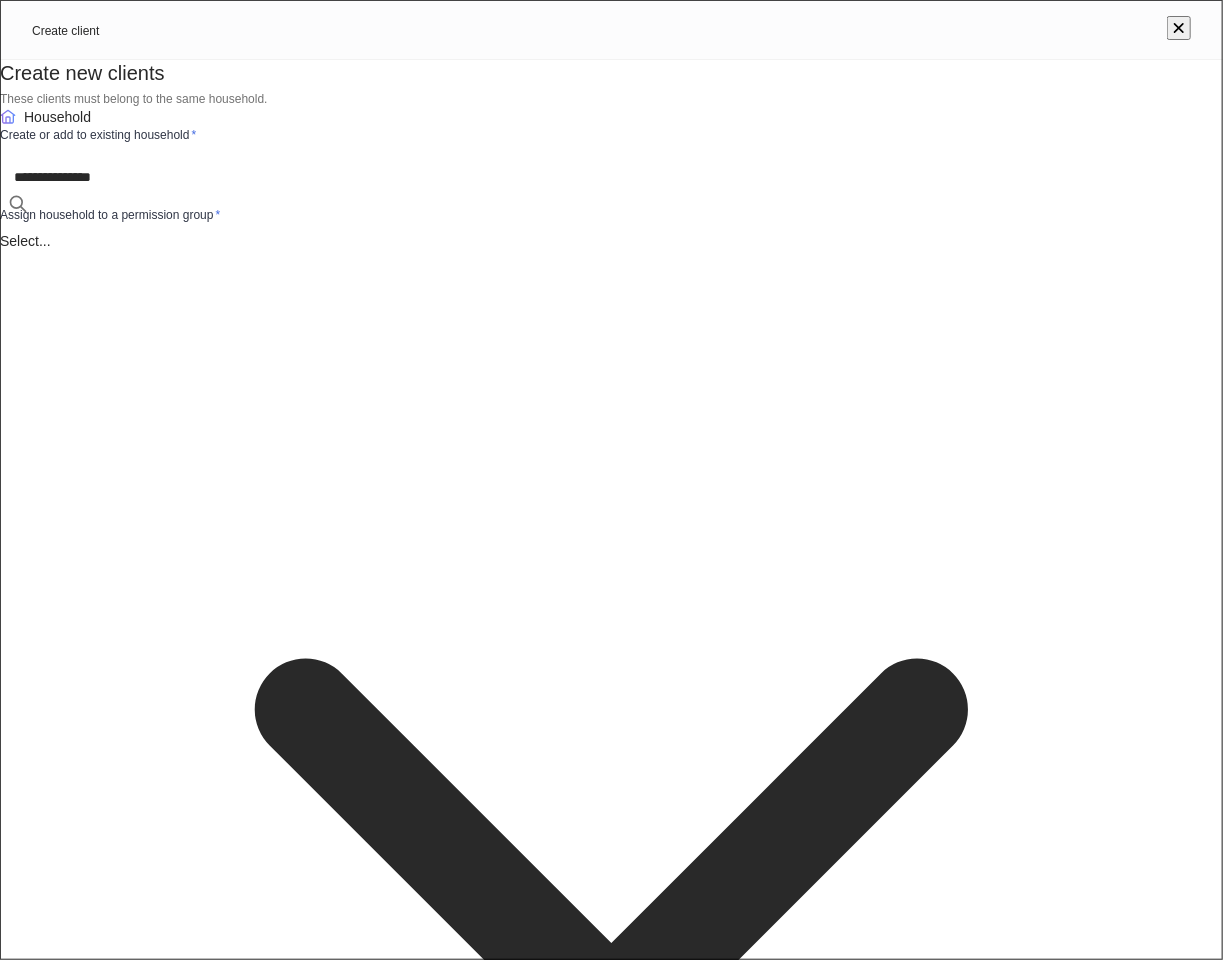 type on "*****" 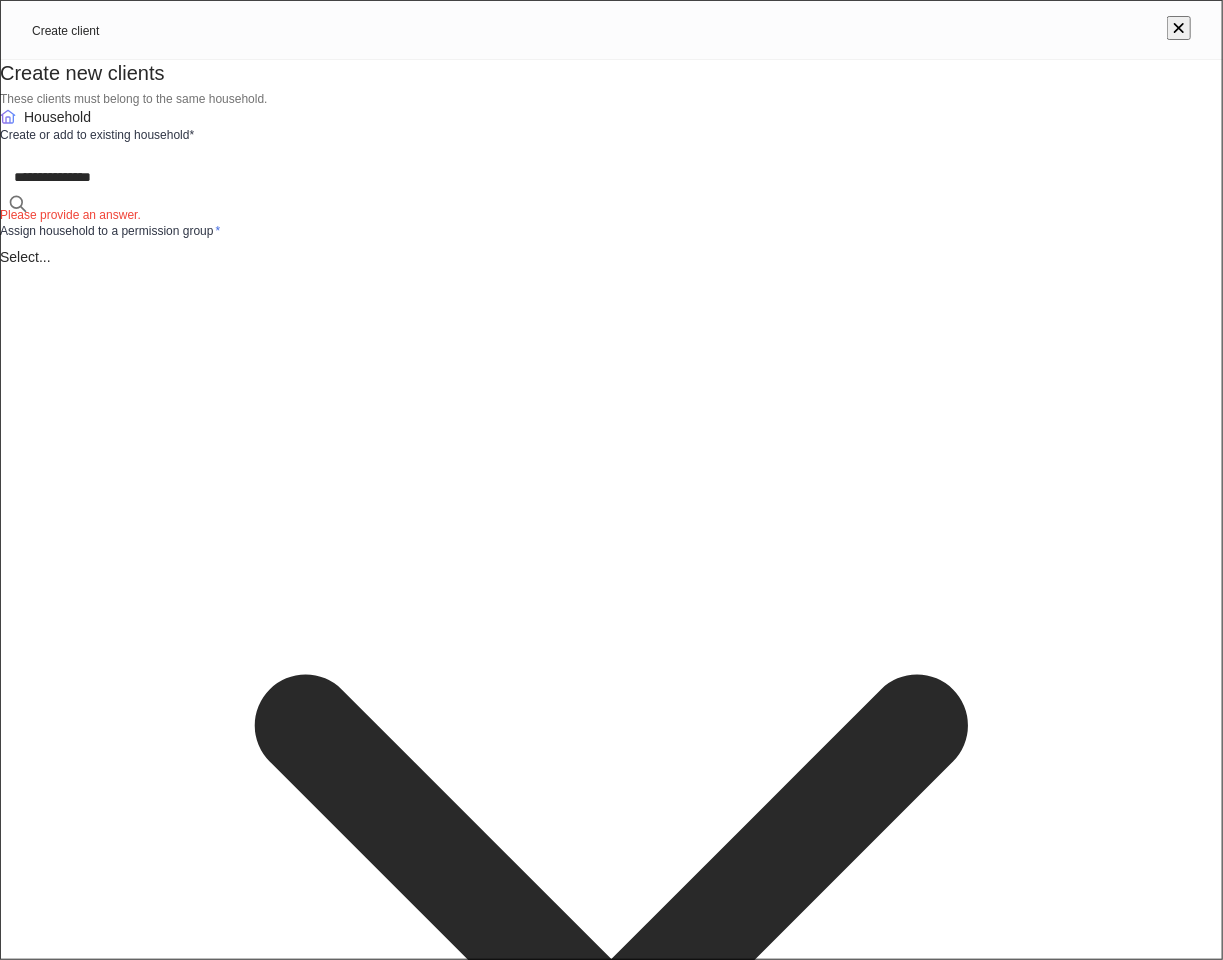 click on "**********" at bounding box center (618, 177) 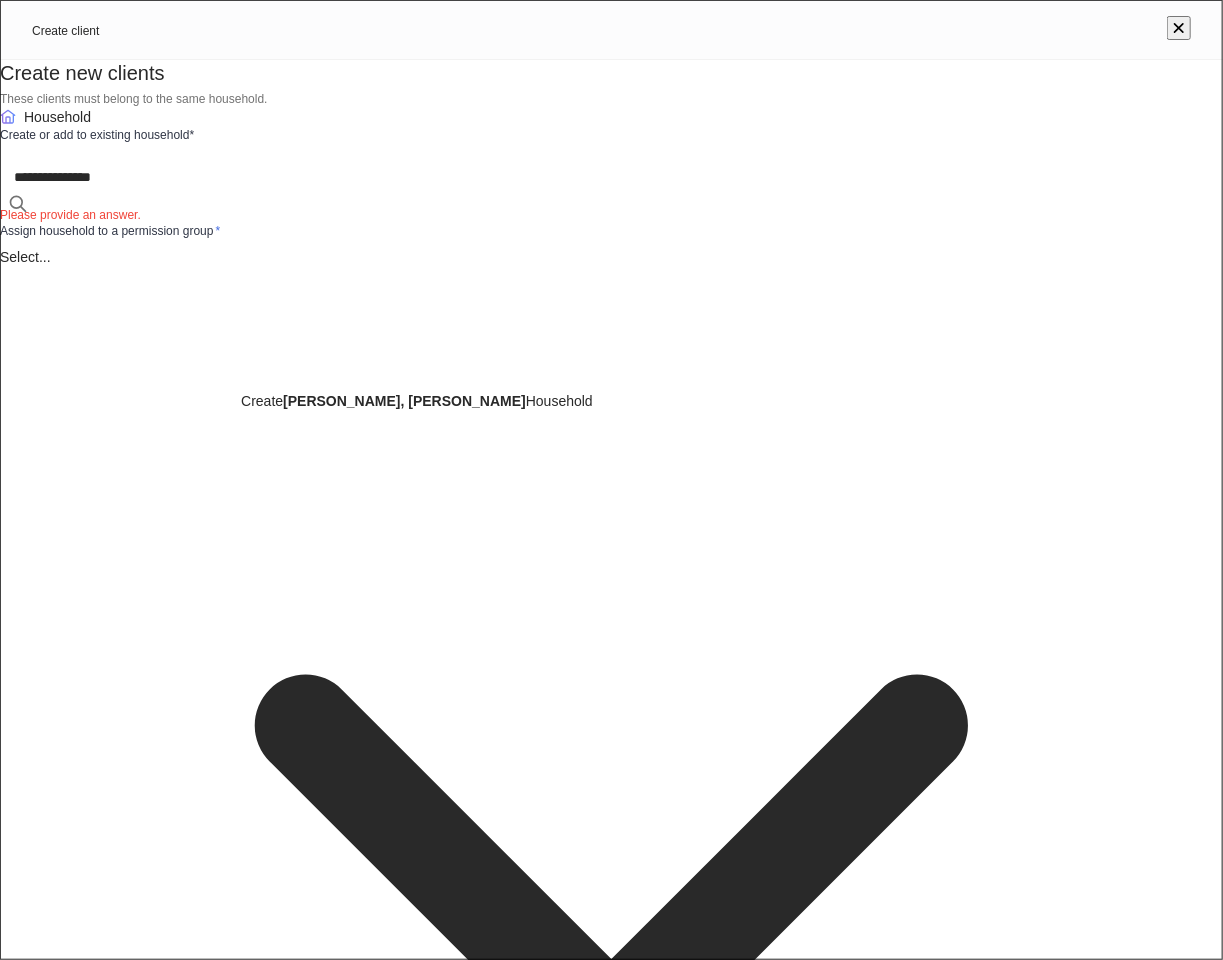 click on "[PERSON_NAME]," at bounding box center [343, 401] 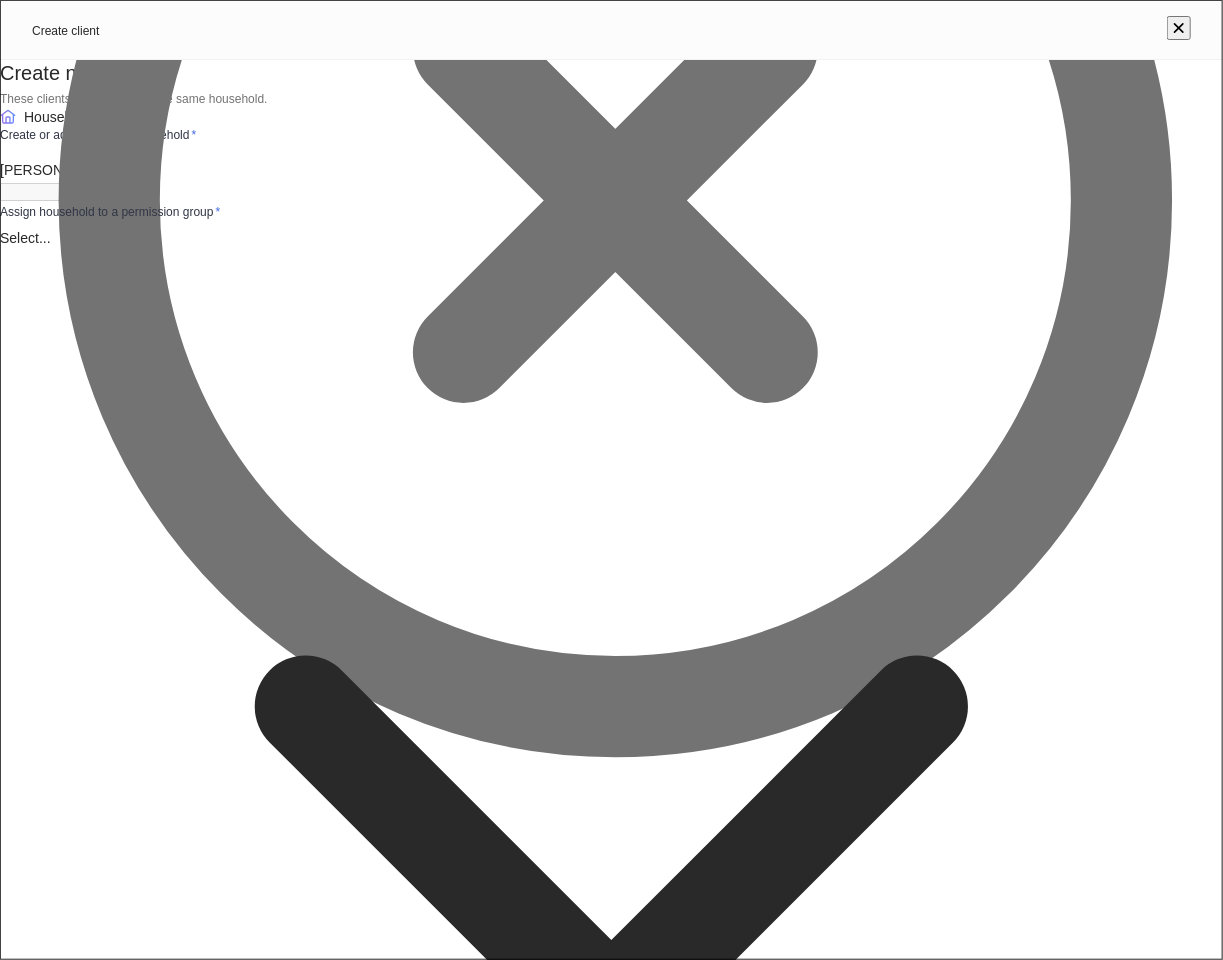 click on "**********" at bounding box center (611, 902) 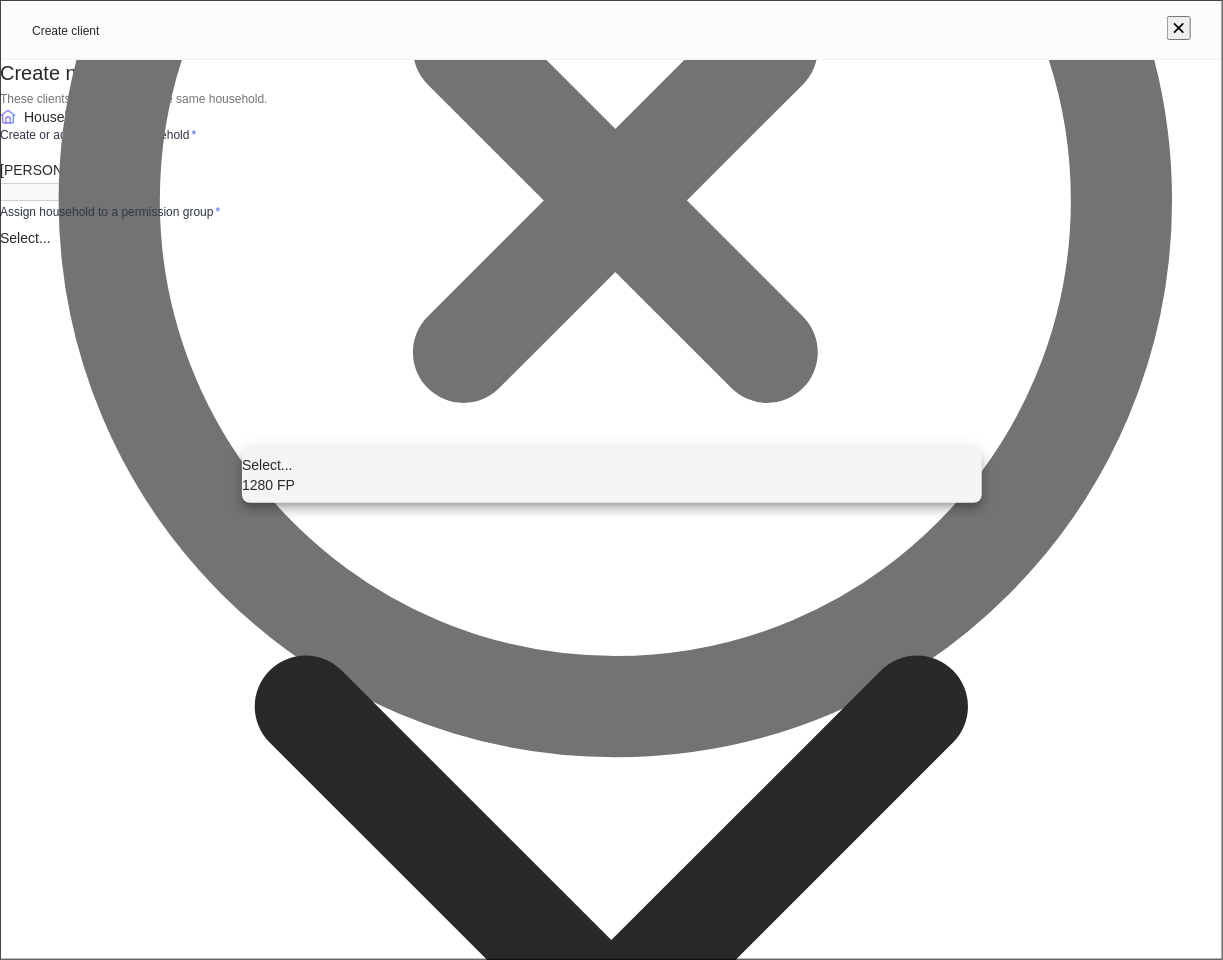 click on "1280 FP" at bounding box center (612, 485) 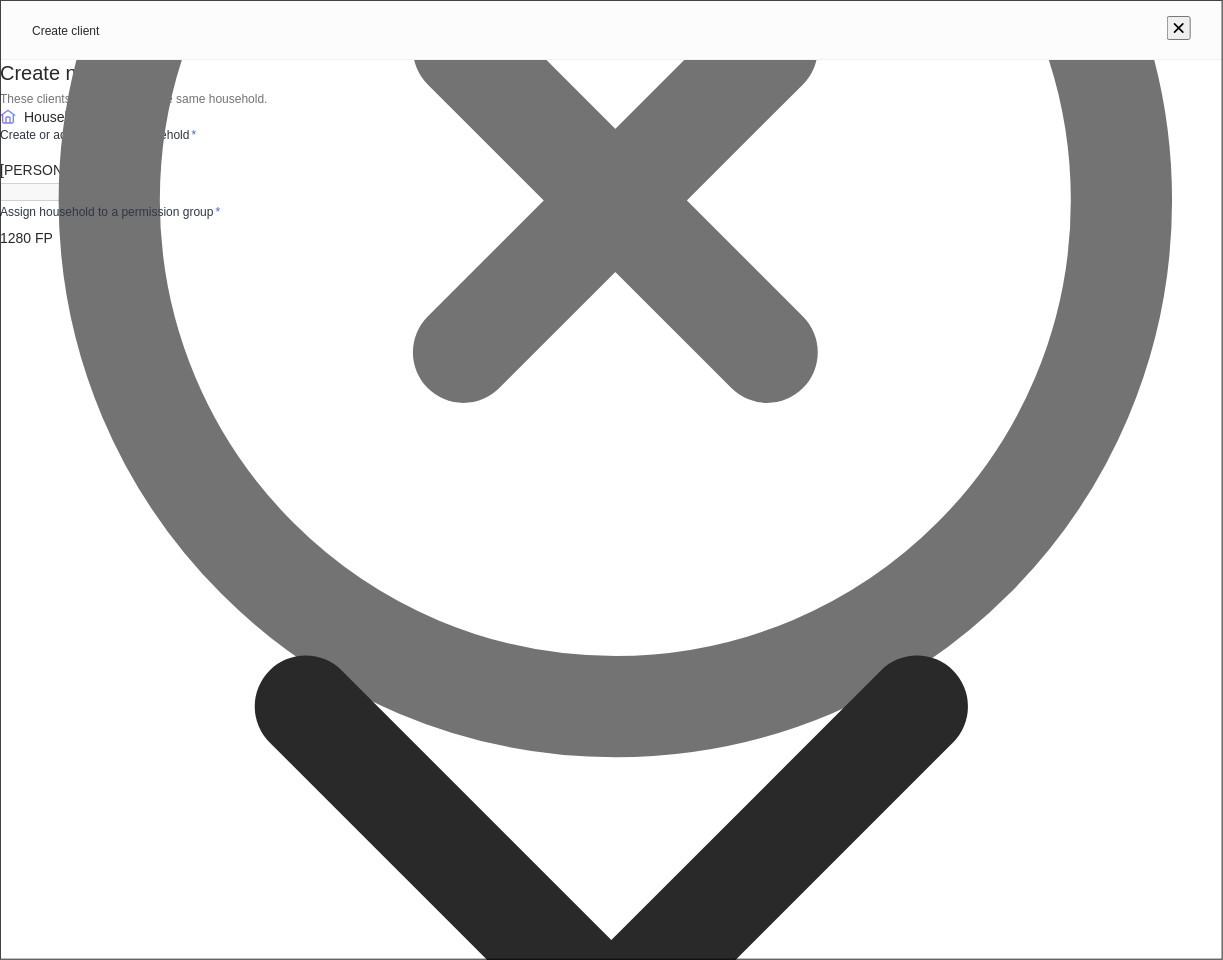 click on "Onboard client" at bounding box center (1157, 1774) 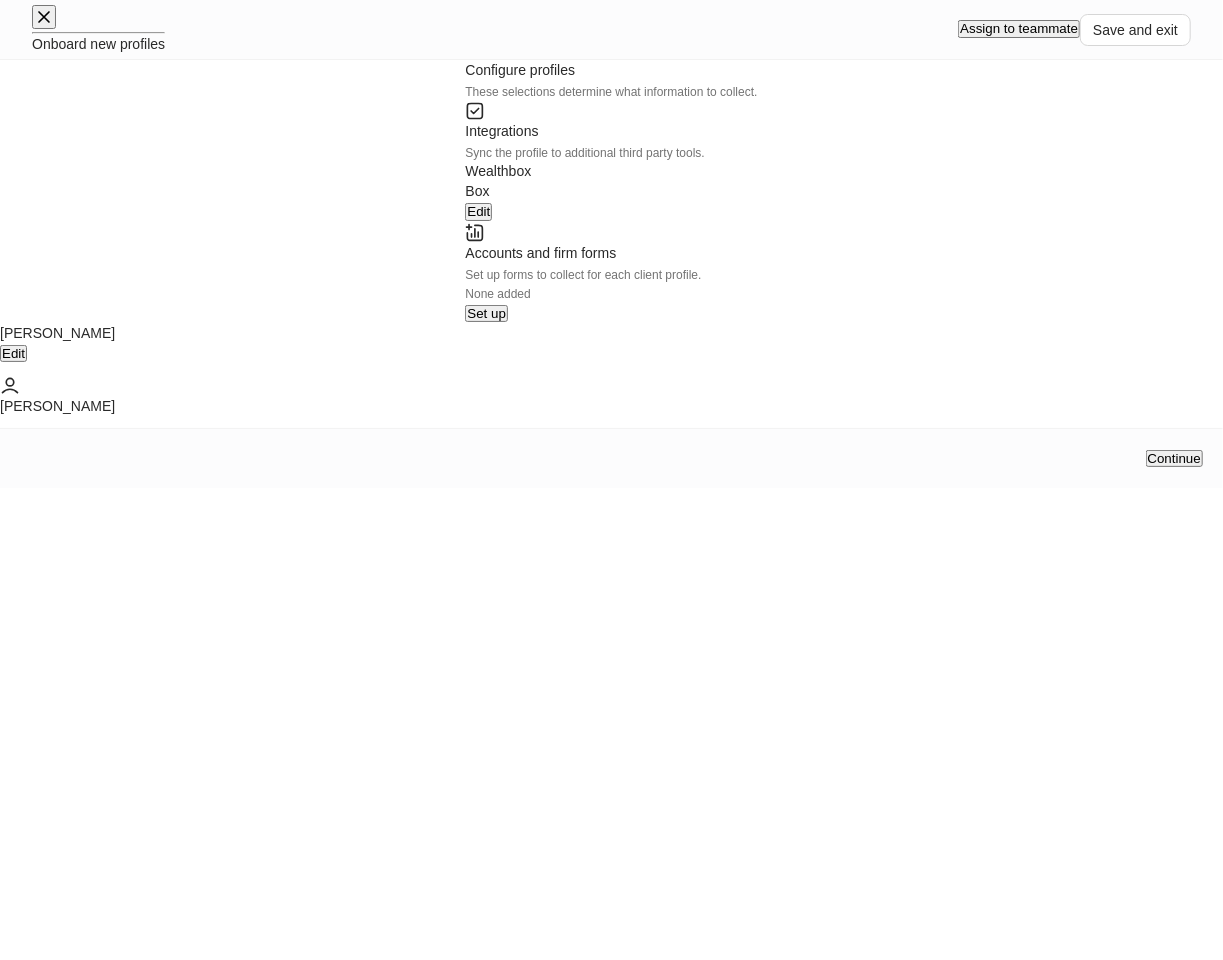 click on "Set up" at bounding box center [486, 313] 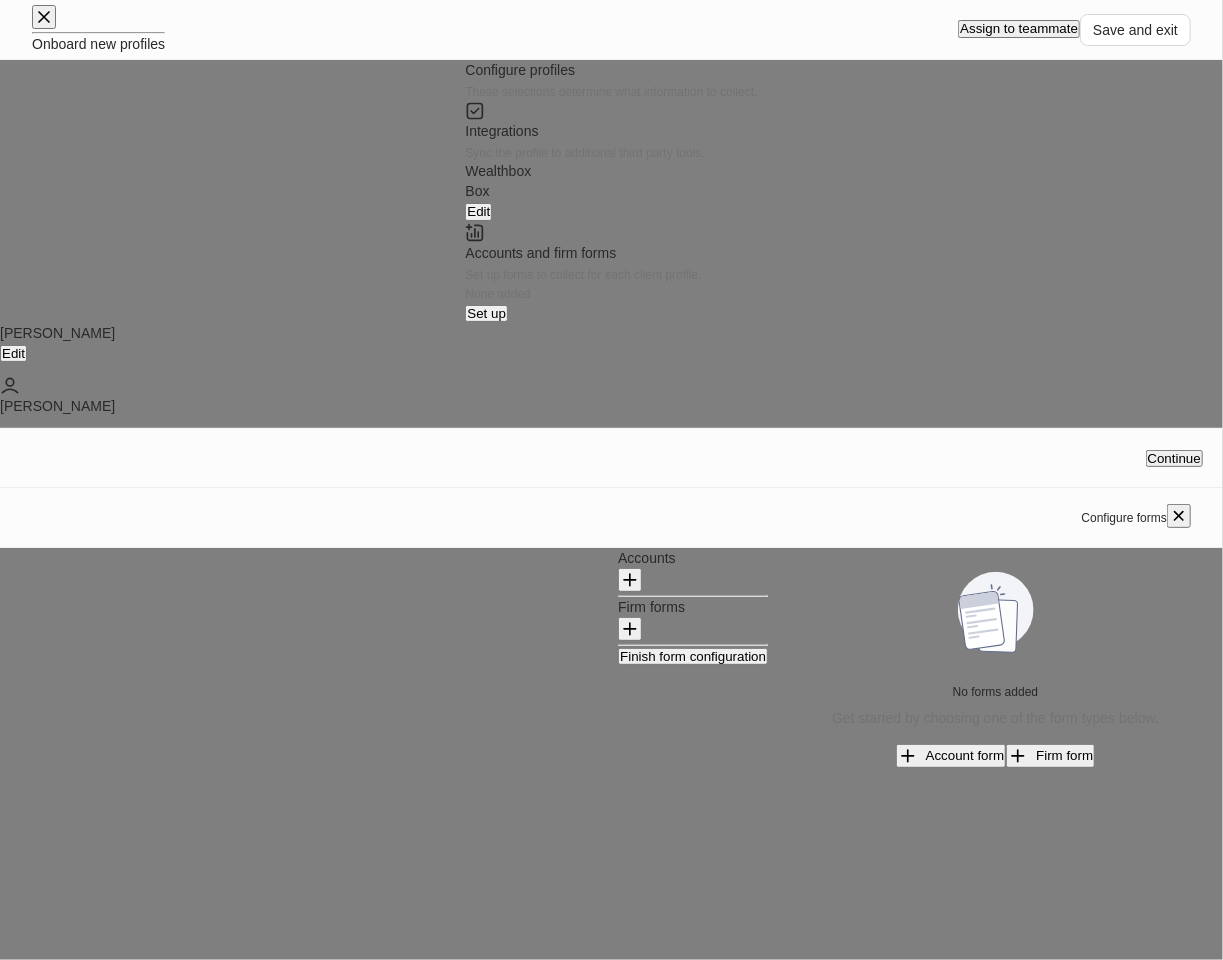 click 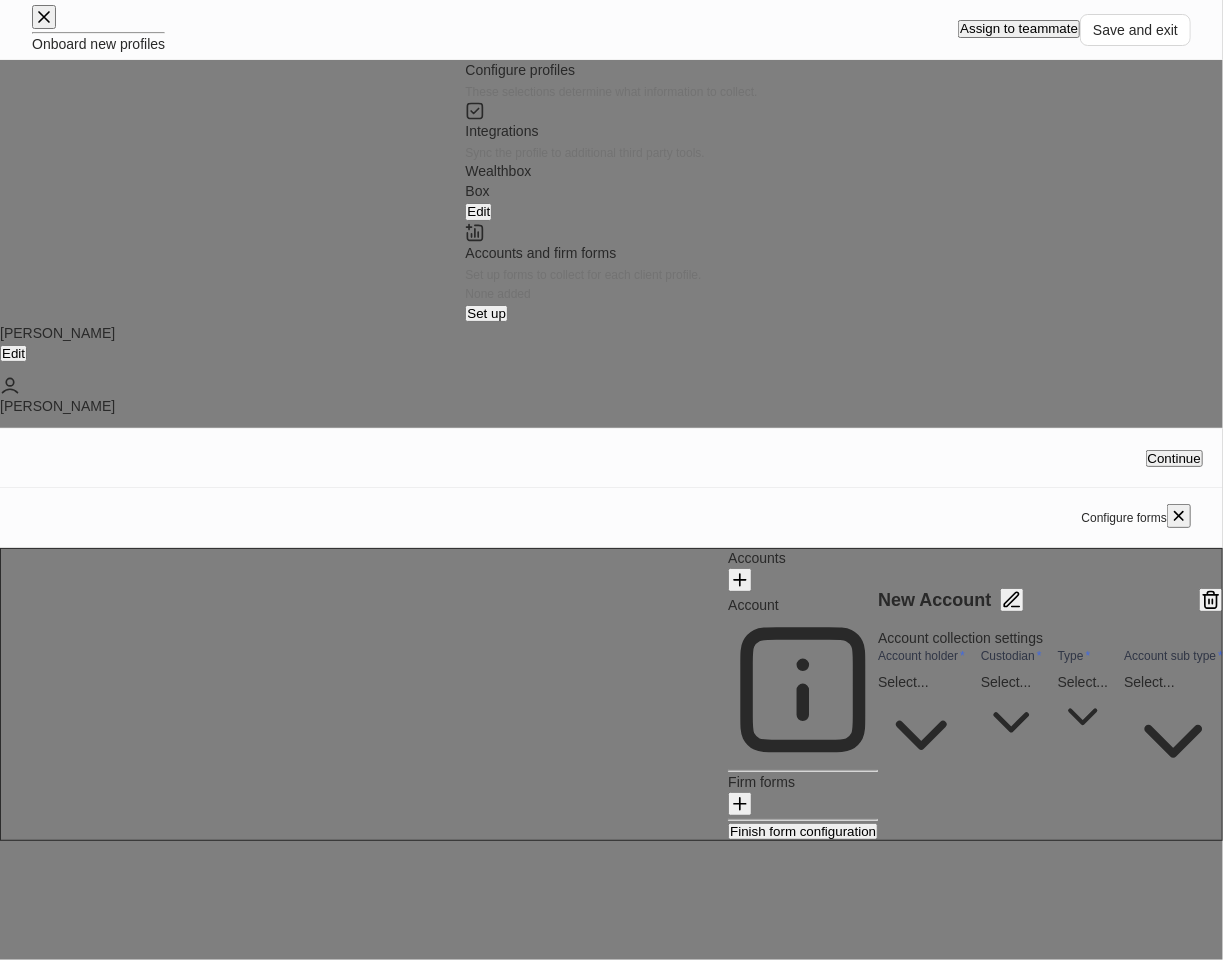 type on "**********" 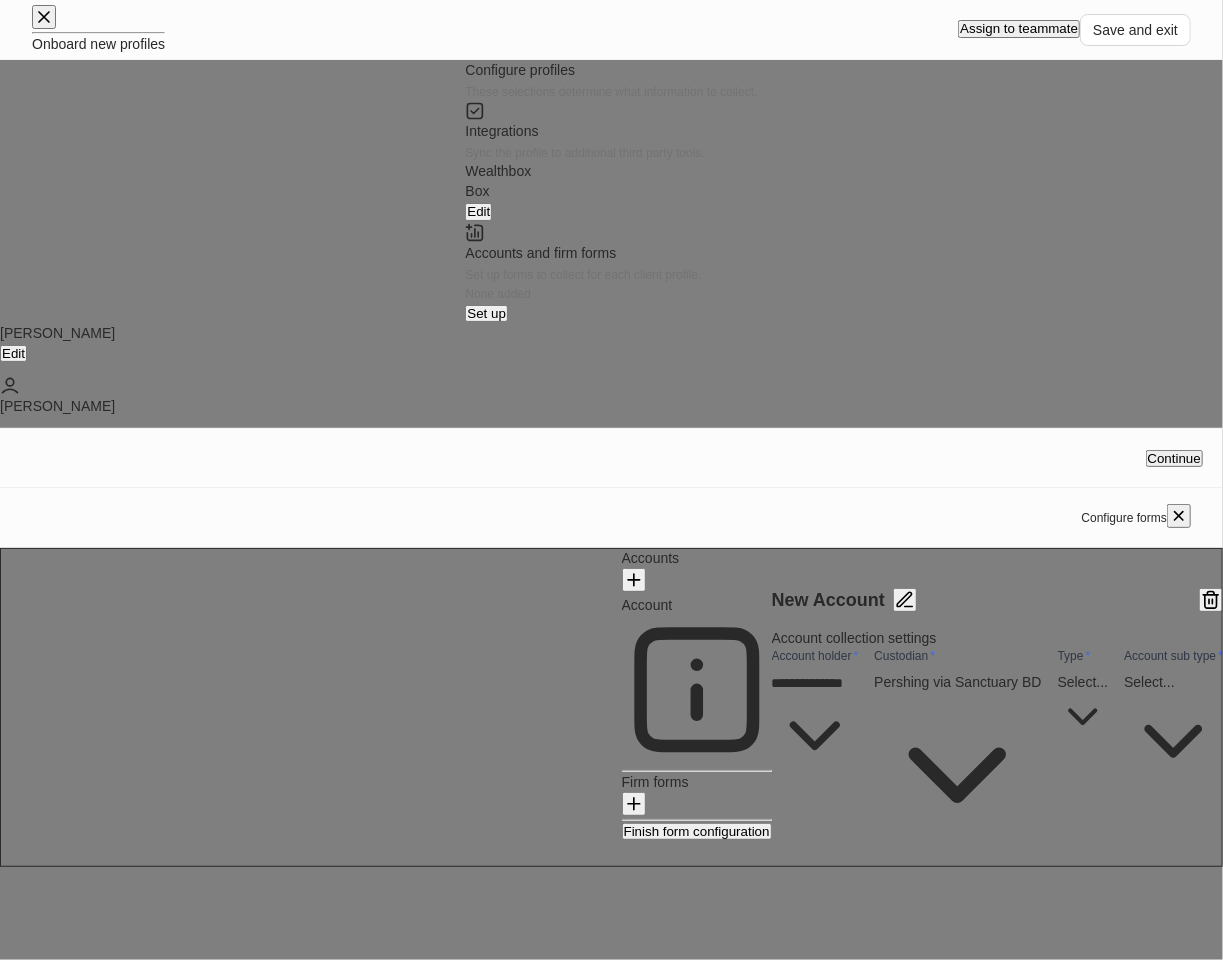 click on "**********" at bounding box center [997, 747] 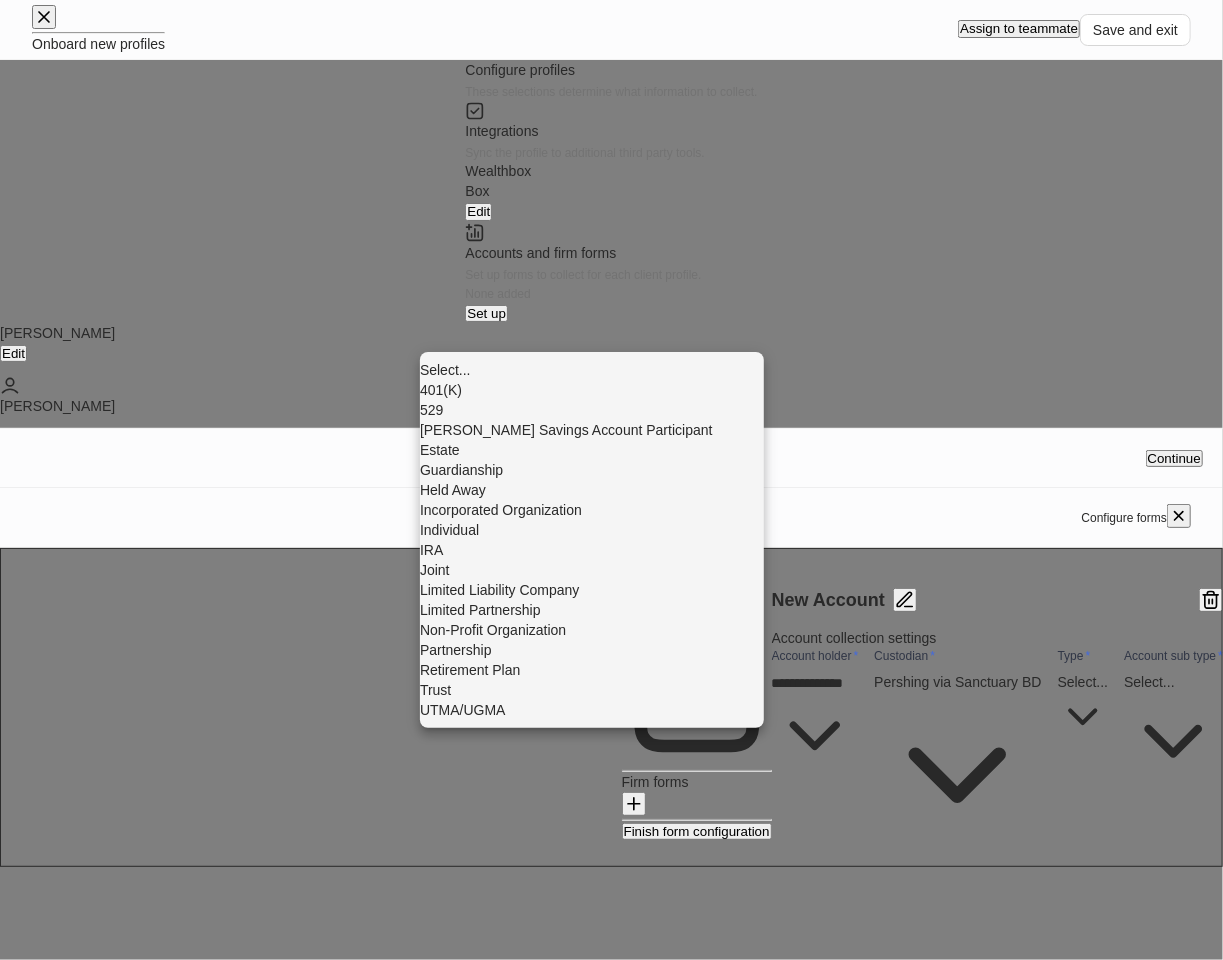 click on "IRA" at bounding box center [592, 550] 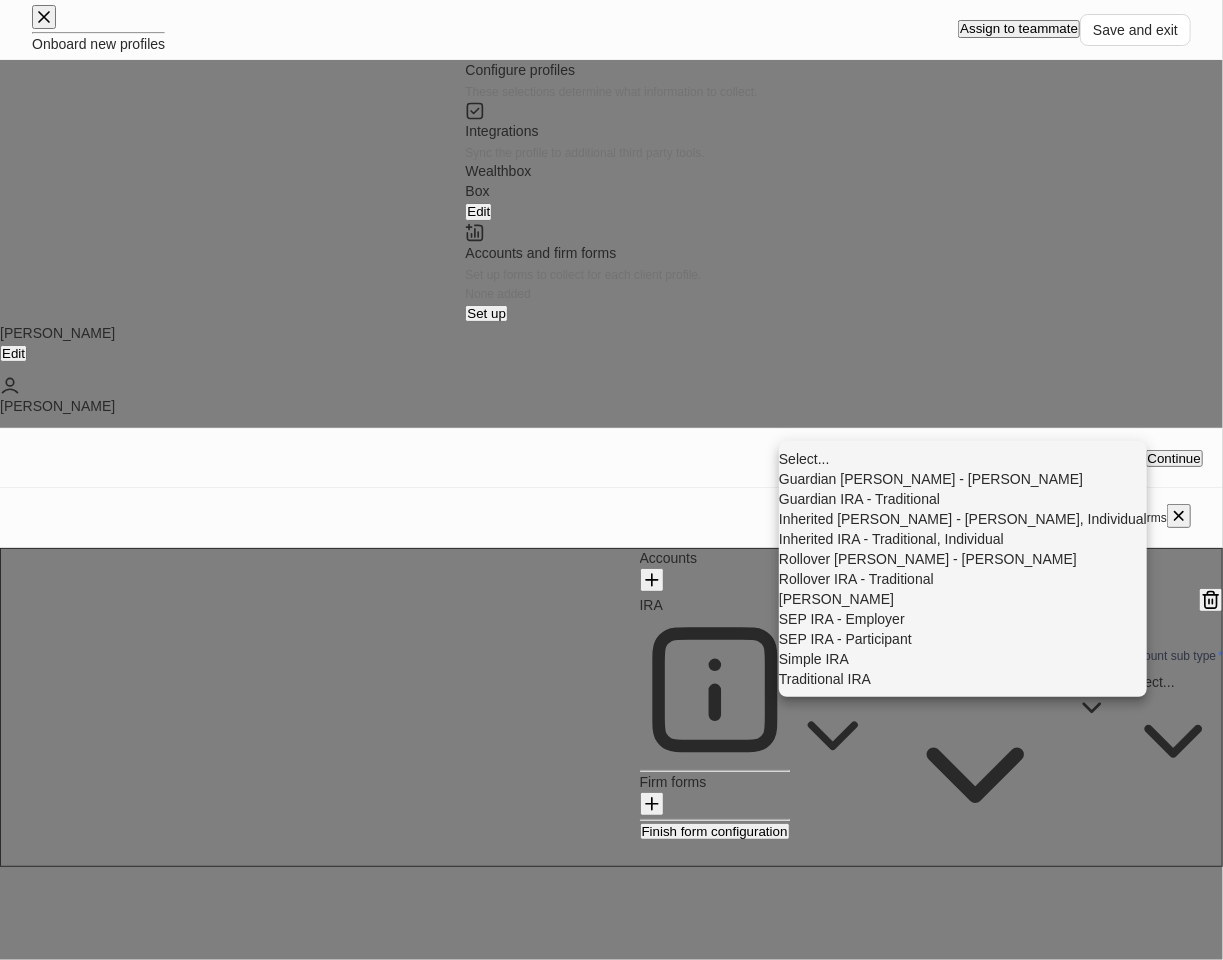 click on "**********" at bounding box center (611, 433) 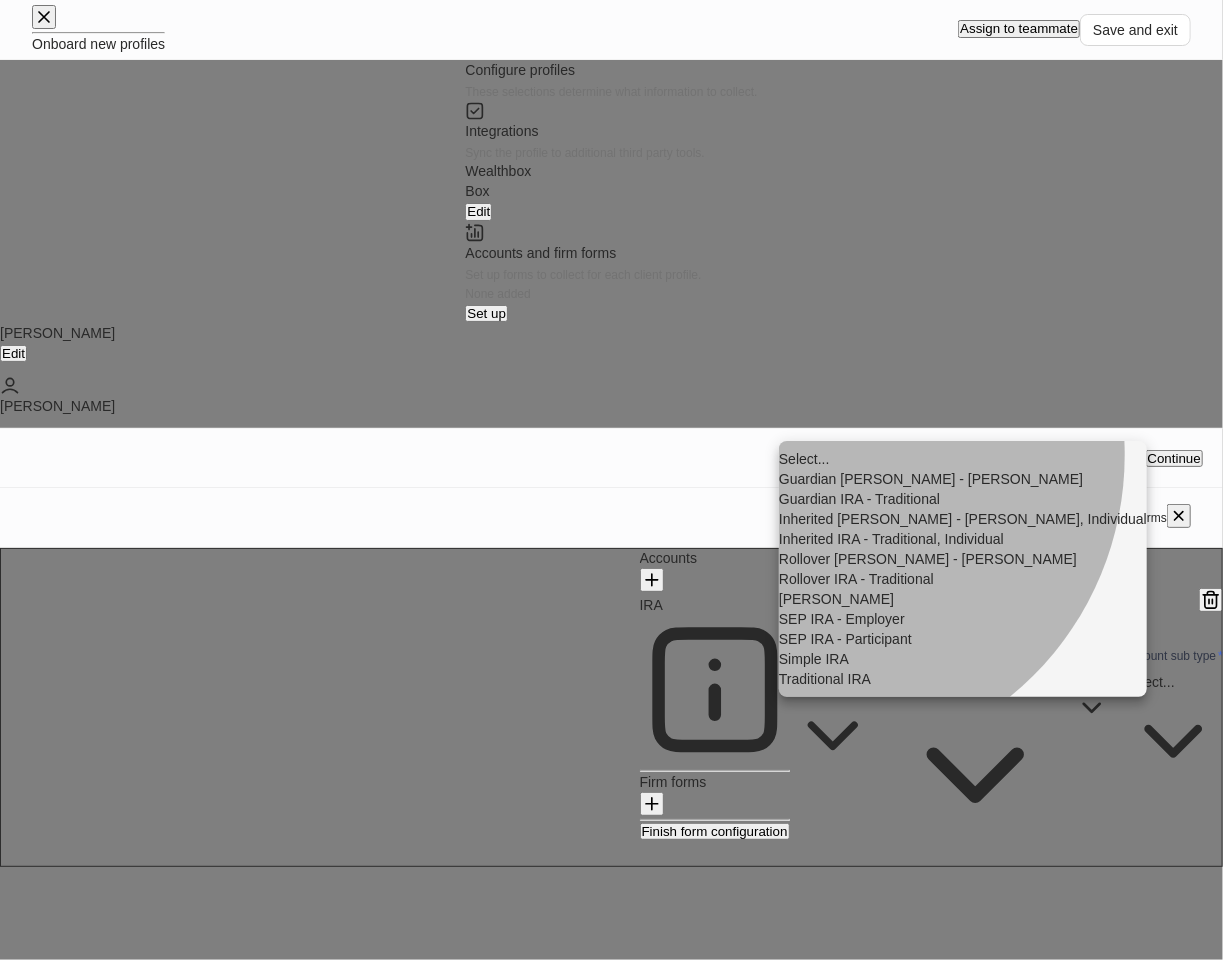 click on "Rollover IRA - Traditional" at bounding box center (963, 579) 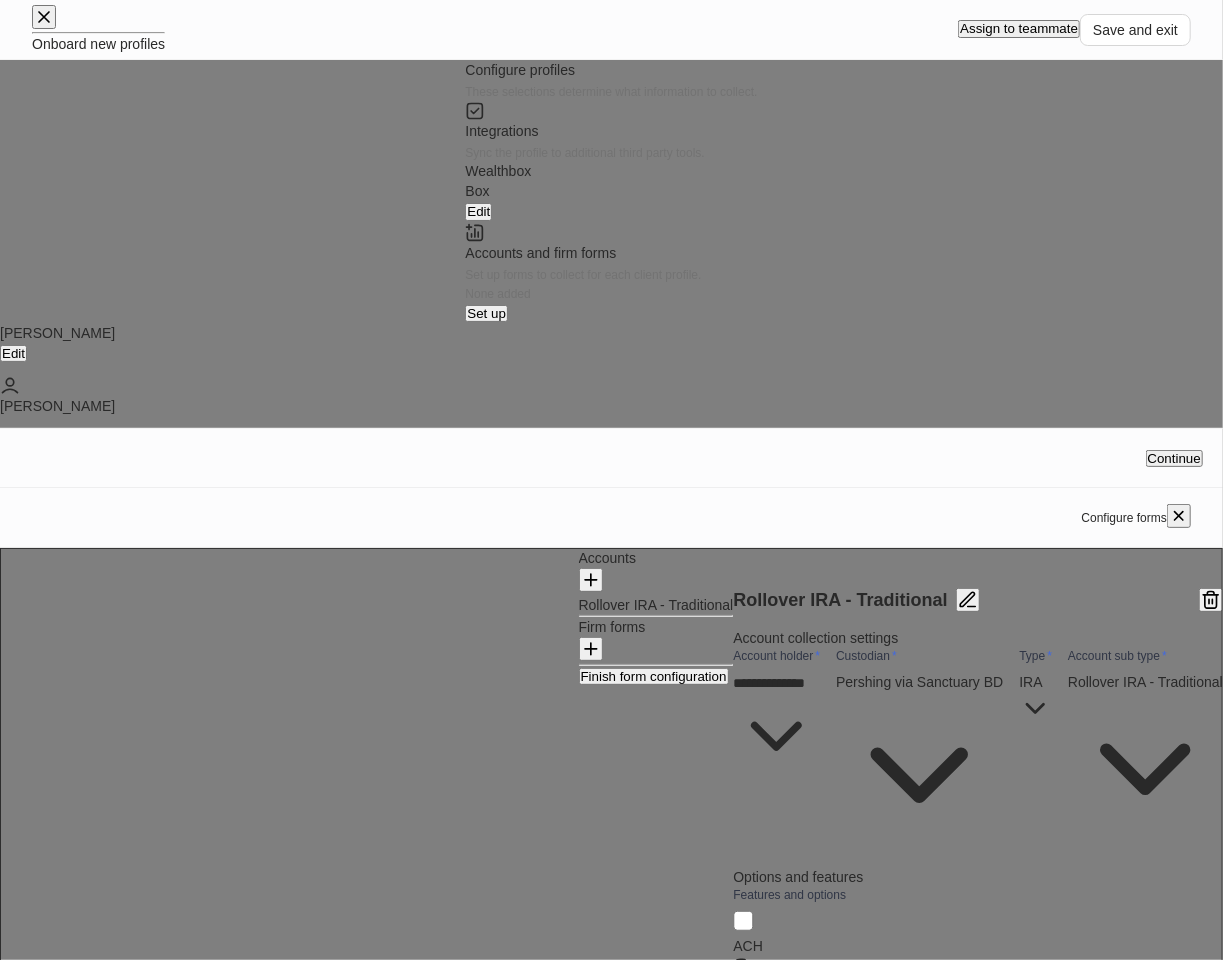 scroll, scrollTop: 0, scrollLeft: 0, axis: both 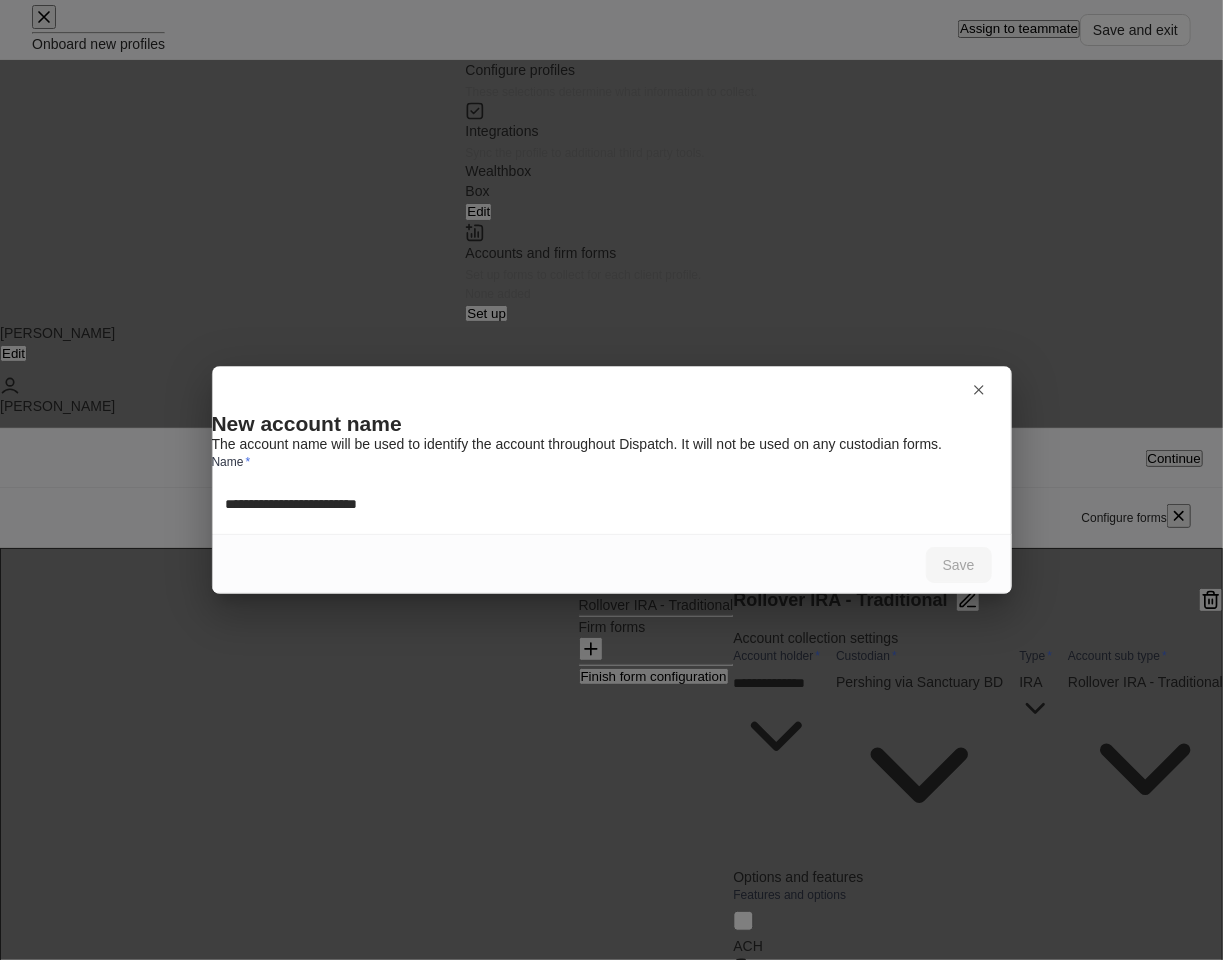 drag, startPoint x: 453, startPoint y: 508, endPoint x: 178, endPoint y: 502, distance: 275.06546 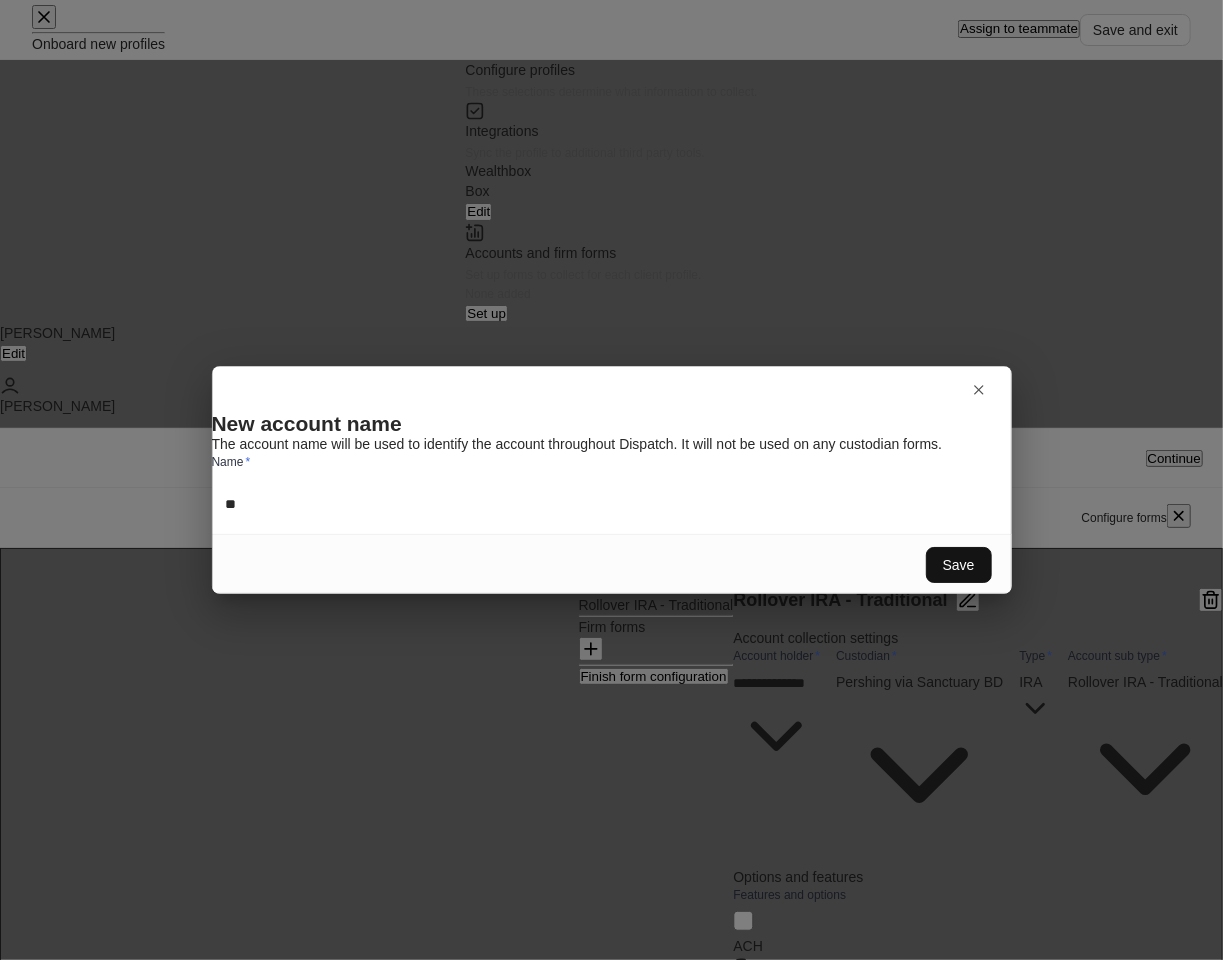 type on "*" 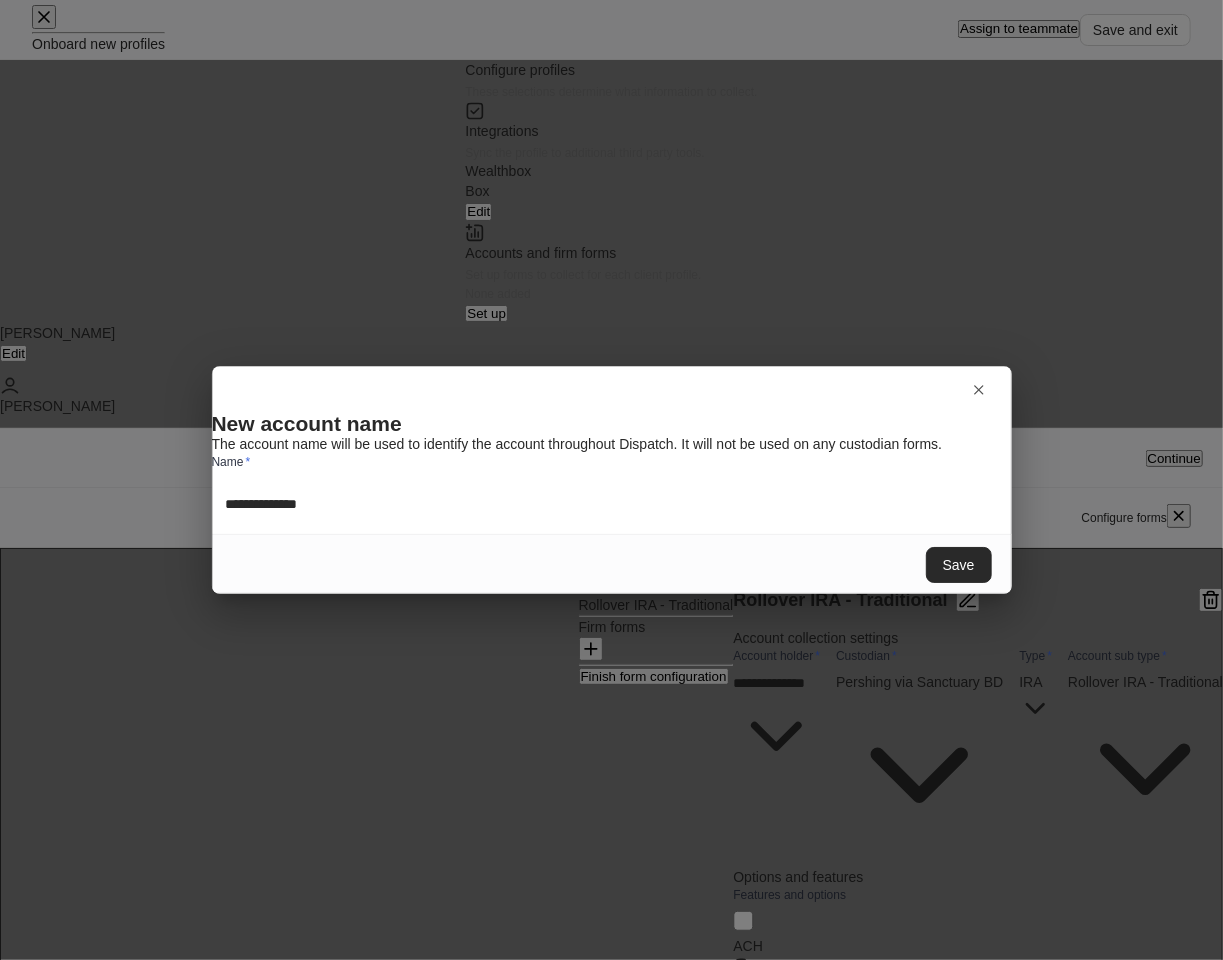 type on "**********" 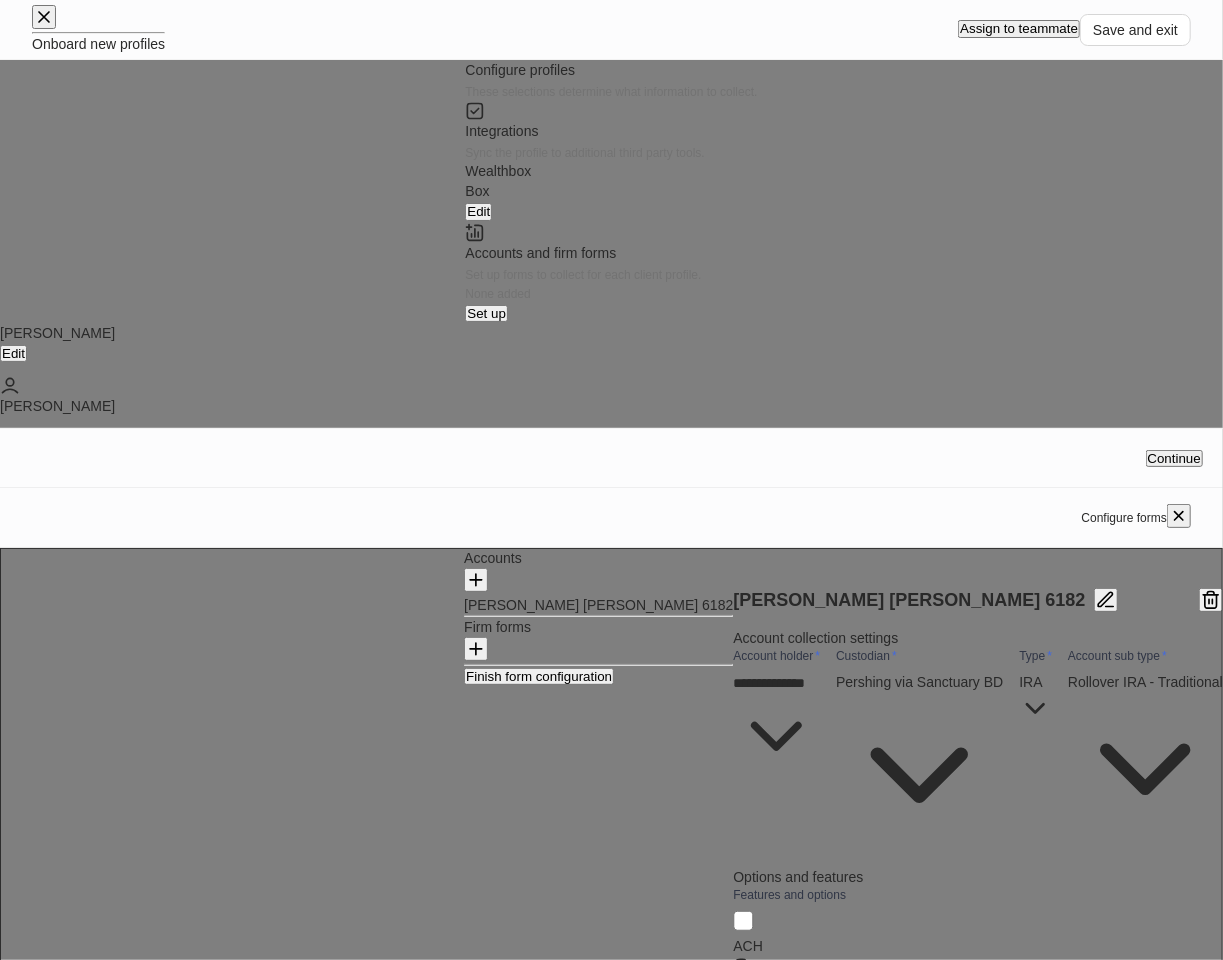 click 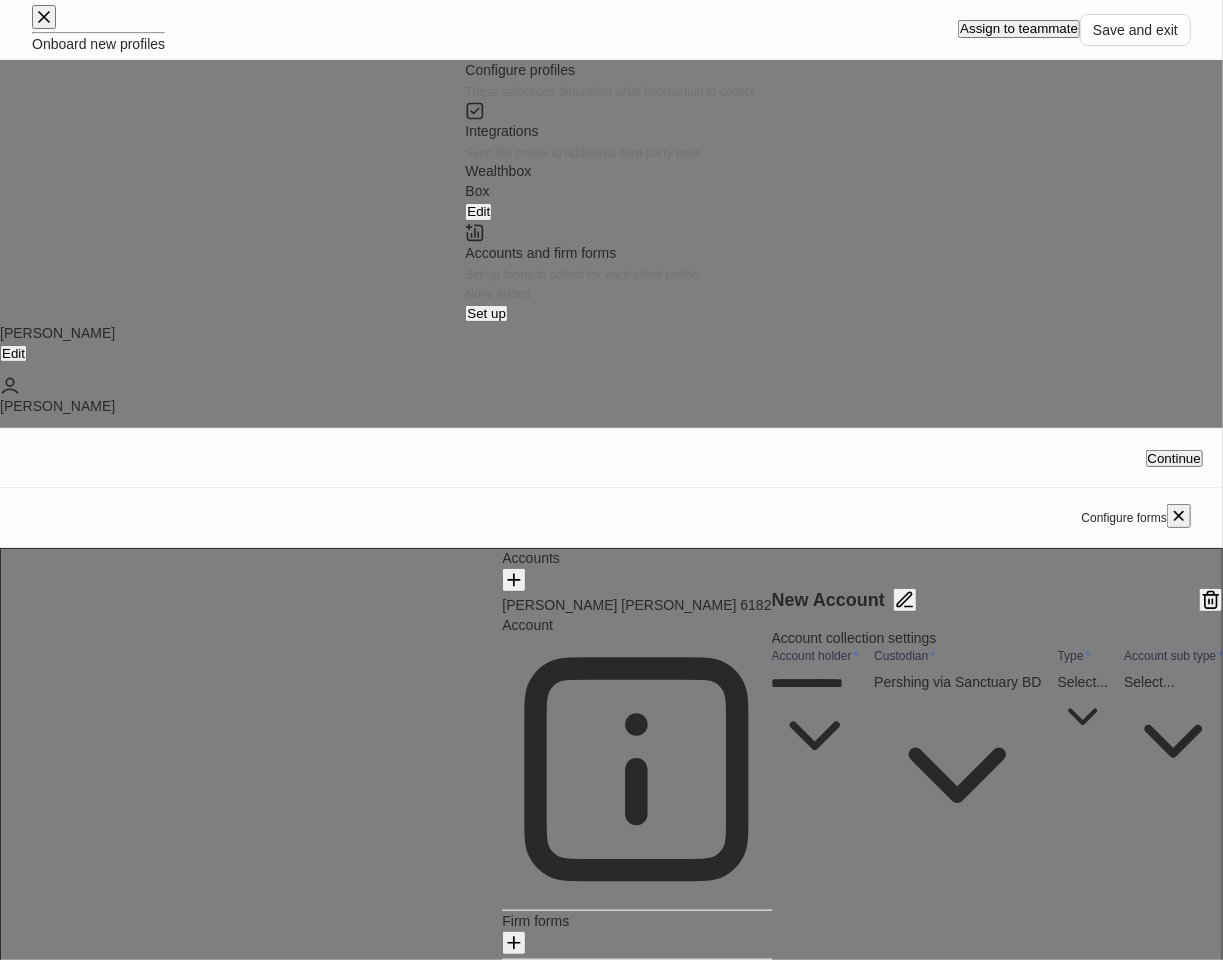 click on "**********" at bounding box center (611, 490) 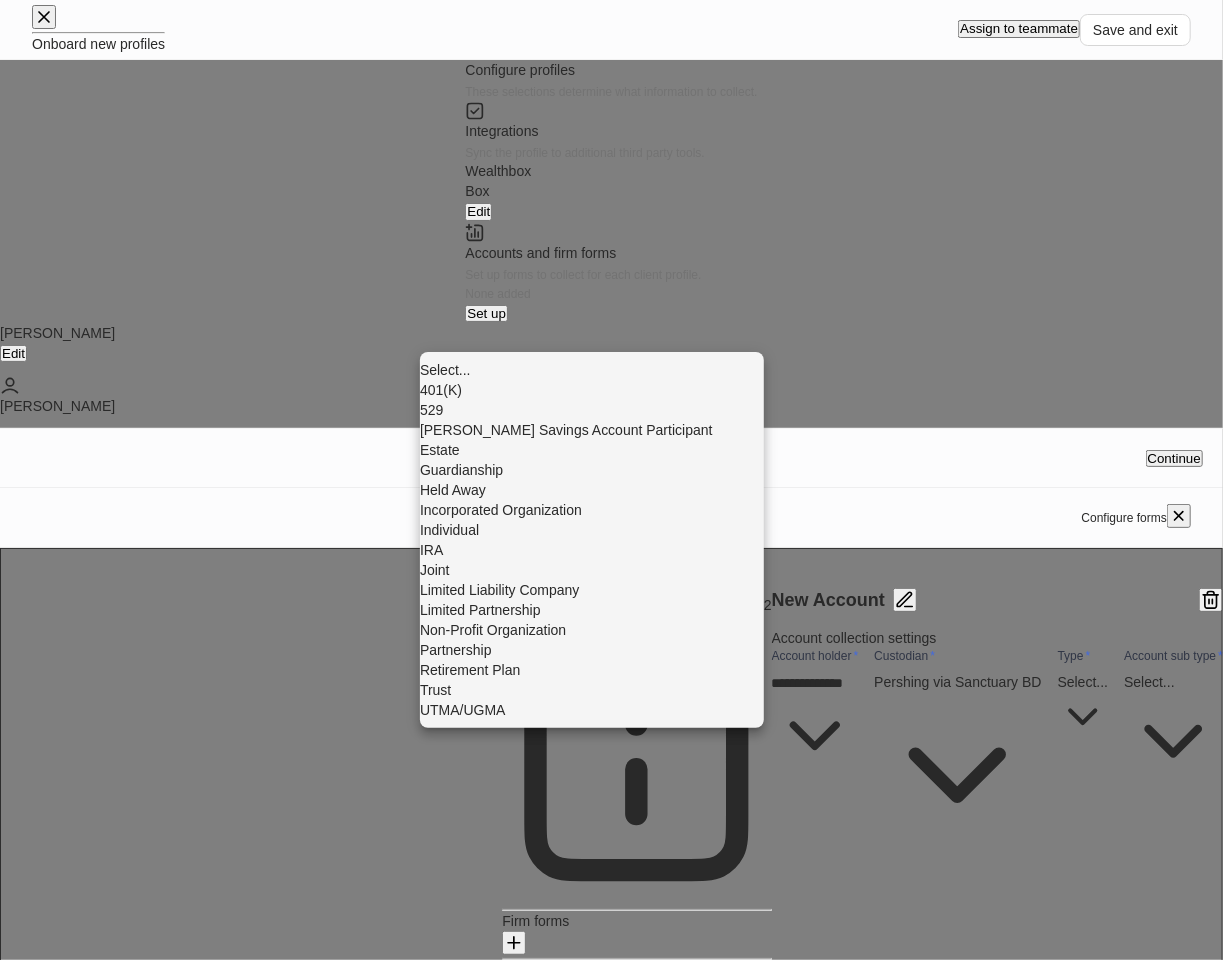 click on "Individual" at bounding box center [592, 530] 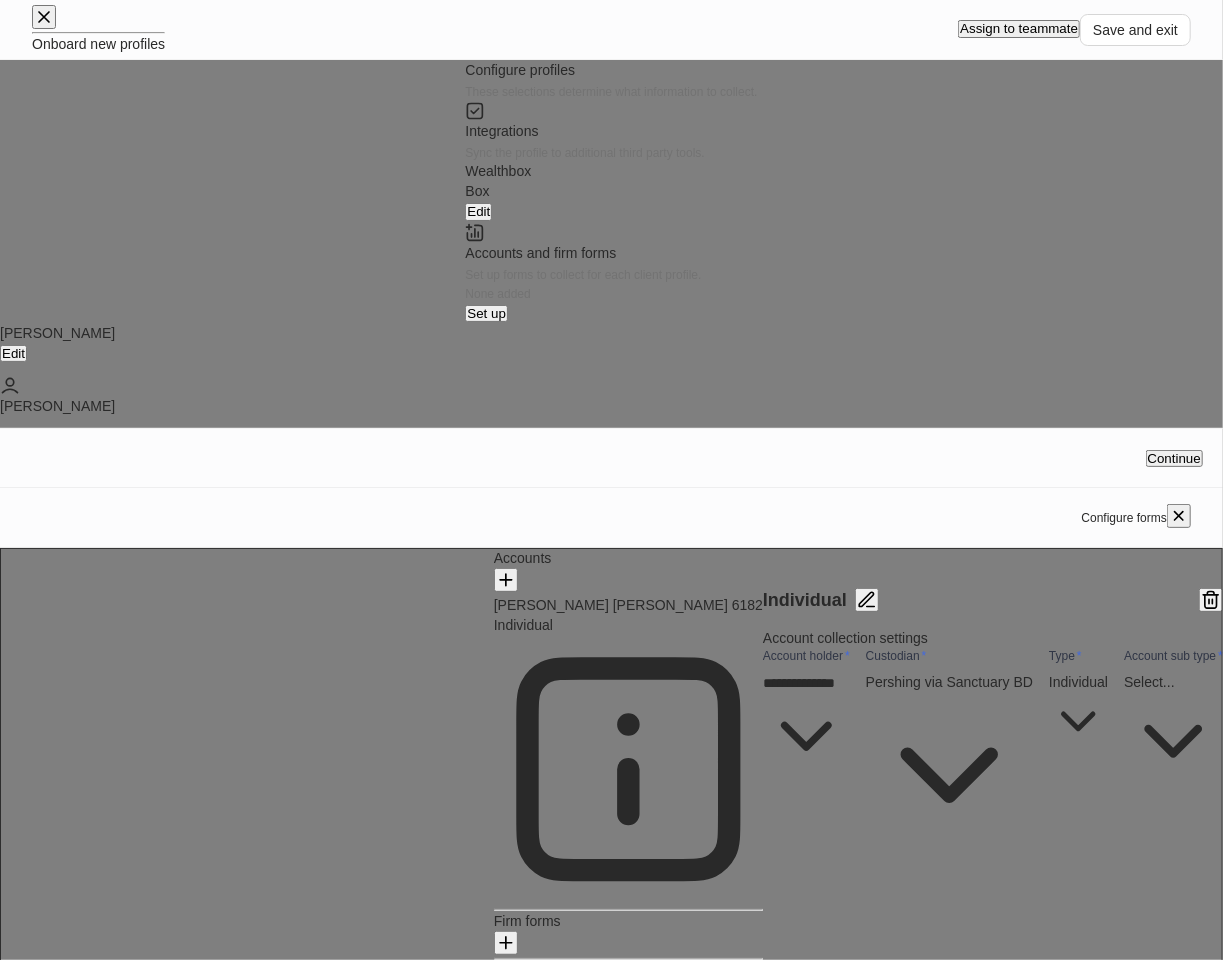 click on "**********" at bounding box center [611, 490] 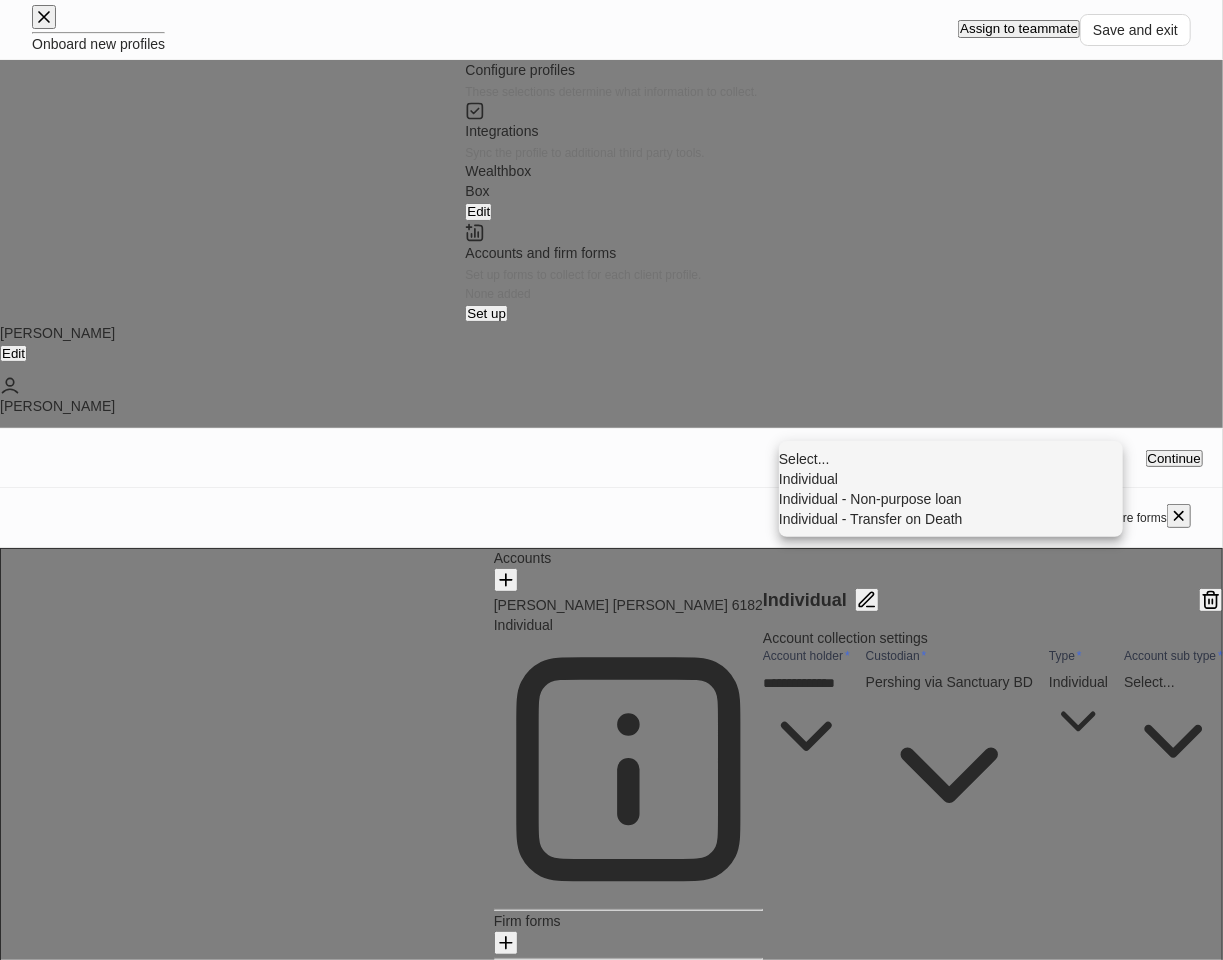 click on "Individual - Transfer on Death" at bounding box center (951, 519) 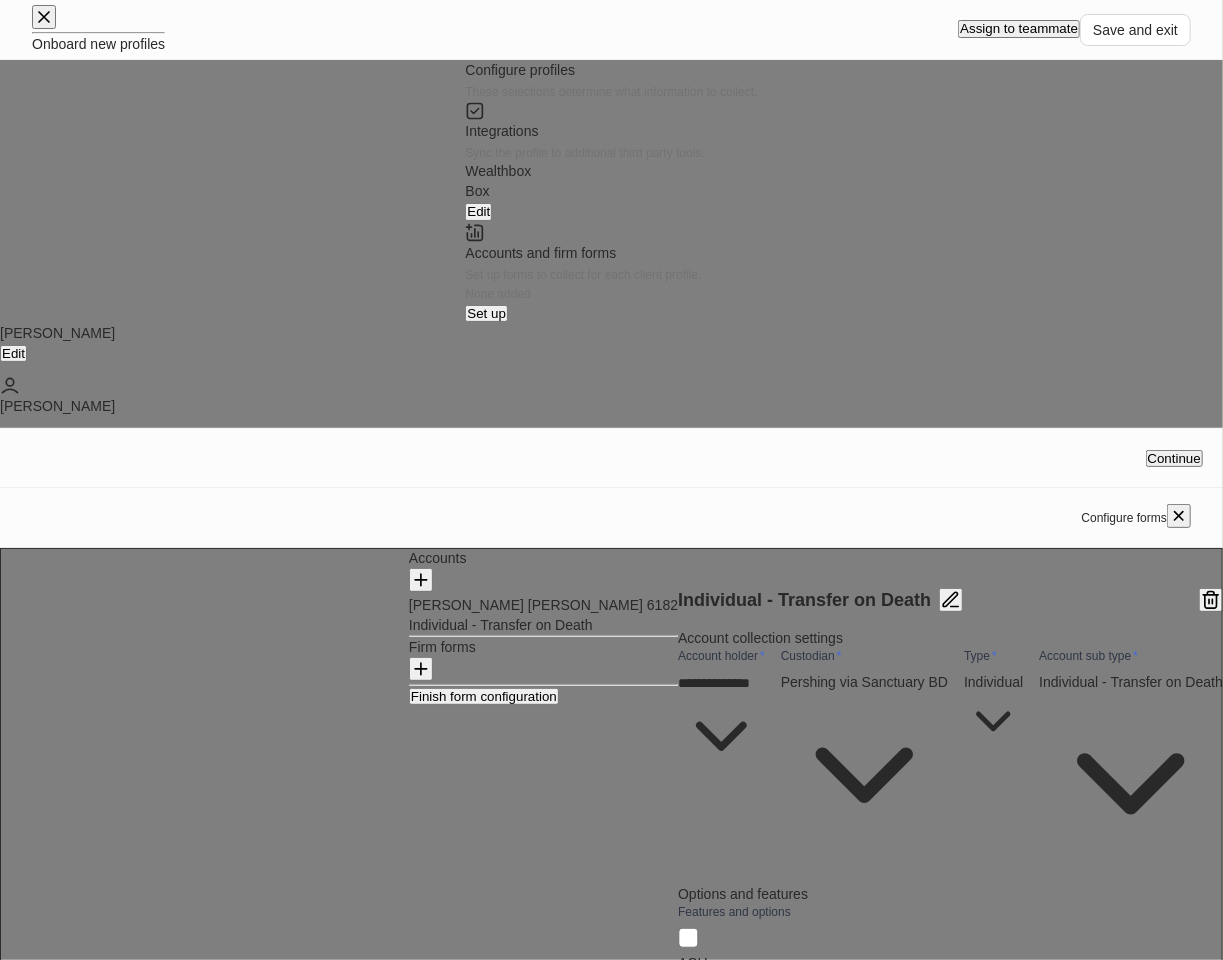 scroll, scrollTop: 0, scrollLeft: 0, axis: both 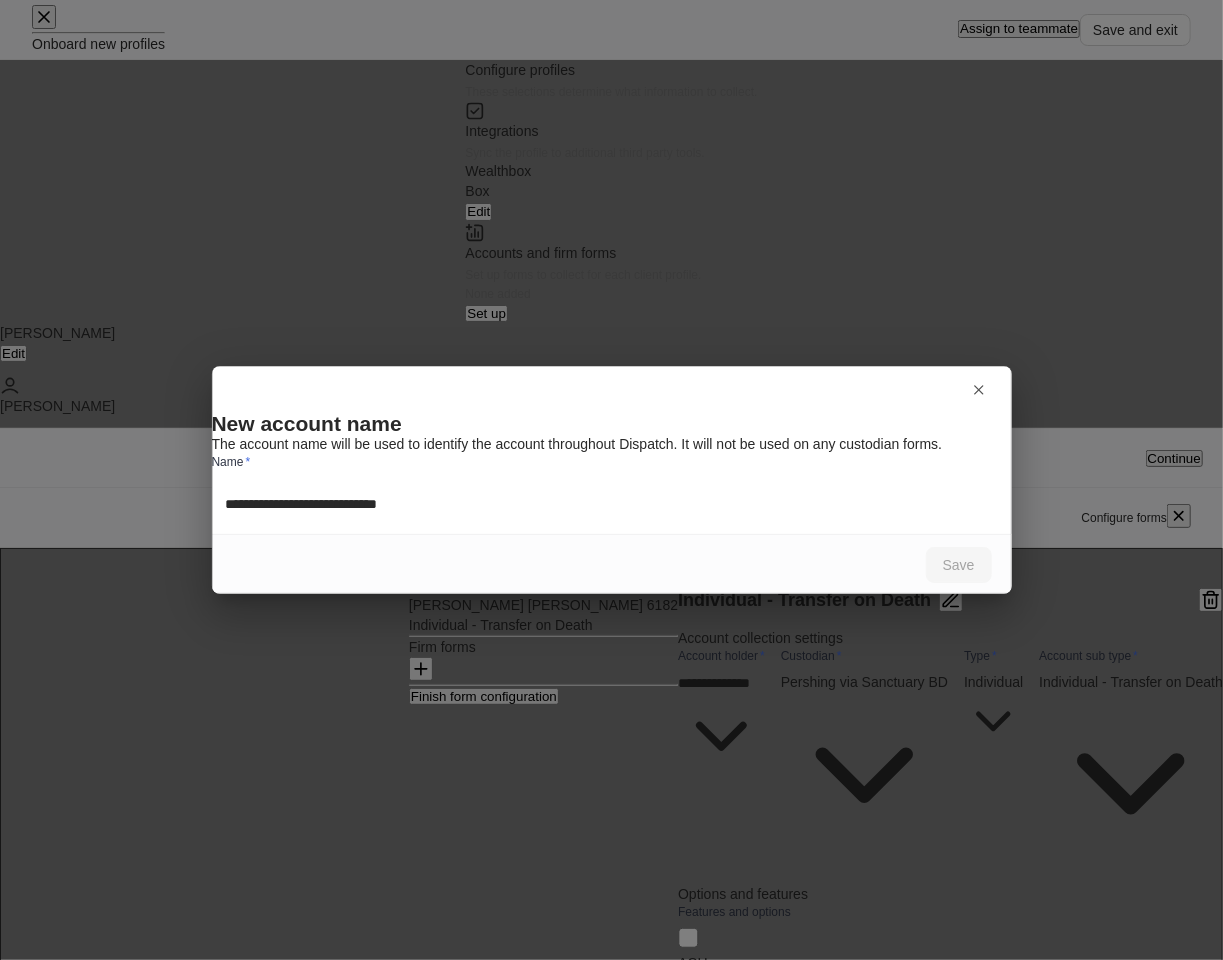 drag, startPoint x: 346, startPoint y: 505, endPoint x: 213, endPoint y: 505, distance: 133 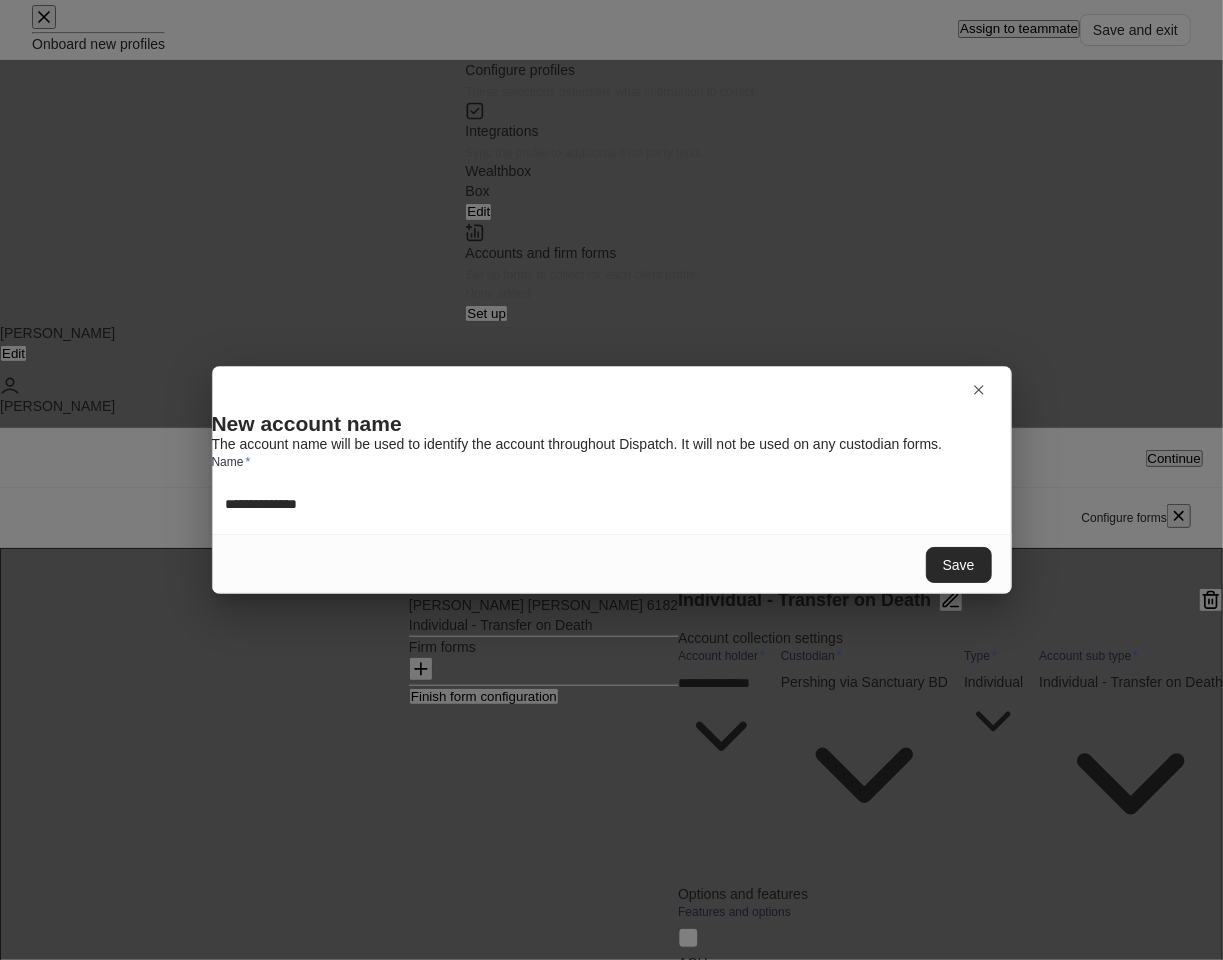 type on "**********" 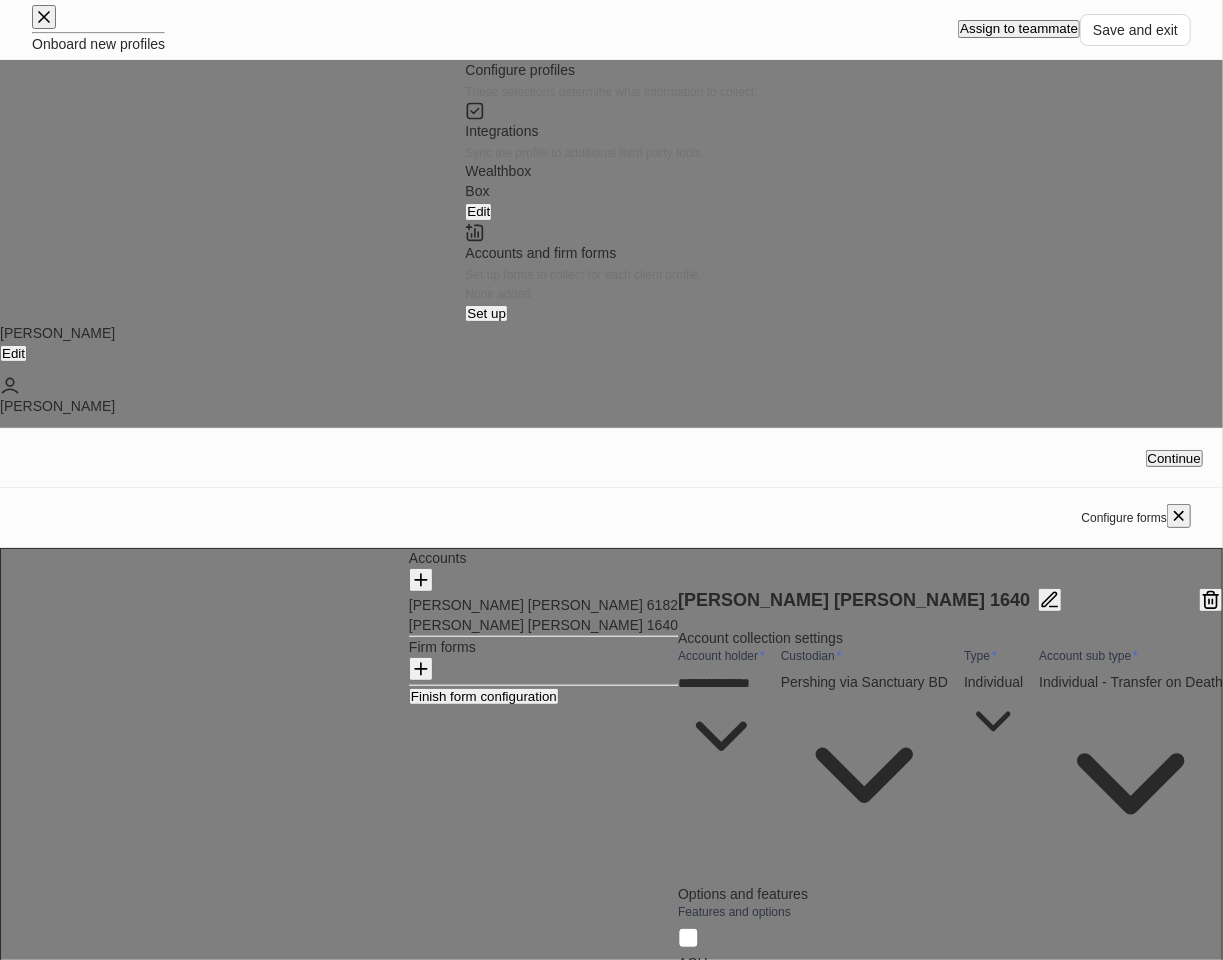 click 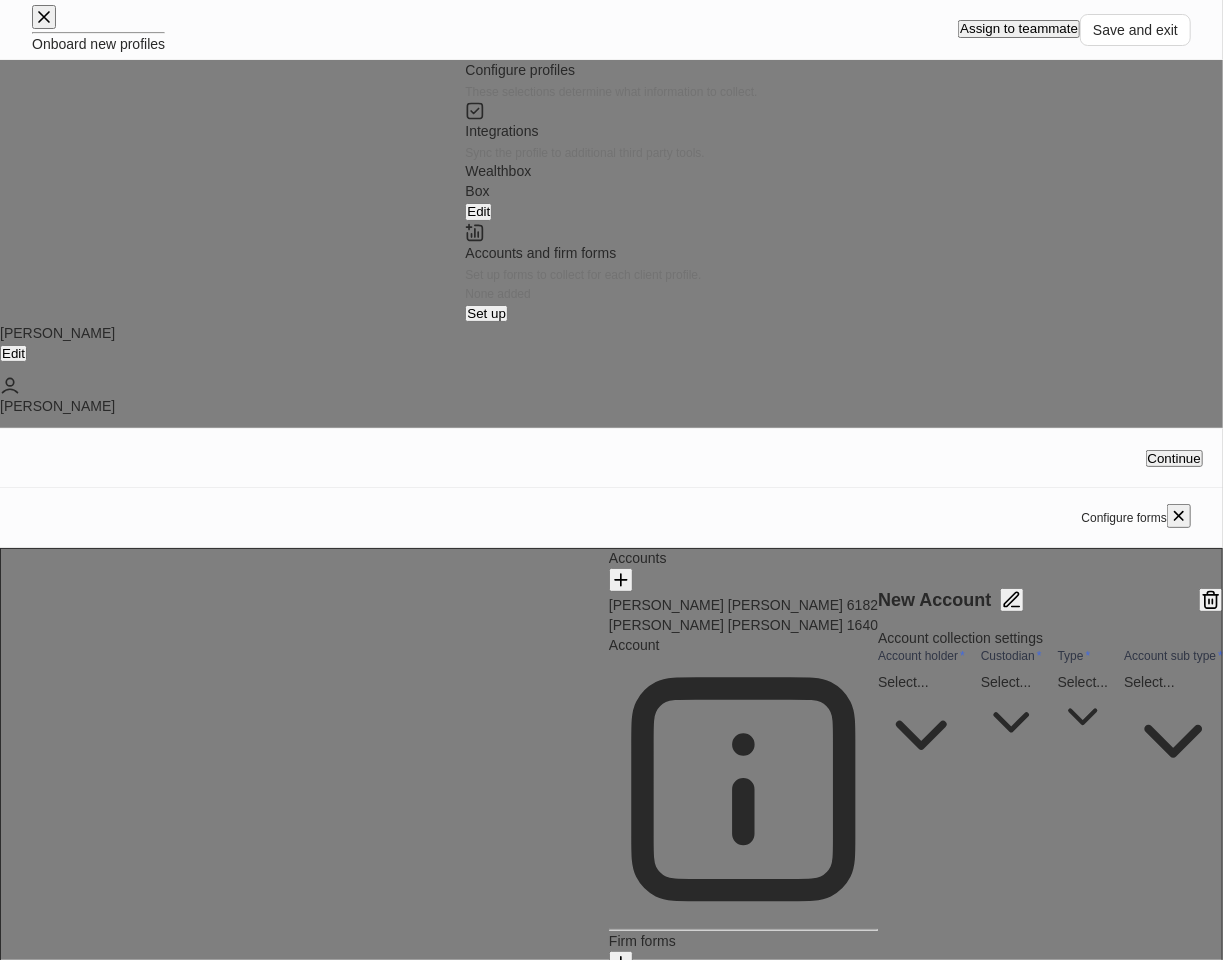 type on "**********" 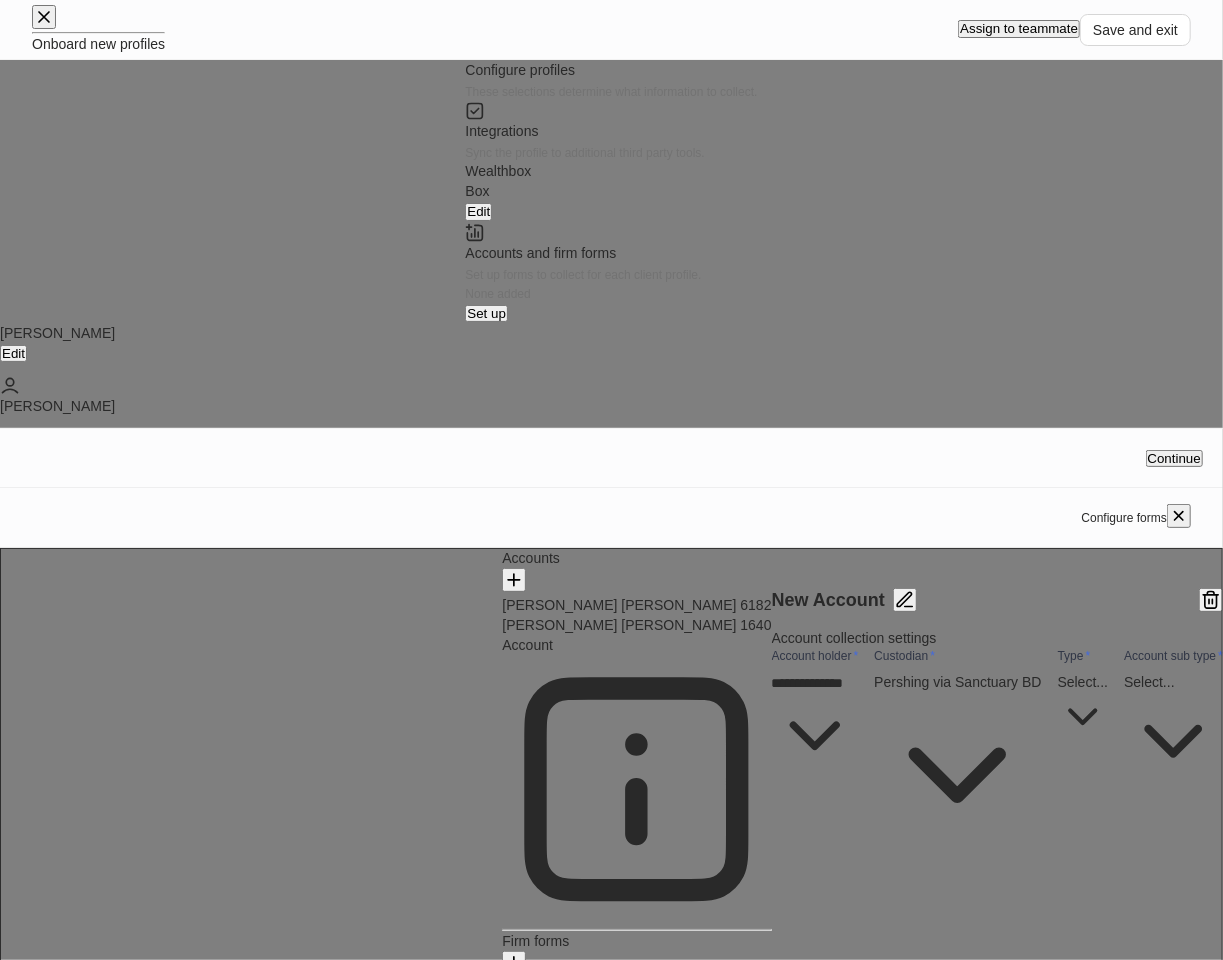 click on "**********" at bounding box center (611, 500) 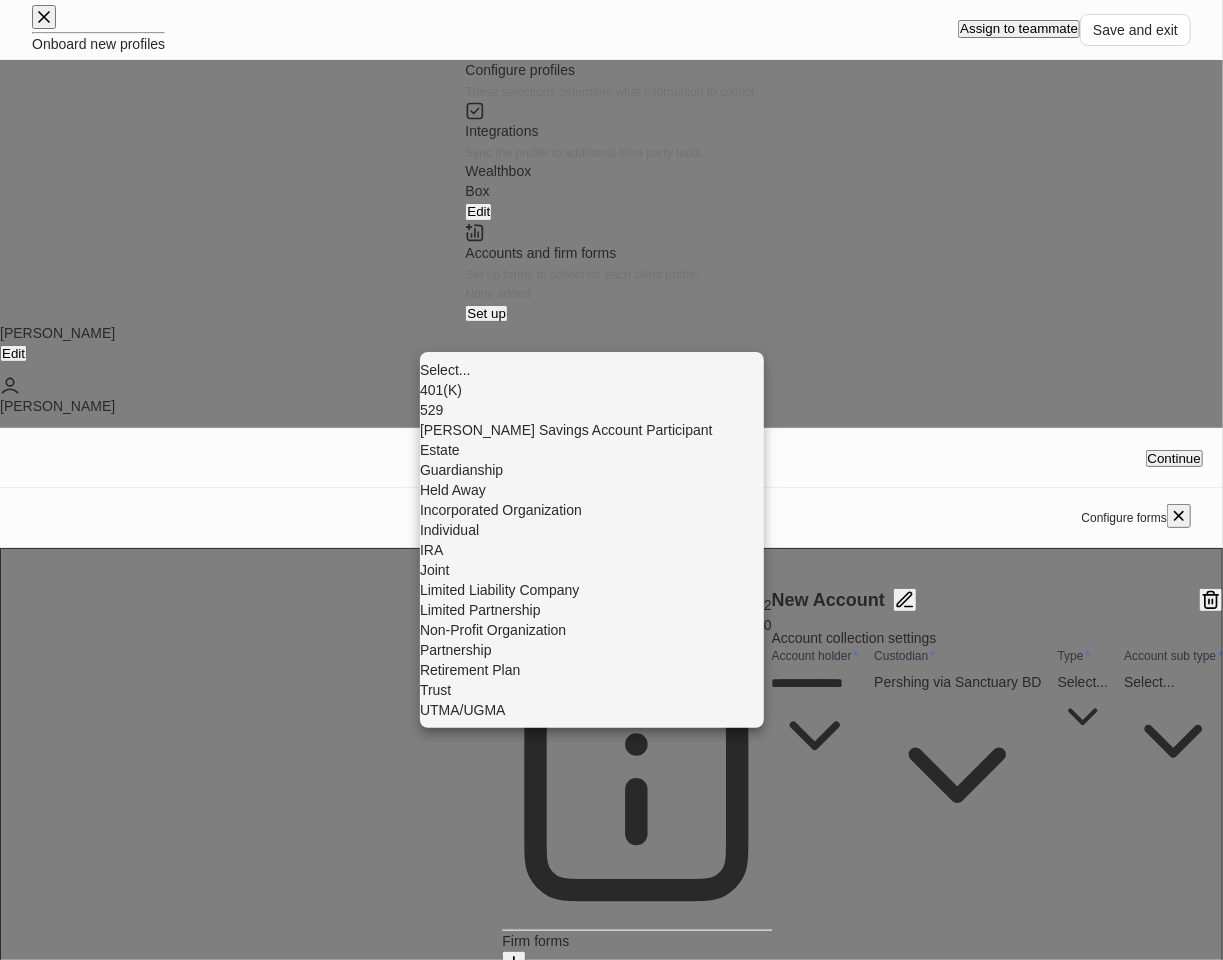 click on "IRA" at bounding box center [592, 550] 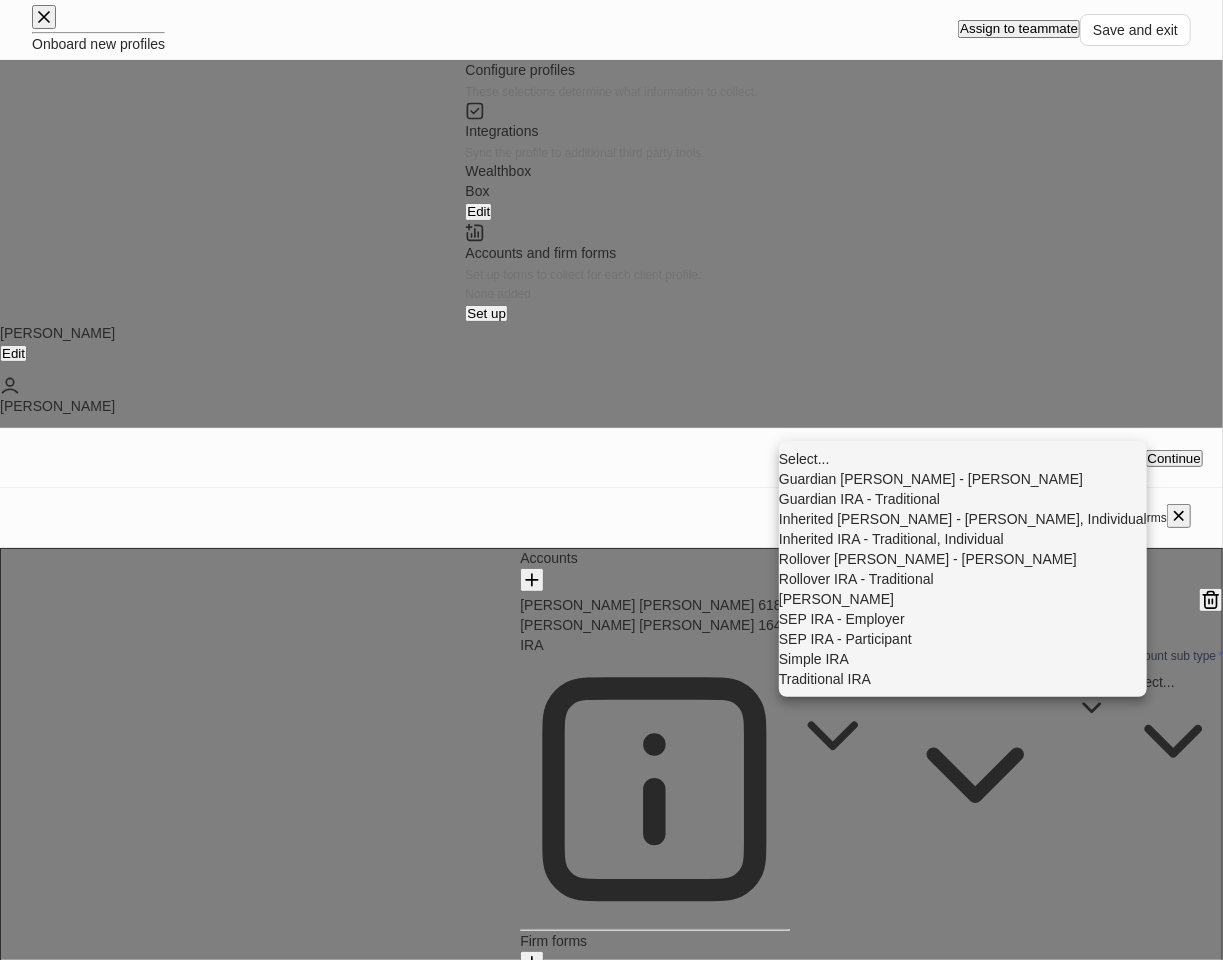 click on "**********" at bounding box center (611, 500) 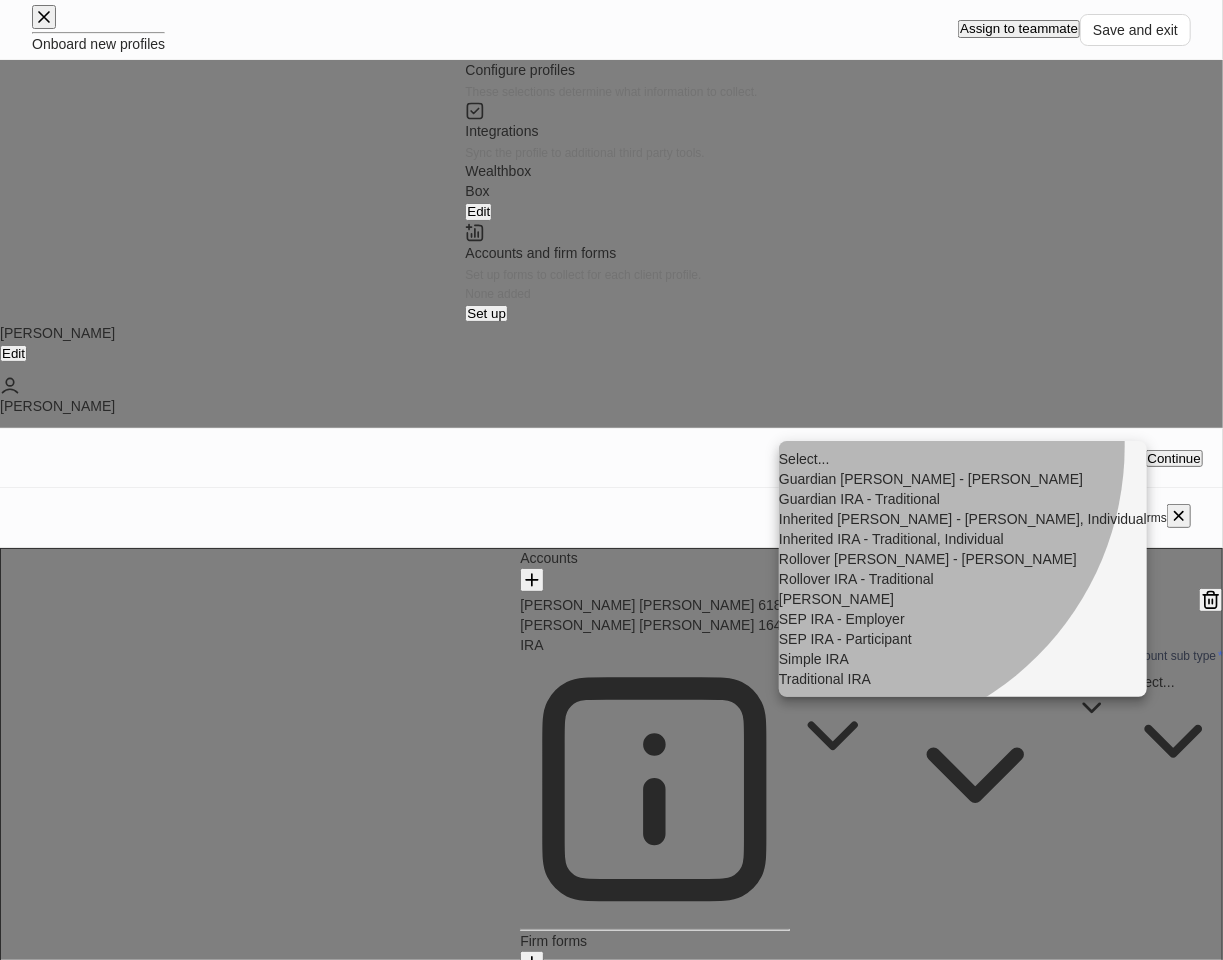 click on "[PERSON_NAME]" at bounding box center [963, 599] 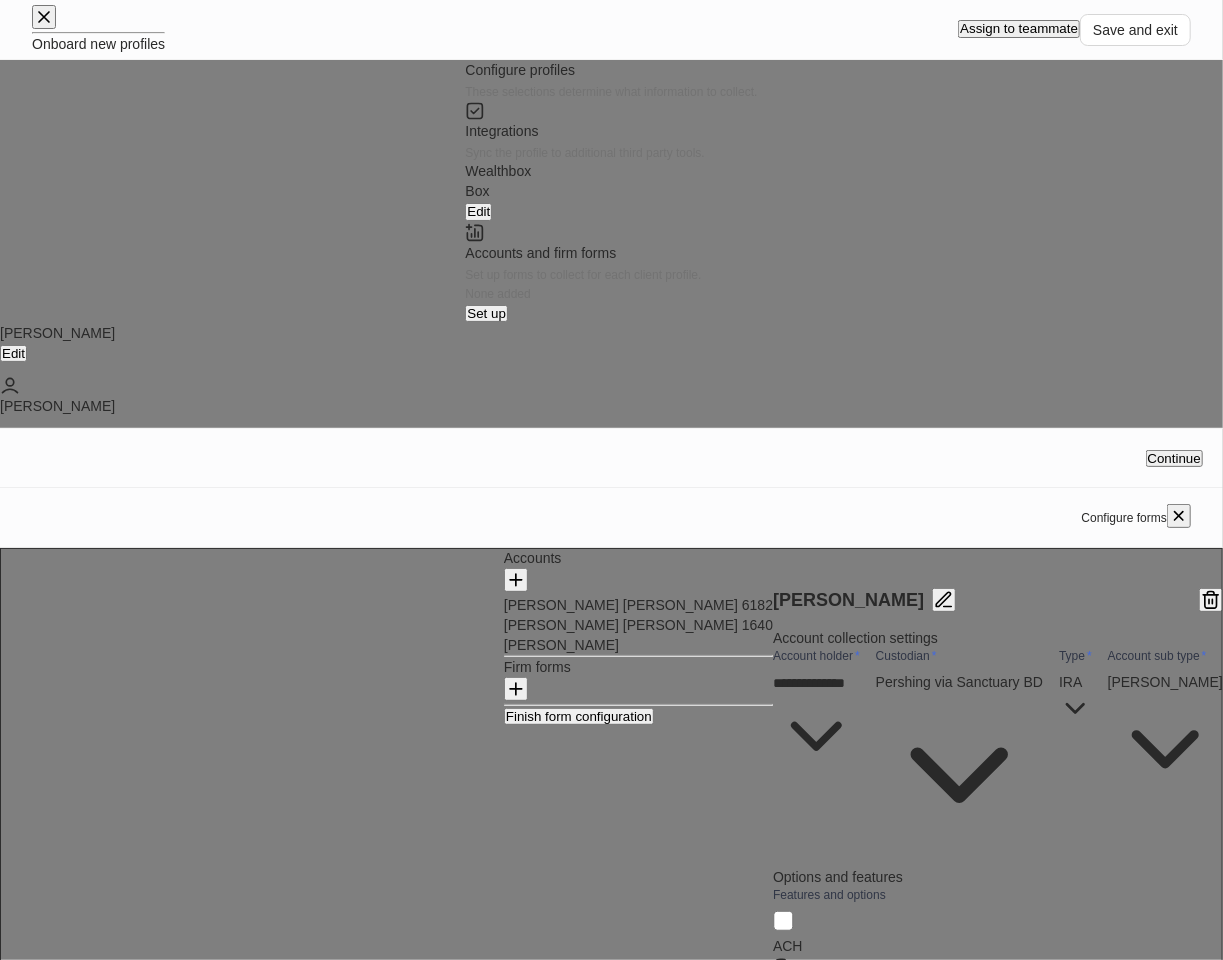 click 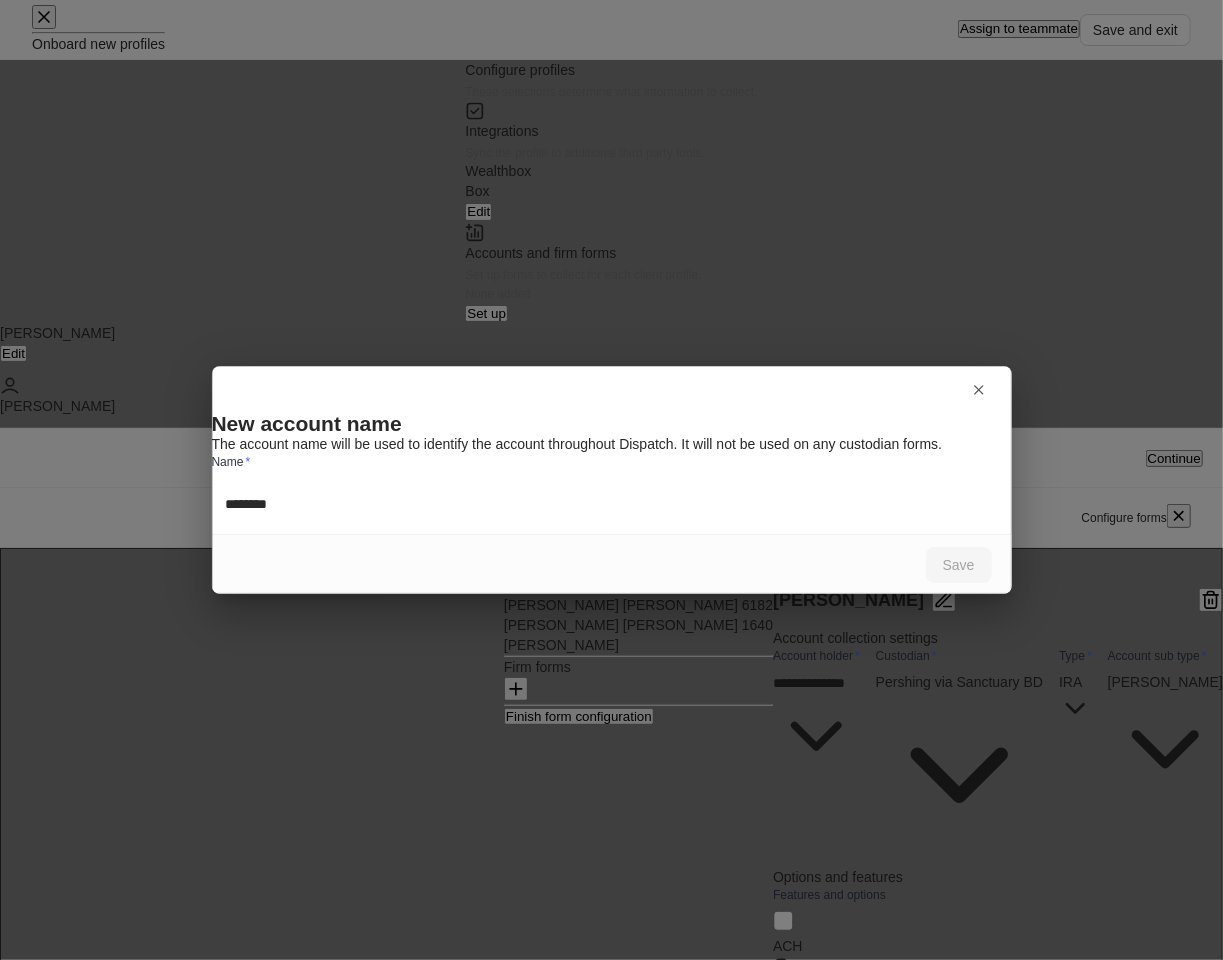 drag, startPoint x: 341, startPoint y: 516, endPoint x: 178, endPoint y: 505, distance: 163.37074 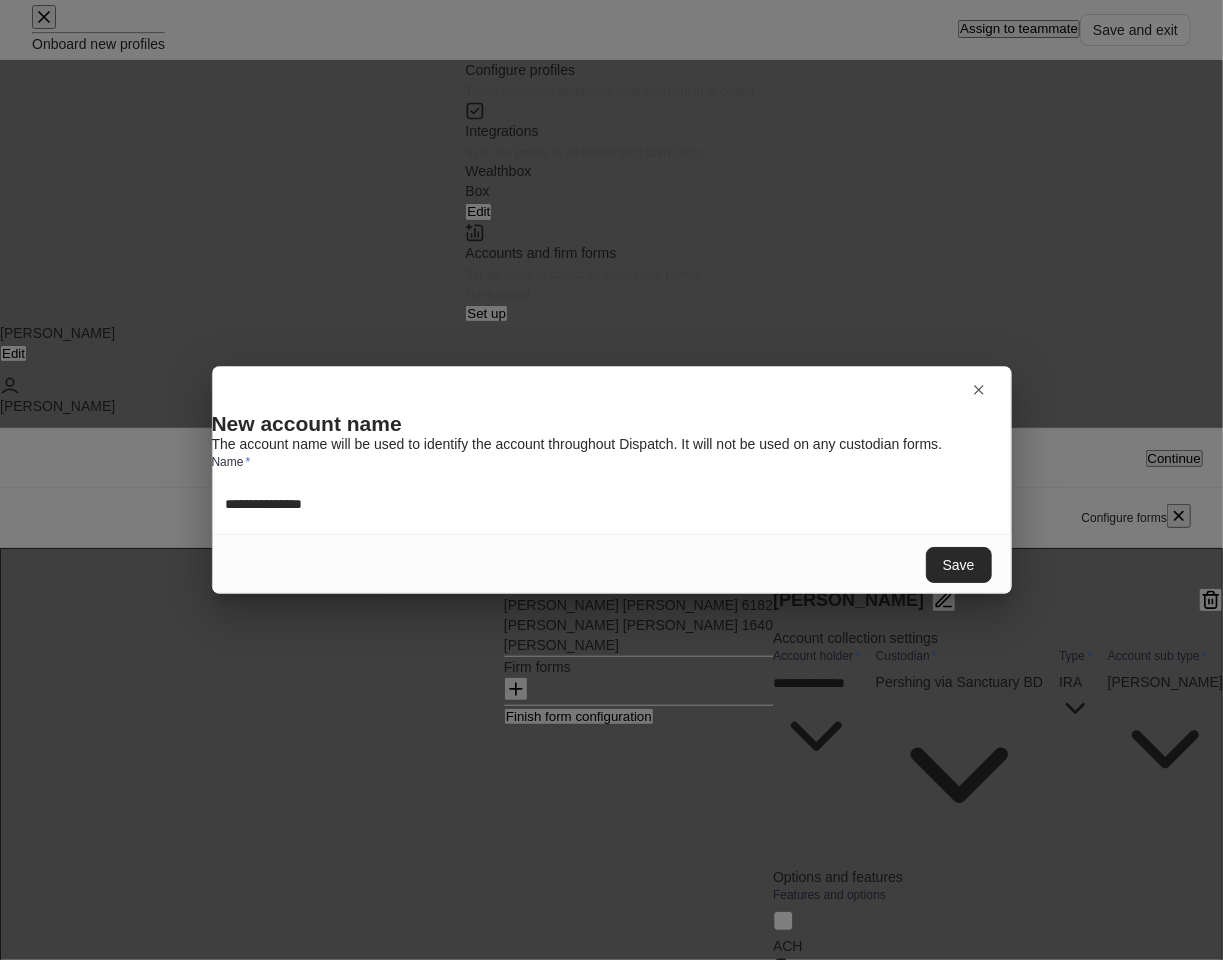 type on "**********" 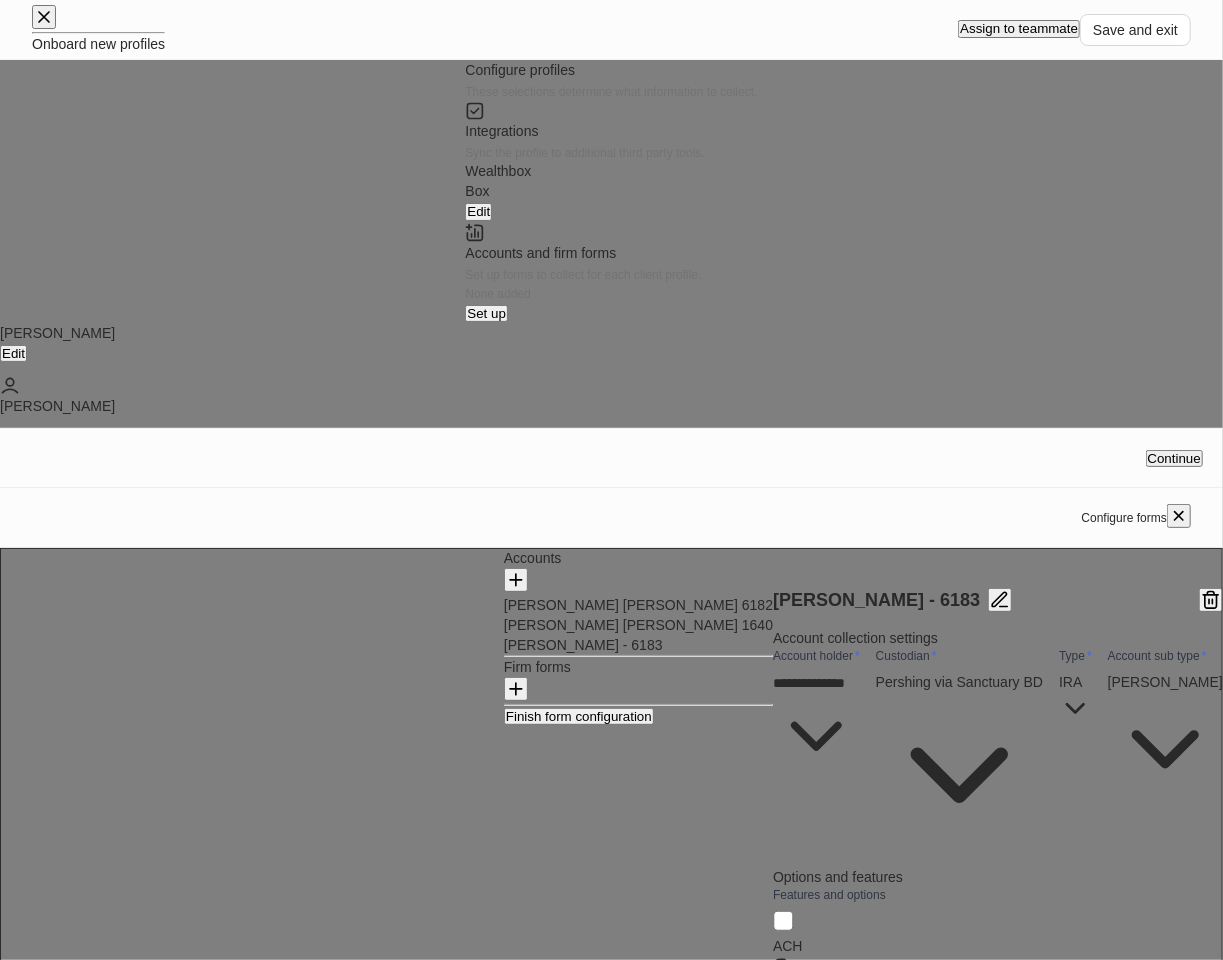 click 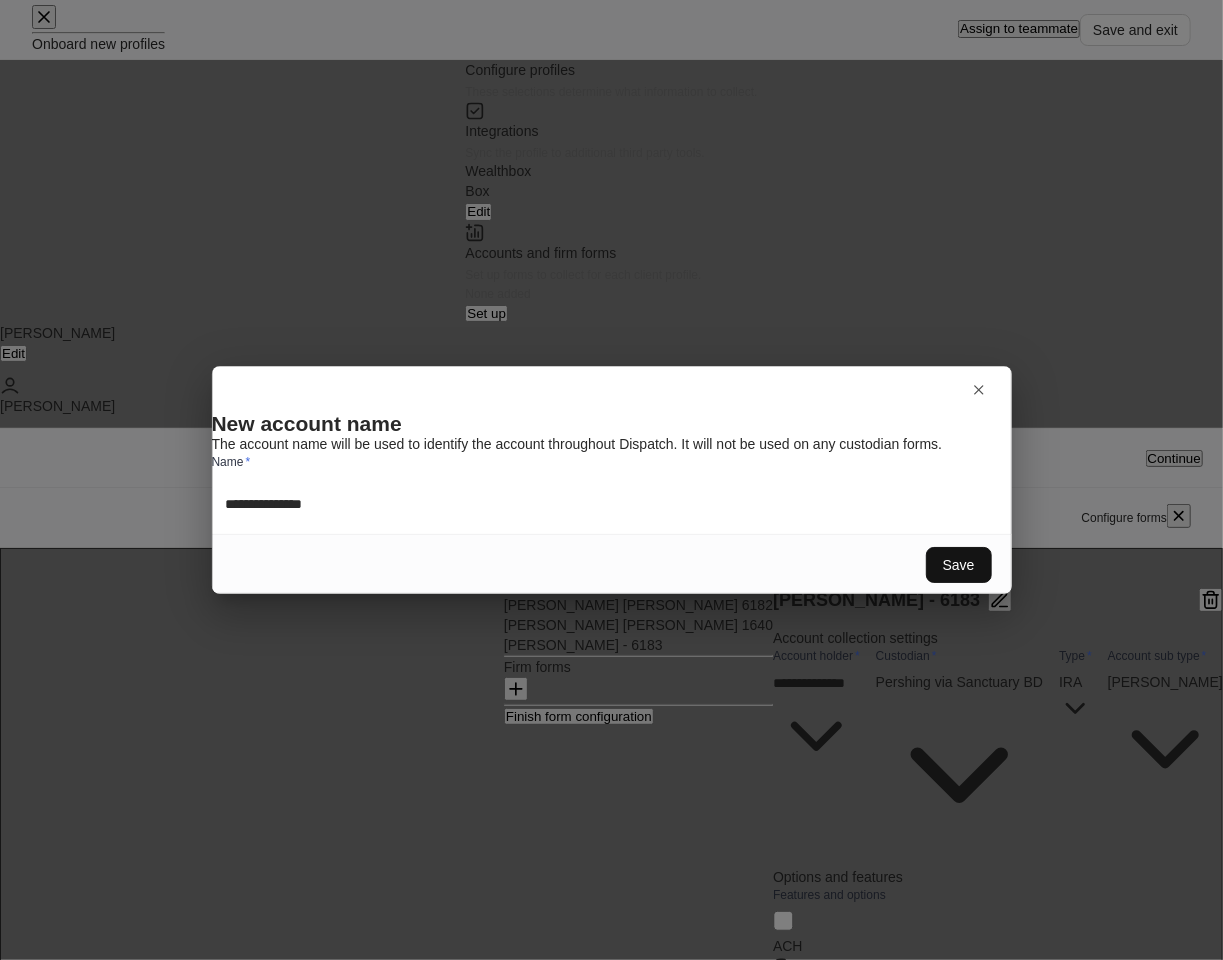 click on "**********" at bounding box center (626, 504) 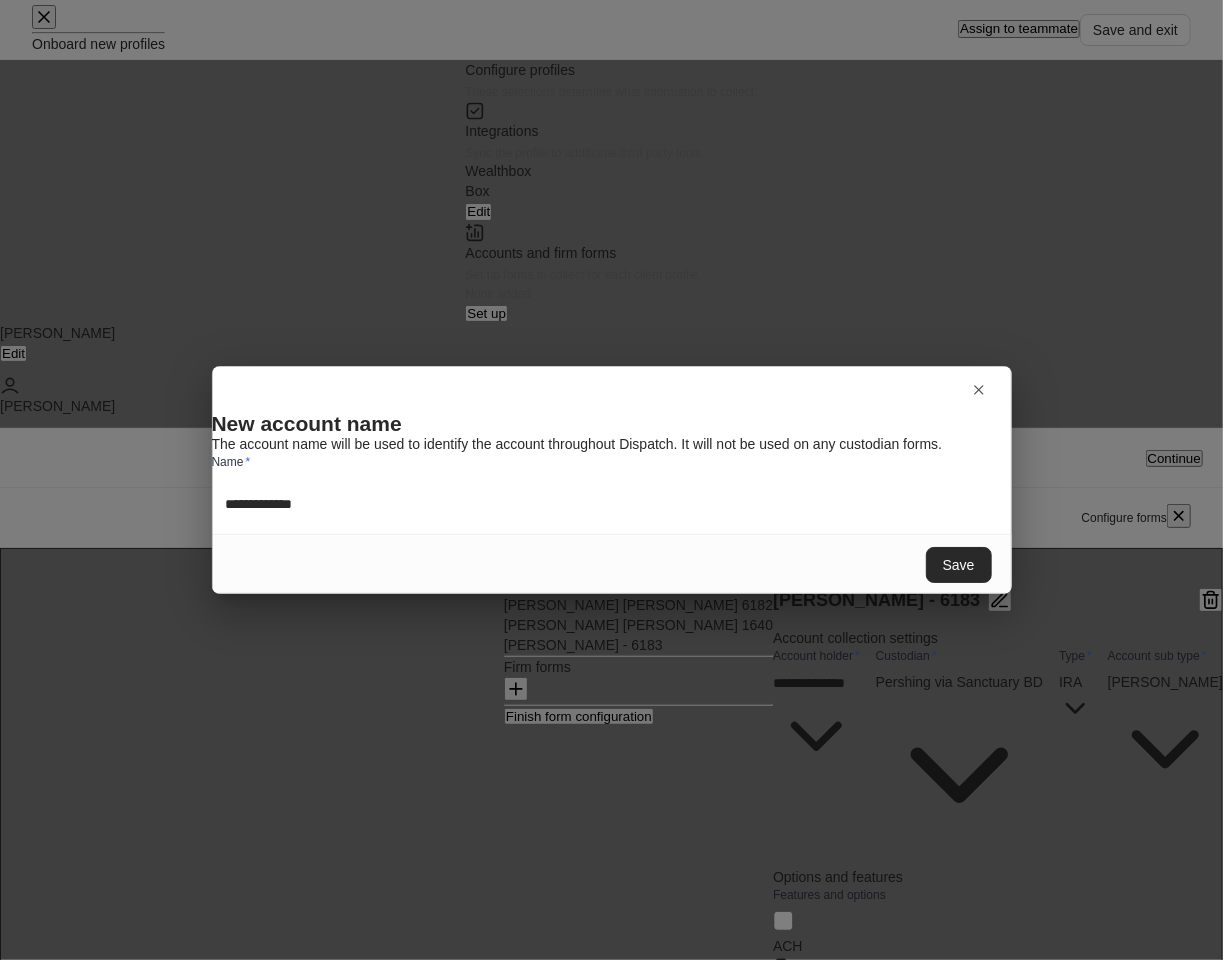 type on "**********" 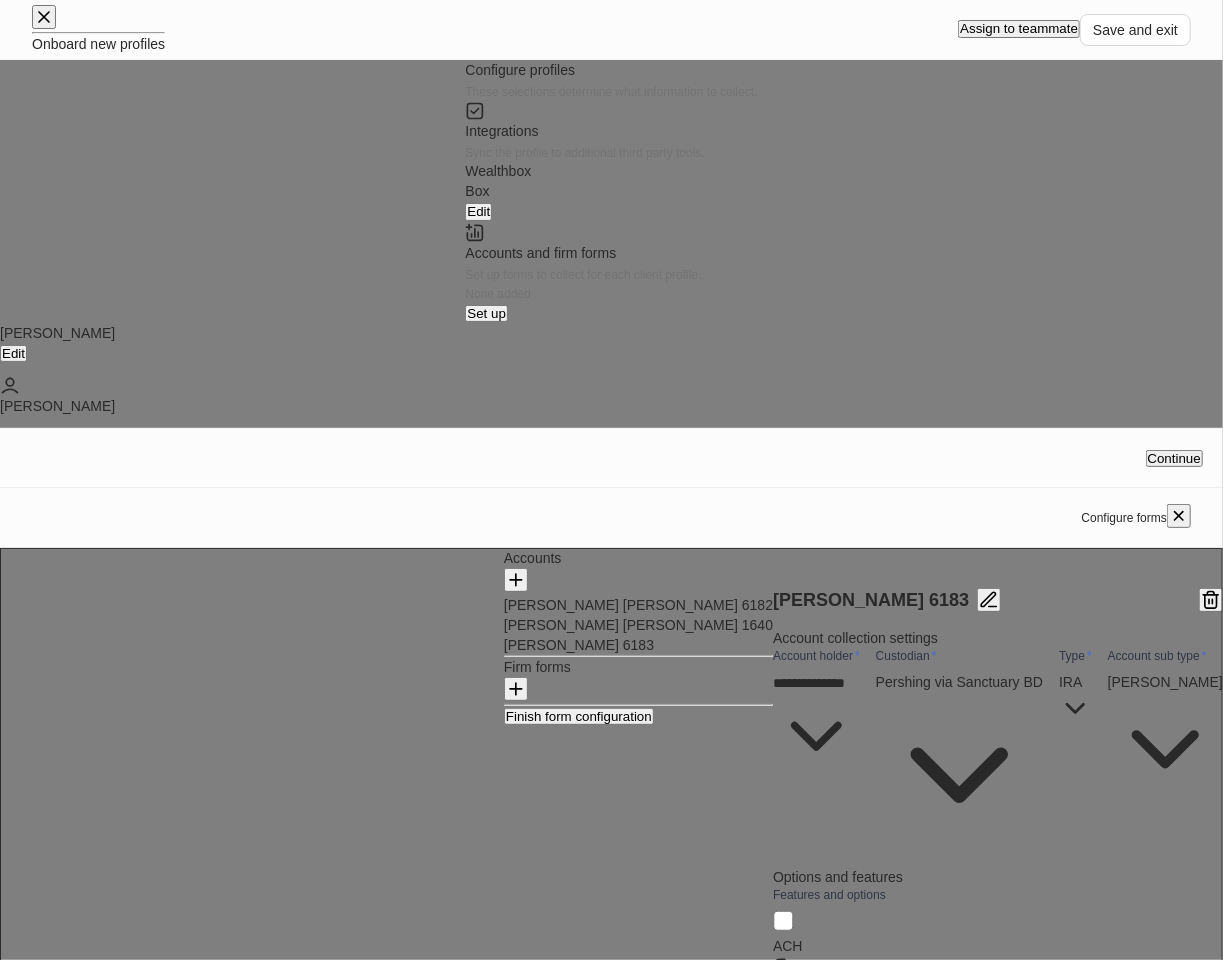 click at bounding box center [516, 580] 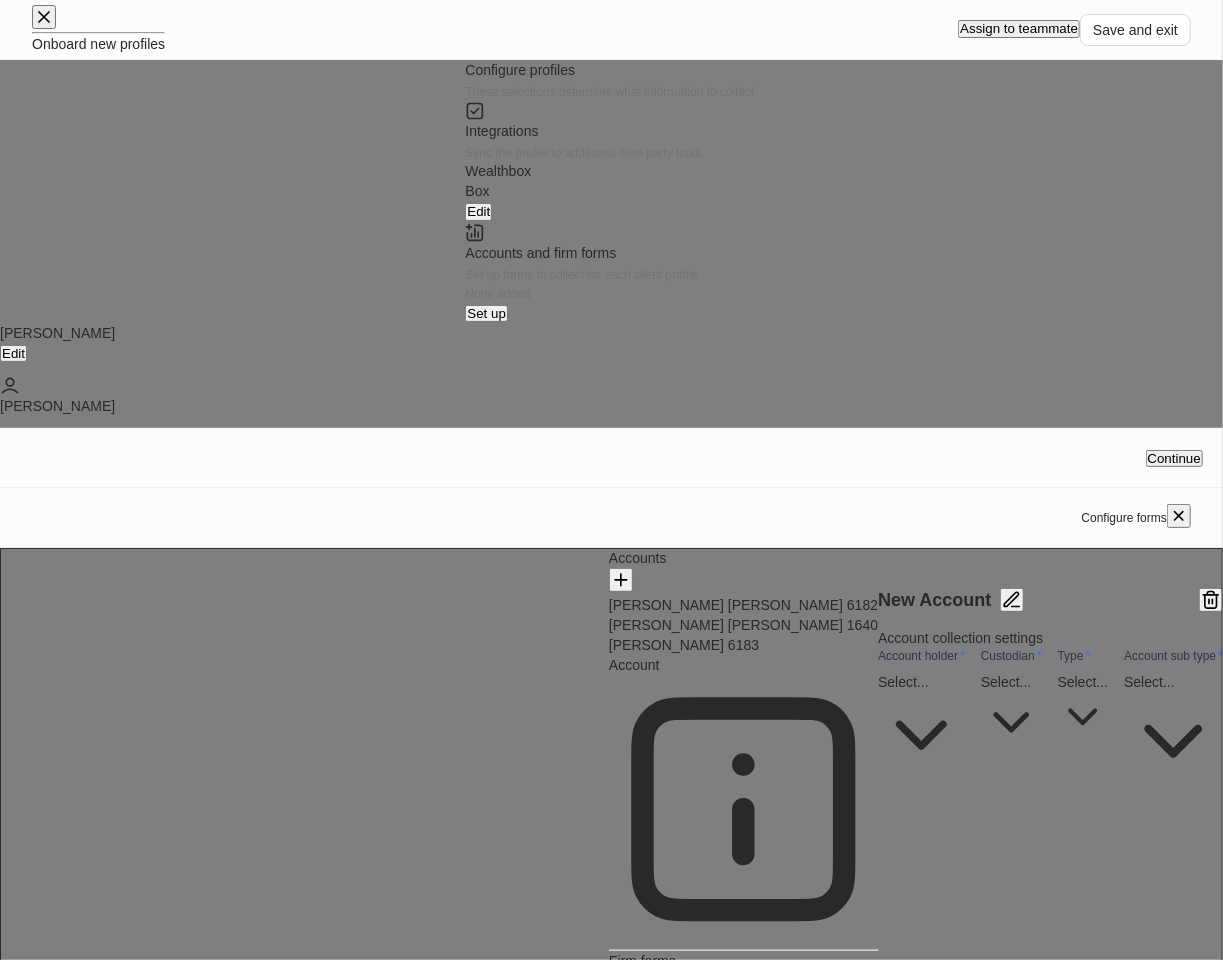 type on "**********" 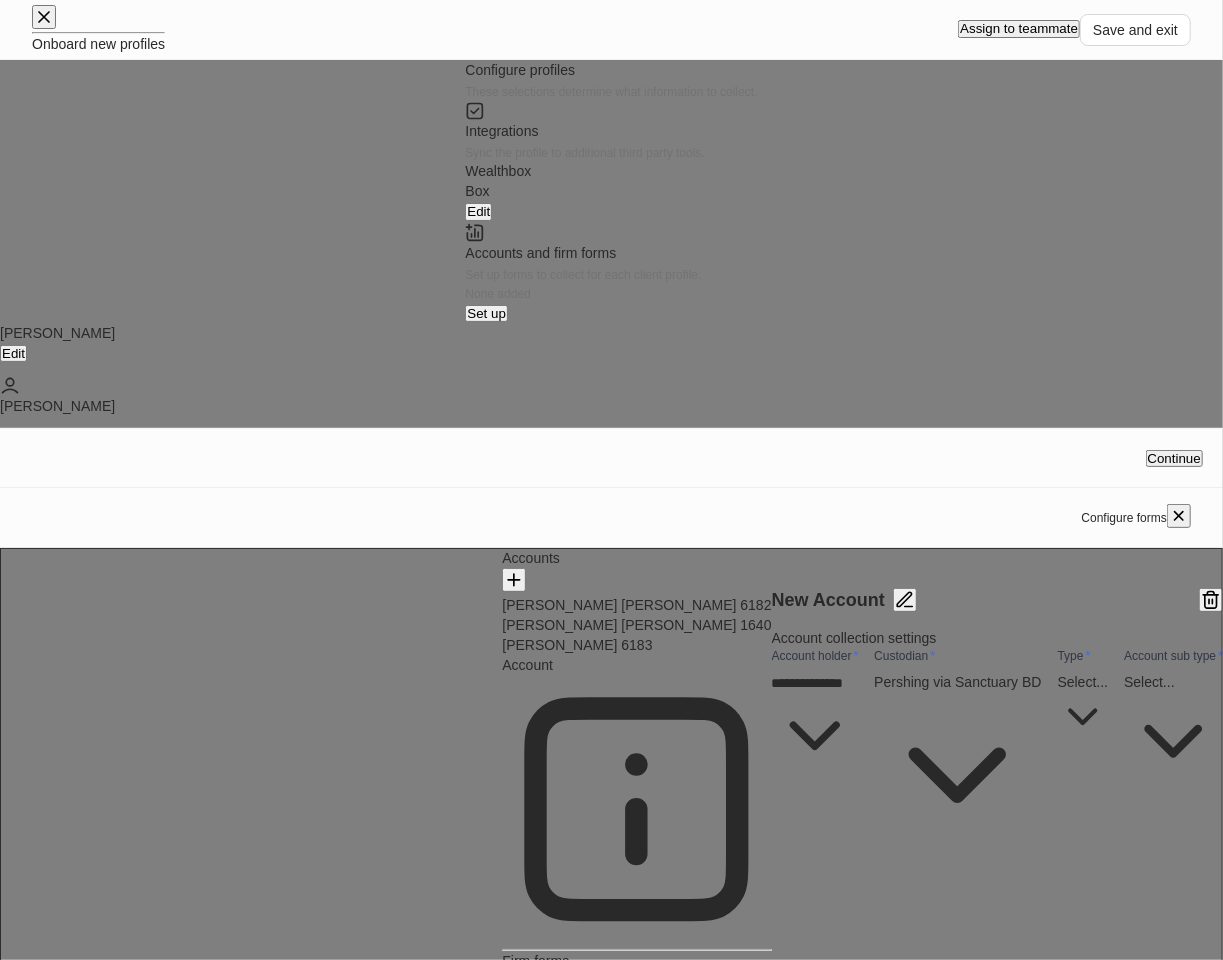 click 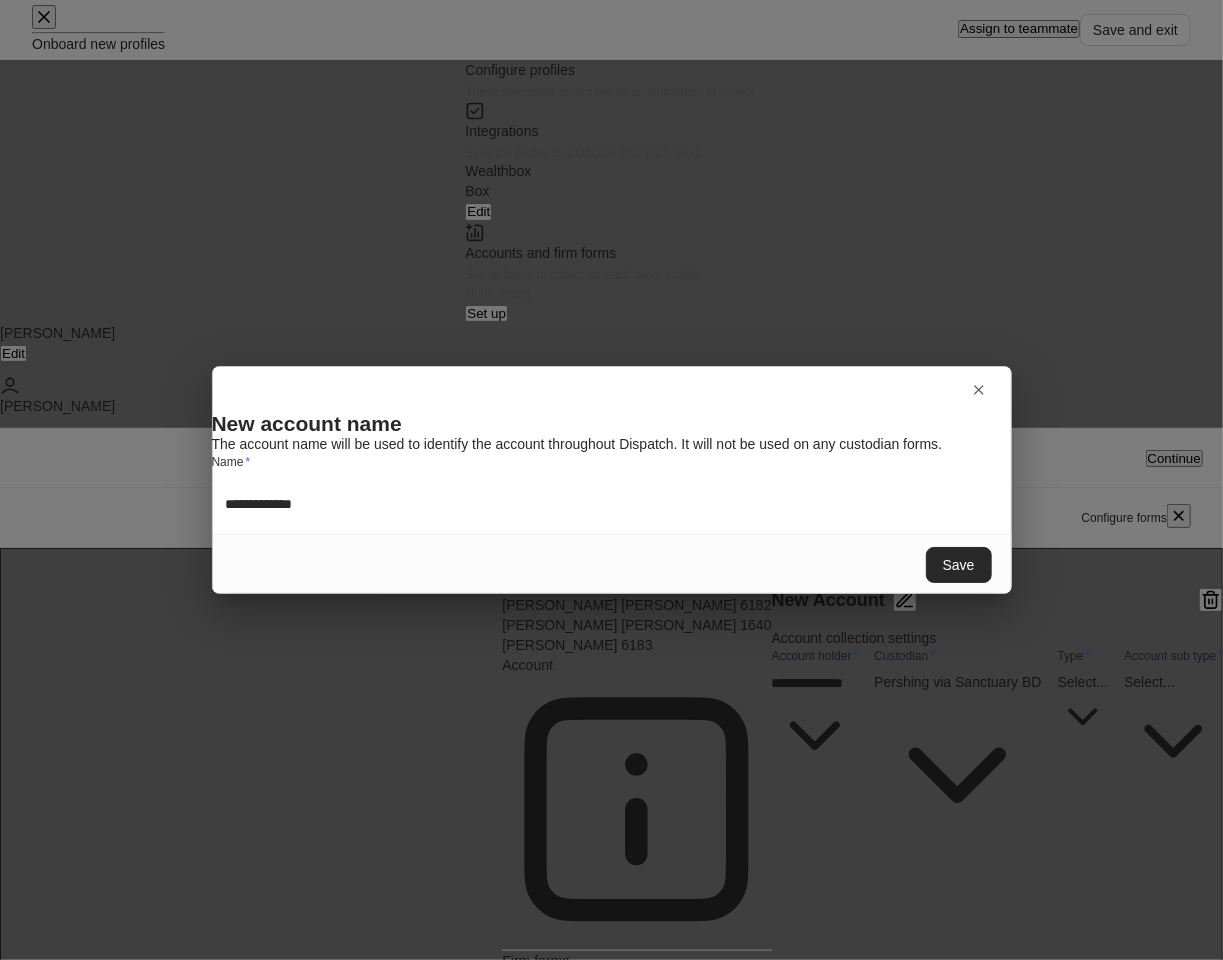 type on "**********" 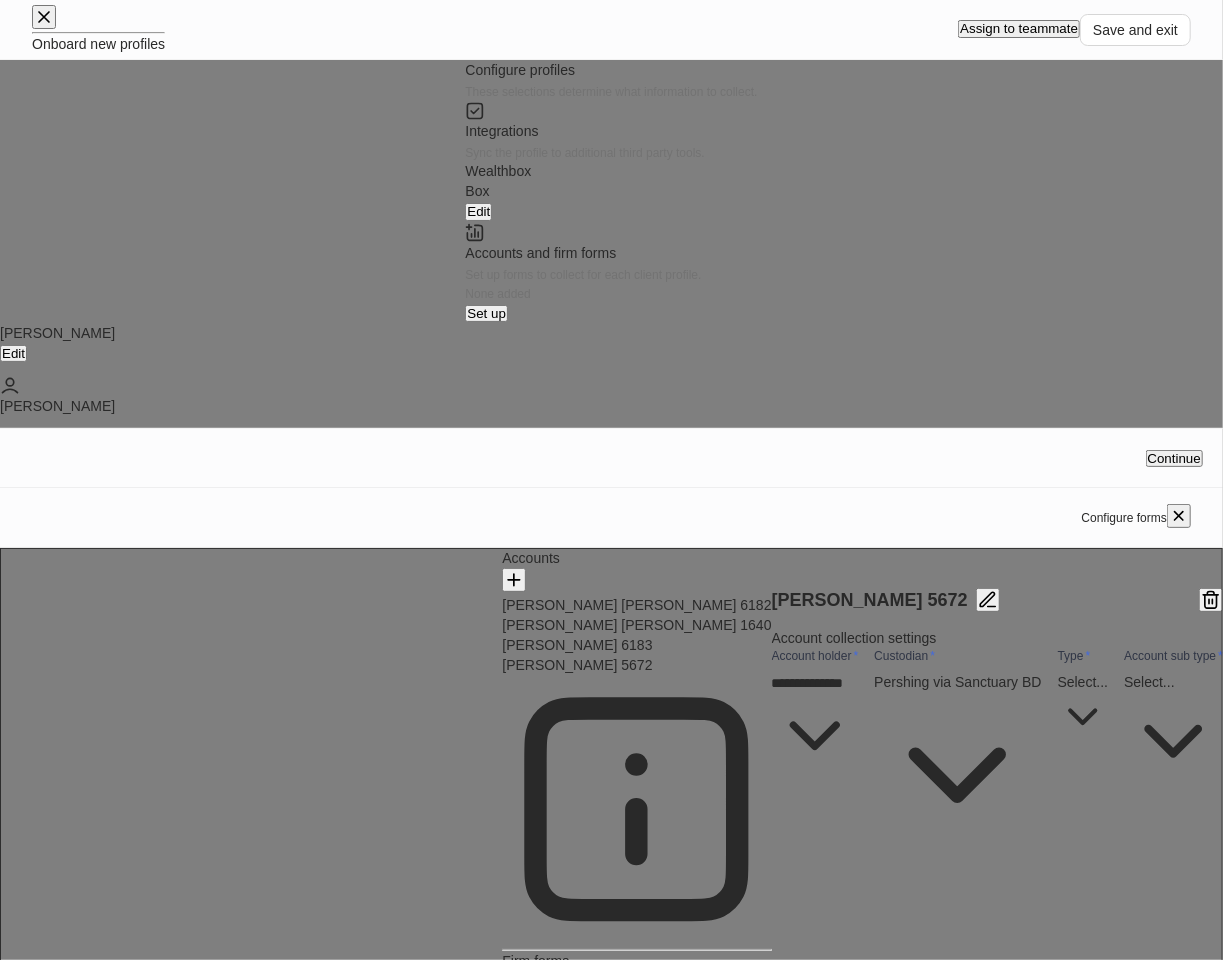 click on "**********" at bounding box center [611, 510] 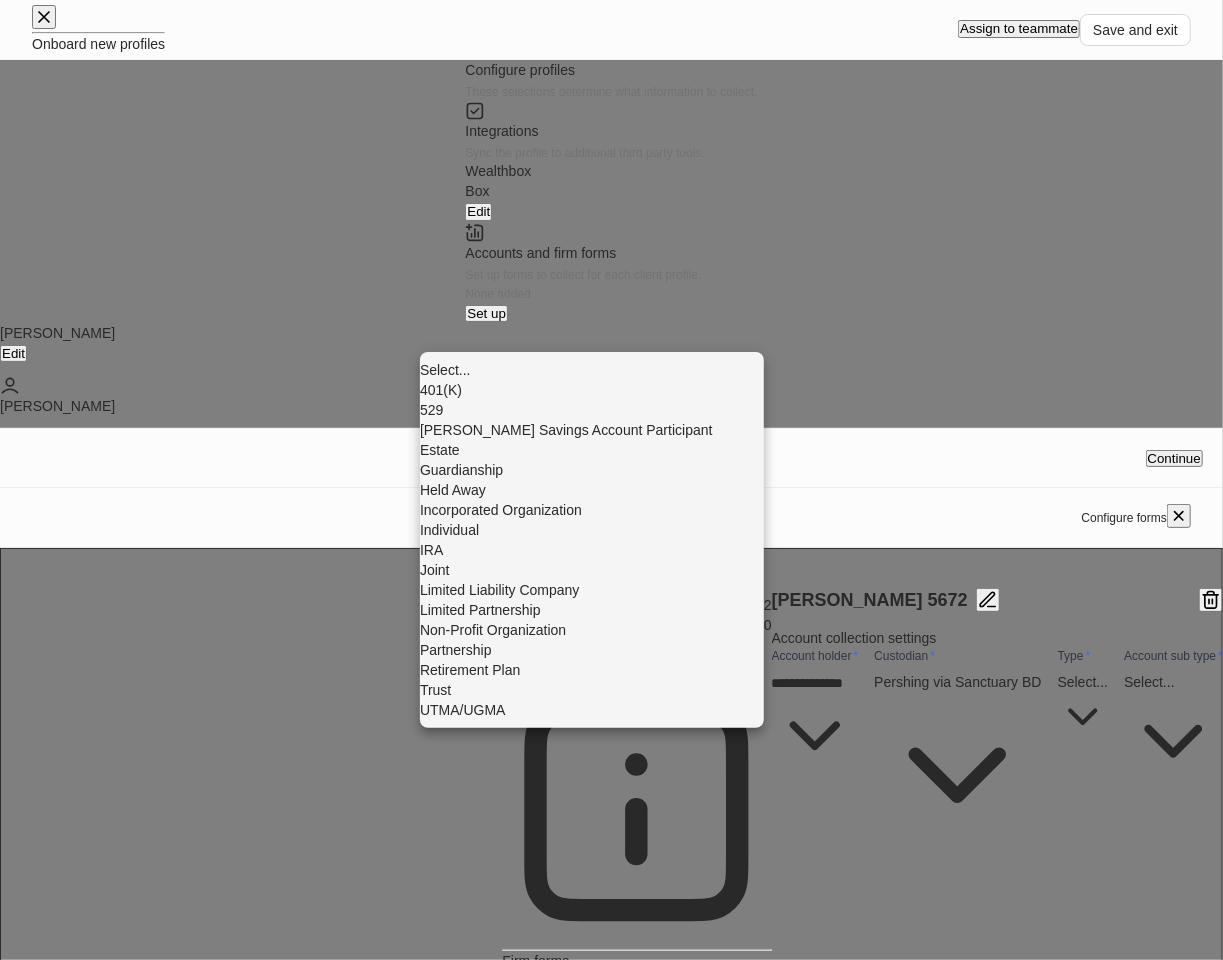 click on "IRA" at bounding box center (592, 550) 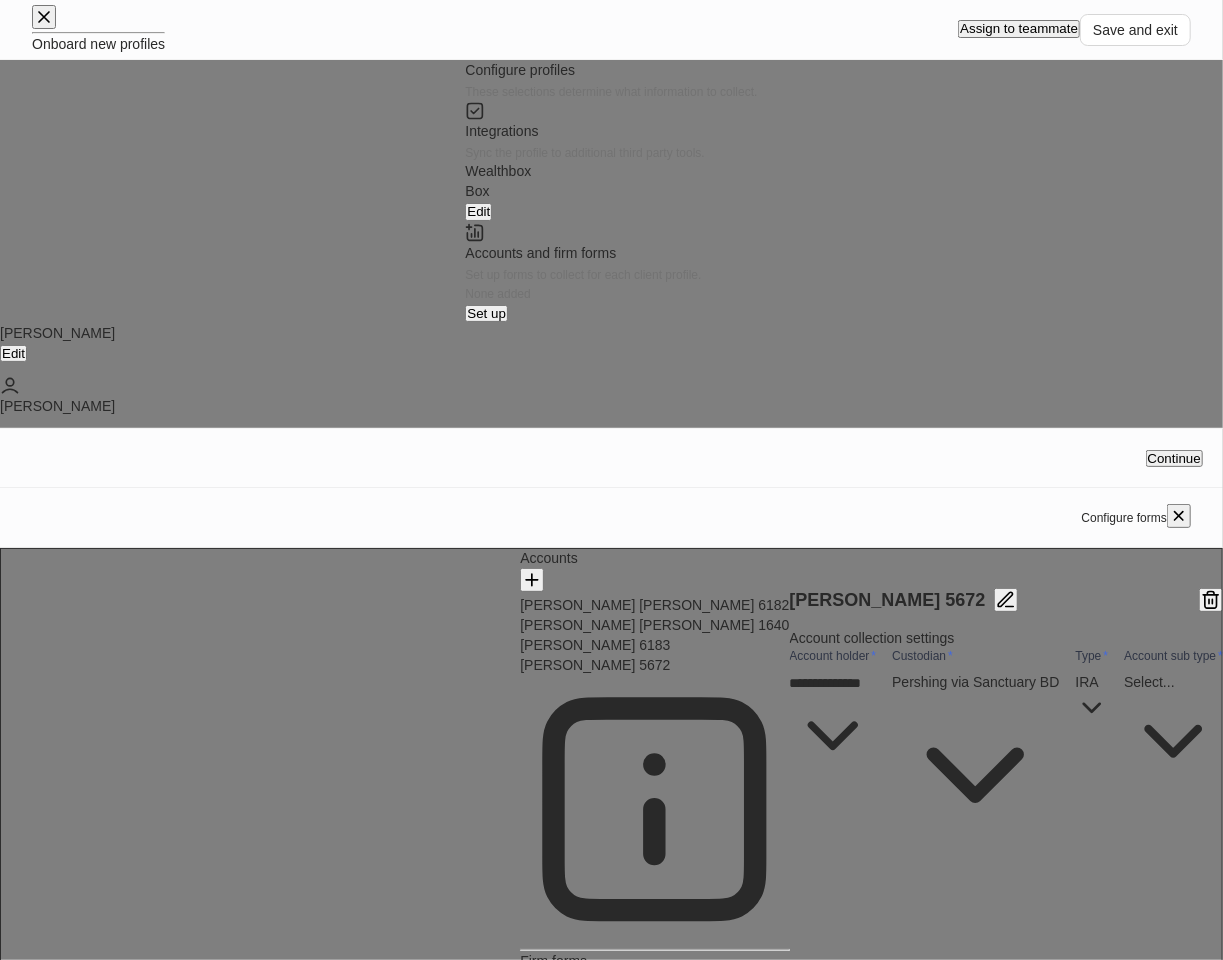 click on "**********" at bounding box center [611, 510] 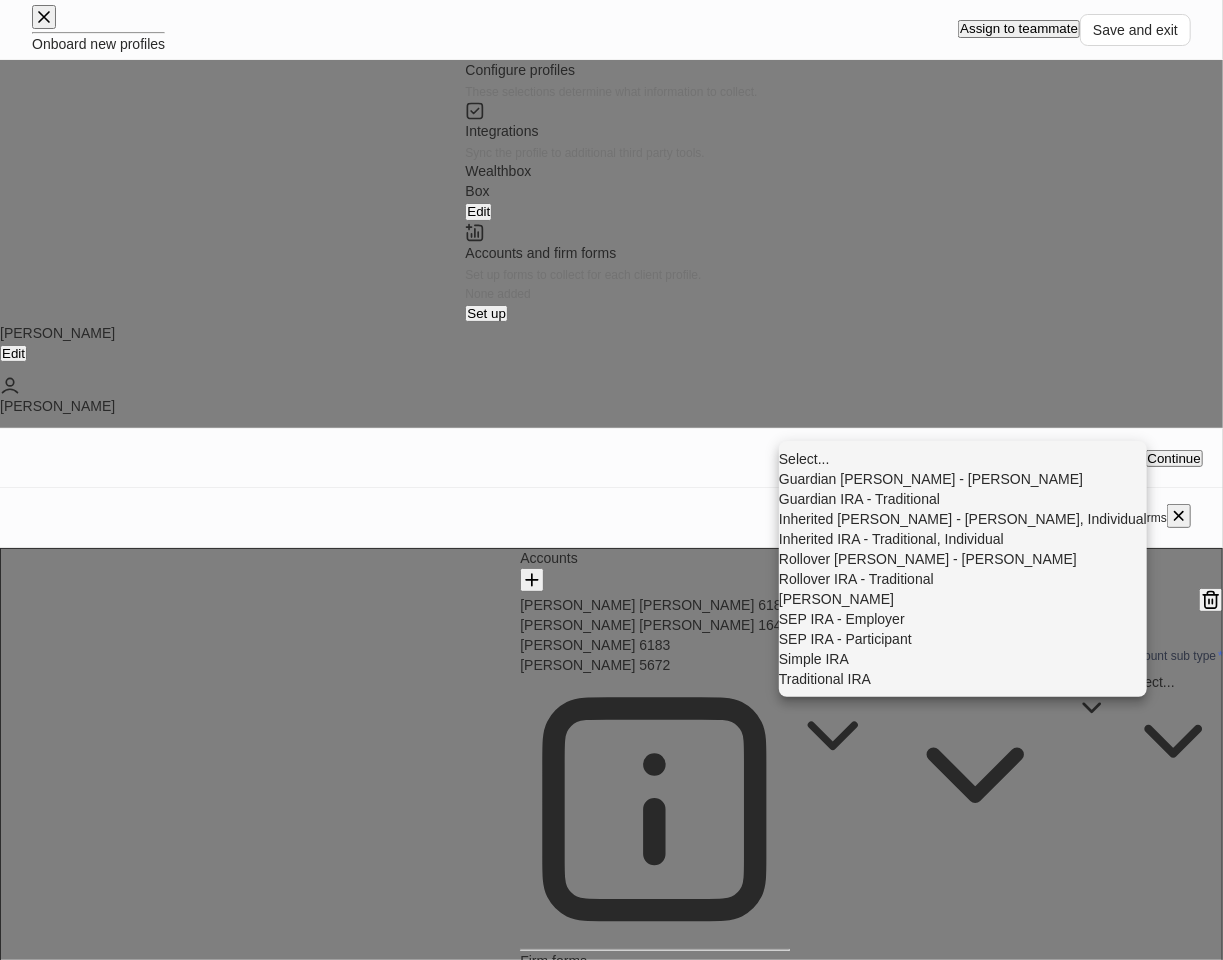 click on "Inherited IRA - Traditional, Individual" at bounding box center (963, 539) 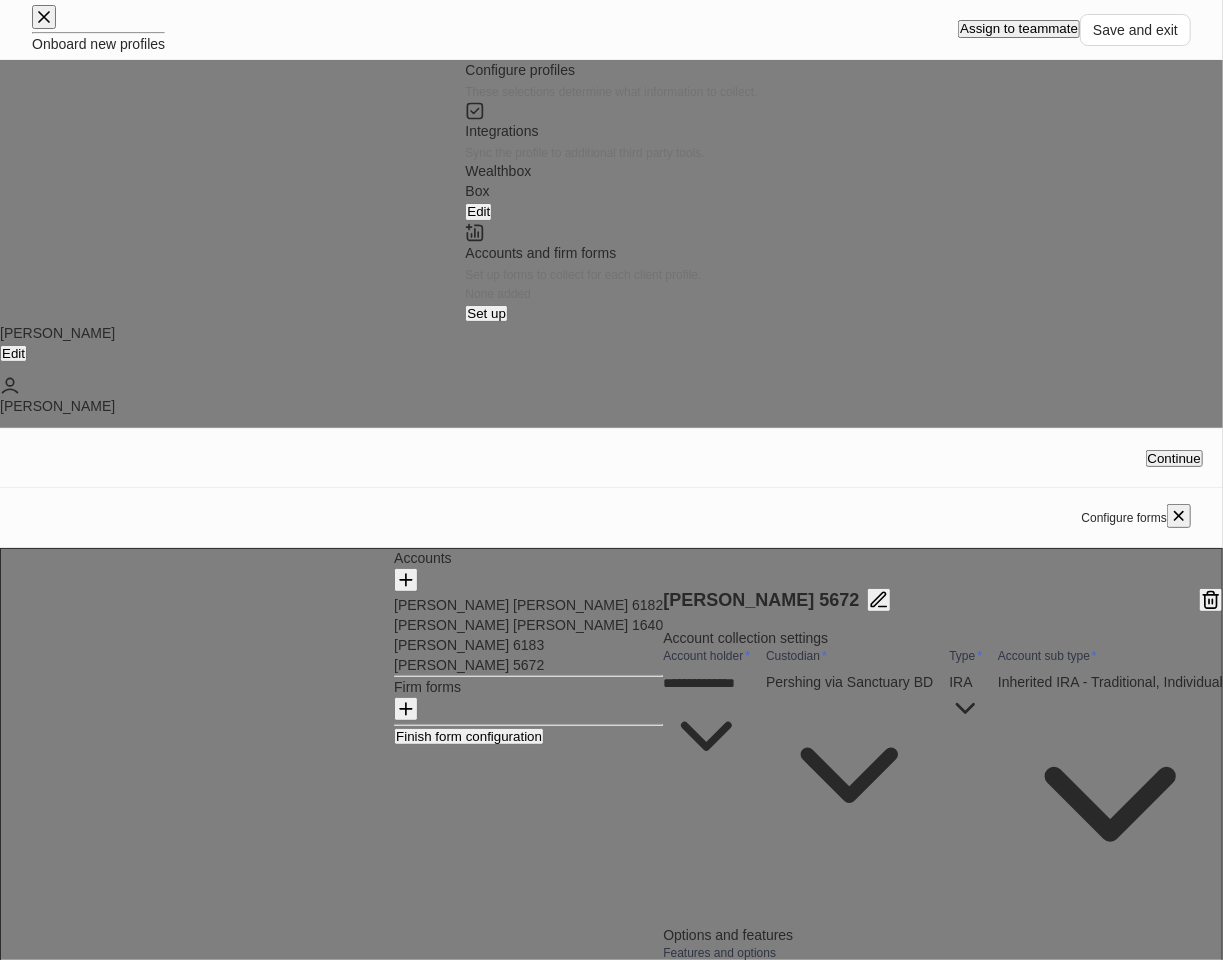 scroll, scrollTop: 194, scrollLeft: 0, axis: vertical 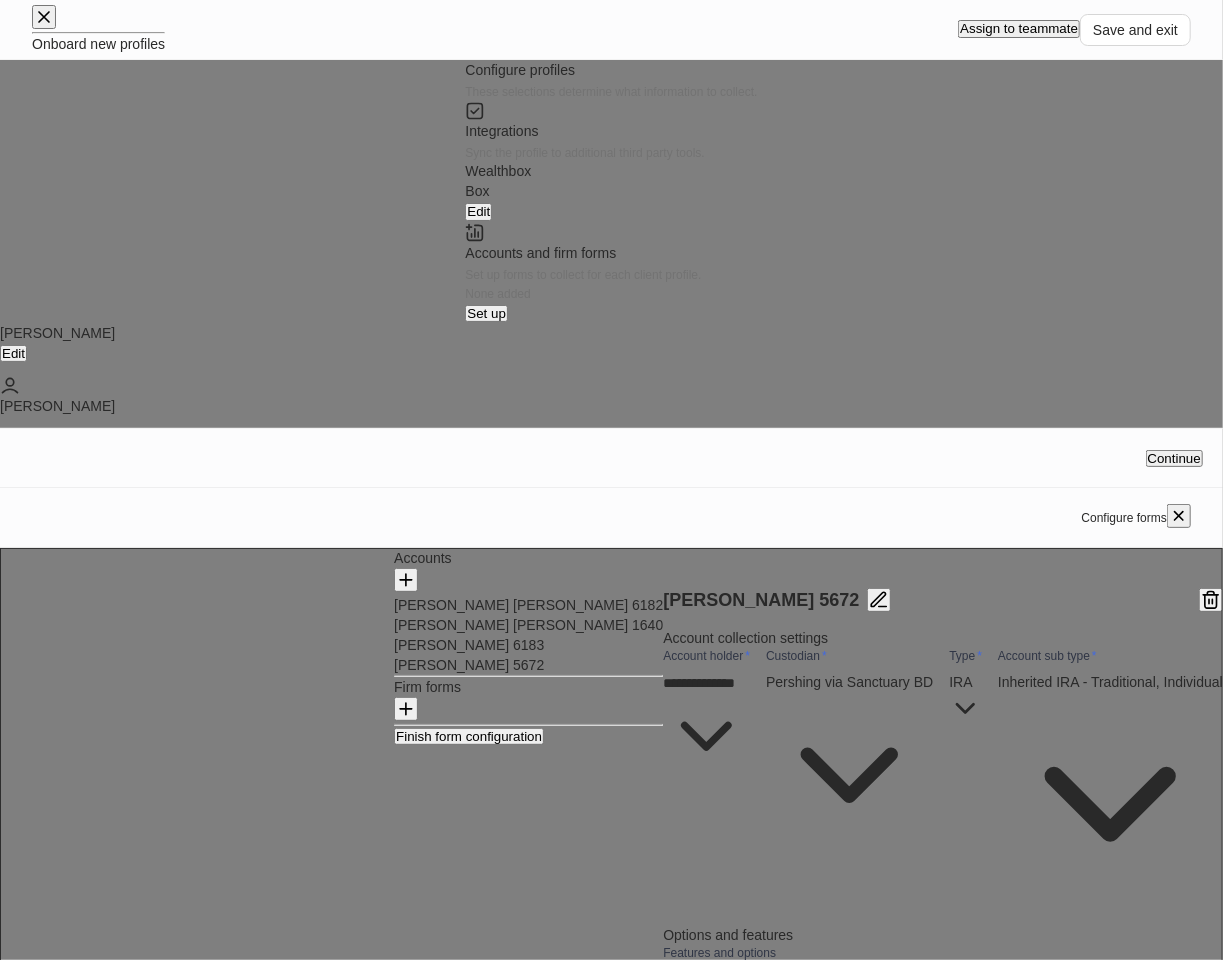 click on "Finish form configuration" at bounding box center (469, 736) 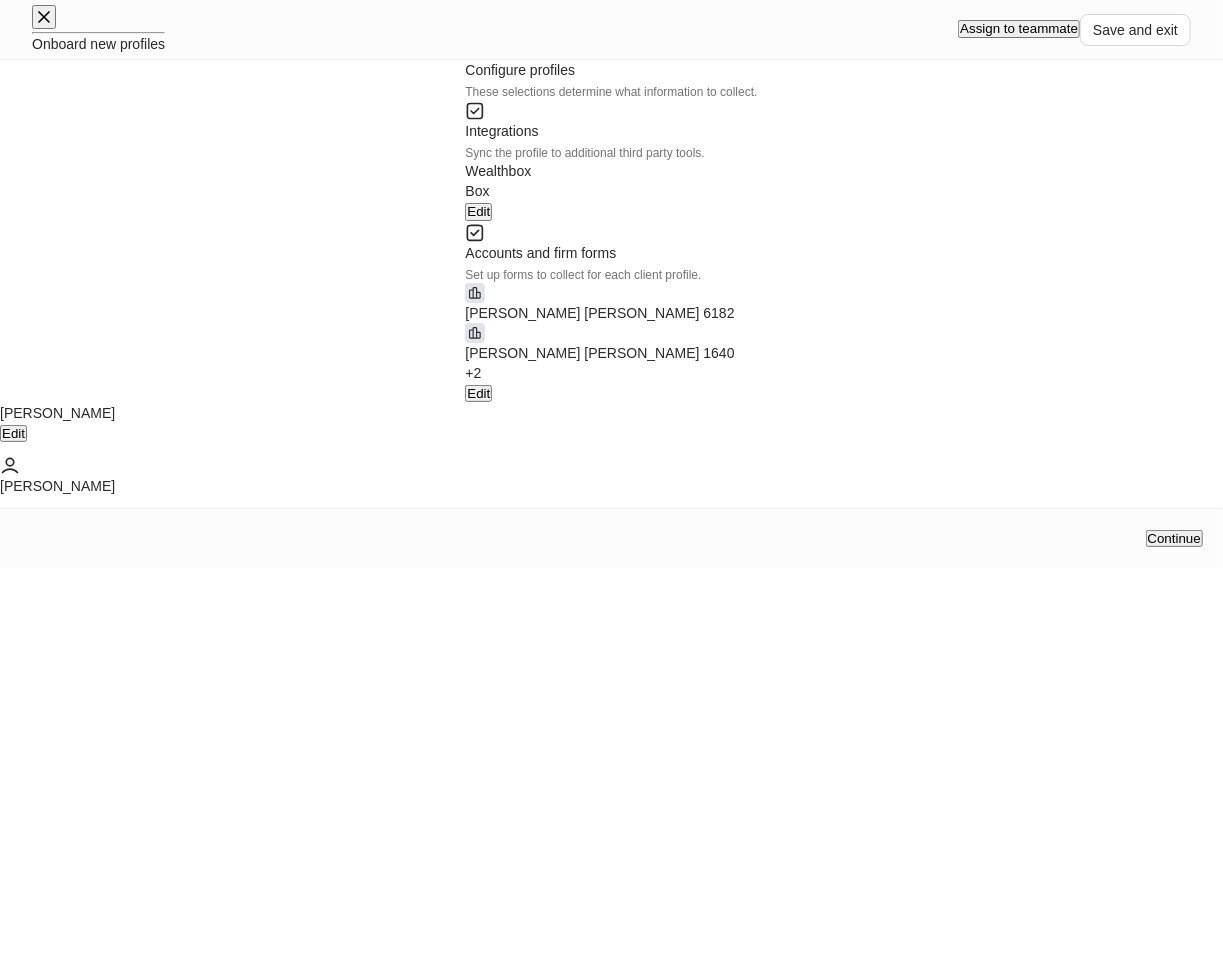 click on "Continue" at bounding box center [1174, 538] 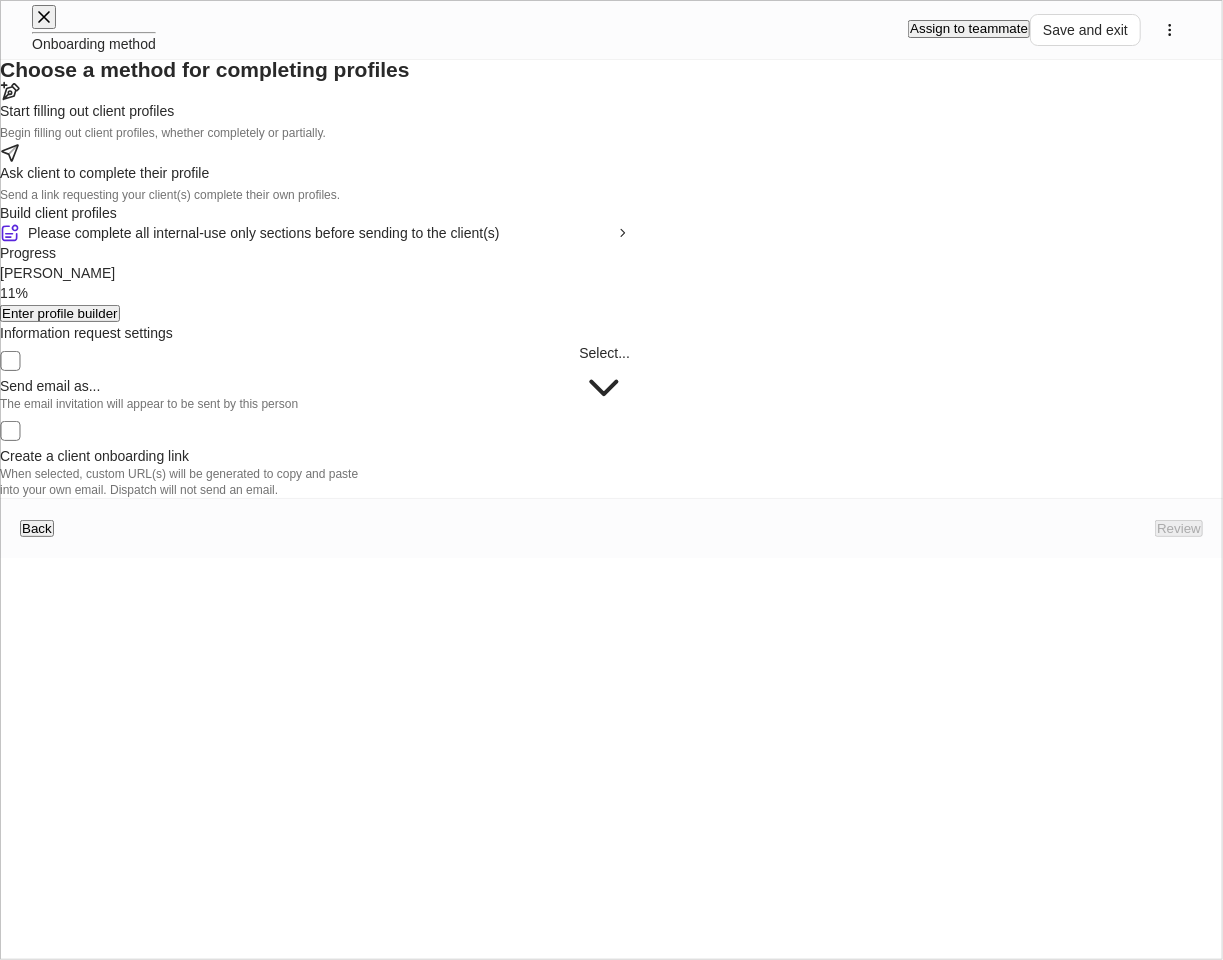 click at bounding box center (315, 90) 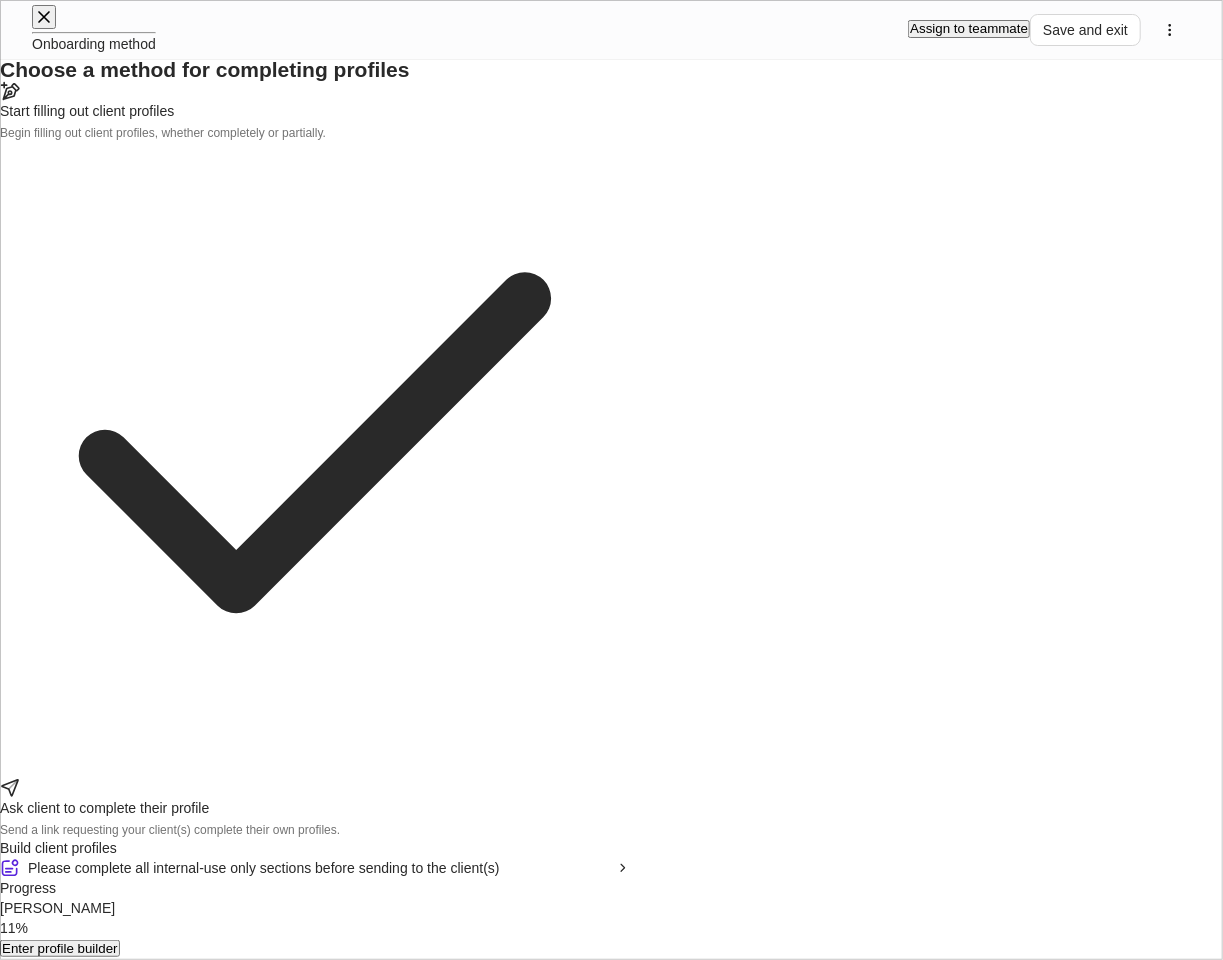 click on "Enter profile builder" at bounding box center [60, 948] 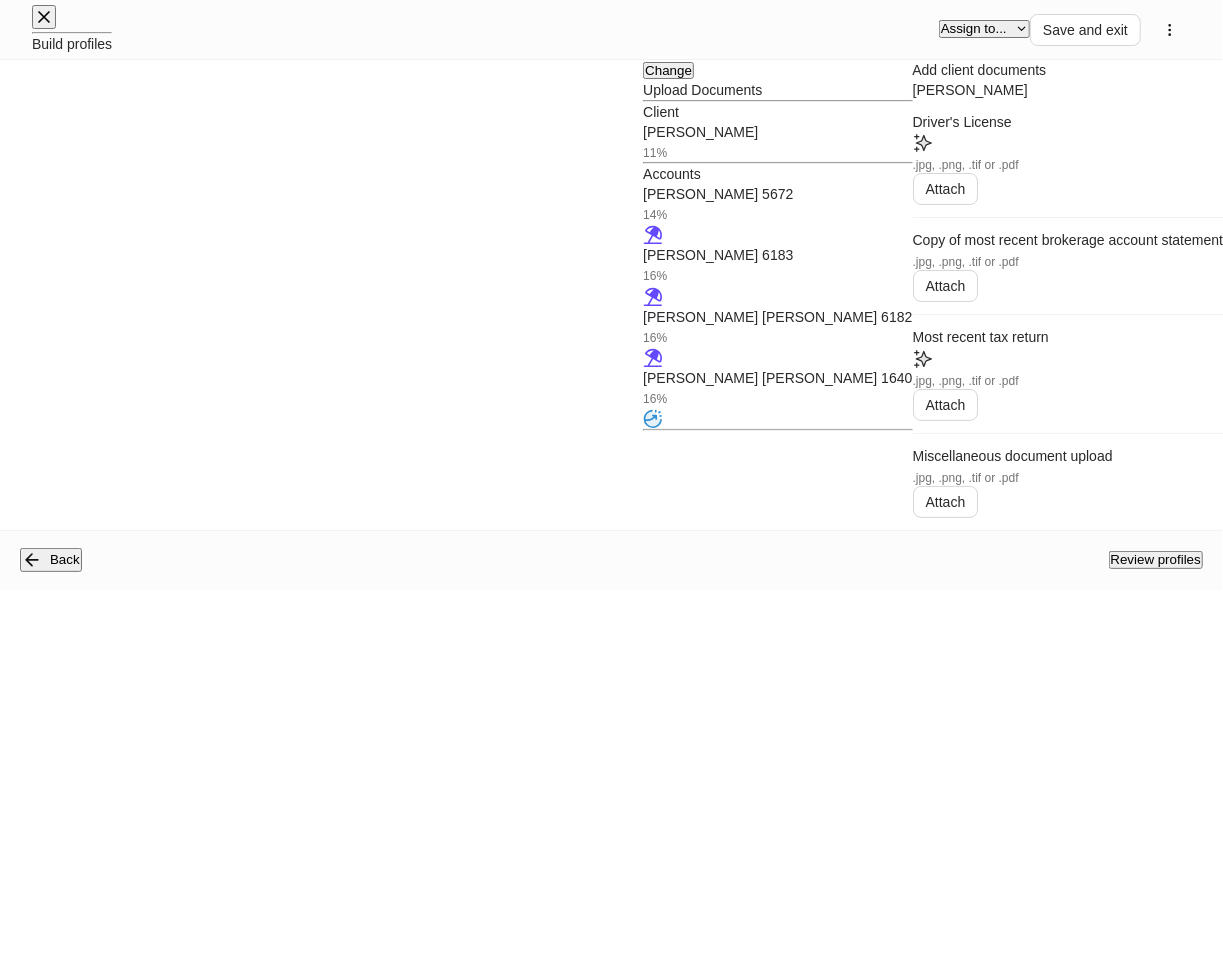 click on "[PERSON_NAME] Driver's License .jpg, .png, .tif or .pdf Attach Copy of most recent brokerage account statement .jpg, .png, .tif or .pdf Attach Most recent tax return .jpg, .png, .tif or .pdf Attach Miscellaneous document upload .jpg, .png, .tif or .pdf Attach" at bounding box center [1068, 305] 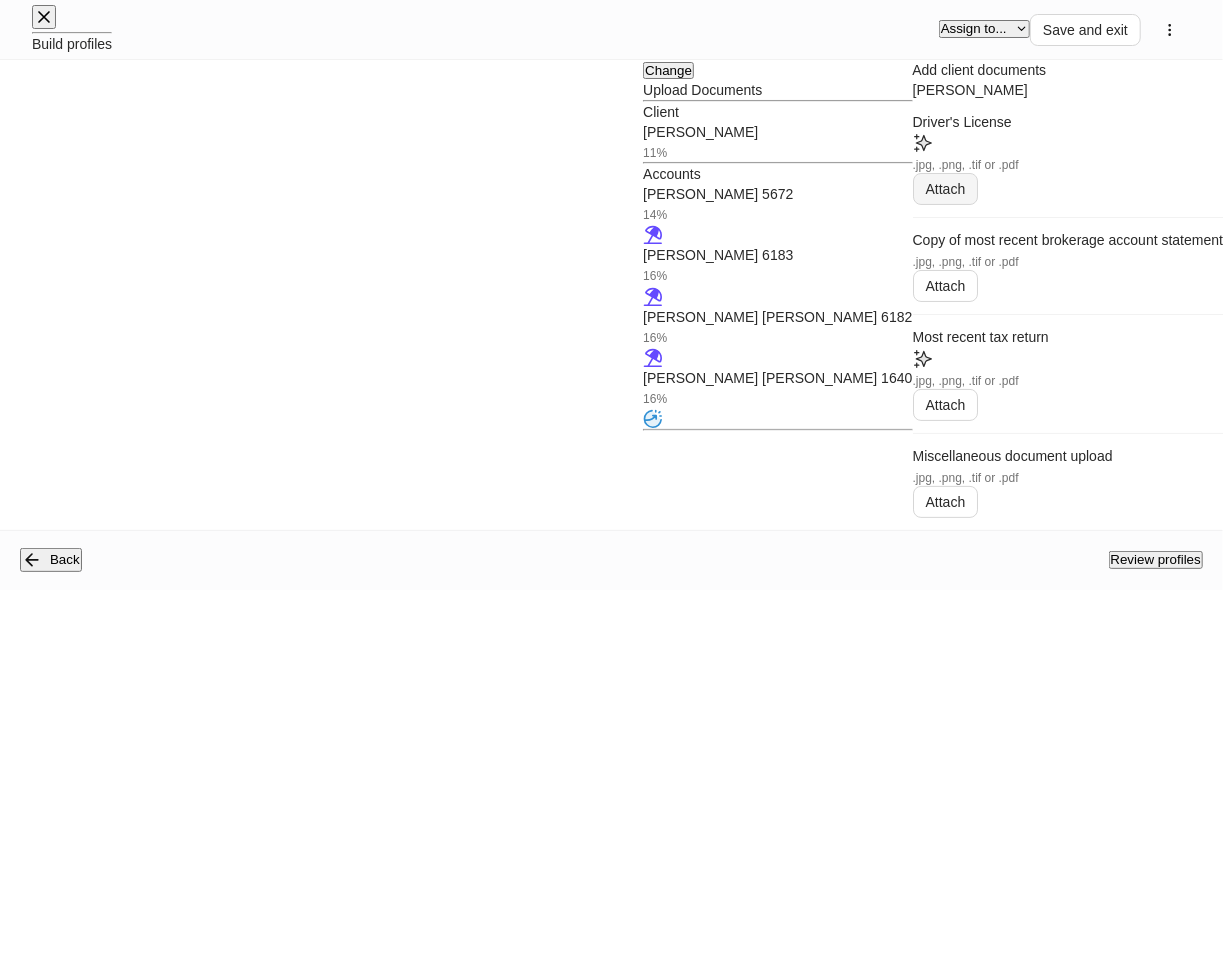 click on "Attach" at bounding box center [946, 189] 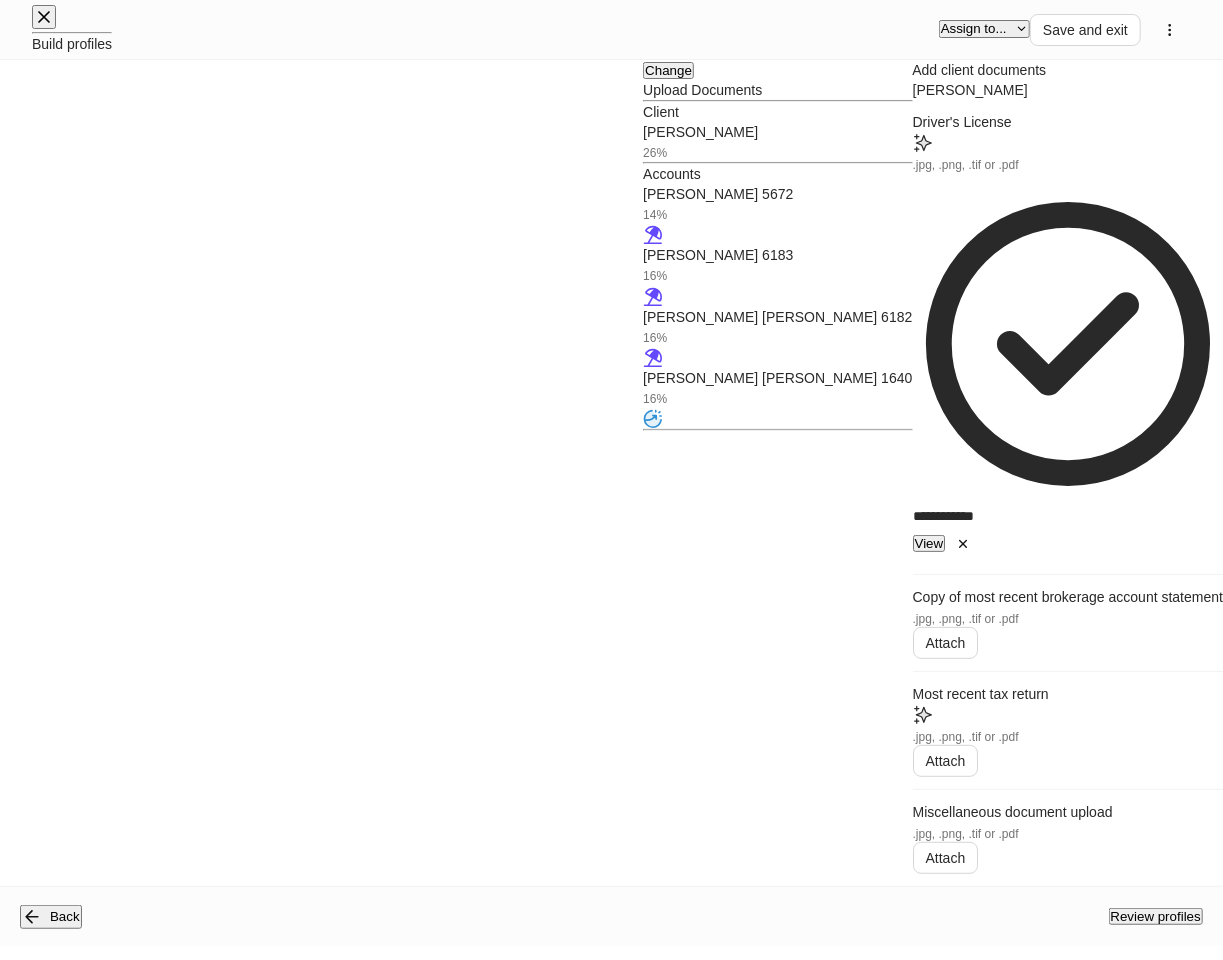 click on "[PERSON_NAME] [PERSON_NAME] 1640" at bounding box center (777, 378) 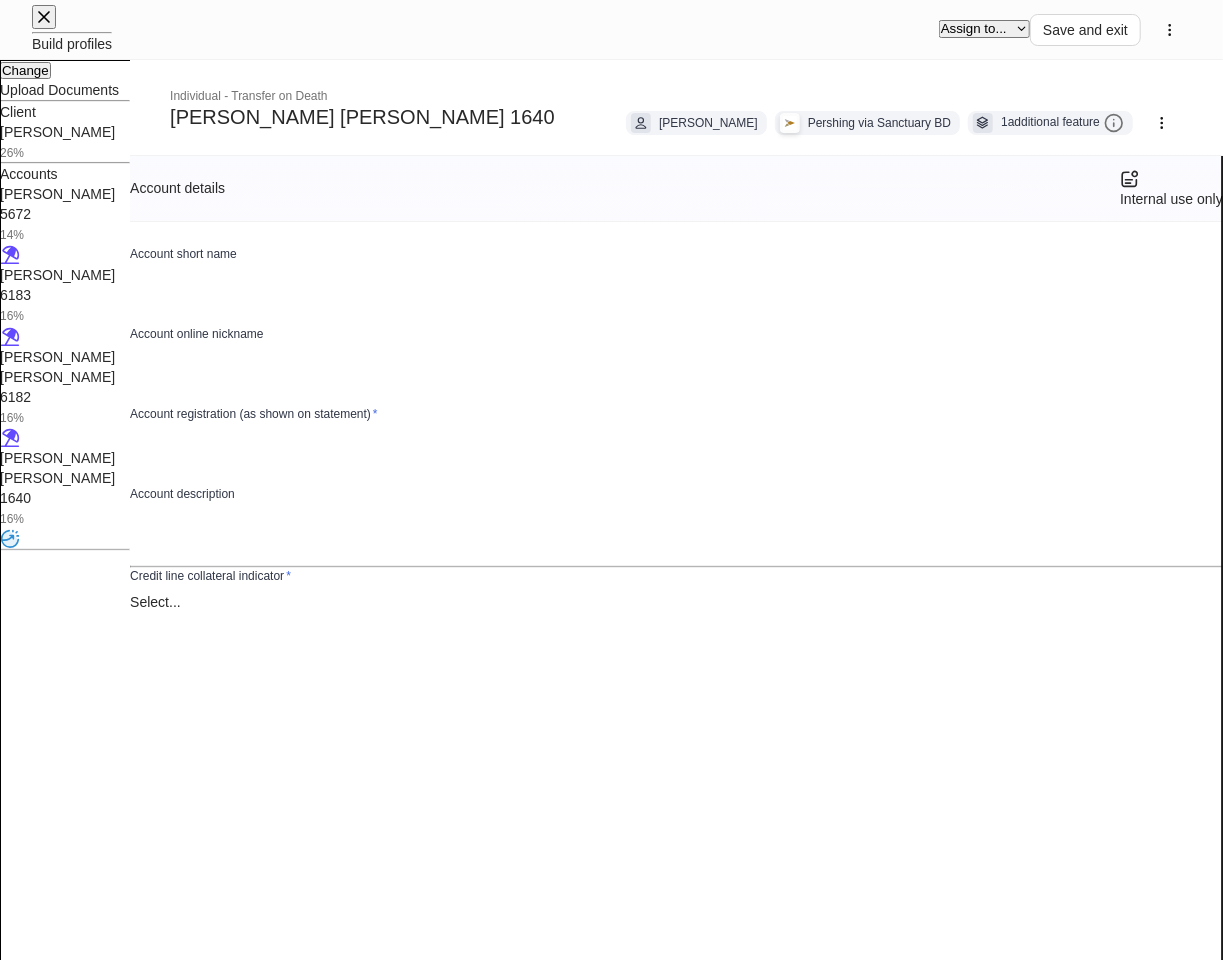 click on "Change" at bounding box center (25, 70) 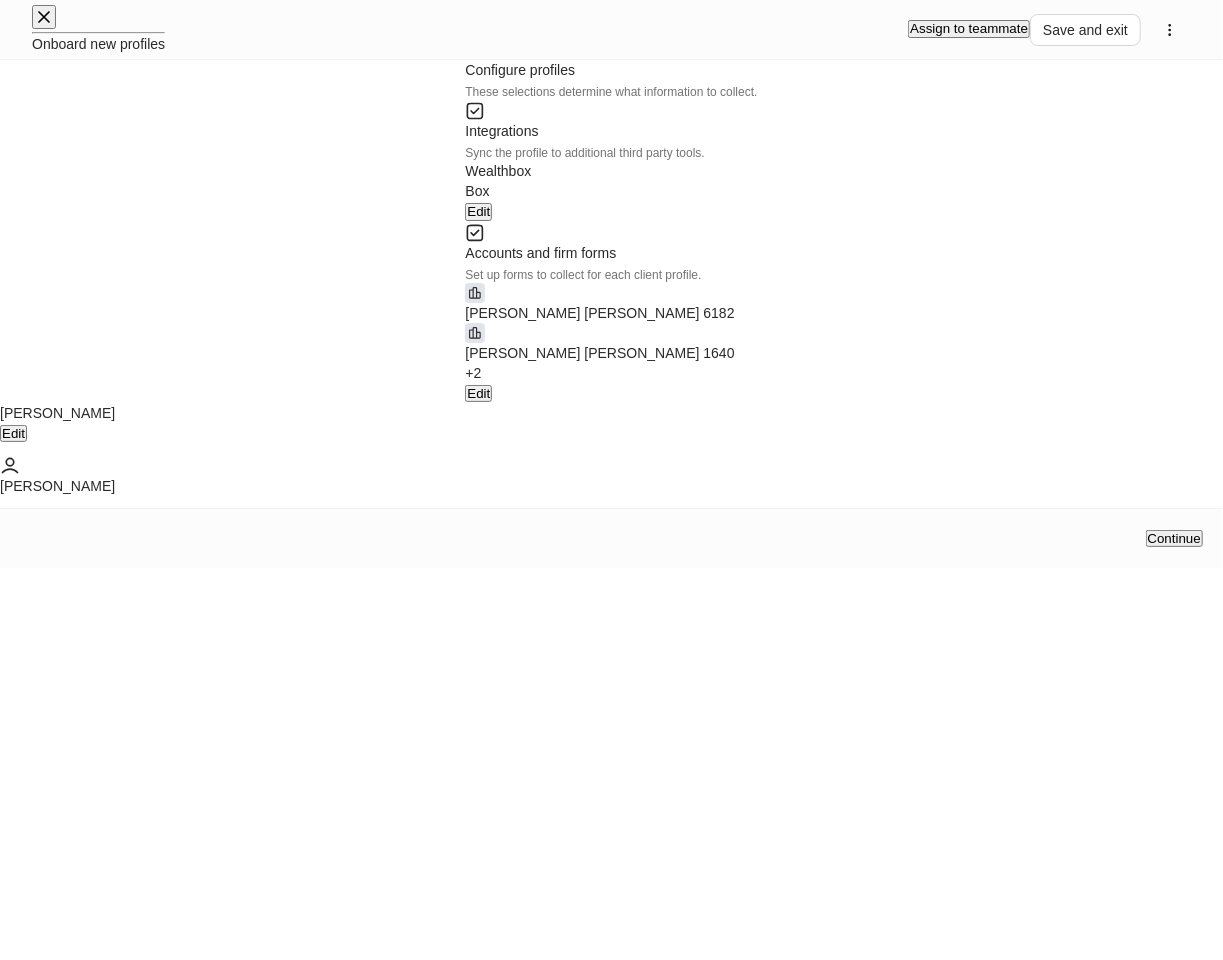 click on "Edit" at bounding box center [478, 393] 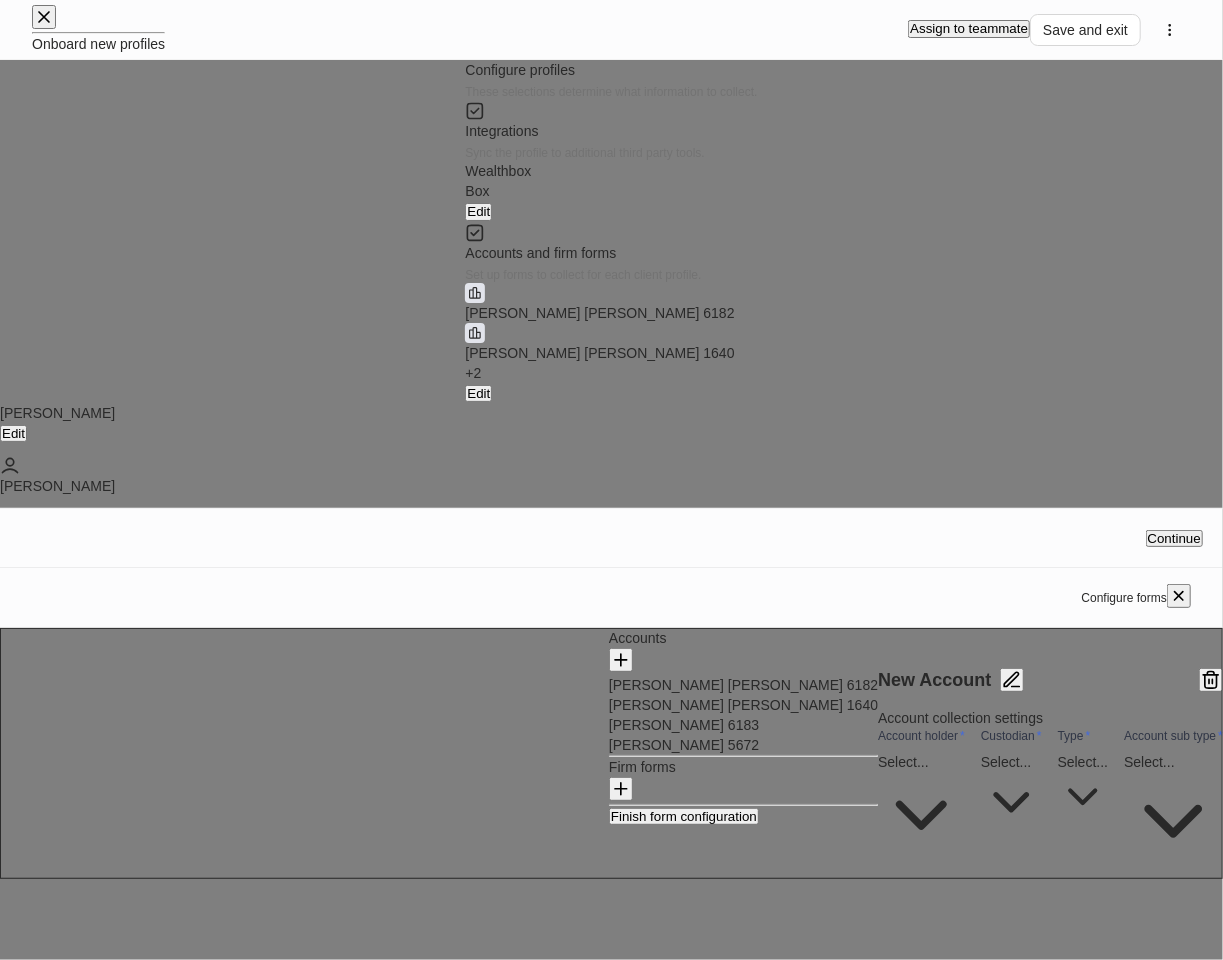 type on "**********" 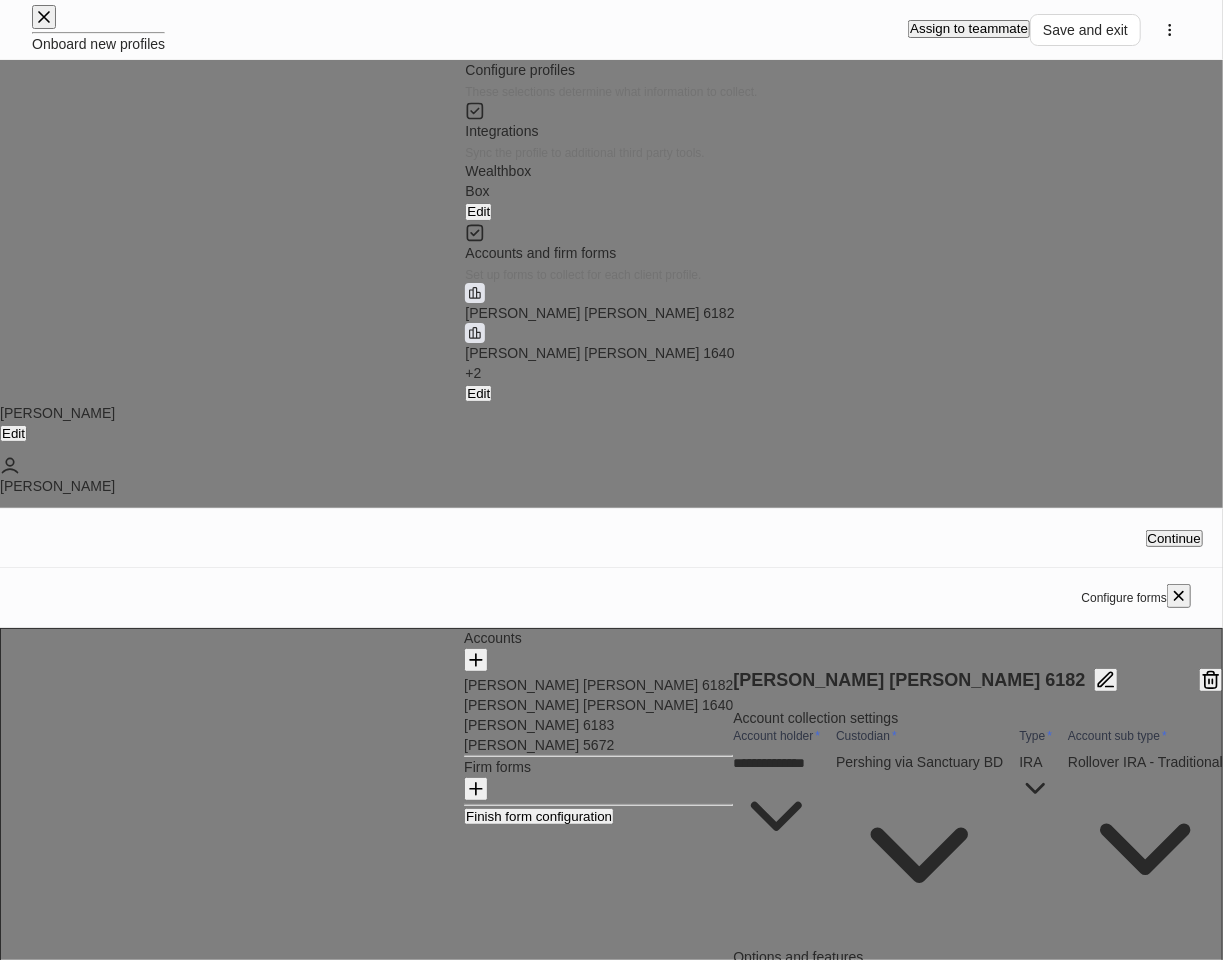 click on "[PERSON_NAME] [PERSON_NAME] 1640" at bounding box center [598, 705] 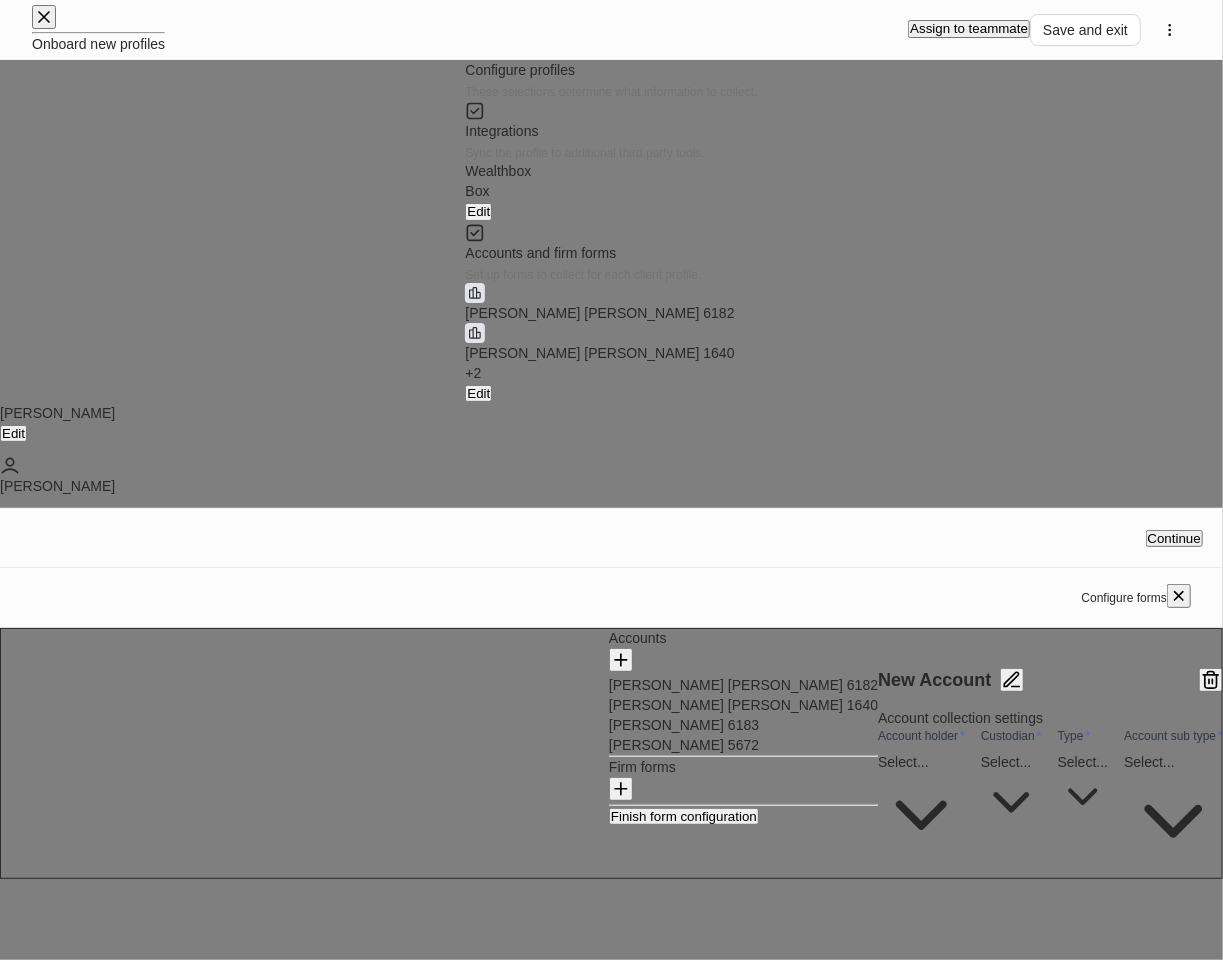 type on "**********" 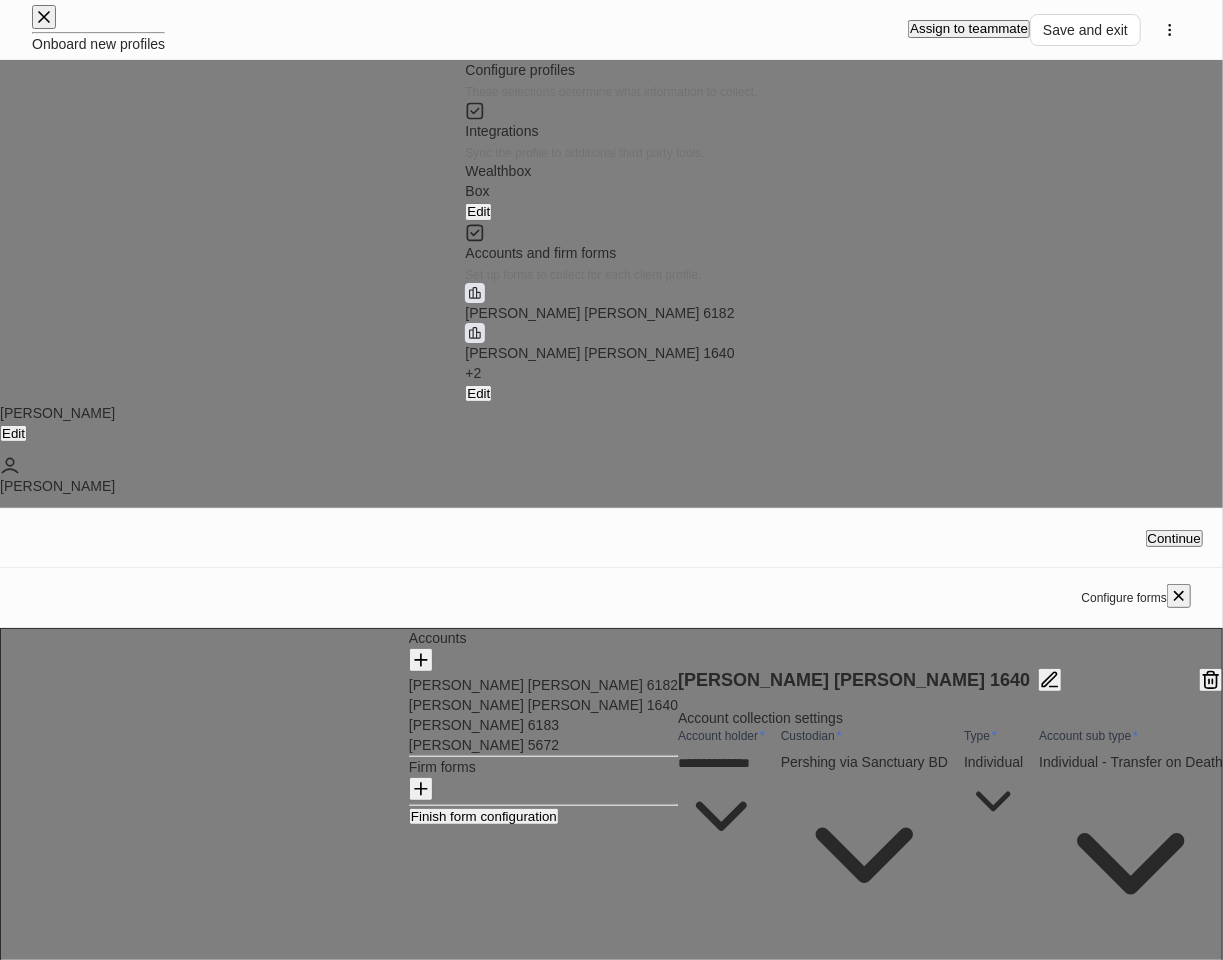 click on "**********" at bounding box center (950, 1247) 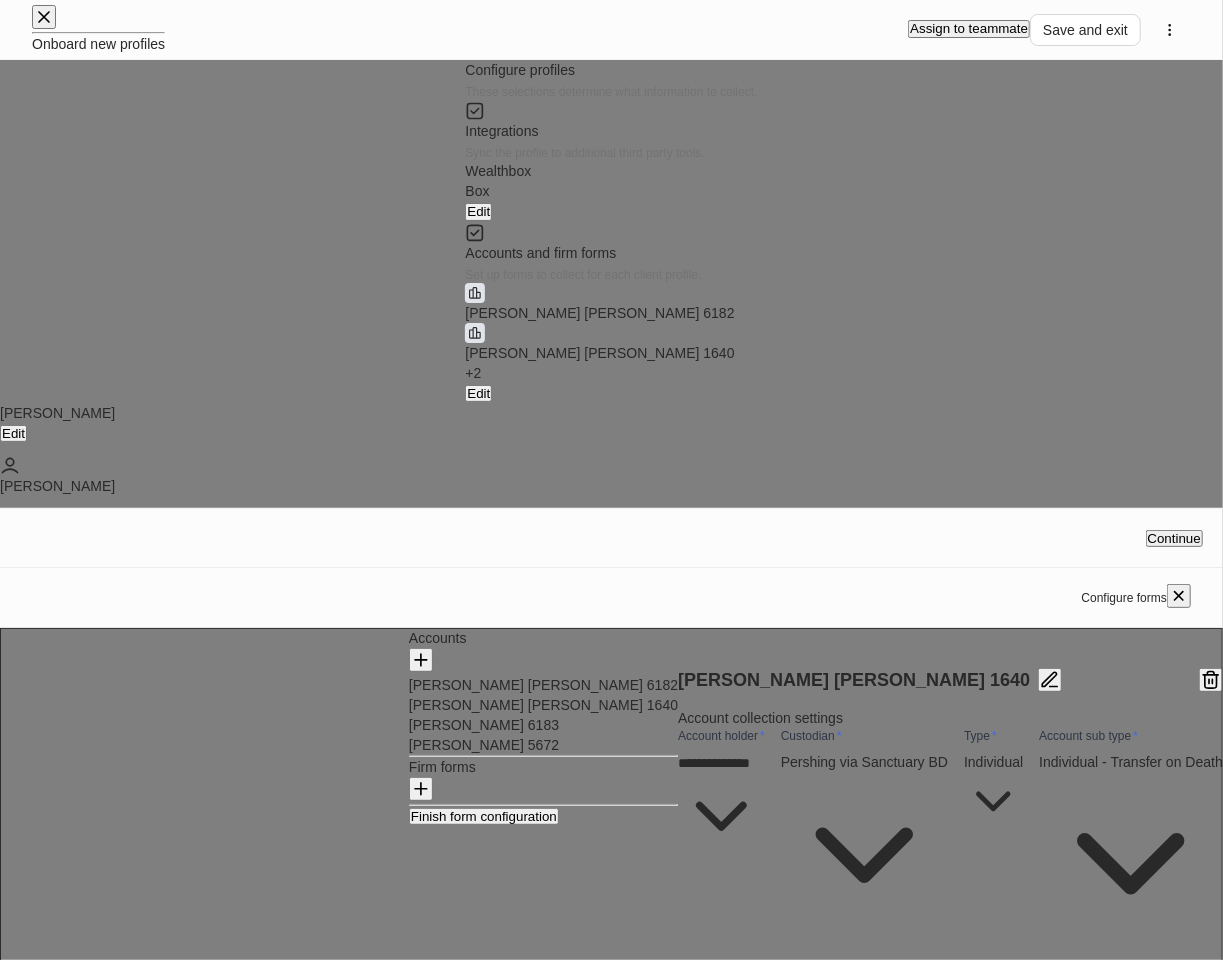 click on "Finish form configuration" at bounding box center [484, 816] 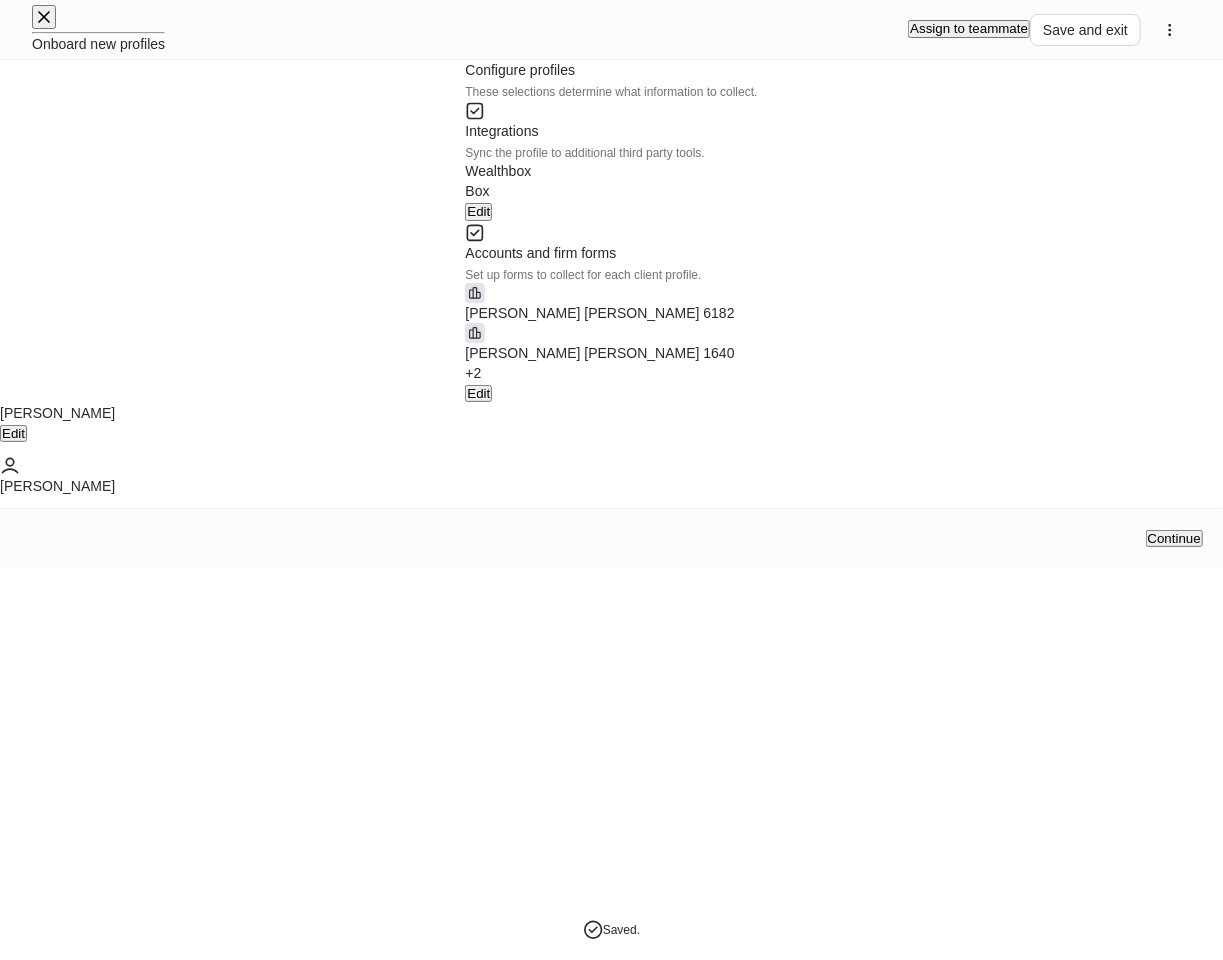 click on "Continue" at bounding box center (1174, 538) 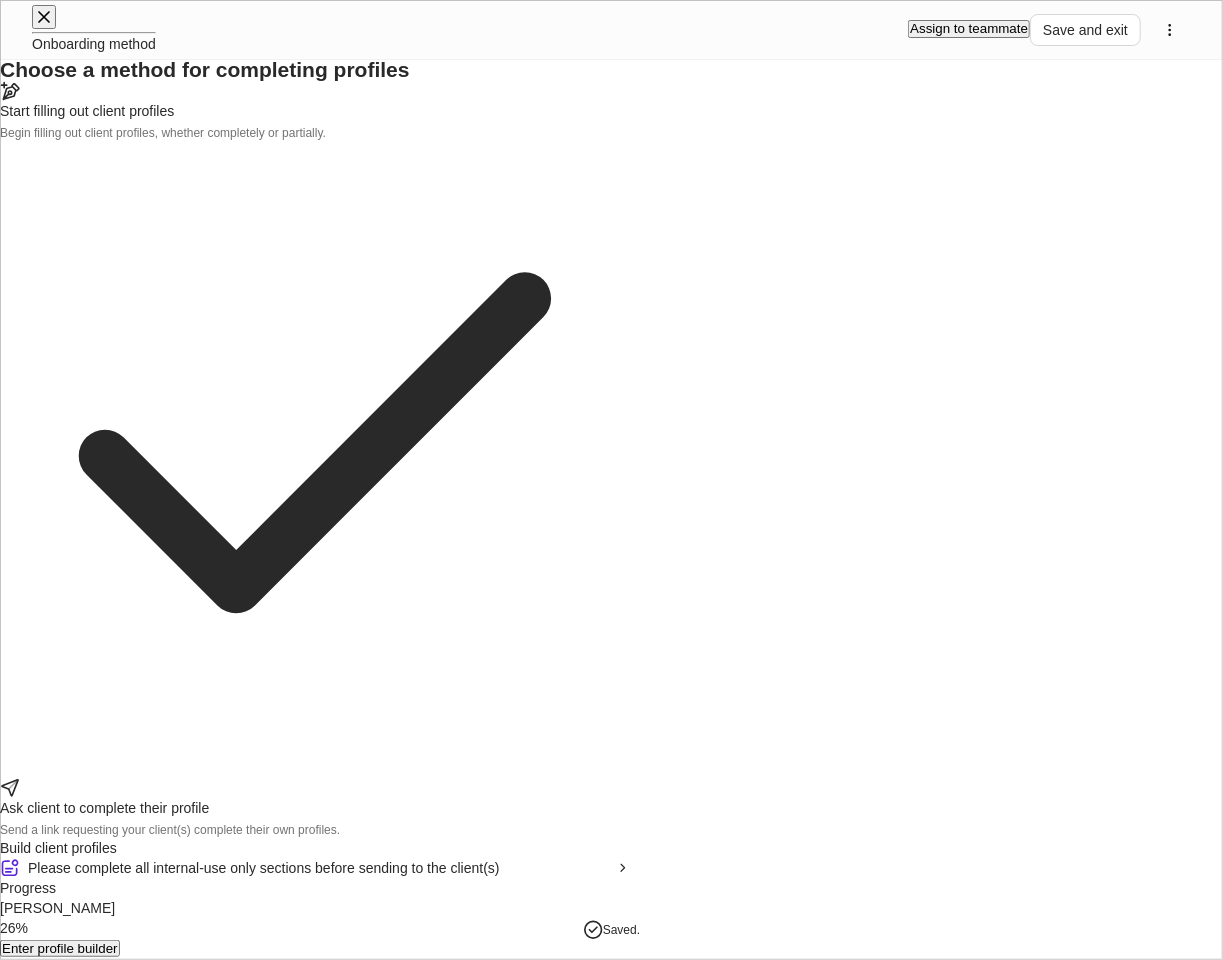 click on "Enter profile builder" at bounding box center (60, 948) 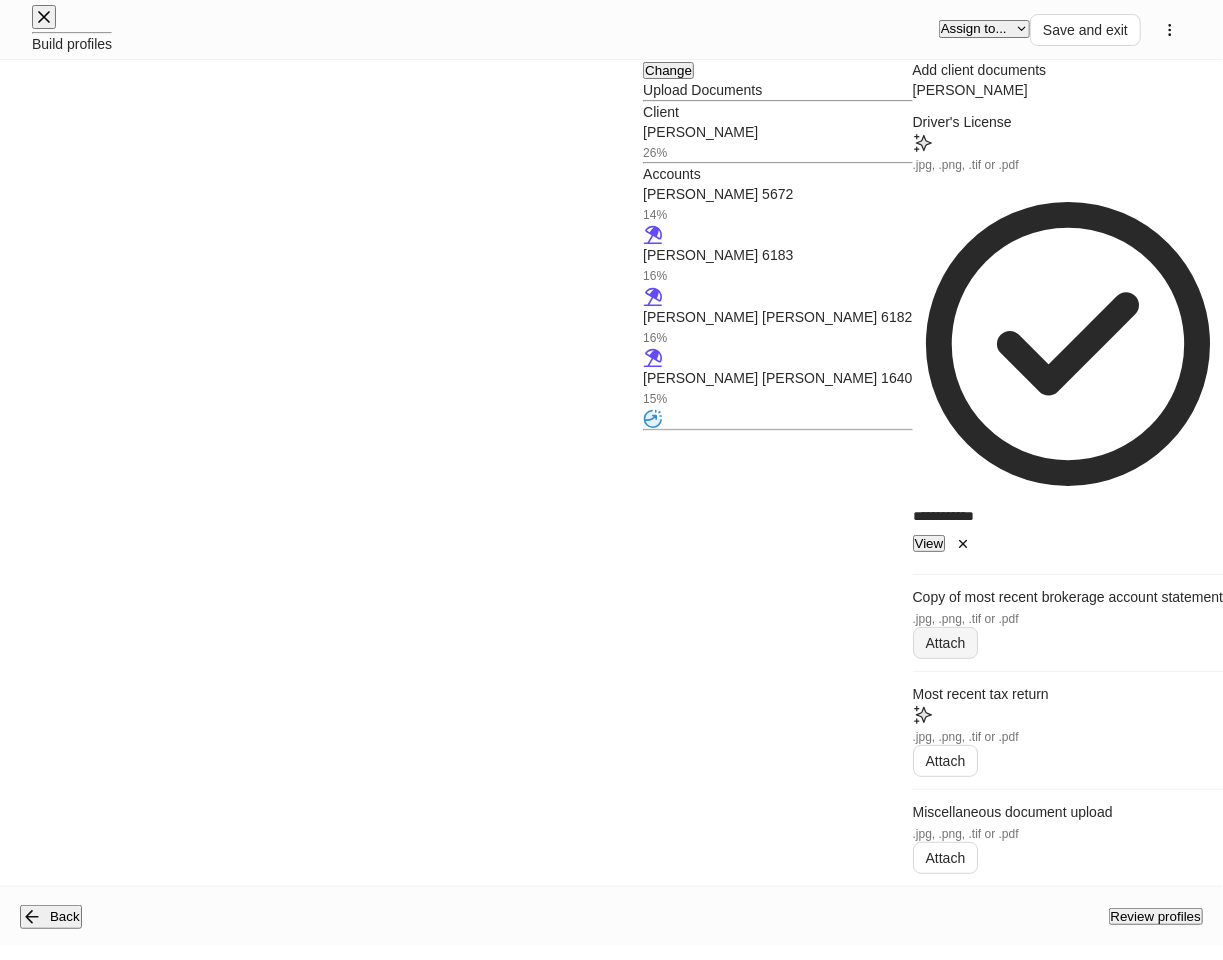 click on "Attach" at bounding box center (946, 643) 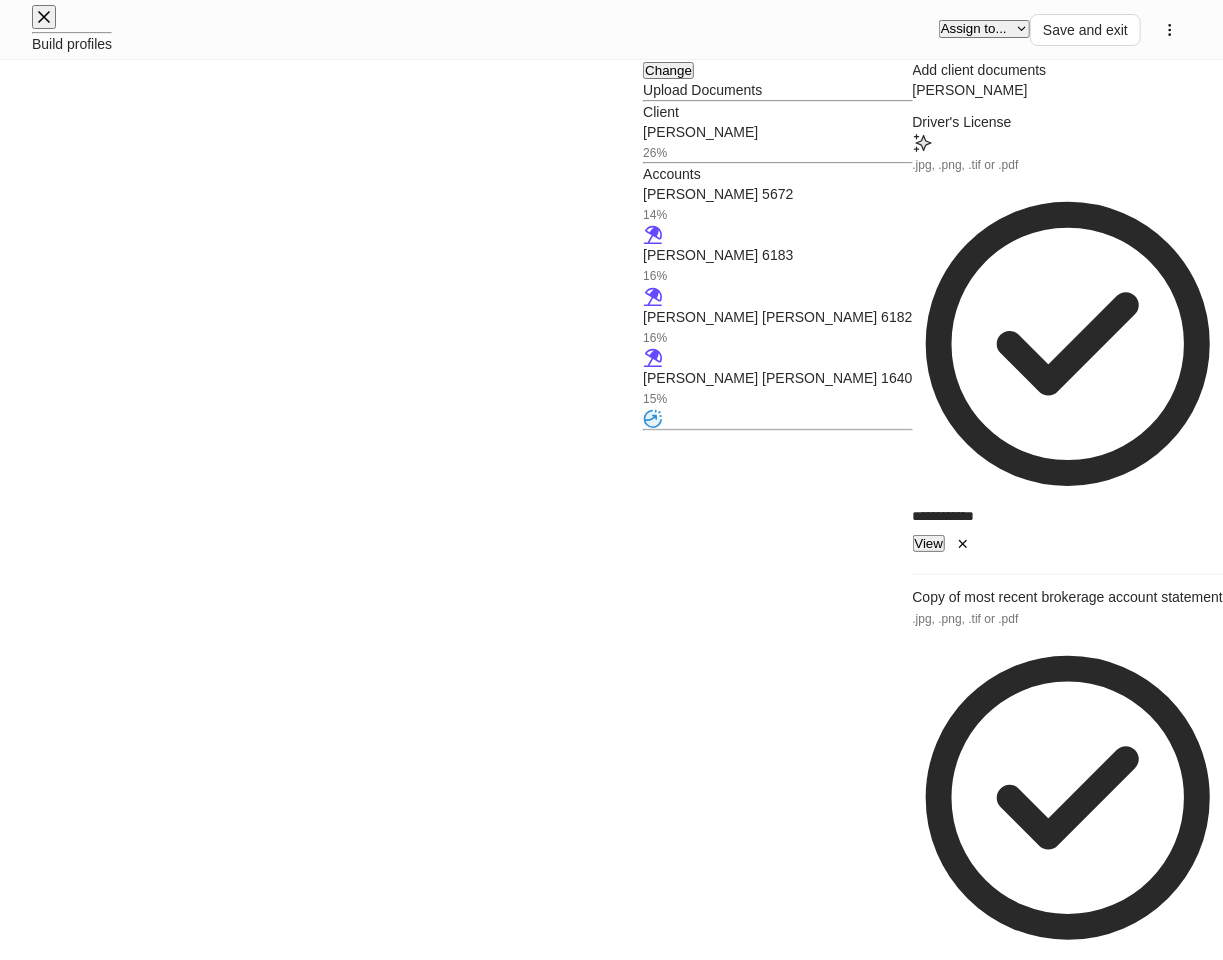 click on "Review profiles" at bounding box center (1156, 1272) 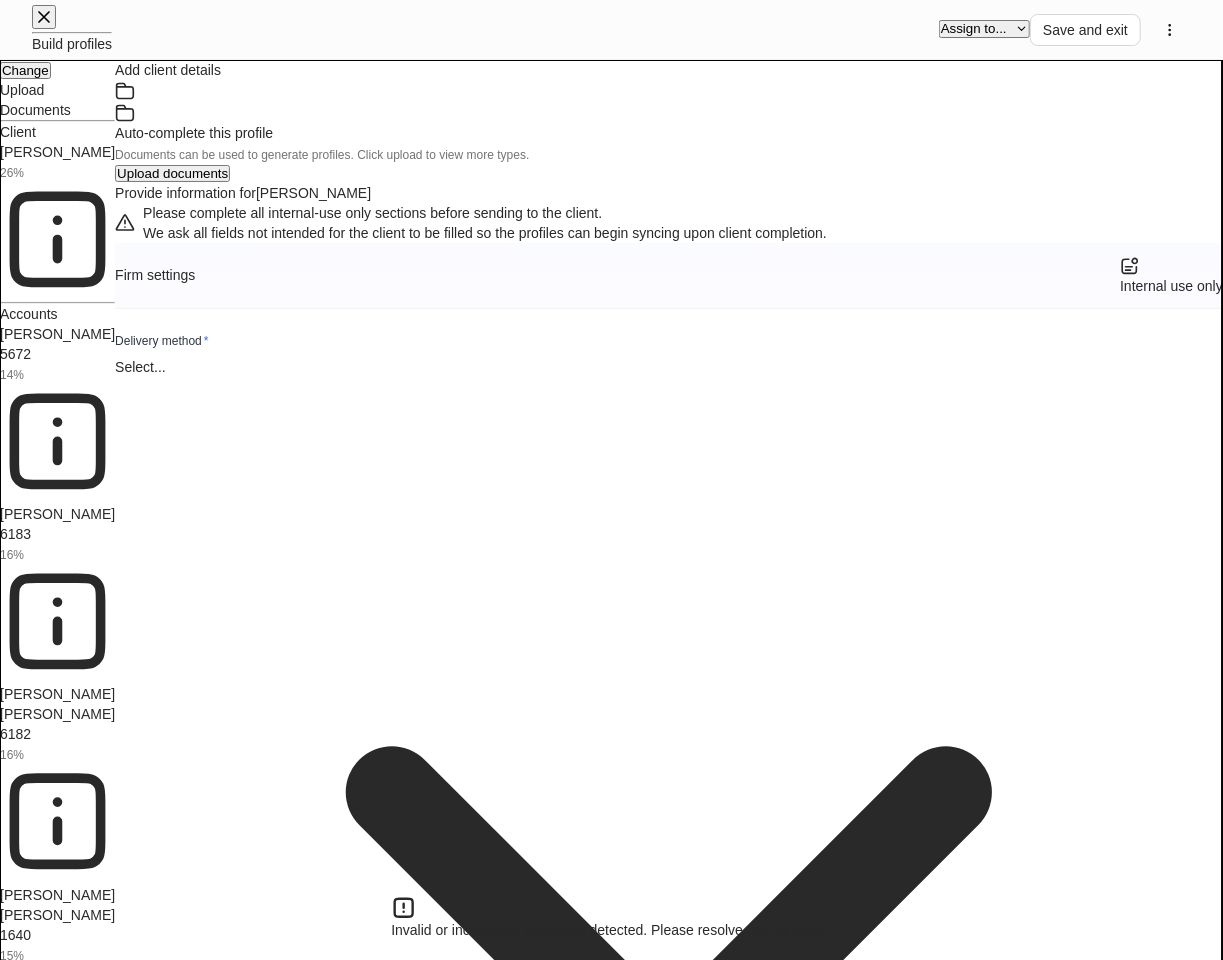type on "**********" 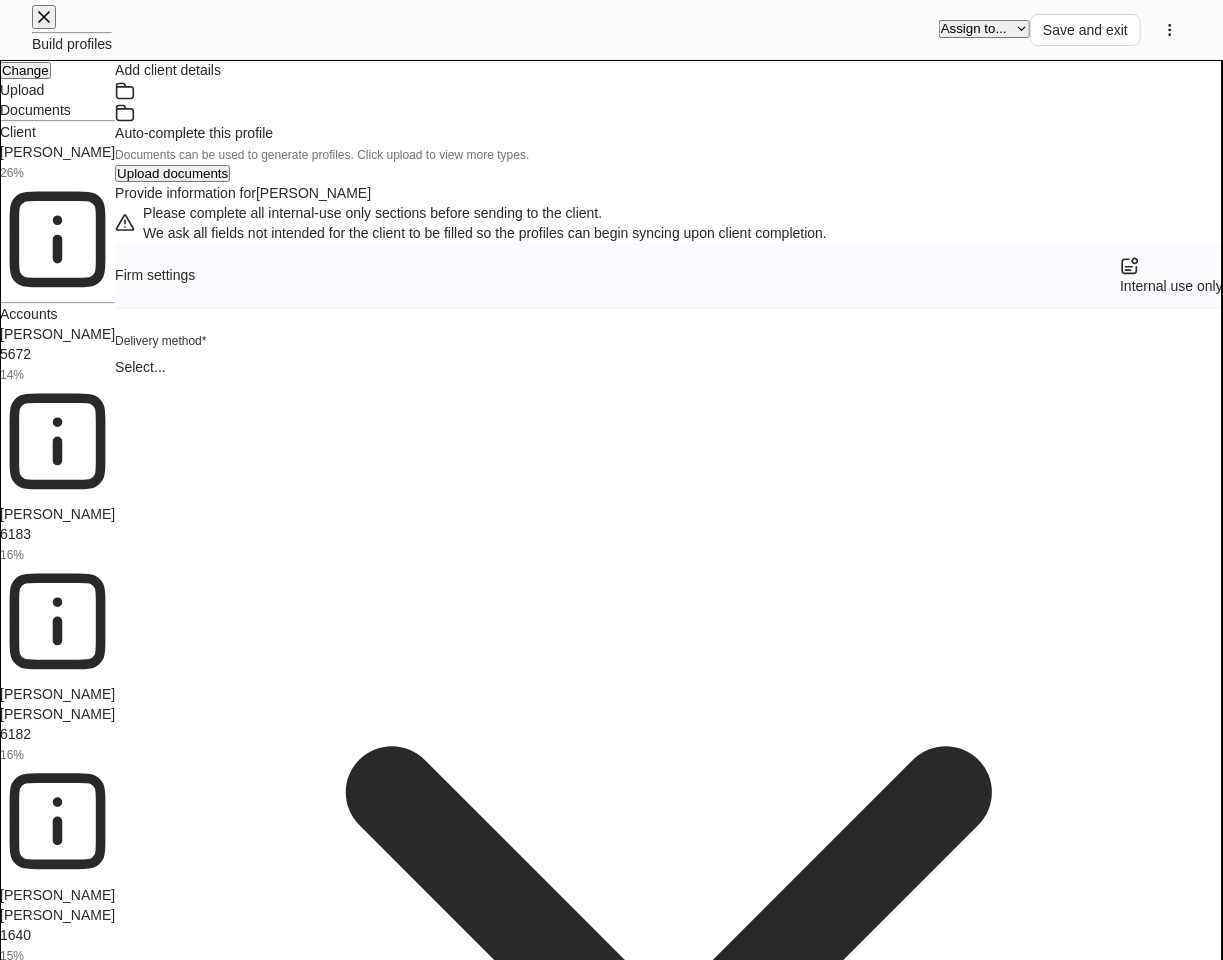scroll, scrollTop: 222, scrollLeft: 0, axis: vertical 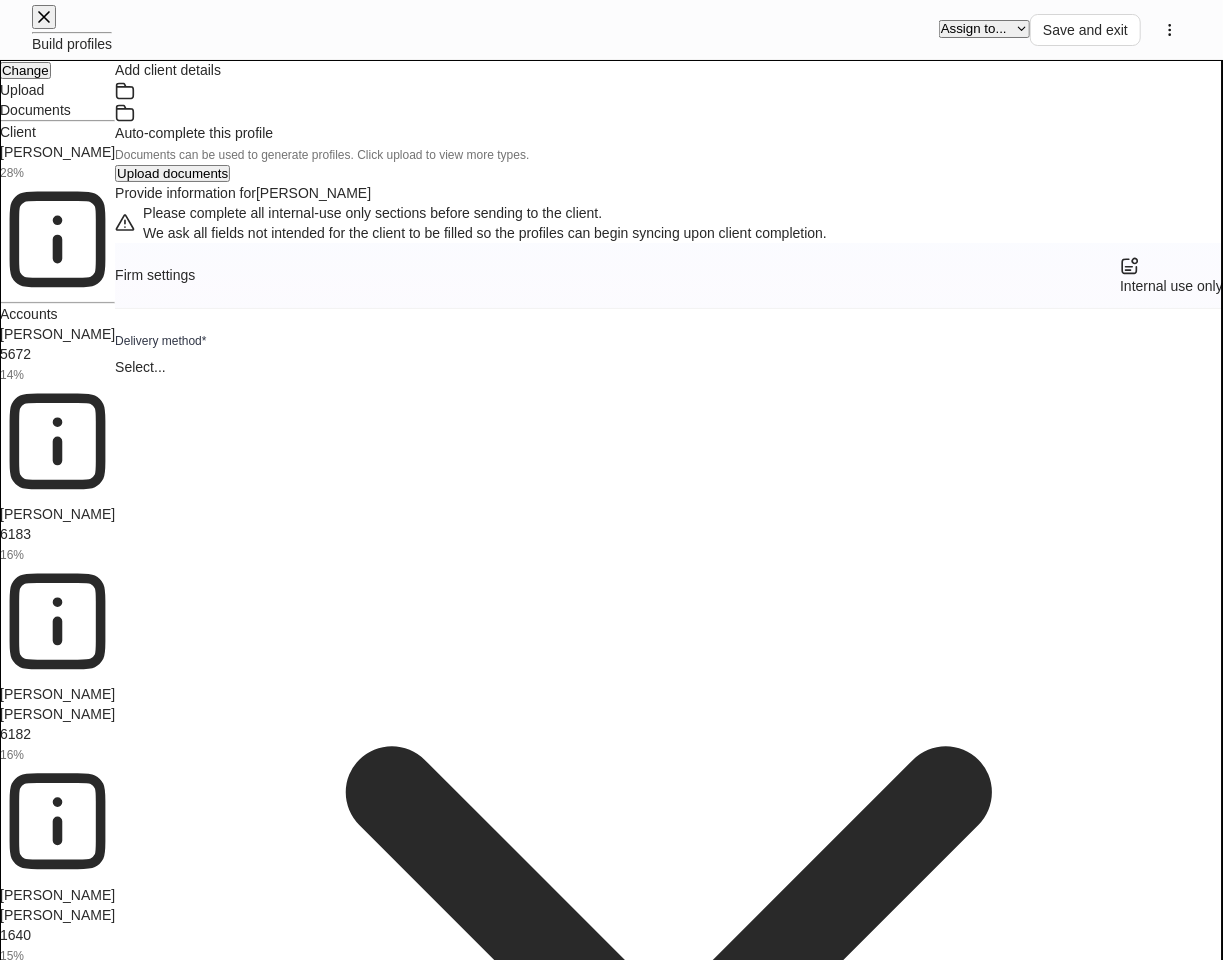 click on "**********" at bounding box center (611, 8915) 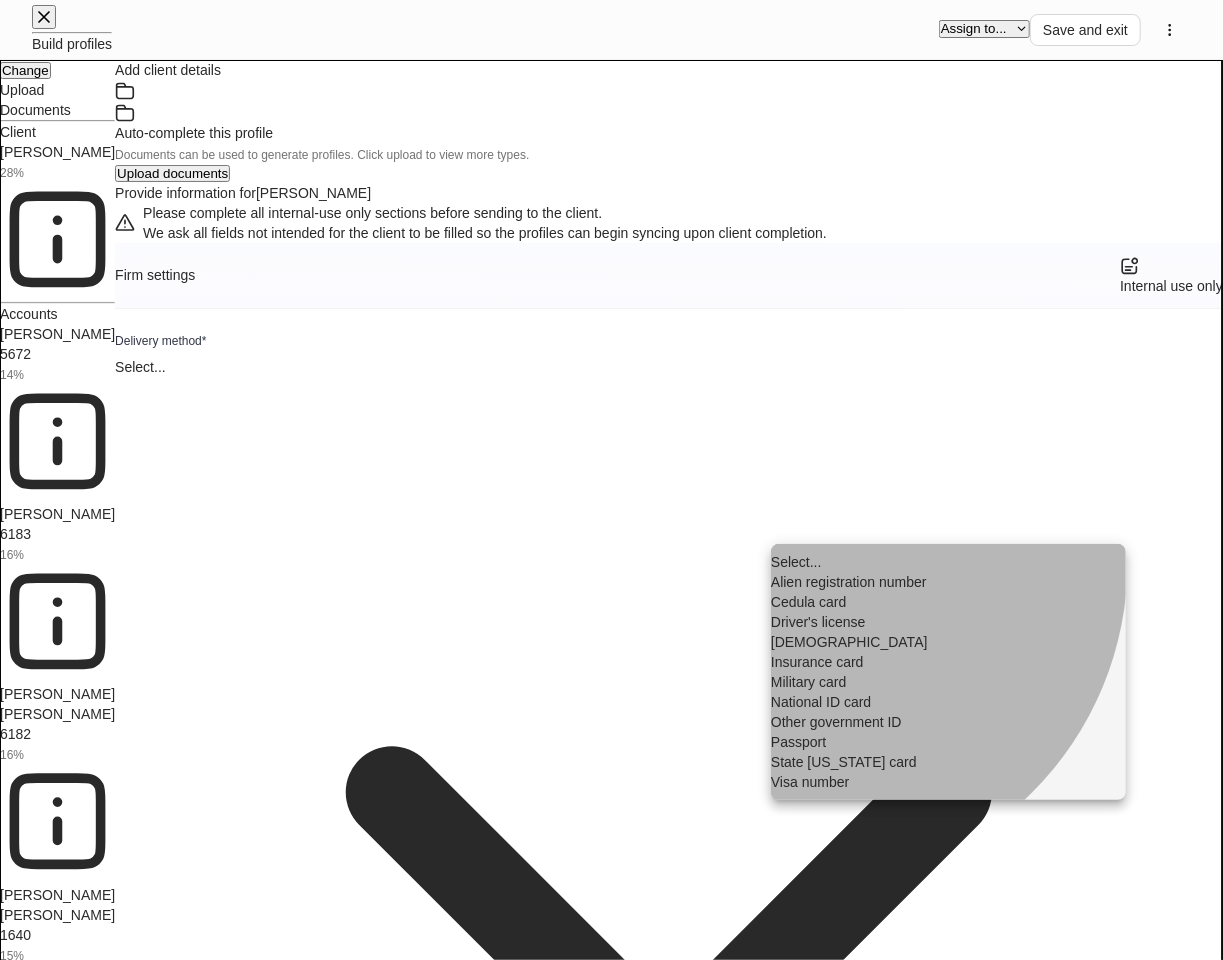 click on "Driver's license" at bounding box center (948, 622) 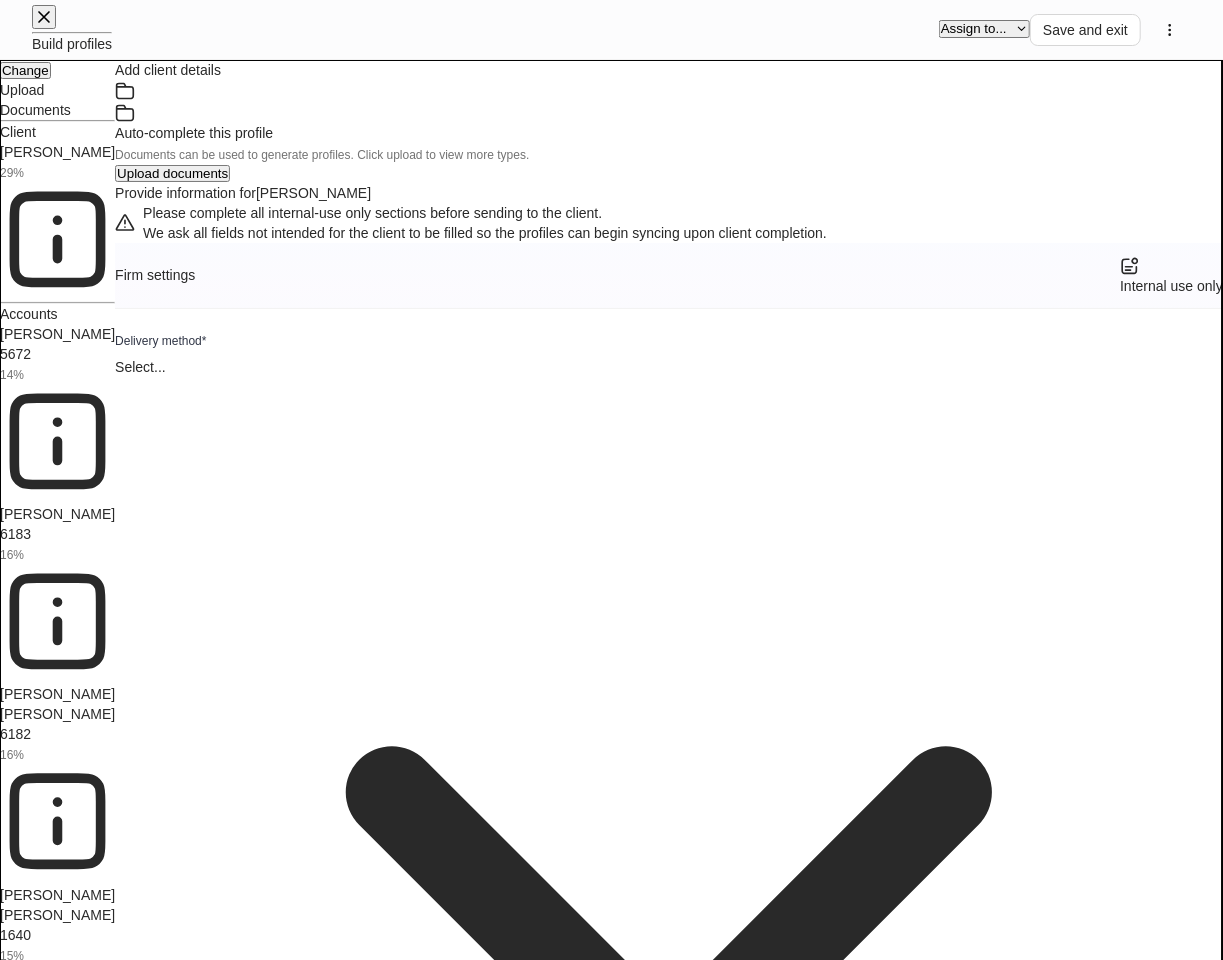scroll, scrollTop: 555, scrollLeft: 0, axis: vertical 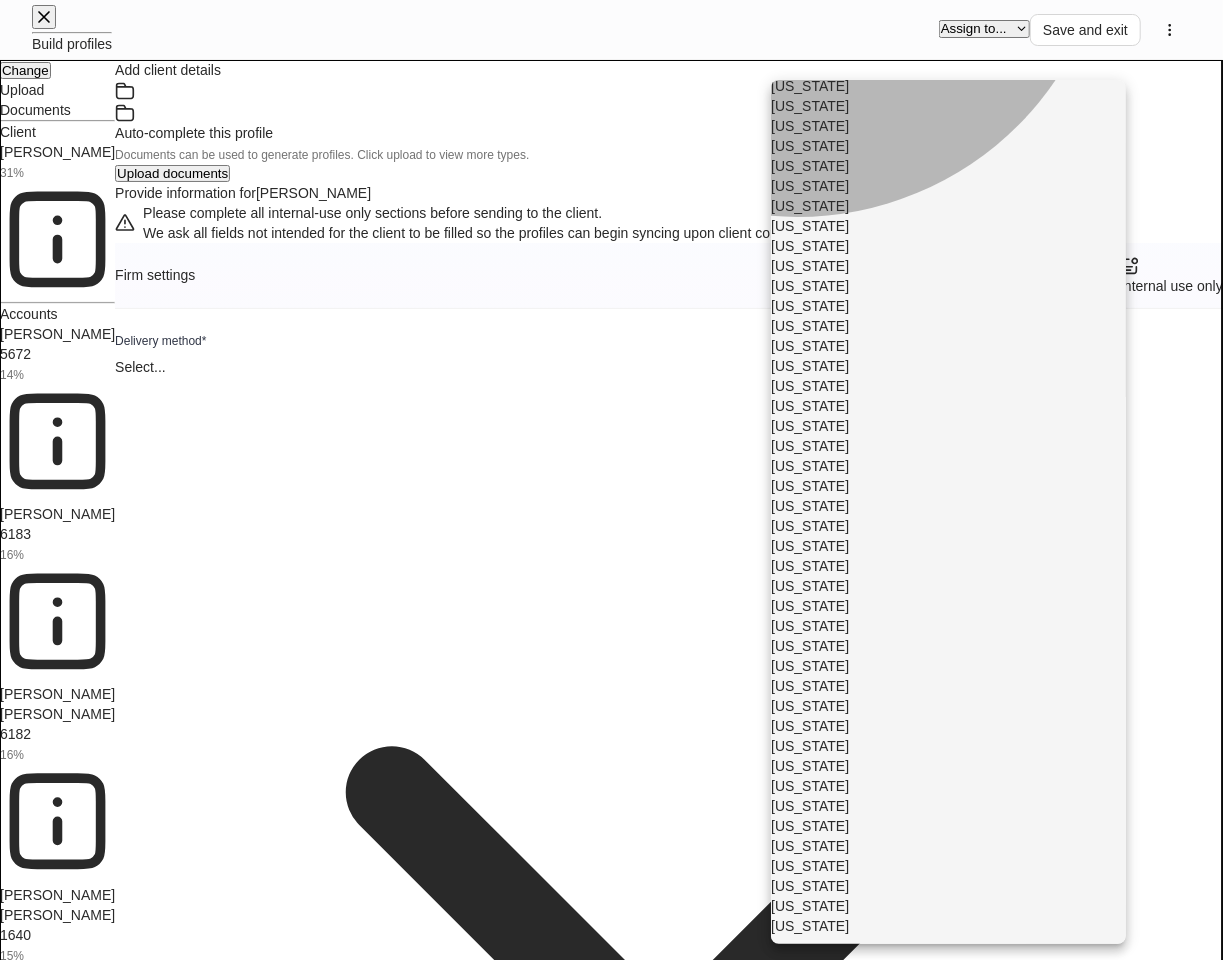 click on "[US_STATE]" at bounding box center [948, 546] 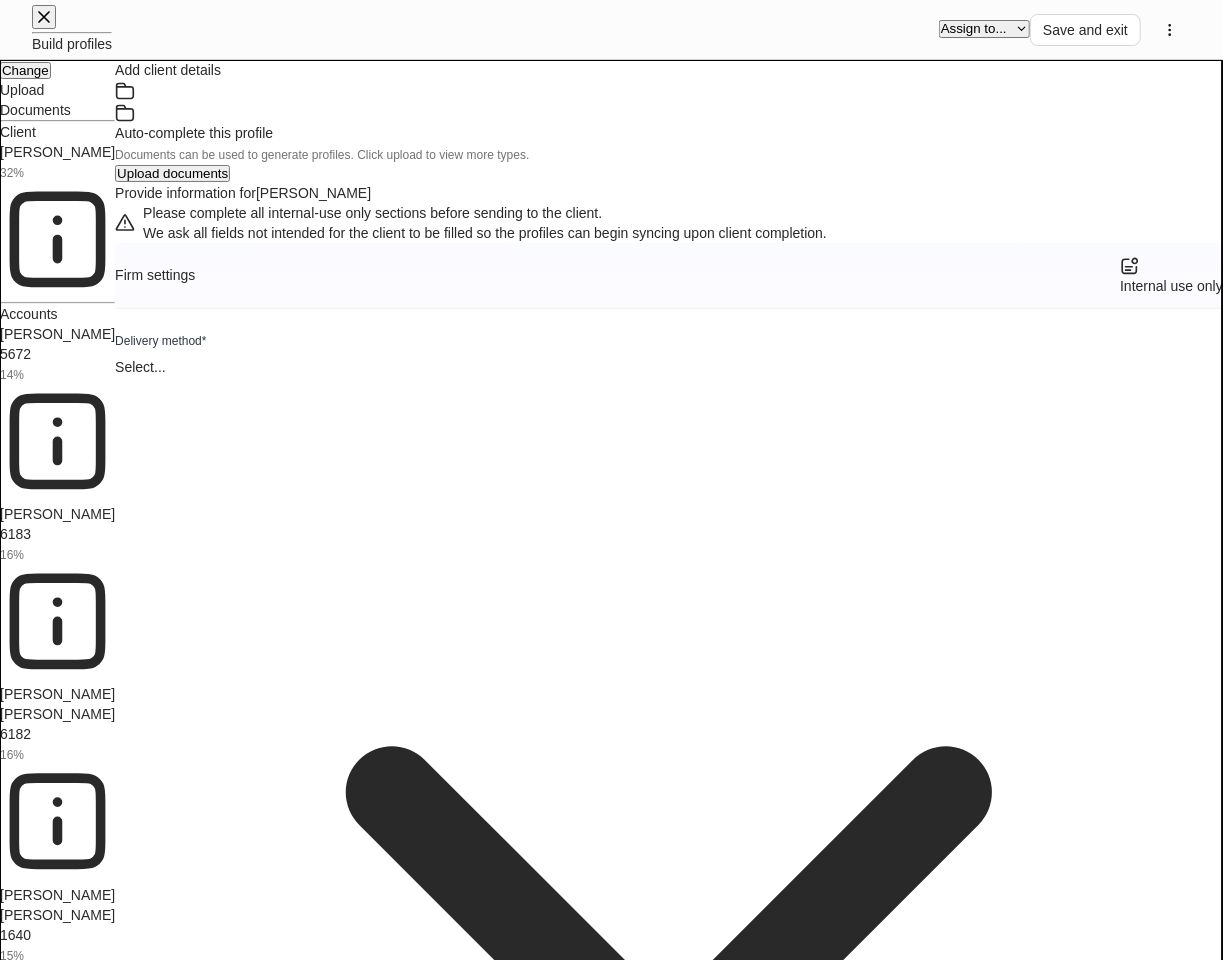 scroll, scrollTop: 0, scrollLeft: 0, axis: both 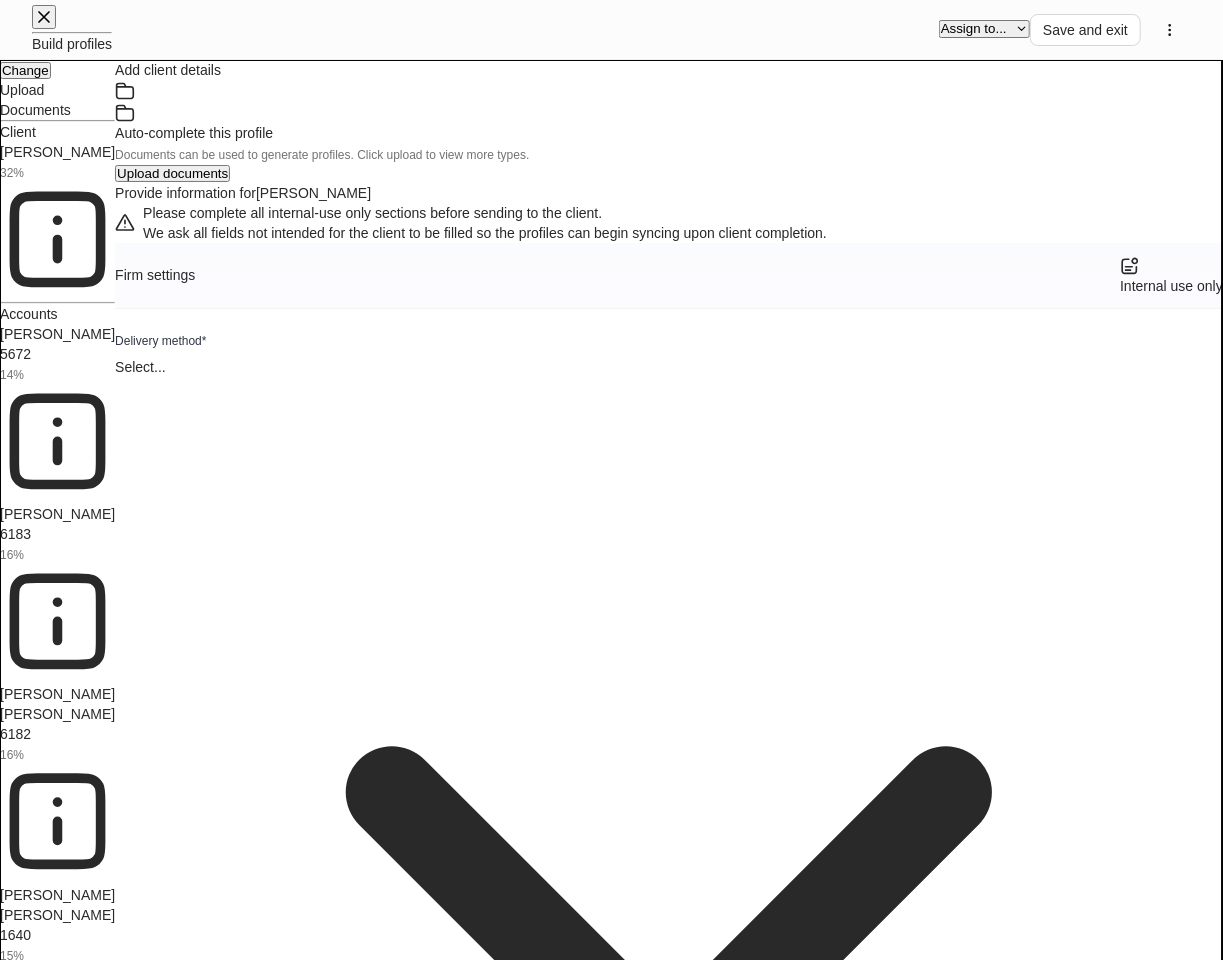 click on "**********" at bounding box center (611, 9463) 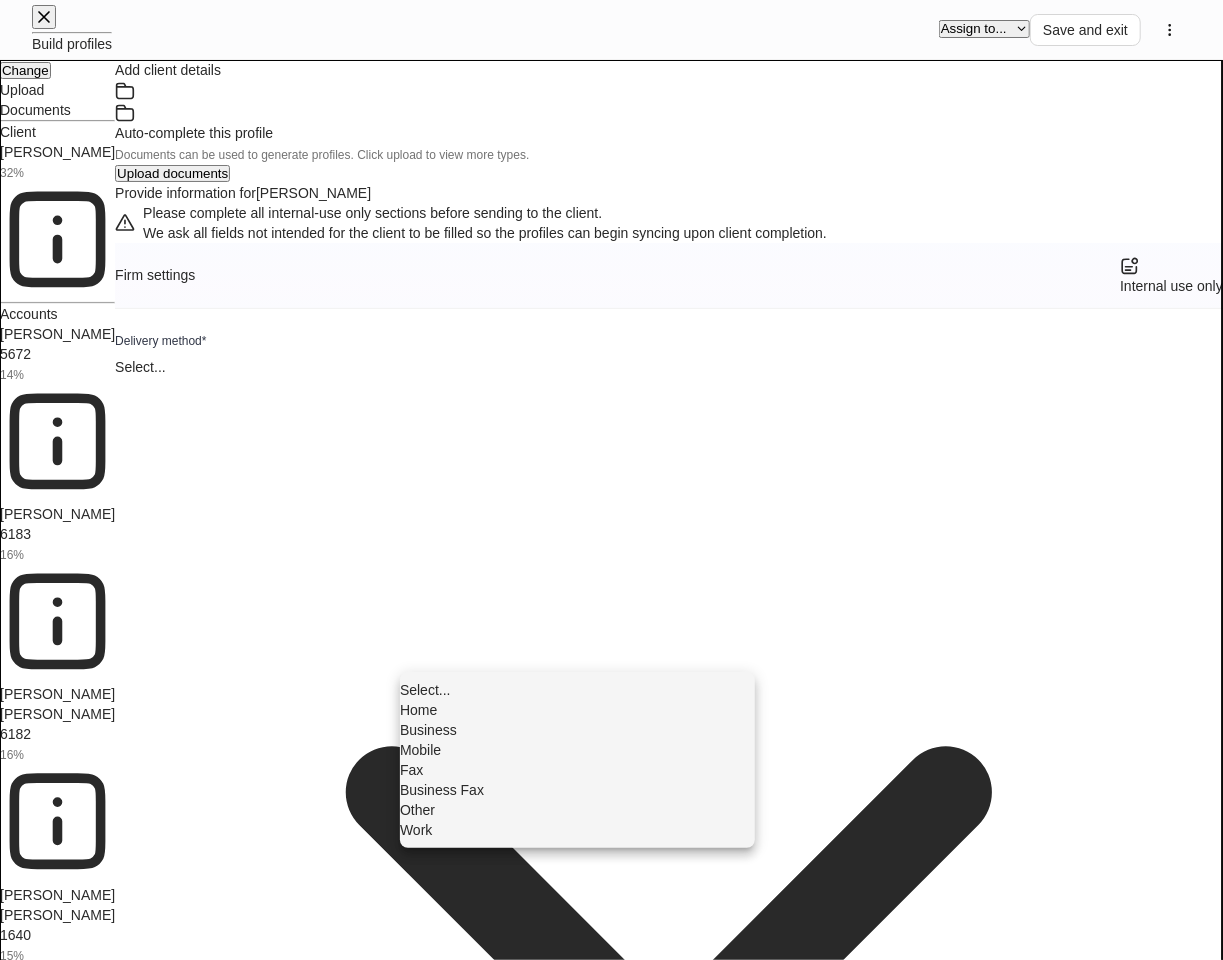 click at bounding box center [611, 480] 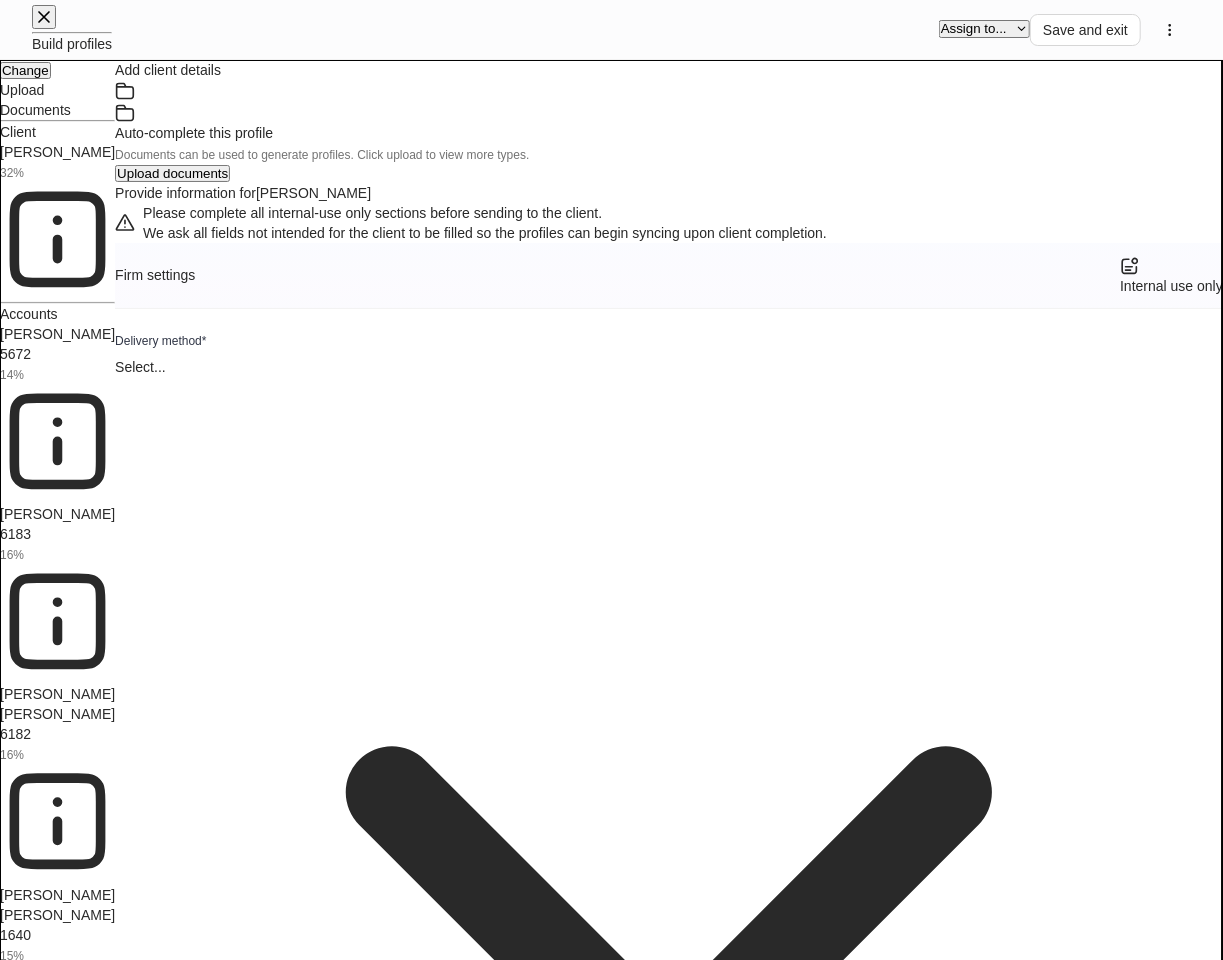 click at bounding box center [386, 9668] 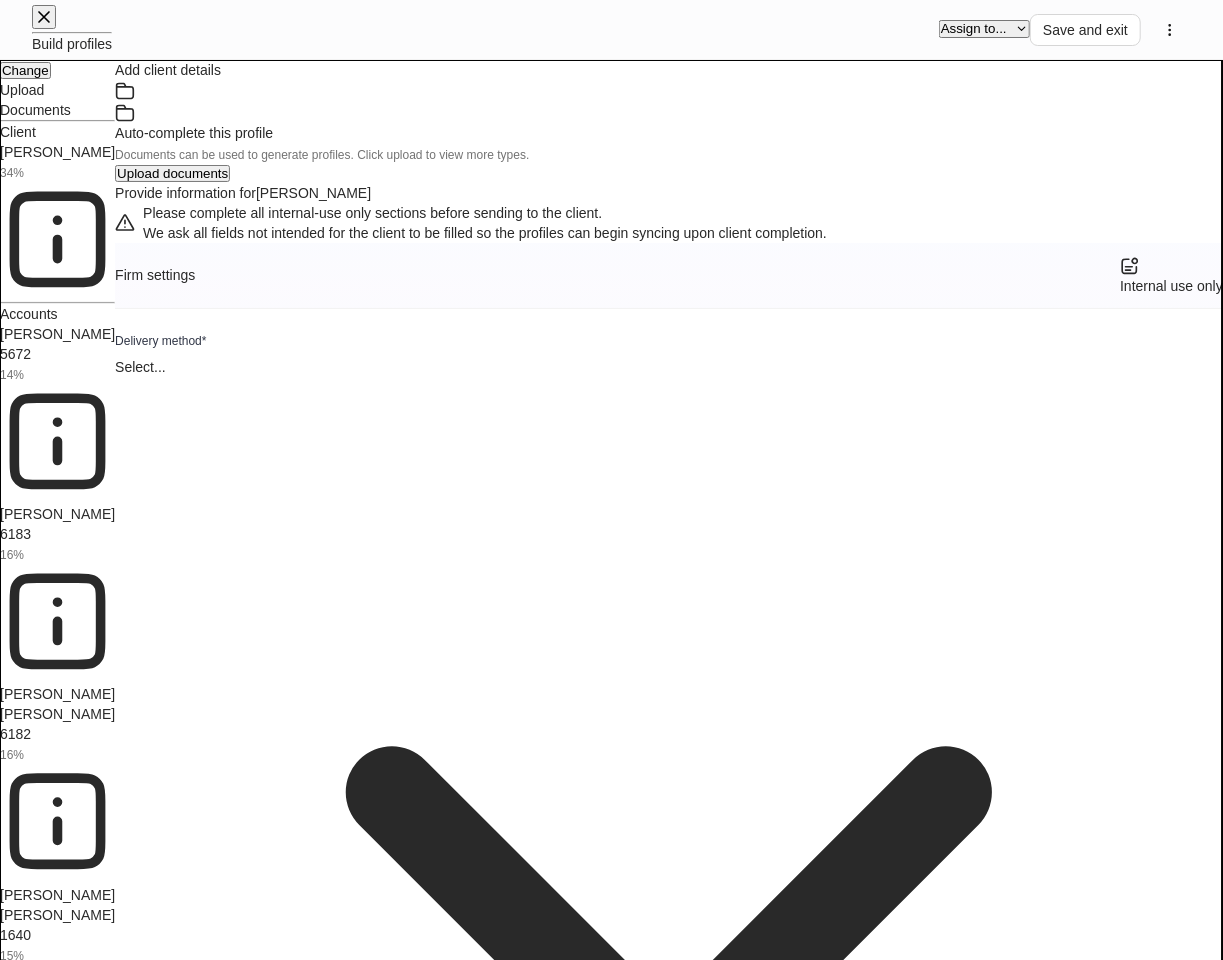 scroll, scrollTop: 222, scrollLeft: 0, axis: vertical 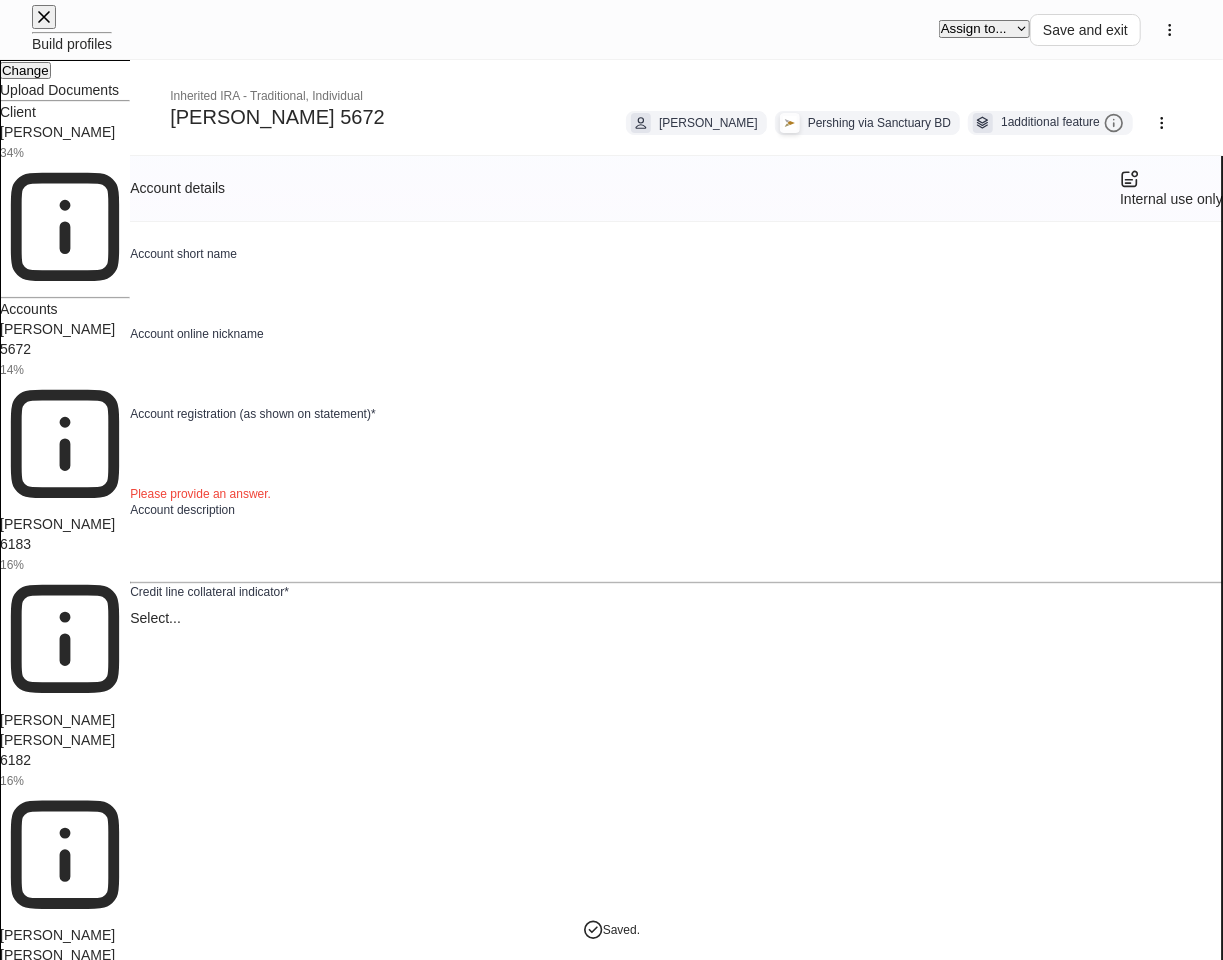 click at bounding box center (690, 456) 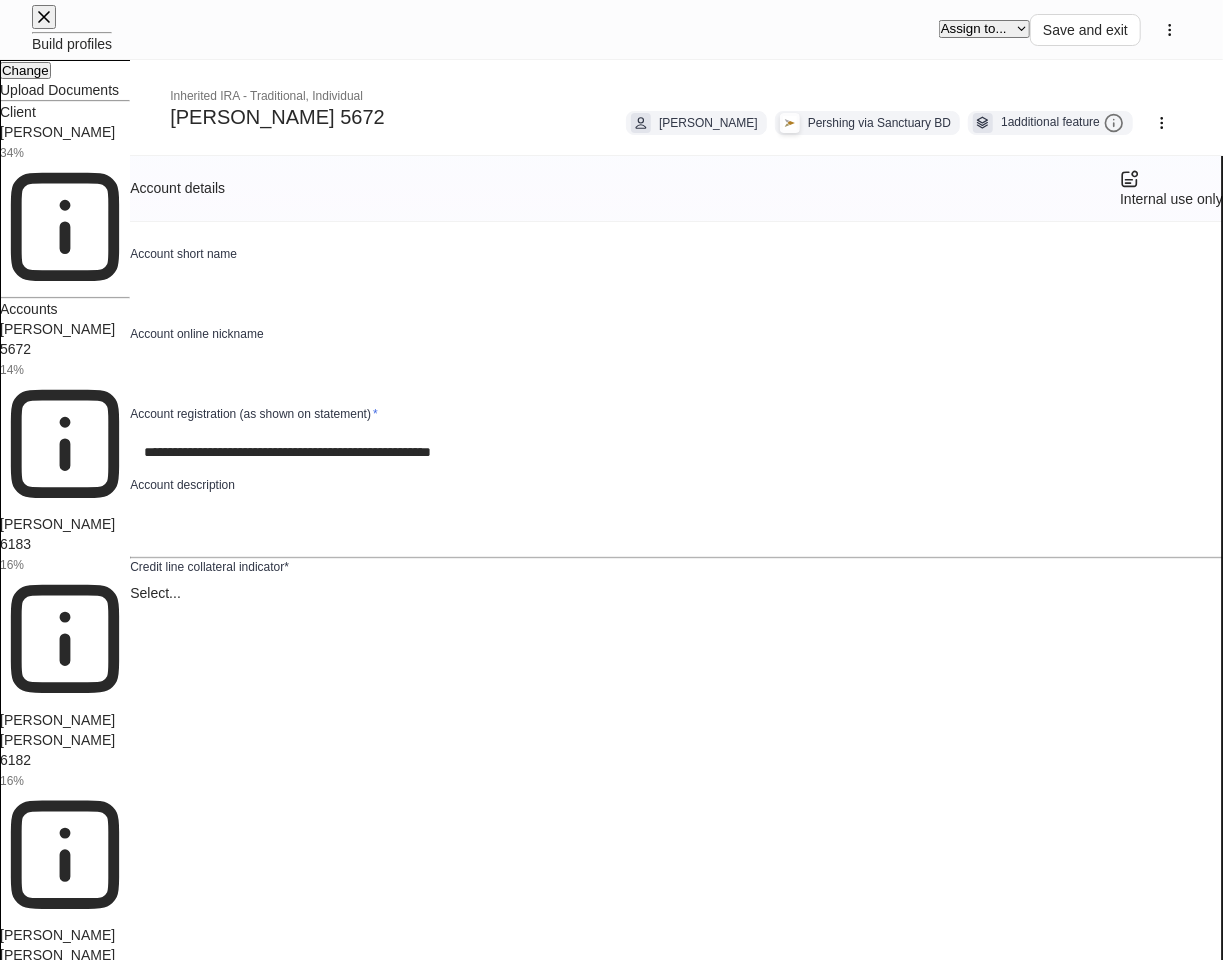 scroll, scrollTop: 0, scrollLeft: 27, axis: horizontal 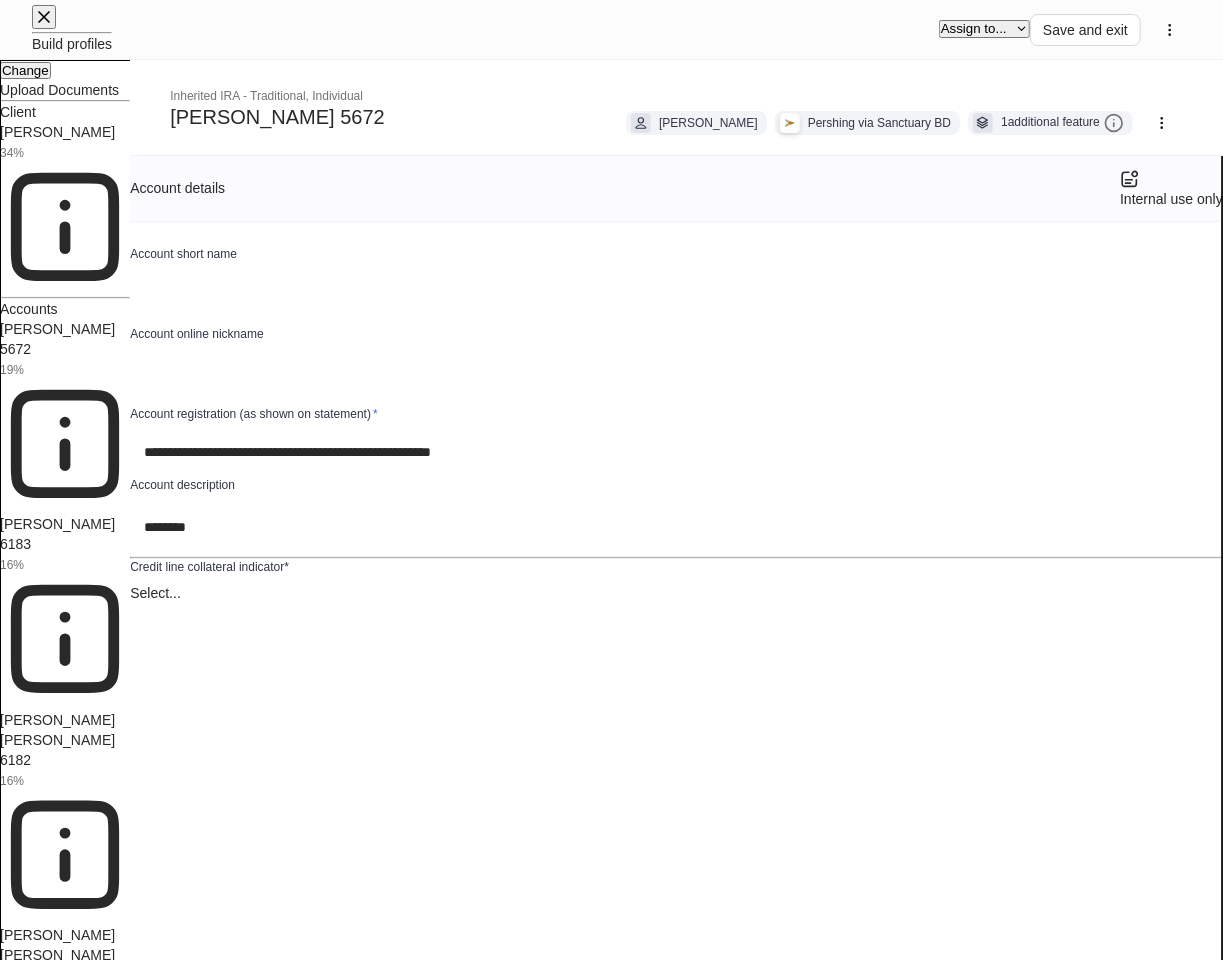 type on "********" 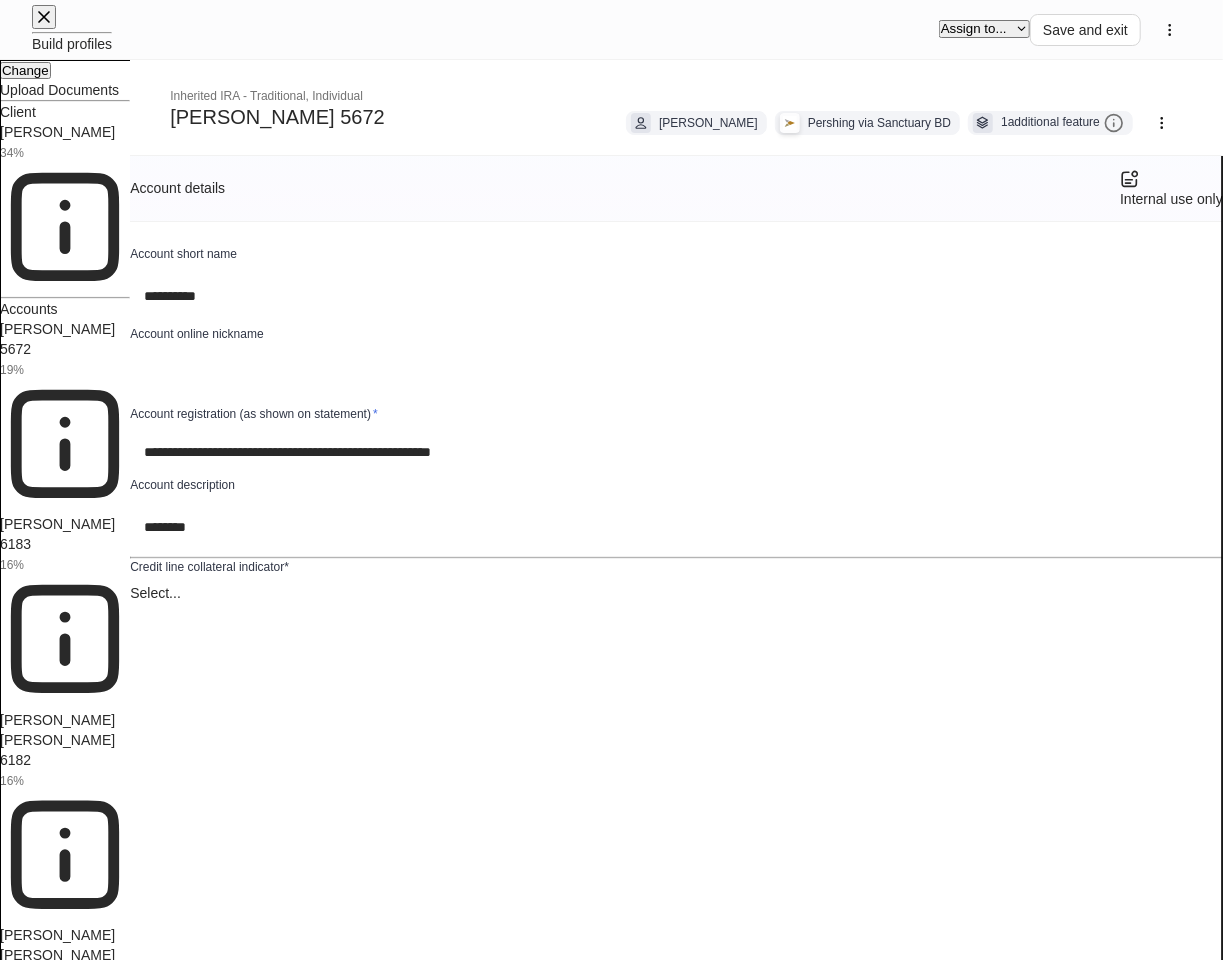 scroll, scrollTop: 222, scrollLeft: 0, axis: vertical 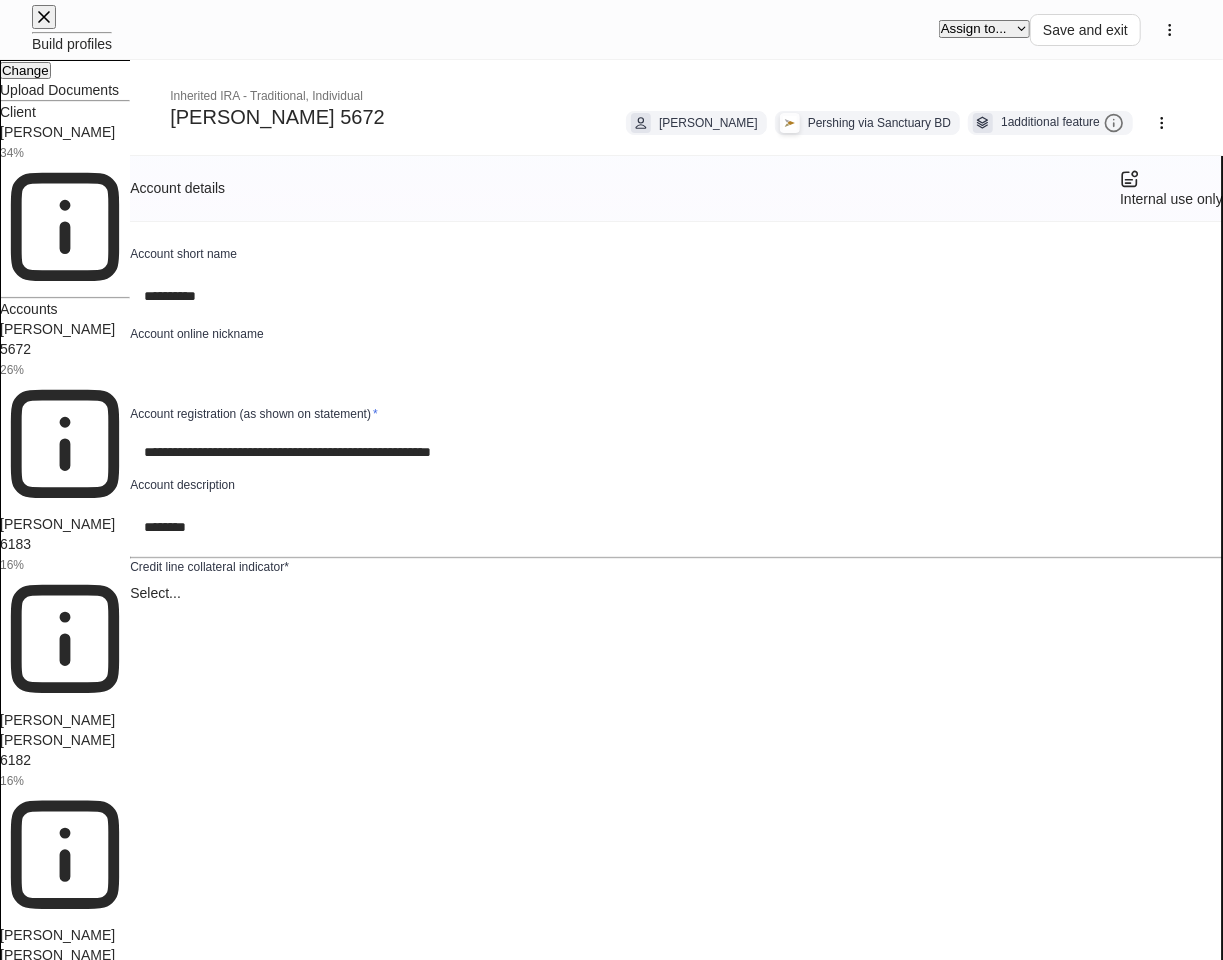 click at bounding box center [690, 2034] 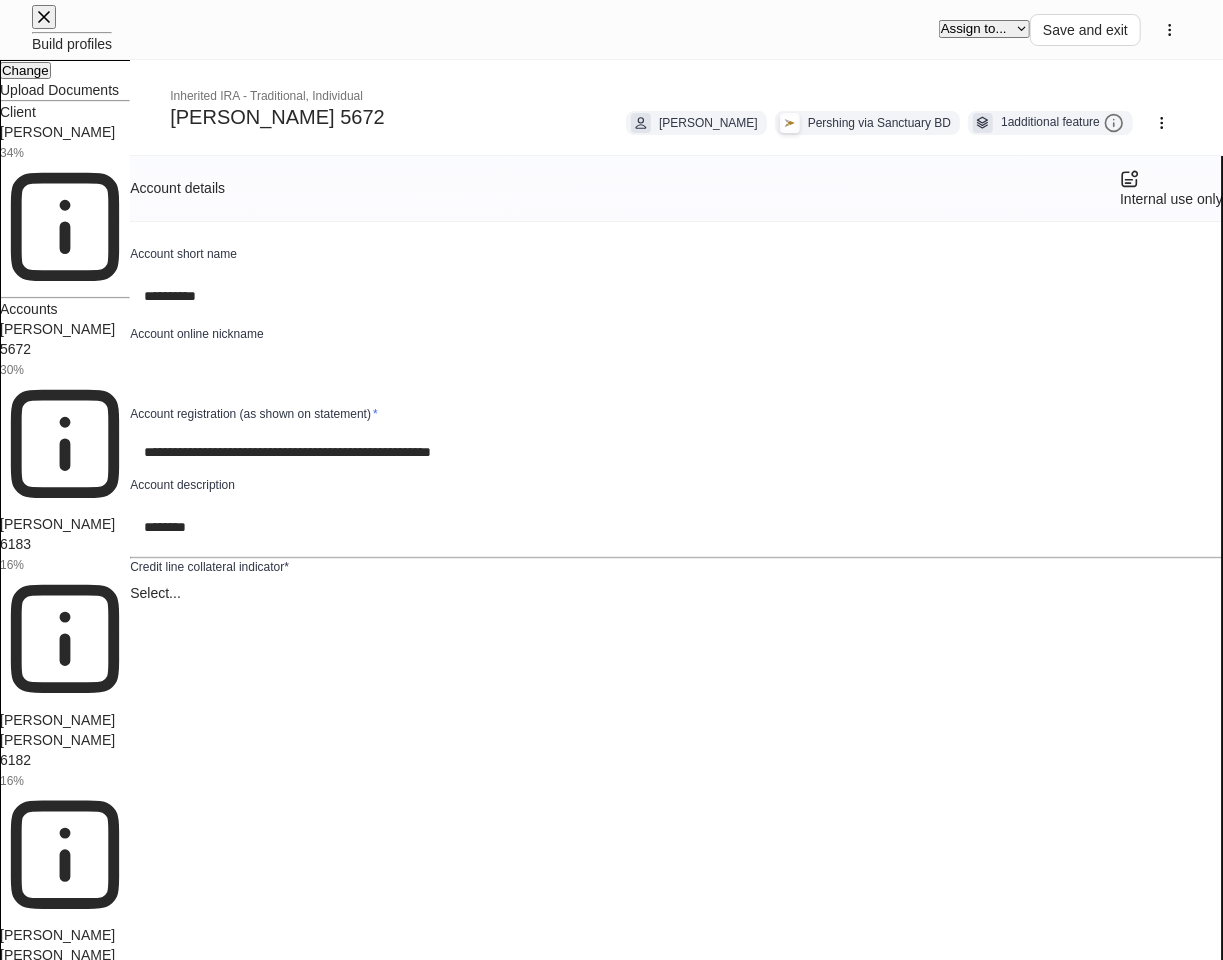 scroll, scrollTop: 1000, scrollLeft: 0, axis: vertical 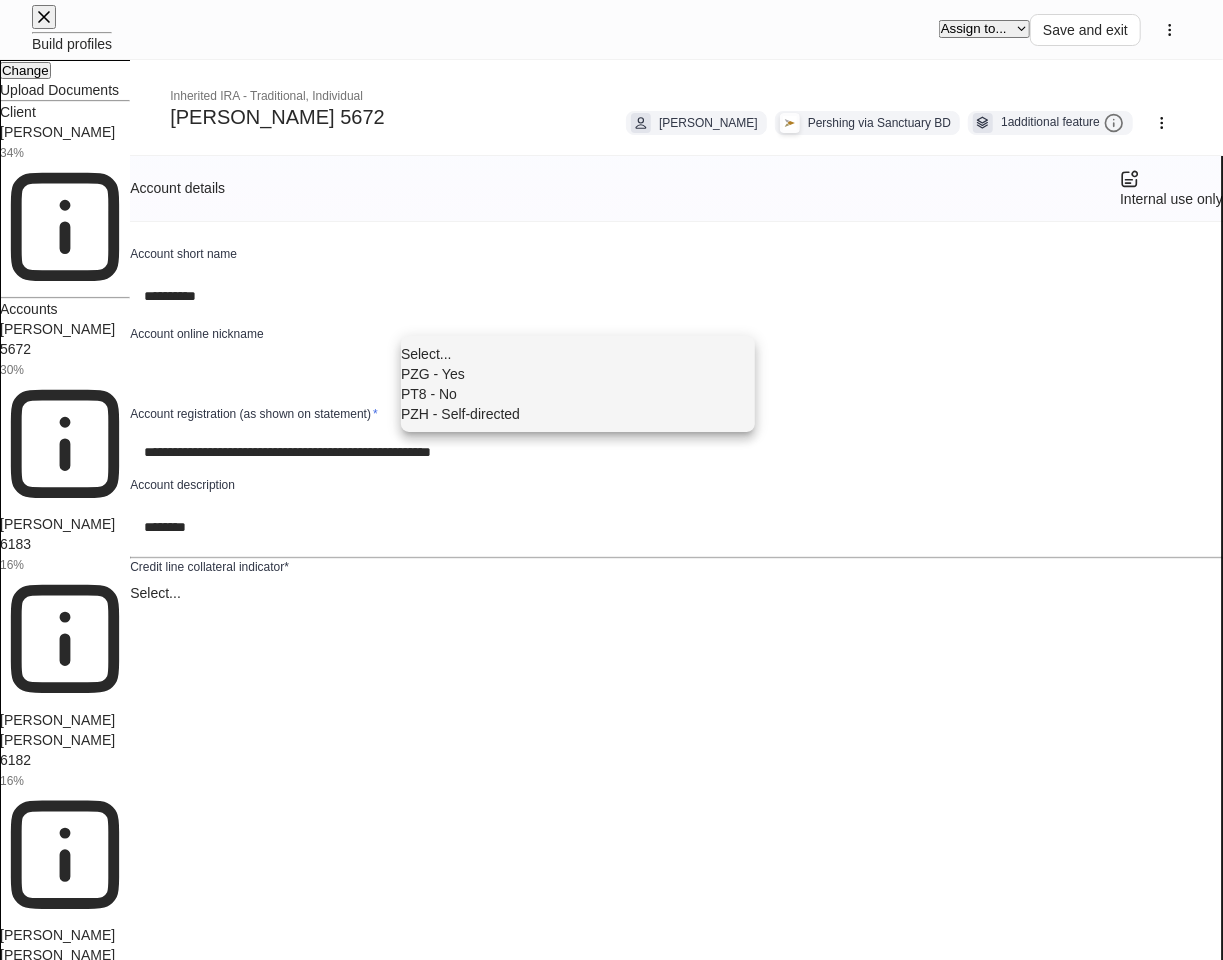 click on "PZG - Yes" at bounding box center (578, 374) 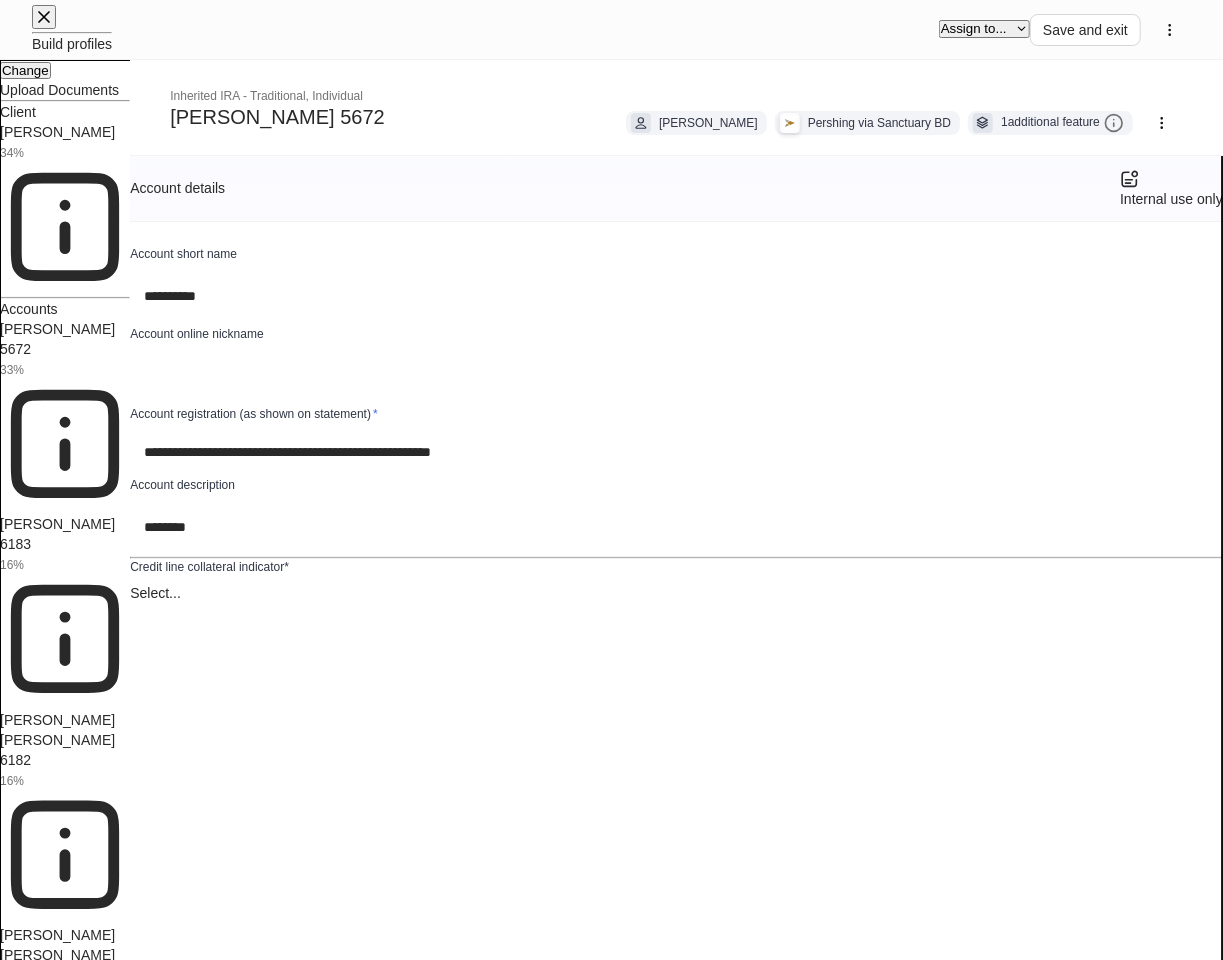 scroll, scrollTop: 1777, scrollLeft: 0, axis: vertical 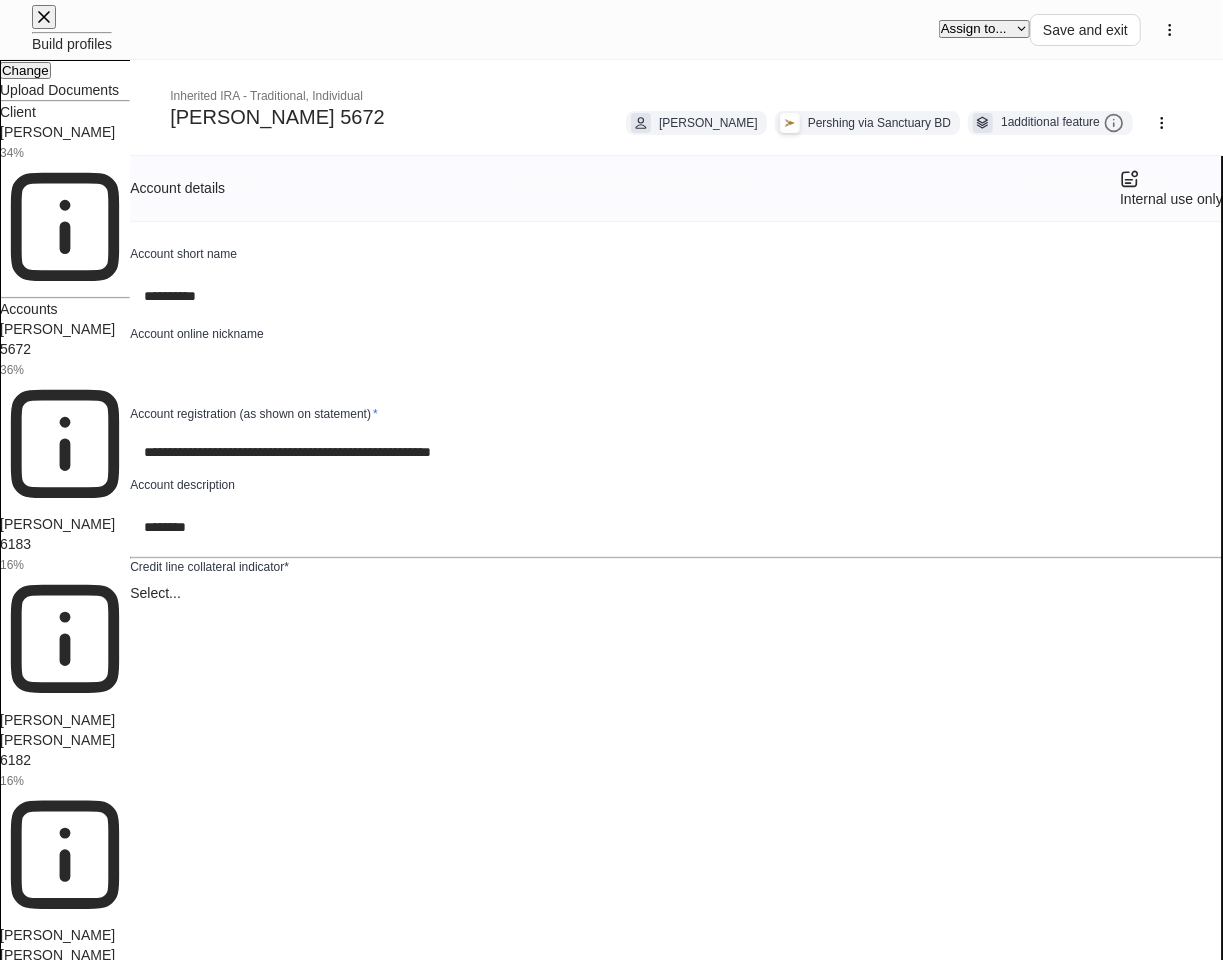 click on "Add decedent" at bounding box center [1164, 10490] 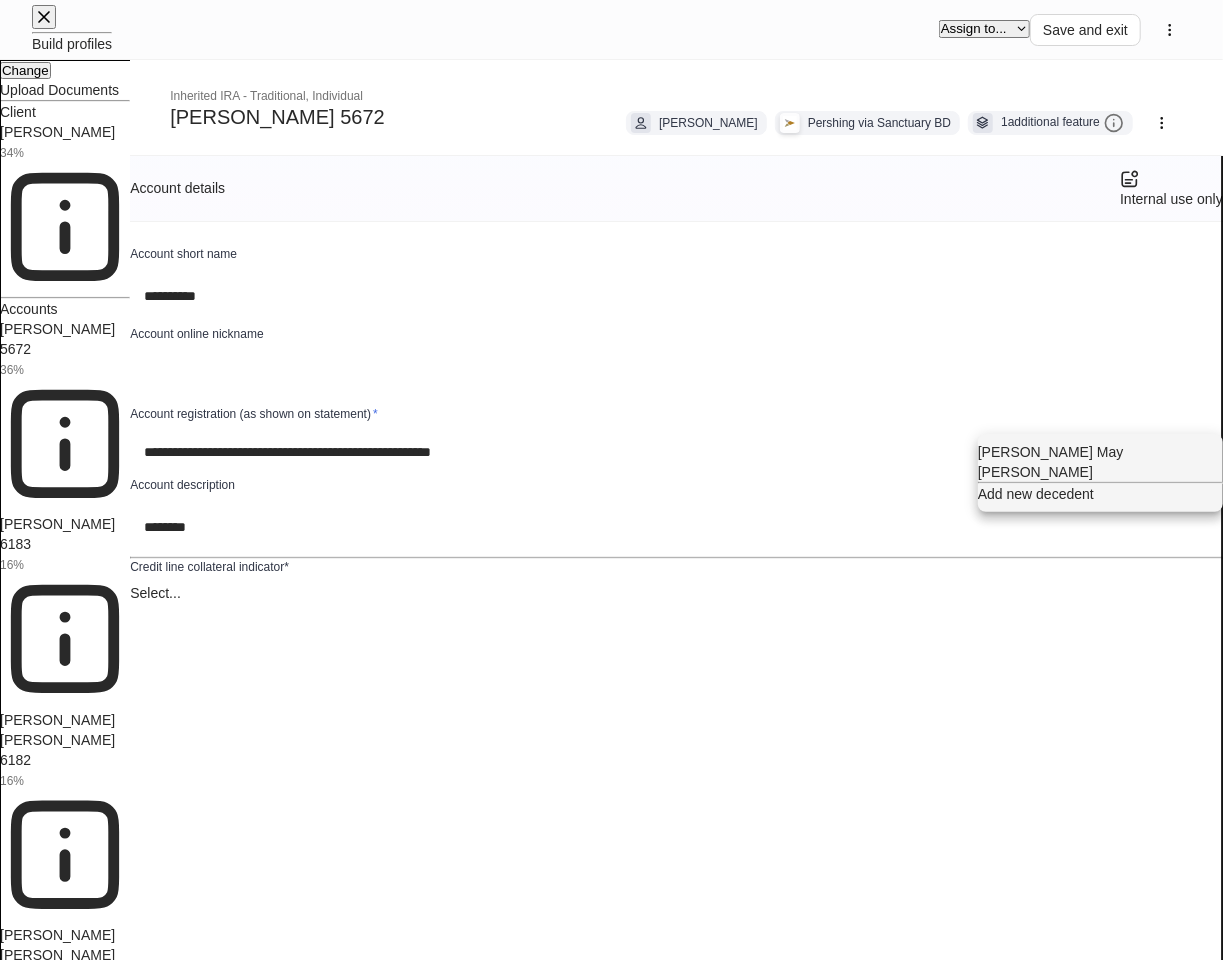 click on "Add new decedent" at bounding box center [1100, 494] 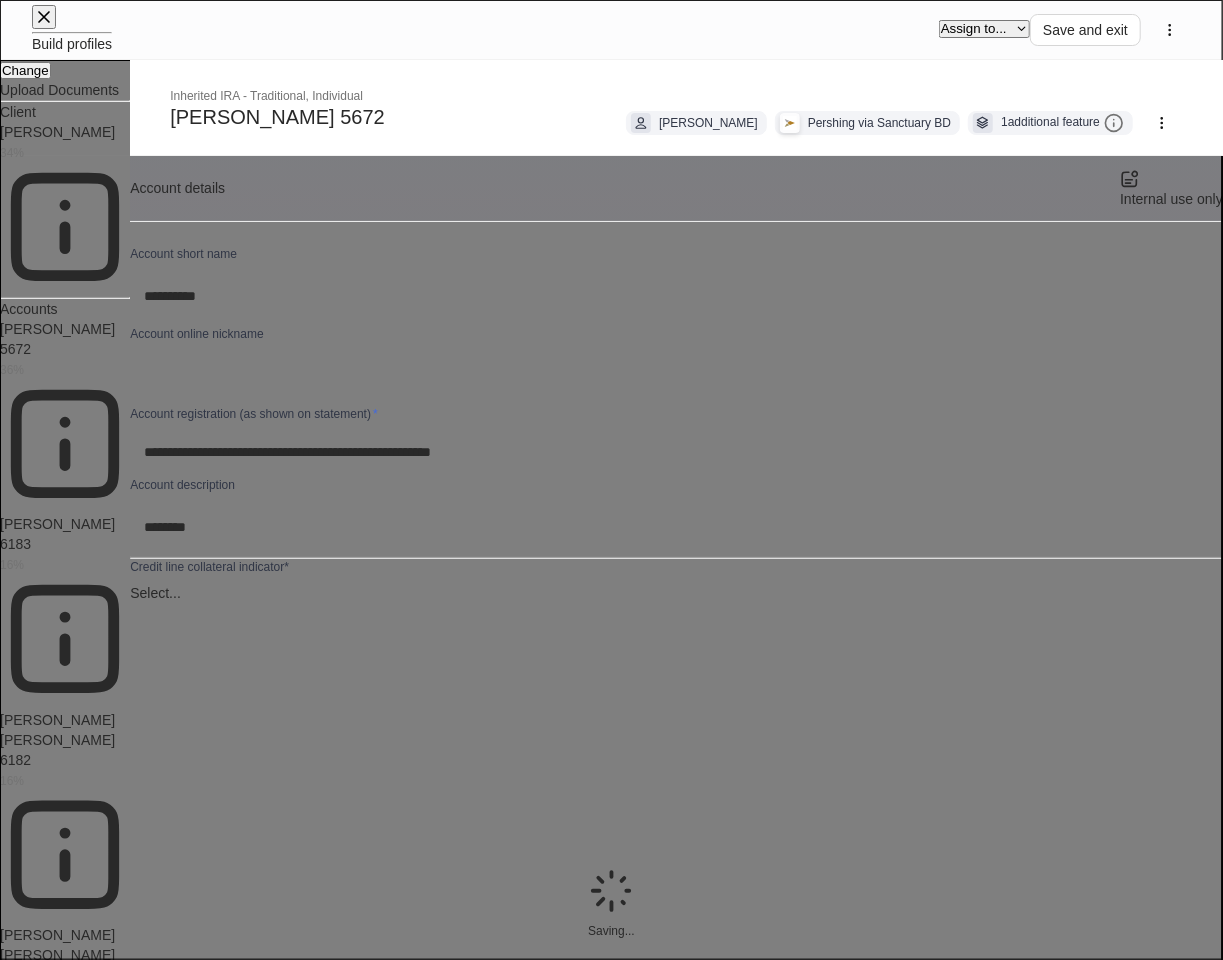 click at bounding box center (114, 19724) 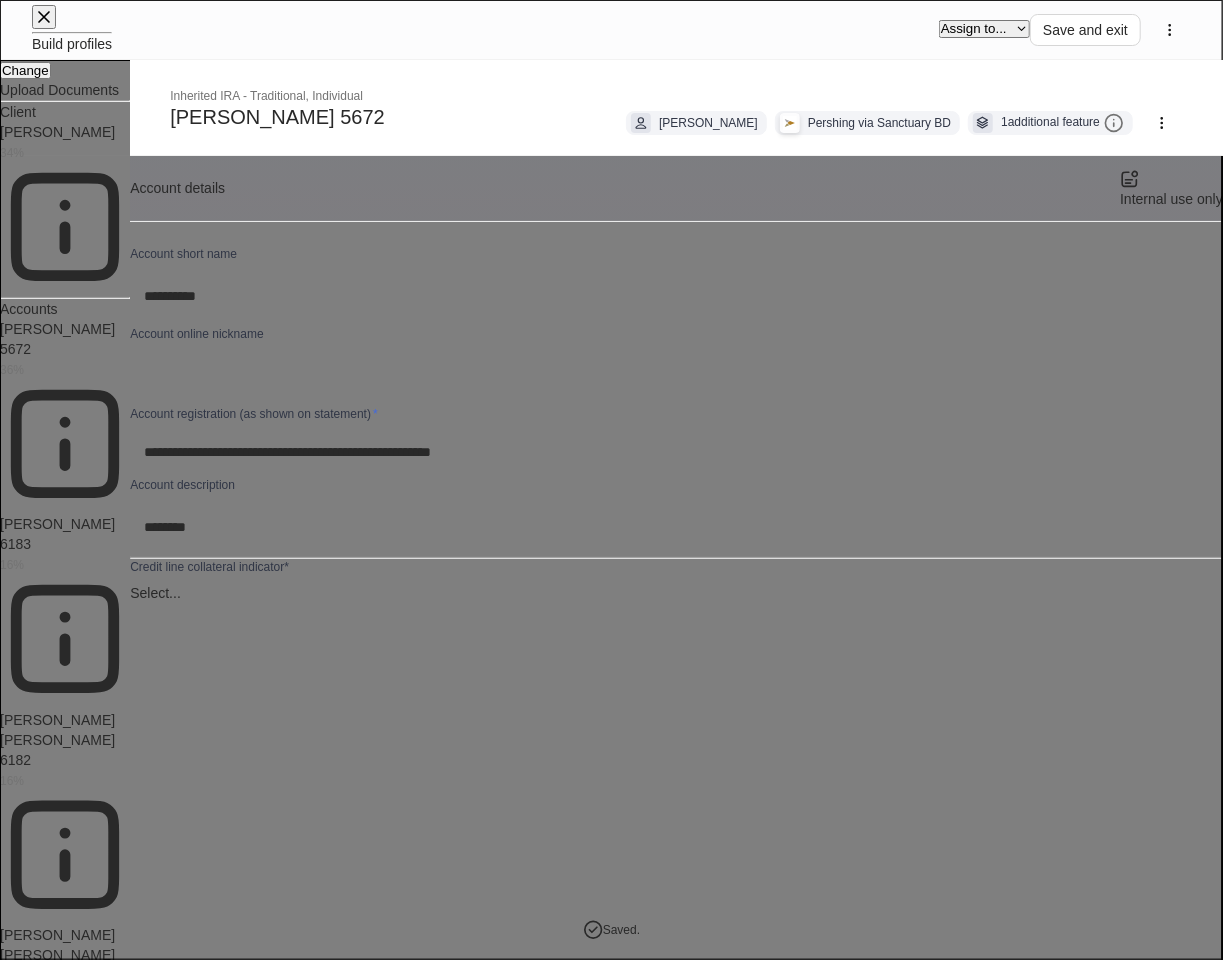 type on "******" 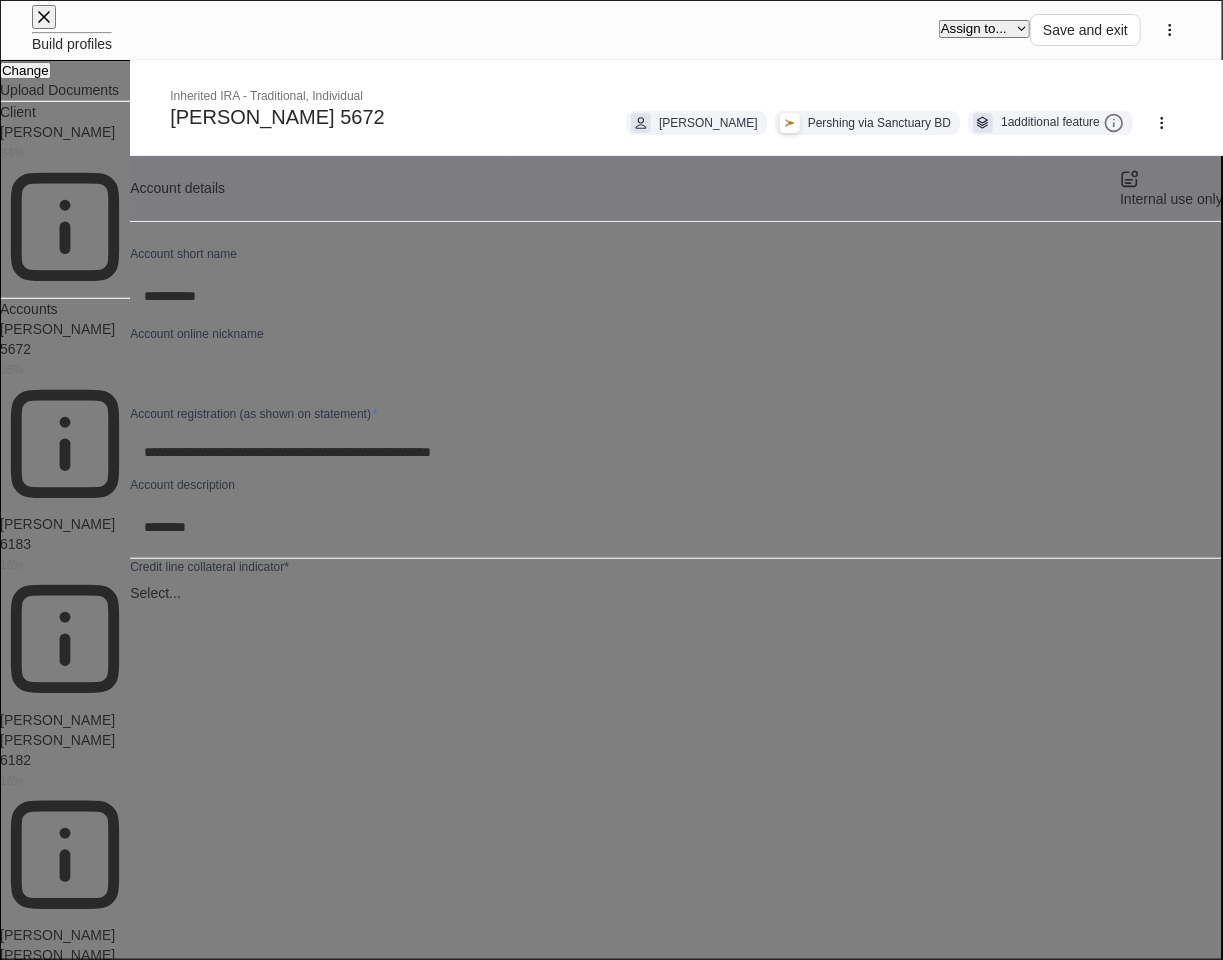 type on "********" 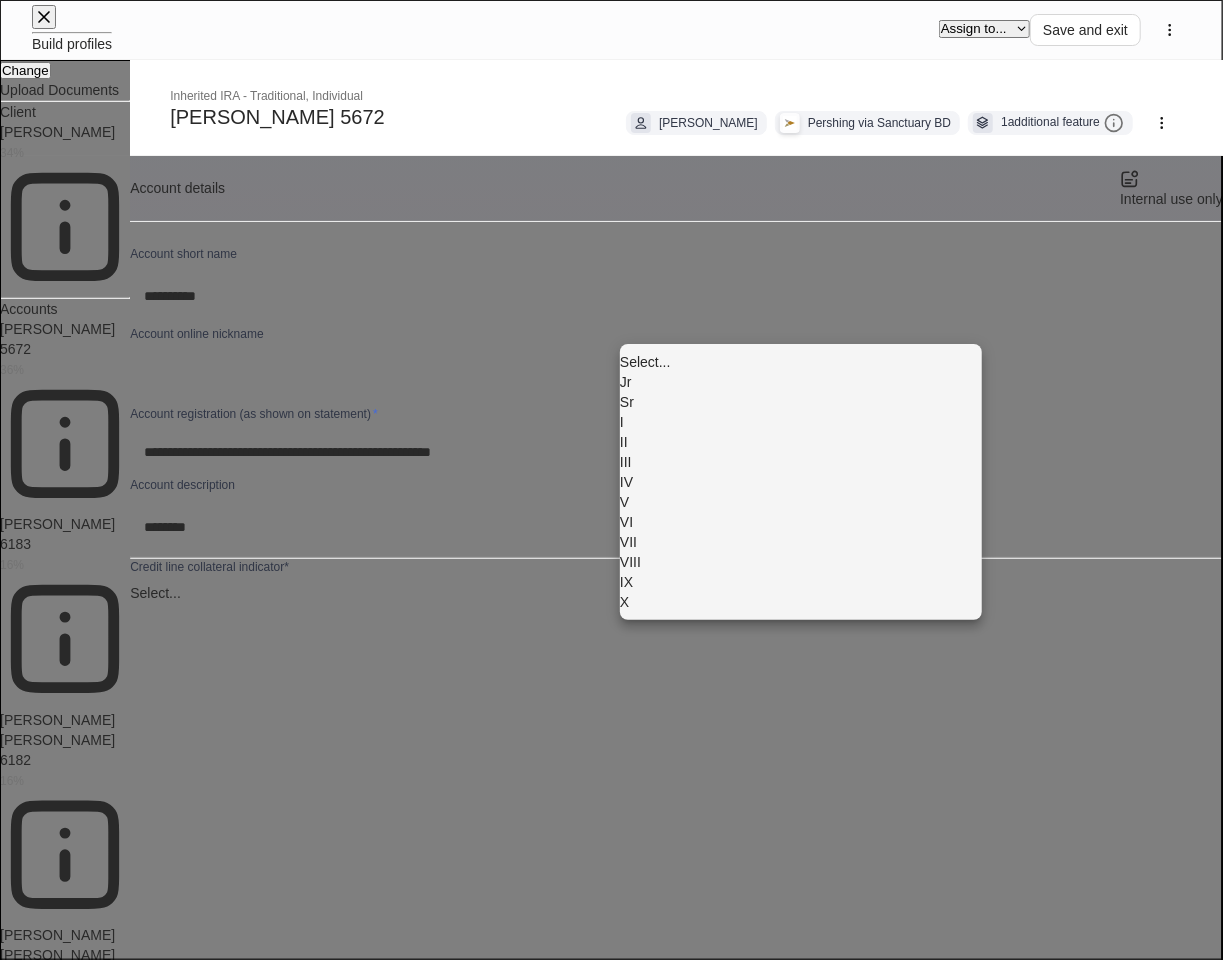 type 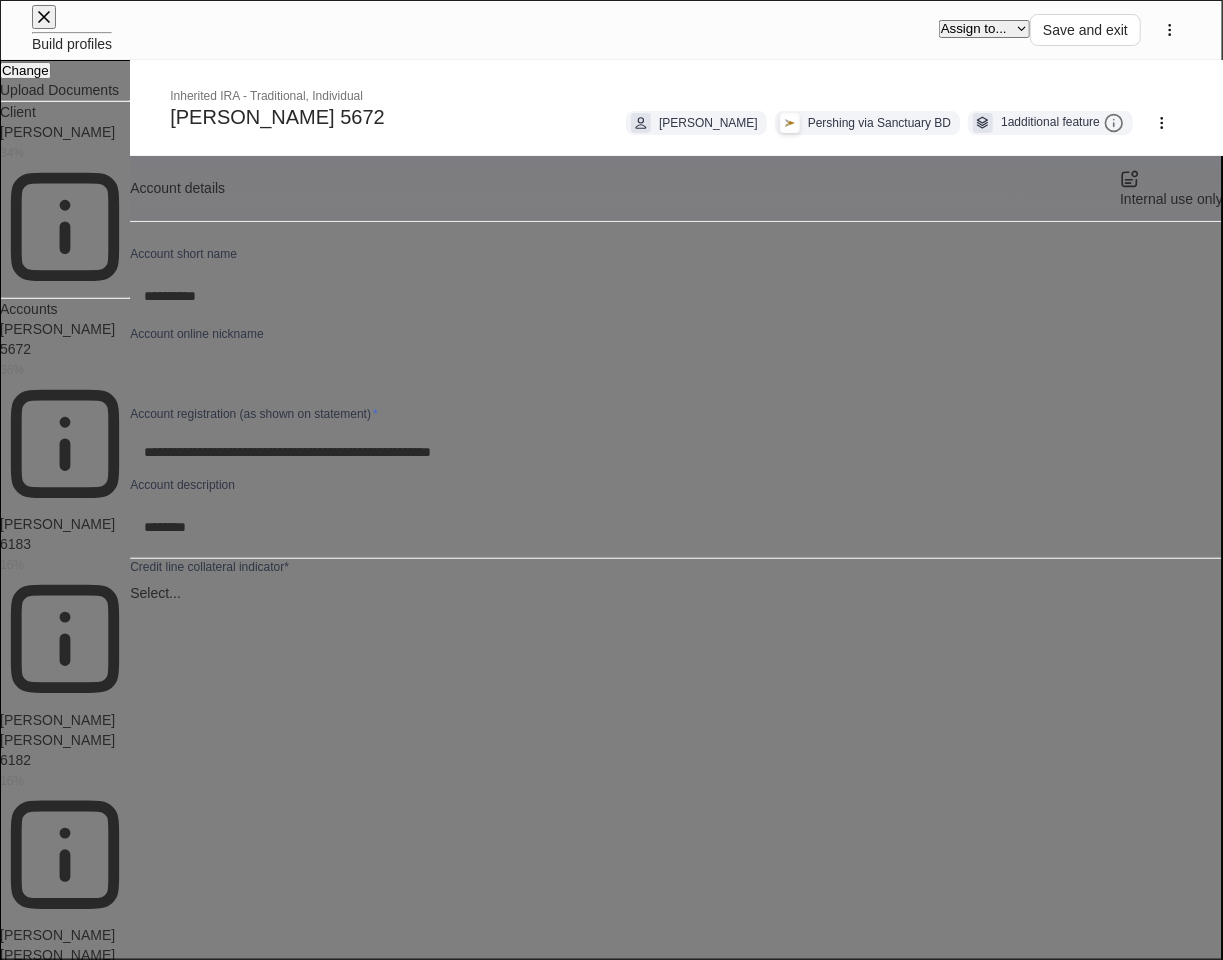 click at bounding box center (618, 21100) 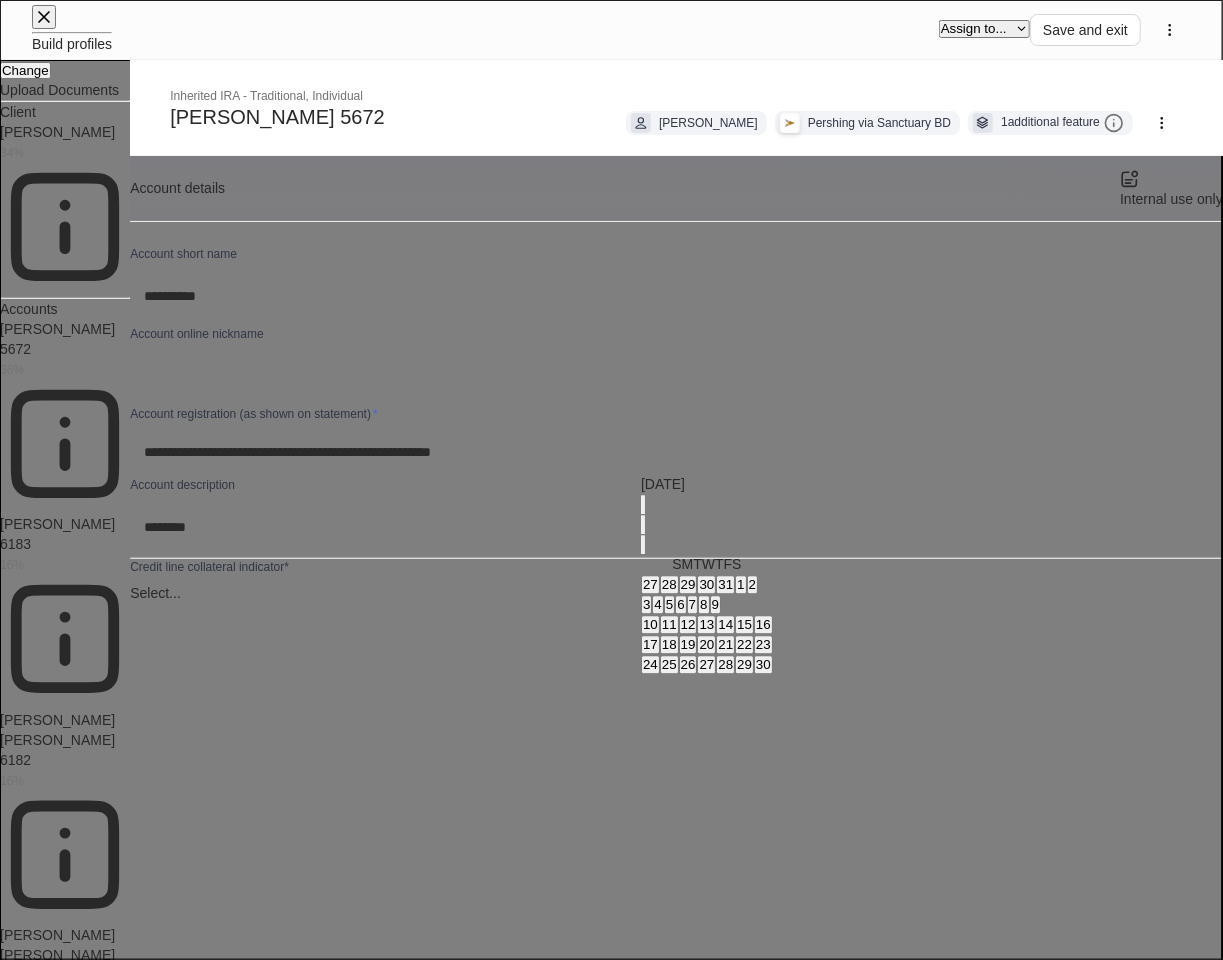 type on "**********" 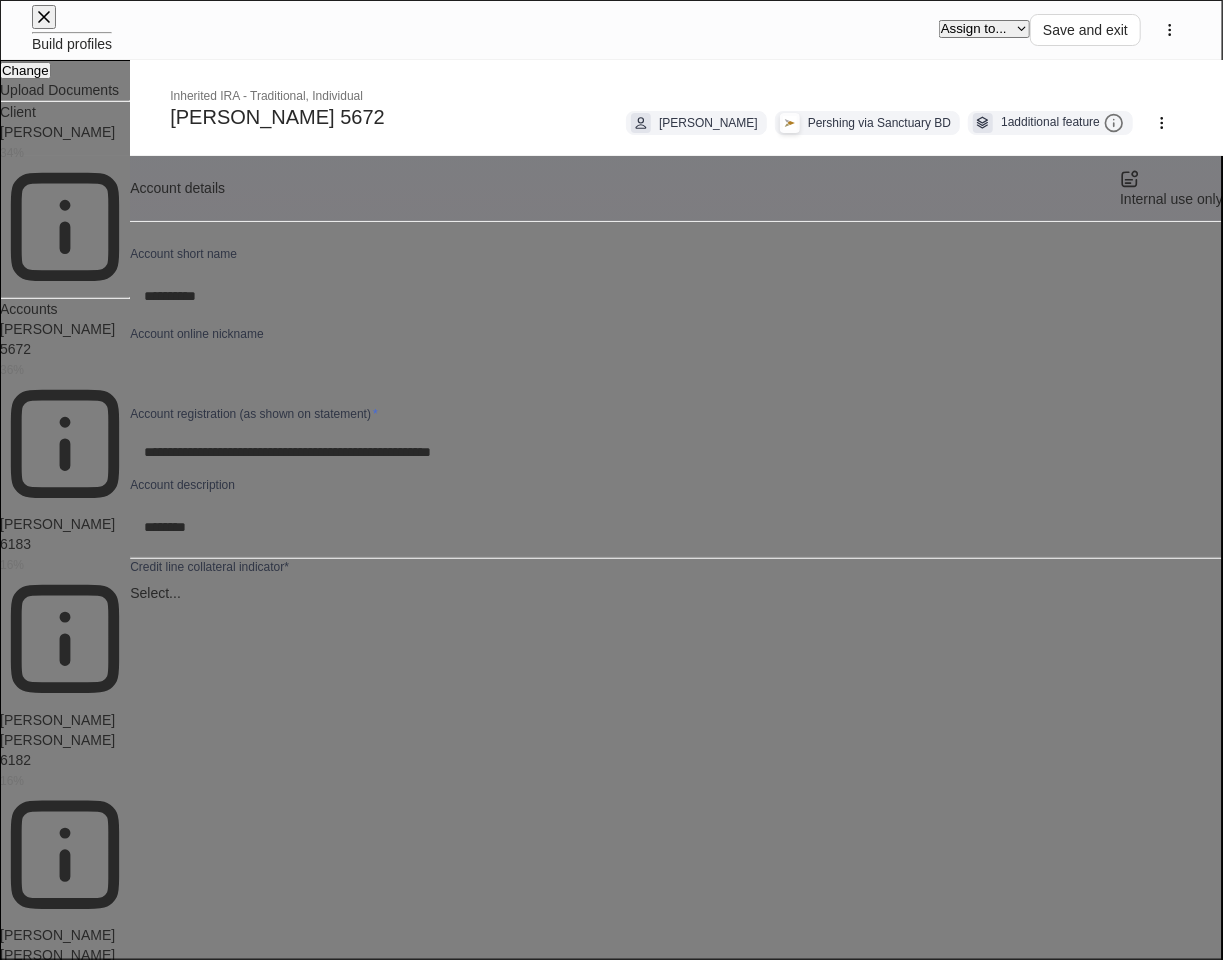 type on "**********" 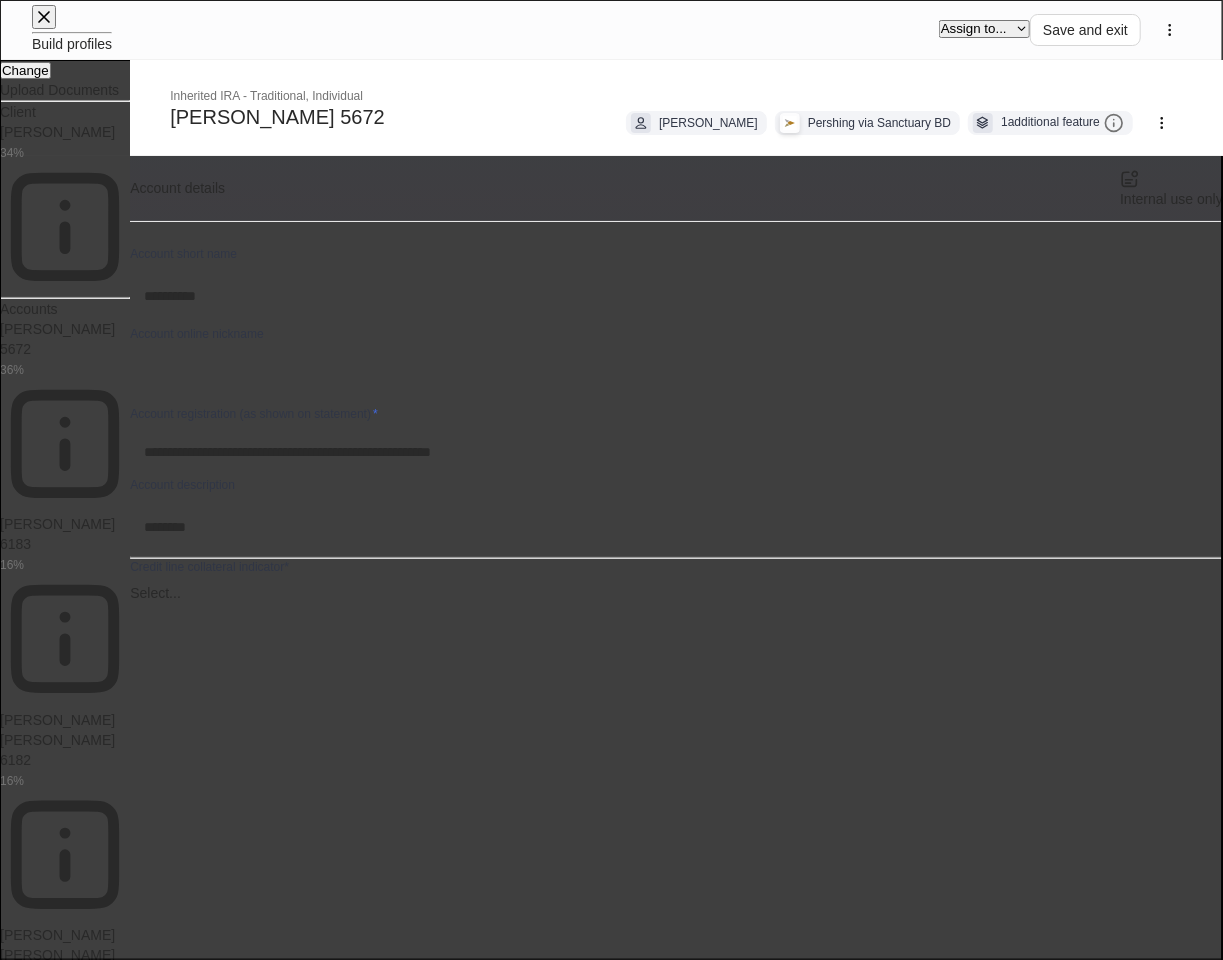 click 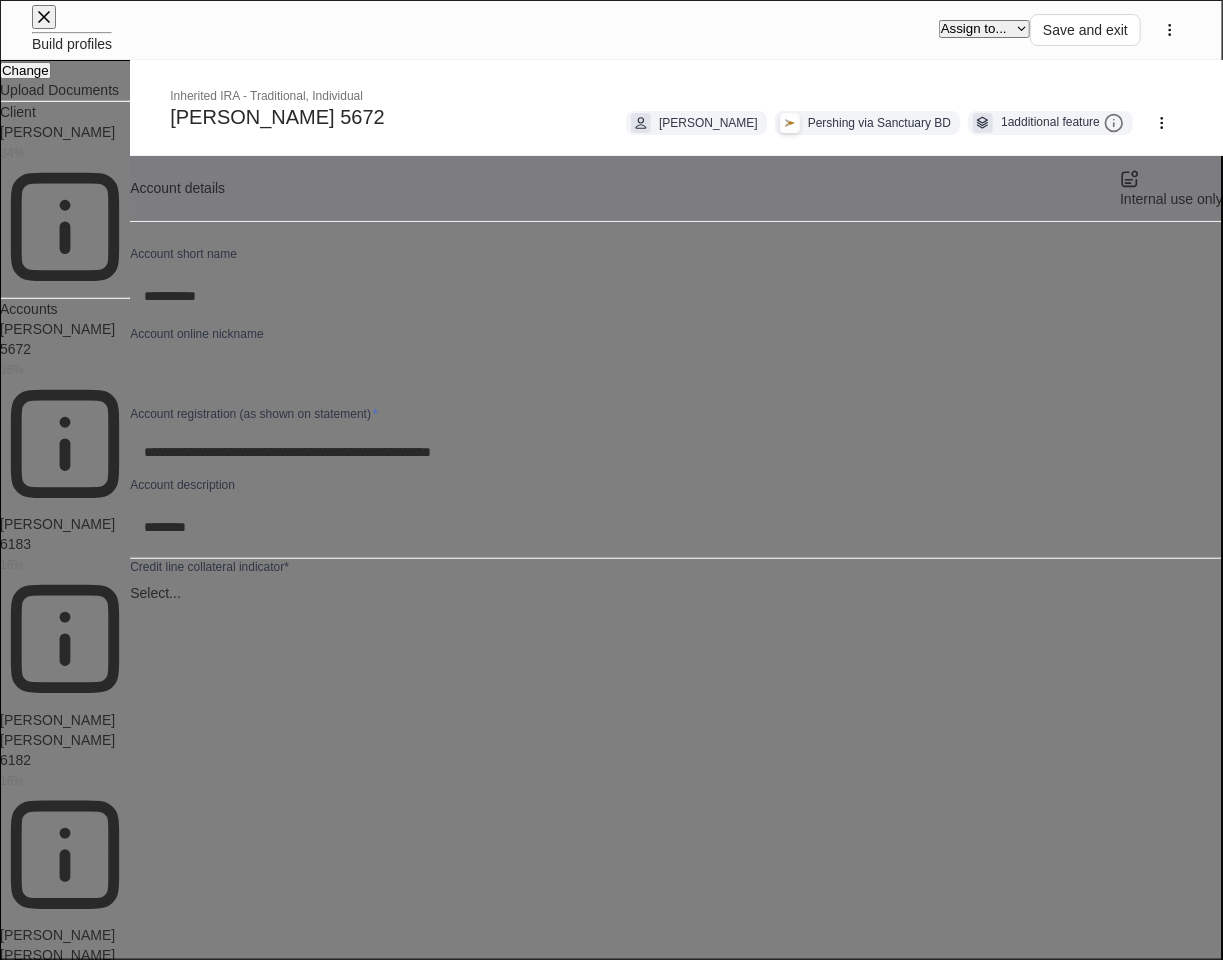 click 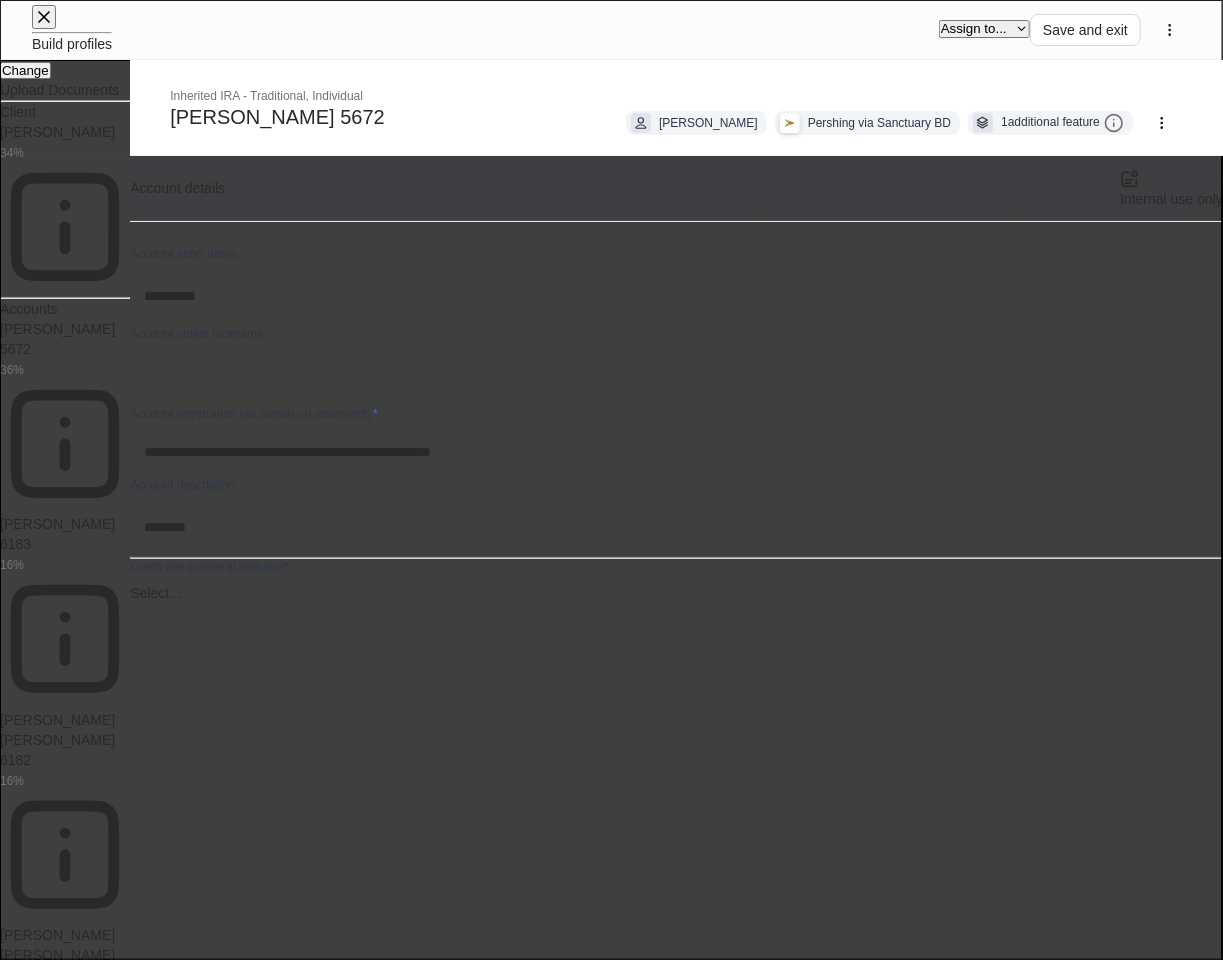 click on "Leave" at bounding box center [377, 22715] 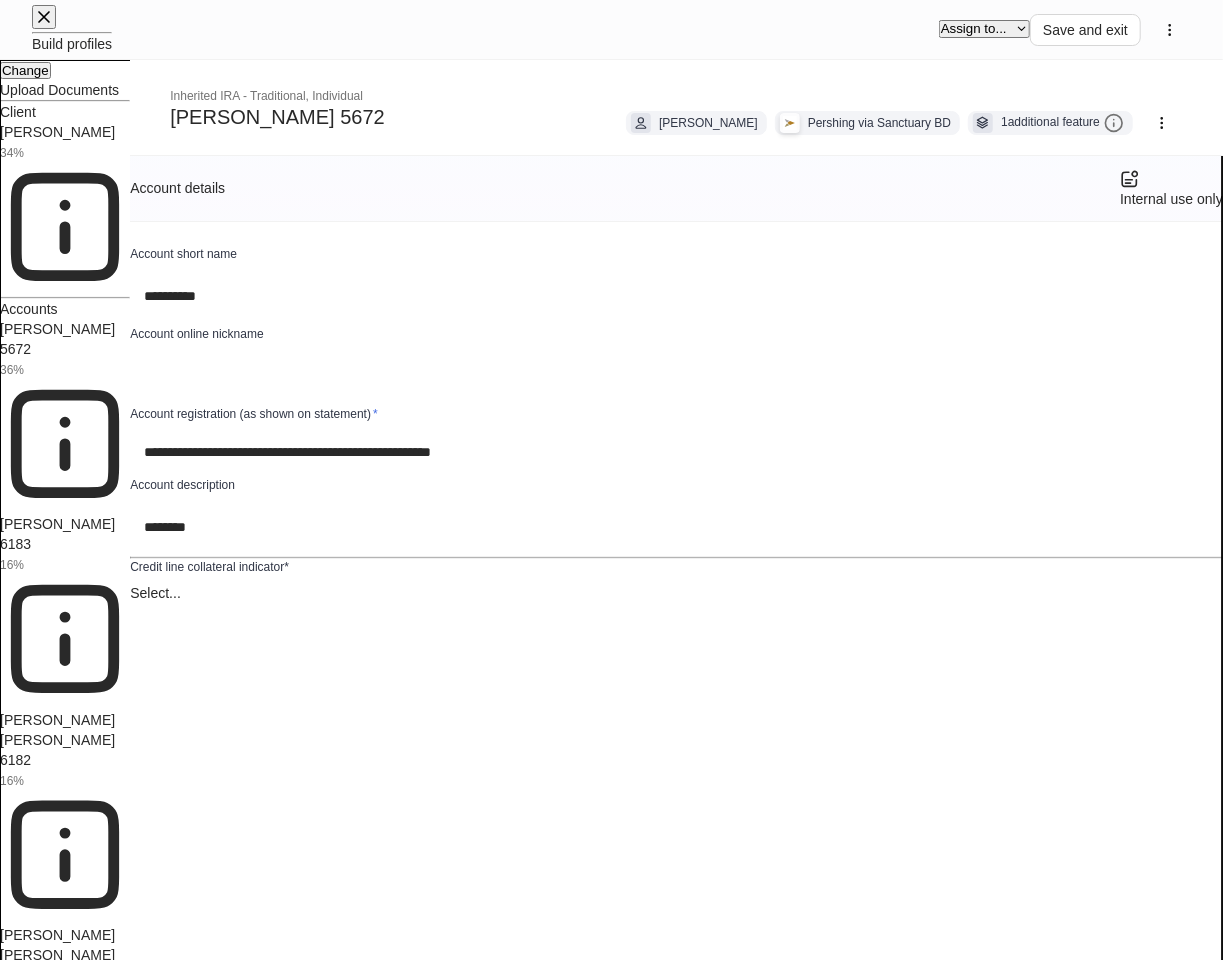 scroll, scrollTop: 2222, scrollLeft: 0, axis: vertical 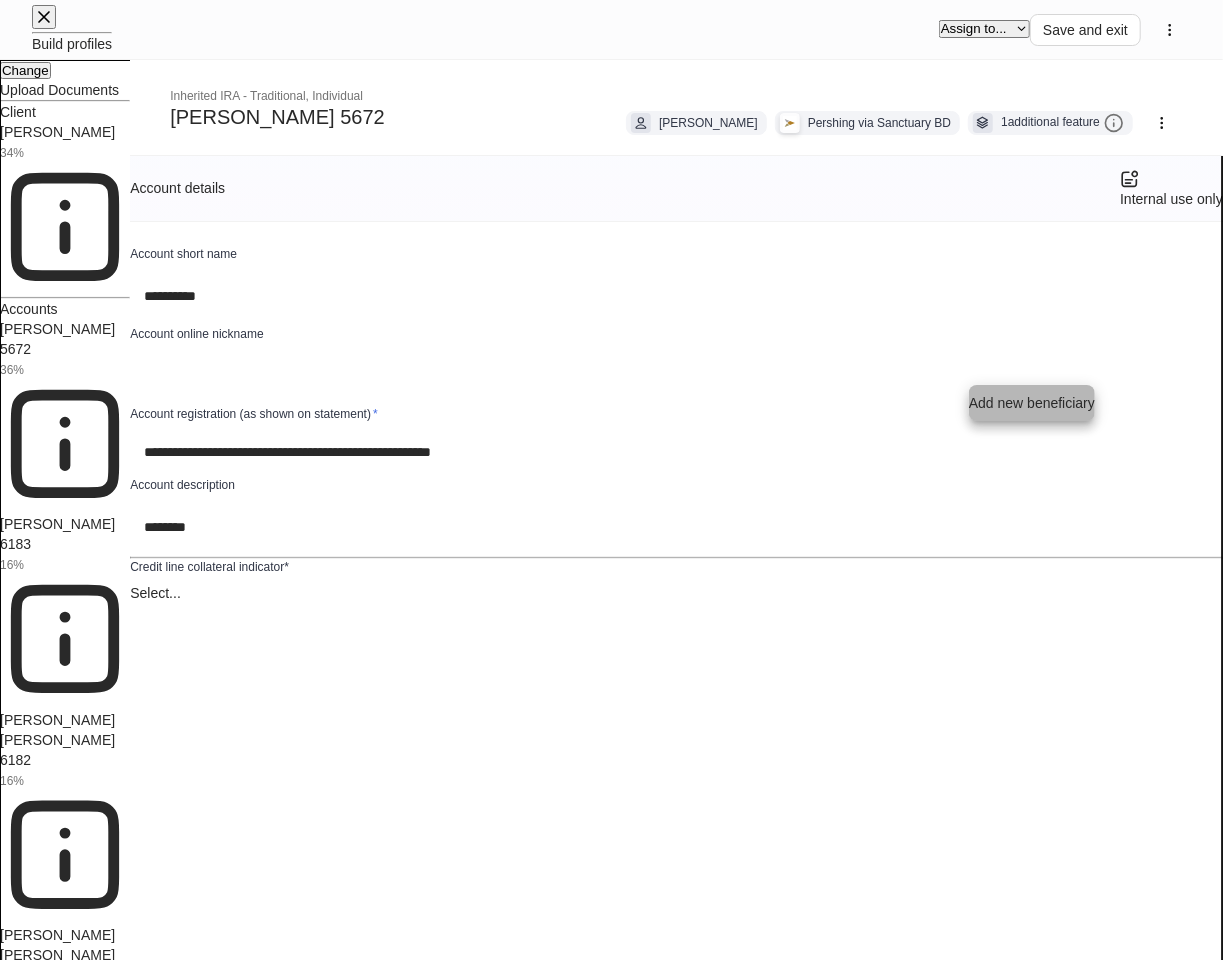 click on "Add new beneficiary" at bounding box center [1032, 403] 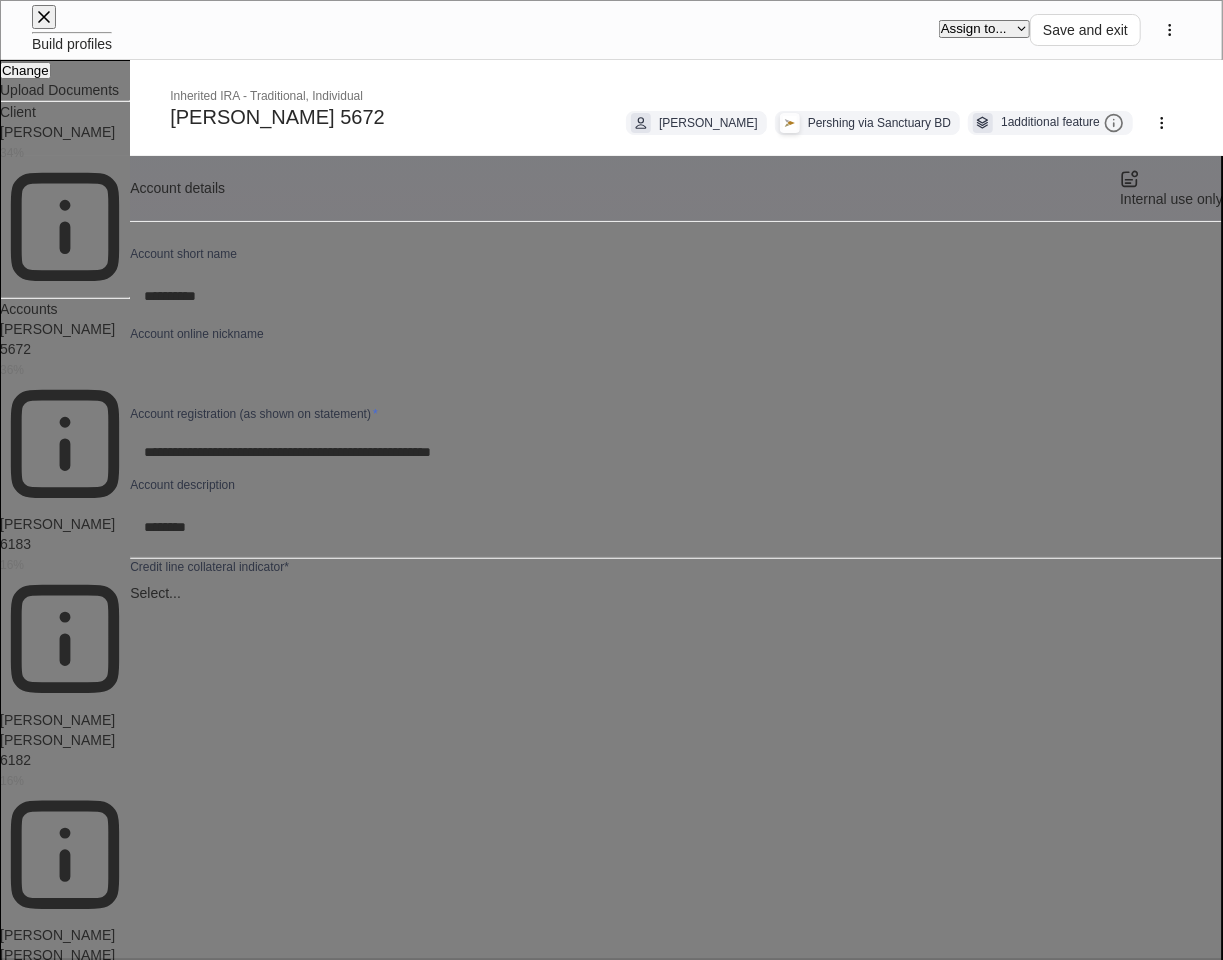 click on "**********" at bounding box center [611, 10595] 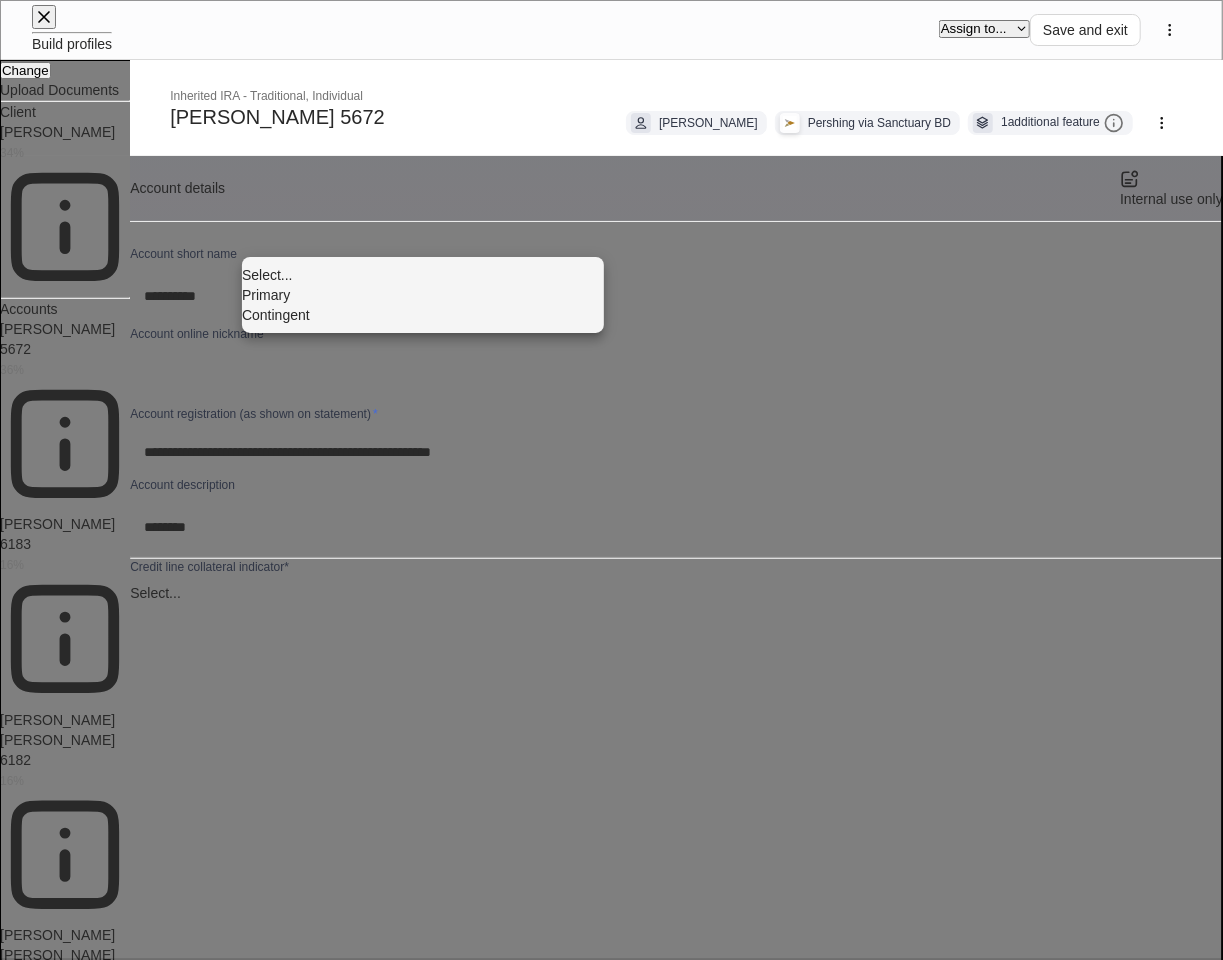 click on "Primary" at bounding box center [423, 295] 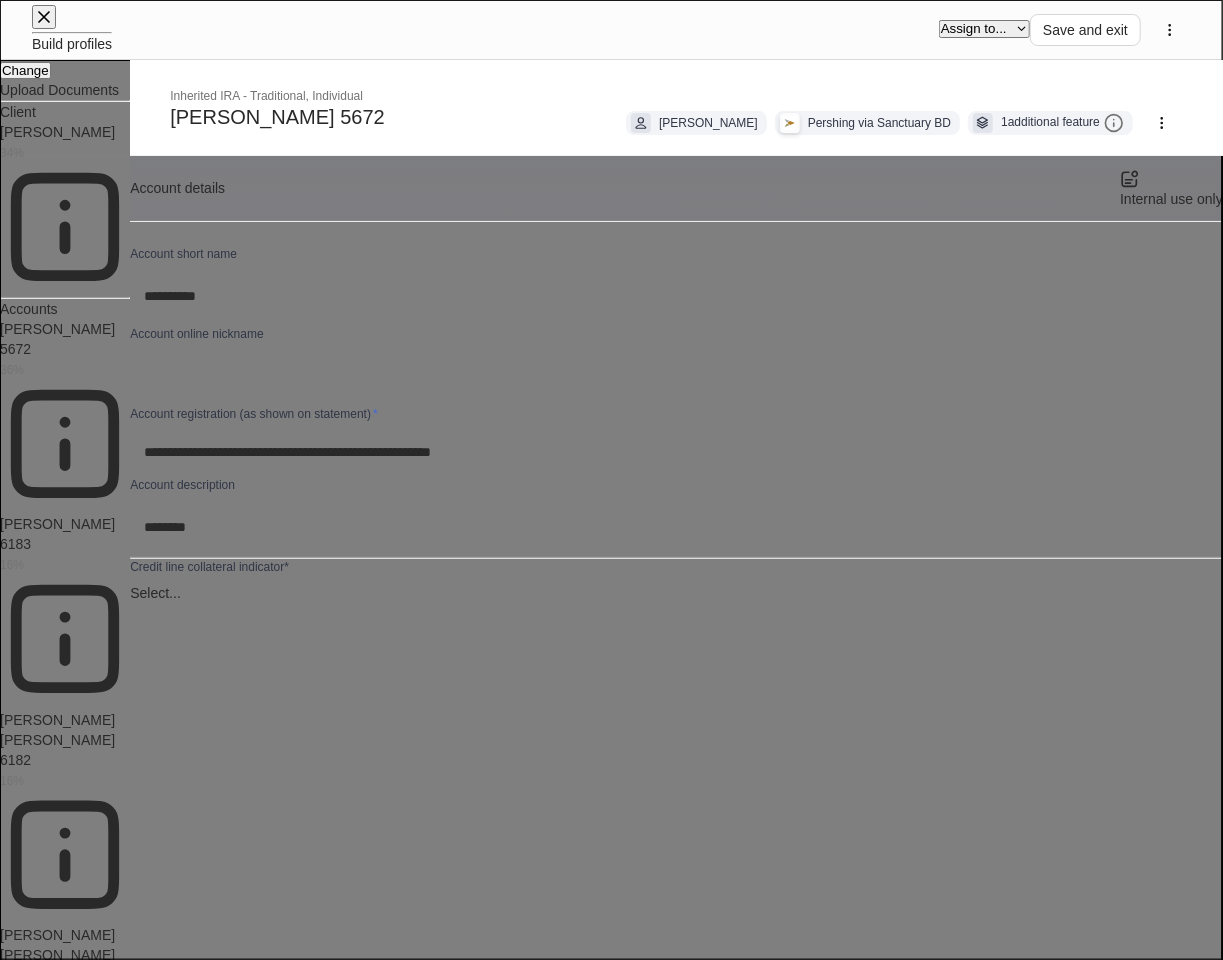 click at bounding box center (114, 23507) 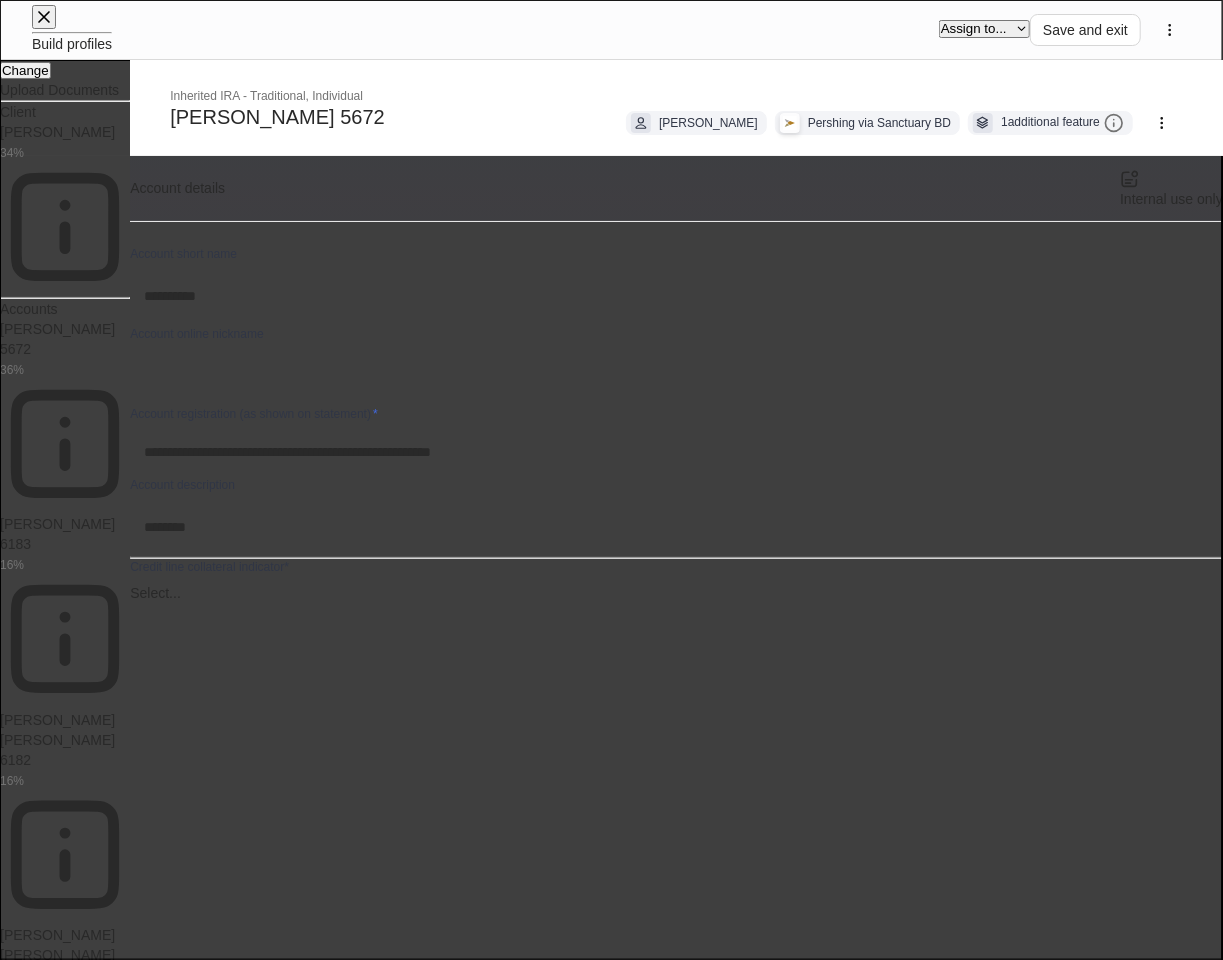 click on "Continue editing" at bounding box center [362, 24093] 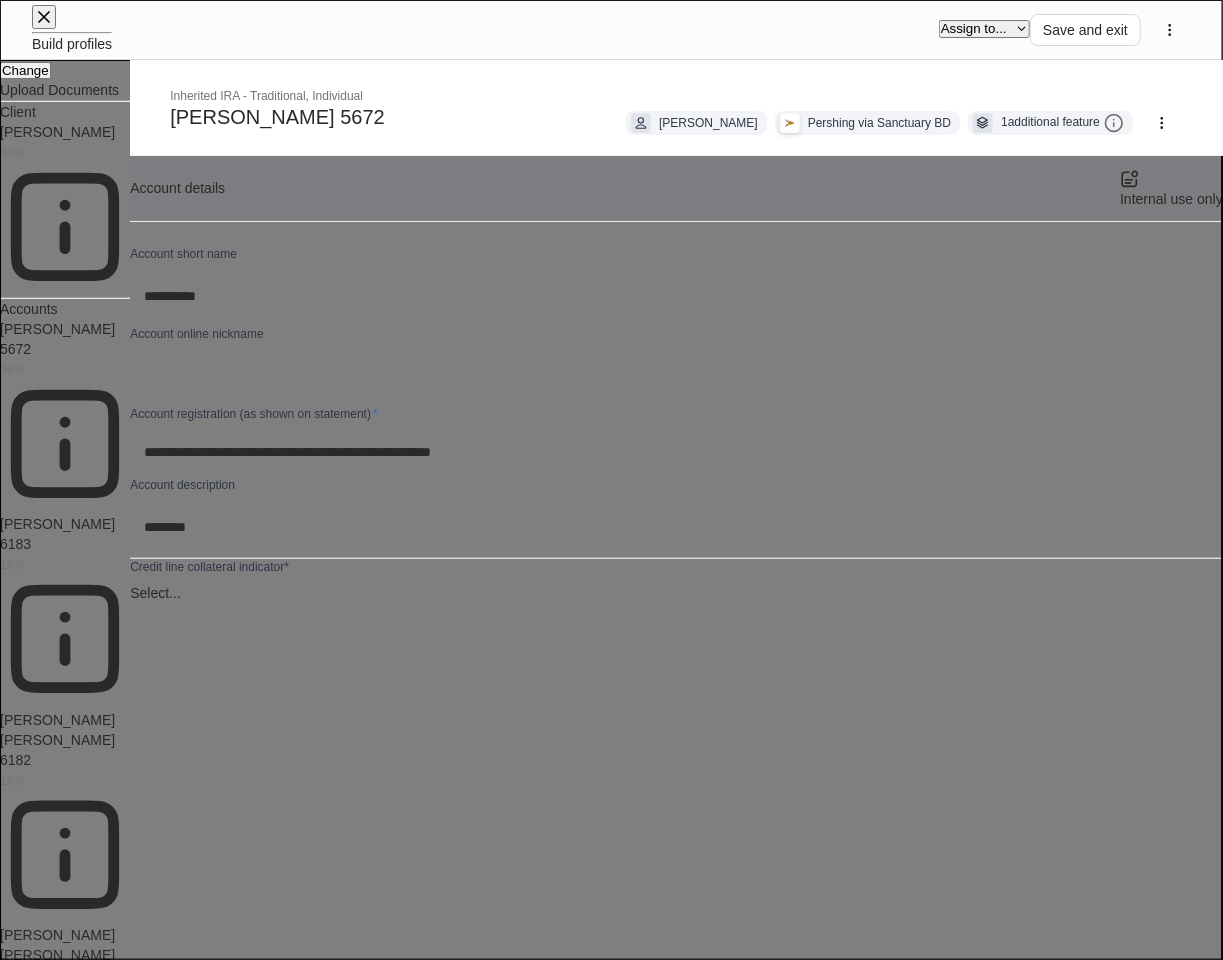 click 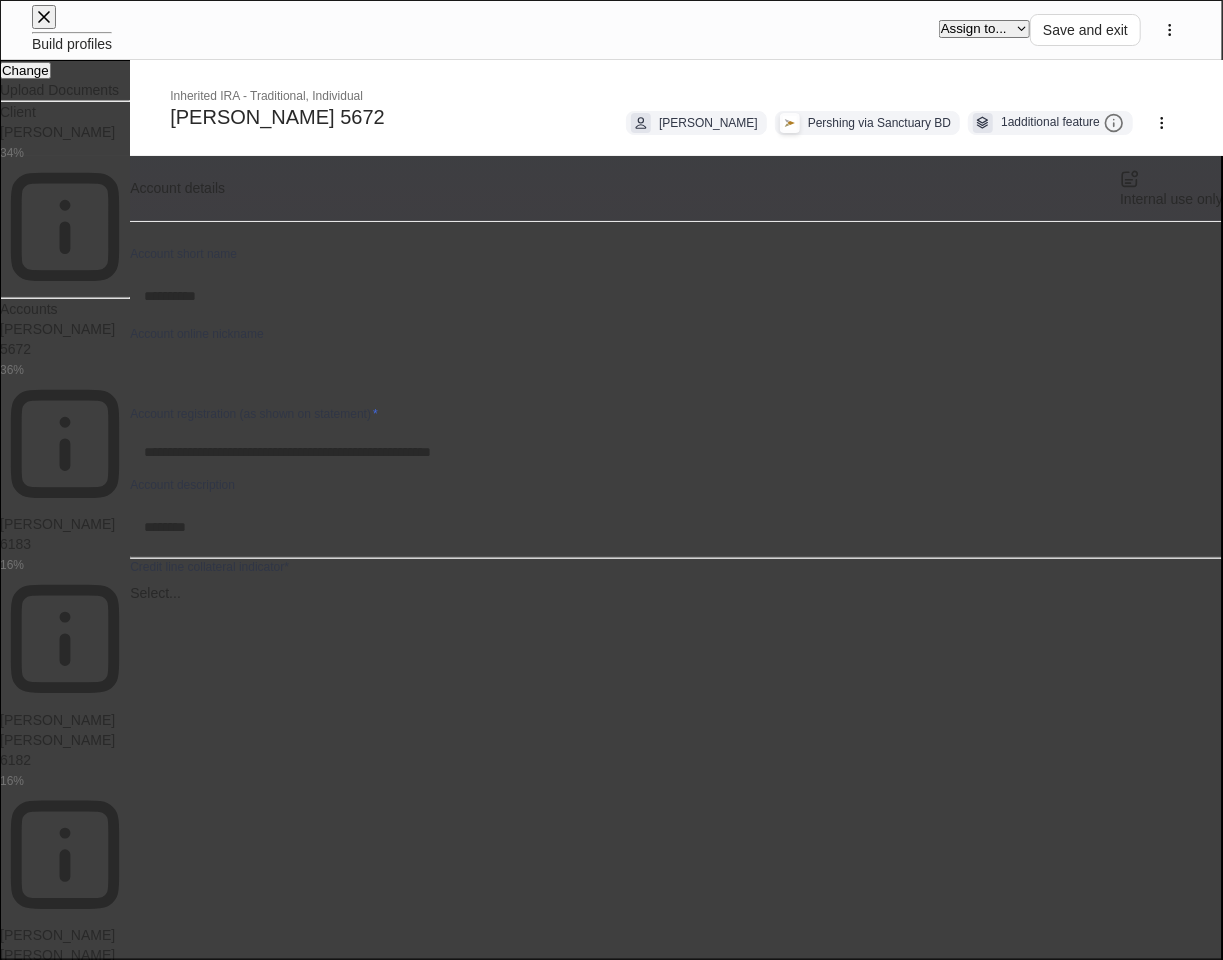 click on "Leave" at bounding box center [377, 24066] 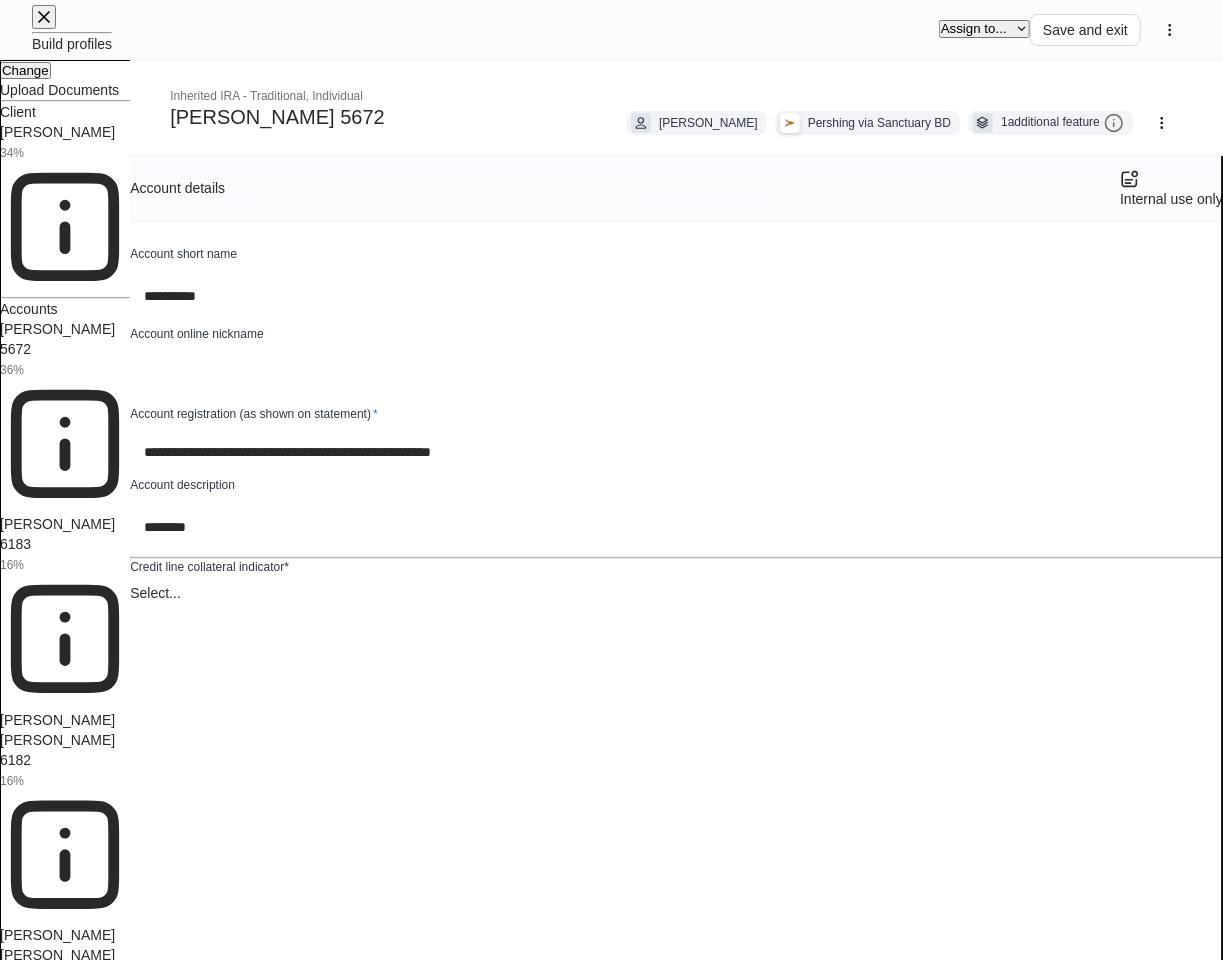 scroll, scrollTop: 3136, scrollLeft: 0, axis: vertical 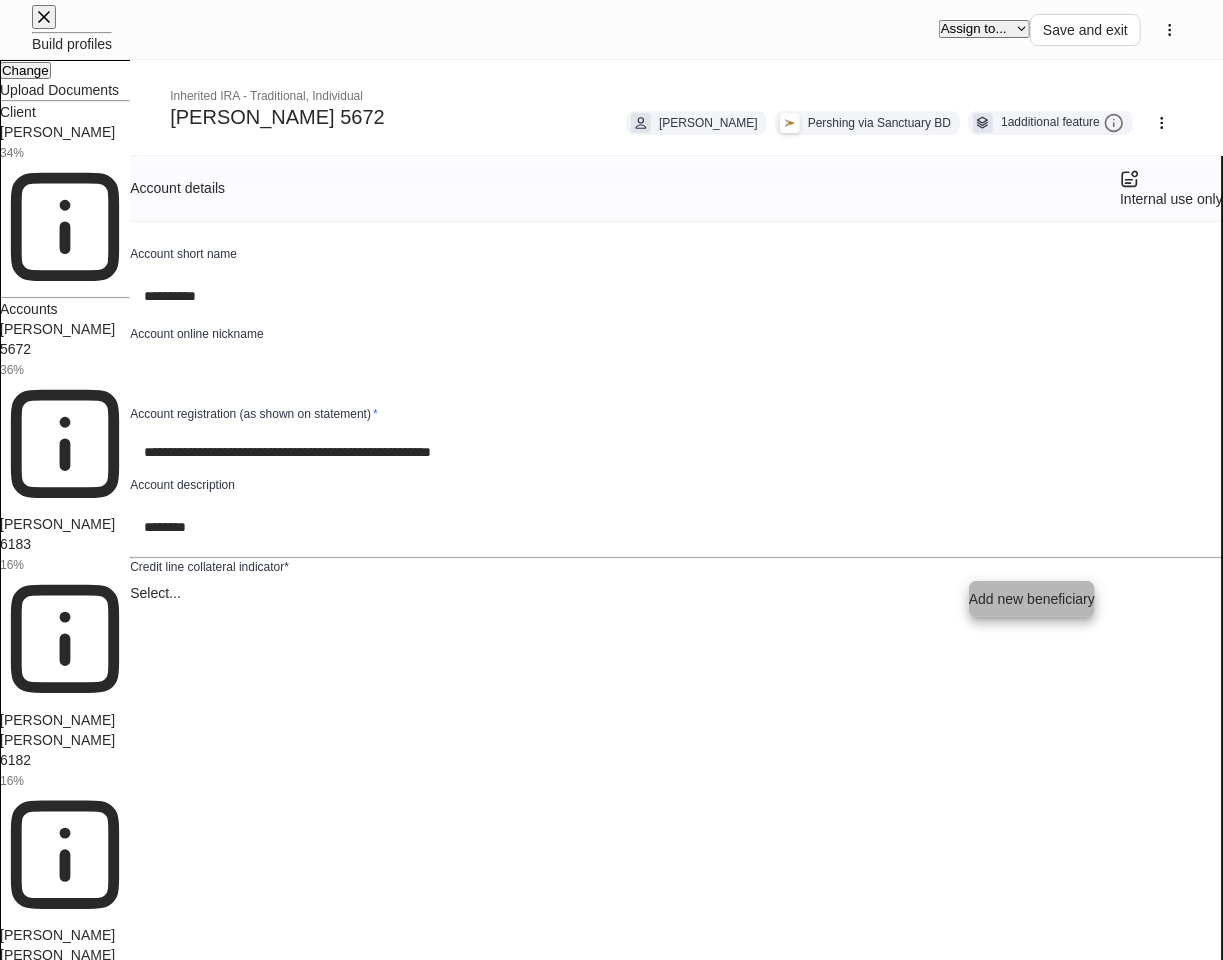 click on "Add new beneficiary" at bounding box center (1032, 599) 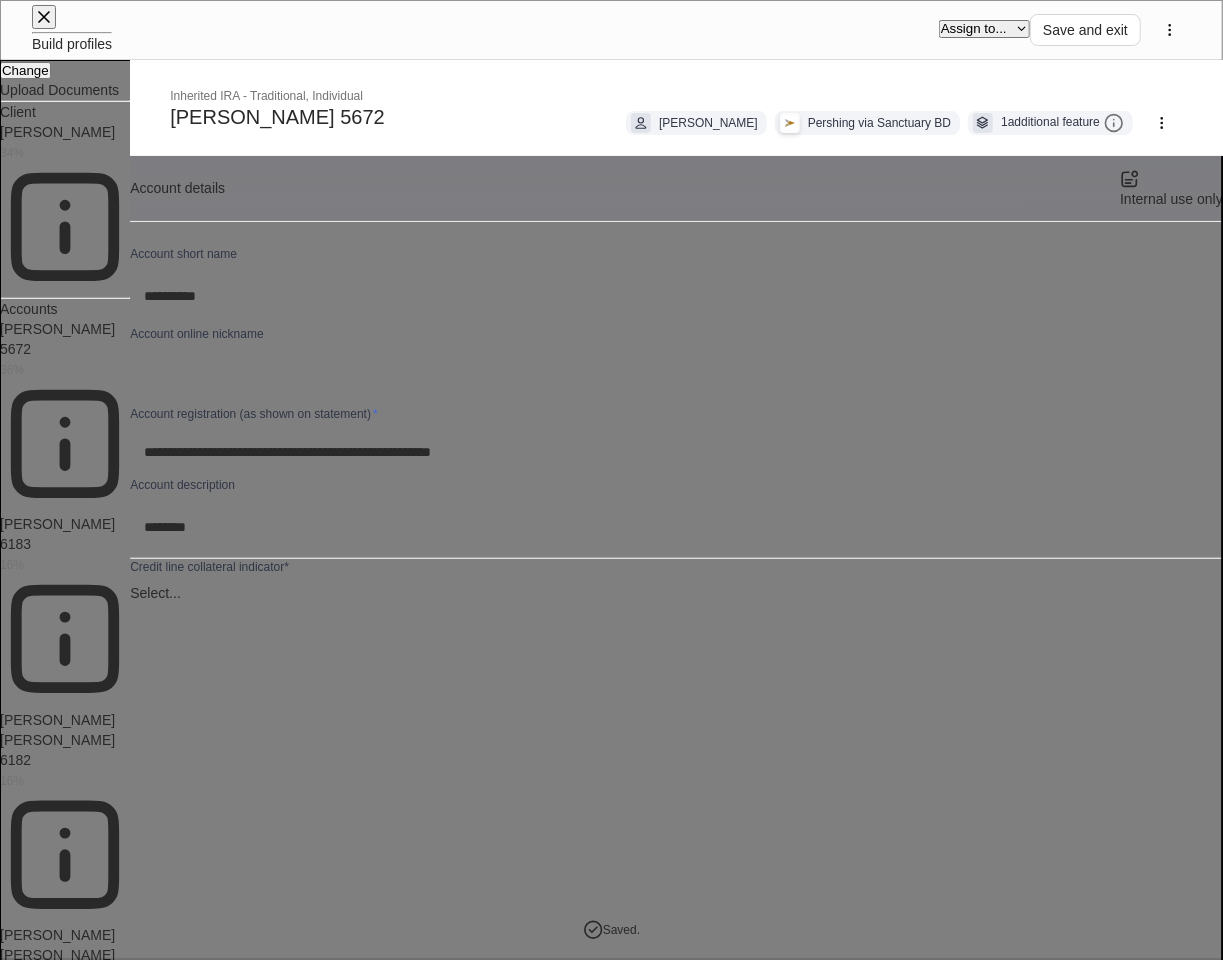 click on "**********" at bounding box center (611, 10607) 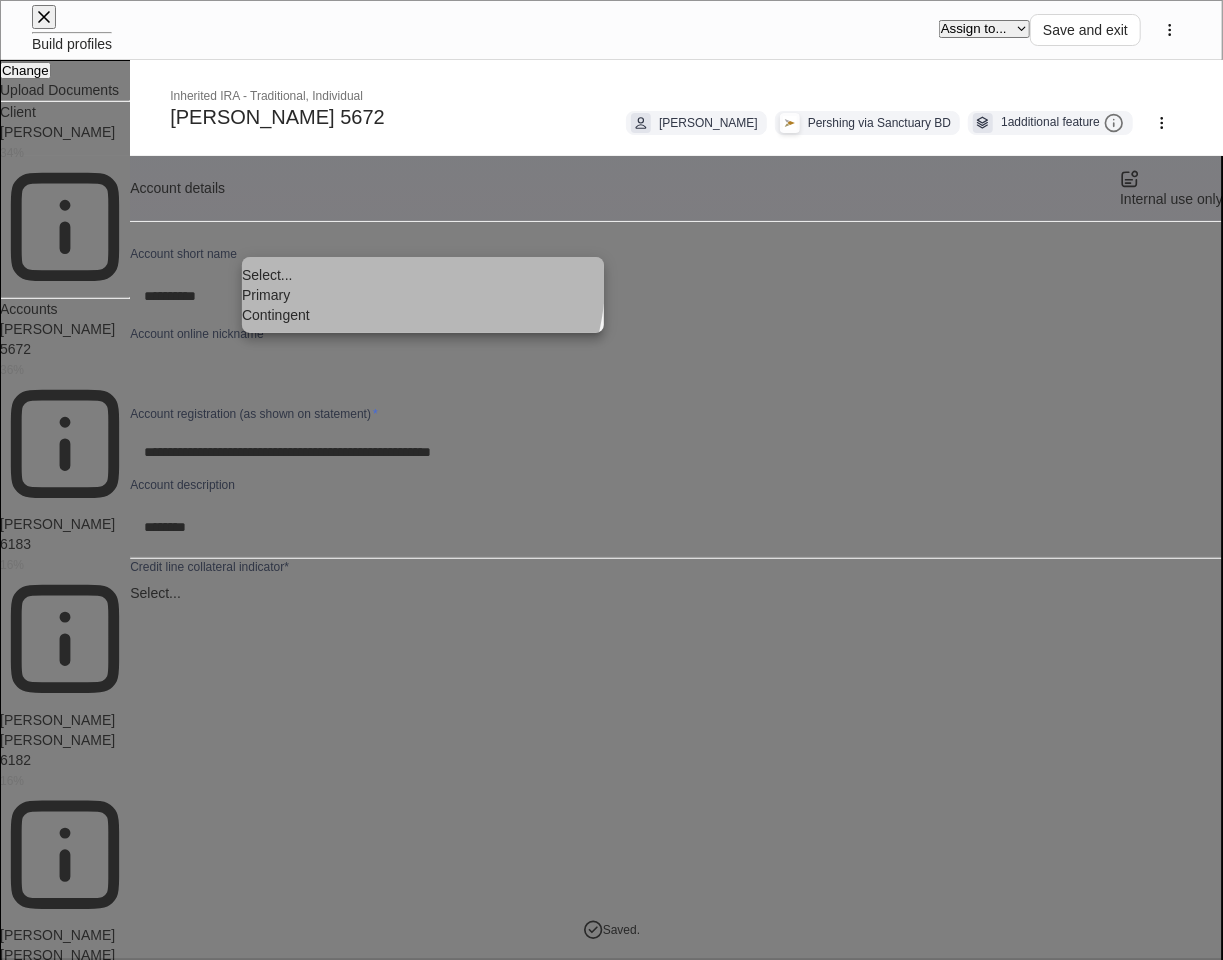 click on "Primary" at bounding box center (423, 295) 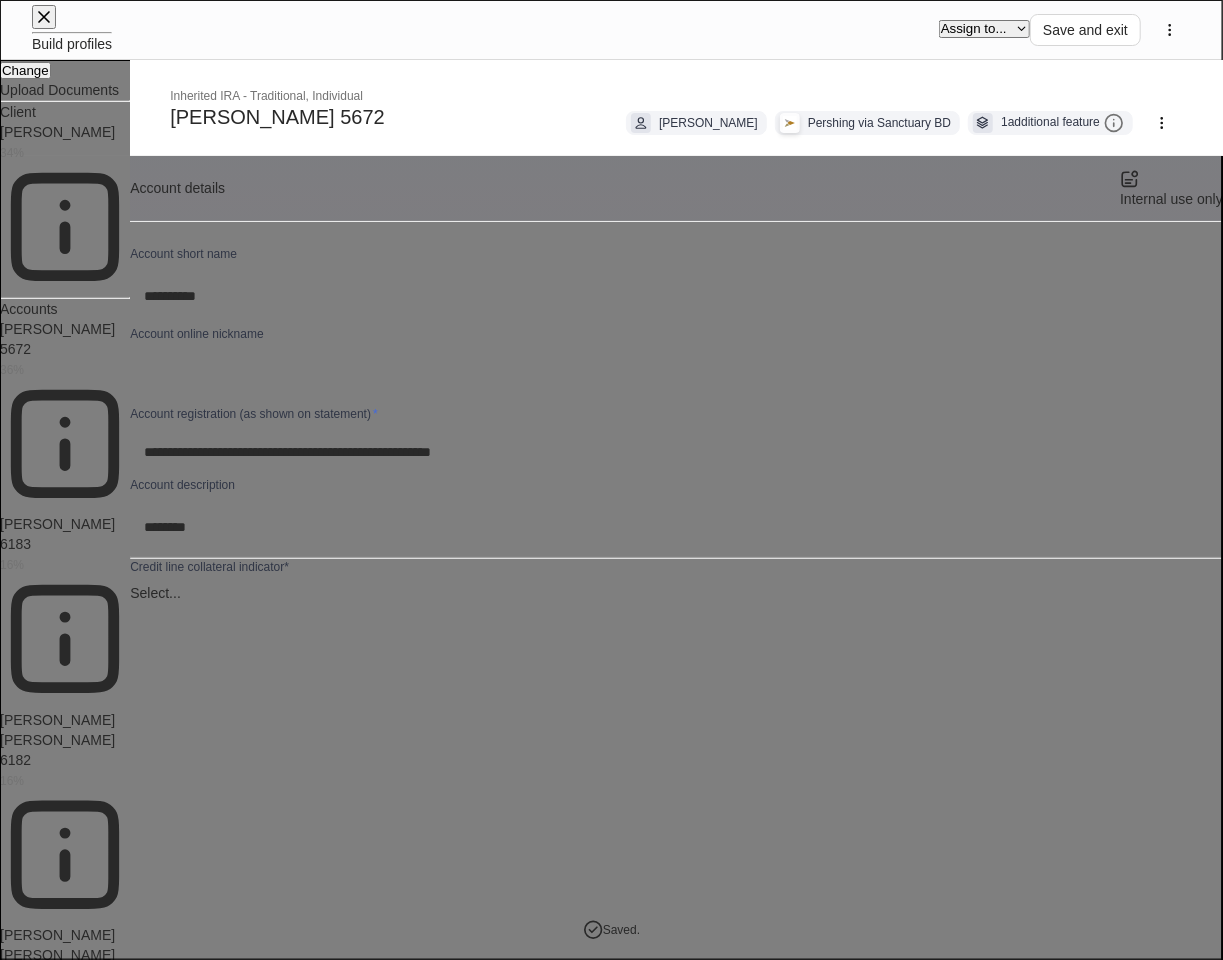 click at bounding box center [114, 23531] 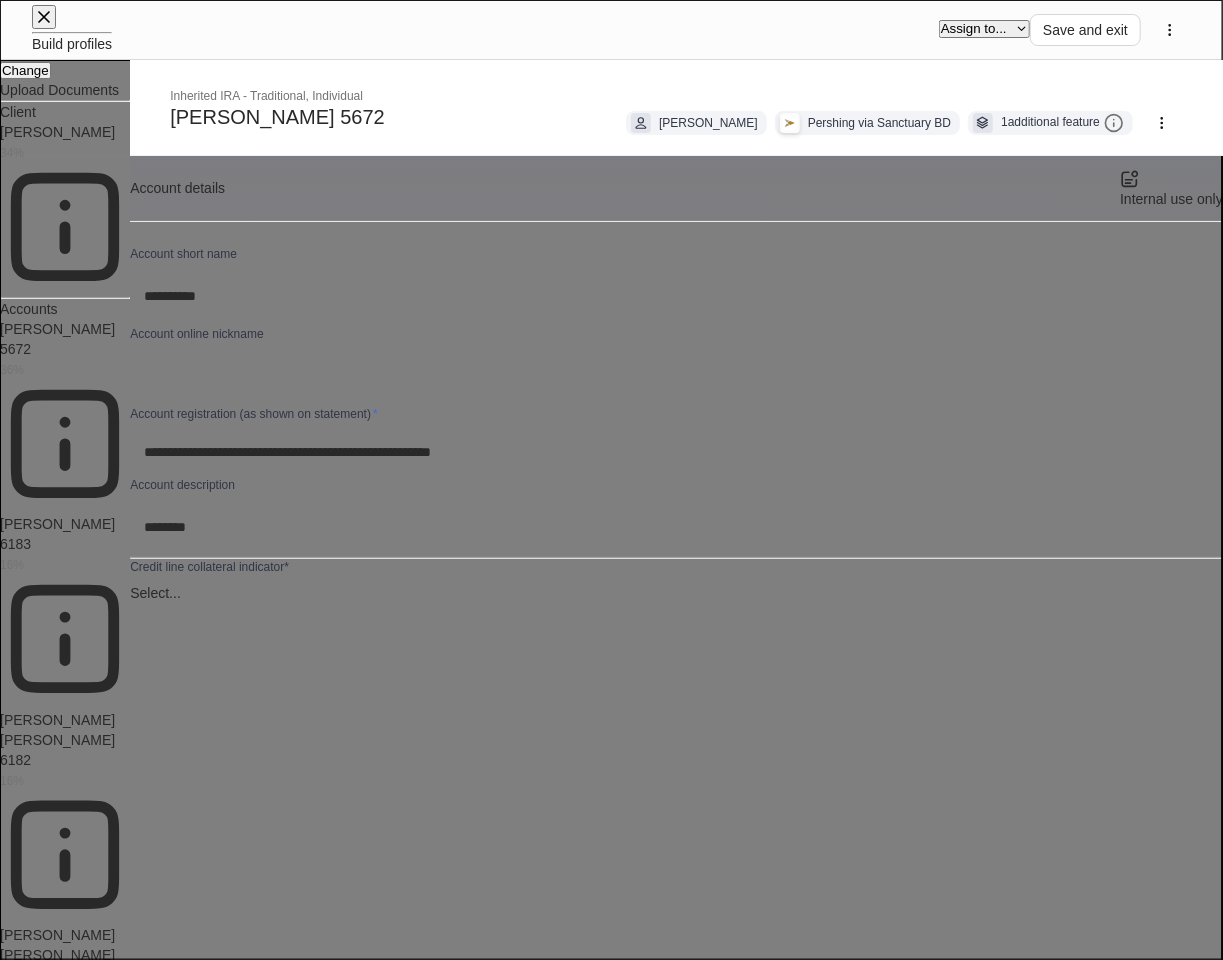 type on "*******" 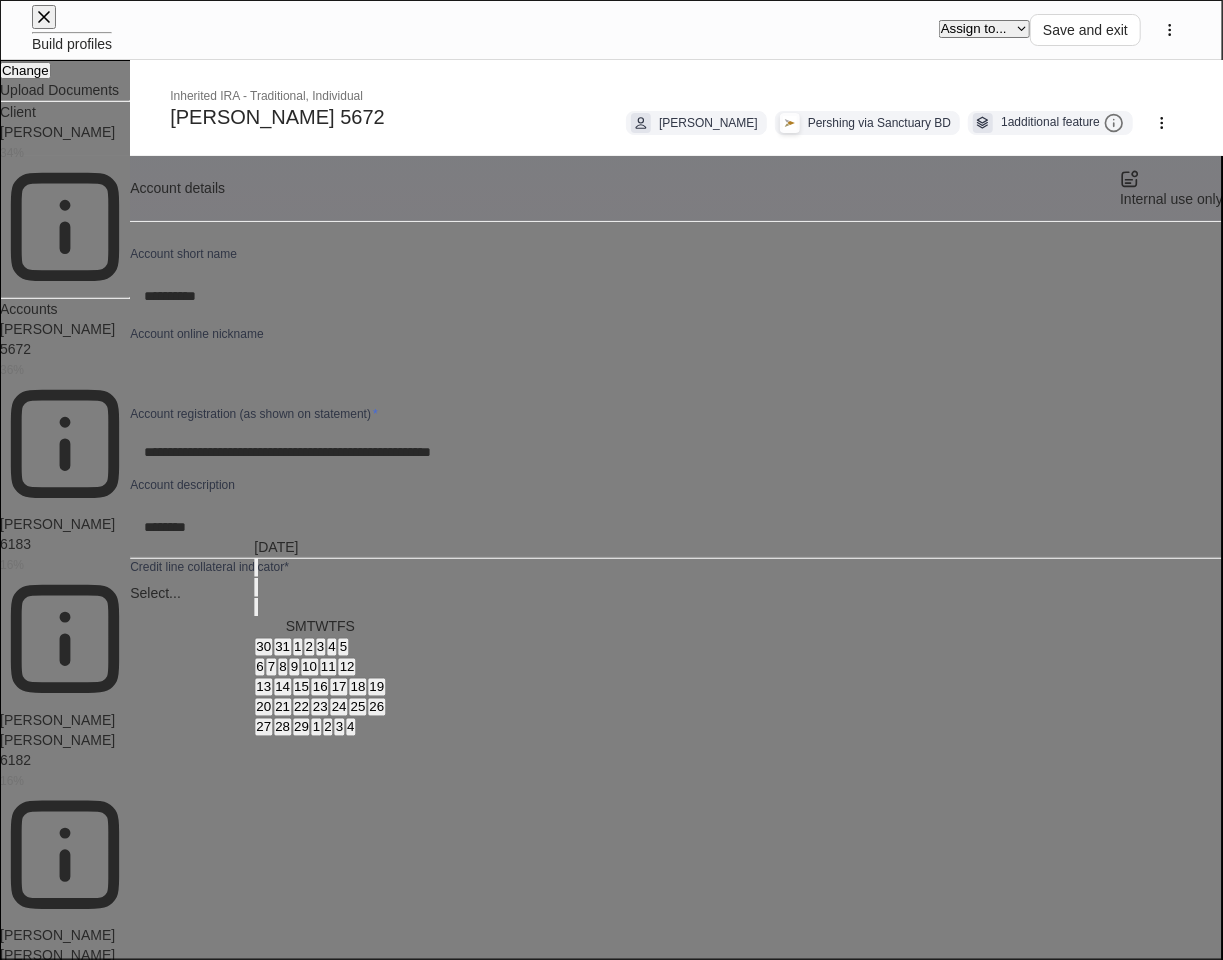 type on "**********" 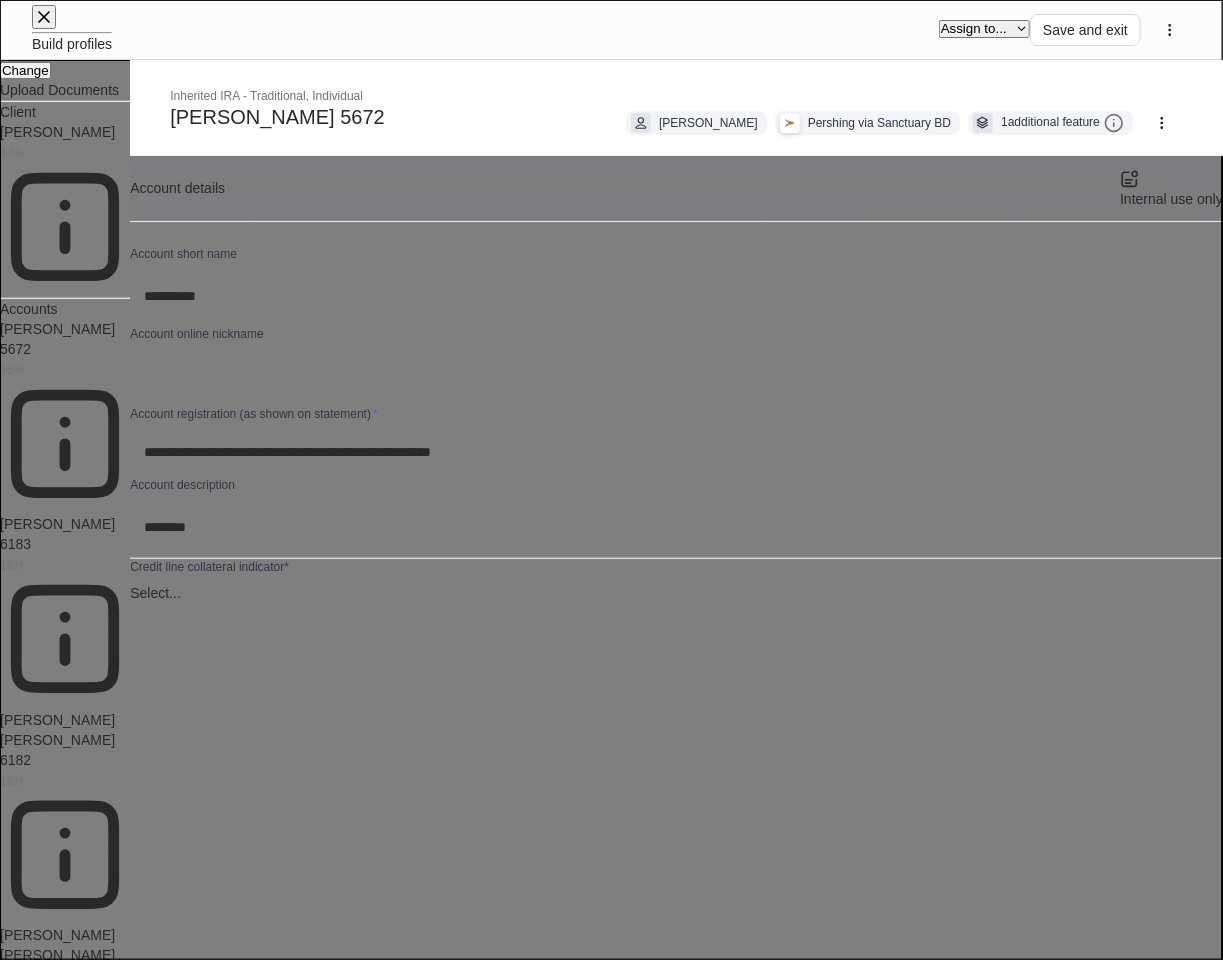 scroll, scrollTop: 127, scrollLeft: 0, axis: vertical 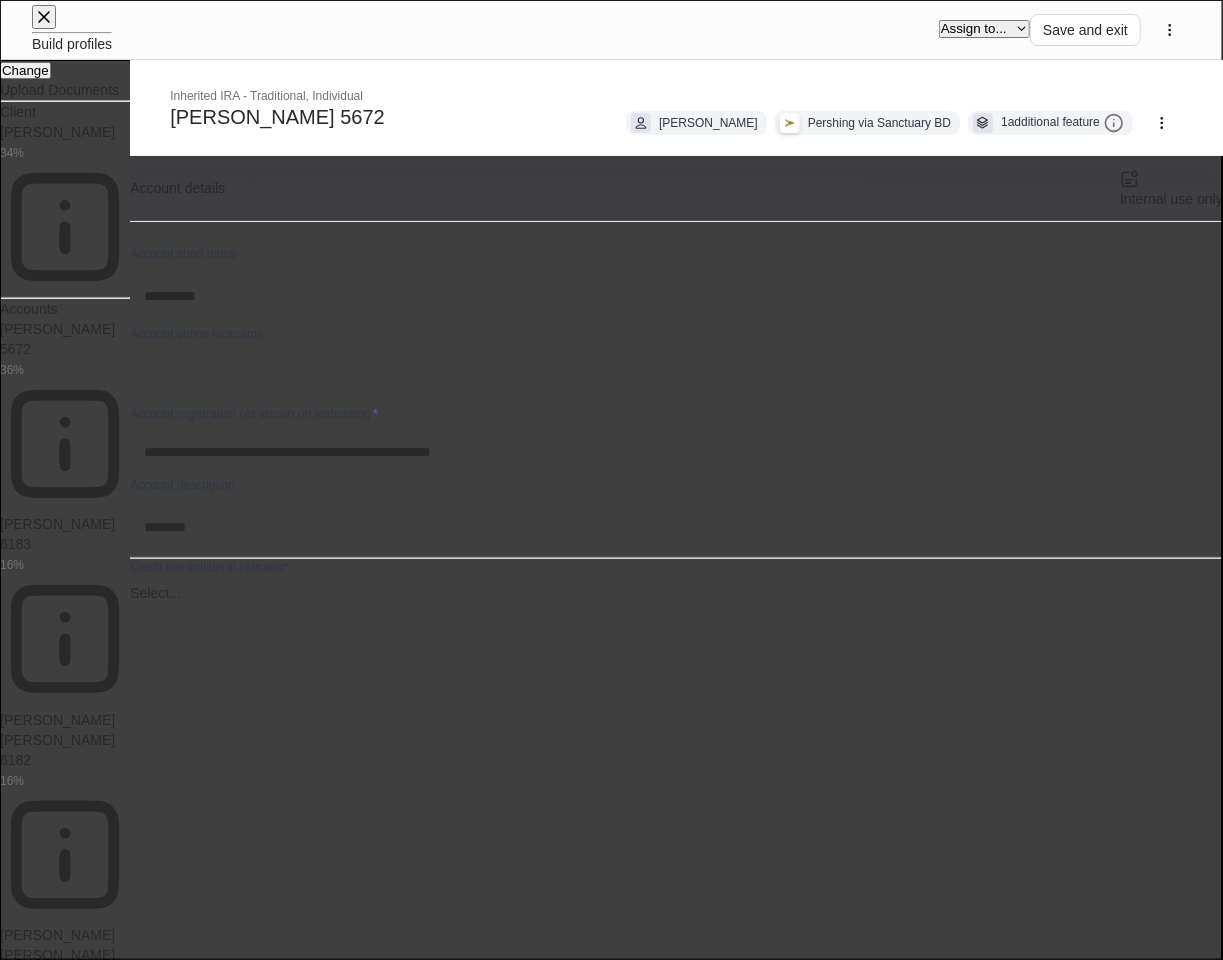 click on "Continue editing" at bounding box center (362, 24085) 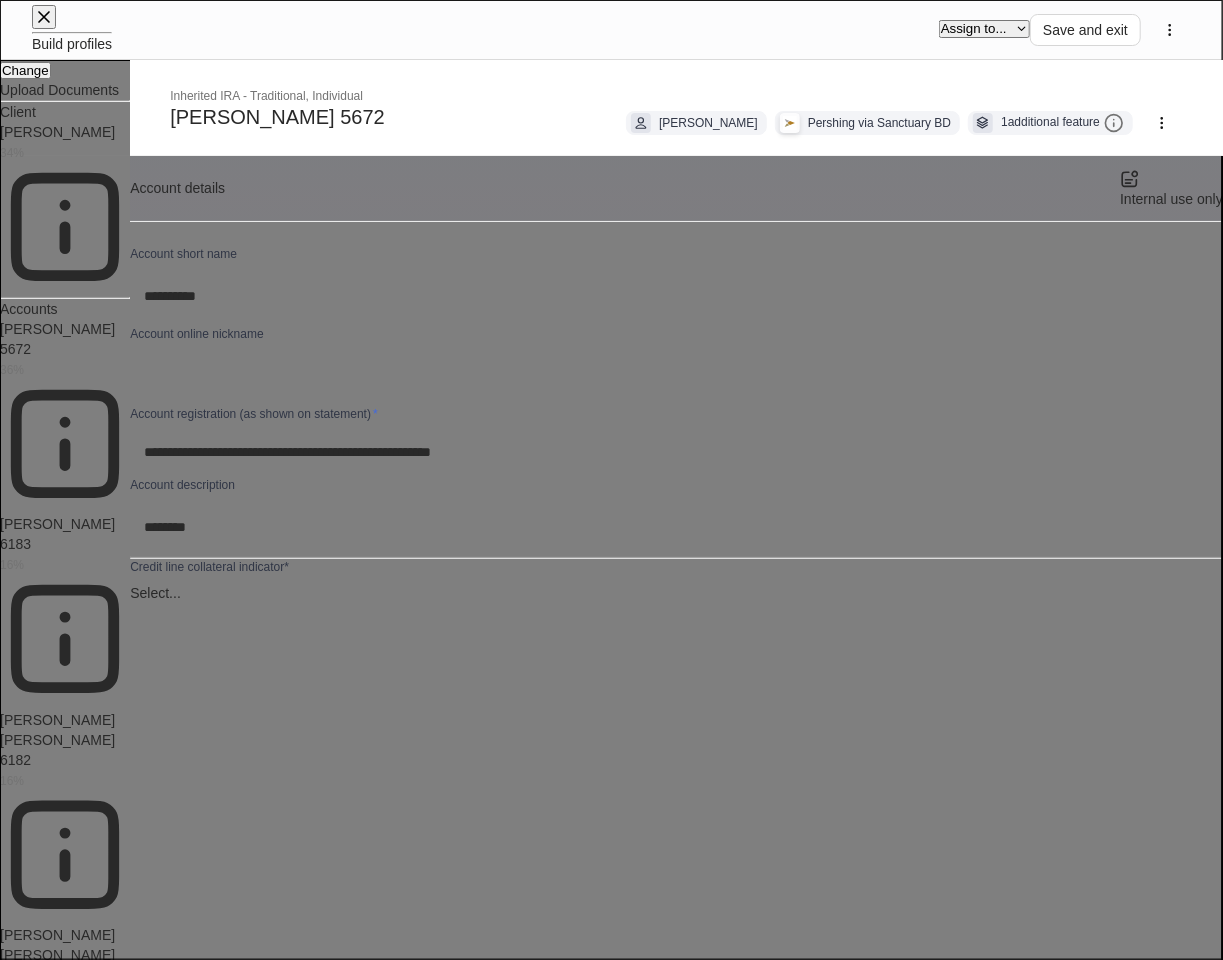 click 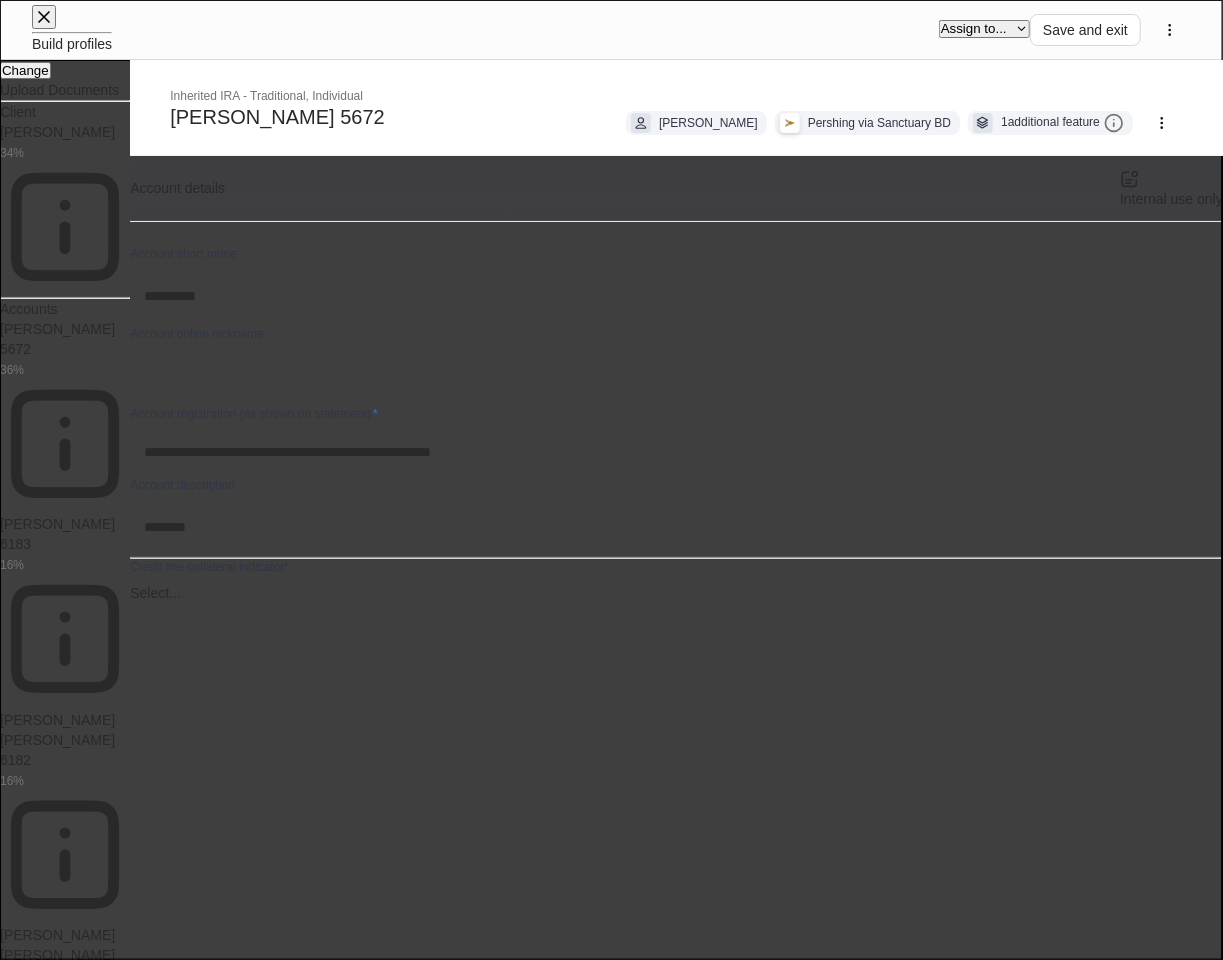 click on "Leave" at bounding box center (377, 24058) 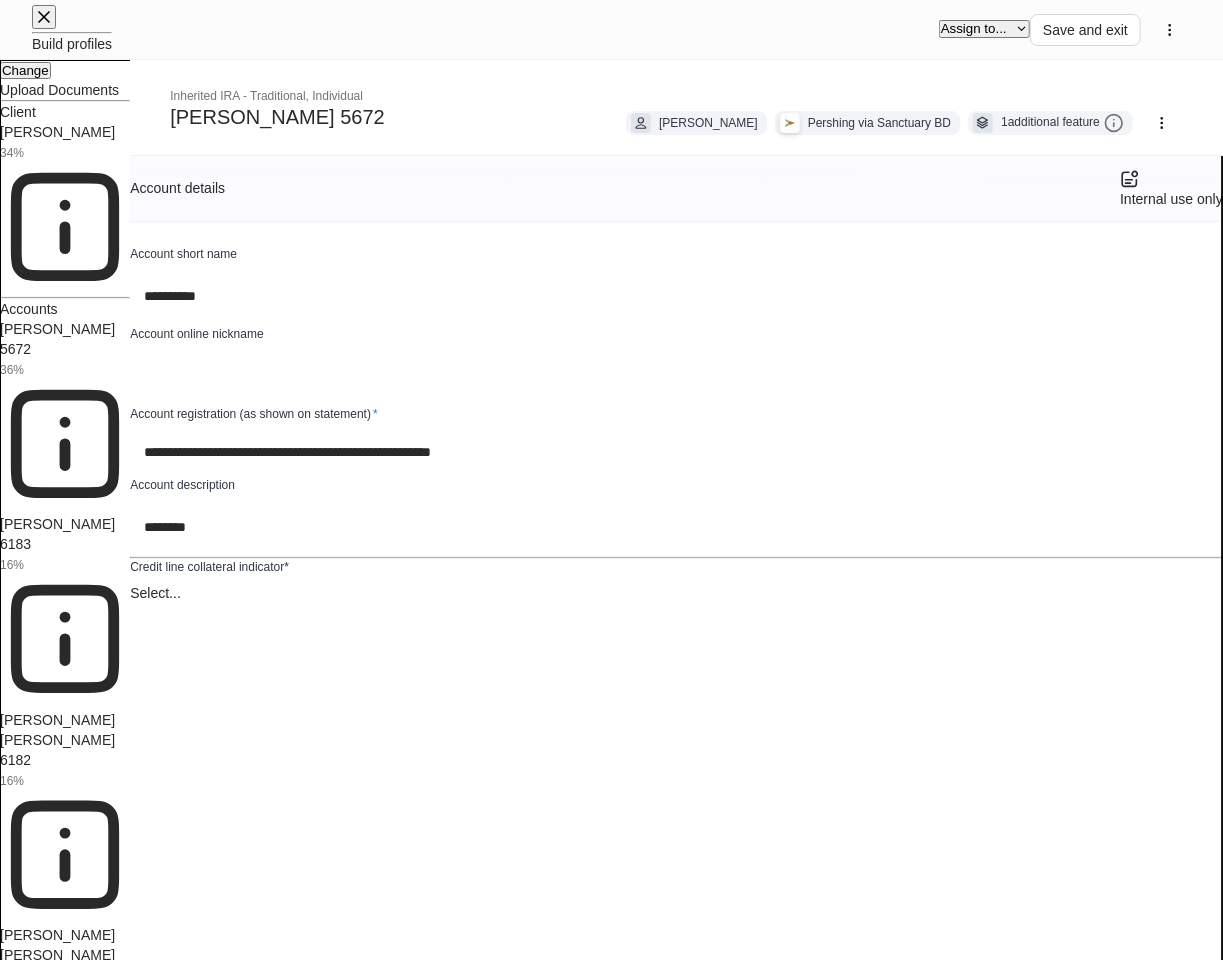 scroll, scrollTop: 2692, scrollLeft: 0, axis: vertical 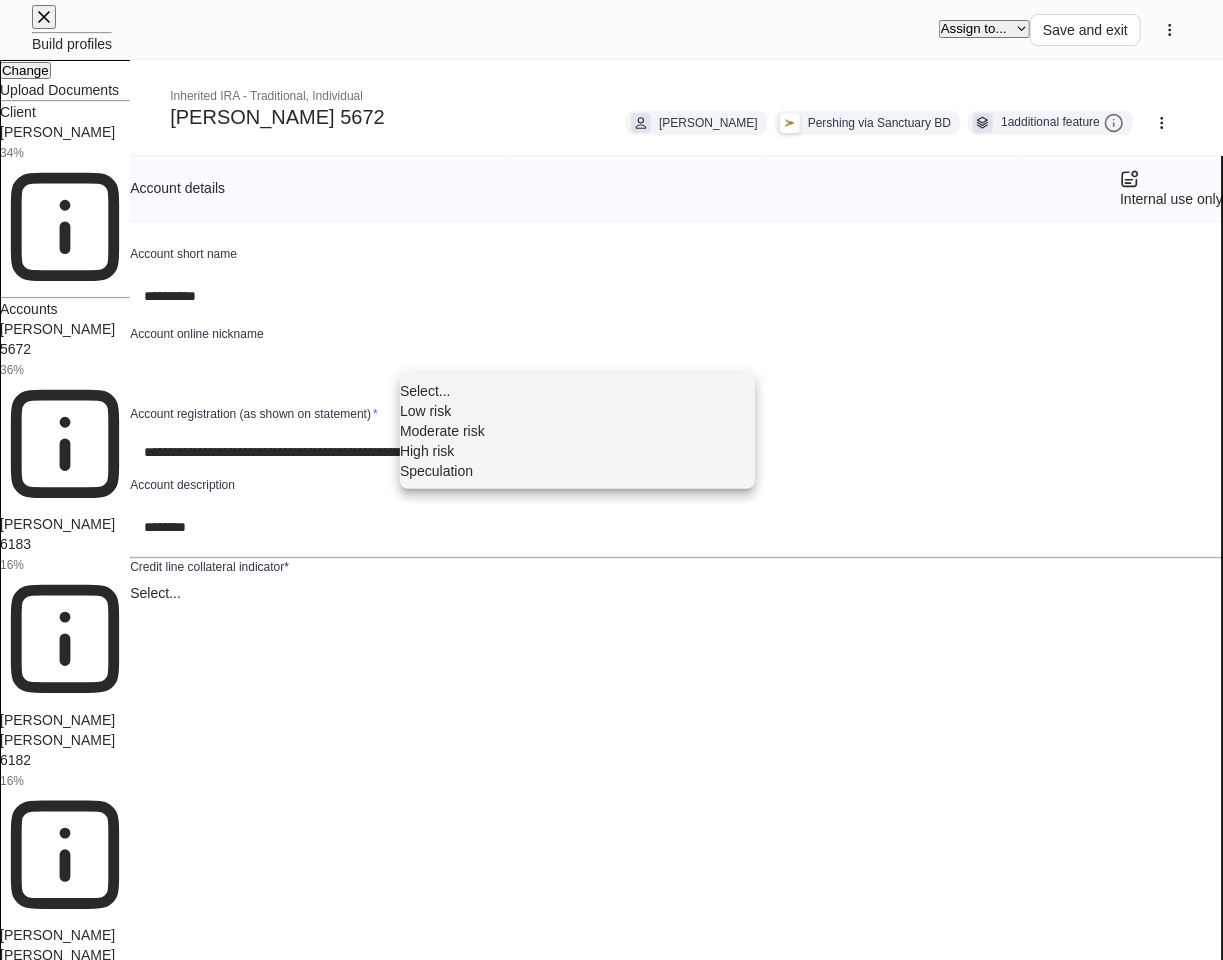 click on "**********" at bounding box center (611, 9784) 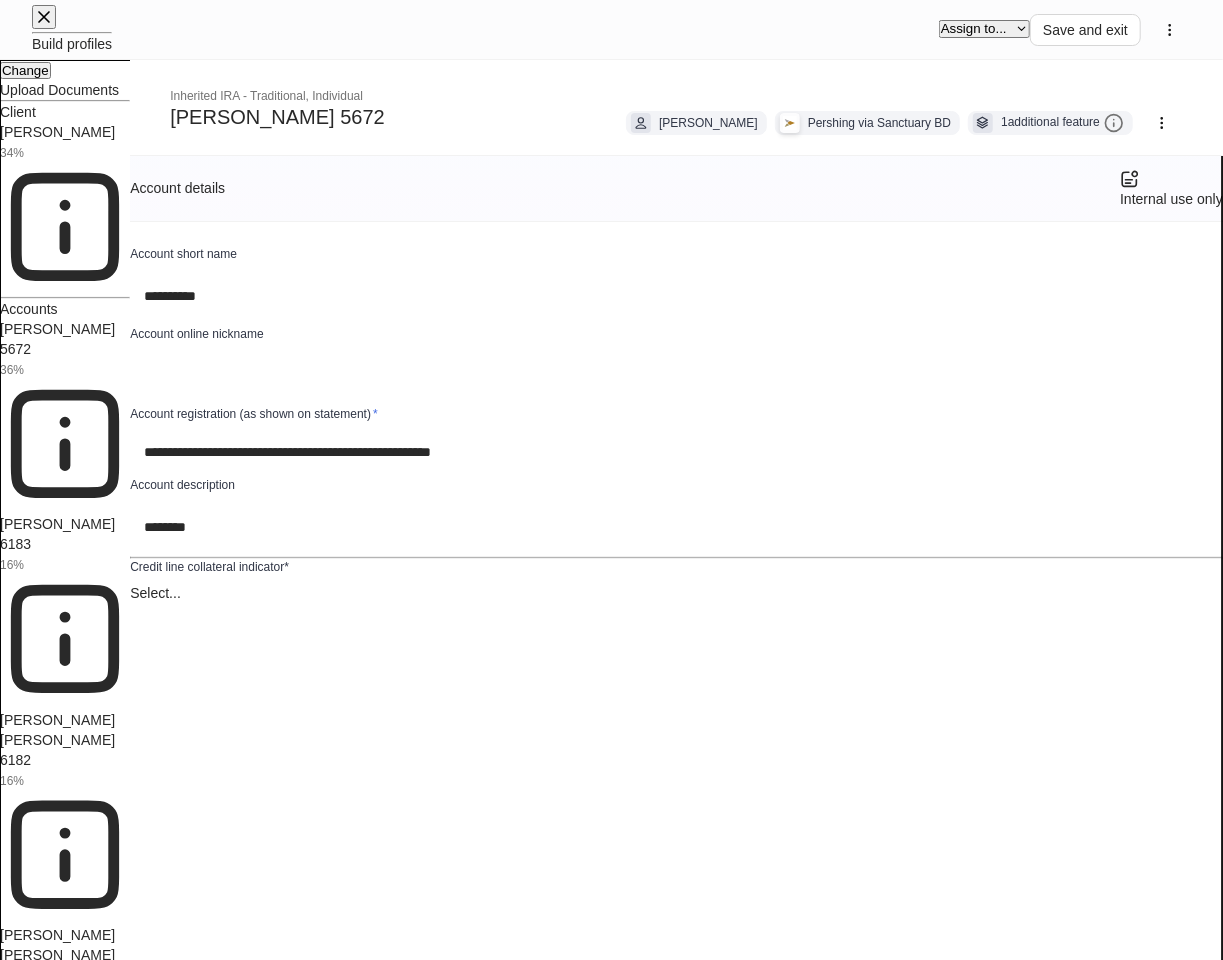 type on "**********" 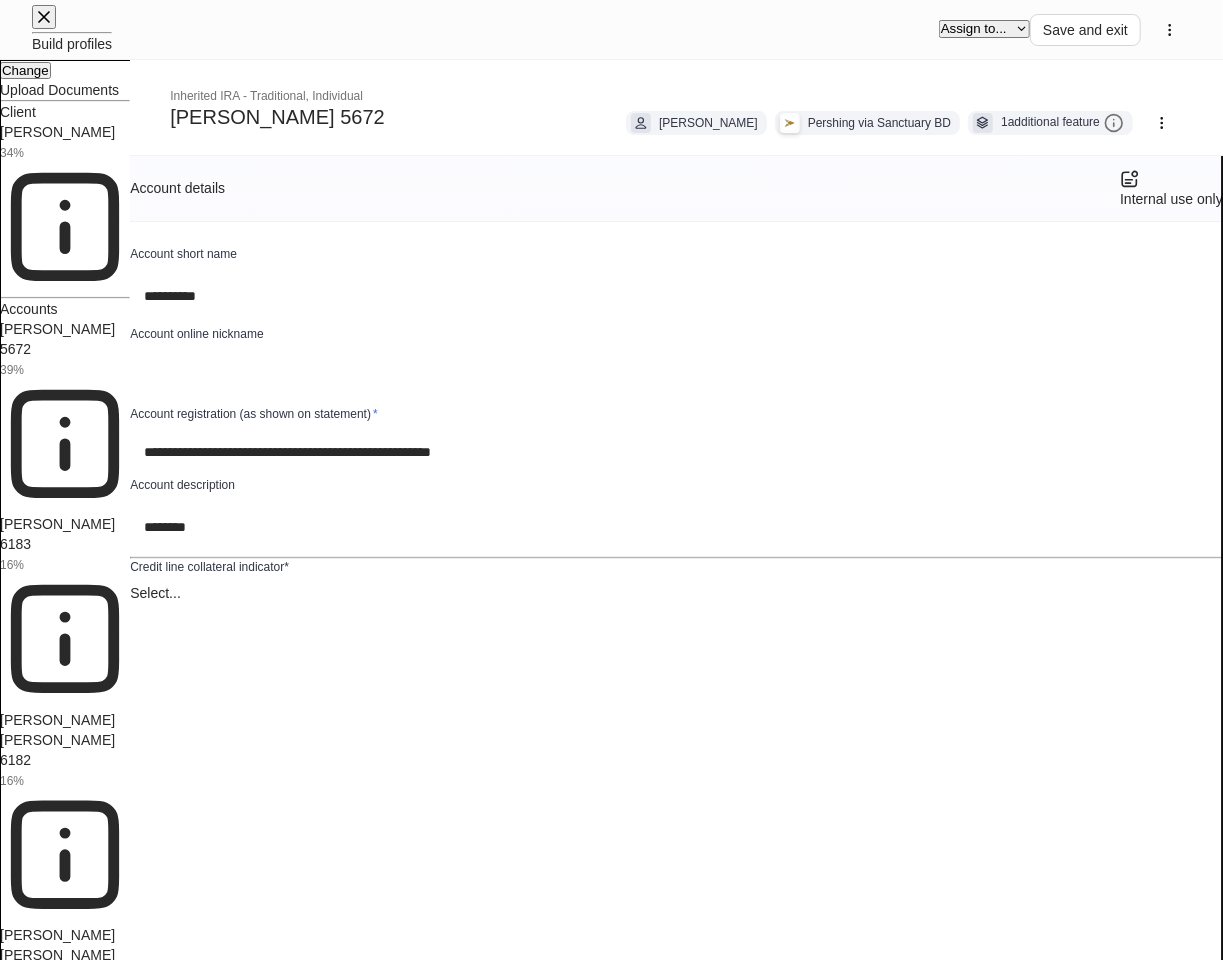 click on "**********" at bounding box center [611, 9776] 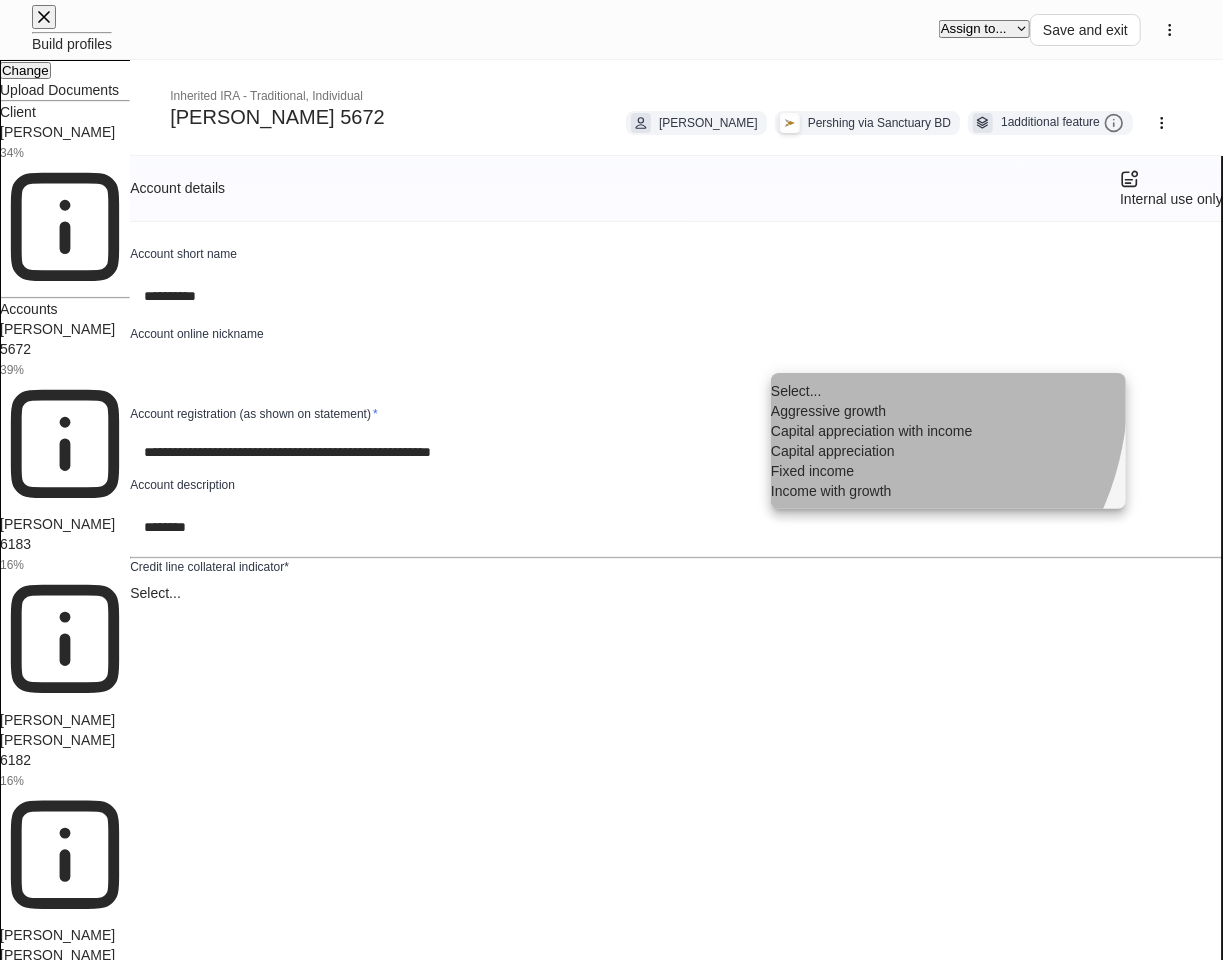 click on "Capital appreciation with income" at bounding box center (948, 431) 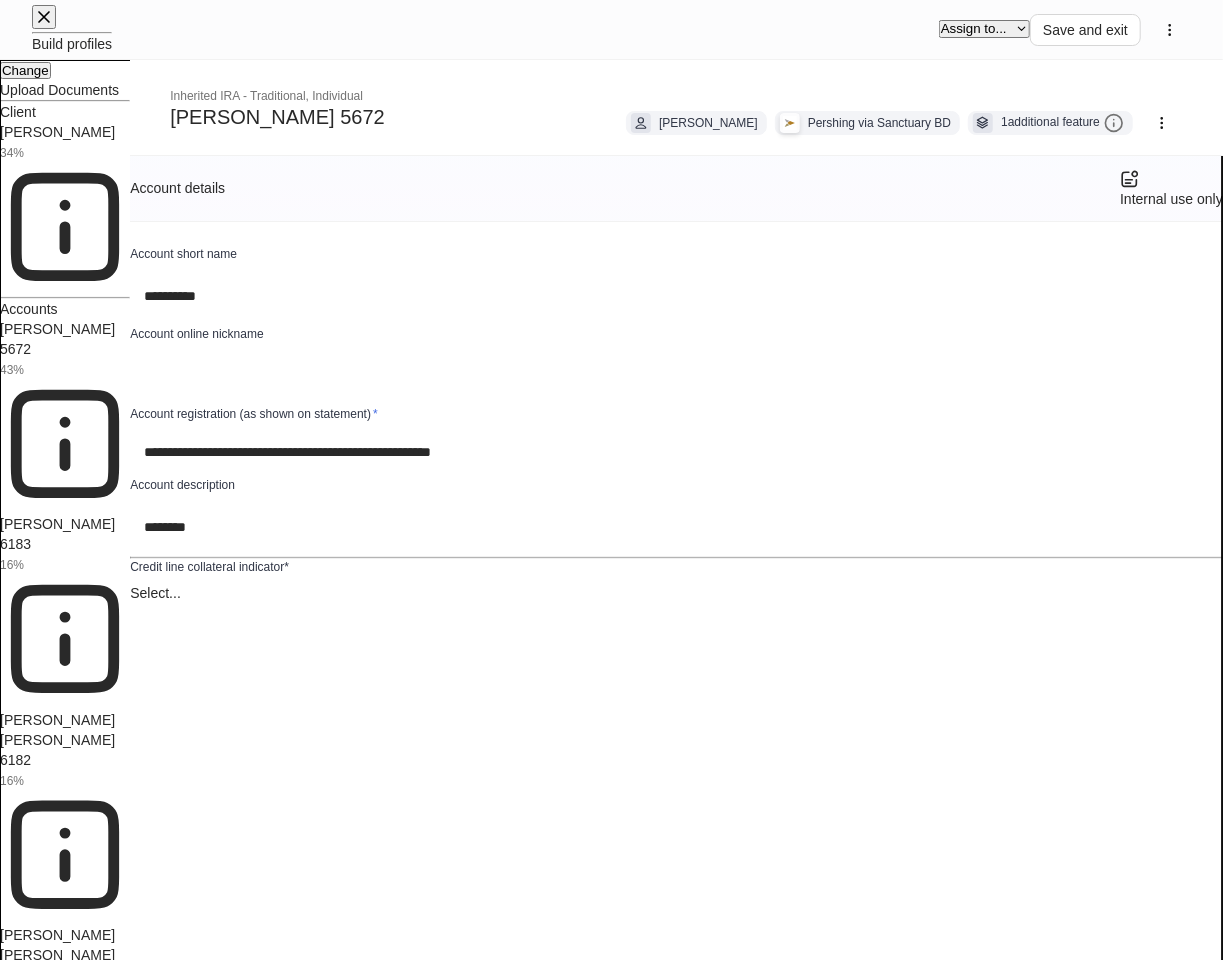 scroll, scrollTop: 3121, scrollLeft: 0, axis: vertical 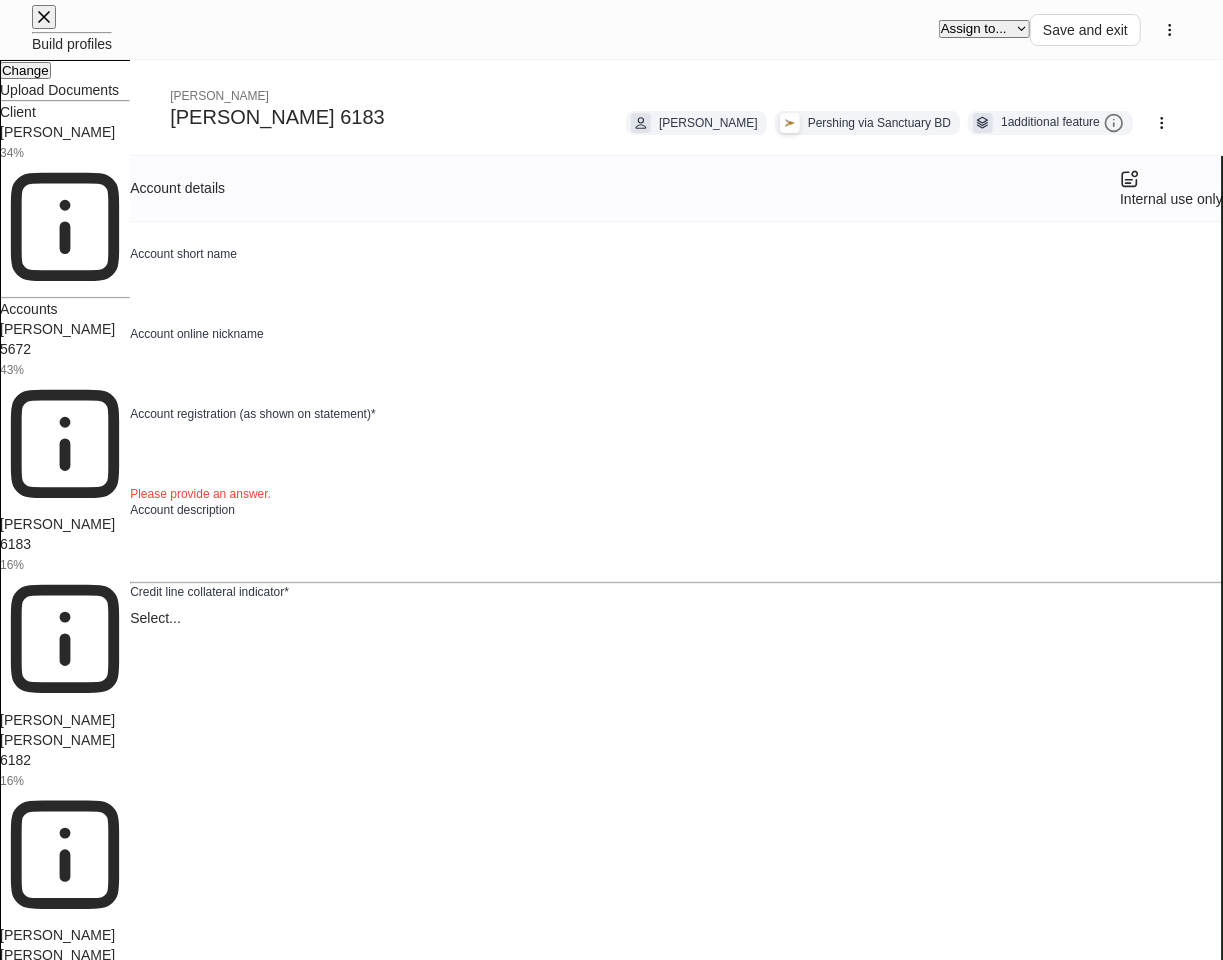 click on "[PERSON_NAME] [PERSON_NAME] 6182 16%" at bounding box center (65, 817) 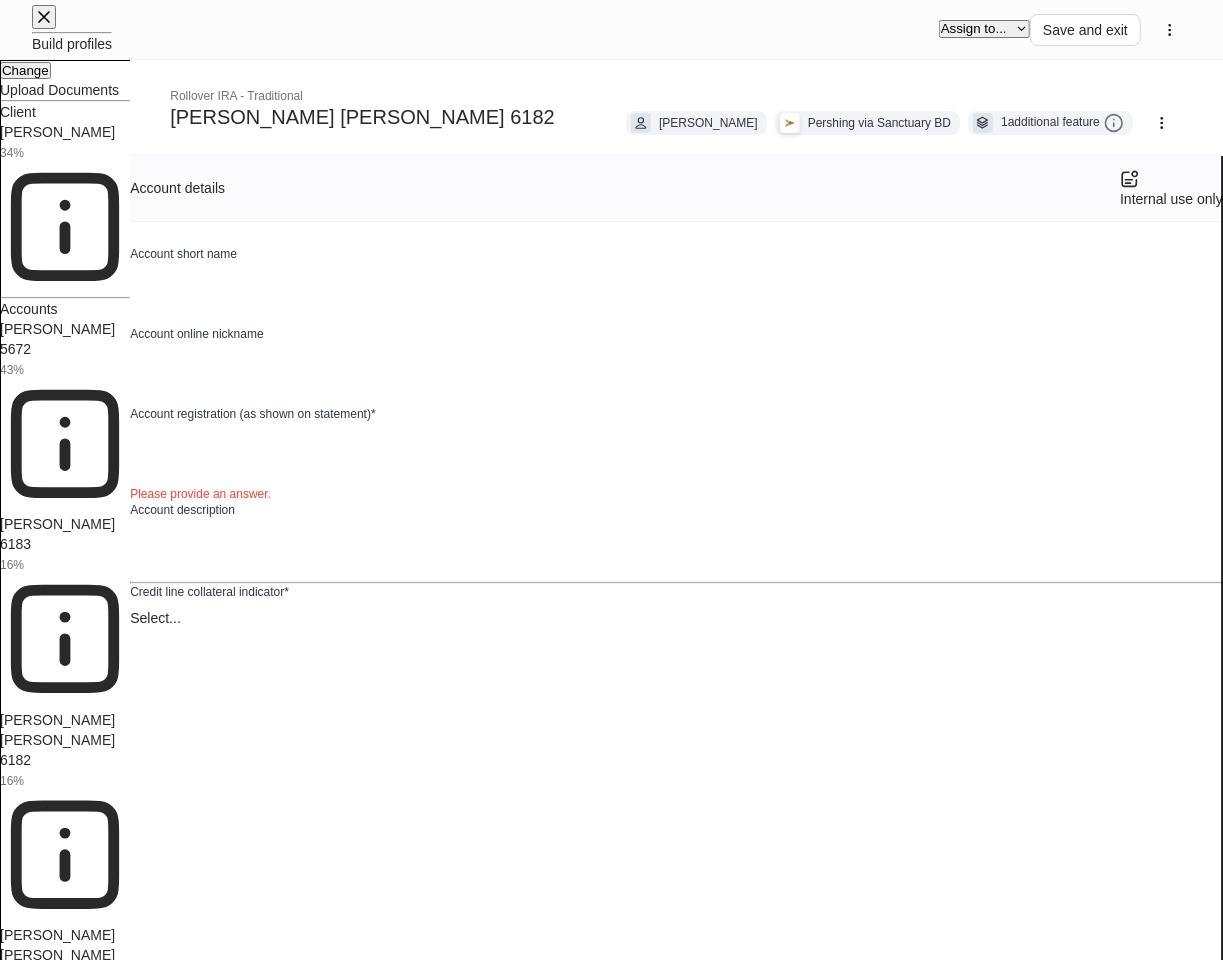 click at bounding box center [690, 296] 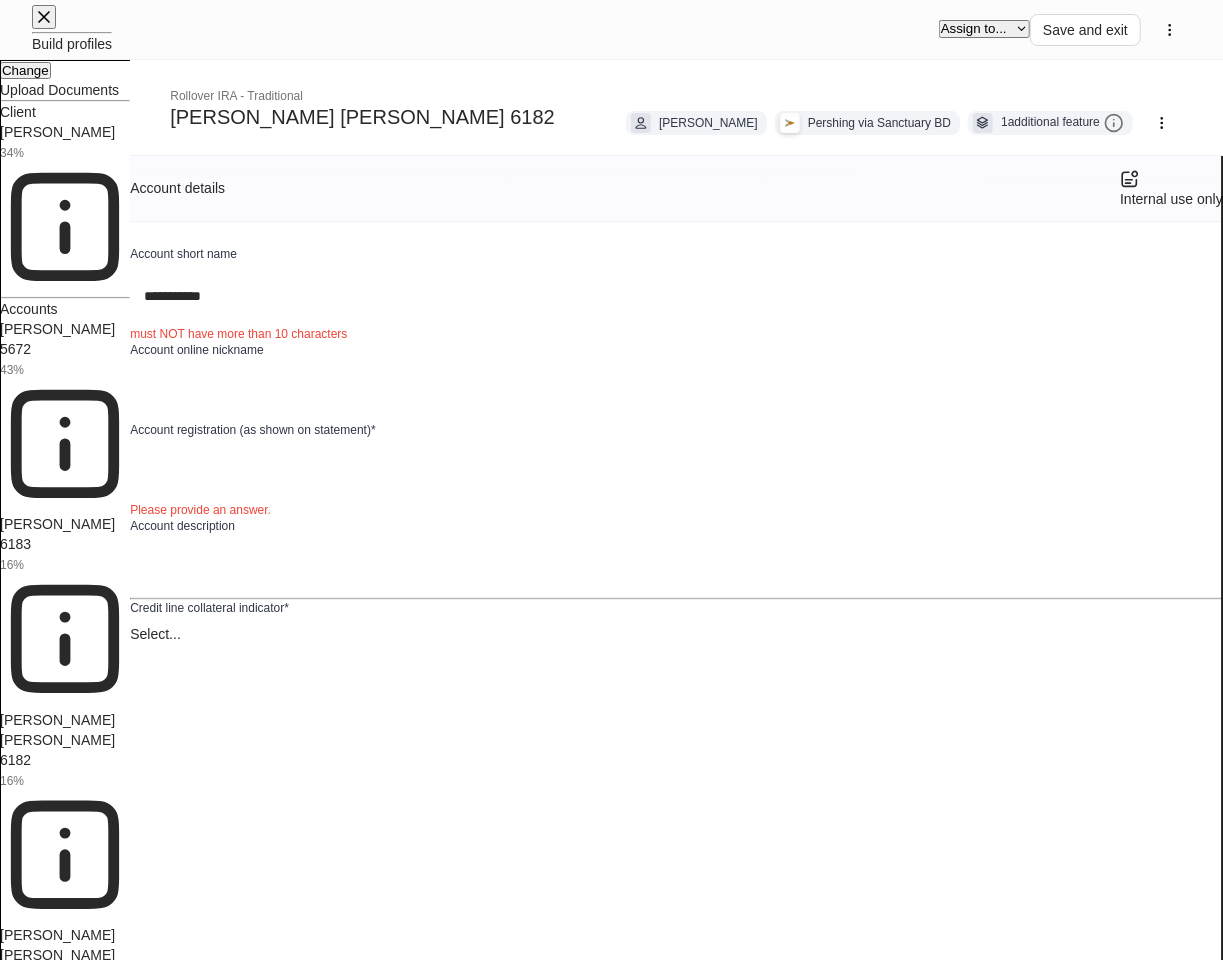 type on "**********" 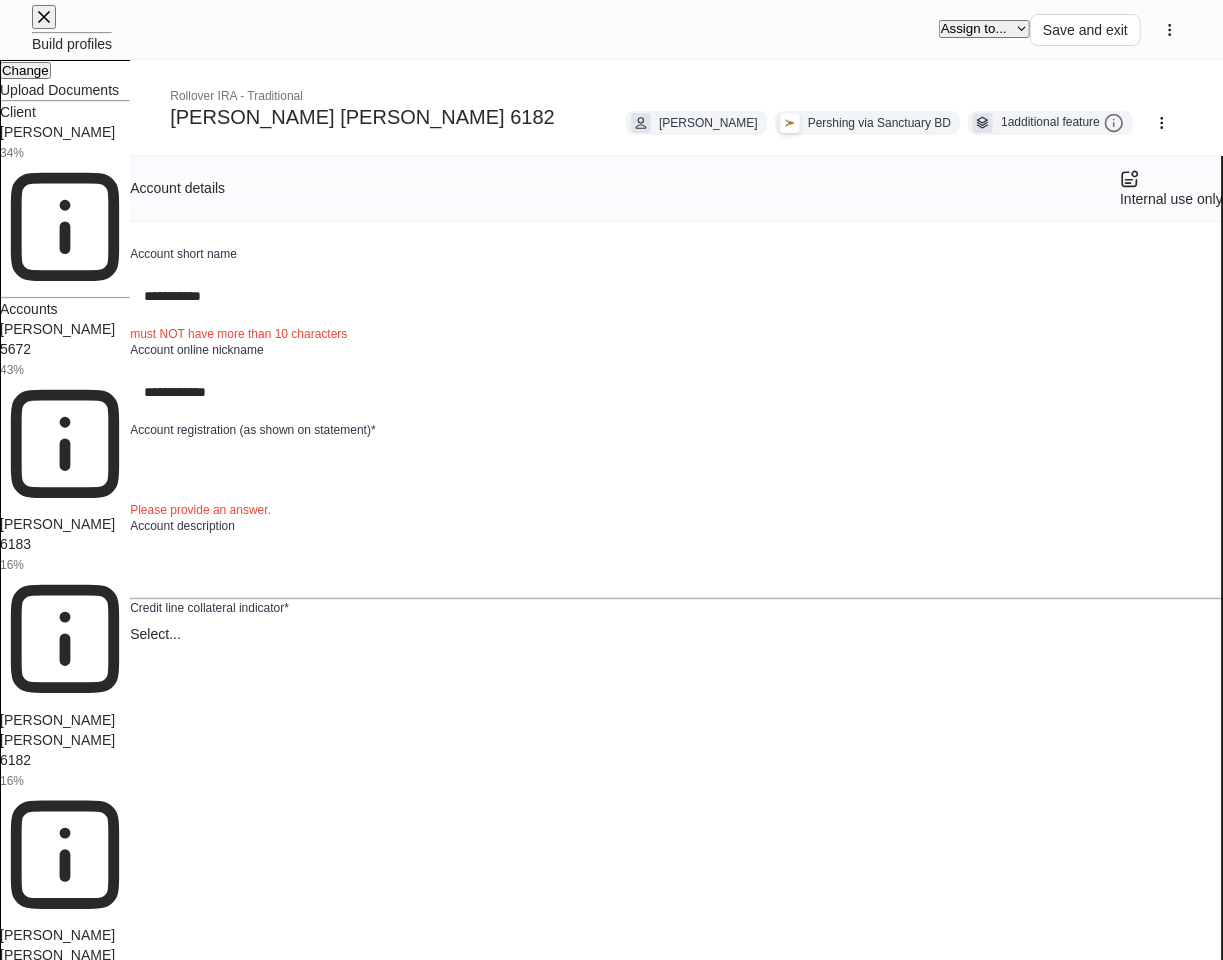 type on "**********" 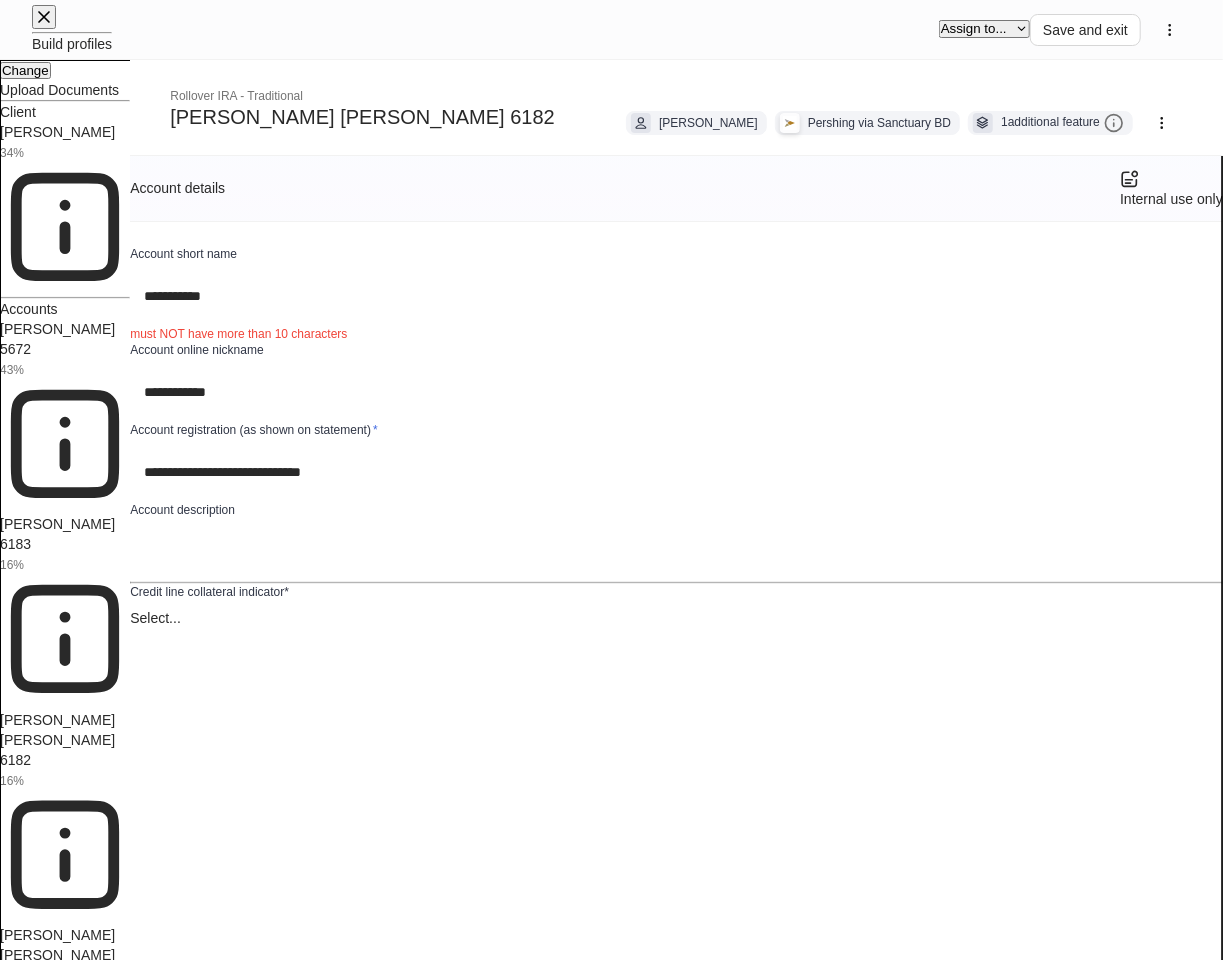 type on "**********" 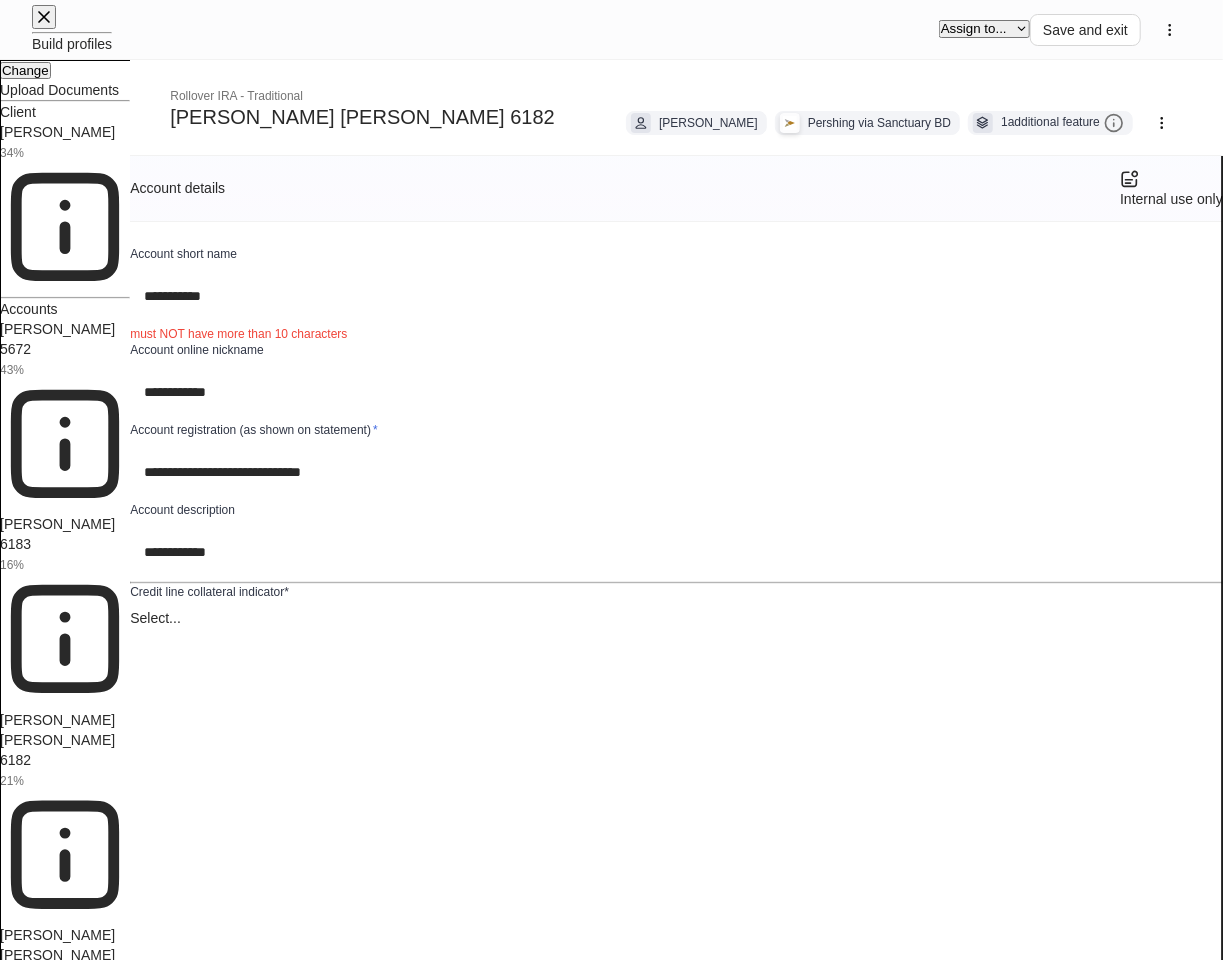 type on "**********" 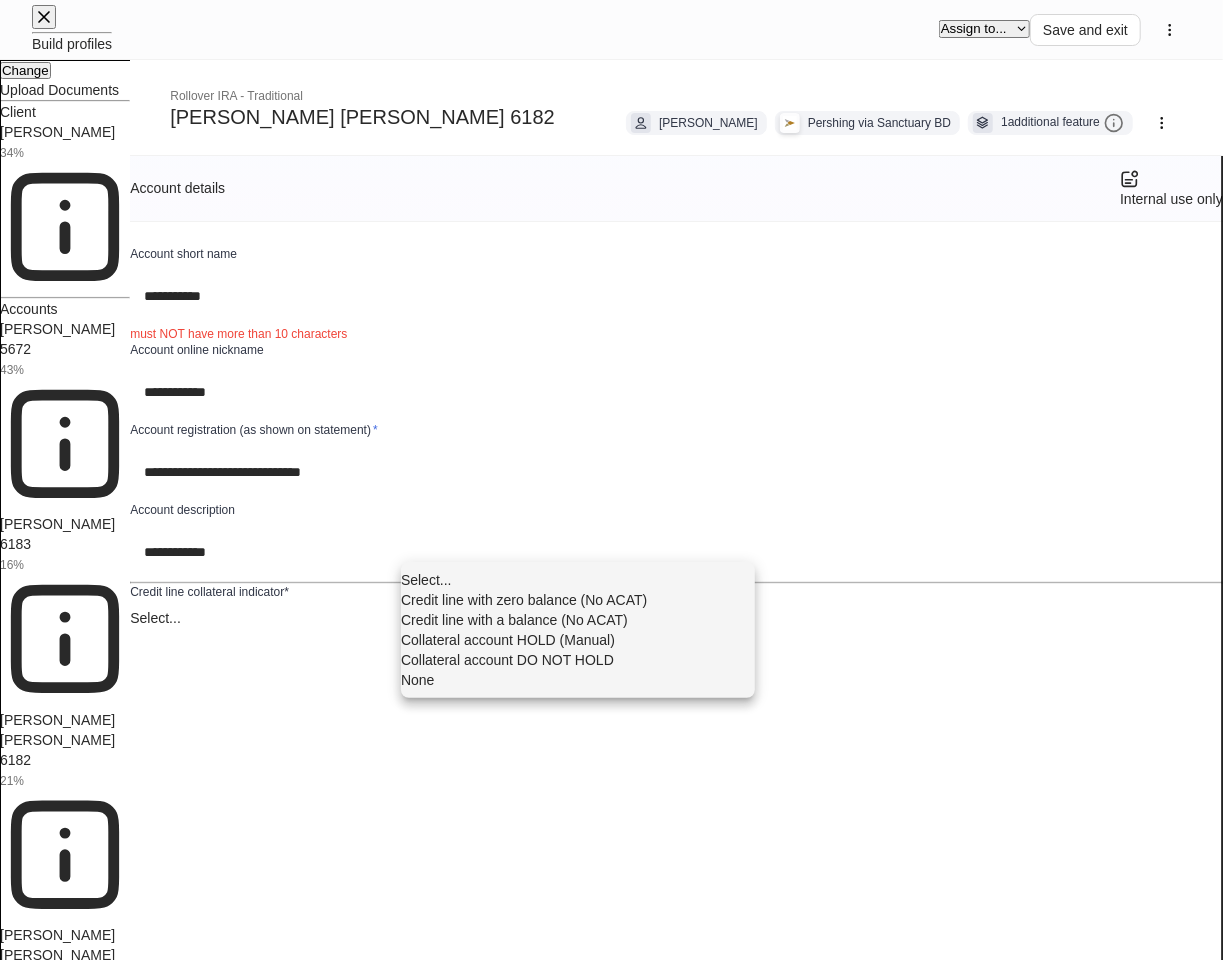 type 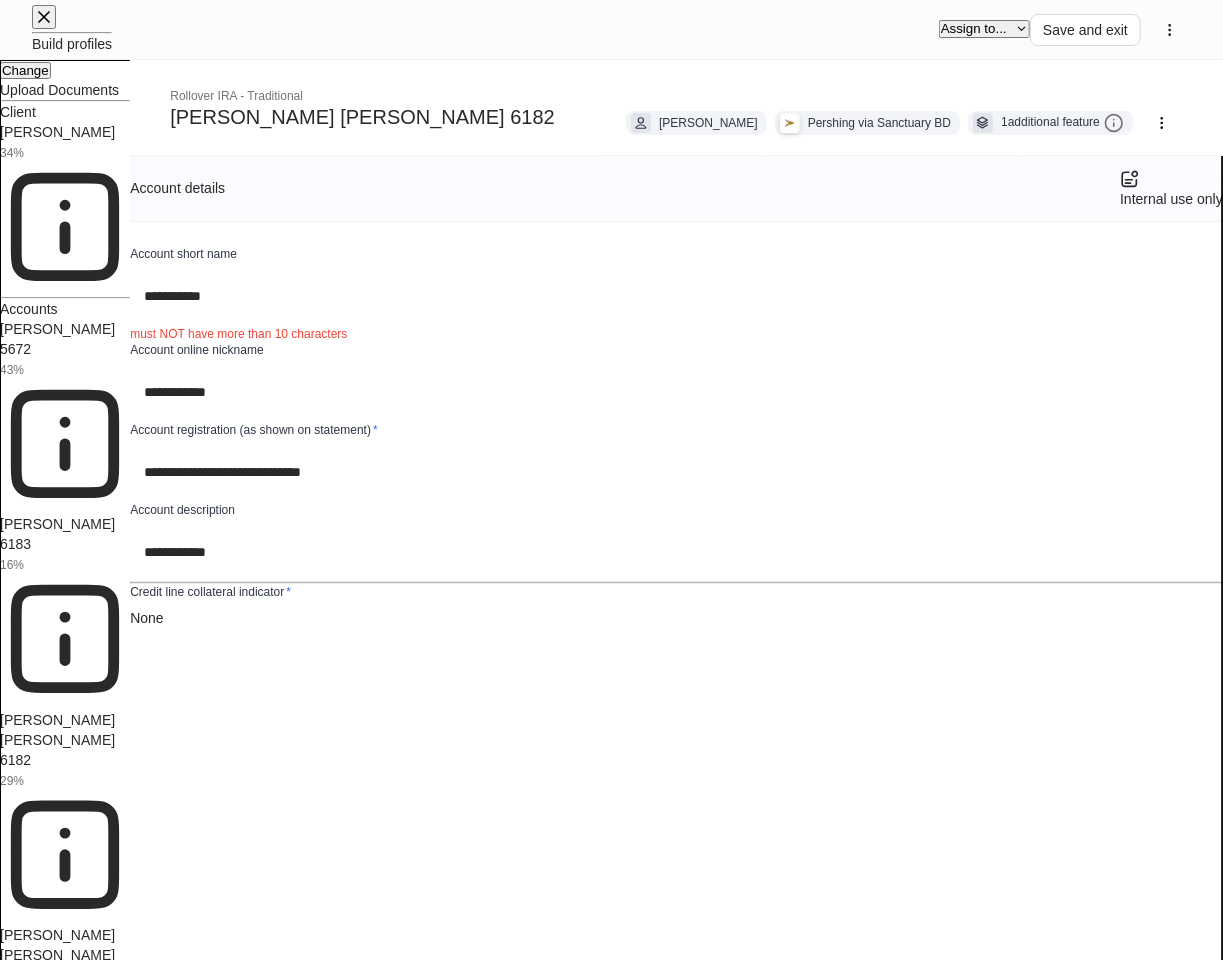 scroll, scrollTop: 444, scrollLeft: 0, axis: vertical 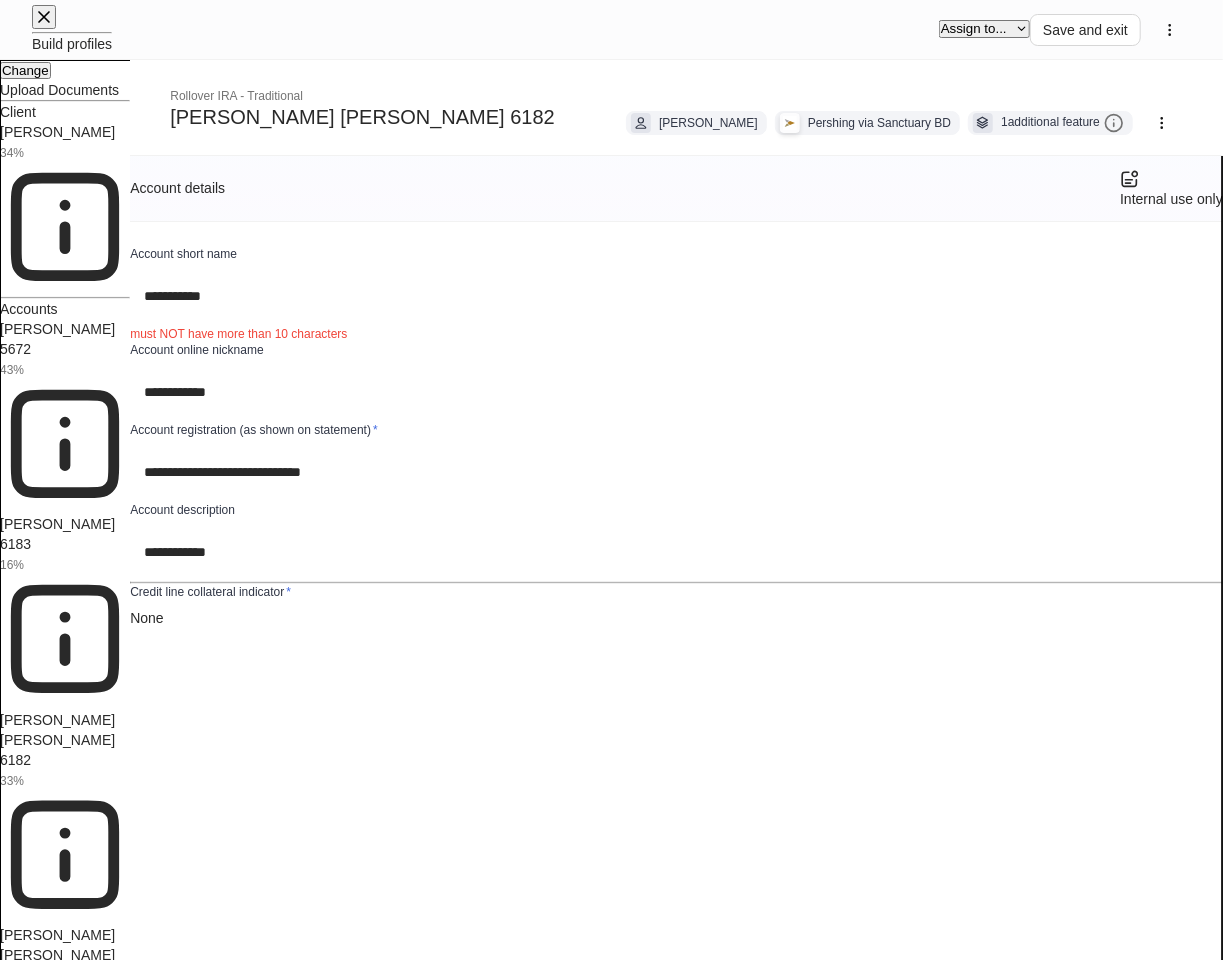 click at bounding box center [690, 2043] 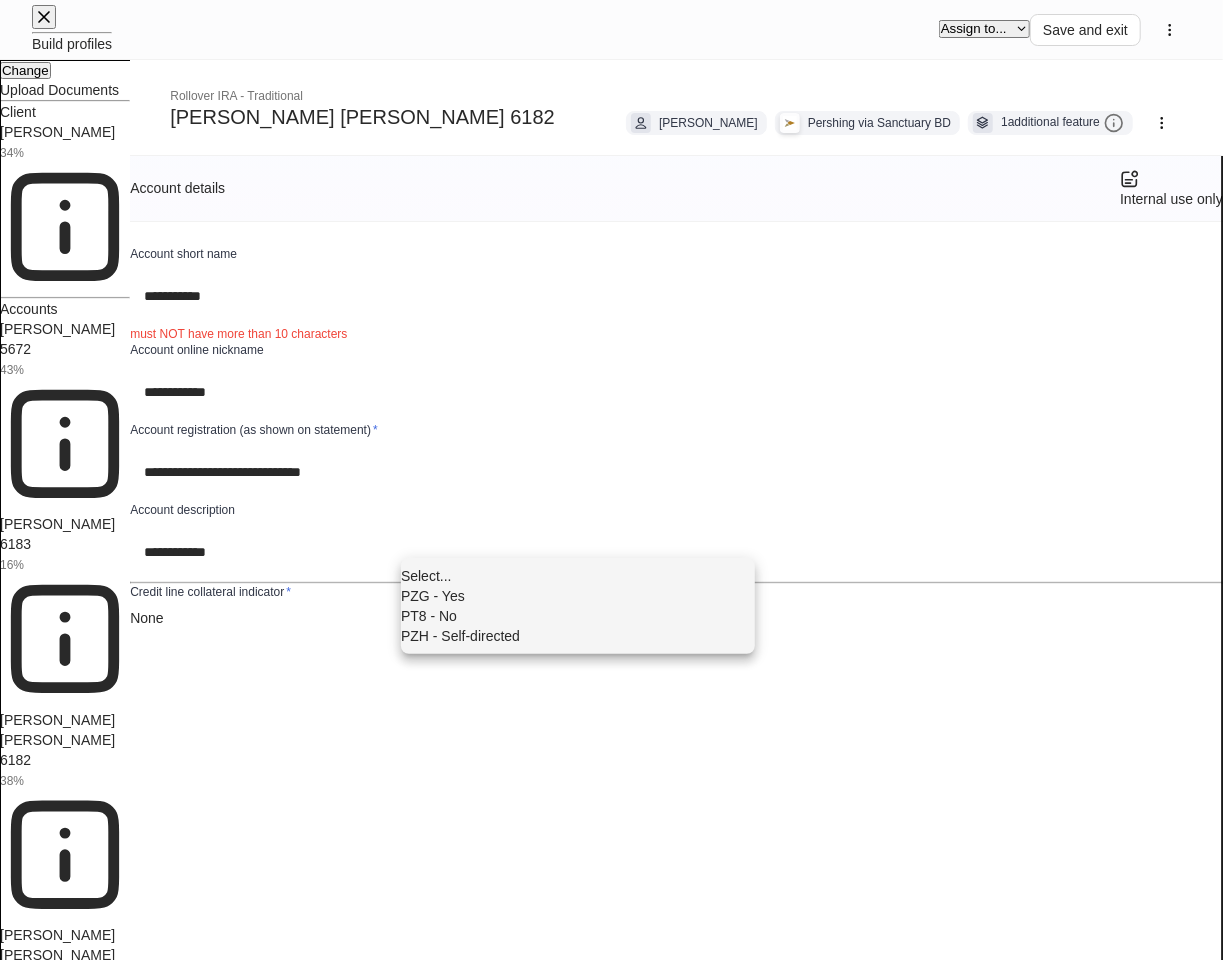 click on "PZG - Yes" at bounding box center (578, 596) 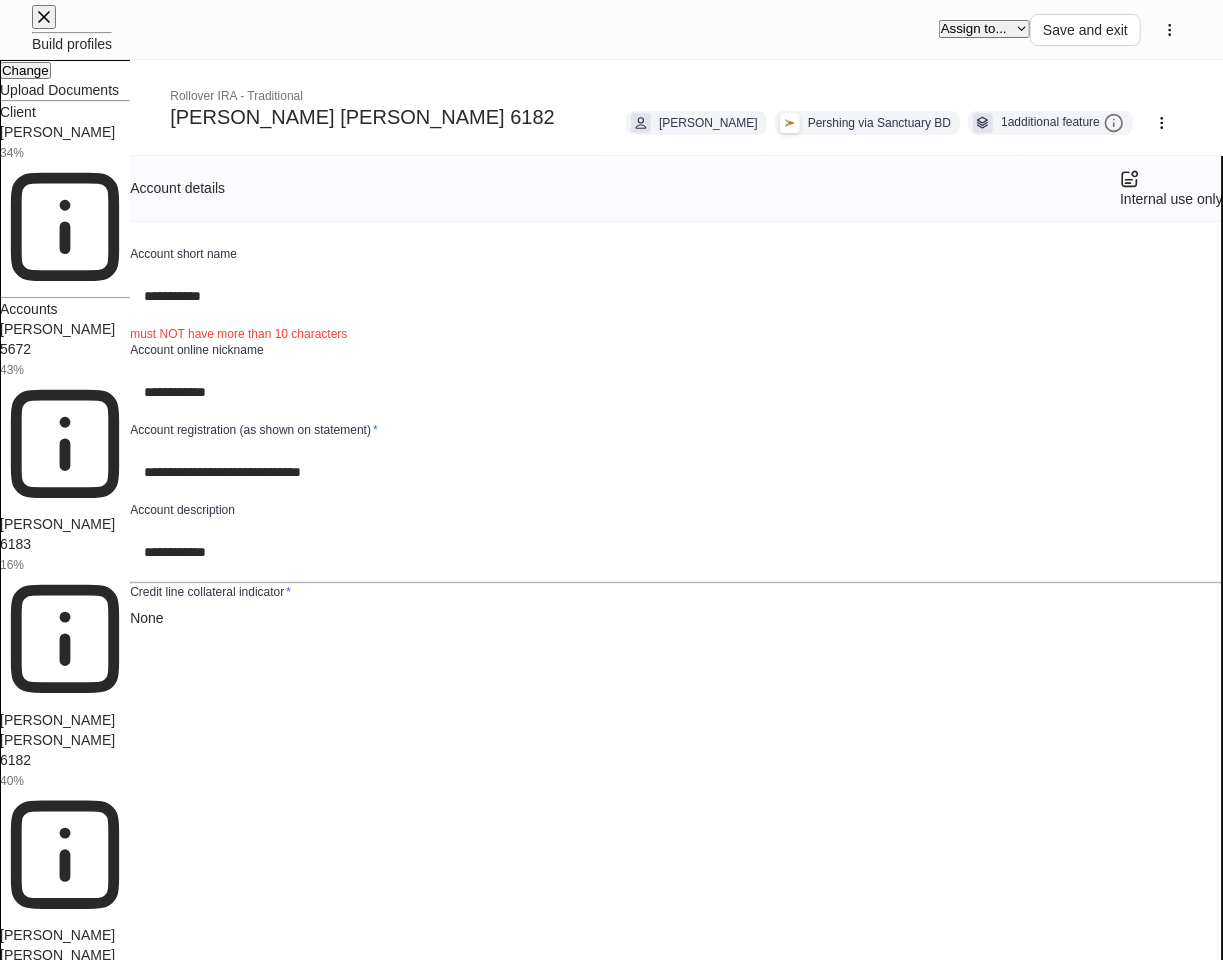 scroll, scrollTop: 1888, scrollLeft: 0, axis: vertical 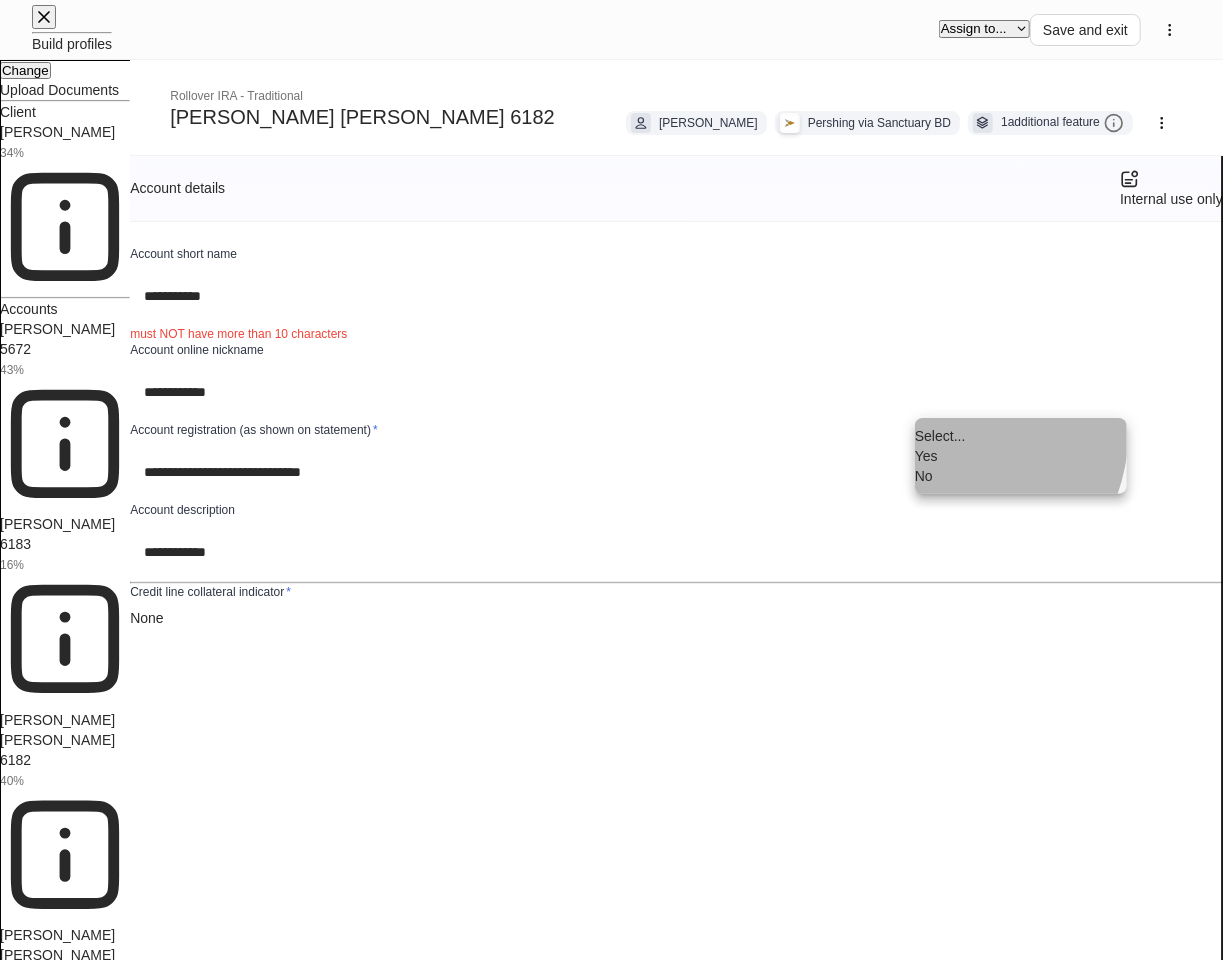 click on "No" at bounding box center [1021, 476] 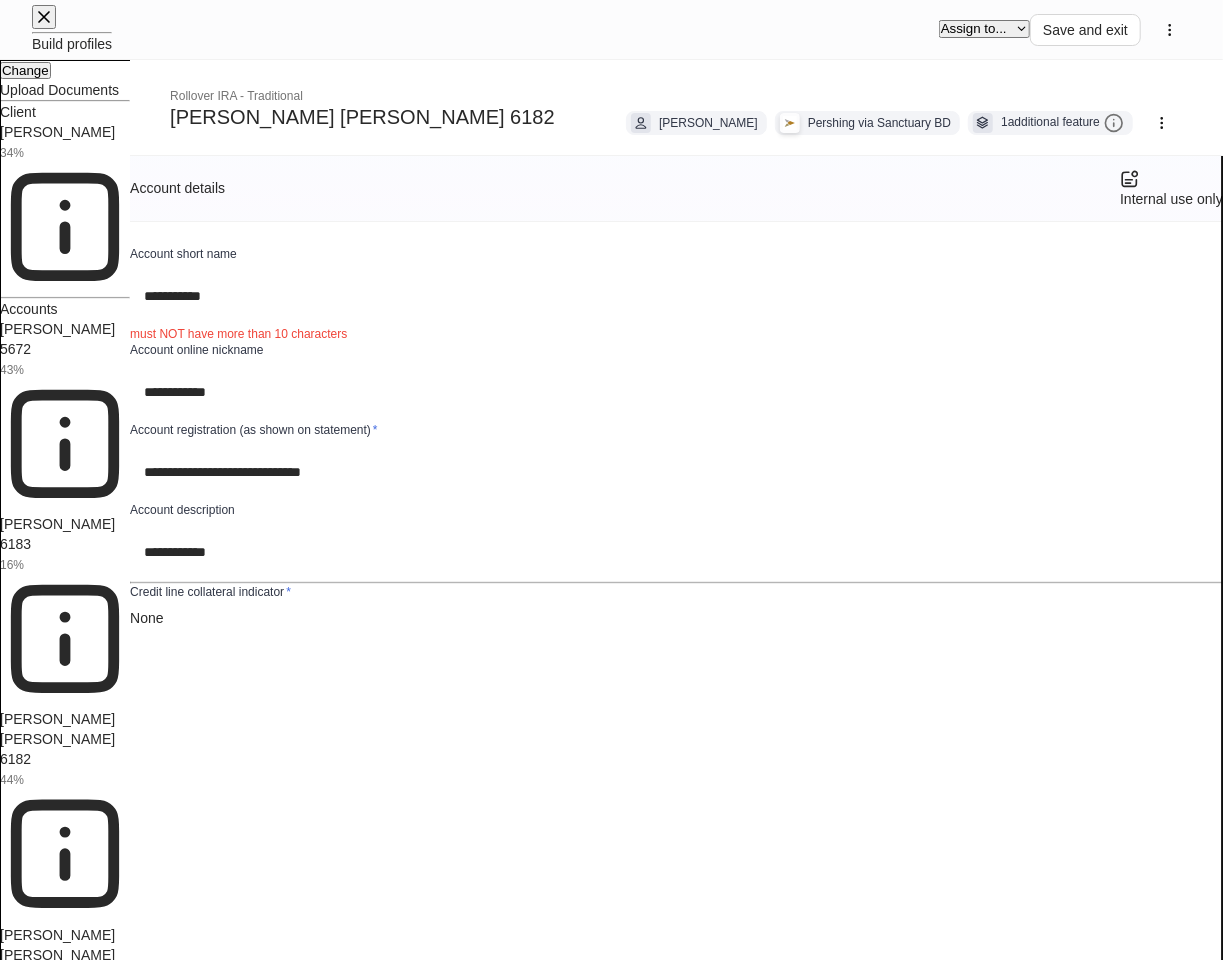 scroll, scrollTop: 2111, scrollLeft: 0, axis: vertical 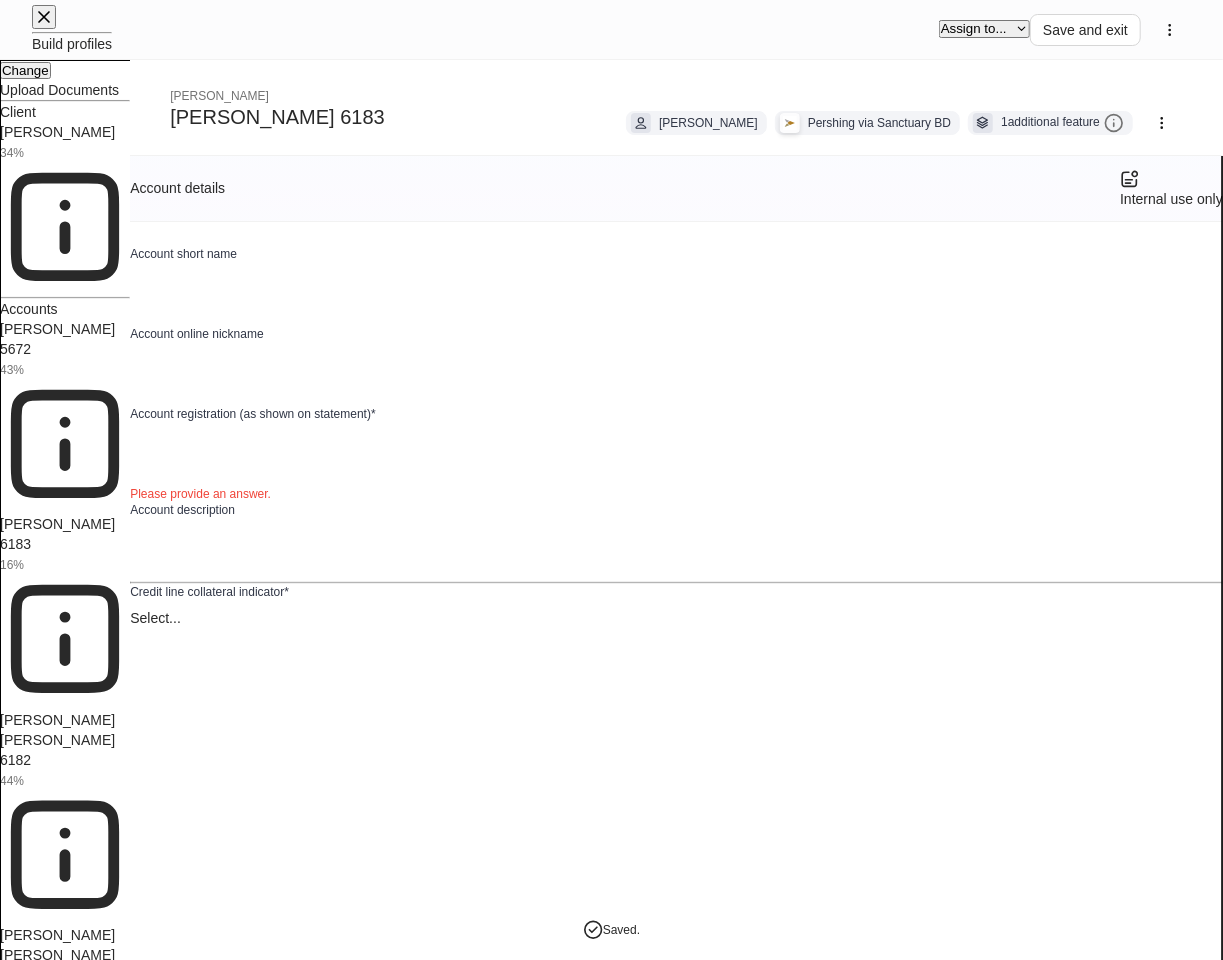 click on "Build profiles Assign to... Save and exit [PERSON_NAME] 6183 [PERSON_NAME] [PERSON_NAME] [PERSON_NAME] via Sanctuary BD 1  additional   feature Account details Internal use only Account short name ​ Account online nickname ​ Account registration (as shown on statement) * ​ Please provide an answer. Account description ​ Credit line collateral indicator * Select... ​ Please provide an answer. Will this account be funded by an ACAT? * Yes No Hold ACAT Please provide an answer. Lead FA/IP # * Select... ​ Please provide an answer. Flipped IP ​ Advisory account * Select... ​ Please provide an answer. Tax lot disposition Mutual funds * First in, first out ** ​ Stocks in Pershing's dividend reinvestment plan * First in, first out ** ​ All other securities * First in, first out ** ​ Is this IRA to be funded by a rollover from an ERISA/Employee sponsored retirement plan? * Yes No Please provide an answer. Does this account have a custom beneficiary? * Yes No Please provide an answer. Spouse consent" at bounding box center (611, 7661) 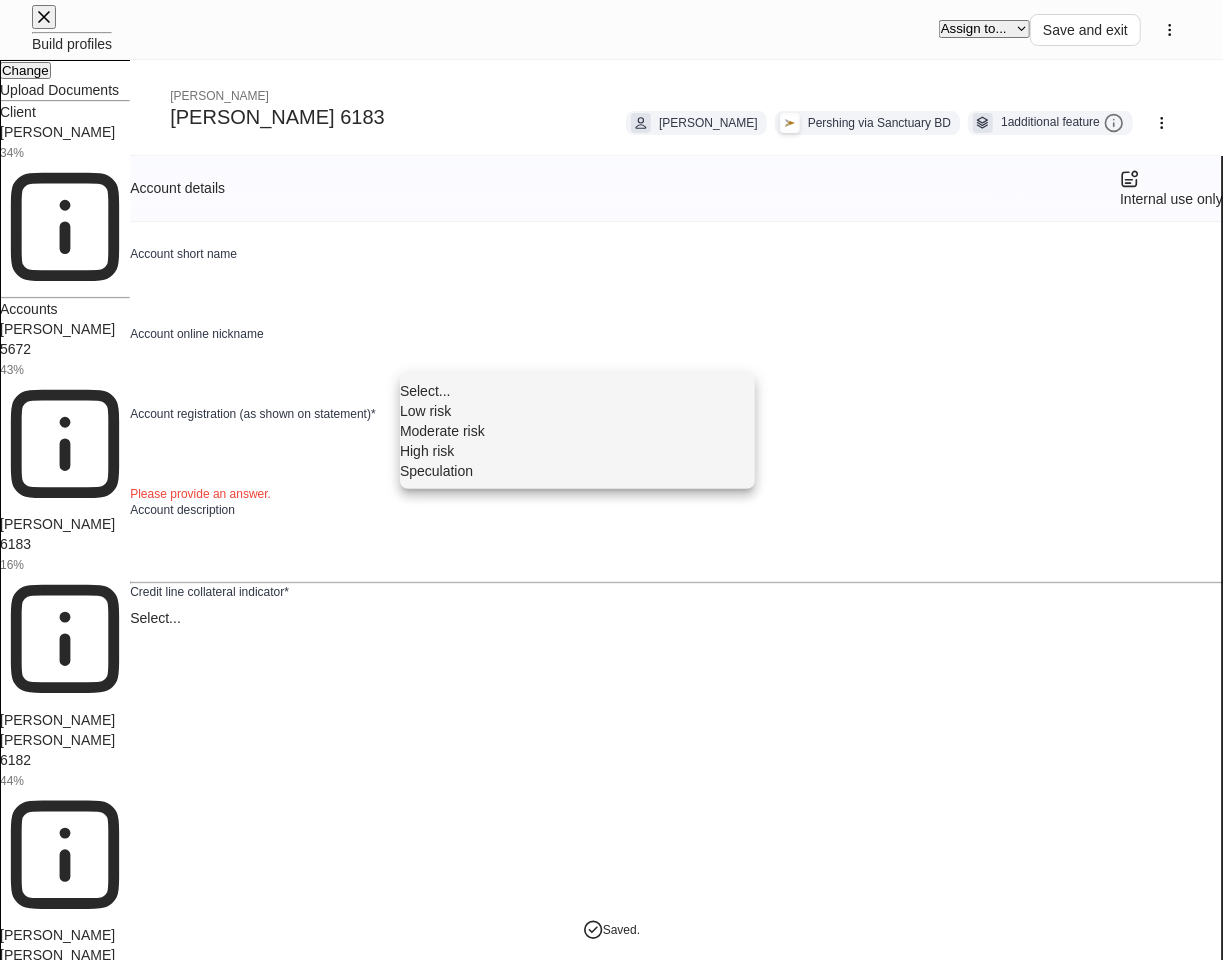 click on "Moderate risk" at bounding box center (577, 431) 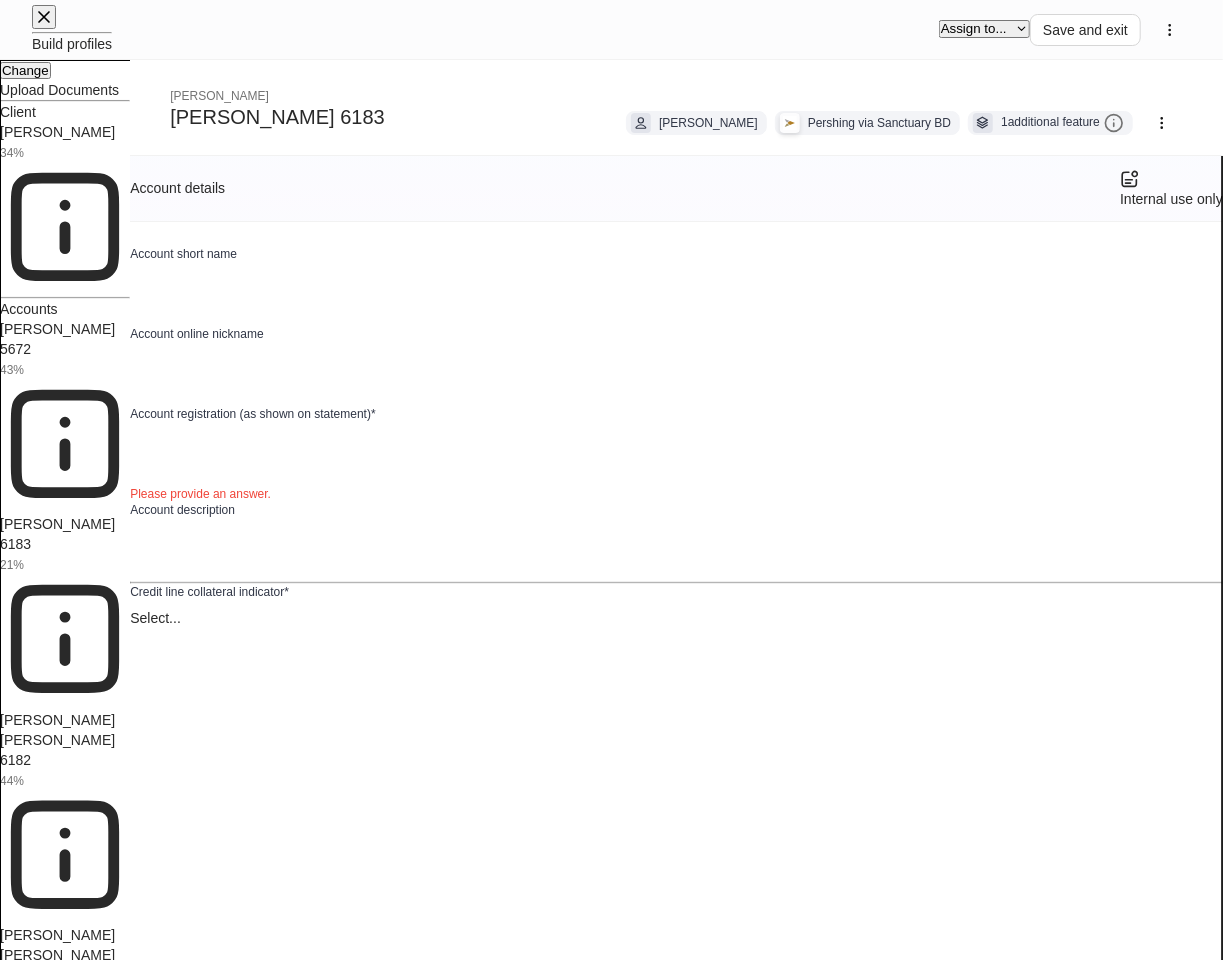 click on "Build profiles Assign to... Save and exit [PERSON_NAME] 6183 [PERSON_NAME] [PERSON_NAME] [PERSON_NAME] via Sanctuary BD 1  additional   feature Account details Internal use only Account short name ​ Account online nickname ​ Account registration (as shown on statement) * ​ Please provide an answer. Account description ​ Credit line collateral indicator * Select... ​ Please provide an answer. Will this account be funded by an ACAT? * Yes No Hold ACAT Please provide an answer. Lead FA/IP # * Select... ​ Please provide an answer. Flipped IP ​ Advisory account * Select... ​ Please provide an answer. Tax lot disposition Mutual funds * First in, first out ** ​ Stocks in Pershing's dividend reinvestment plan * First in, first out ** ​ All other securities * First in, first out ** ​ Is this IRA to be funded by a rollover from an ERISA/Employee sponsored retirement plan? * Yes No Please provide an answer. Does this account have a custom beneficiary? * Yes No Please provide an answer. Spouse consent" at bounding box center [611, 7653] 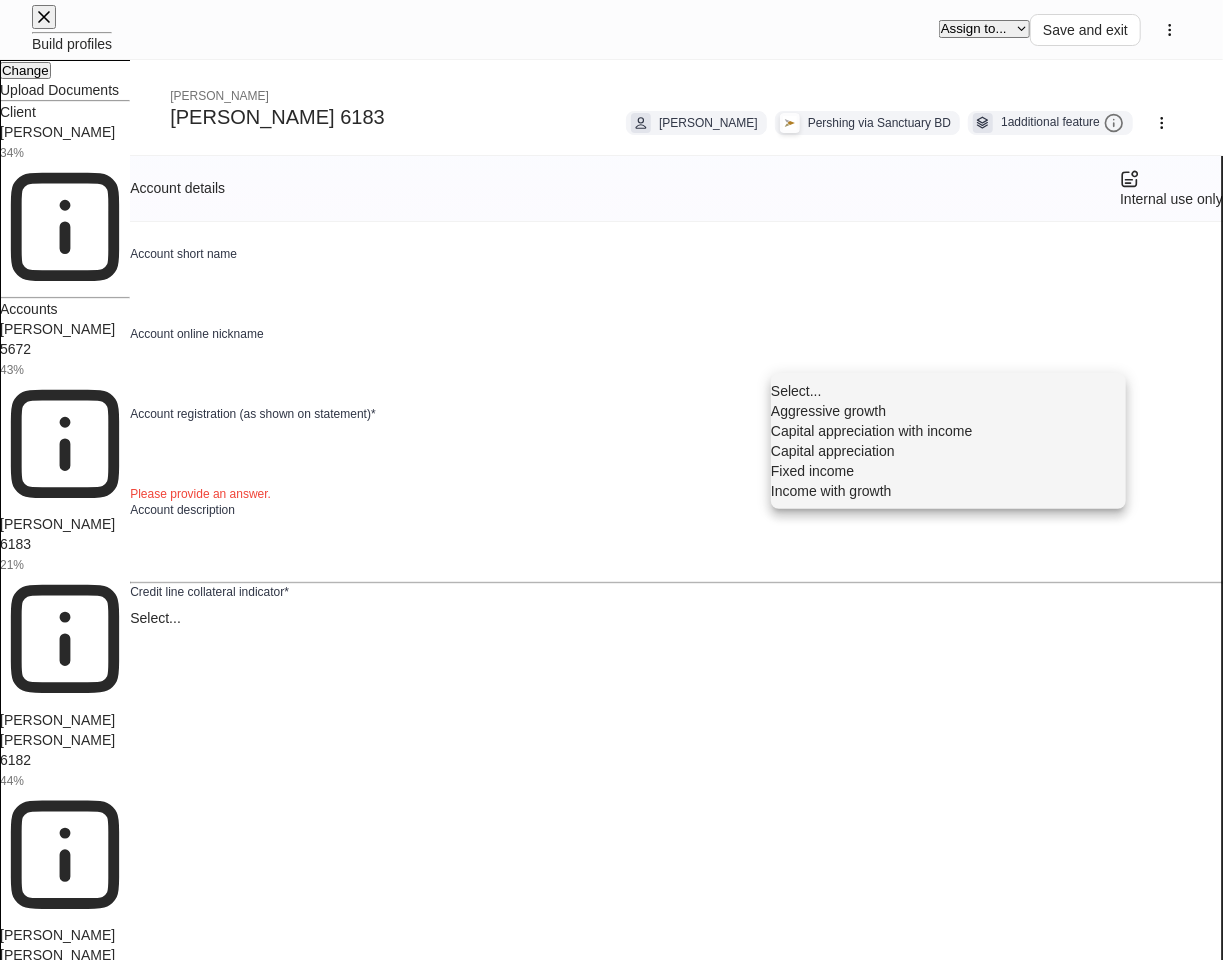 click on "Capital appreciation" at bounding box center (948, 451) 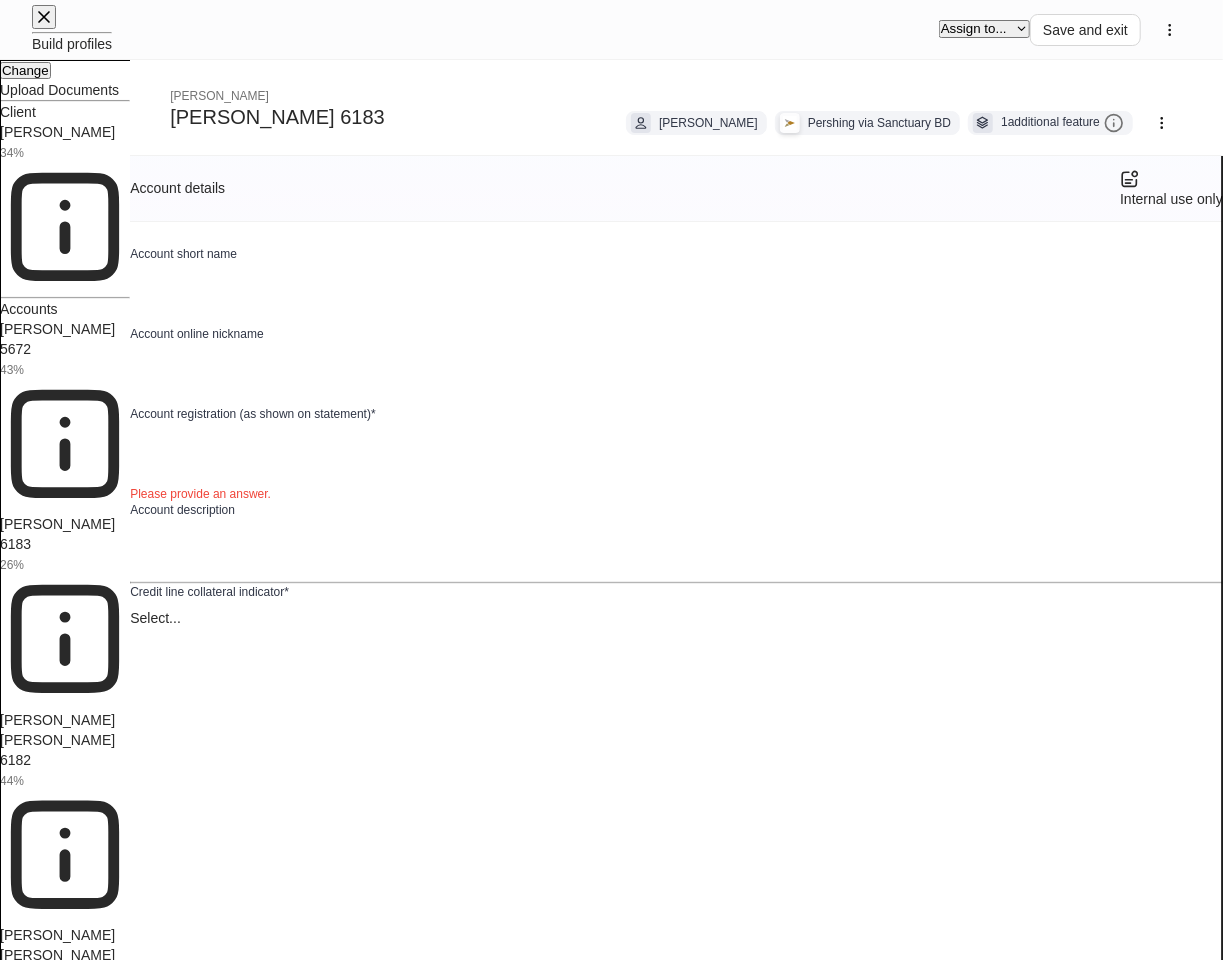 click on "[PERSON_NAME] [PERSON_NAME] 1640" at bounding box center [57, 955] 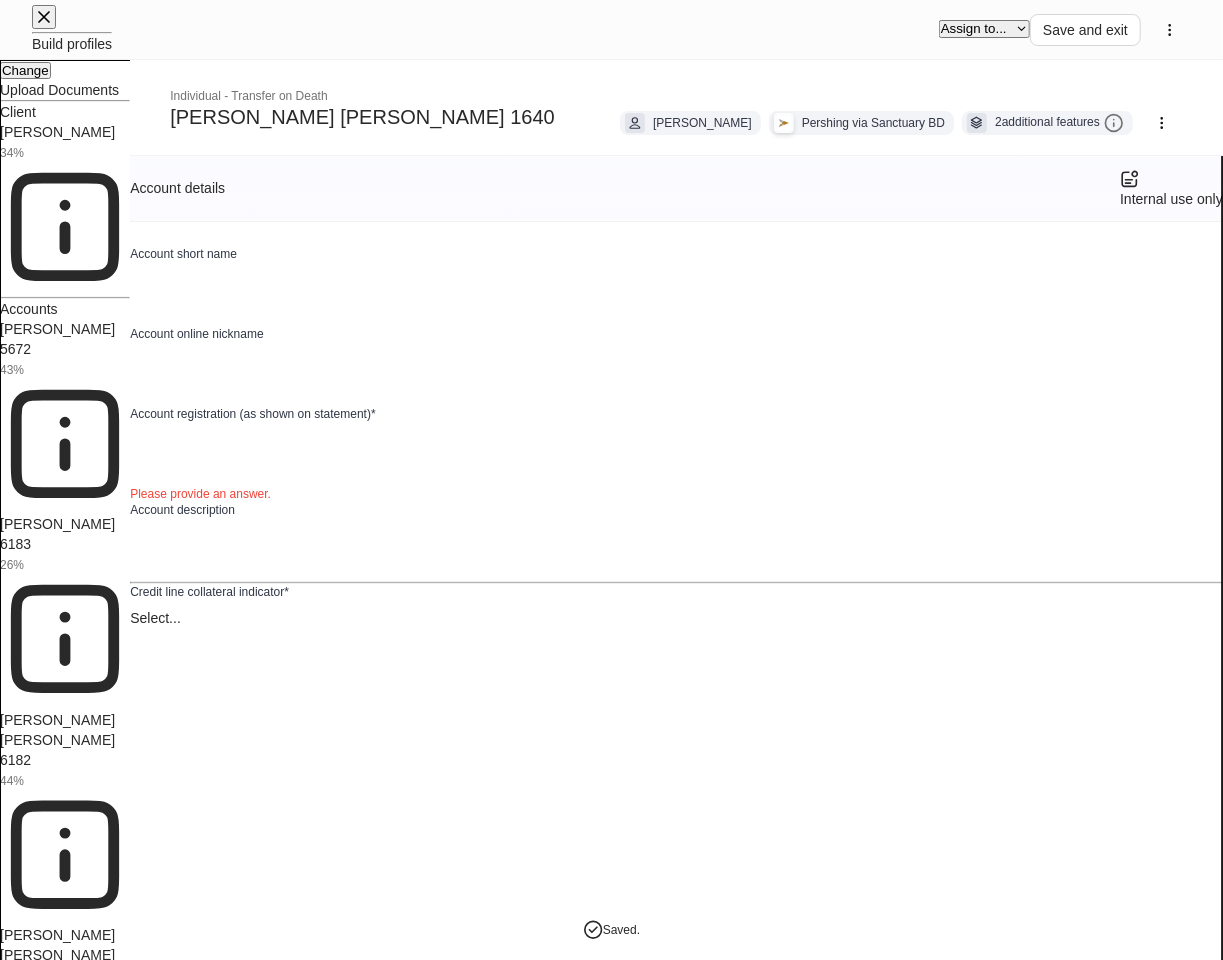 scroll, scrollTop: 1111, scrollLeft: 0, axis: vertical 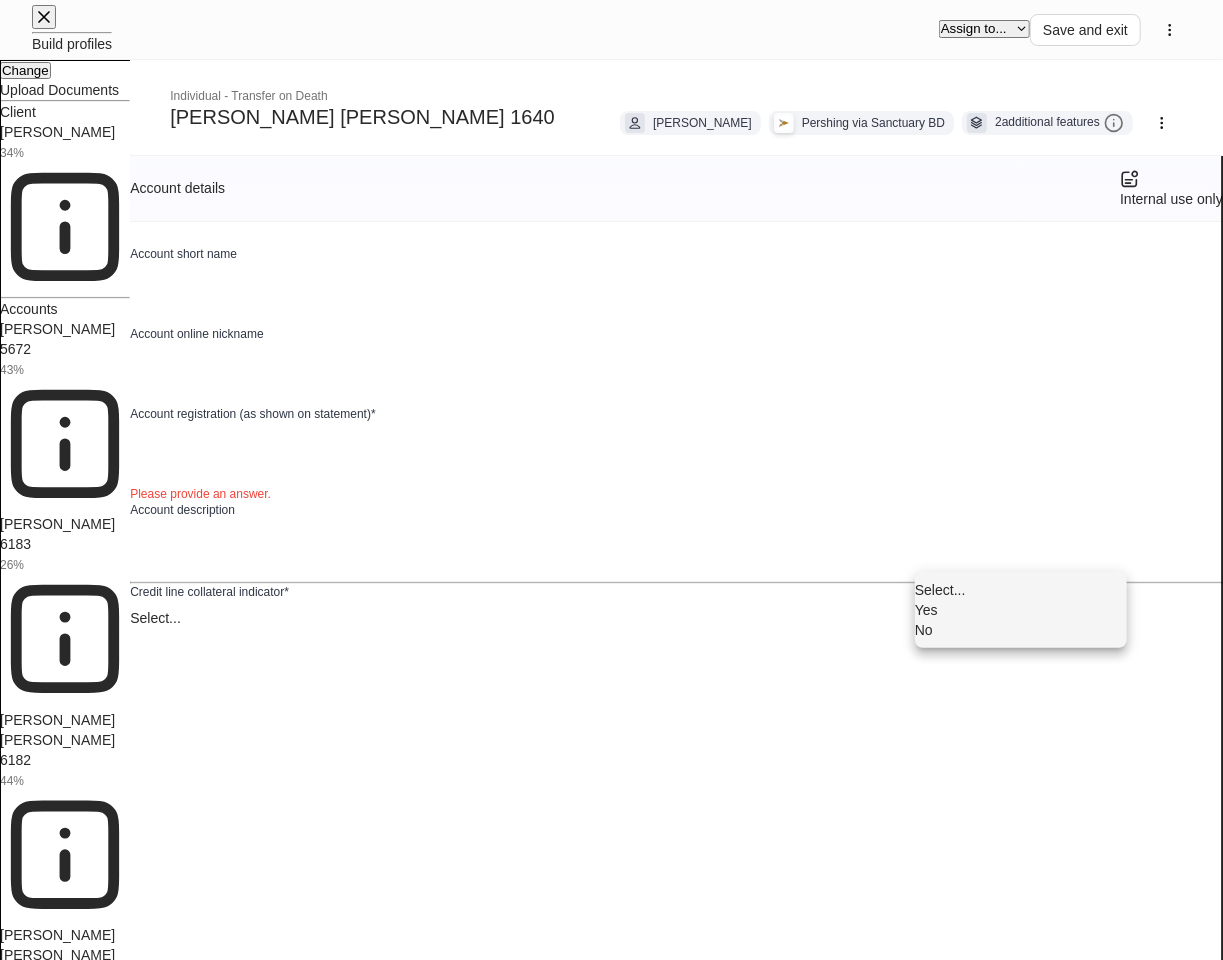 click on "Build profiles Assign to... Save and exit [PERSON_NAME] [PERSON_NAME] 1640 Individual - Transfer on Death [PERSON_NAME] [PERSON_NAME] via Sanctuary BD 2  additional   features Account details Internal use only Account short name ​ Account online nickname ​ Account registration (as shown on statement) * ​ Please provide an answer. Account description ​ Credit line collateral indicator * Select... ​ Please provide an answer. Will this account be funded by an ACAT? * Yes No Hold ACAT Please provide an answer. Lead FA/IP # * Select... ​ Please provide an answer. Flipped IP ​ Advisory account * Select... ​ Please provide an answer. Tax lot disposition Mutual funds * First in, first out ** ​ Stocks in Pershing's dividend reinvestment plan * First in, first out ** ​ All other securities * First in, first out ** ​ Agreement execution date * ​ Please provide an answer. Does this account have a custom beneficiary? * Yes No Please provide an answer. [PERSON_NAME] Account information Internal use only Spouse consent" at bounding box center (611, 7845) 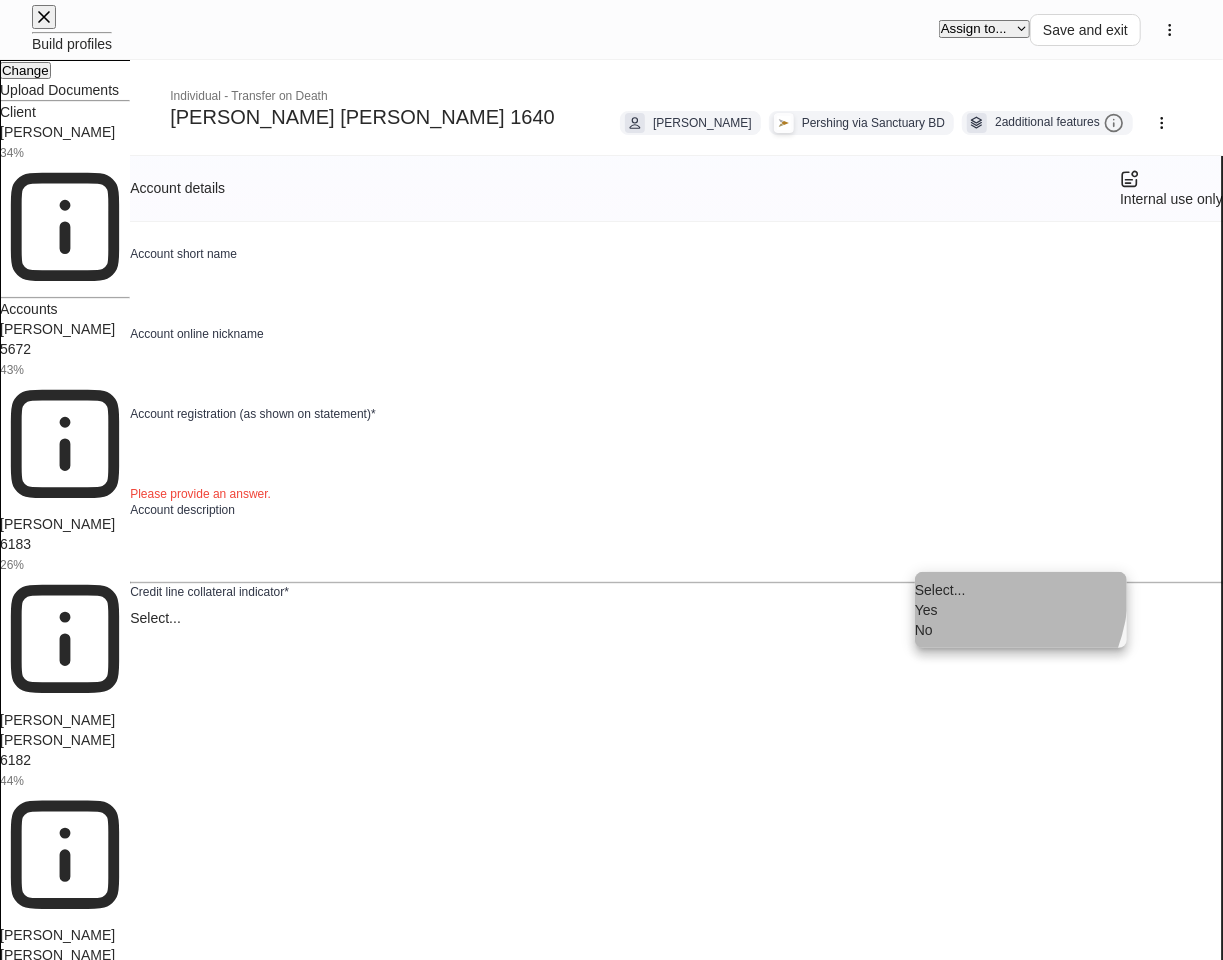 click on "No" at bounding box center [1021, 630] 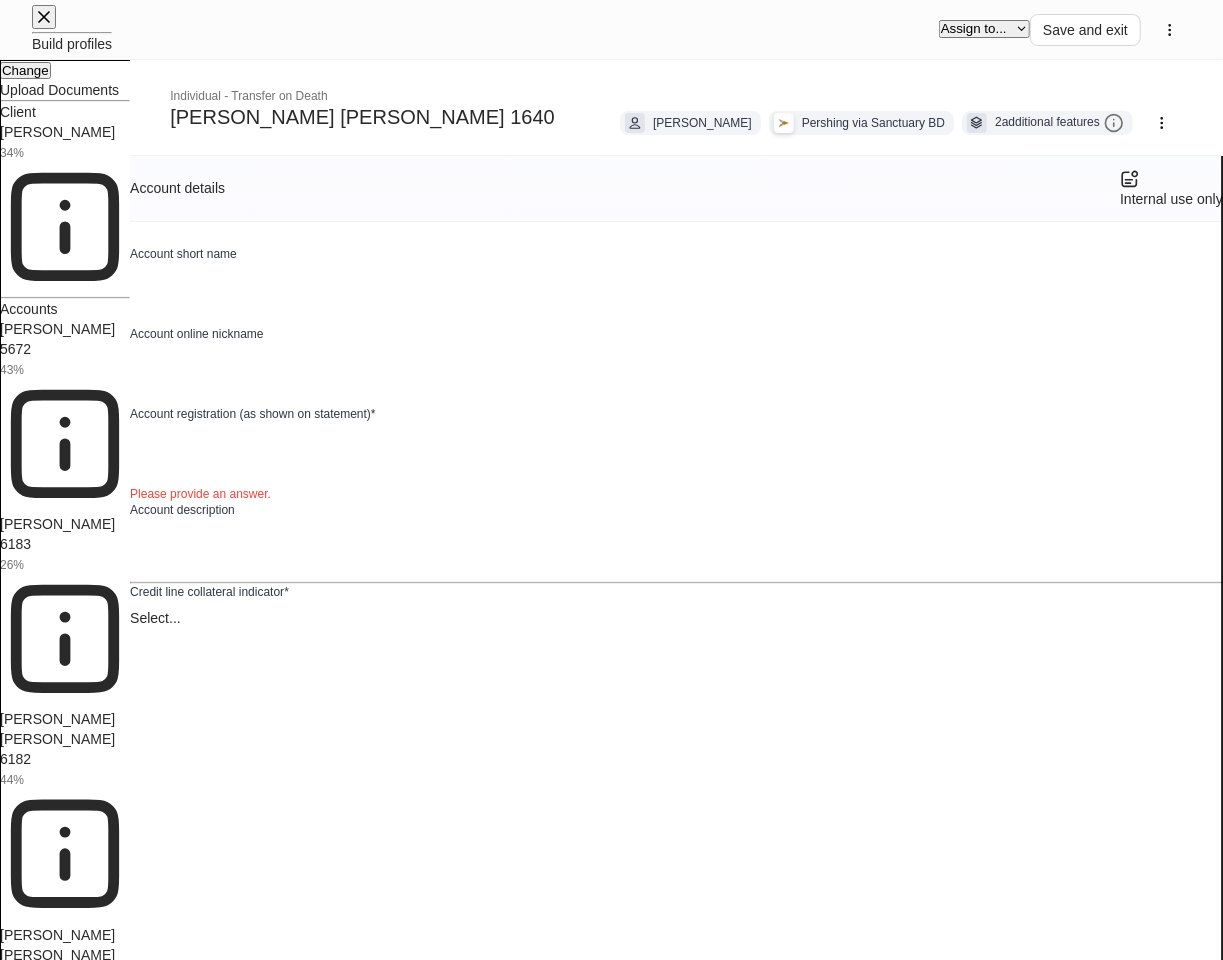 click on "Build profiles Assign to... Save and exit [PERSON_NAME] [PERSON_NAME] 1640 Individual - Transfer on Death [PERSON_NAME] [PERSON_NAME] via Sanctuary BD 2  additional   features Account details Internal use only Account short name ​ Account online nickname ​ Account registration (as shown on statement) * ​ Please provide an answer. Account description ​ Credit line collateral indicator * Select... ​ Please provide an answer. Will this account be funded by an ACAT? * Yes No Hold ACAT Please provide an answer. Lead FA/IP # * Select... ​ Please provide an answer. Flipped IP ​ Advisory account * Select... ​ Please provide an answer. Tax lot disposition Mutual funds * First in, first out ** ​ Stocks in Pershing's dividend reinvestment plan * First in, first out ** ​ All other securities * First in, first out ** ​ Agreement execution date * ​ Please provide an answer. Does this account have a custom beneficiary? * Yes No Please provide an answer. [PERSON_NAME] Account information Internal use only Spouse consent" at bounding box center (611, 7838) 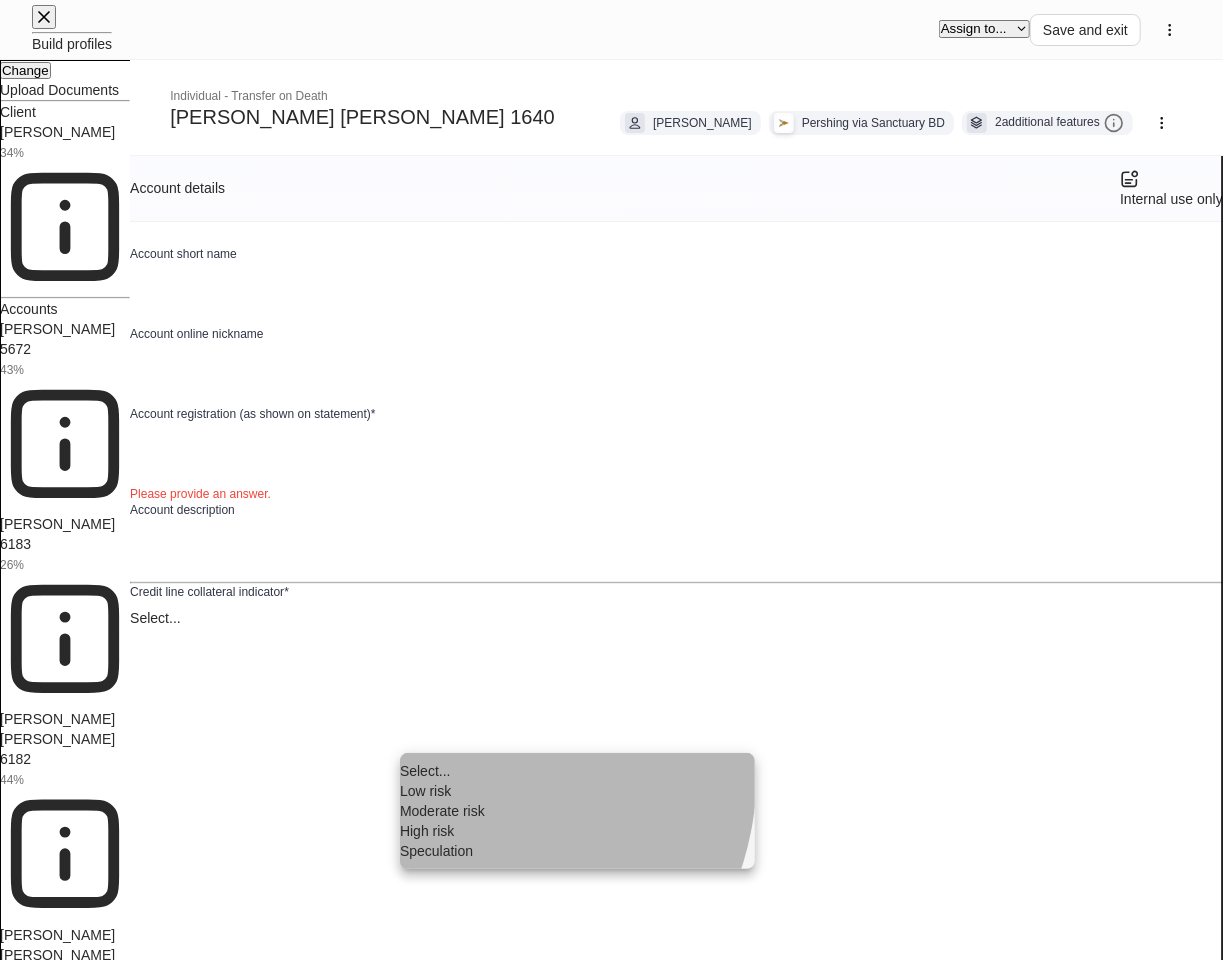 click on "Moderate risk" at bounding box center [577, 811] 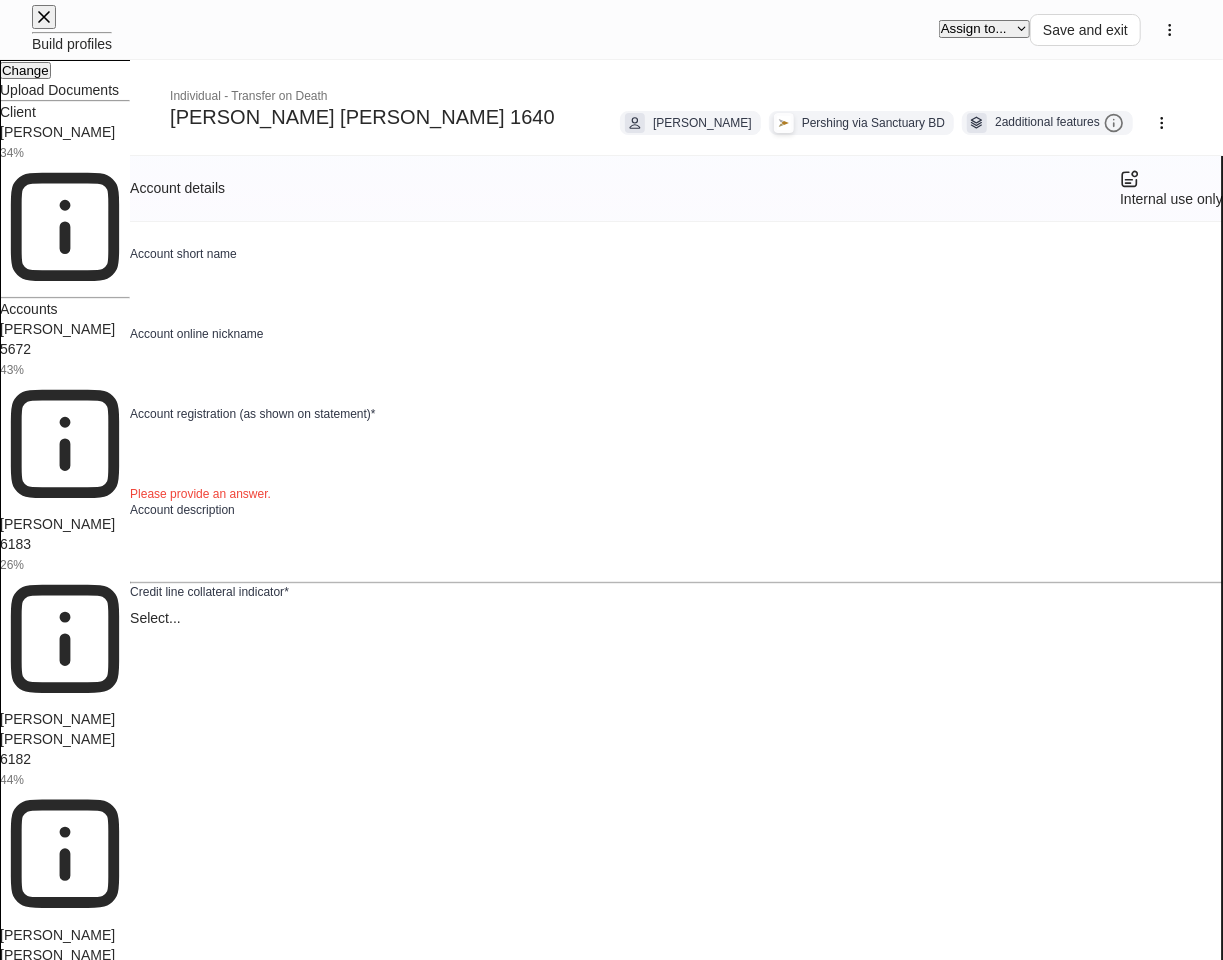 click on "Build profiles Assign to... Save and exit [PERSON_NAME] [PERSON_NAME] 1640 Individual - Transfer on Death [PERSON_NAME] [PERSON_NAME] via Sanctuary BD 2  additional   features Account details Internal use only Account short name ​ Account online nickname ​ Account registration (as shown on statement) * ​ Please provide an answer. Account description ​ Credit line collateral indicator * Select... ​ Please provide an answer. Will this account be funded by an ACAT? * Yes No Hold ACAT Please provide an answer. Lead FA/IP # * Select... ​ Please provide an answer. Flipped IP ​ Advisory account * Select... ​ Please provide an answer. Tax lot disposition Mutual funds * First in, first out ** ​ Stocks in Pershing's dividend reinvestment plan * First in, first out ** ​ All other securities * First in, first out ** ​ Agreement execution date * ​ Please provide an answer. Does this account have a custom beneficiary? * Yes No Please provide an answer. [PERSON_NAME] Account information Internal use only Spouse consent" at bounding box center [611, 7830] 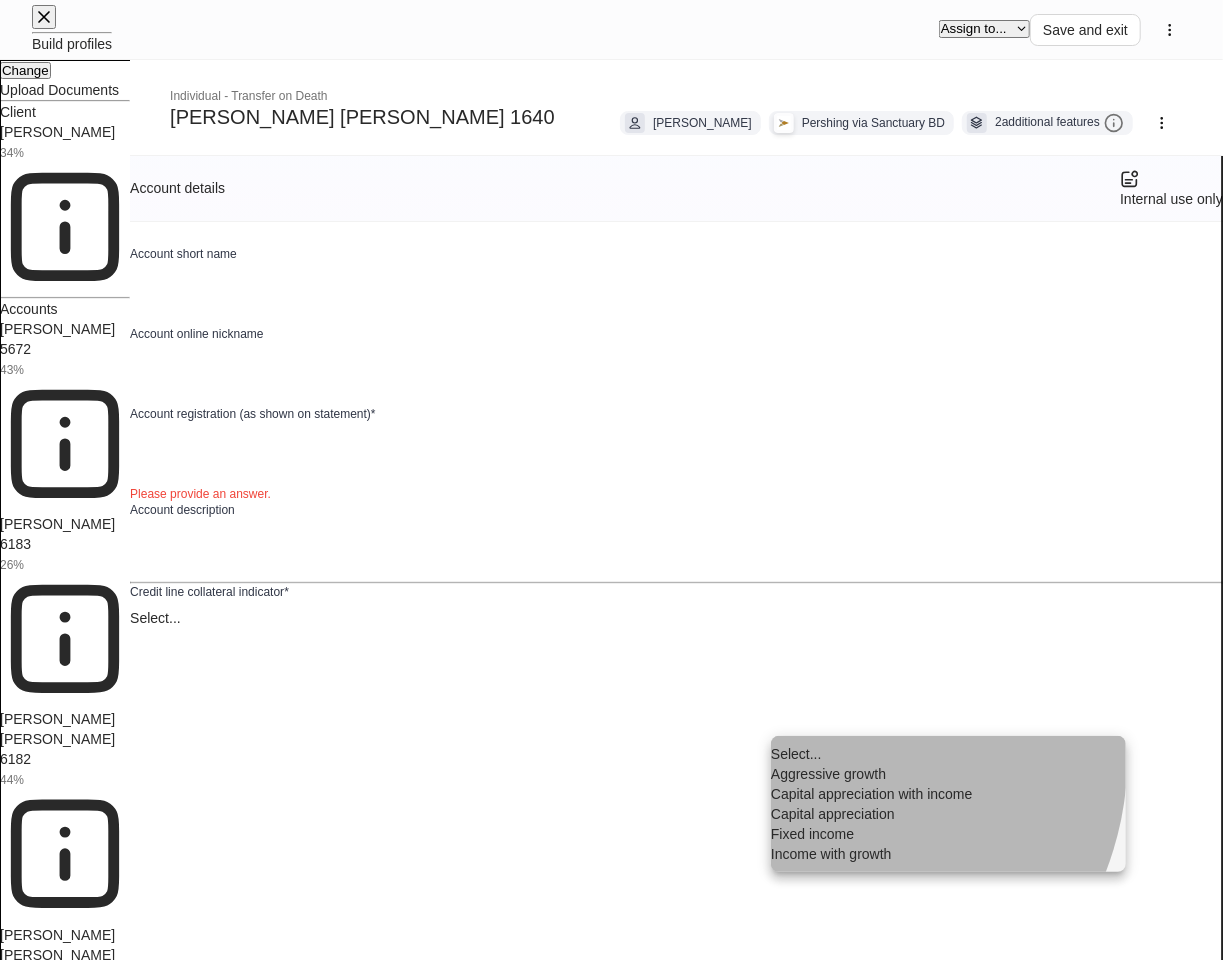 click on "Capital appreciation" at bounding box center [948, 814] 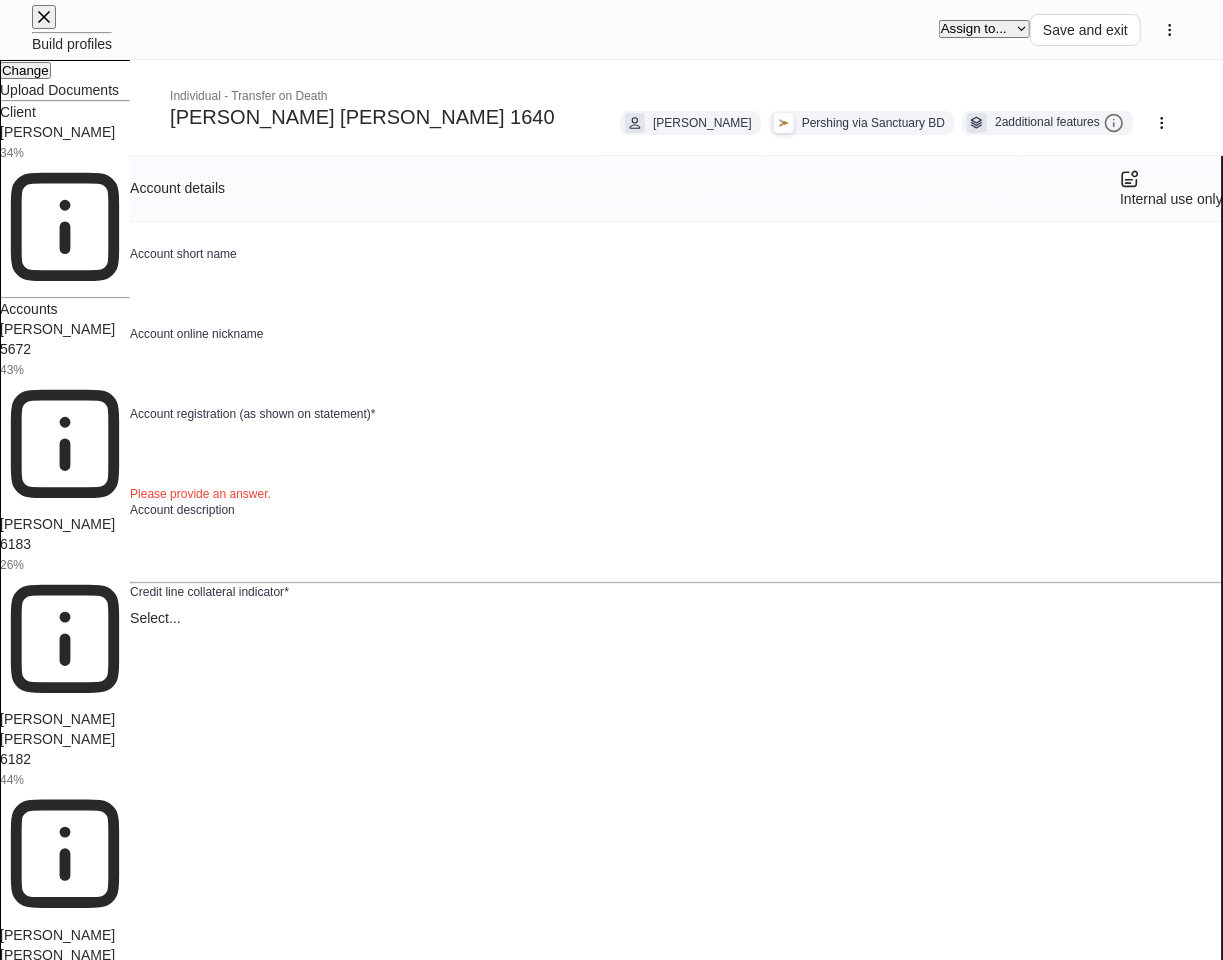 scroll, scrollTop: 0, scrollLeft: 0, axis: both 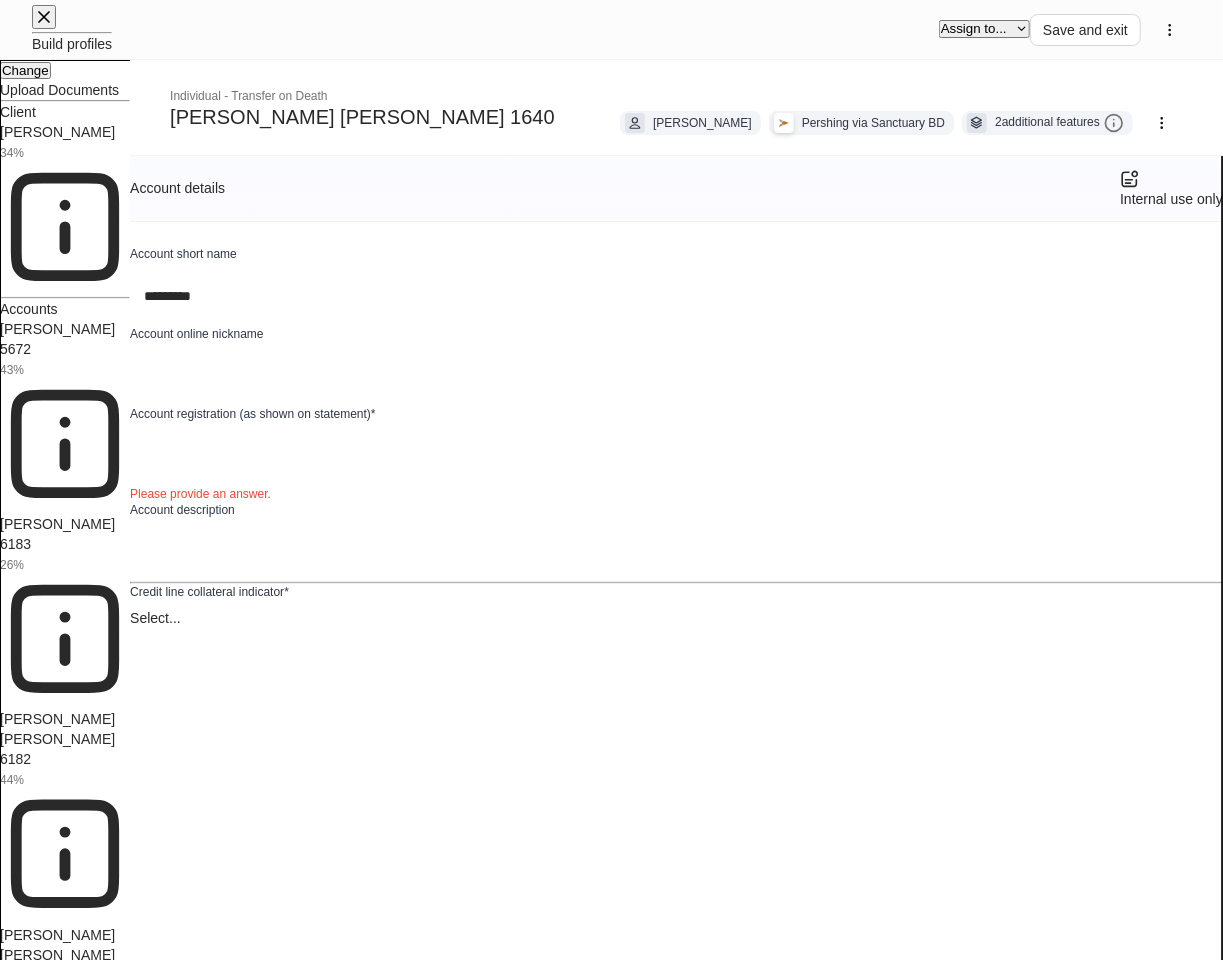 type on "*********" 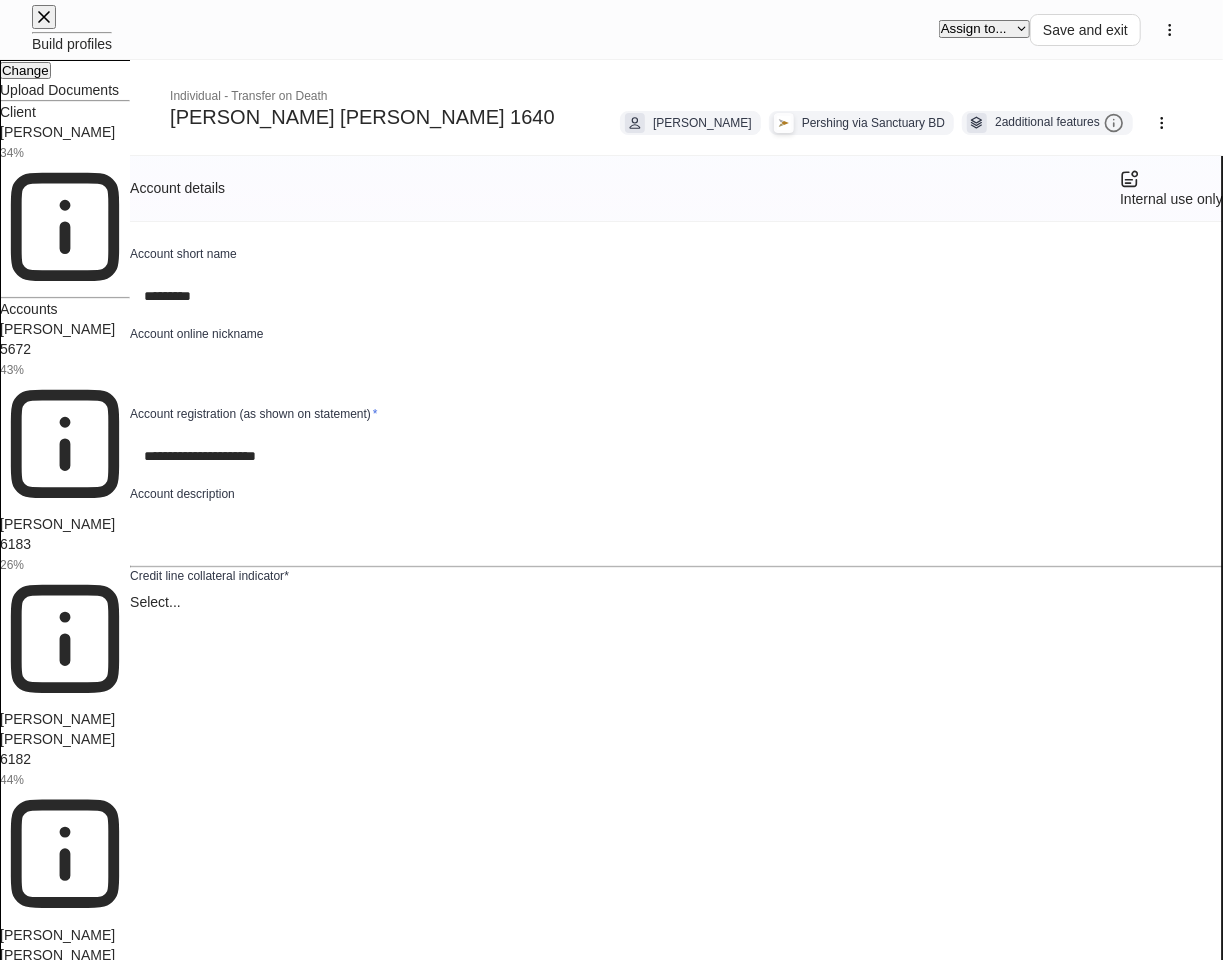 type on "**********" 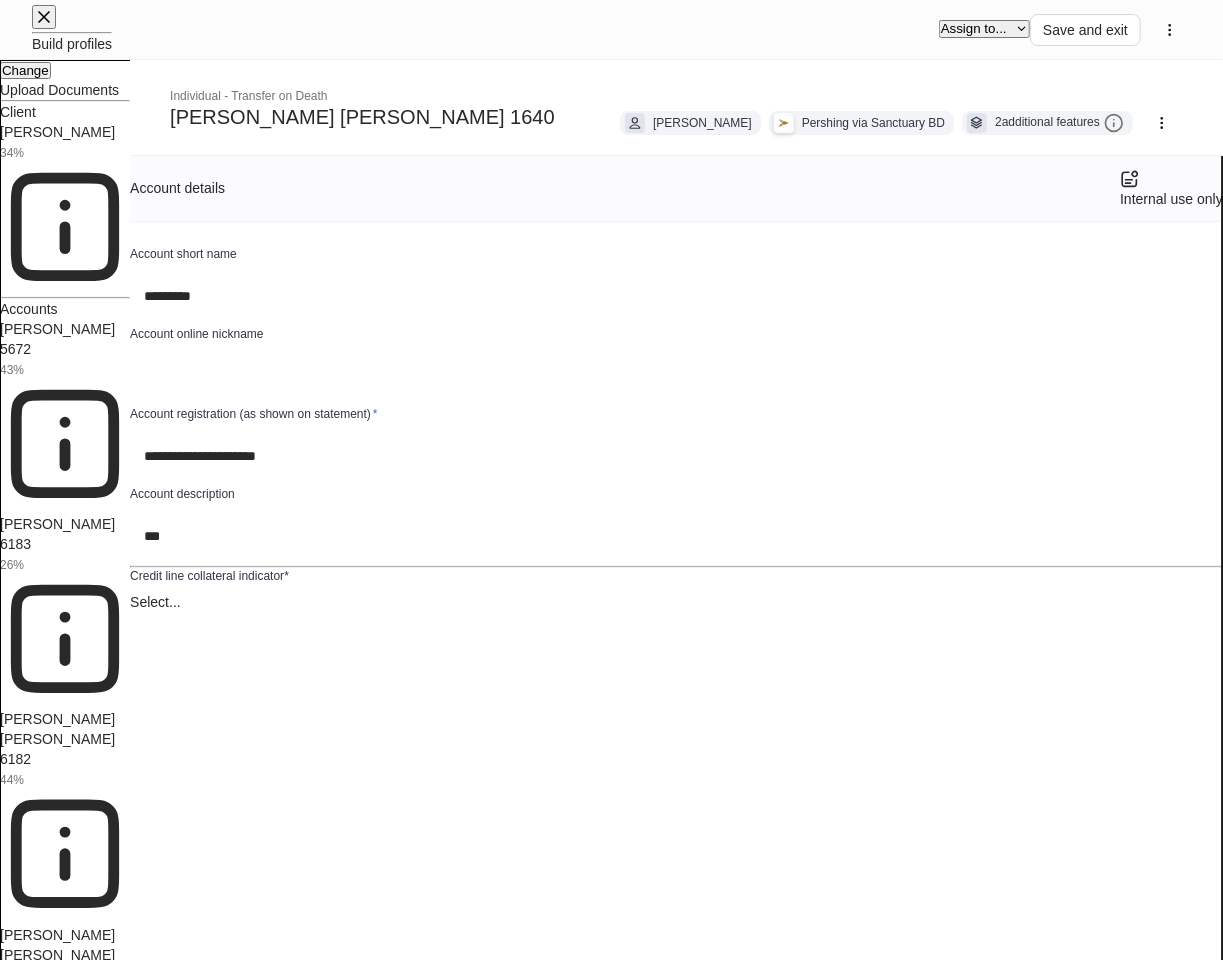 type on "***" 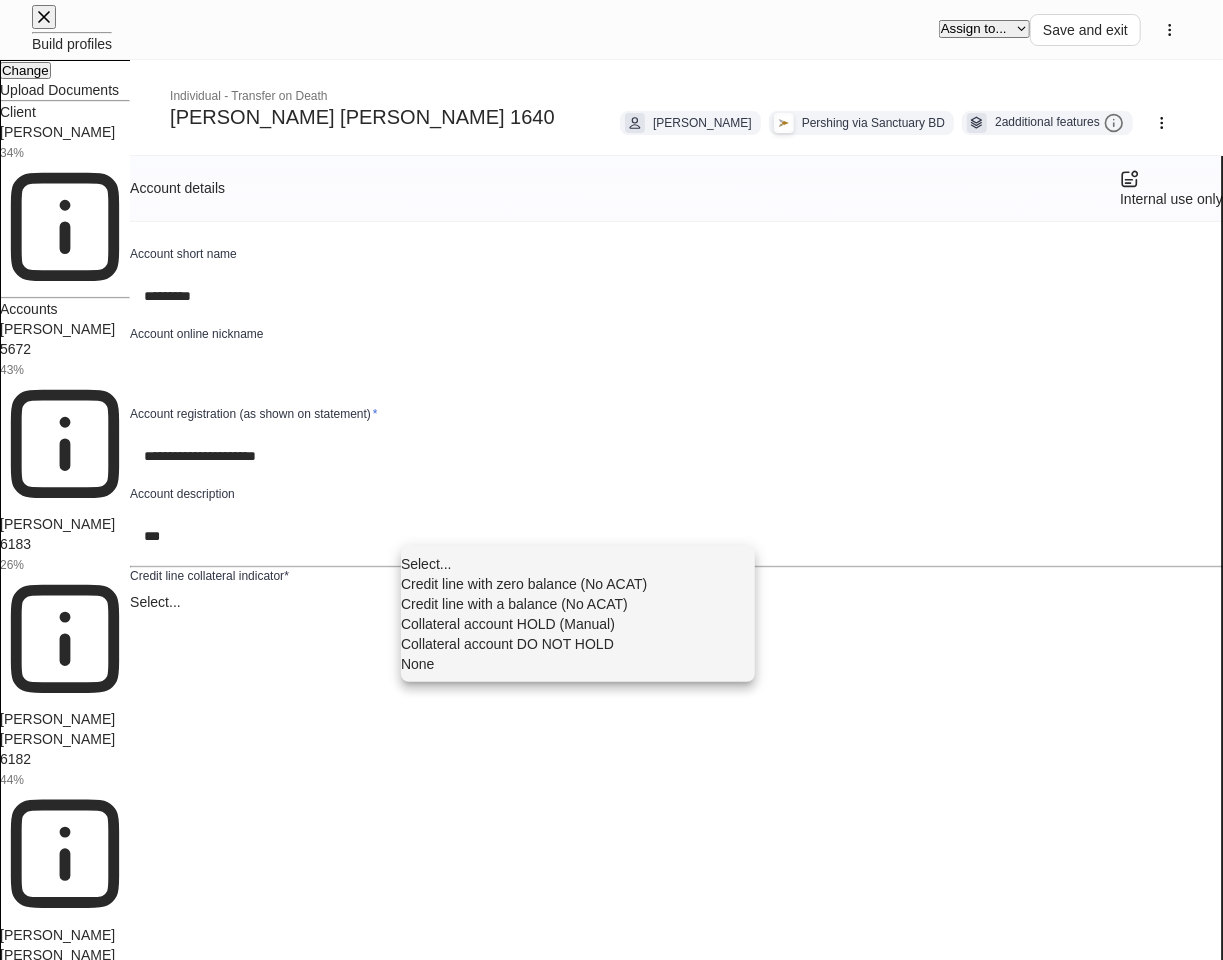 type 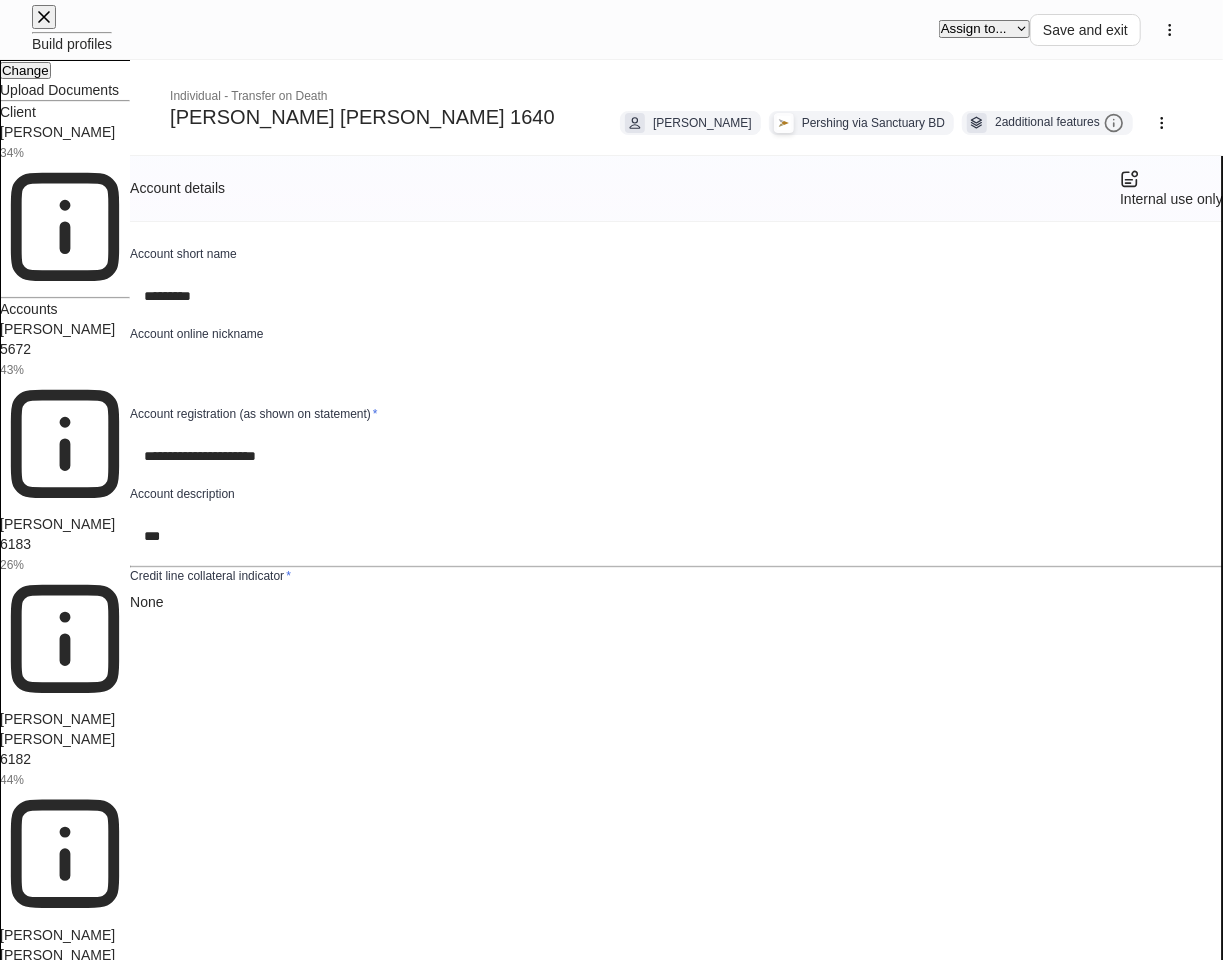 scroll, scrollTop: 808, scrollLeft: 0, axis: vertical 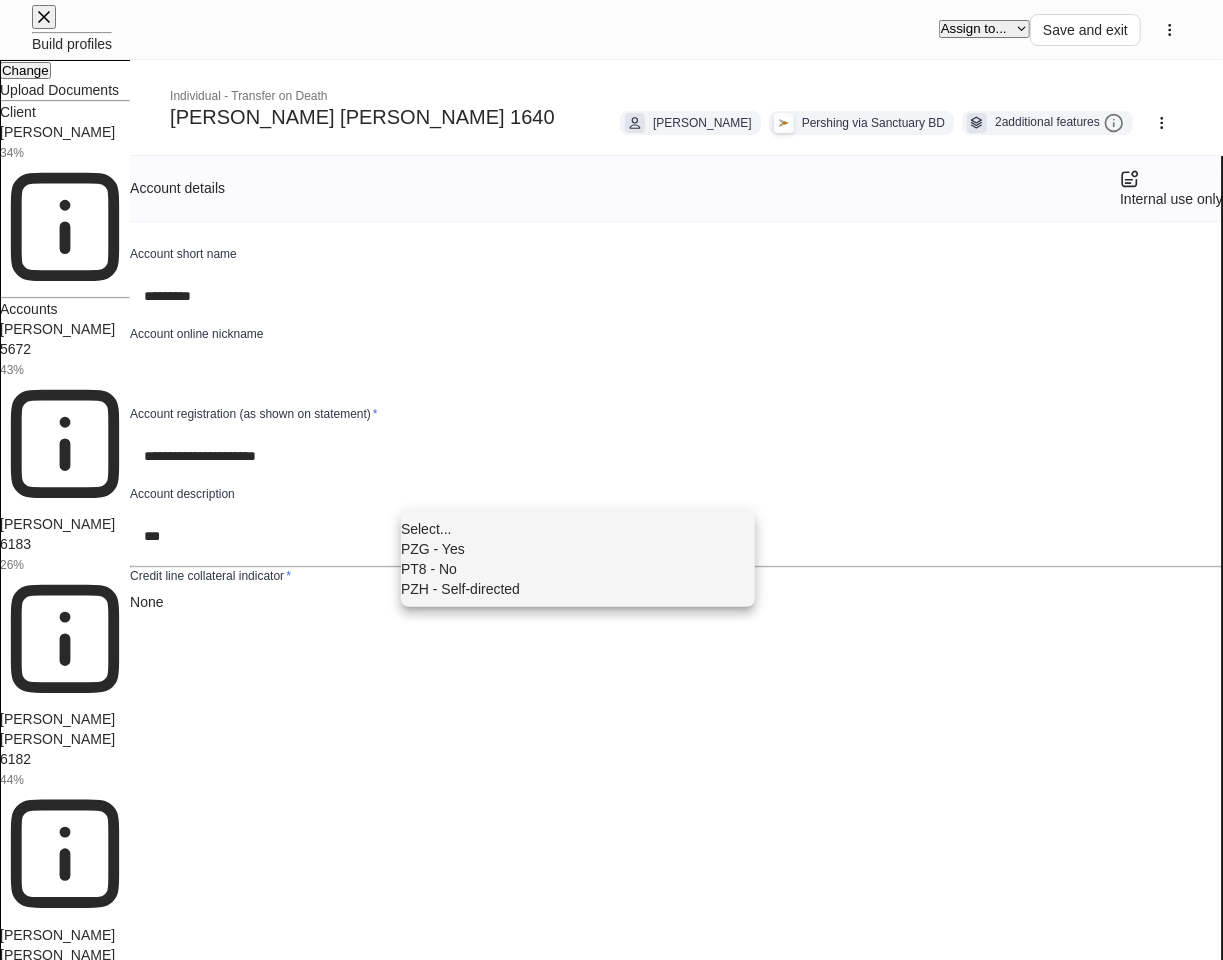 click on "PZG - Yes" at bounding box center (578, 549) 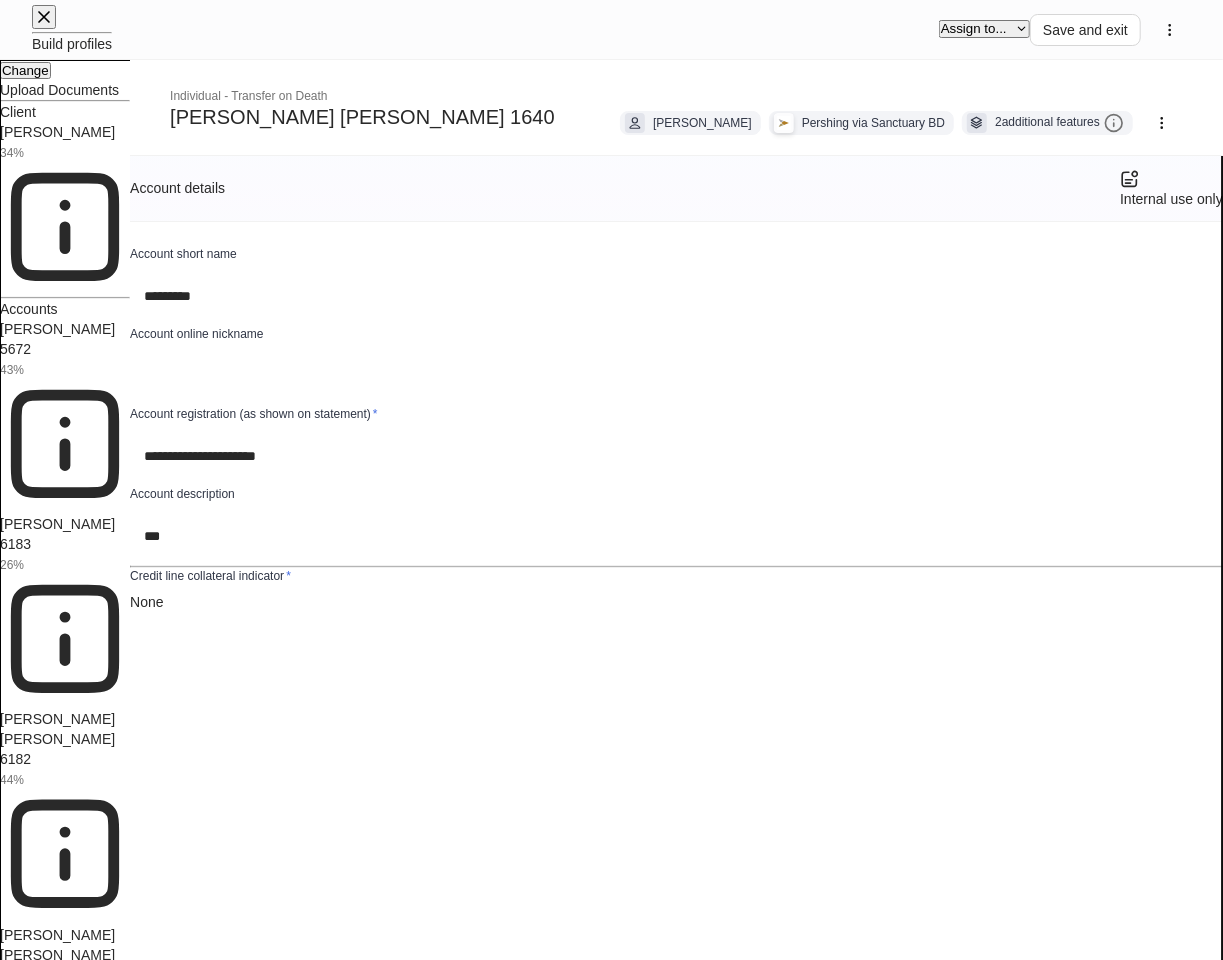 scroll, scrollTop: 2786, scrollLeft: 0, axis: vertical 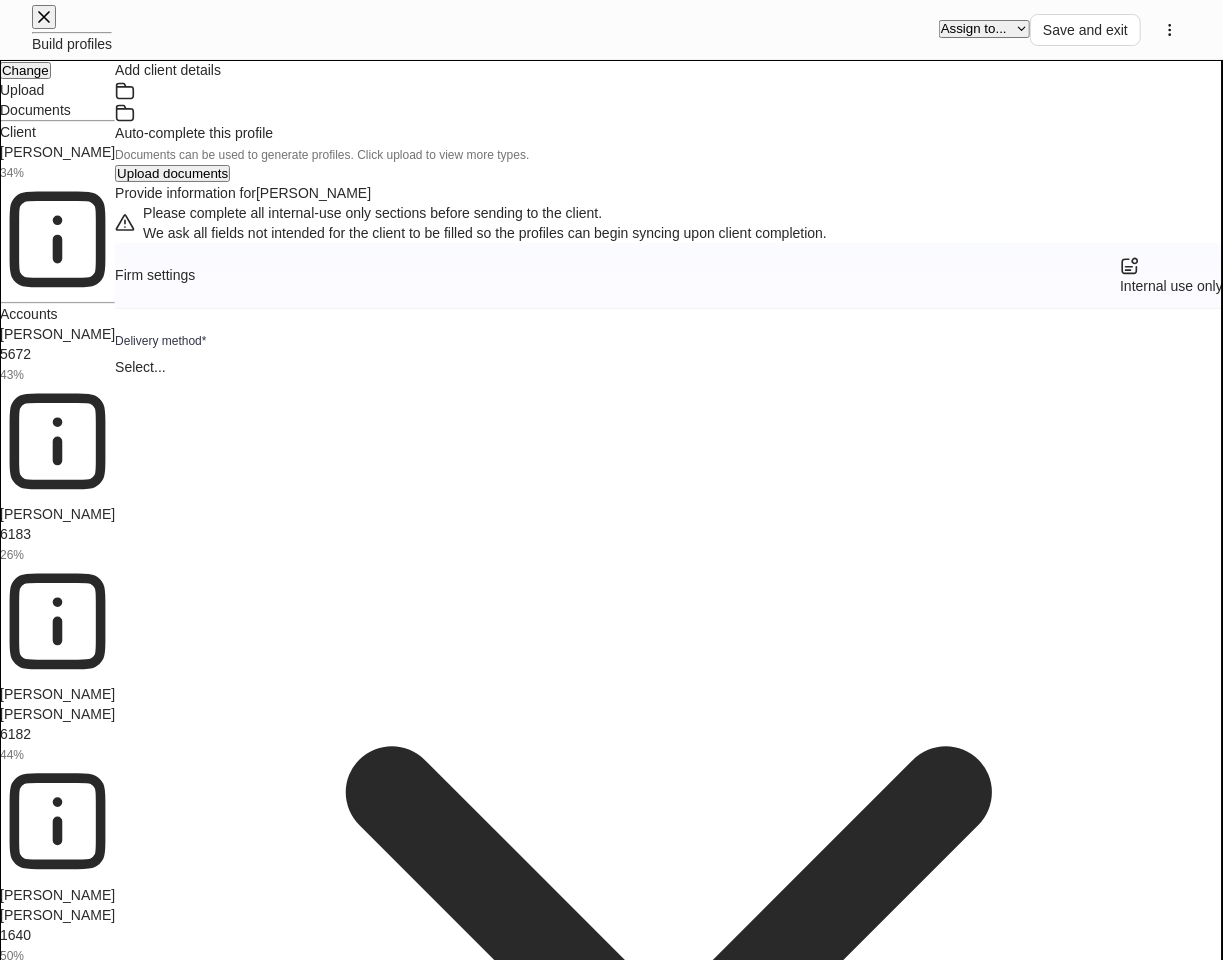 click on "[PERSON_NAME] 5672 43%" at bounding box center [57, 414] 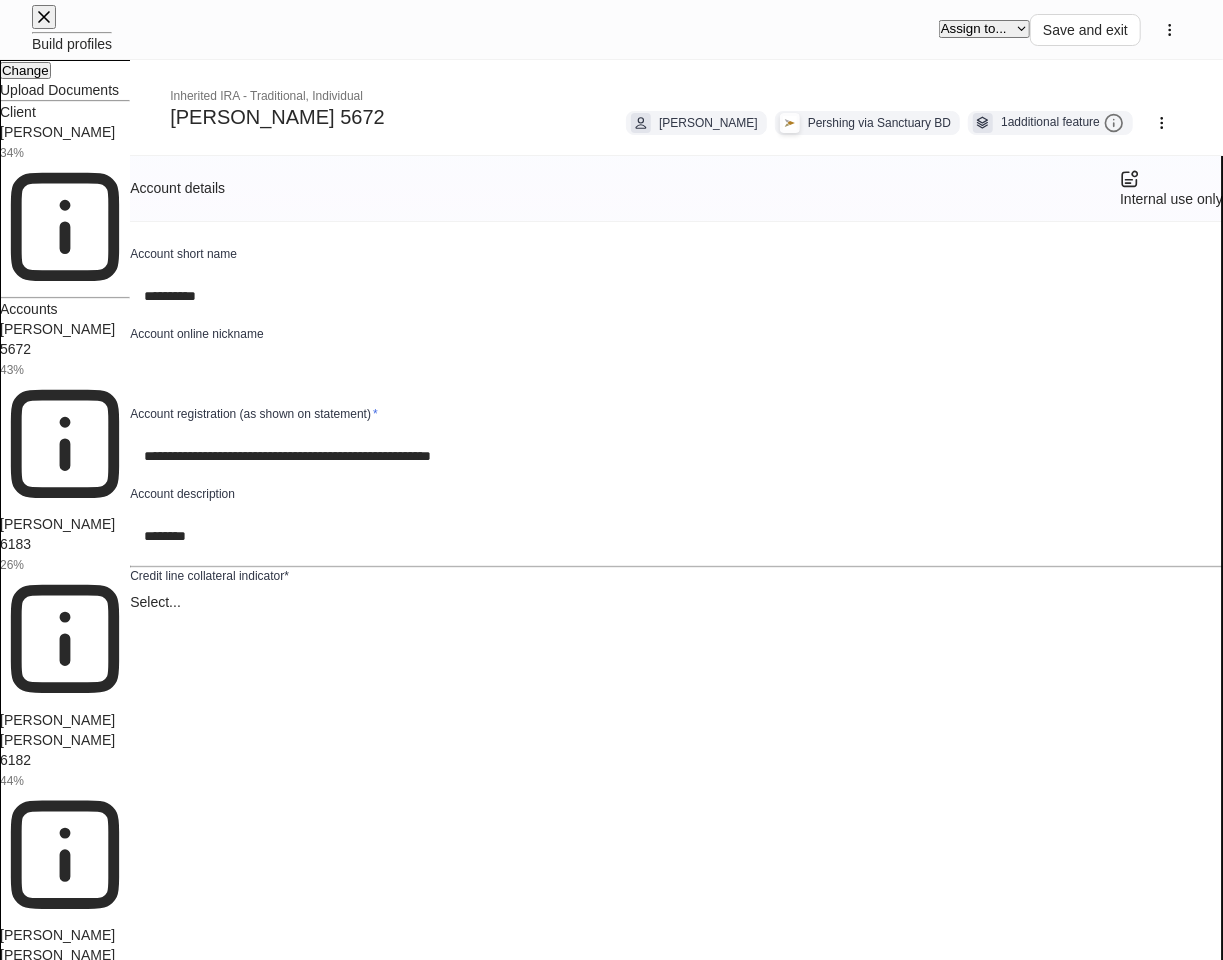 scroll, scrollTop: 1390, scrollLeft: 0, axis: vertical 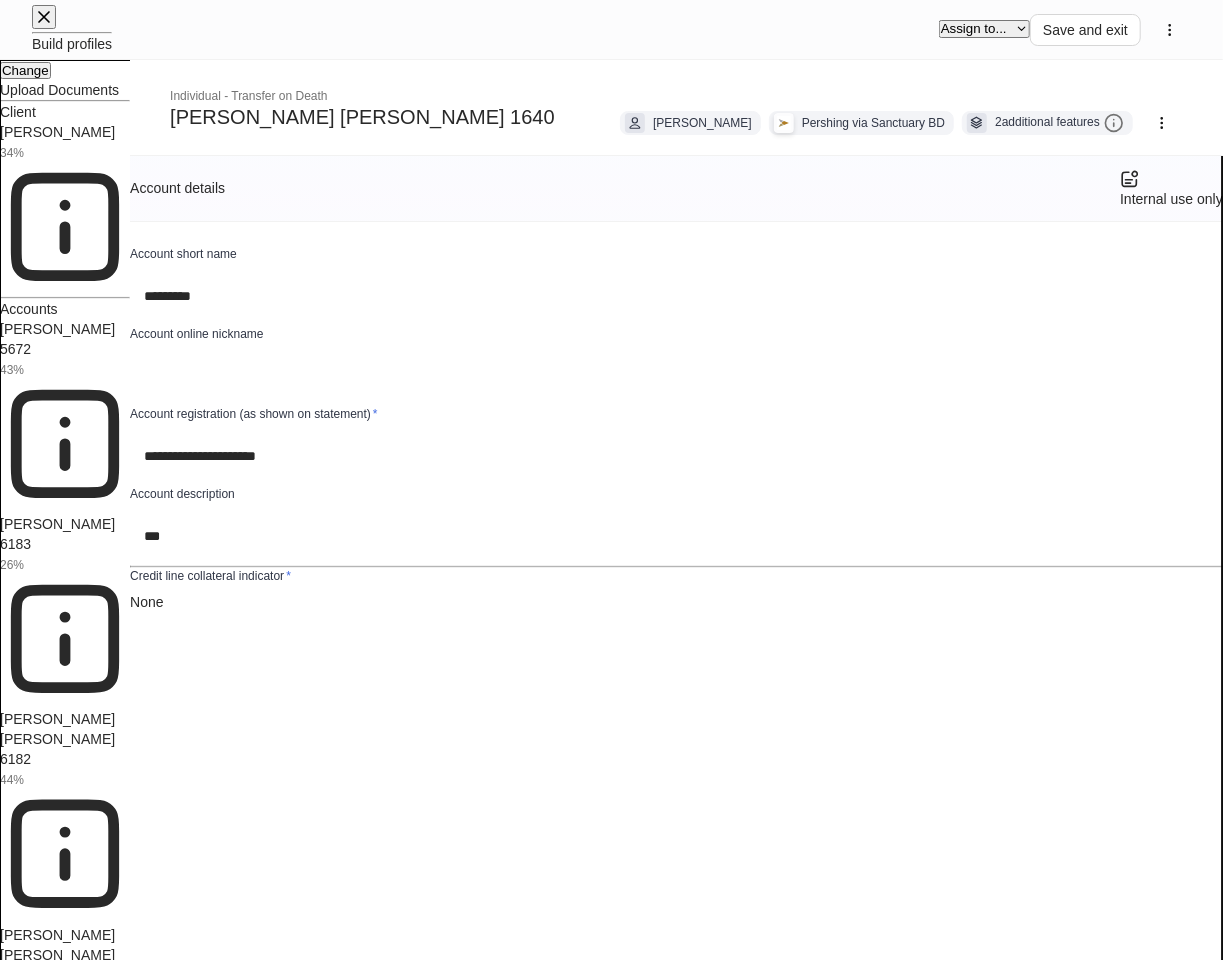 click on "Add ACH bank details" at bounding box center [1140, 18138] 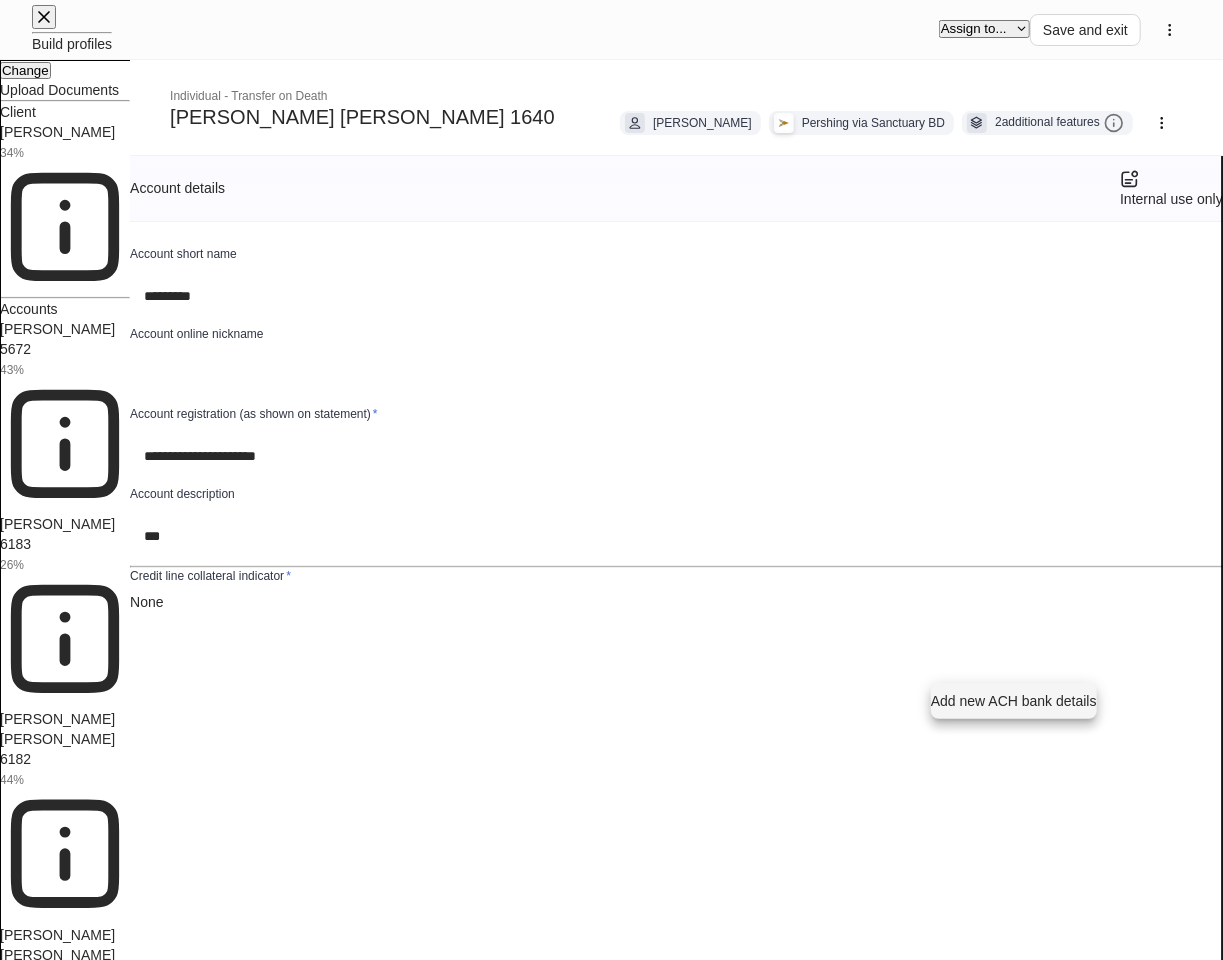 click on "Add new ACH bank details" at bounding box center [1014, 701] 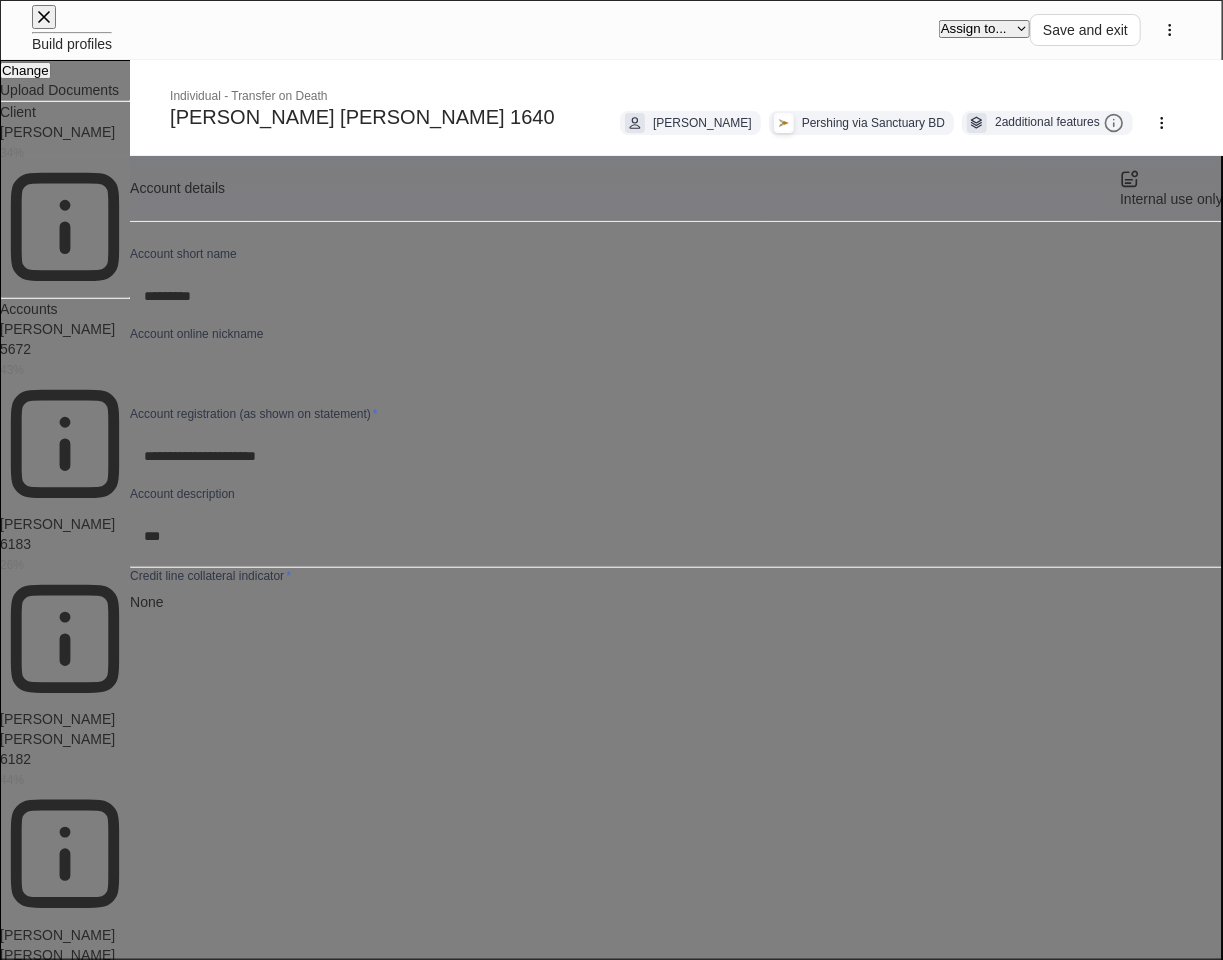 click at bounding box center (625, 18540) 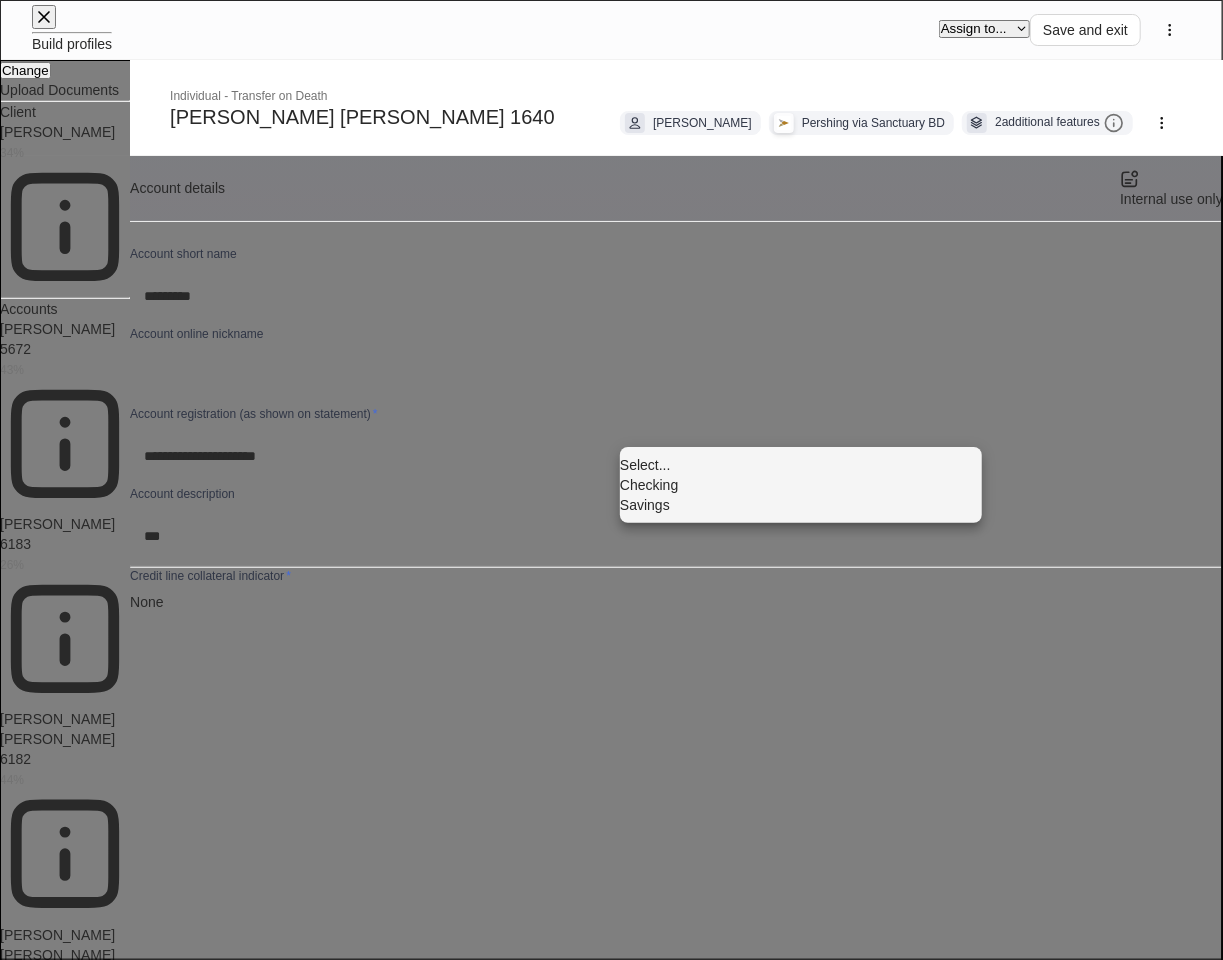 type 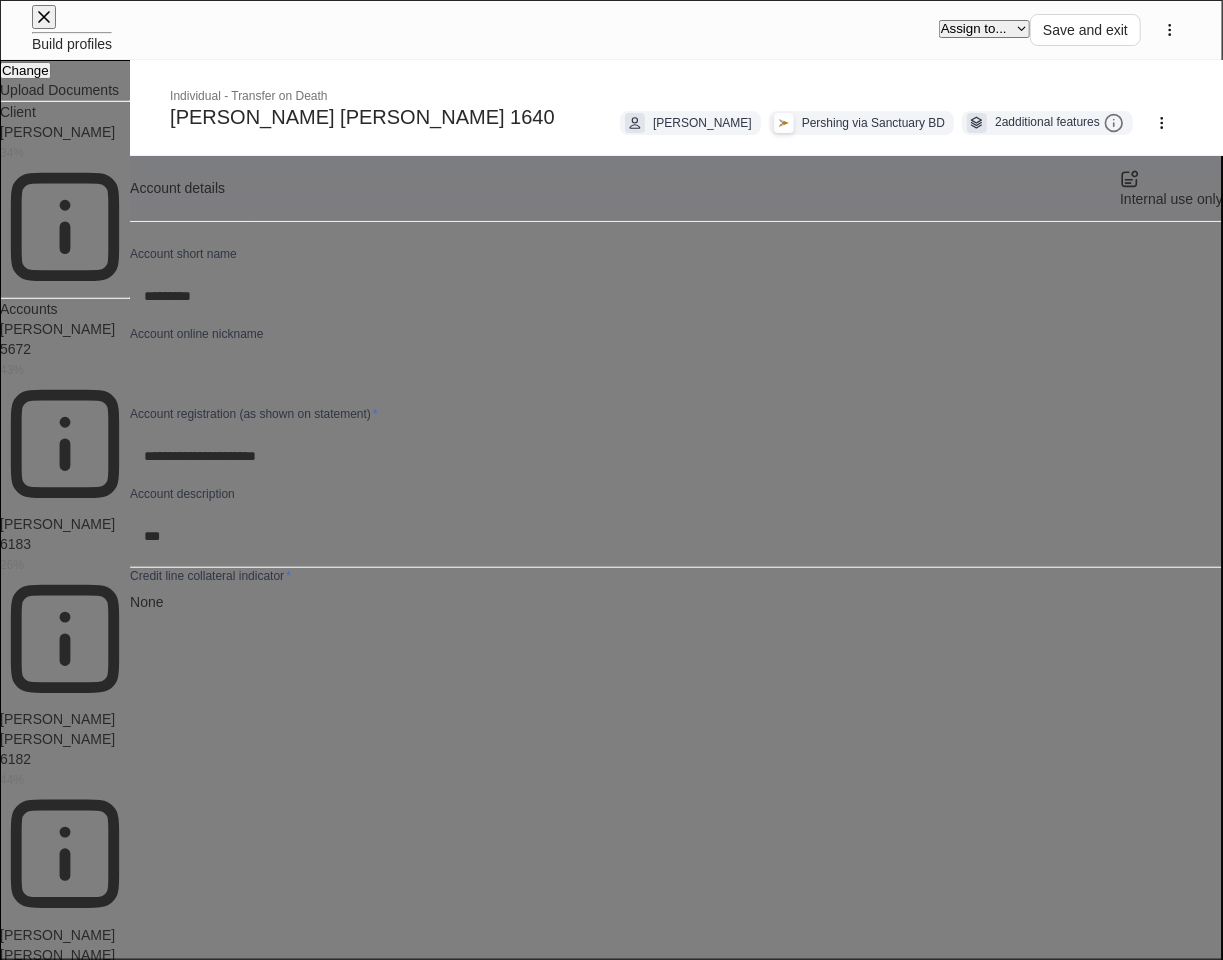 click on "**********" at bounding box center (611, 10764) 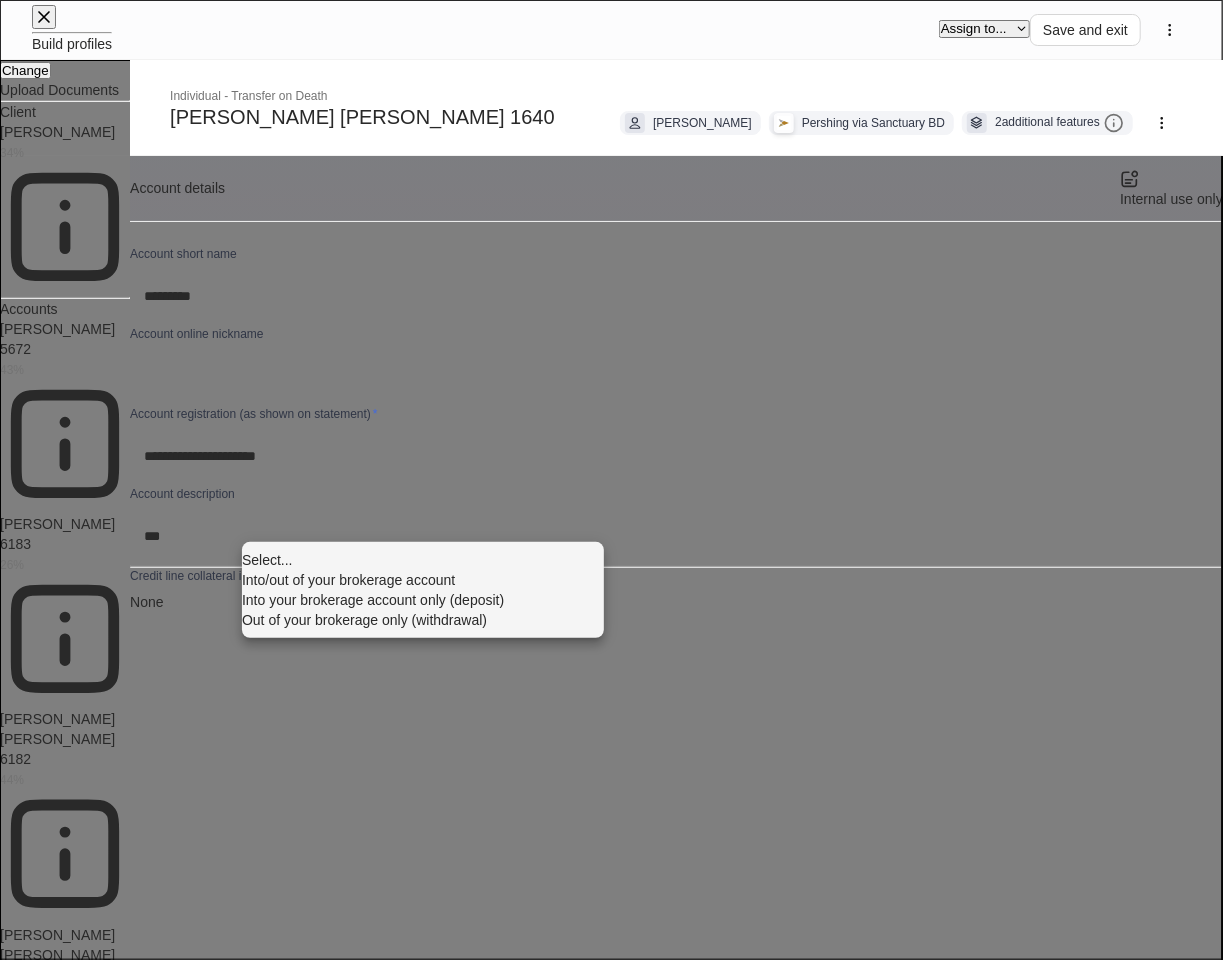 click on "Into/out of your brokerage account" at bounding box center [423, 580] 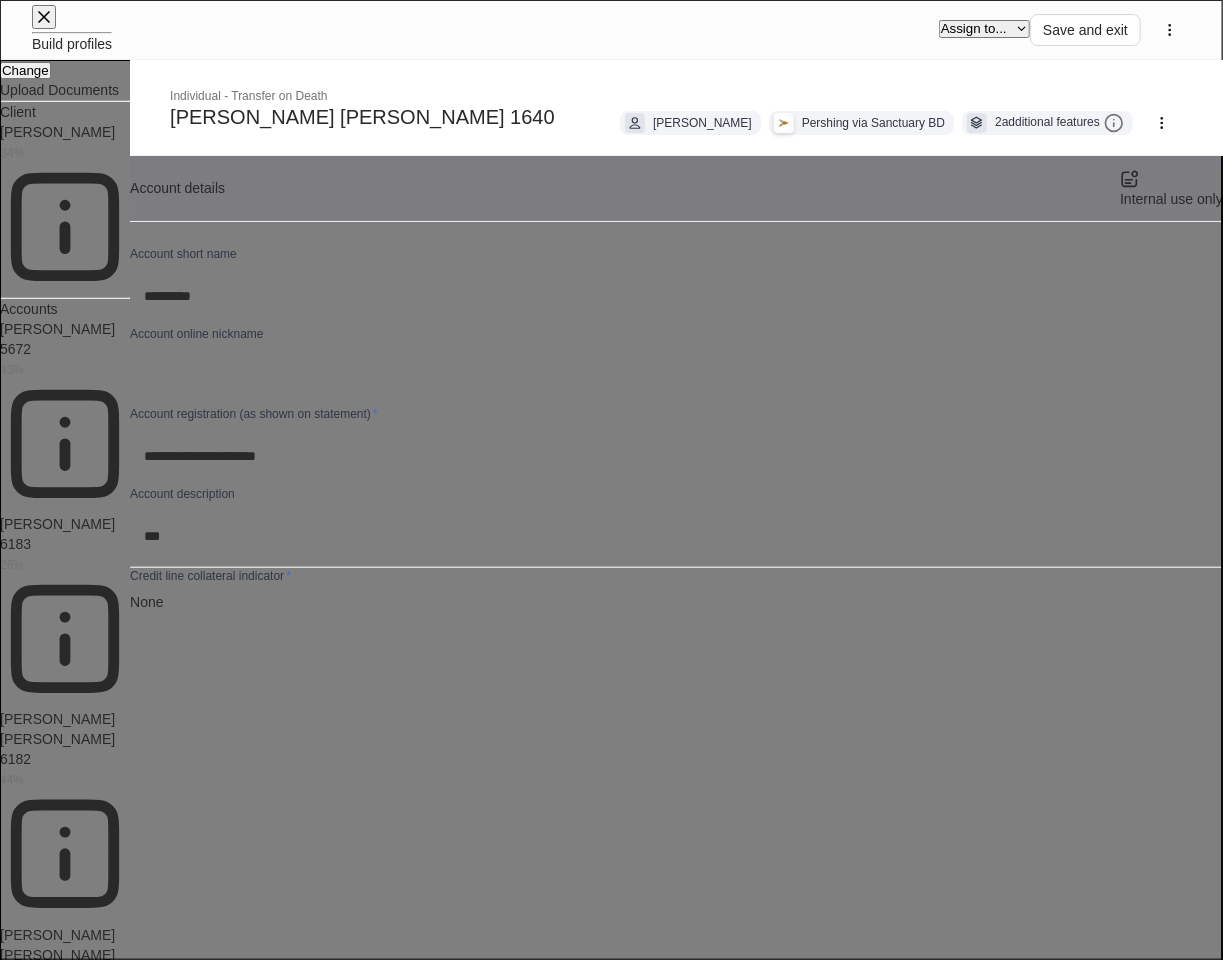 click on "Save" at bounding box center (1186, 21467) 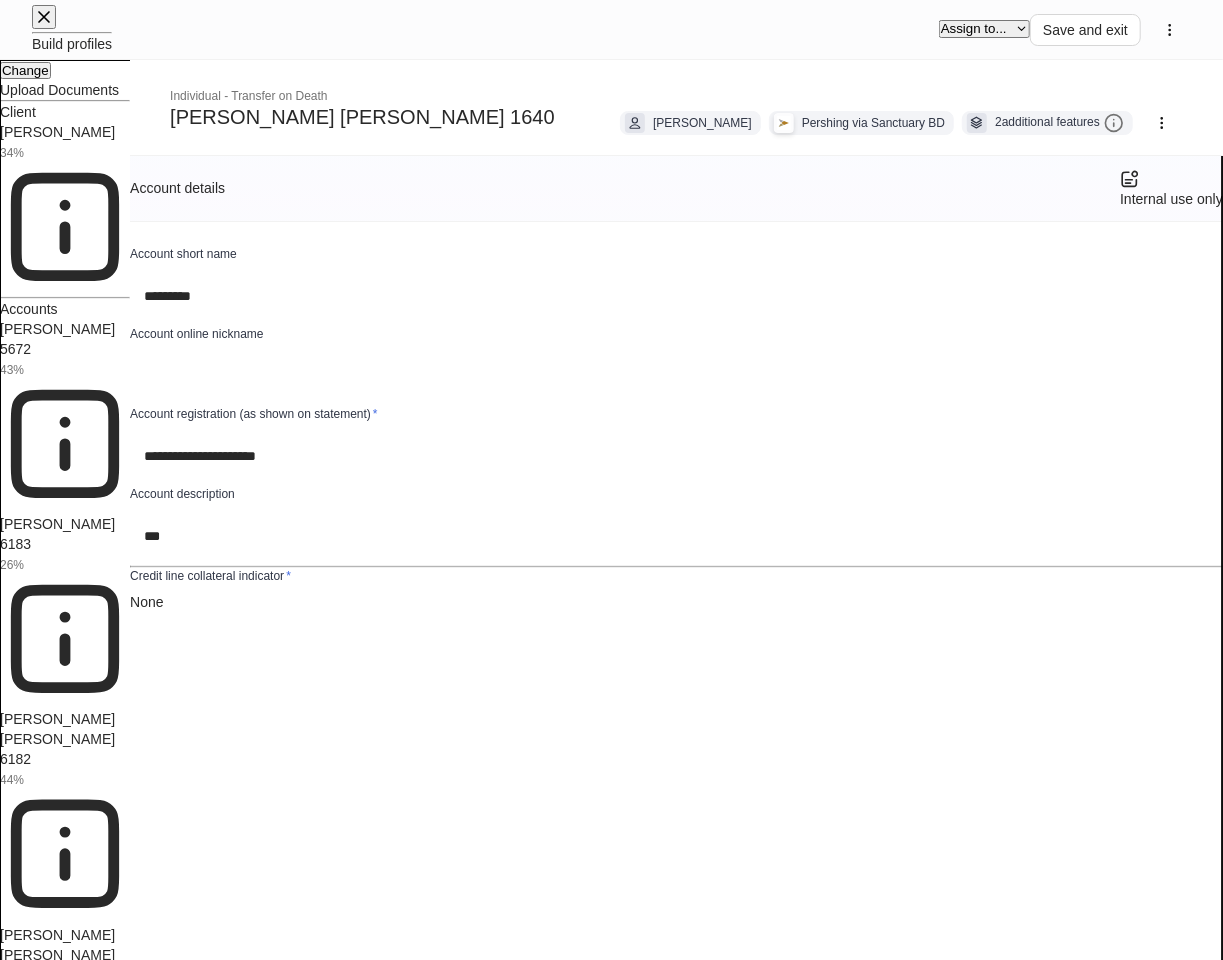 scroll, scrollTop: 0, scrollLeft: 0, axis: both 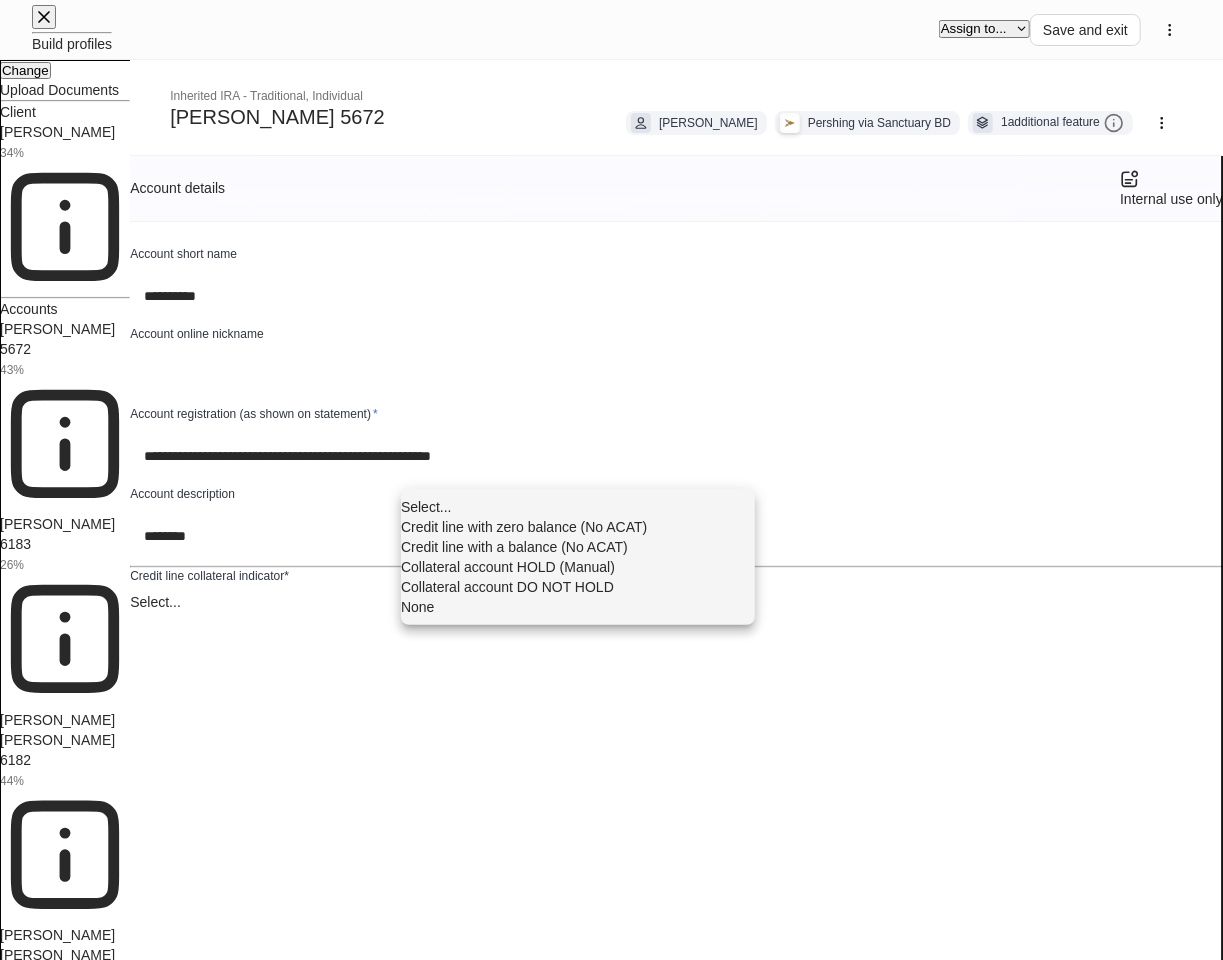 click on "**********" at bounding box center [611, 9805] 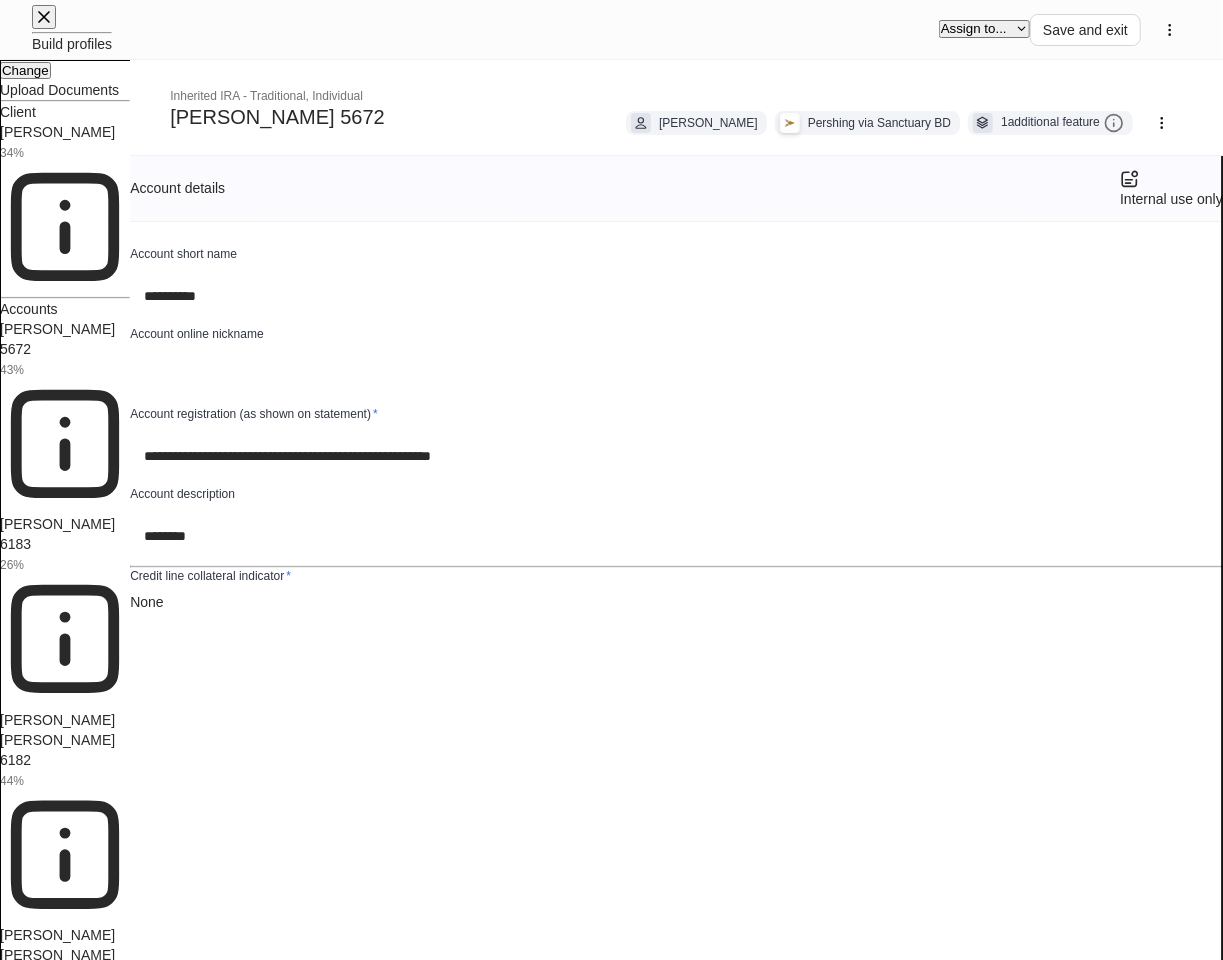 type on "****" 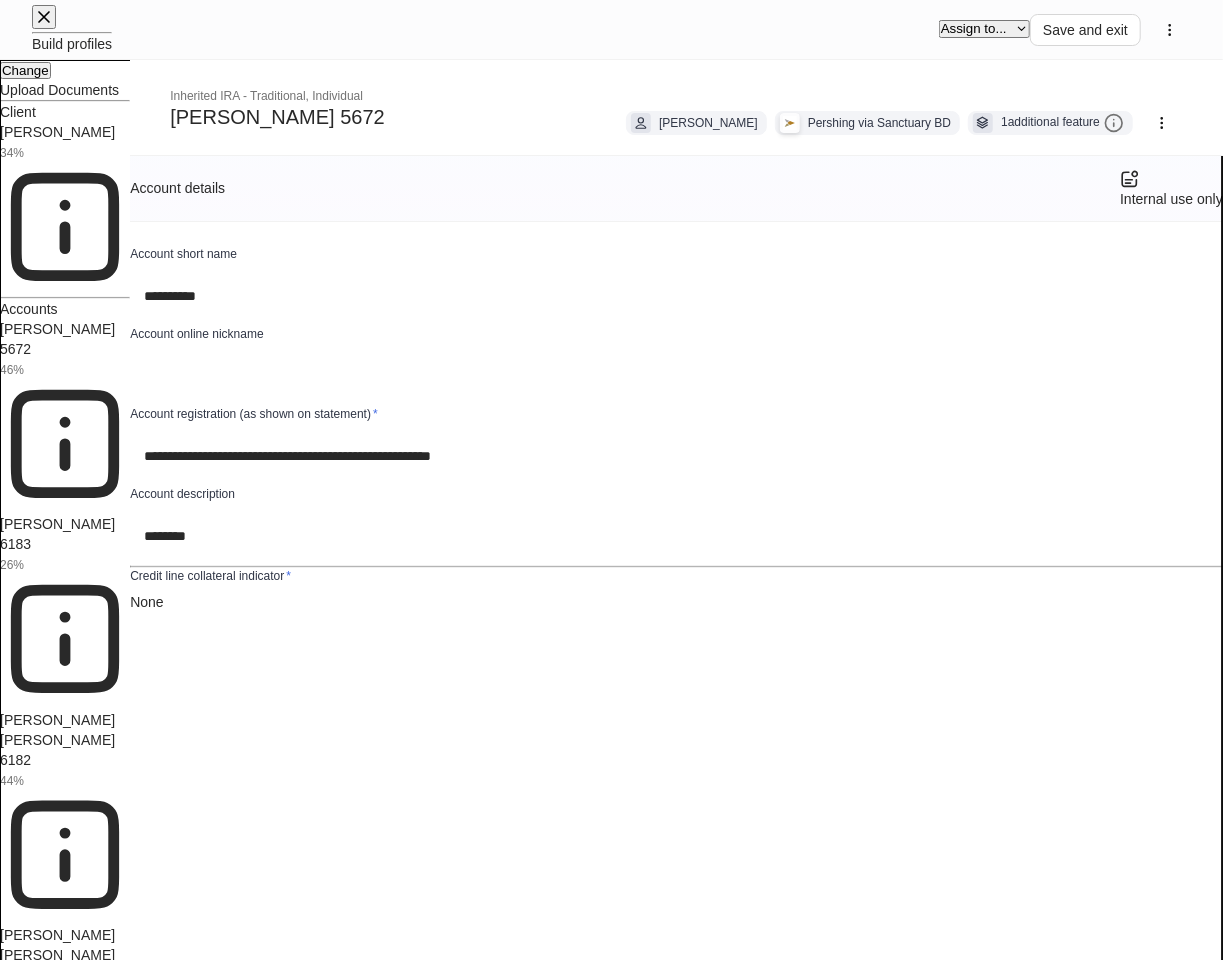scroll, scrollTop: 1501, scrollLeft: 0, axis: vertical 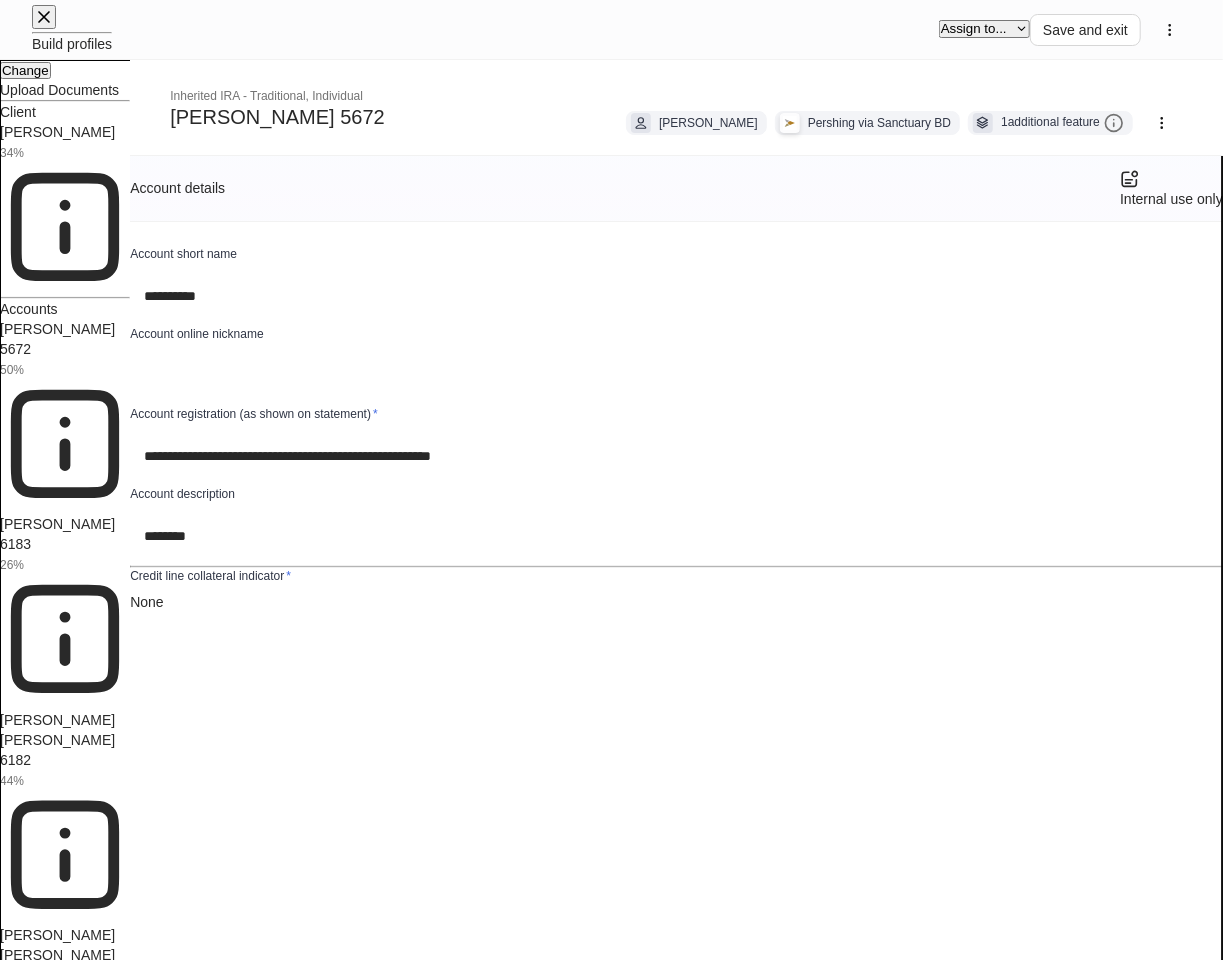 click on "[PERSON_NAME] 6183 26%" at bounding box center [65, 611] 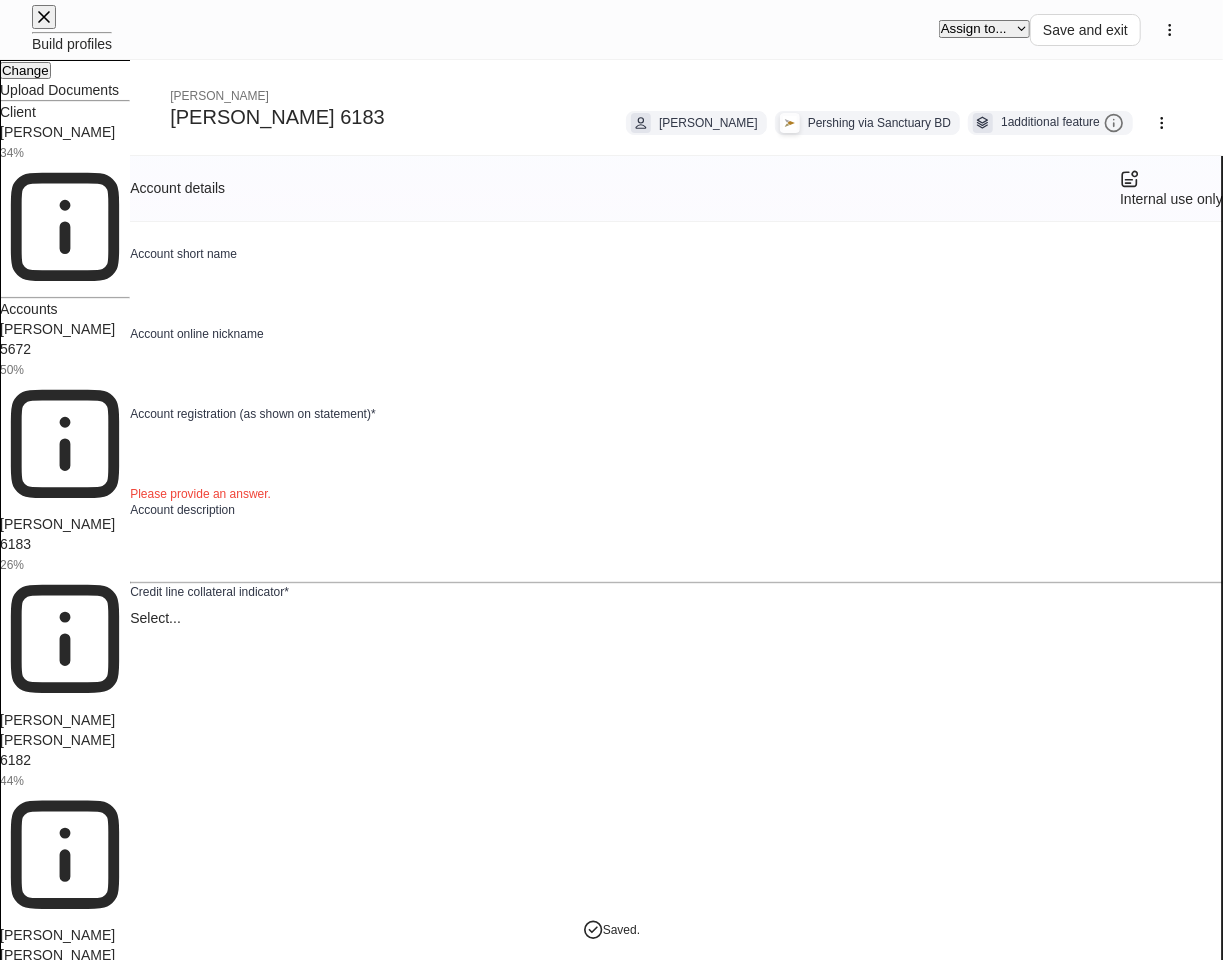 click at bounding box center (690, 296) 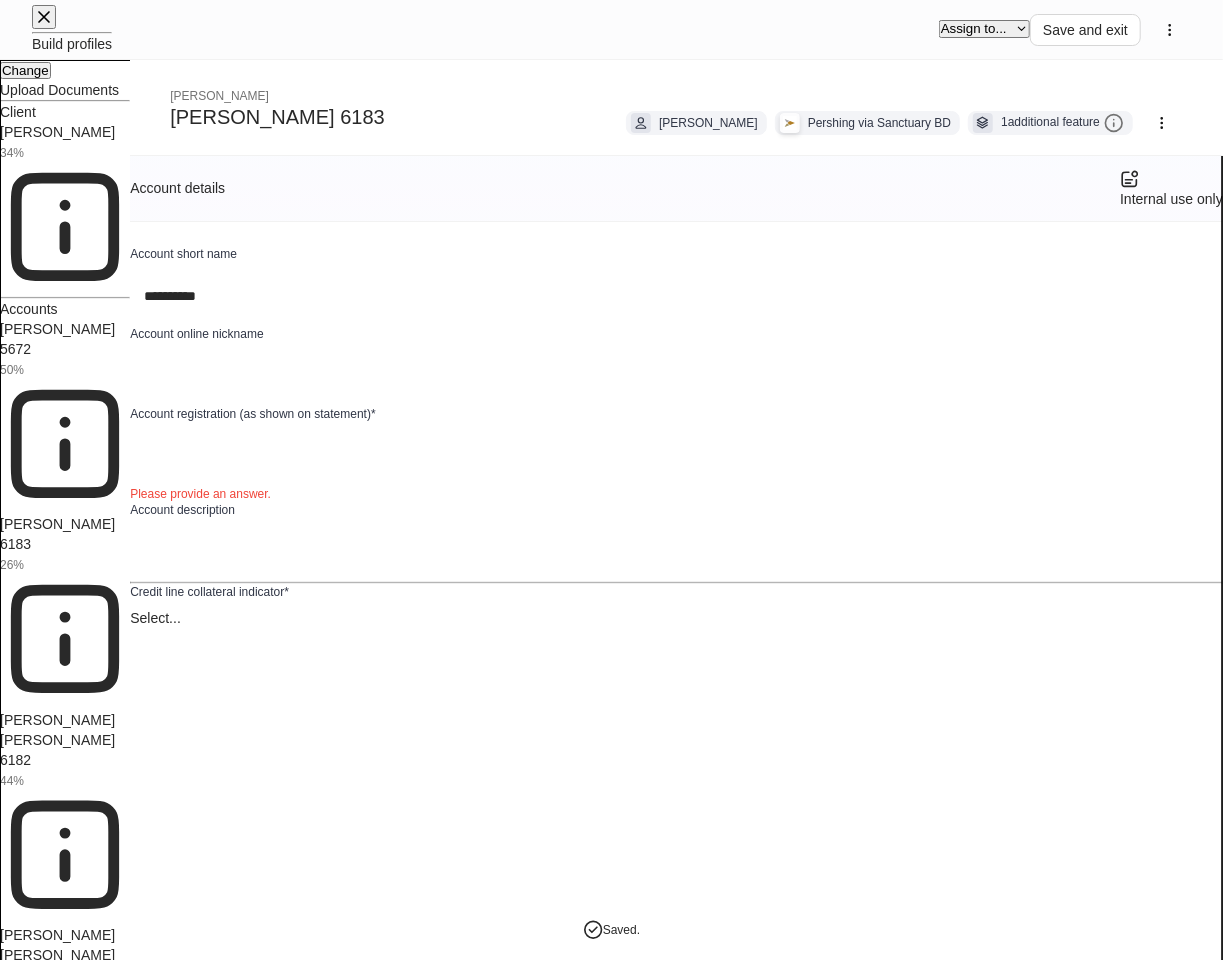 type on "**********" 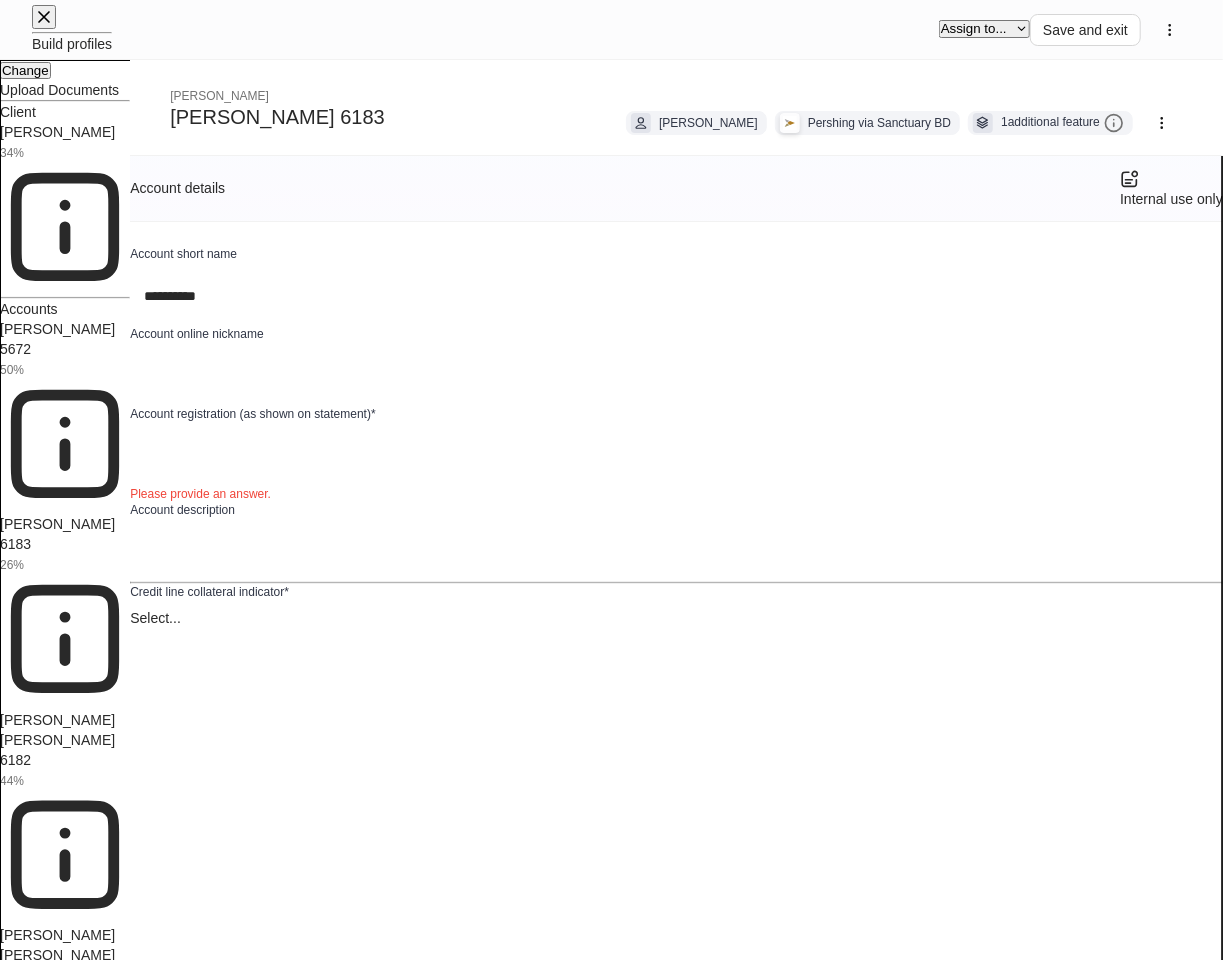 click at bounding box center [690, 552] 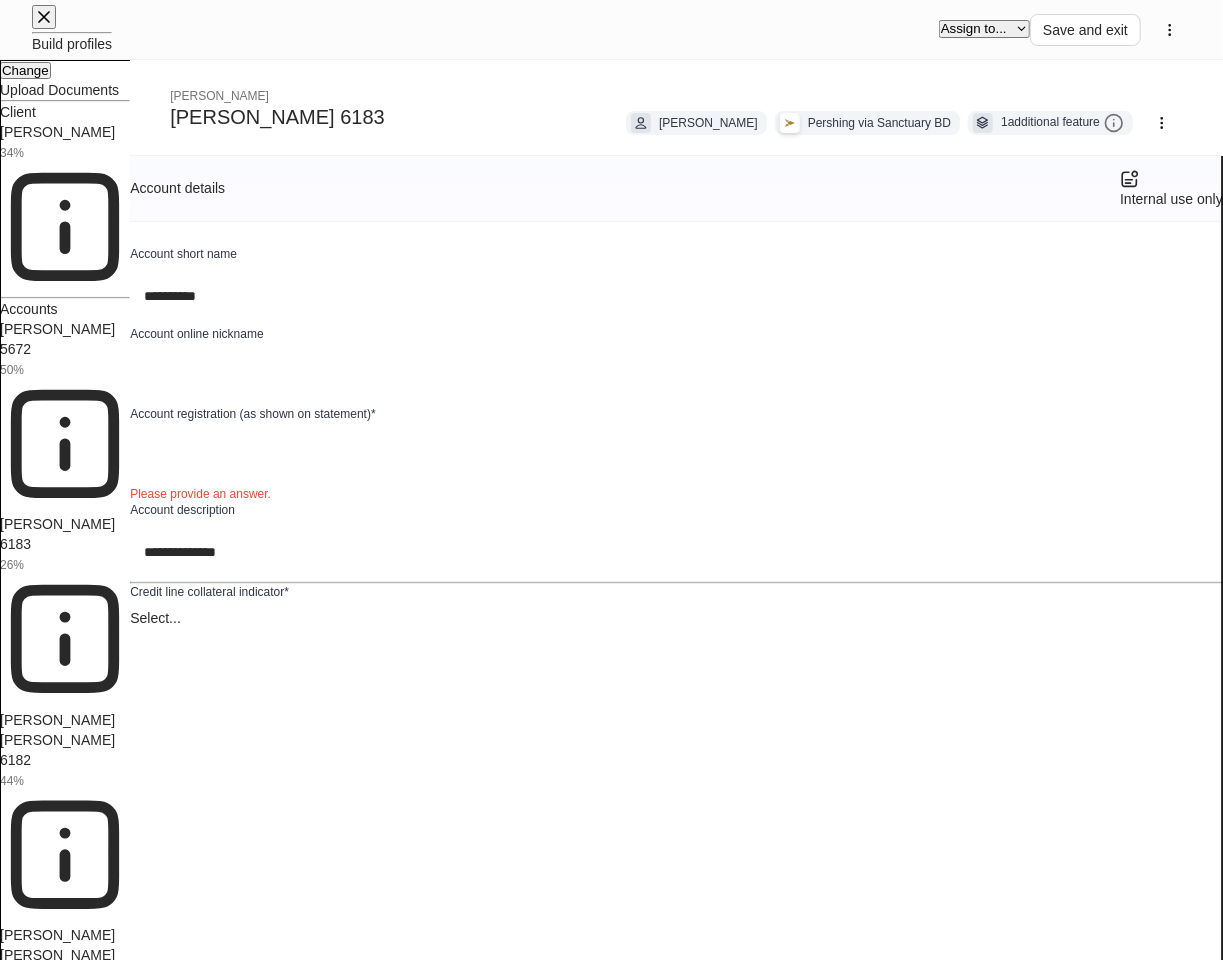 type on "**********" 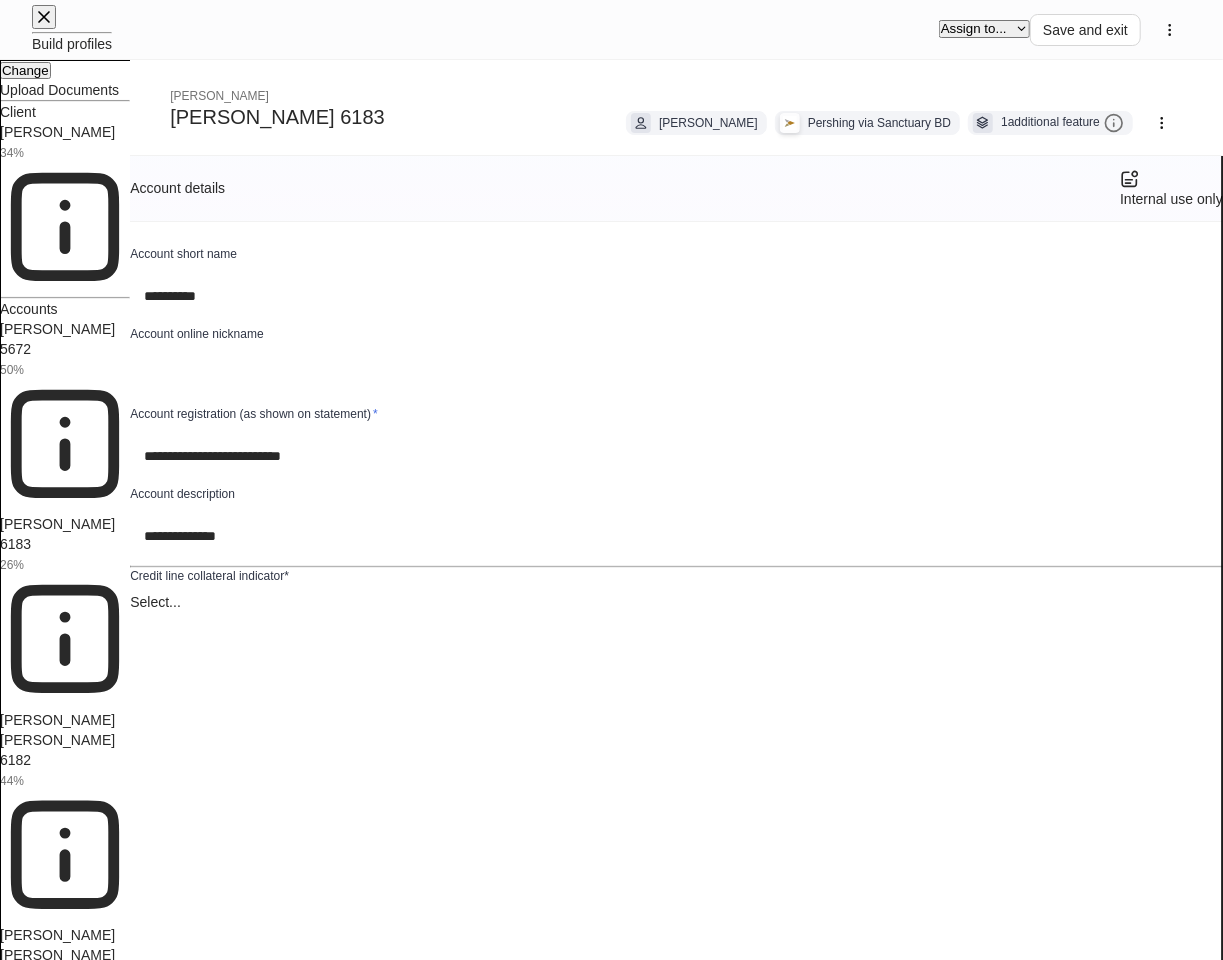 type on "**********" 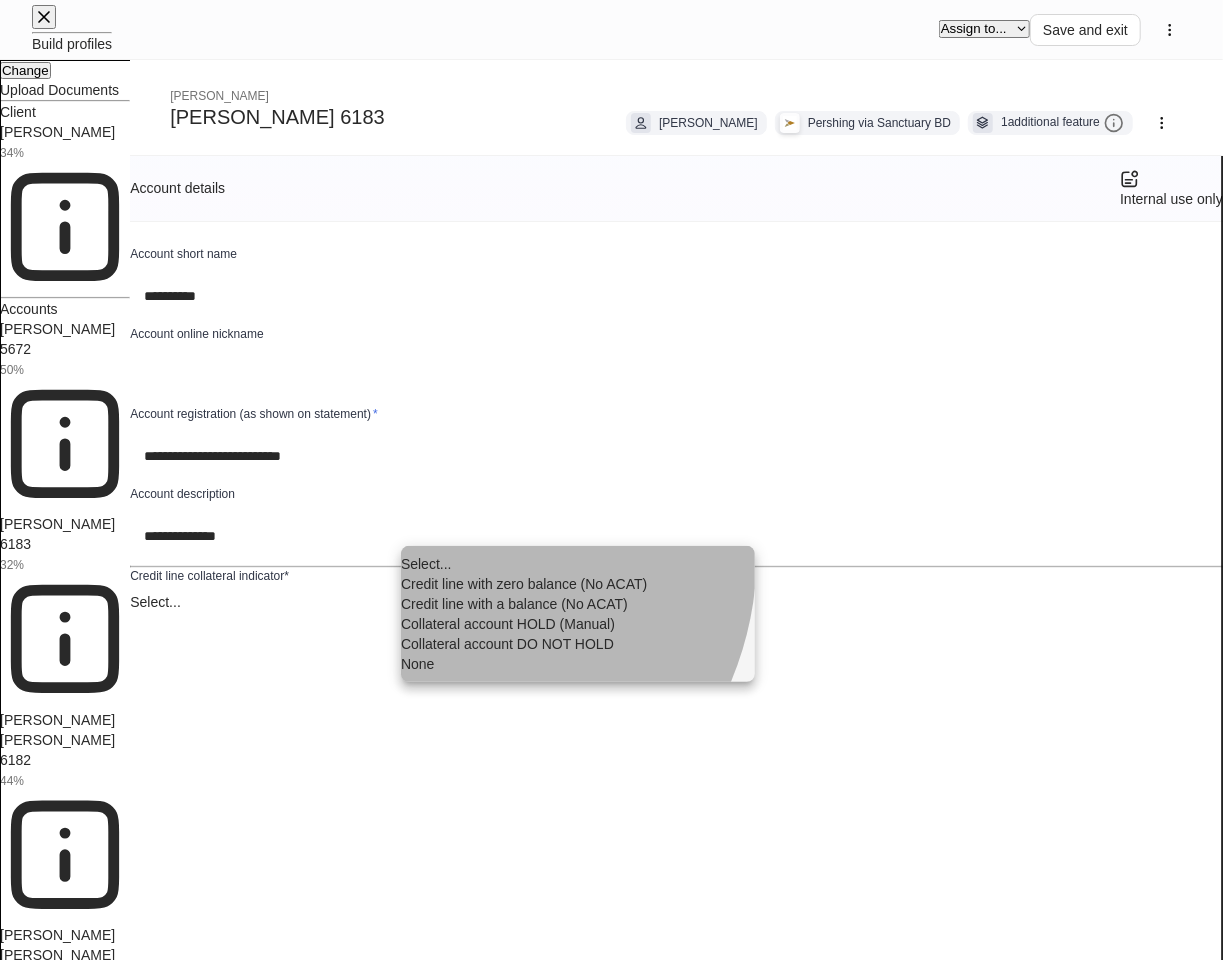 click on "None" at bounding box center (578, 664) 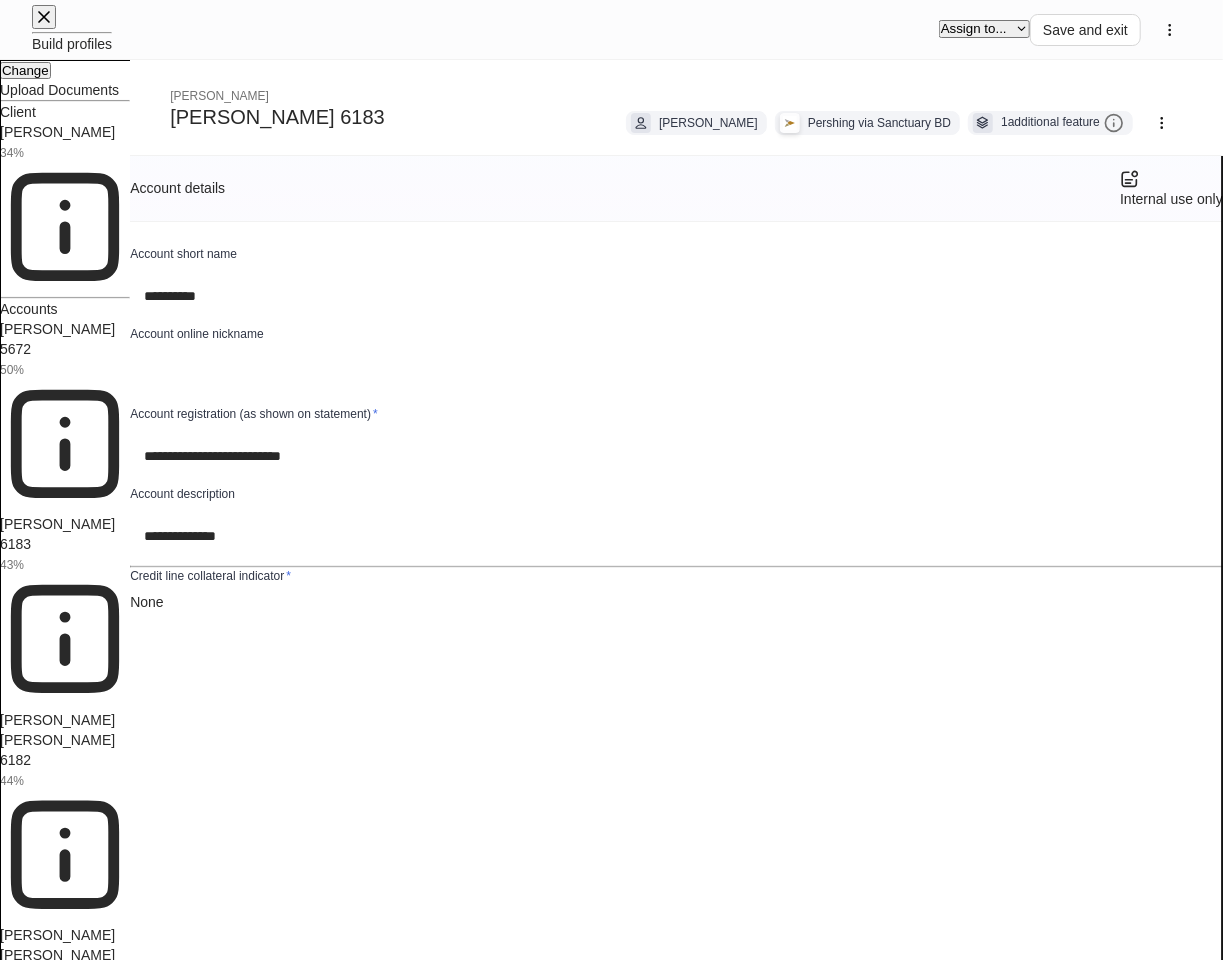 scroll, scrollTop: 222, scrollLeft: 0, axis: vertical 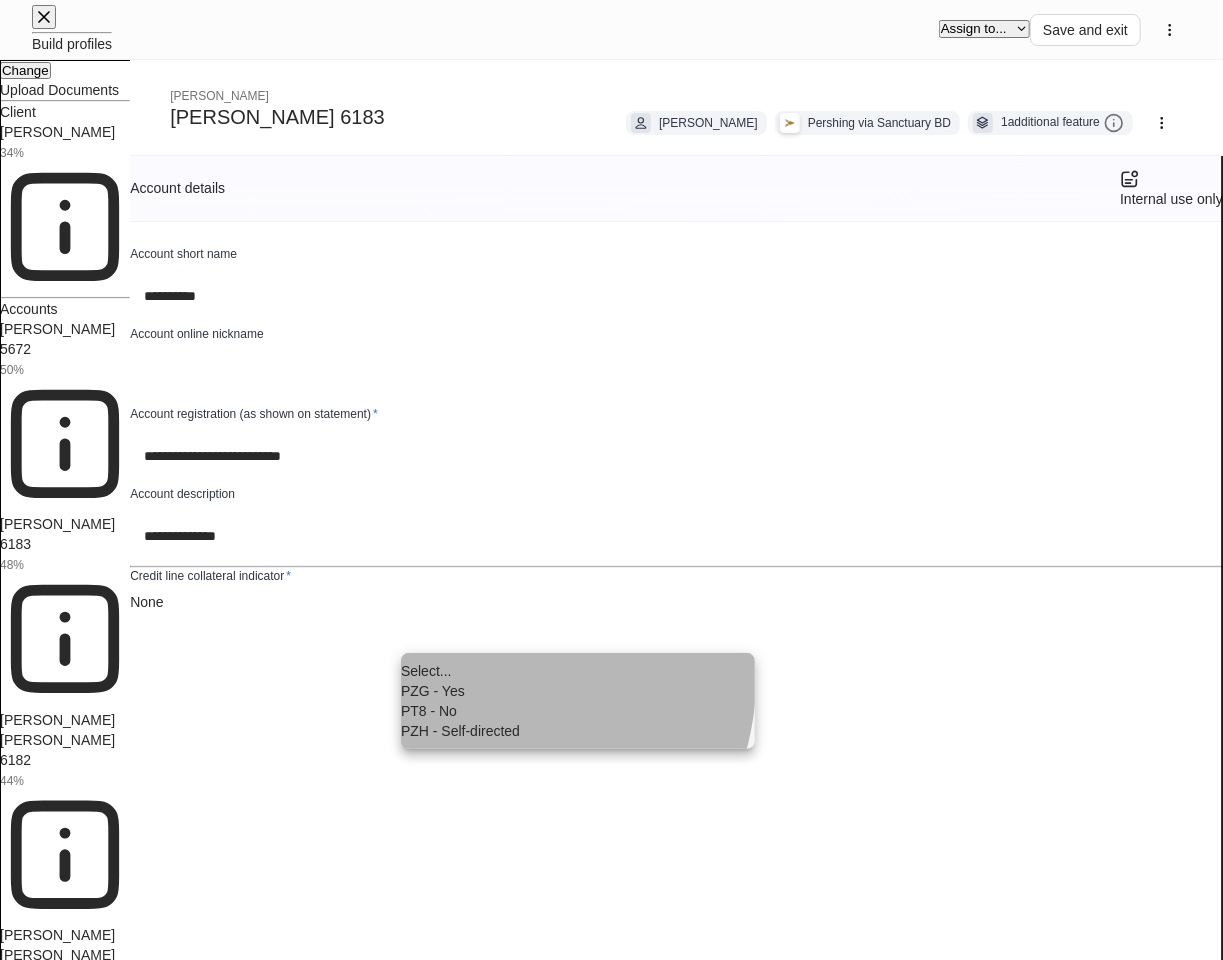 click on "PZG - Yes" at bounding box center [578, 691] 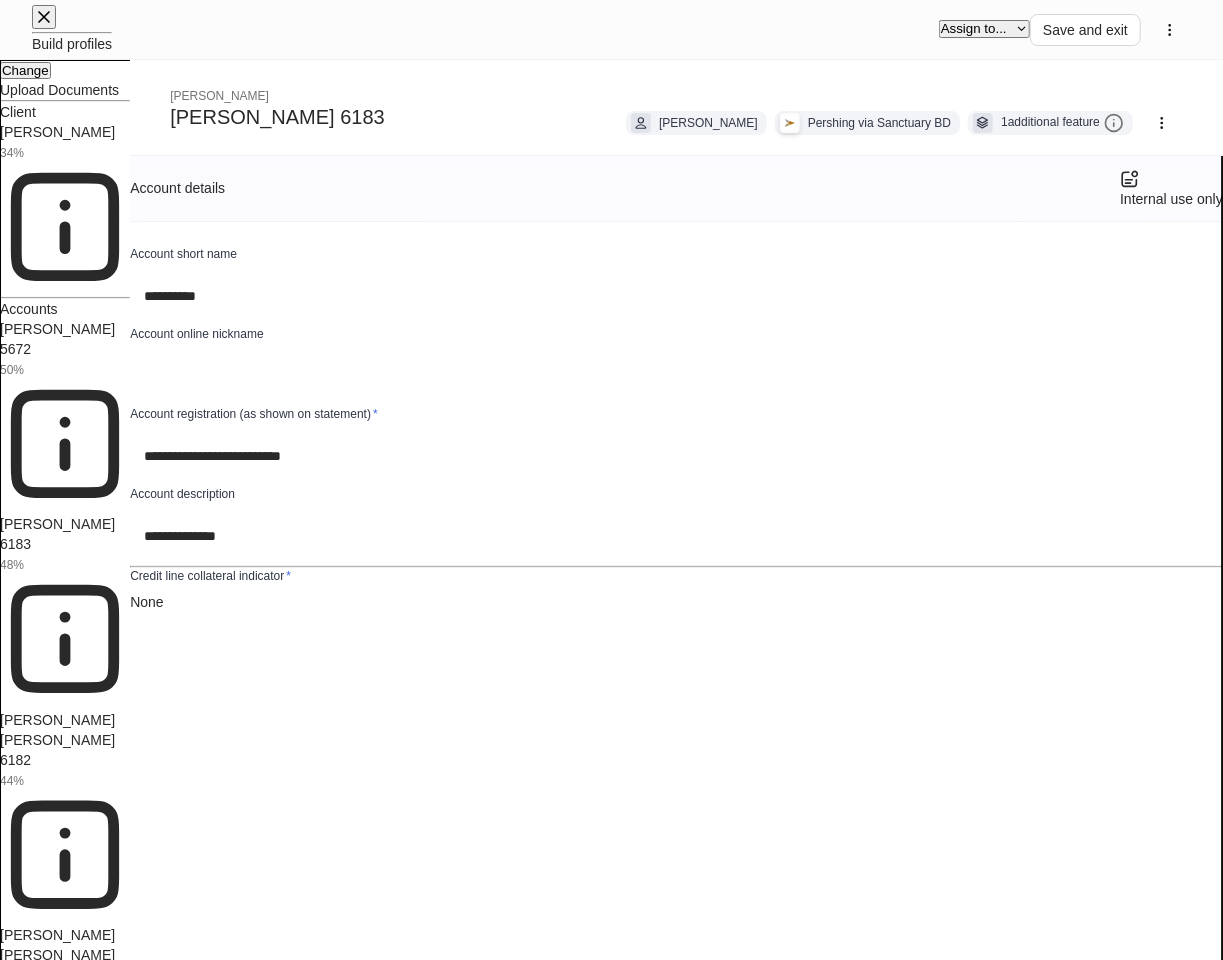 scroll, scrollTop: 1444, scrollLeft: 0, axis: vertical 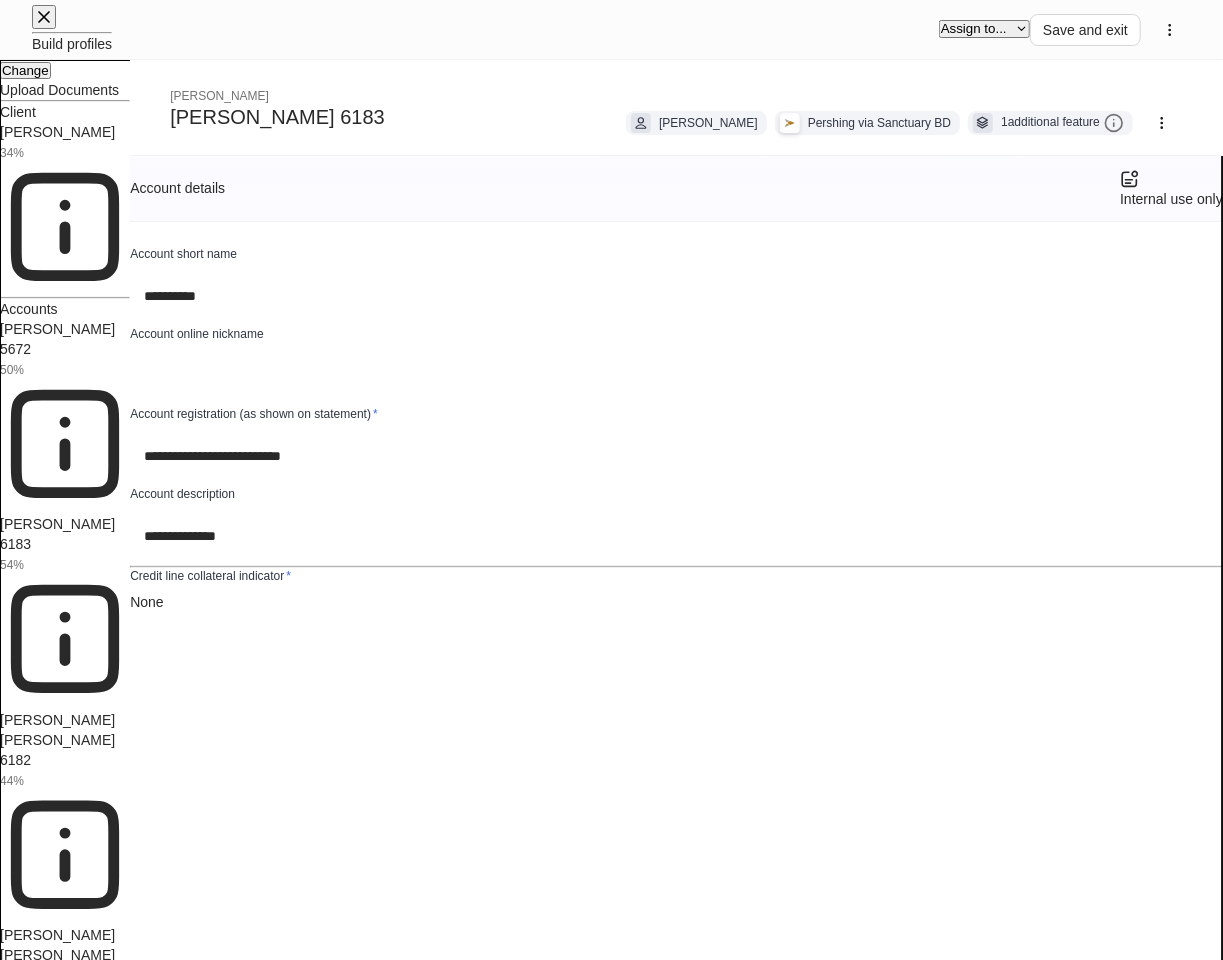 click on "[PERSON_NAME] [PERSON_NAME] 6182" at bounding box center [57, 740] 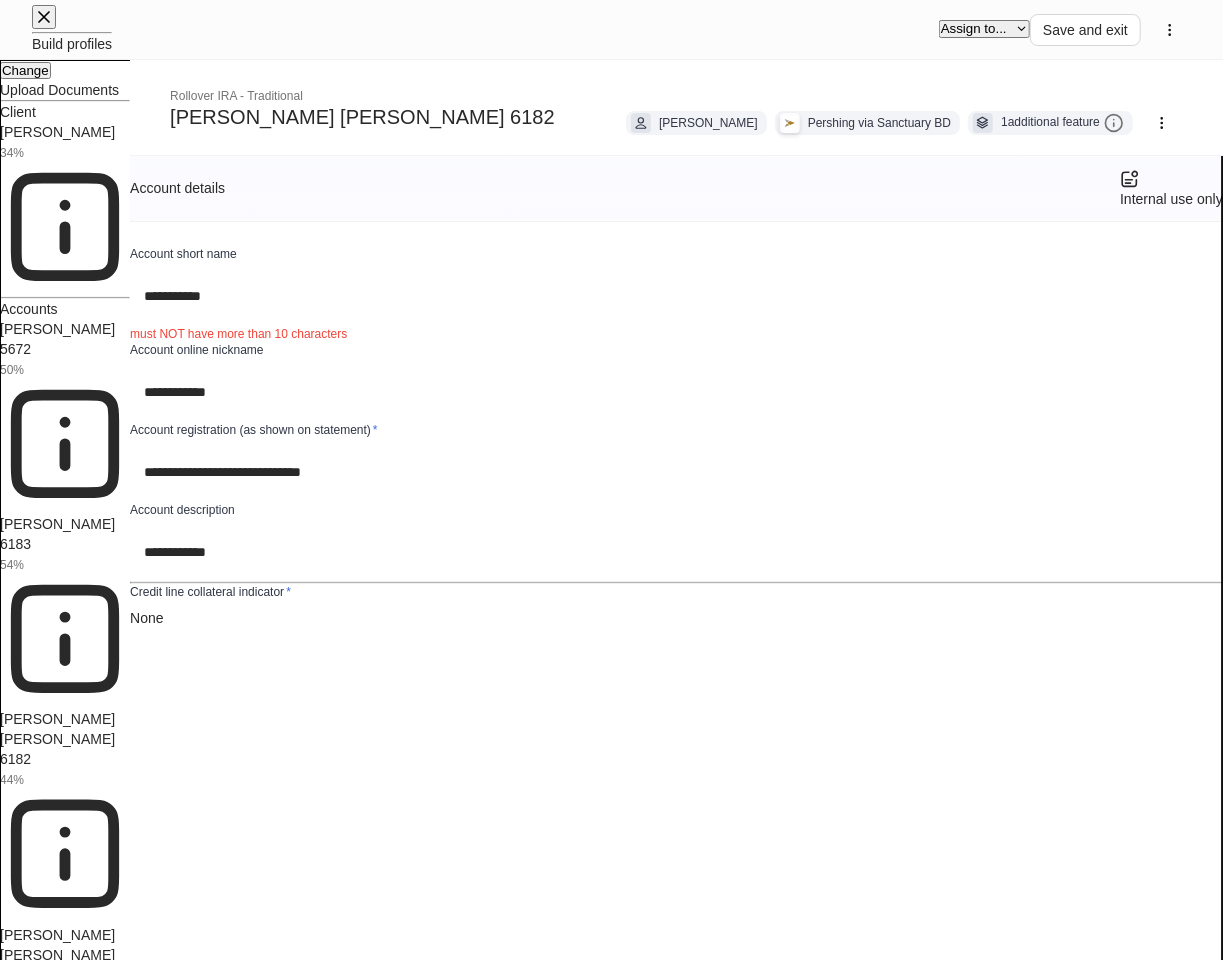scroll, scrollTop: 2000, scrollLeft: 0, axis: vertical 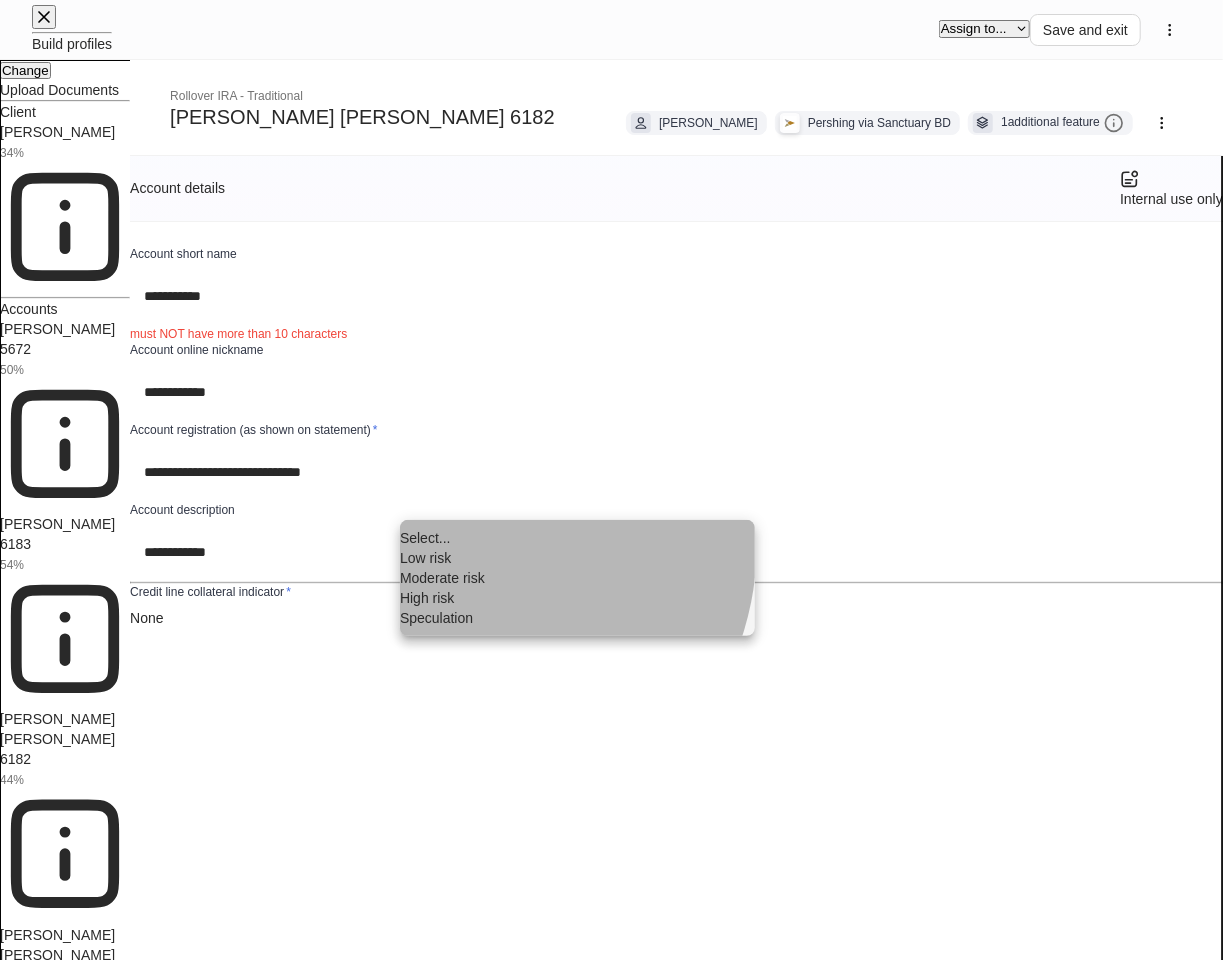 click on "Moderate risk" at bounding box center [577, 578] 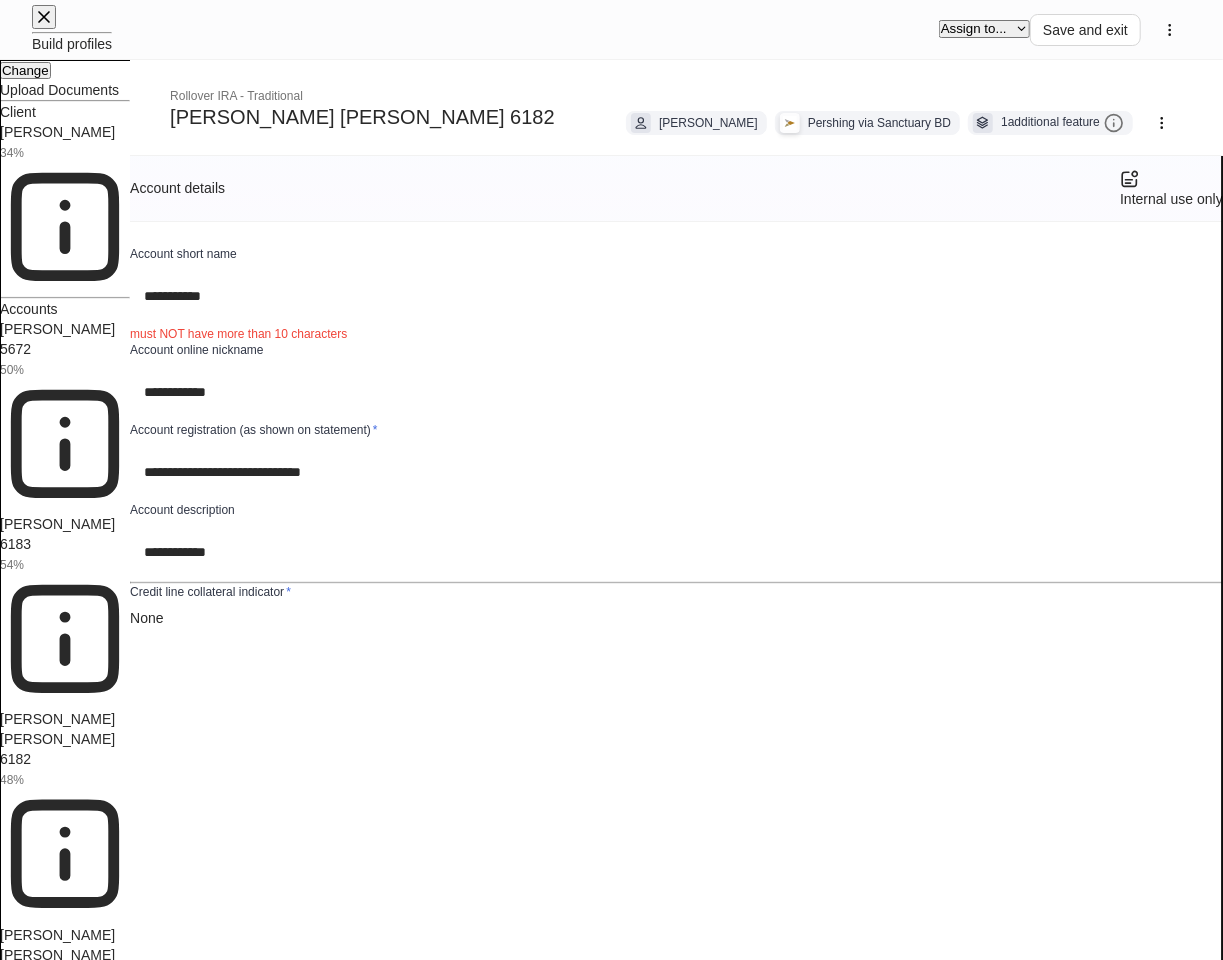 click on "**********" at bounding box center [611, 9012] 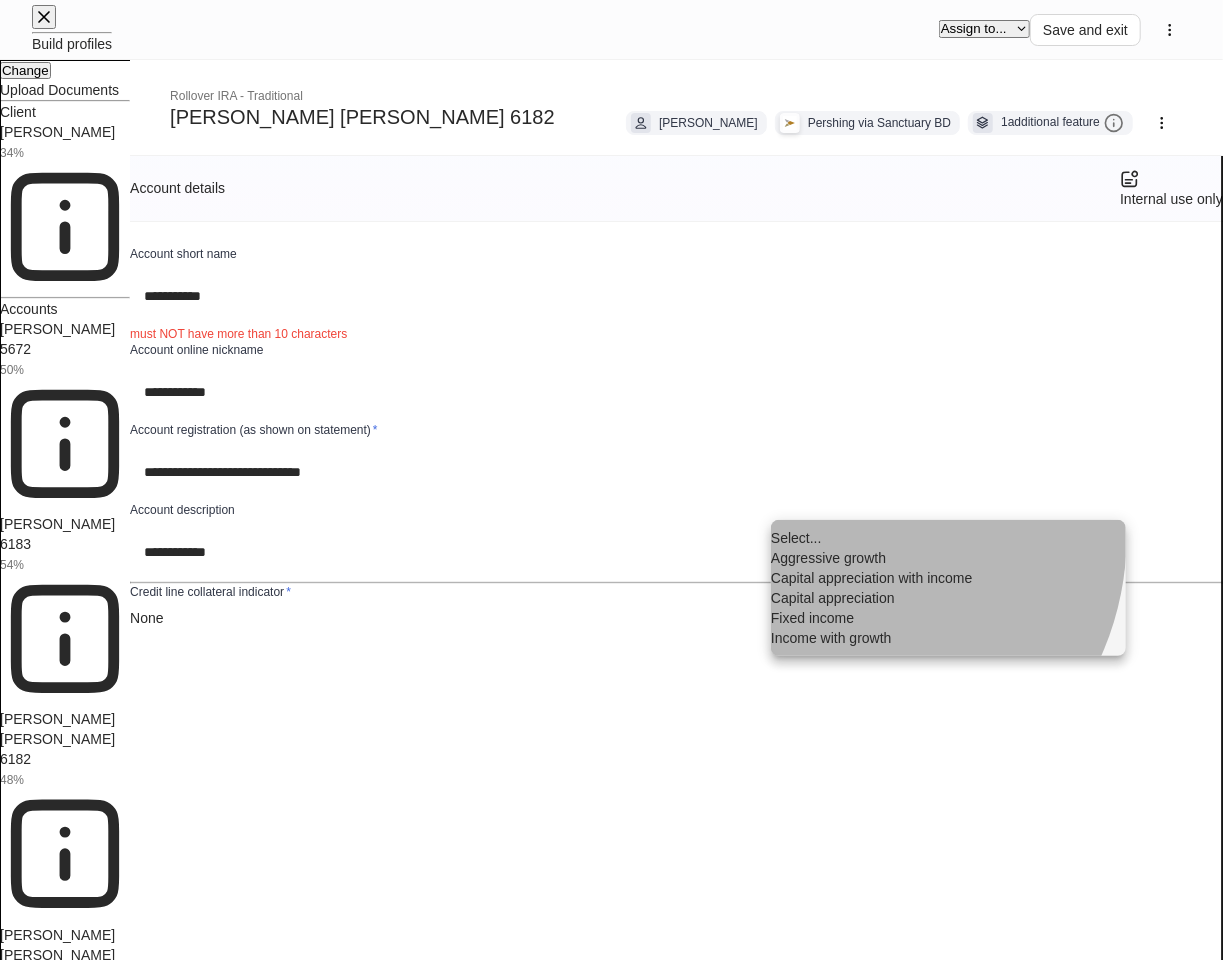 click on "Capital appreciation" at bounding box center [948, 598] 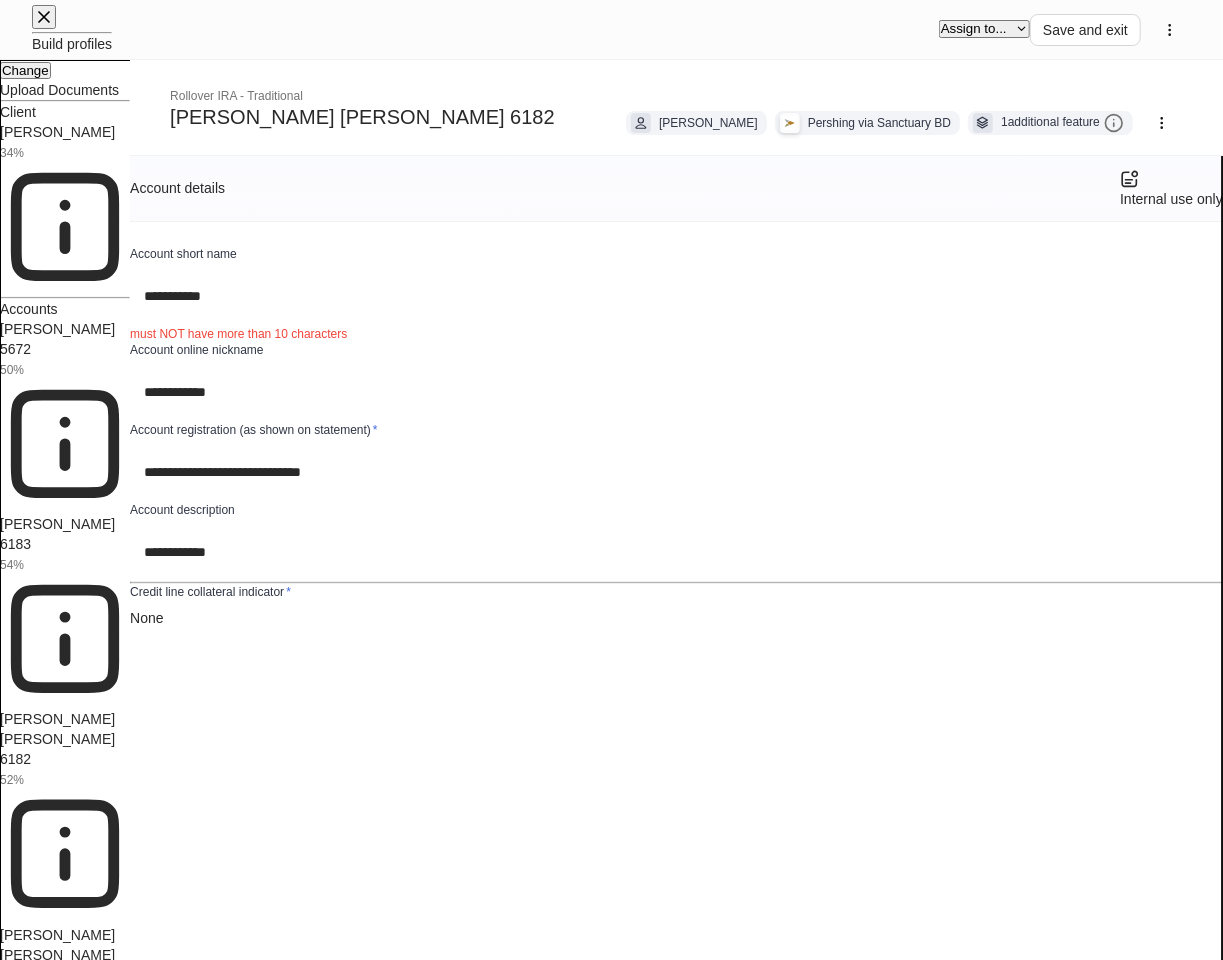 scroll, scrollTop: 2575, scrollLeft: 0, axis: vertical 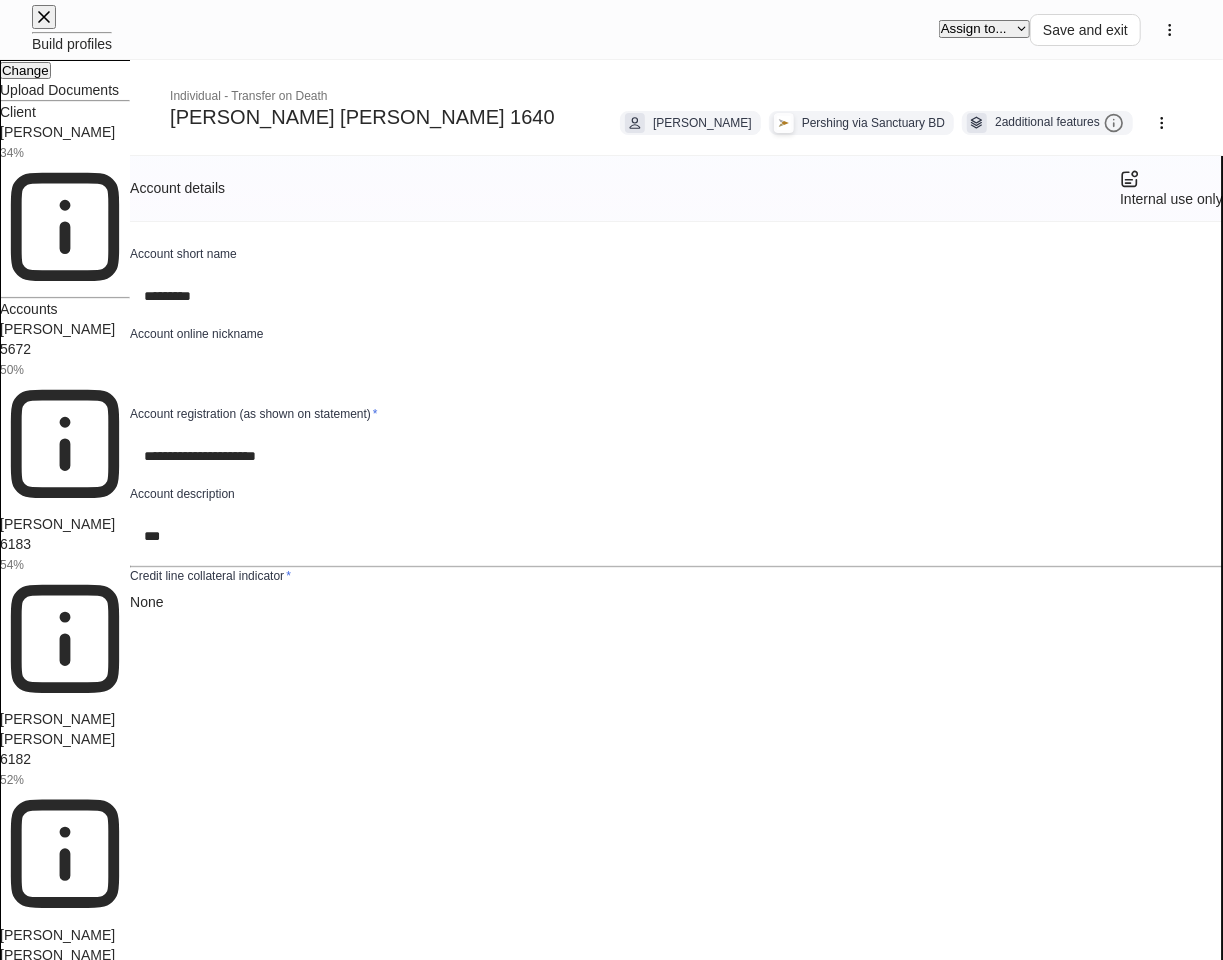 click on "**********" at bounding box center (478, 18100) 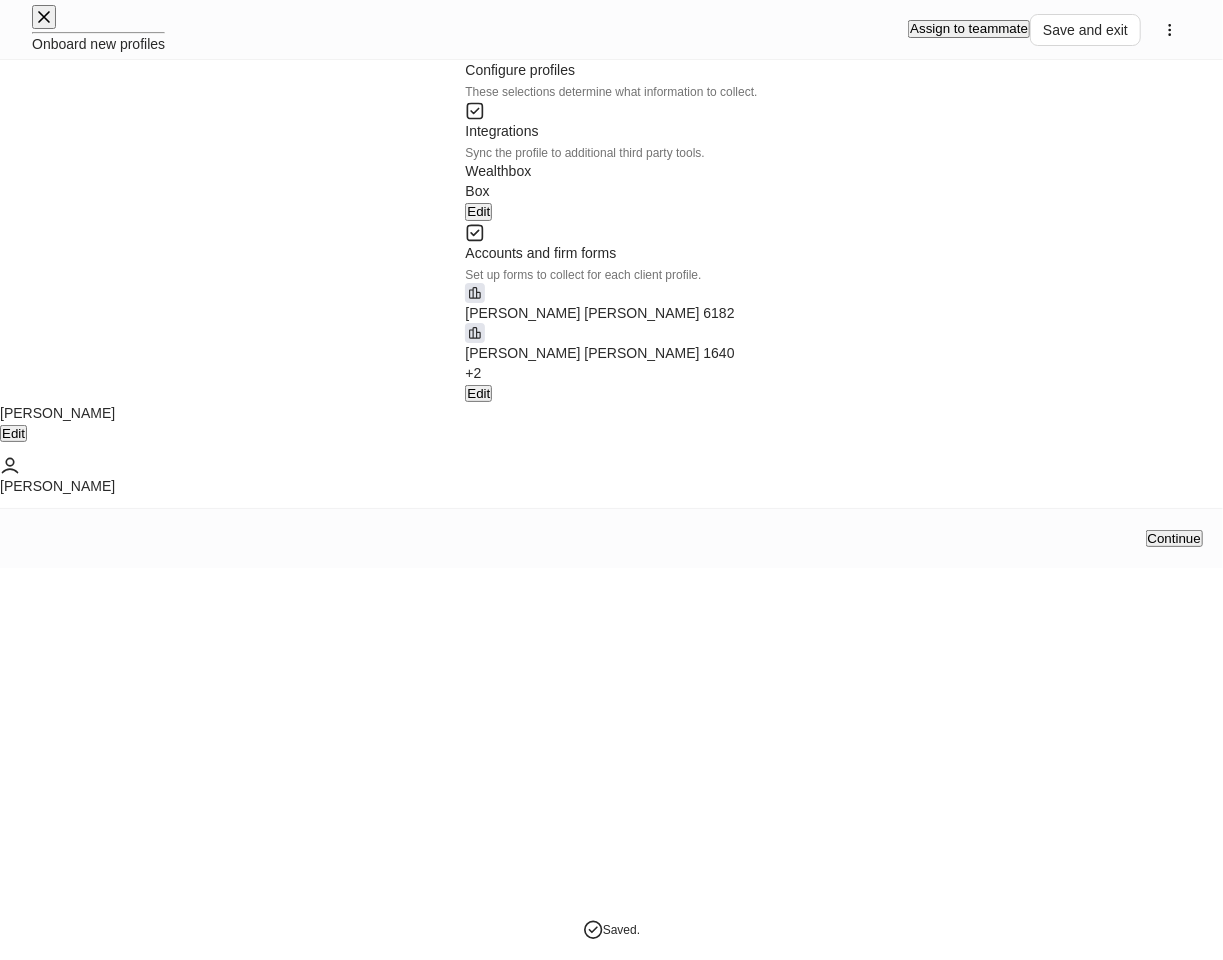 click on "Edit" at bounding box center (478, 393) 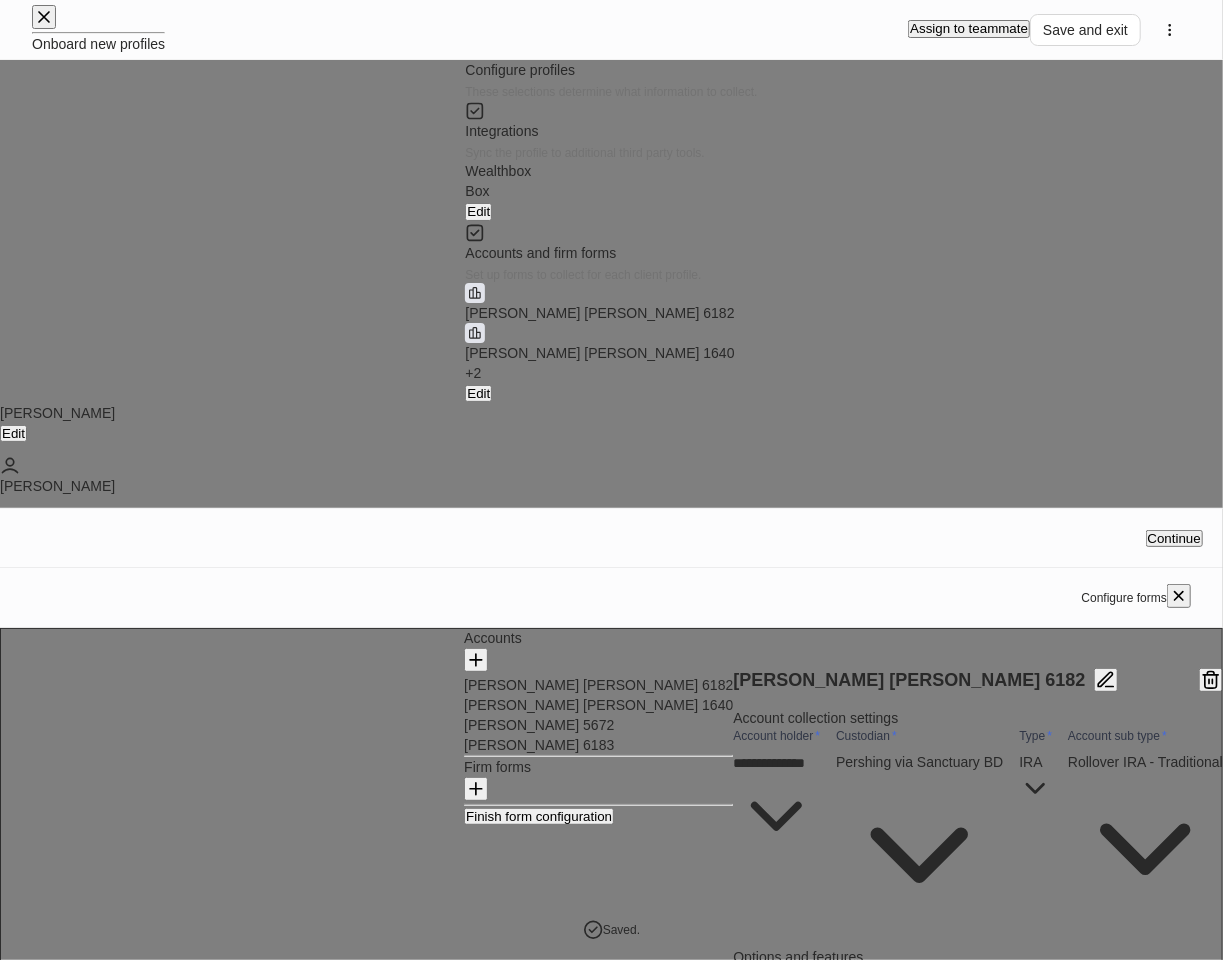 click on "[PERSON_NAME] 5672" at bounding box center (539, 725) 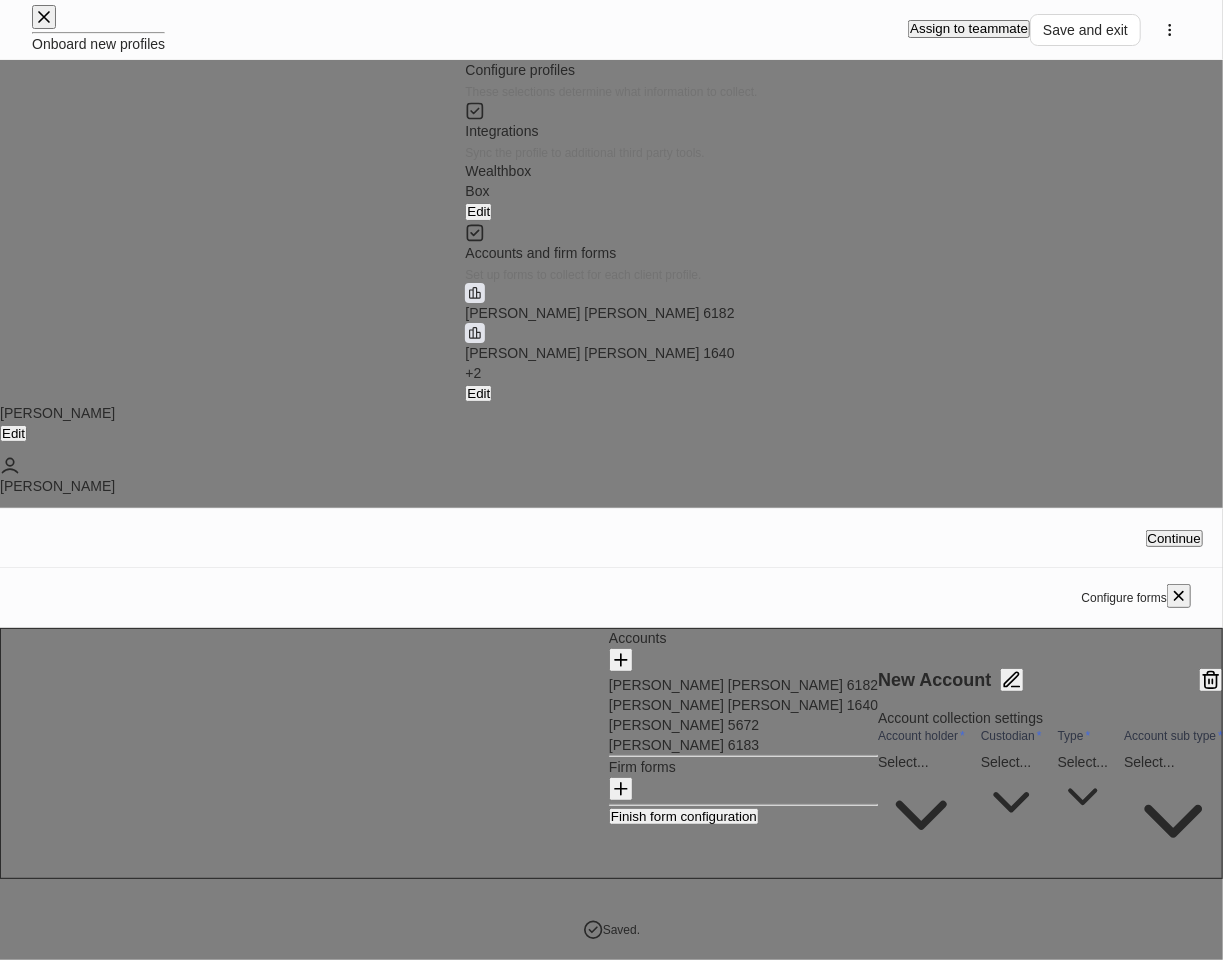 type on "**********" 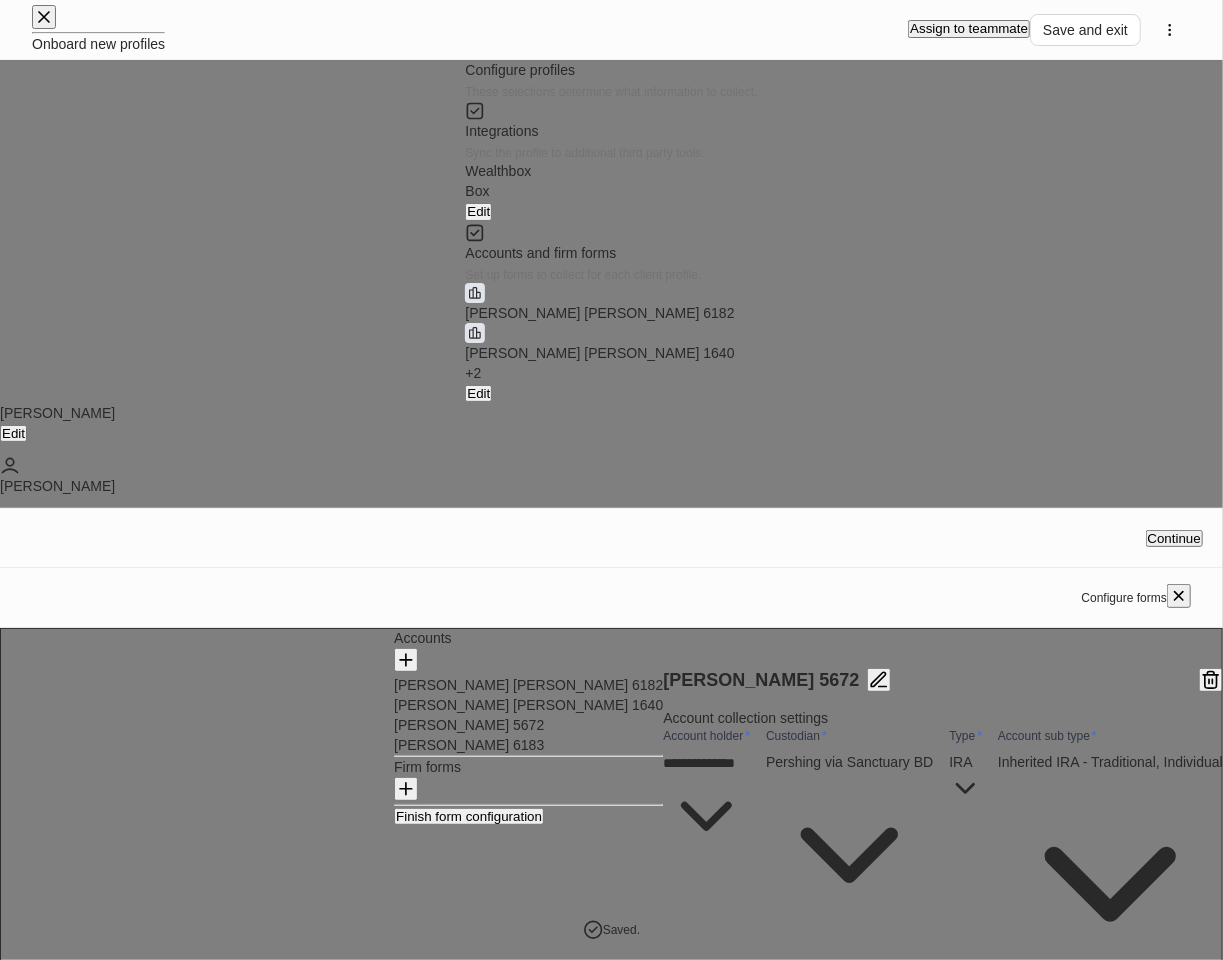 scroll, scrollTop: 111, scrollLeft: 0, axis: vertical 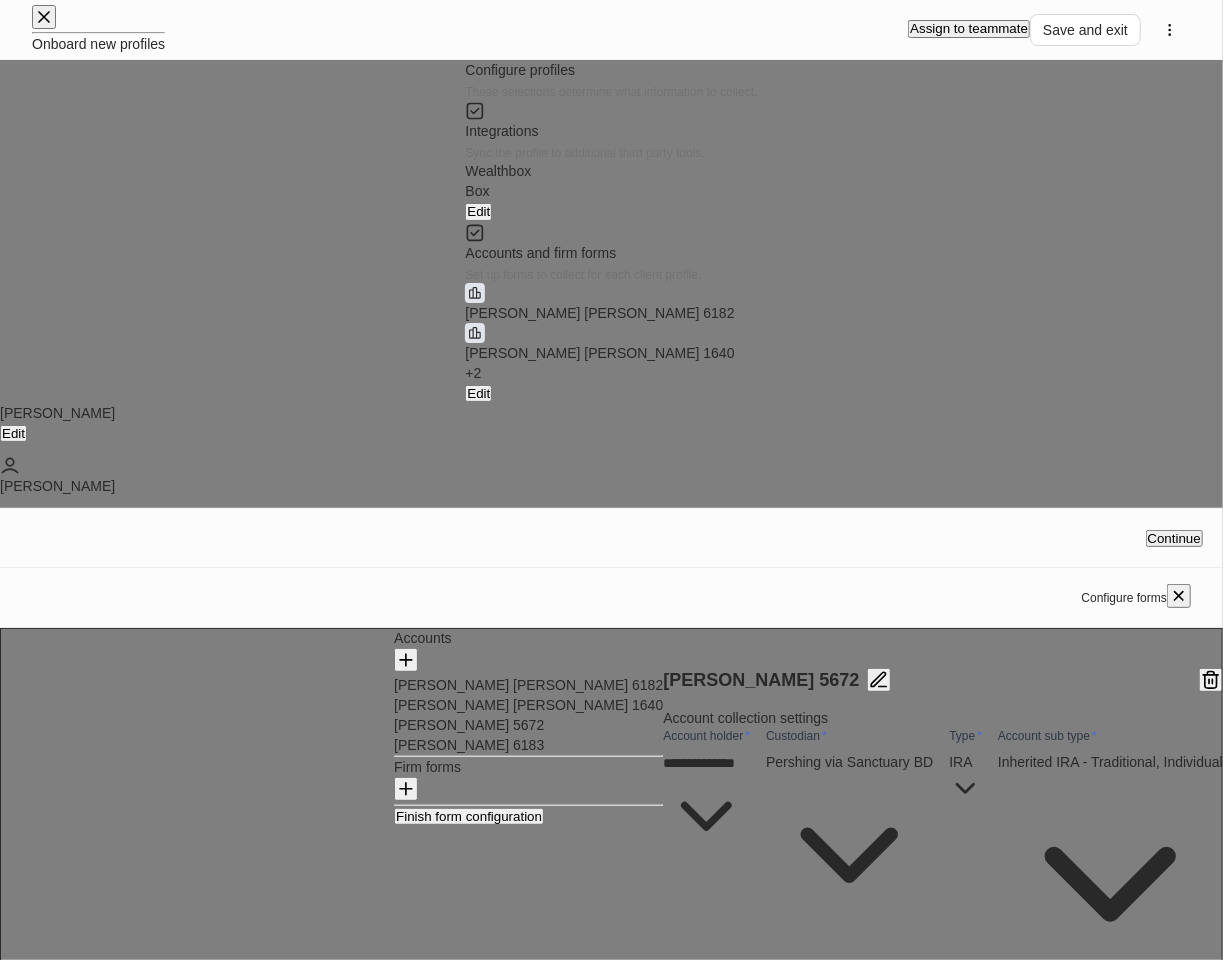 click on "Finish form configuration" at bounding box center (469, 816) 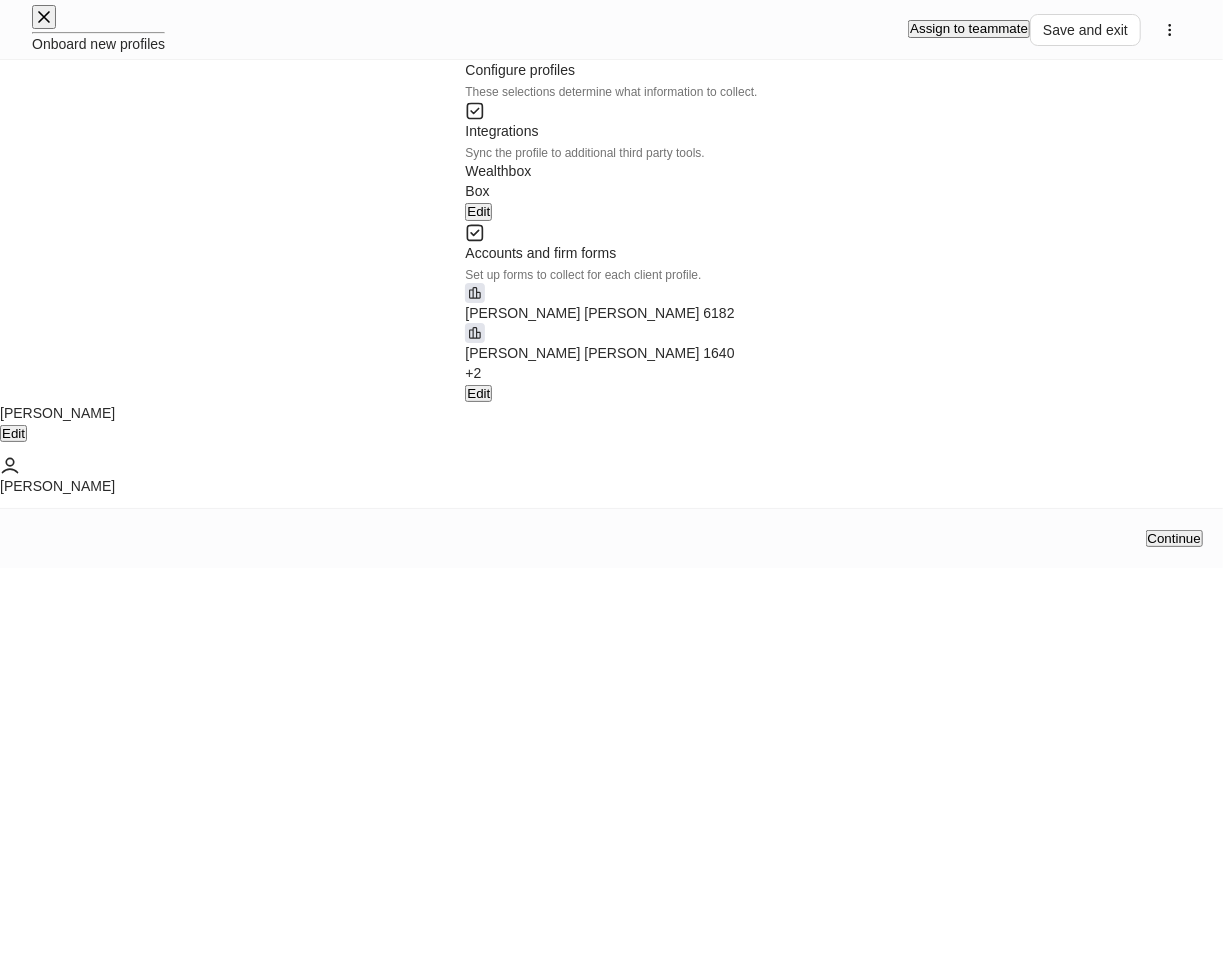 scroll, scrollTop: 174, scrollLeft: 0, axis: vertical 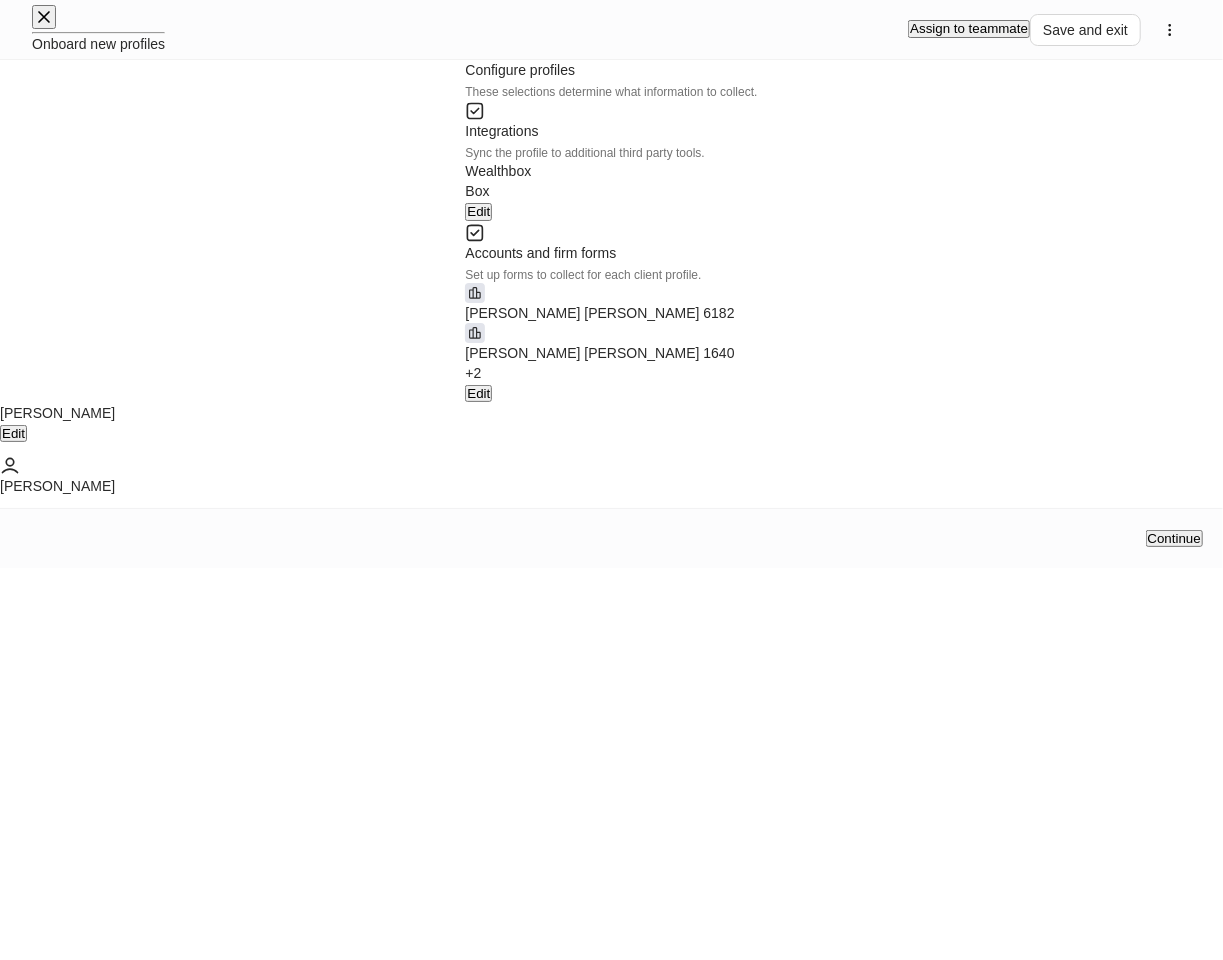 click on "Continue" at bounding box center [1174, 538] 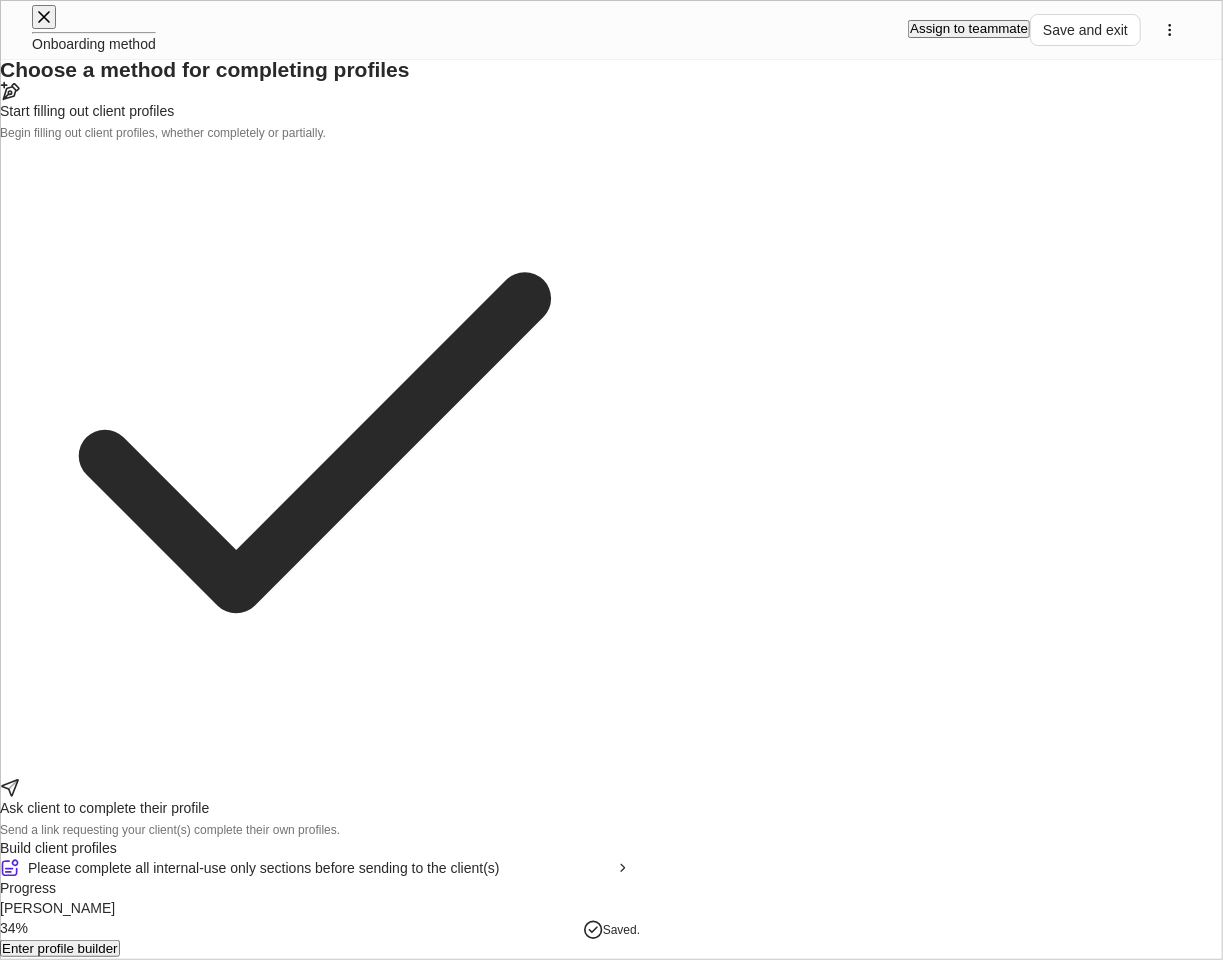 click on "Enter profile builder" at bounding box center (60, 948) 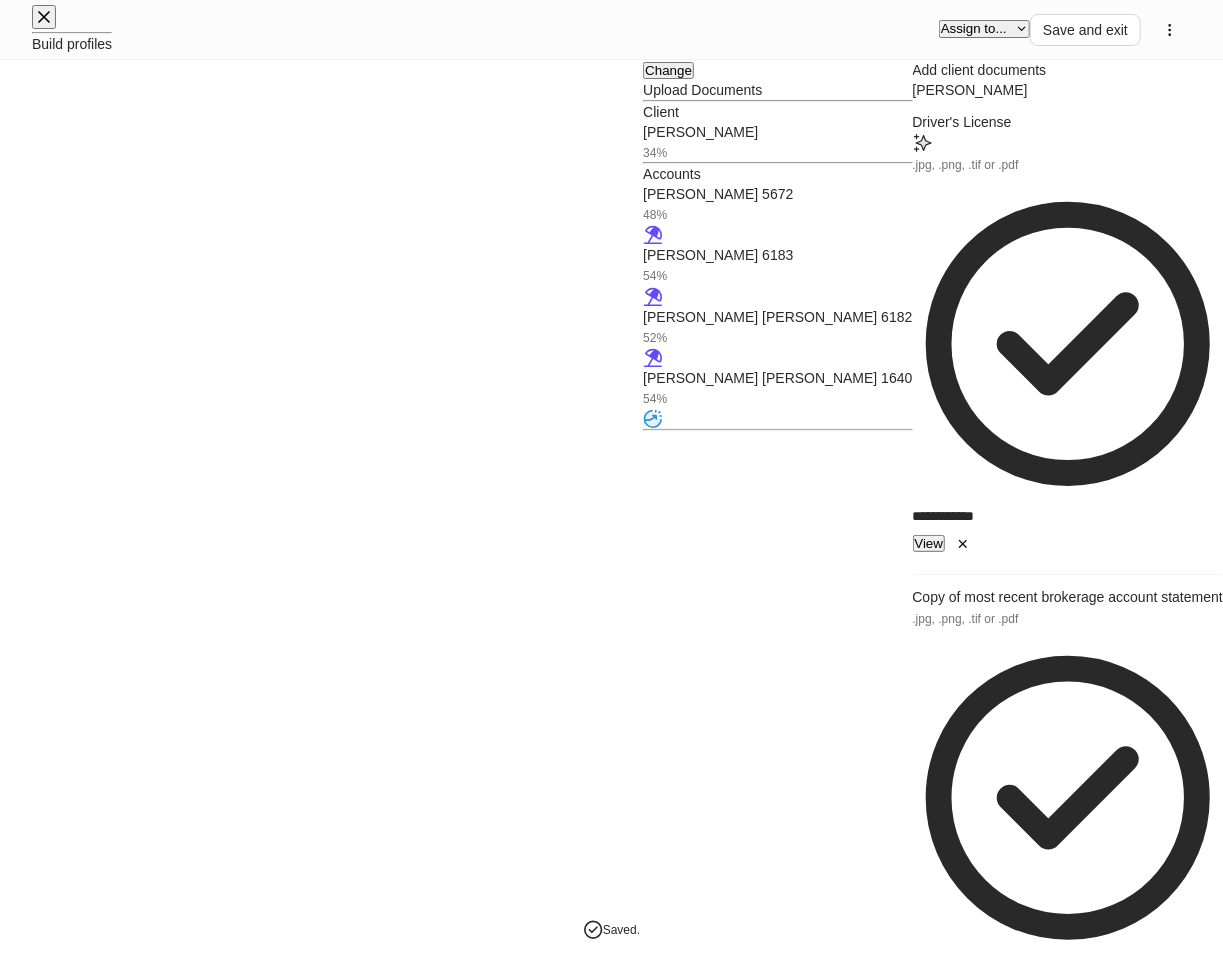 click on "[PERSON_NAME] 5672 48%" at bounding box center [777, 214] 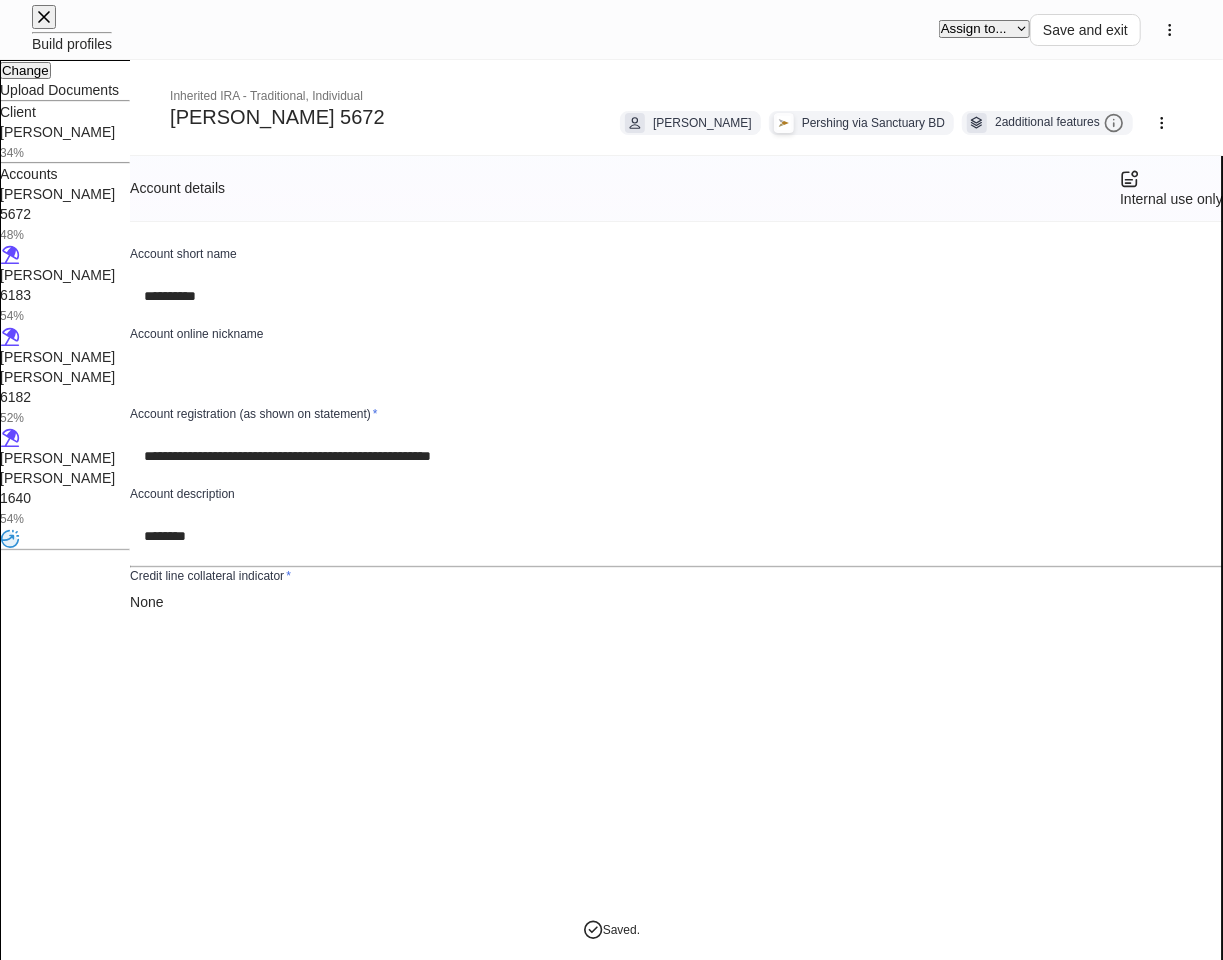 scroll, scrollTop: 3144, scrollLeft: 0, axis: vertical 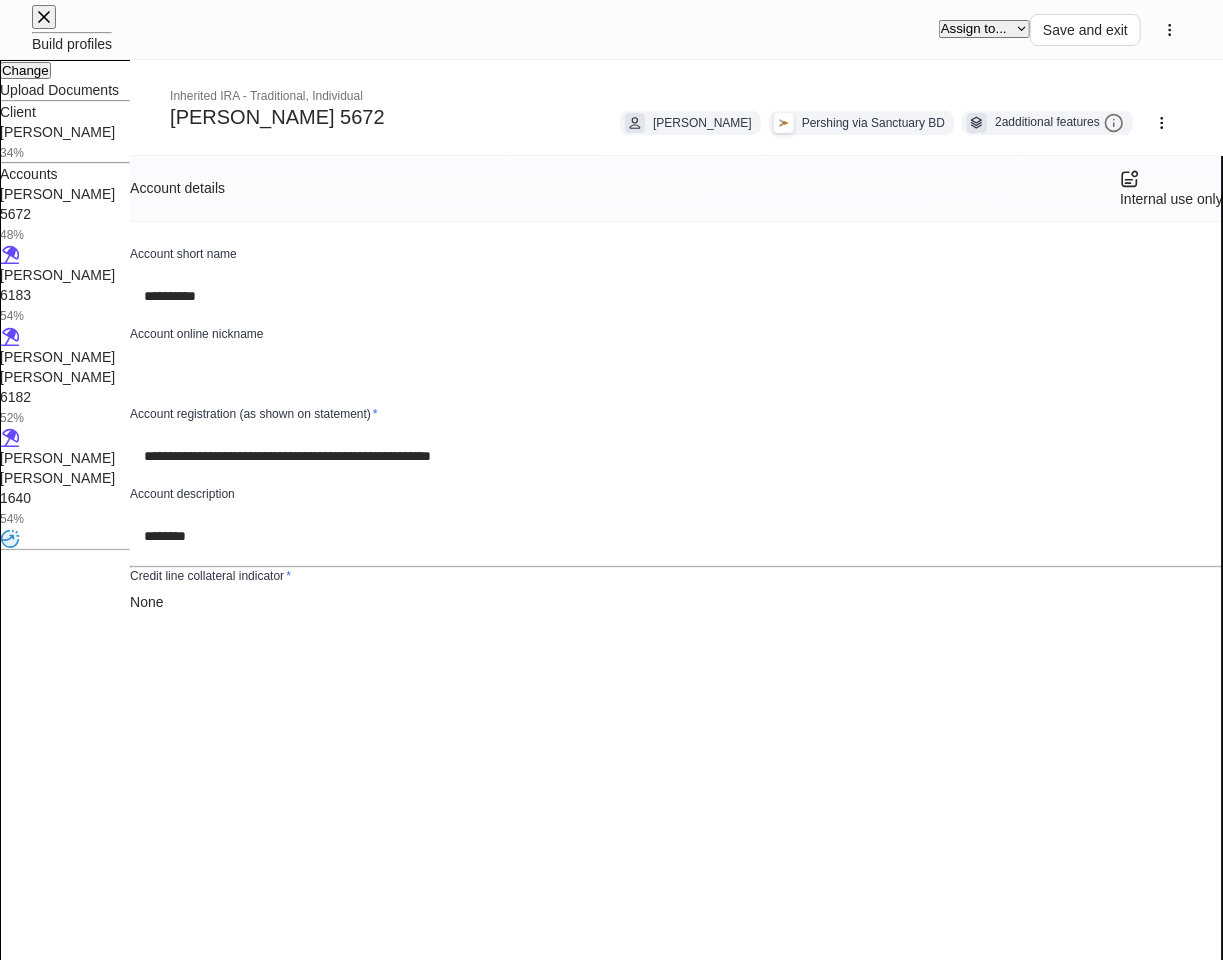 click on "Add ACH bank details" at bounding box center [1140, 19318] 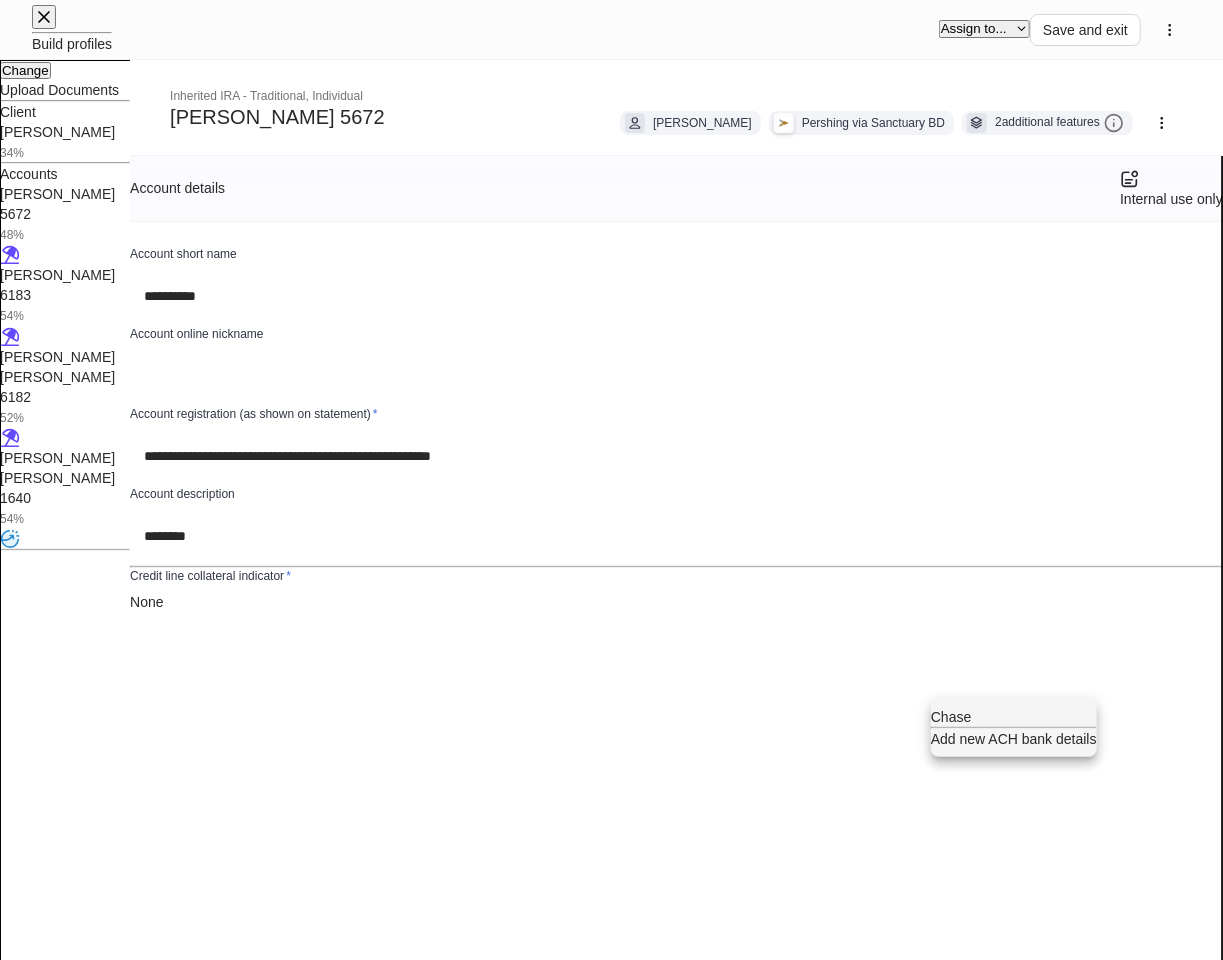 click on "Chase" at bounding box center [1014, 717] 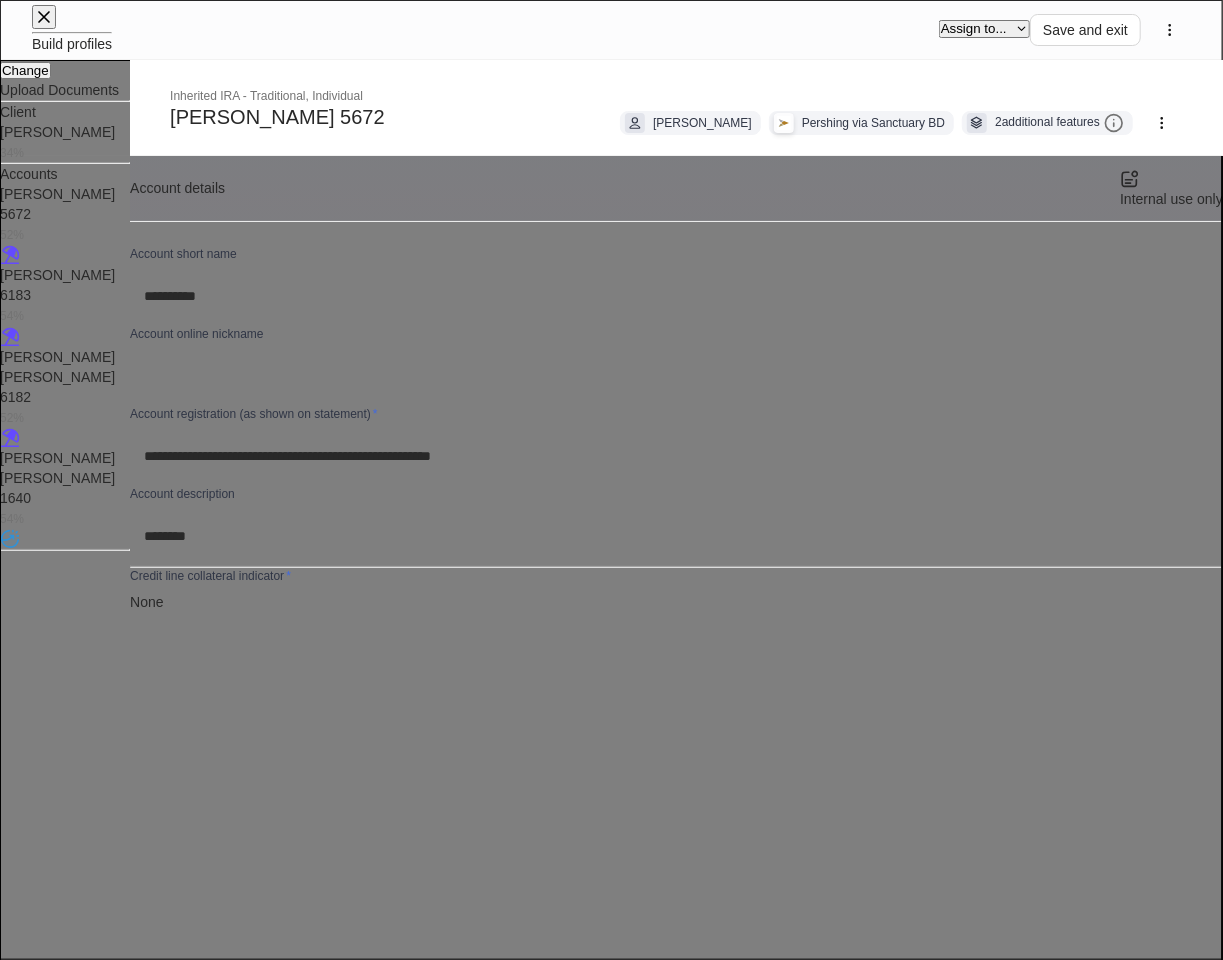 type on "*****" 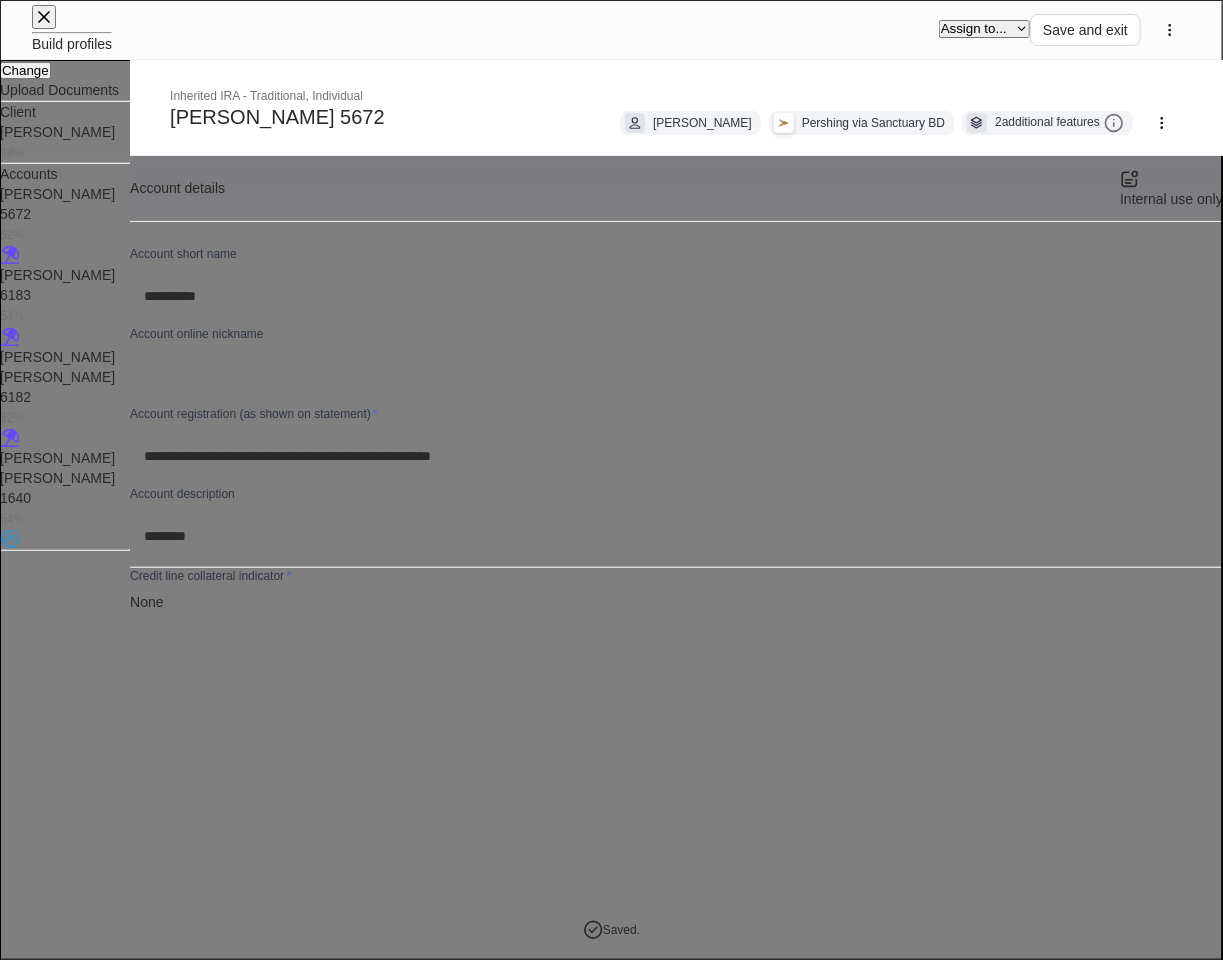click on "Save" at bounding box center [1186, 22663] 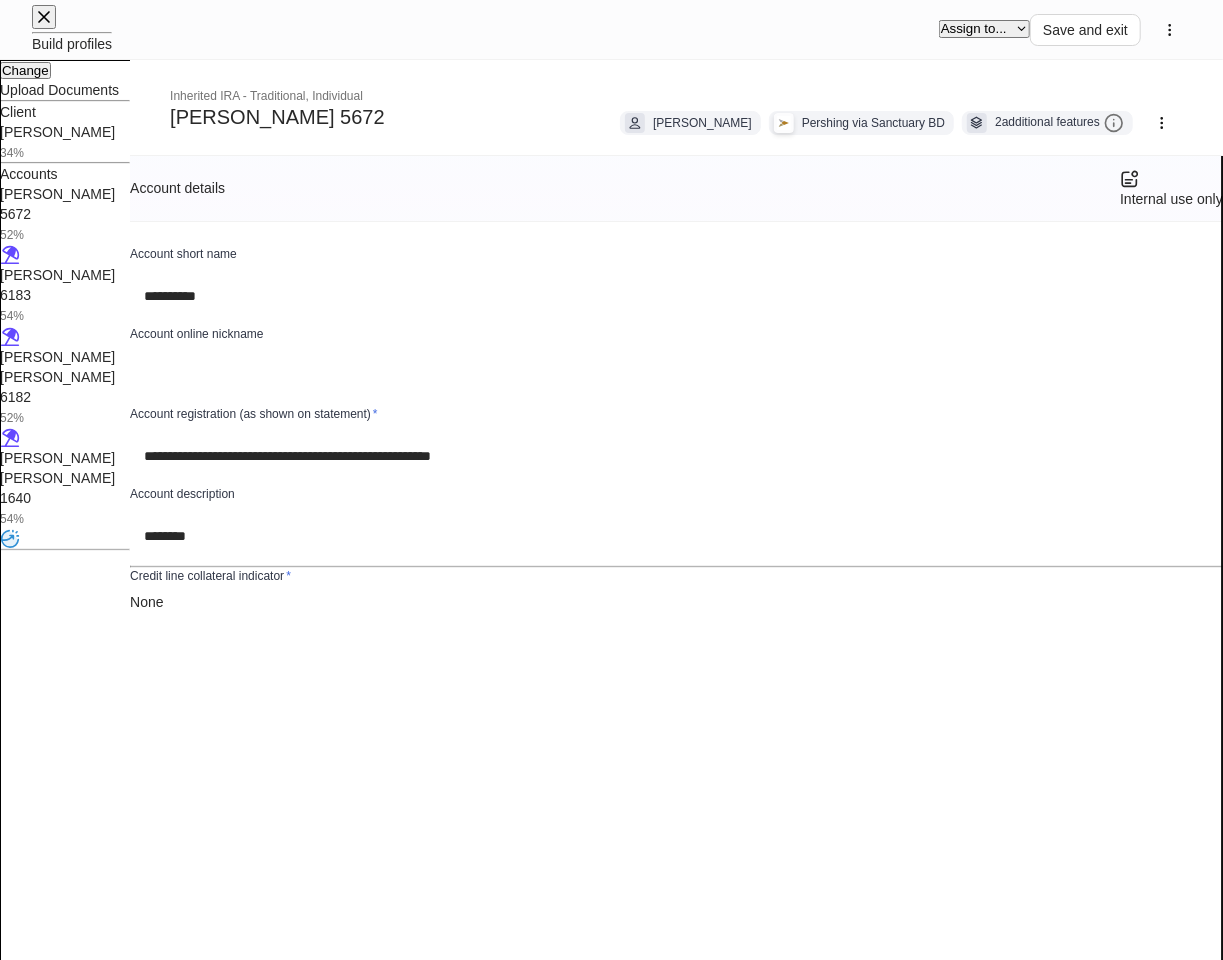click on "[PERSON_NAME] [PERSON_NAME] 6182 52%" at bounding box center [65, 397] 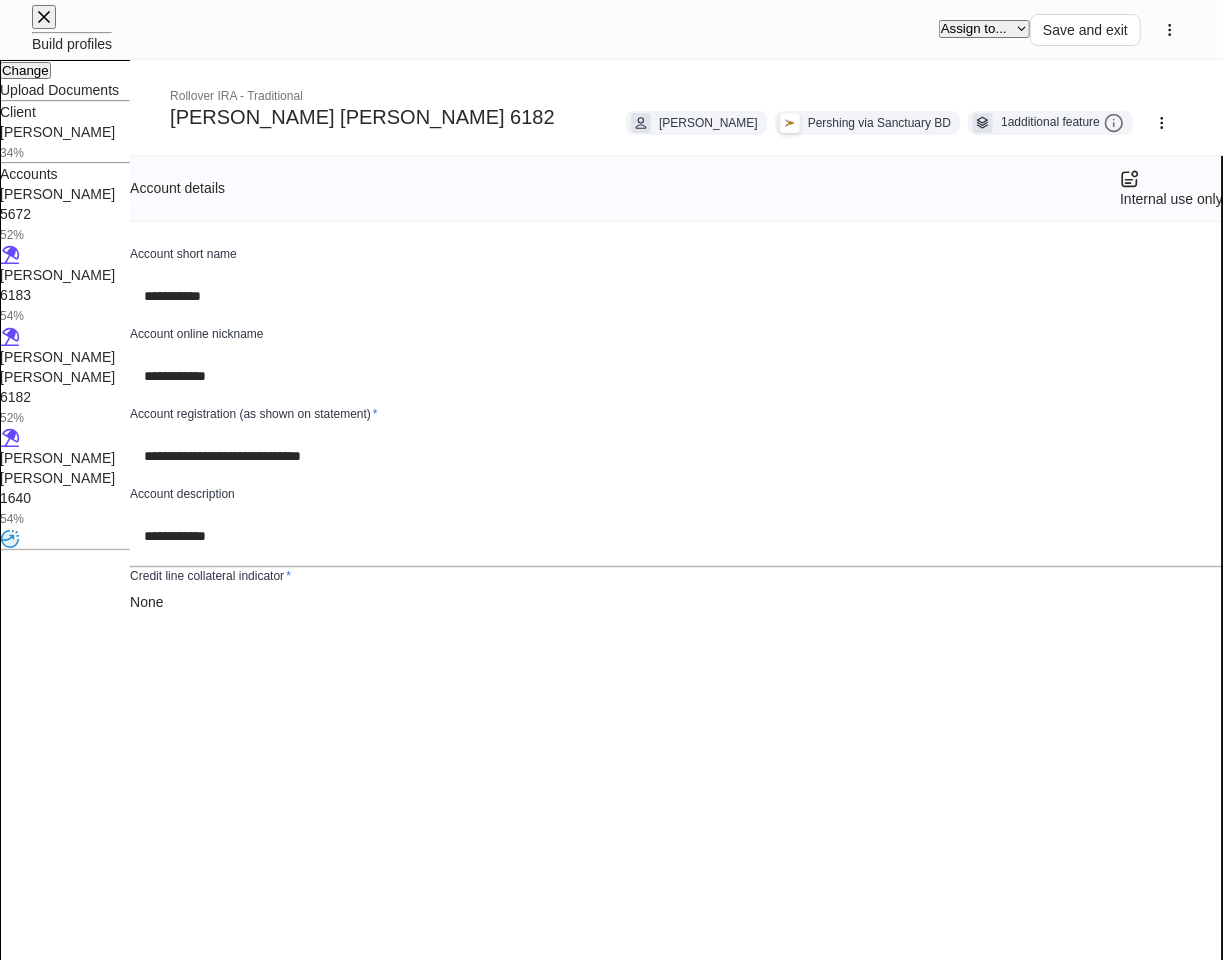 scroll, scrollTop: 1444, scrollLeft: 0, axis: vertical 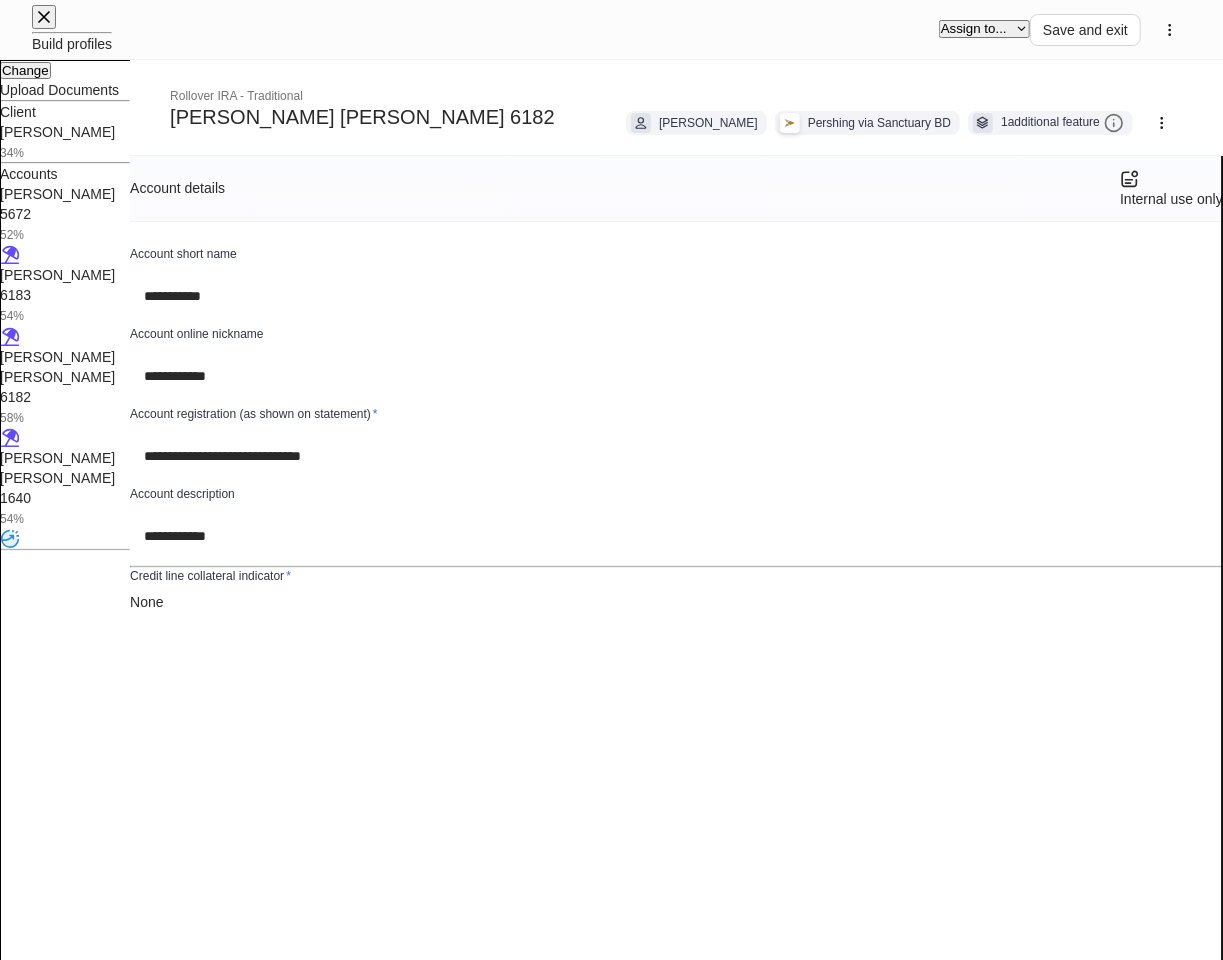 click 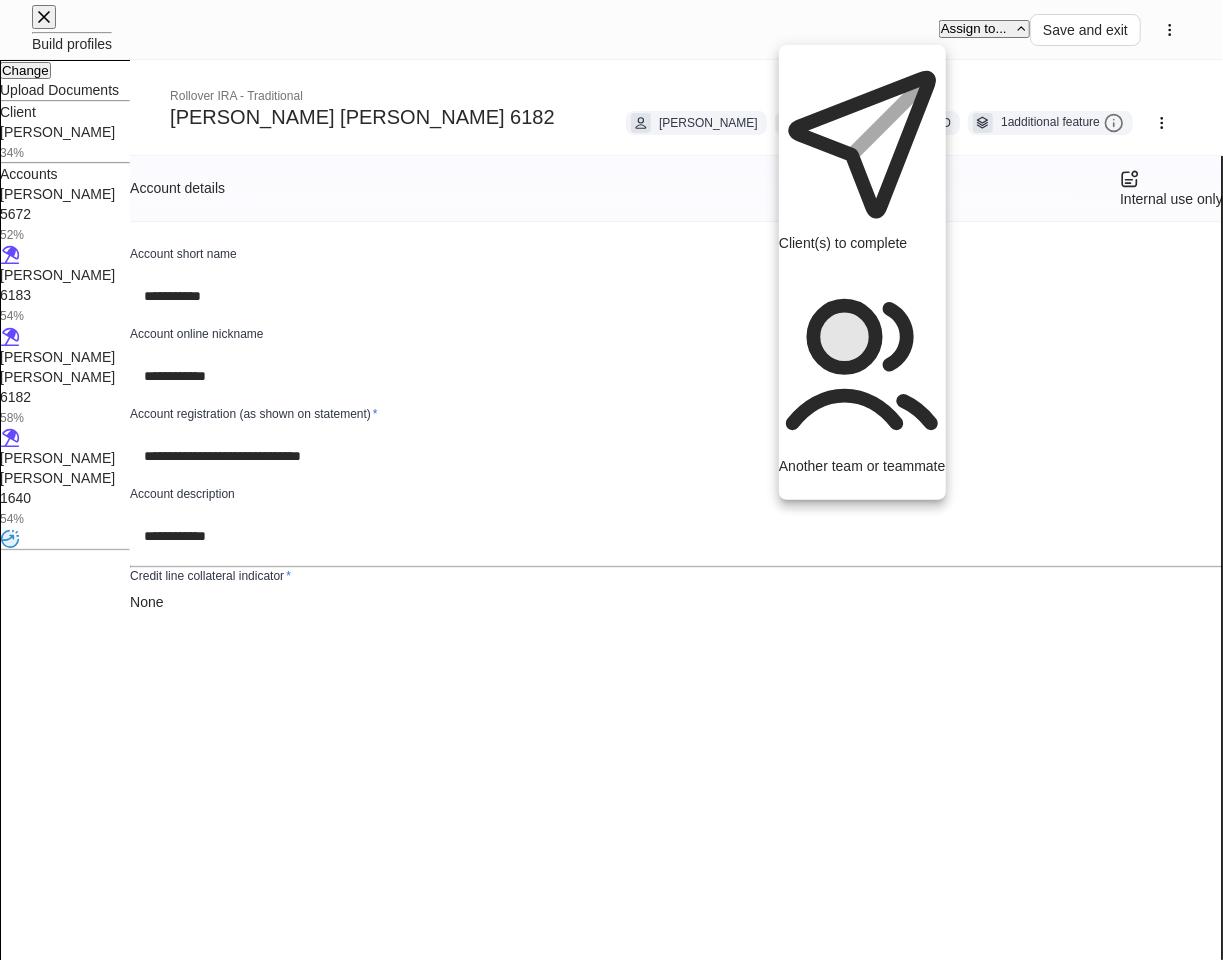 click on "Another team or teammate" at bounding box center (862, 381) 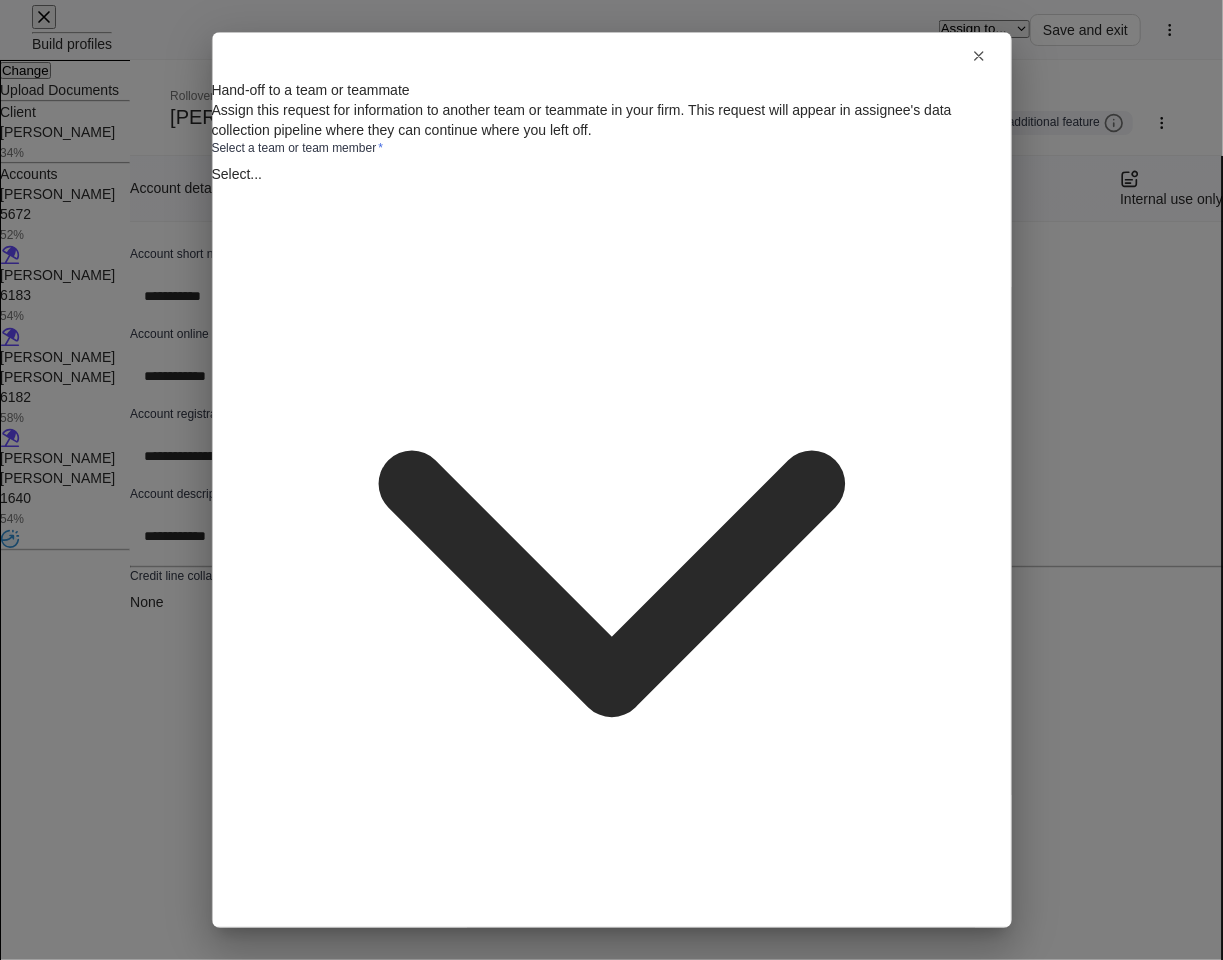 click on "**********" at bounding box center [611, 8984] 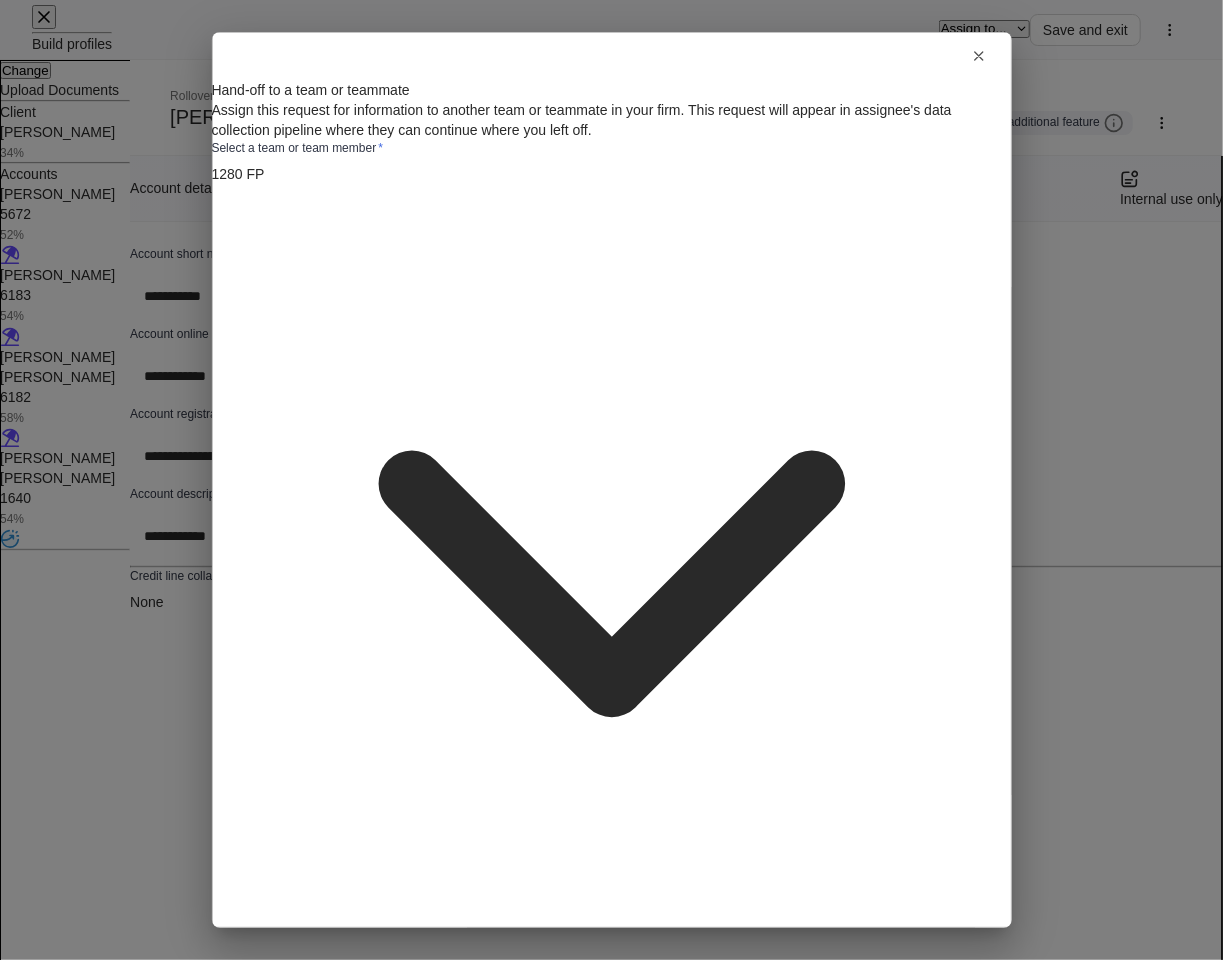 click on "Assign profile" at bounding box center [932, 1023] 